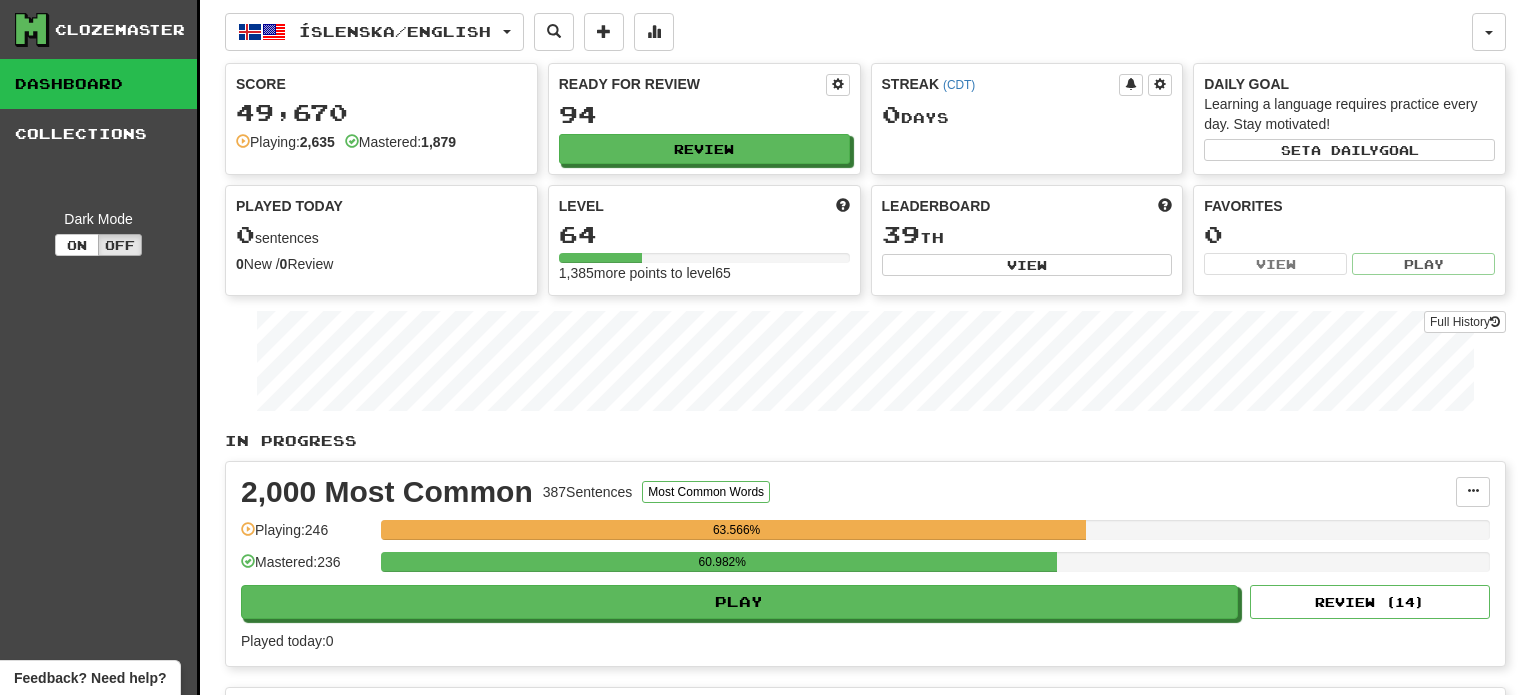 scroll, scrollTop: 0, scrollLeft: 0, axis: both 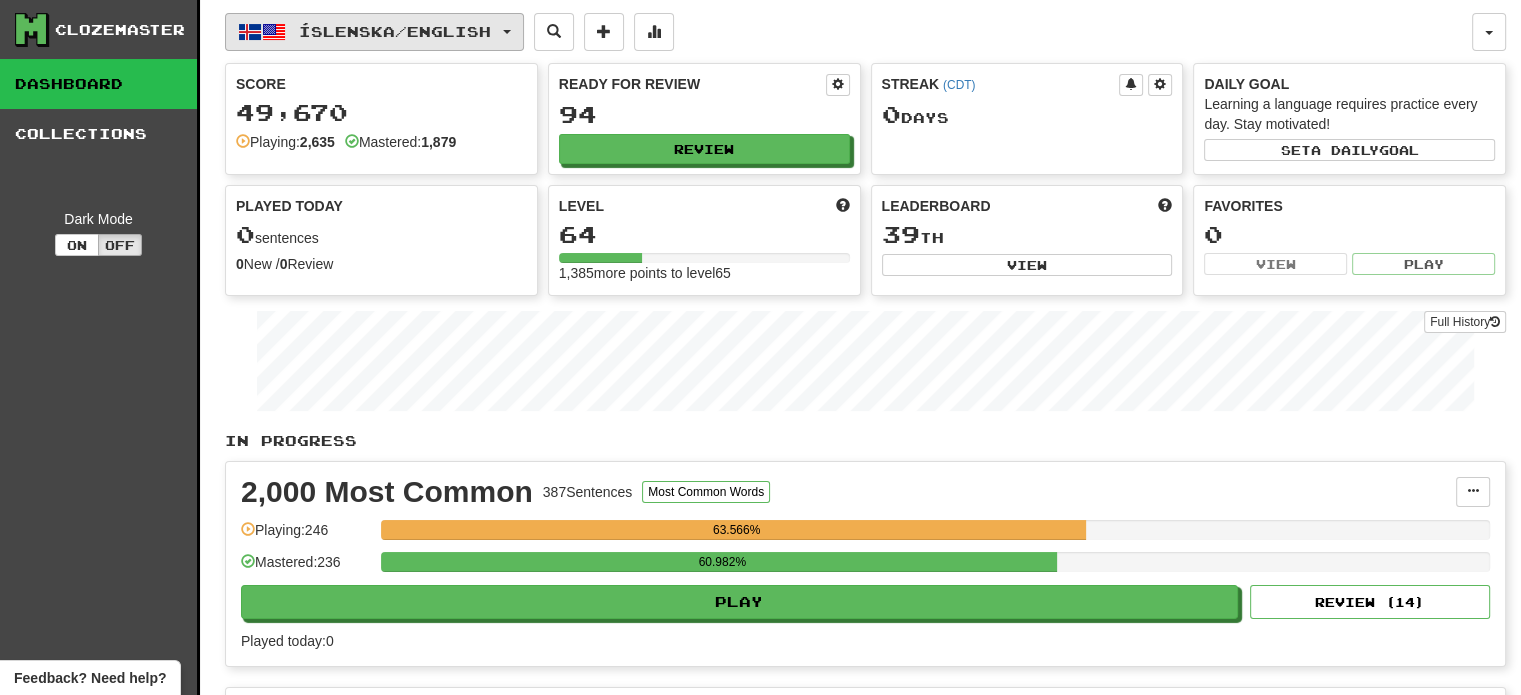 click on "Íslenska  /  English" at bounding box center (374, 32) 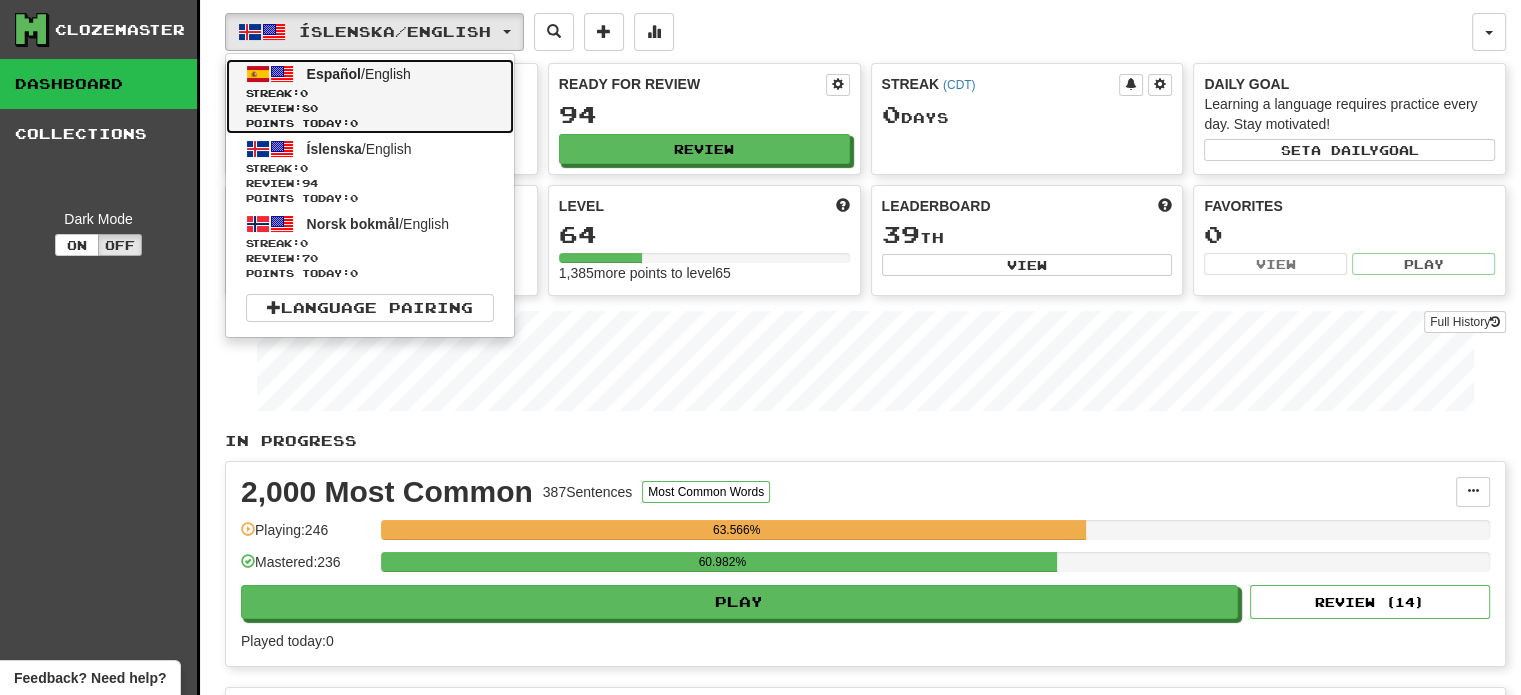 click on "Streak:  0" at bounding box center [370, 93] 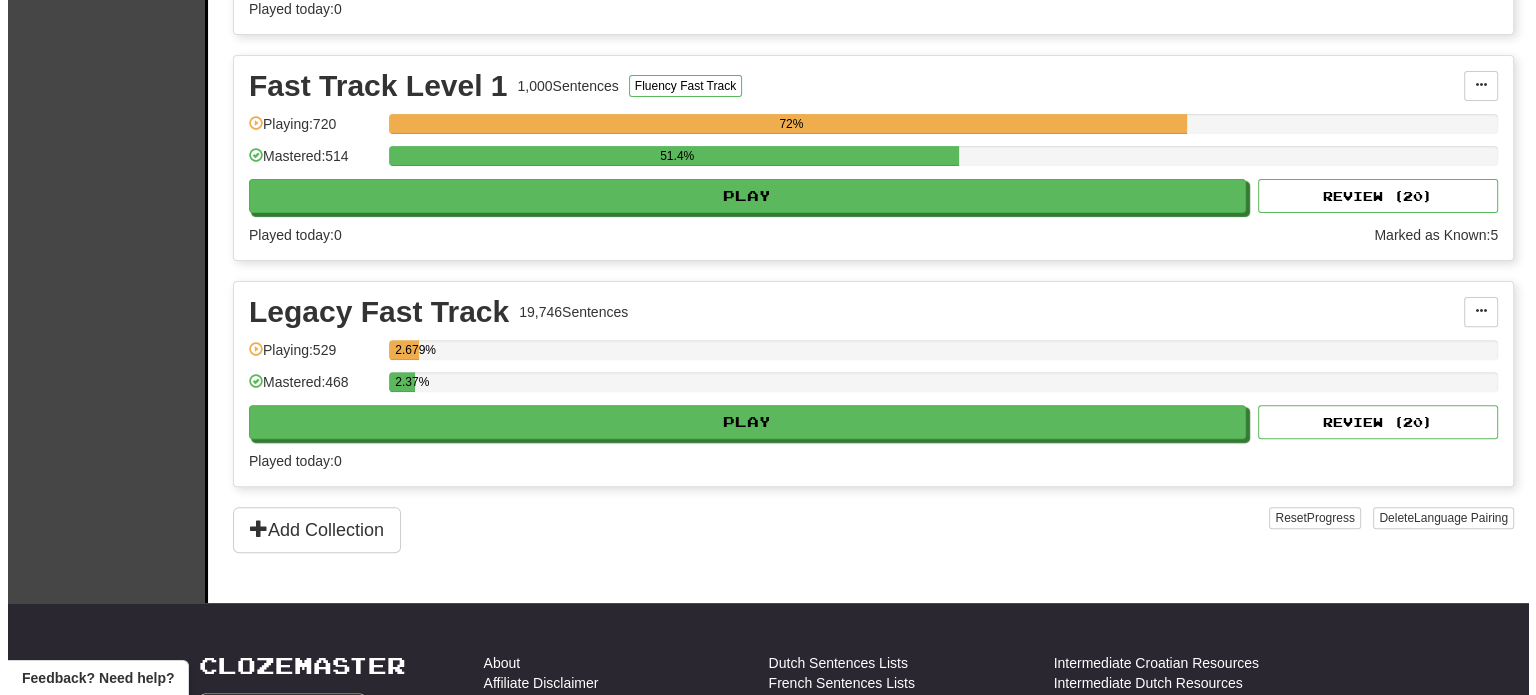 scroll, scrollTop: 635, scrollLeft: 0, axis: vertical 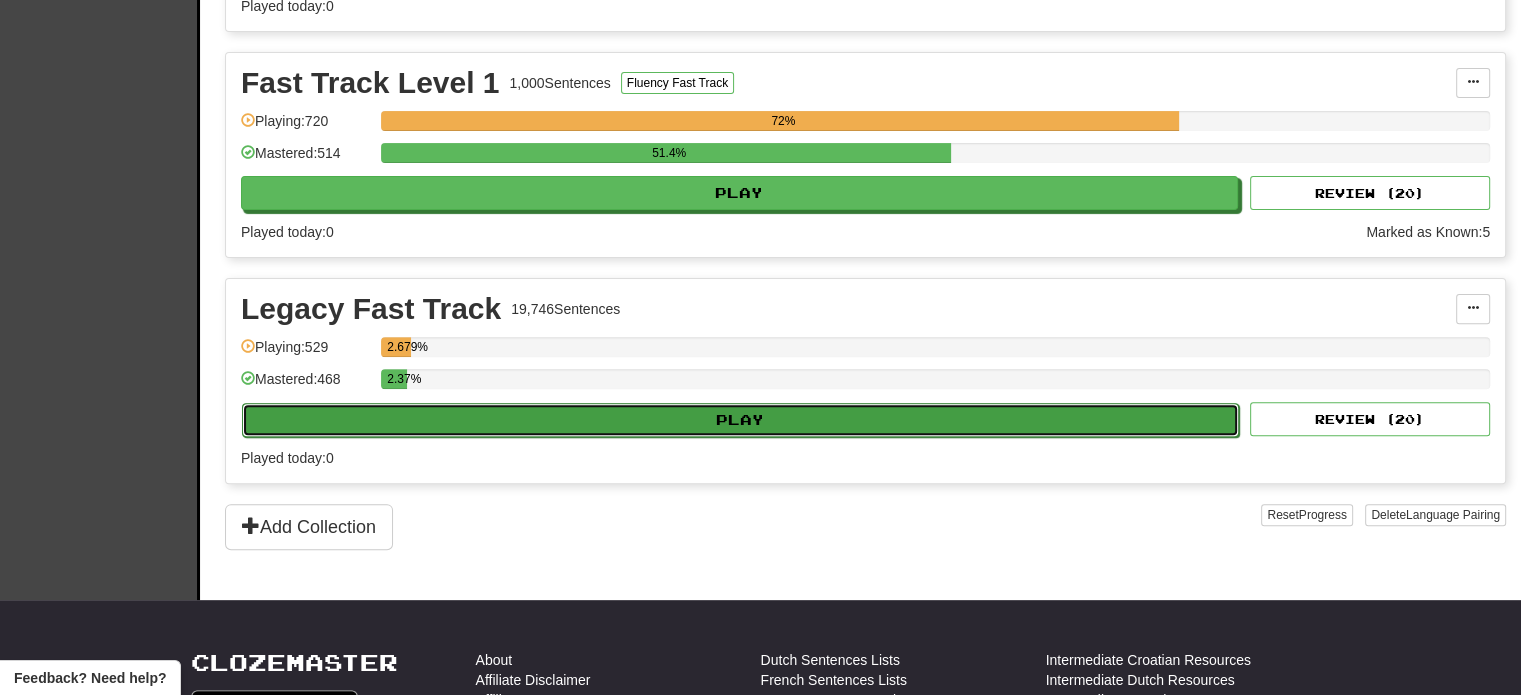 click on "Play" at bounding box center (740, 420) 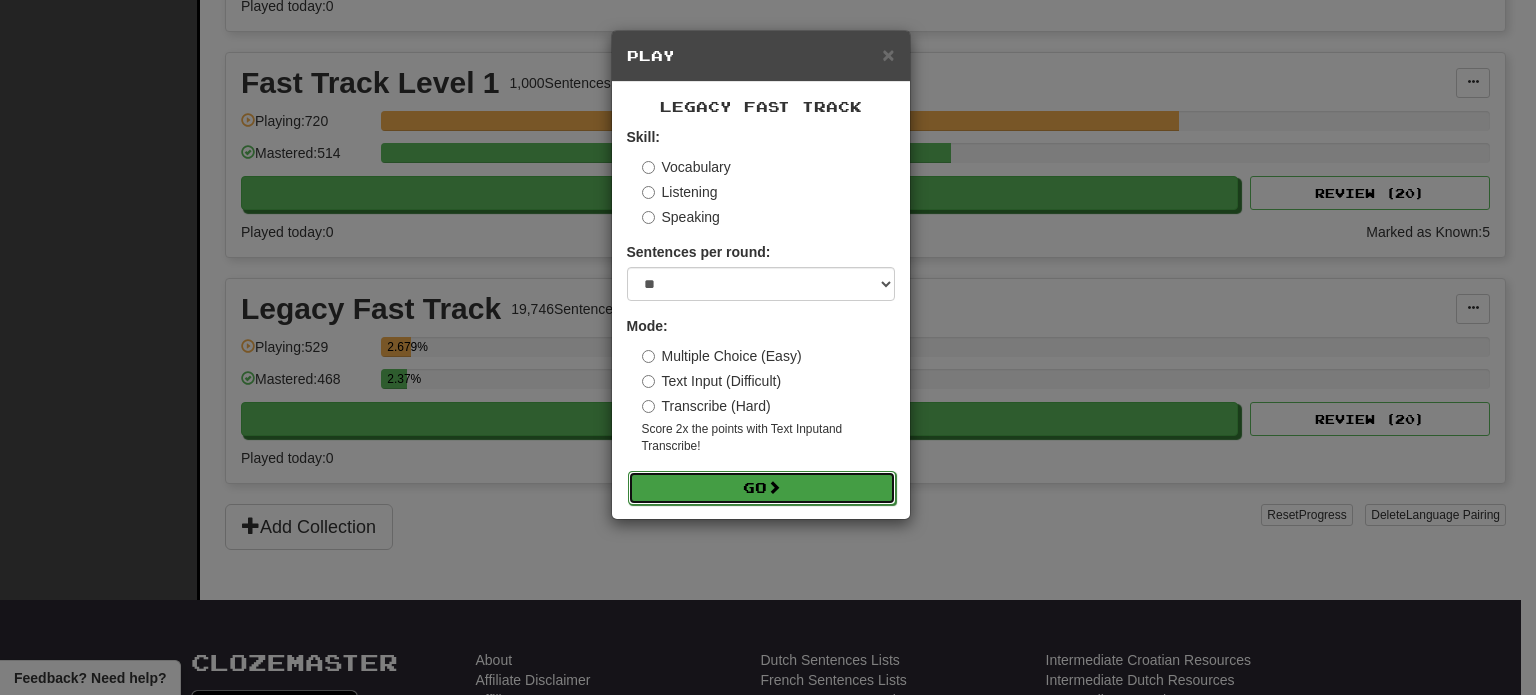 click on "Go" at bounding box center (762, 488) 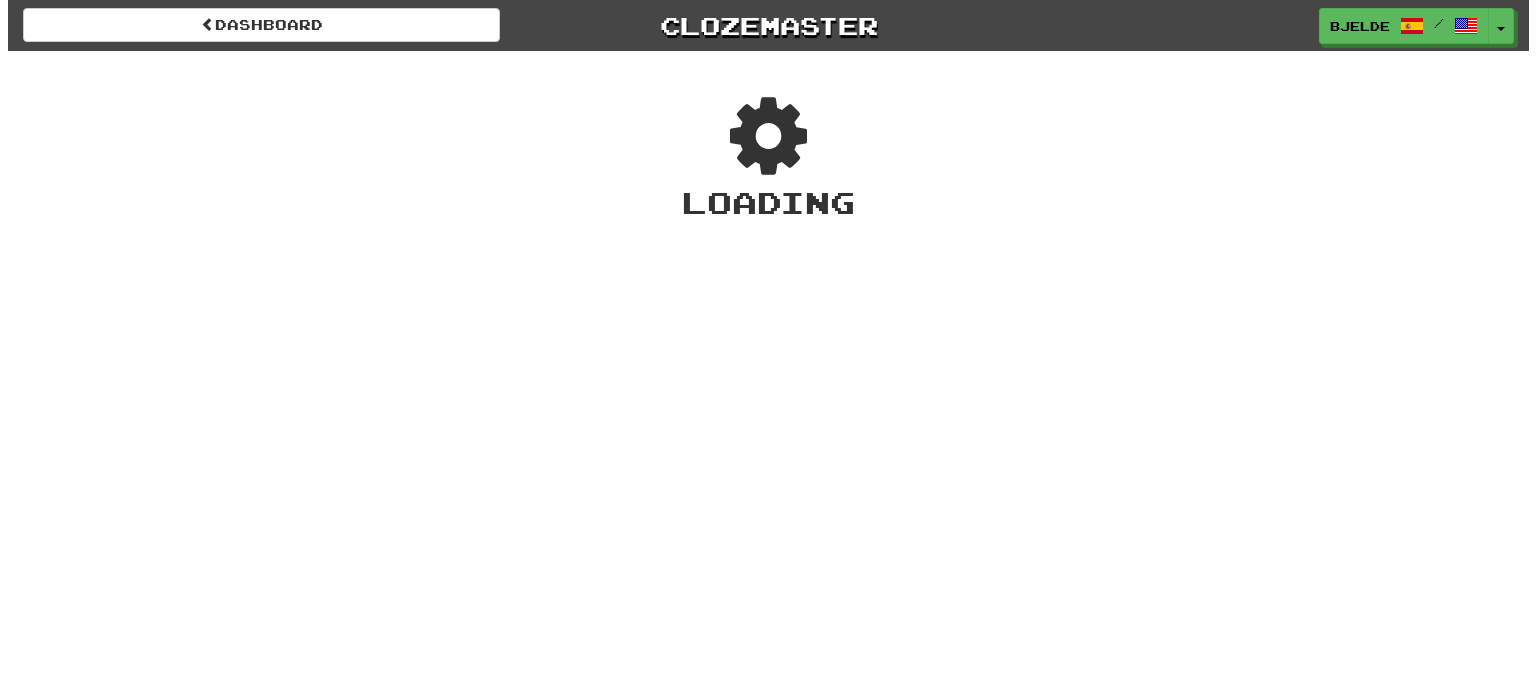 scroll, scrollTop: 0, scrollLeft: 0, axis: both 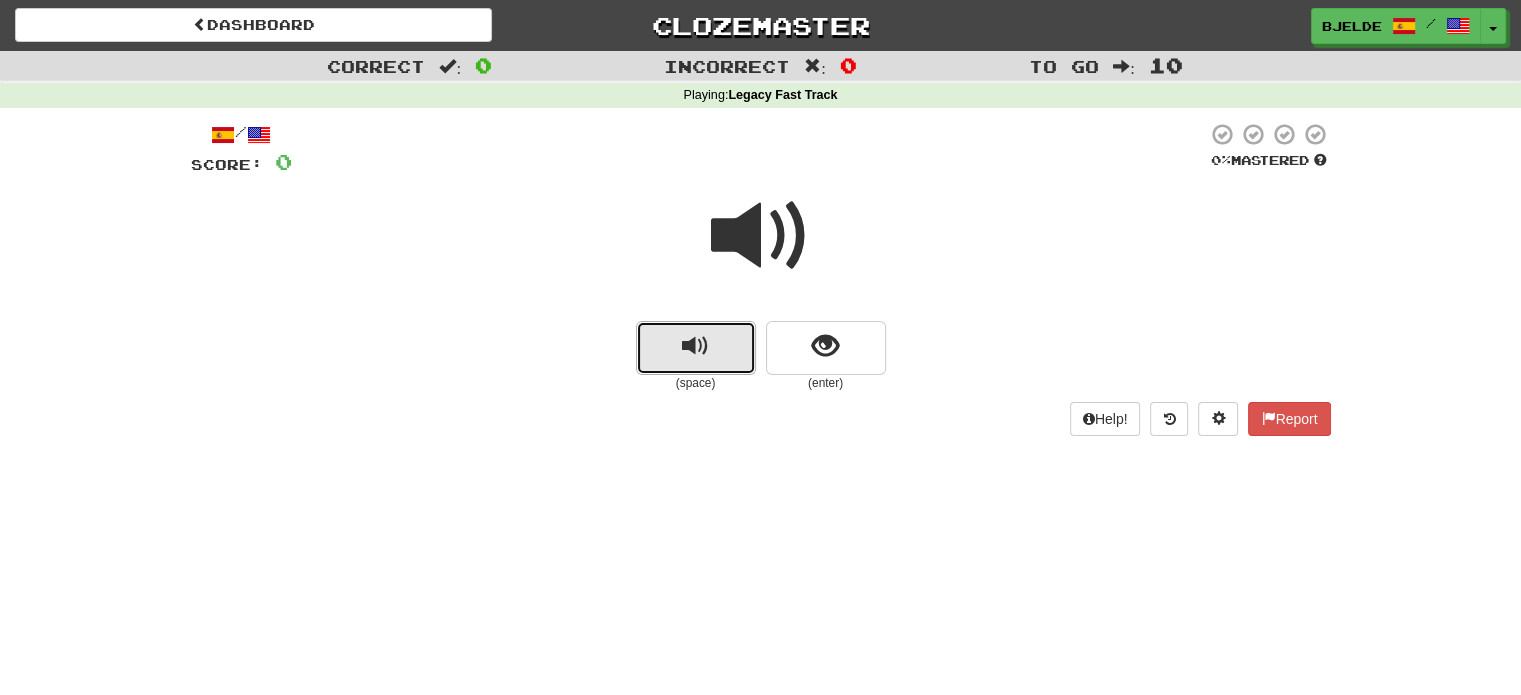 click at bounding box center [695, 346] 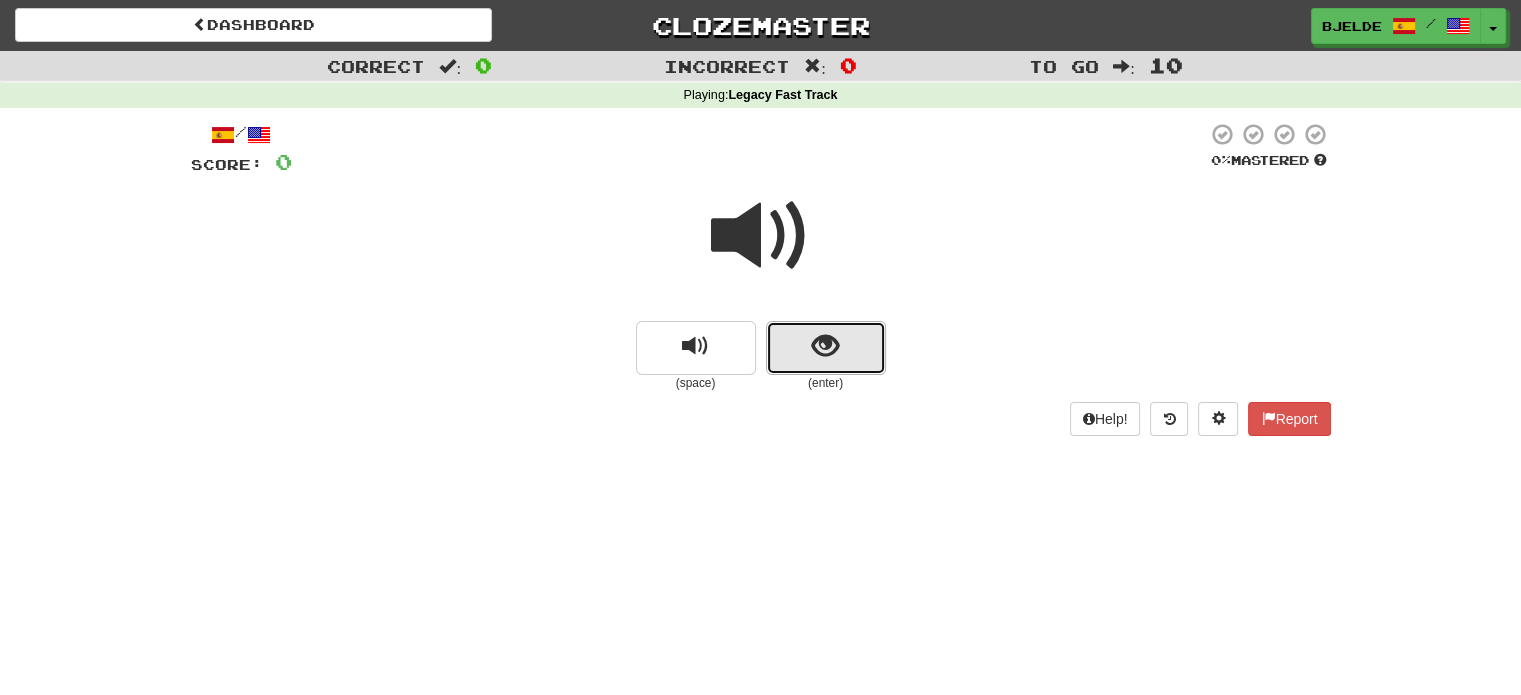 click at bounding box center (826, 348) 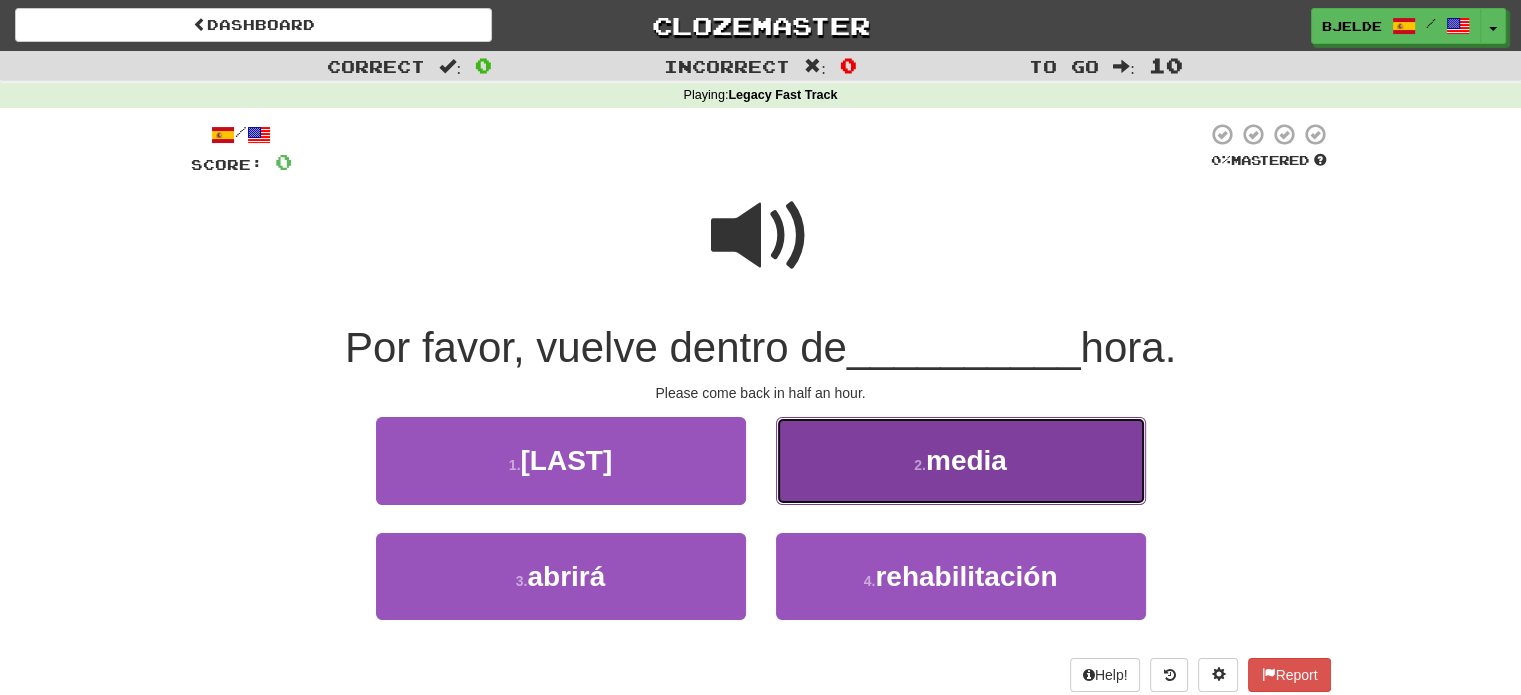 click on "2 .  media" at bounding box center (961, 460) 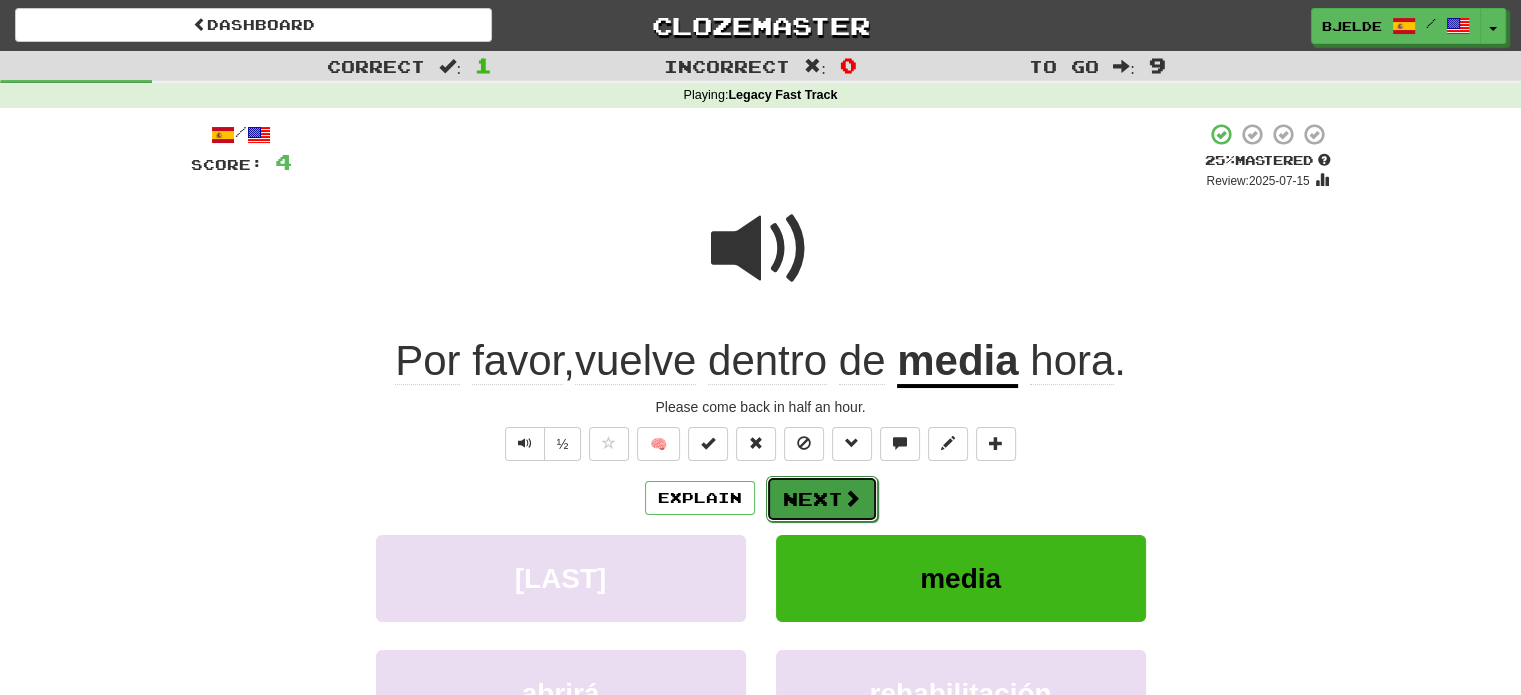 click on "Next" at bounding box center [822, 499] 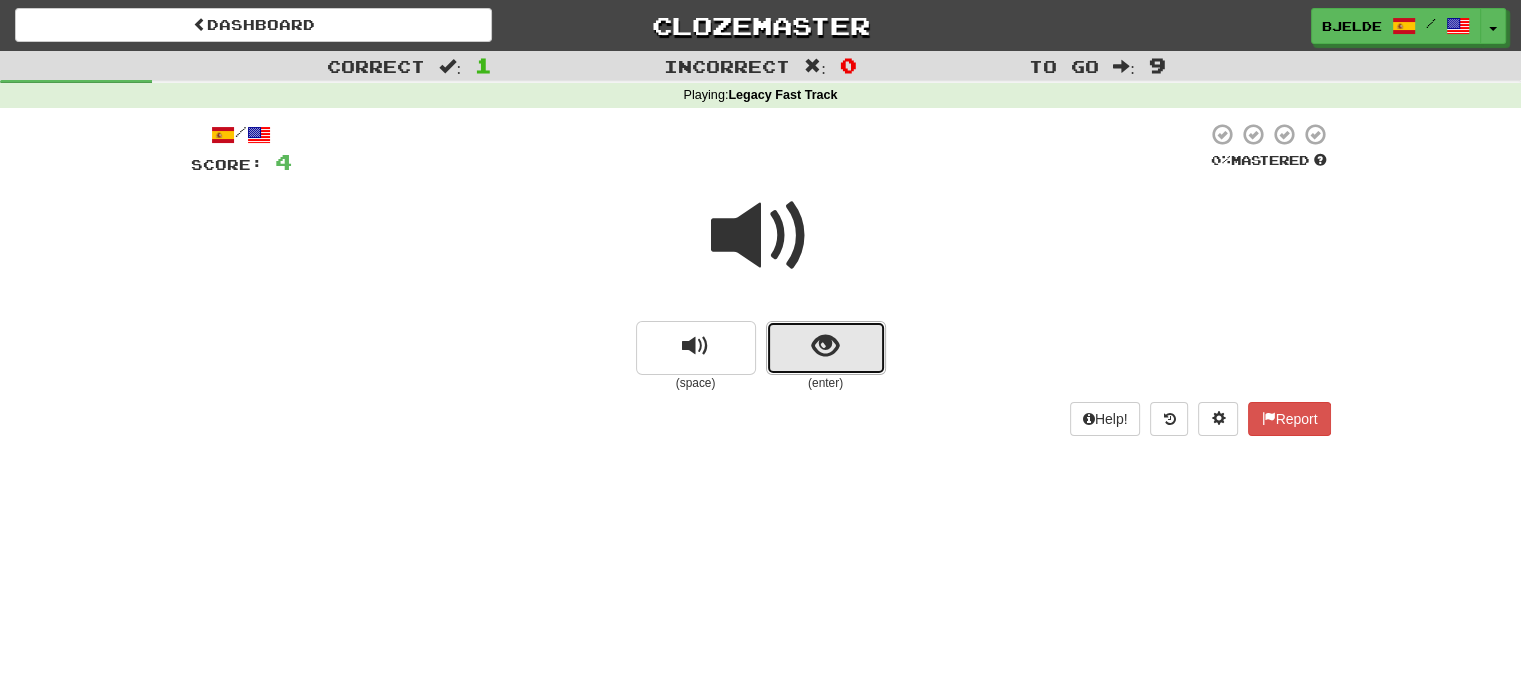click at bounding box center (825, 346) 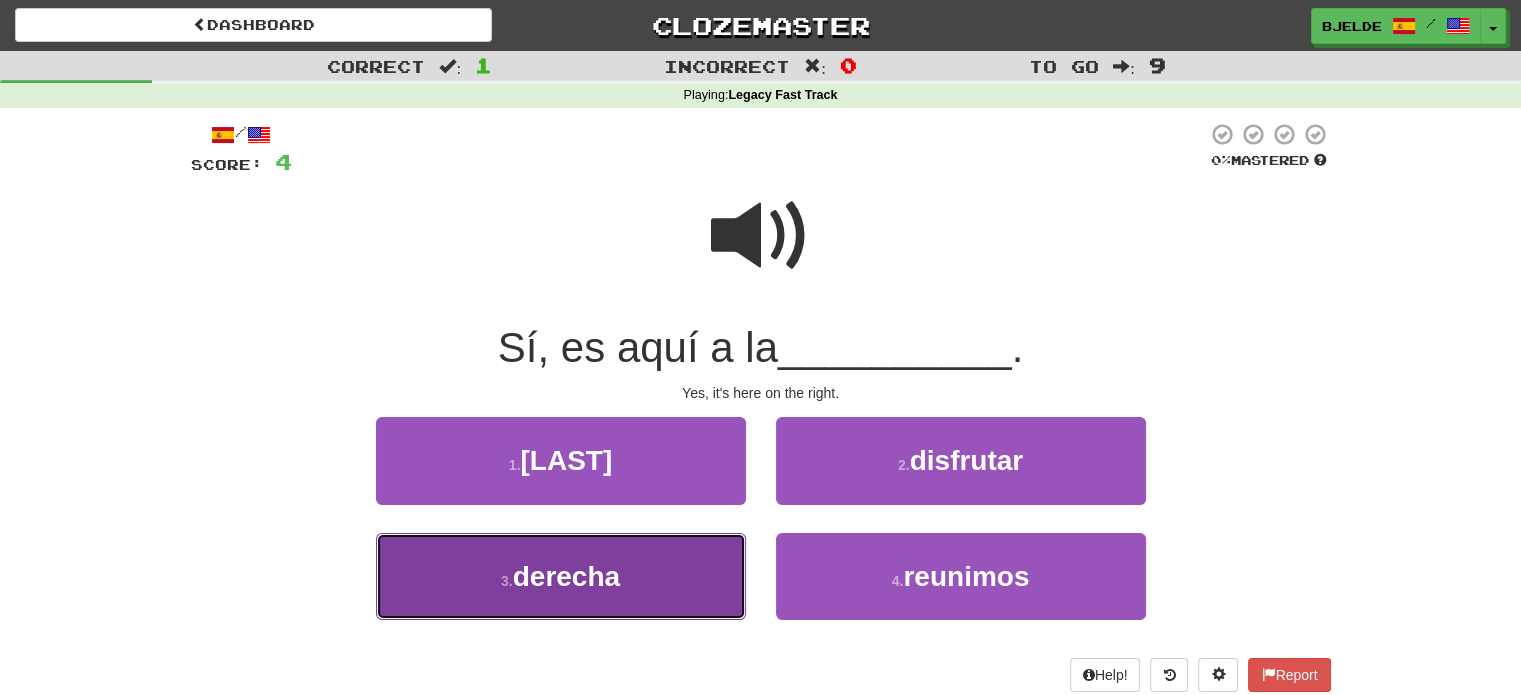click on "3 .  derecha" at bounding box center [561, 576] 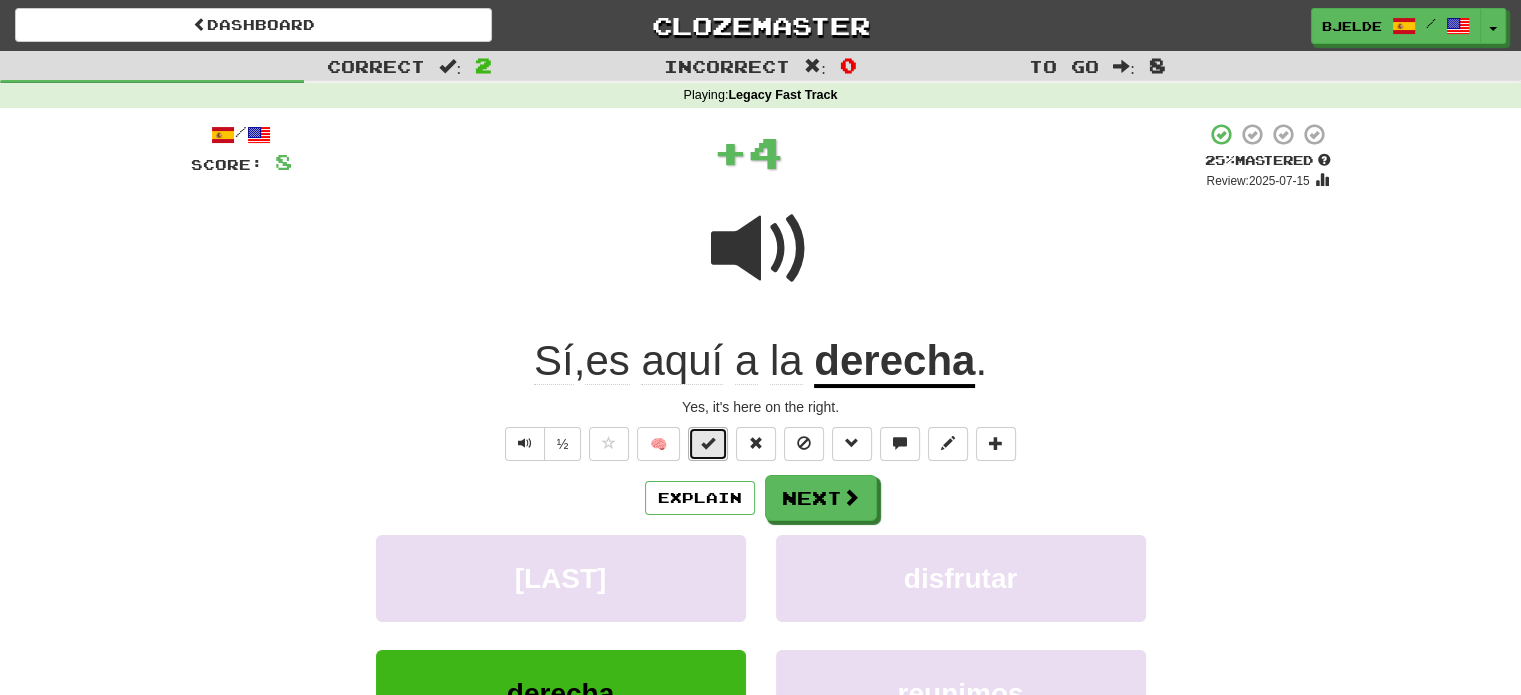 click at bounding box center [708, 443] 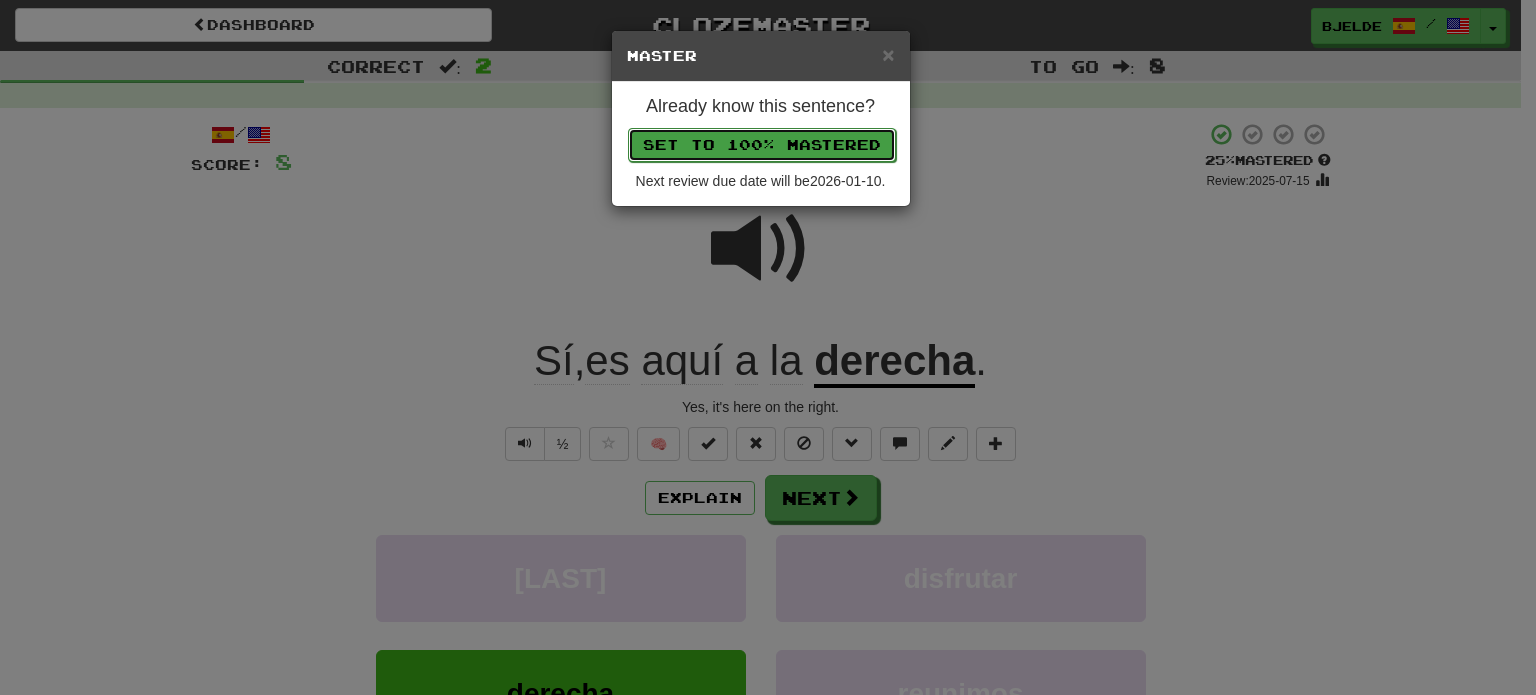 click on "Set to 100% Mastered" at bounding box center (762, 145) 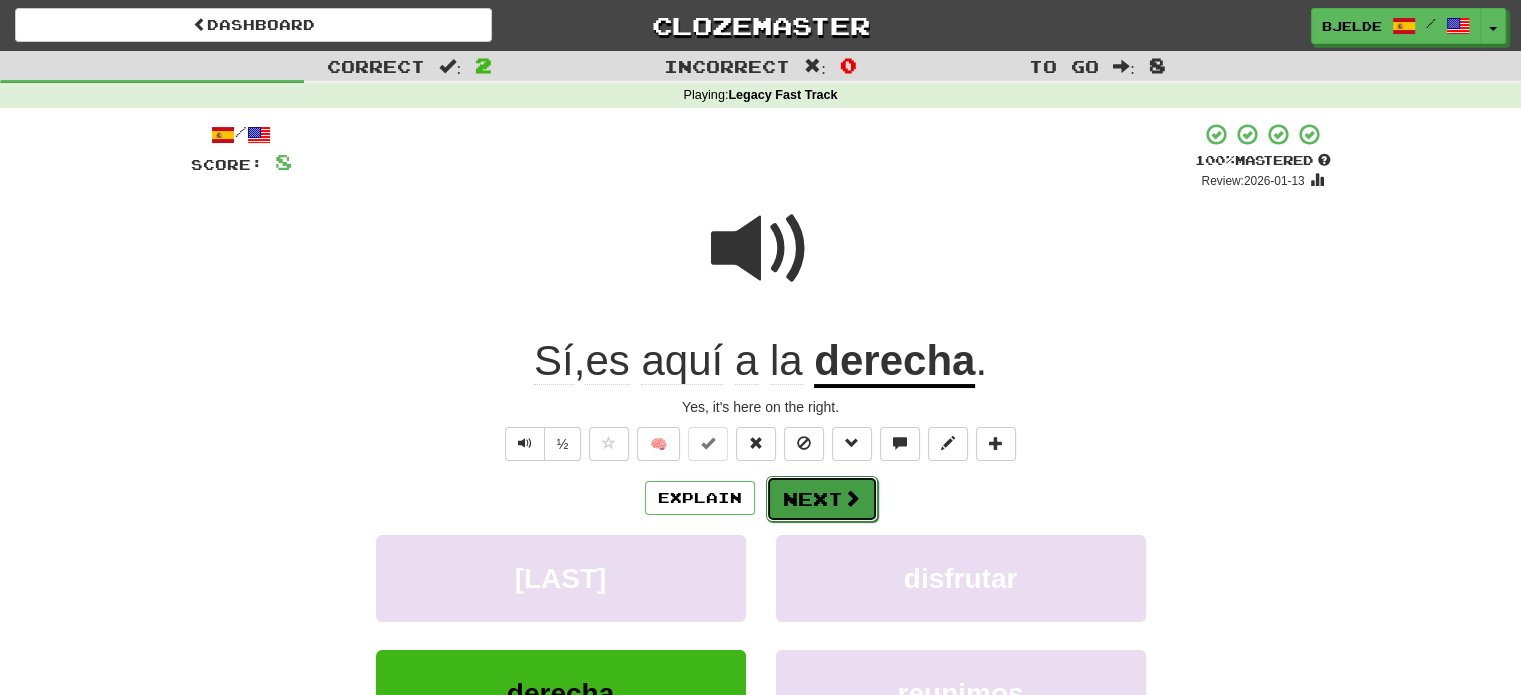 click on "Next" at bounding box center [822, 499] 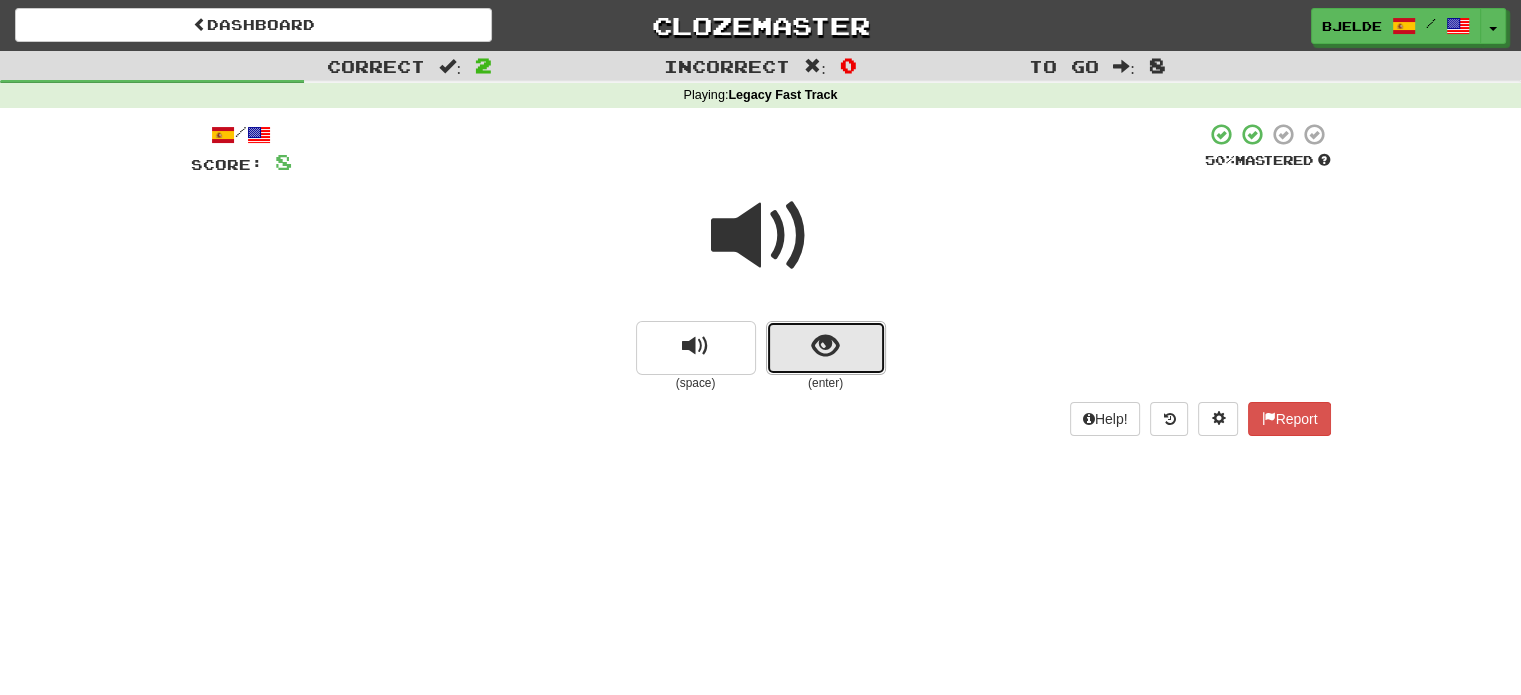 click at bounding box center [826, 348] 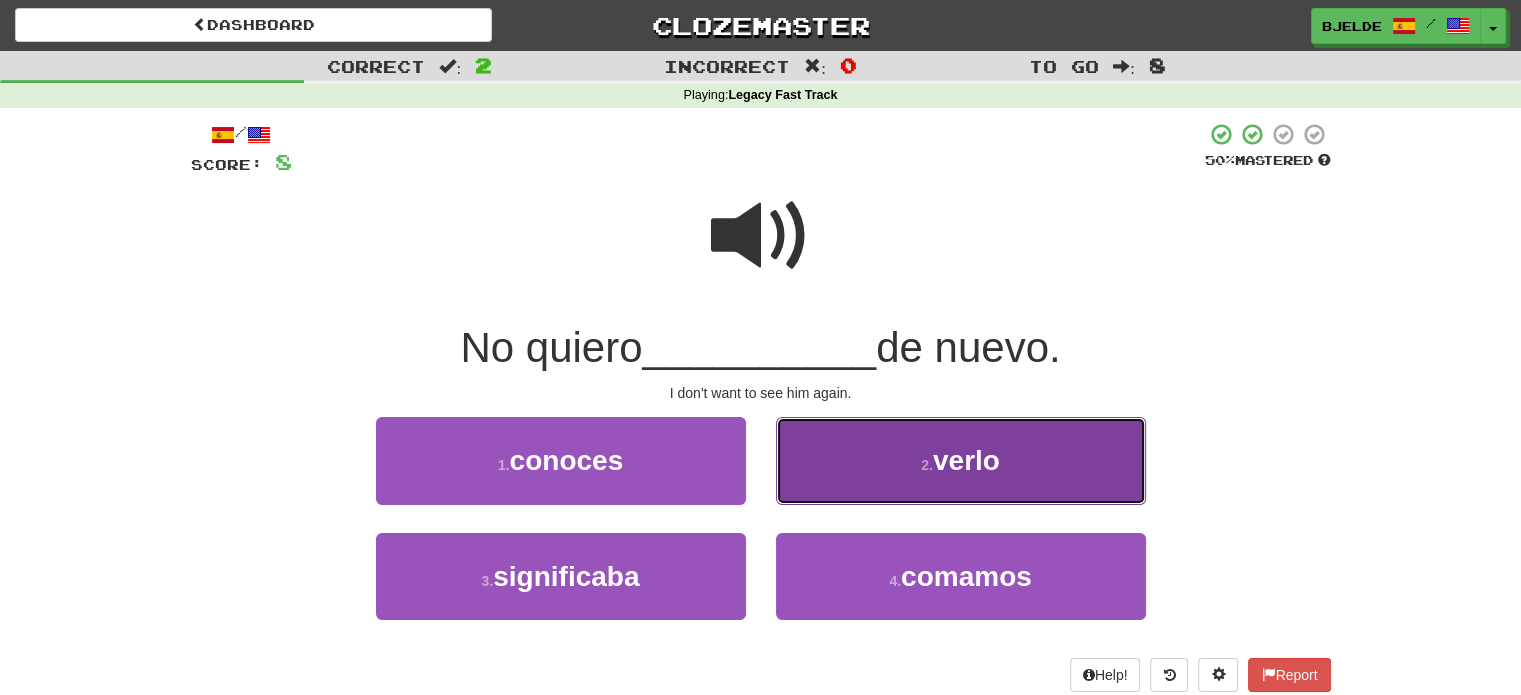 click on "2 .  verlo" at bounding box center (961, 460) 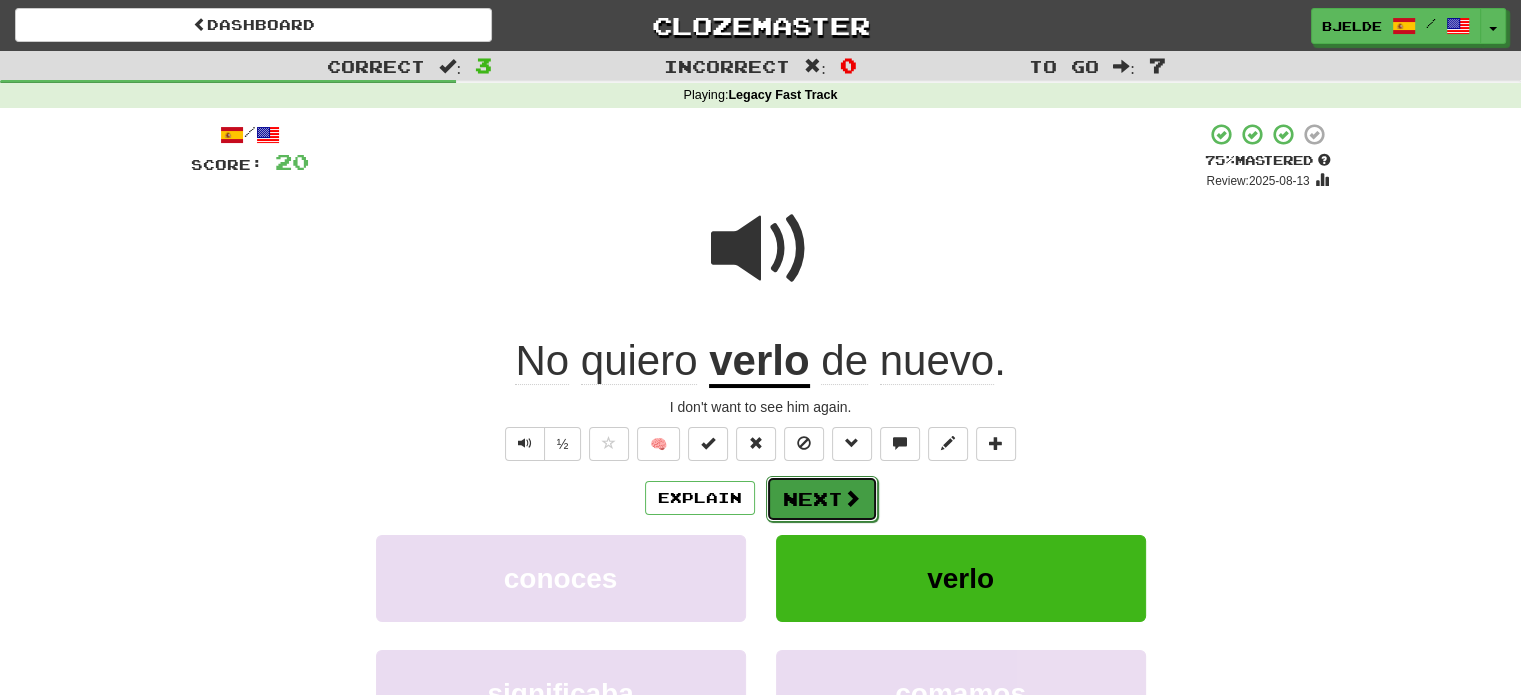 click on "Next" at bounding box center [822, 499] 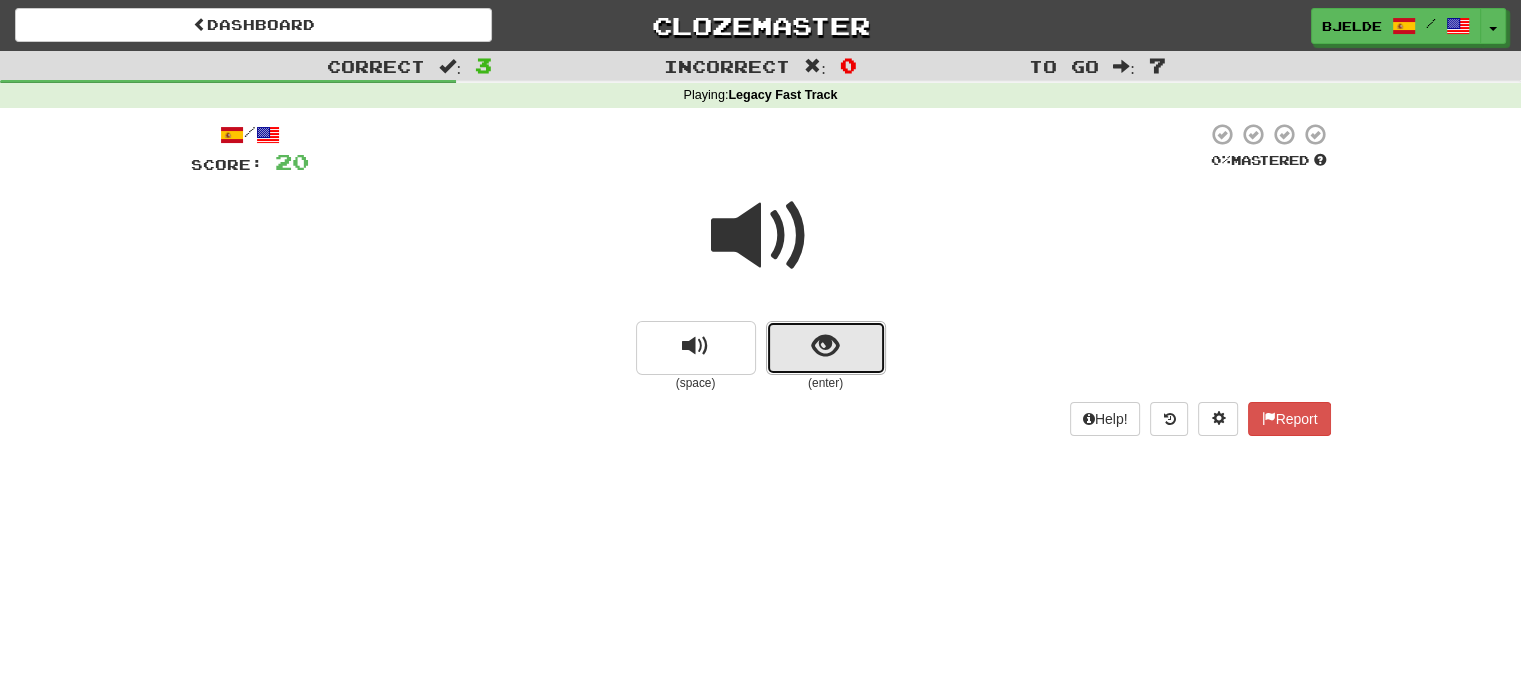 click at bounding box center (826, 348) 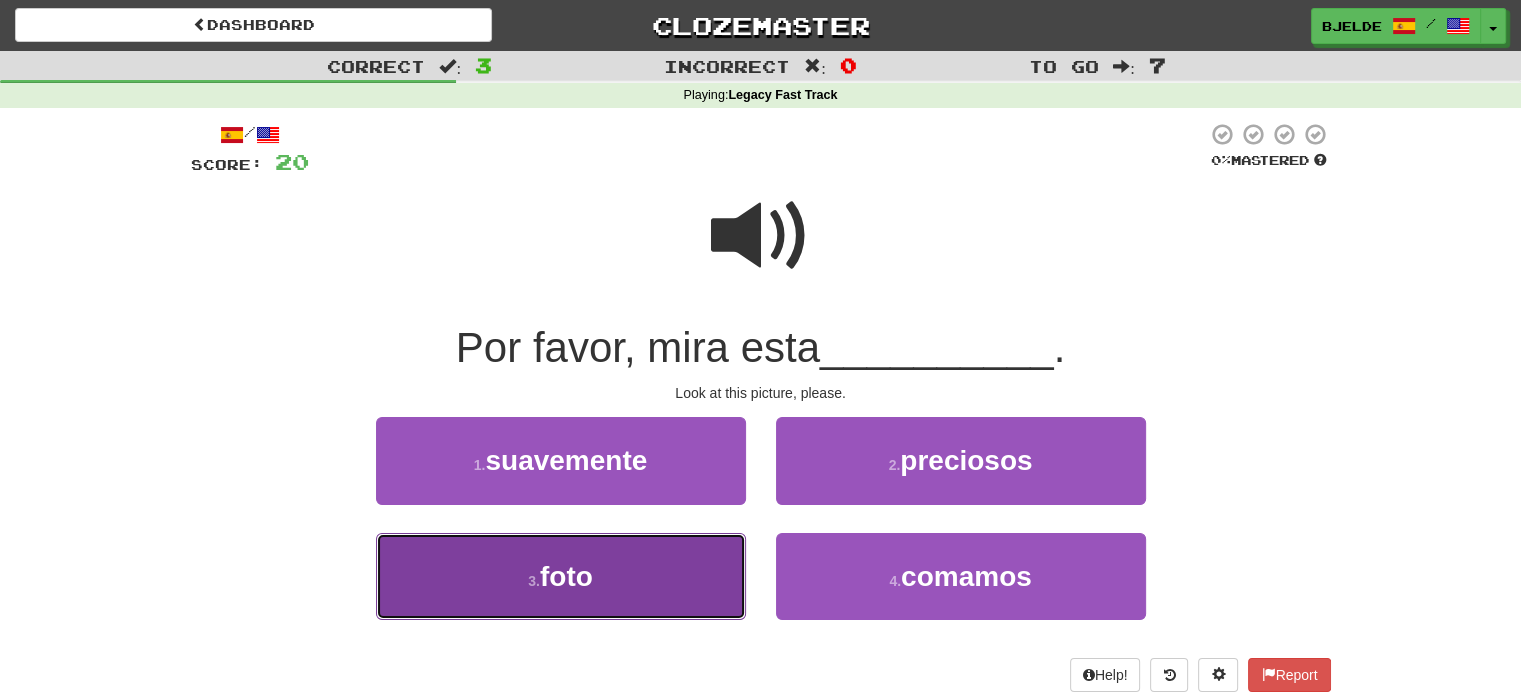click on "3 .  foto" at bounding box center [561, 576] 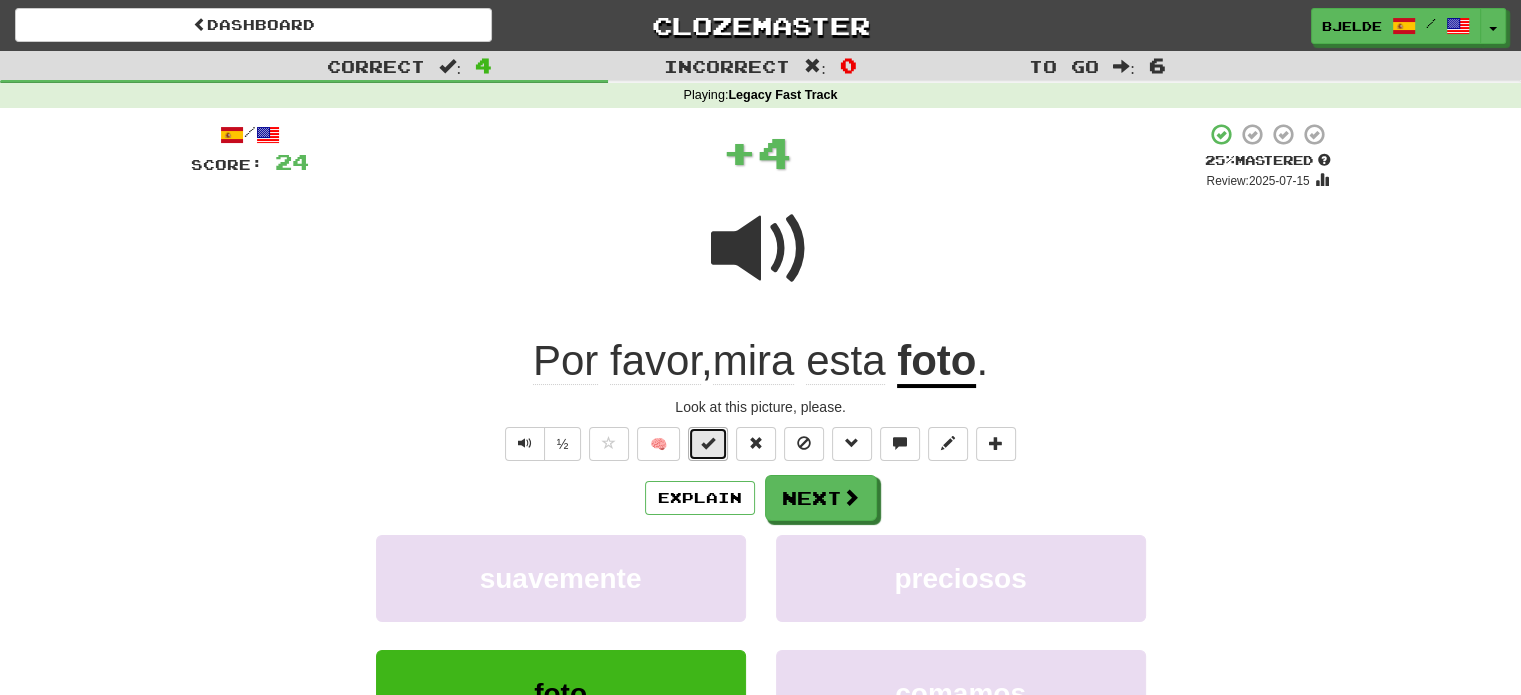 click at bounding box center [708, 443] 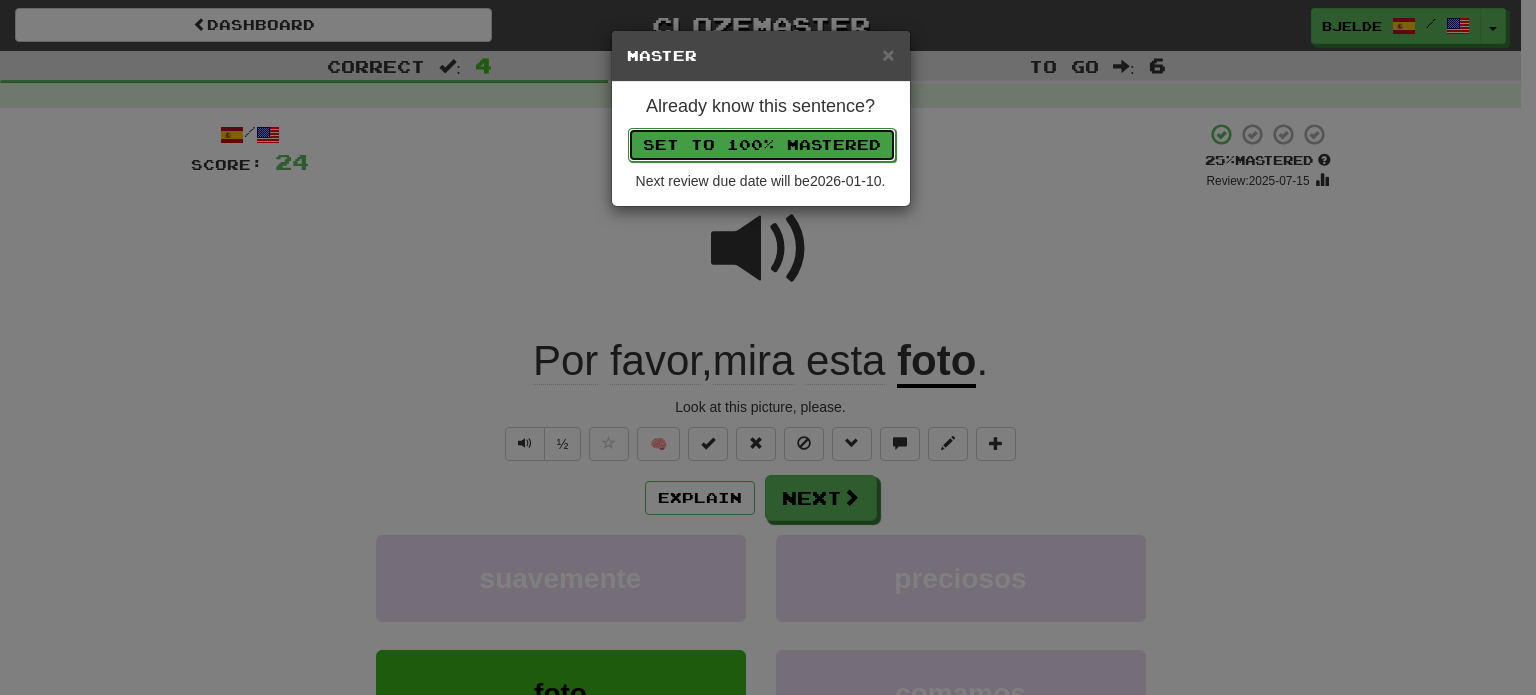 click on "Set to 100% Mastered" at bounding box center (762, 145) 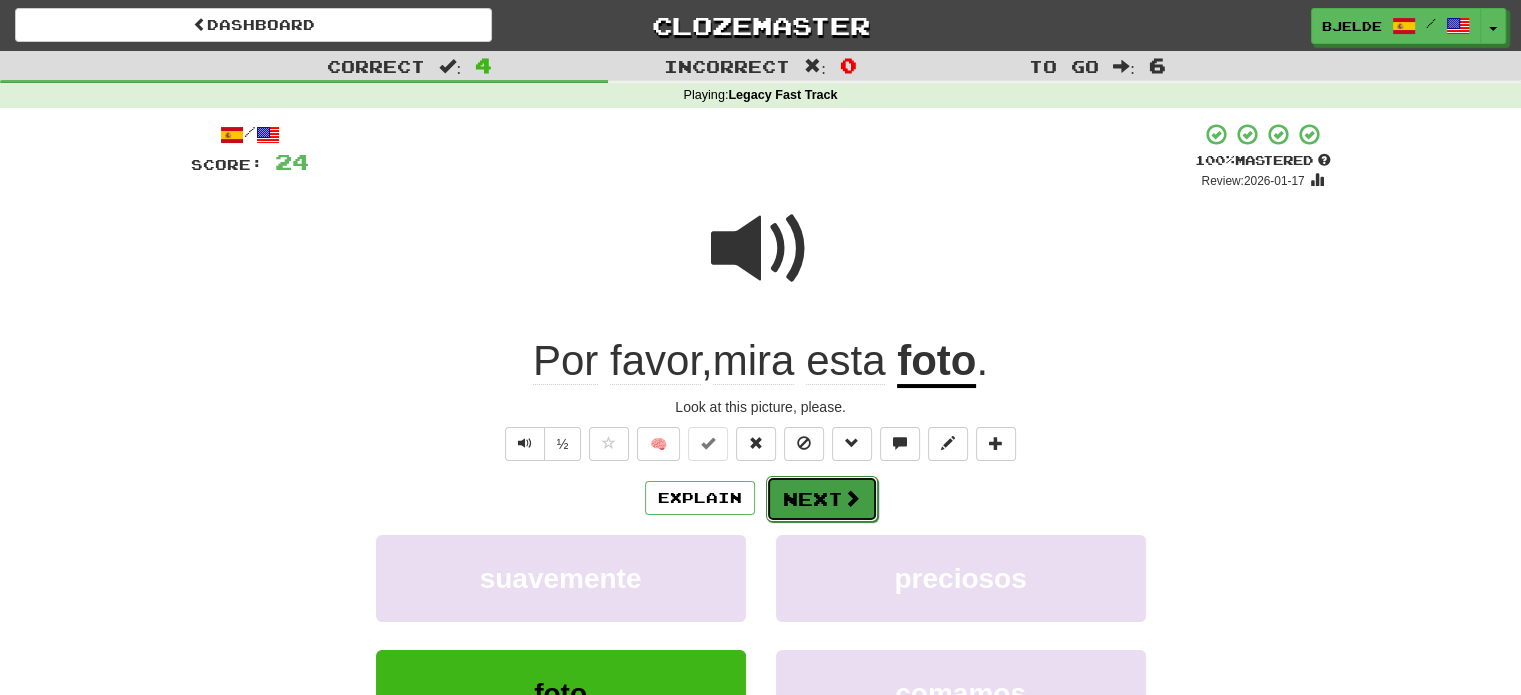 click on "Next" at bounding box center (822, 499) 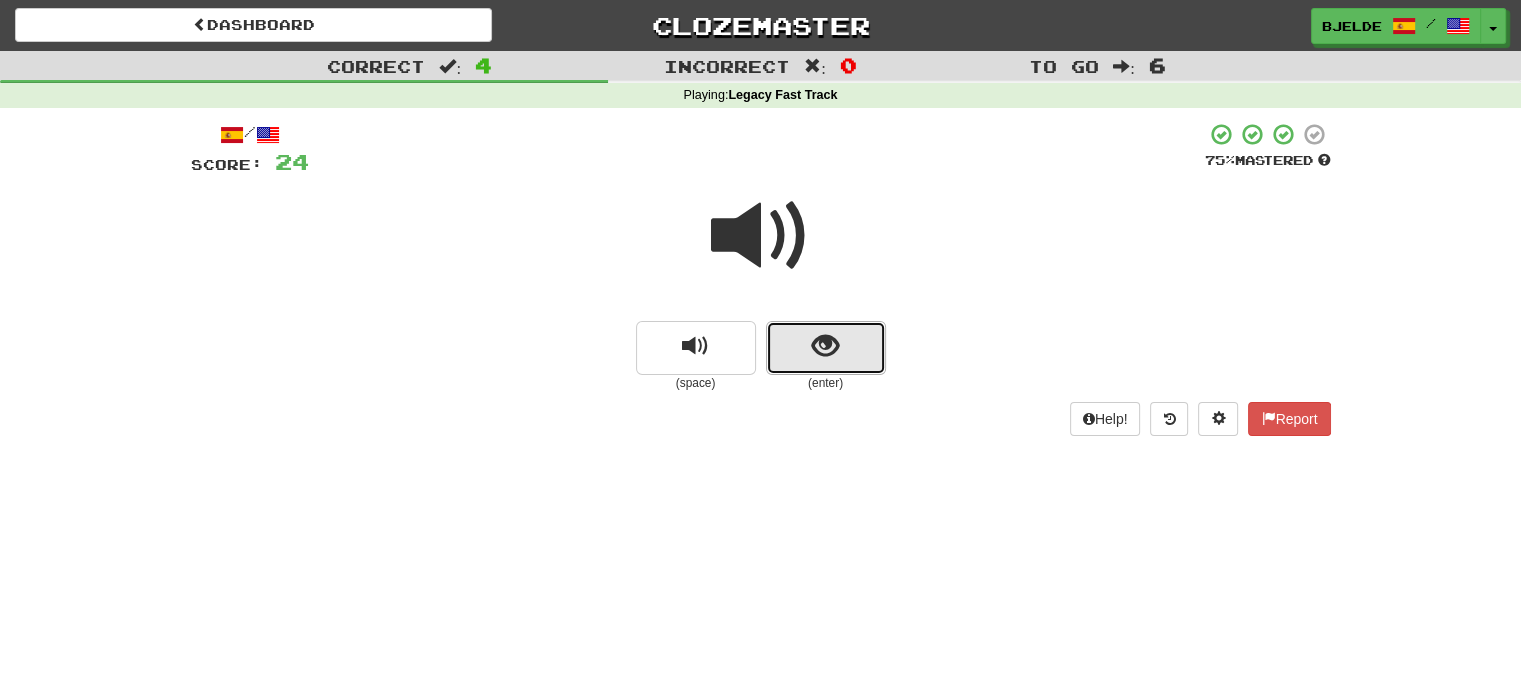 click at bounding box center [826, 348] 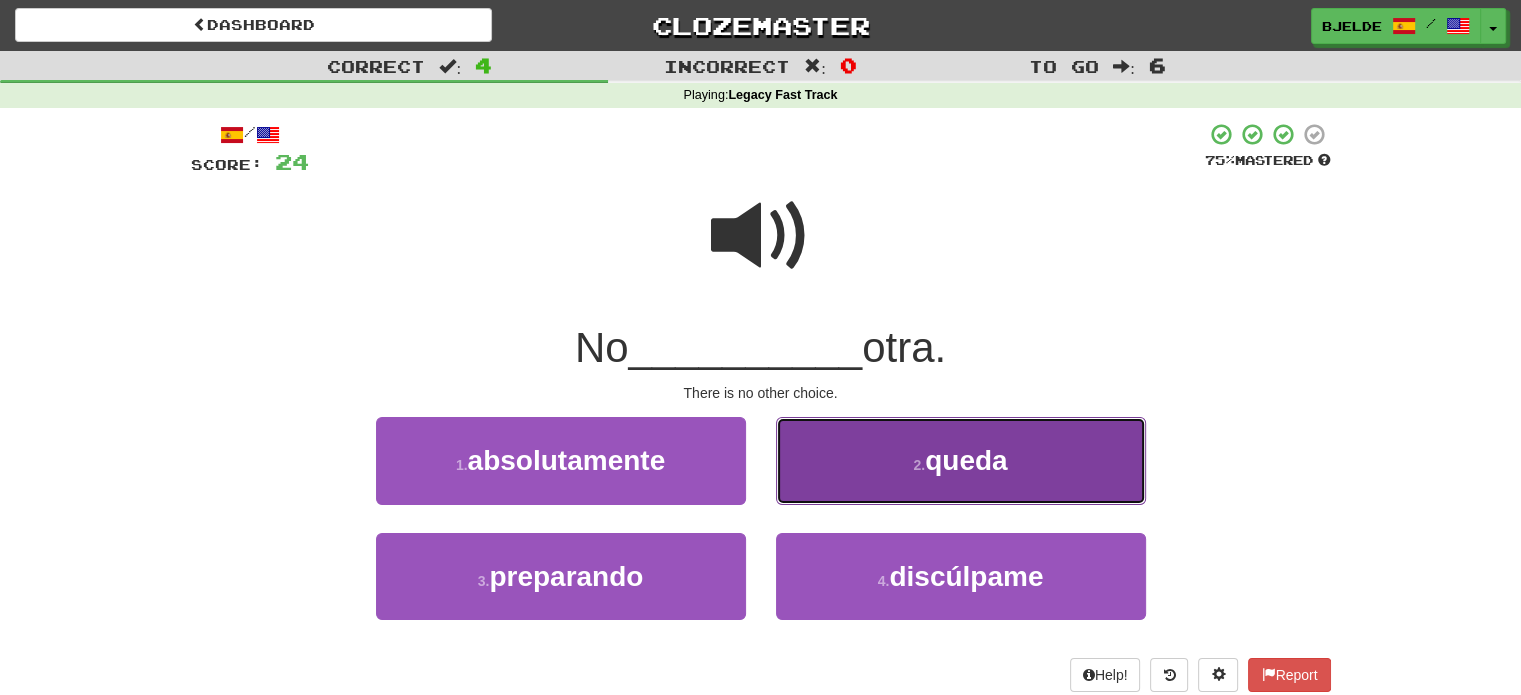 click on "2 .  queda" at bounding box center [961, 460] 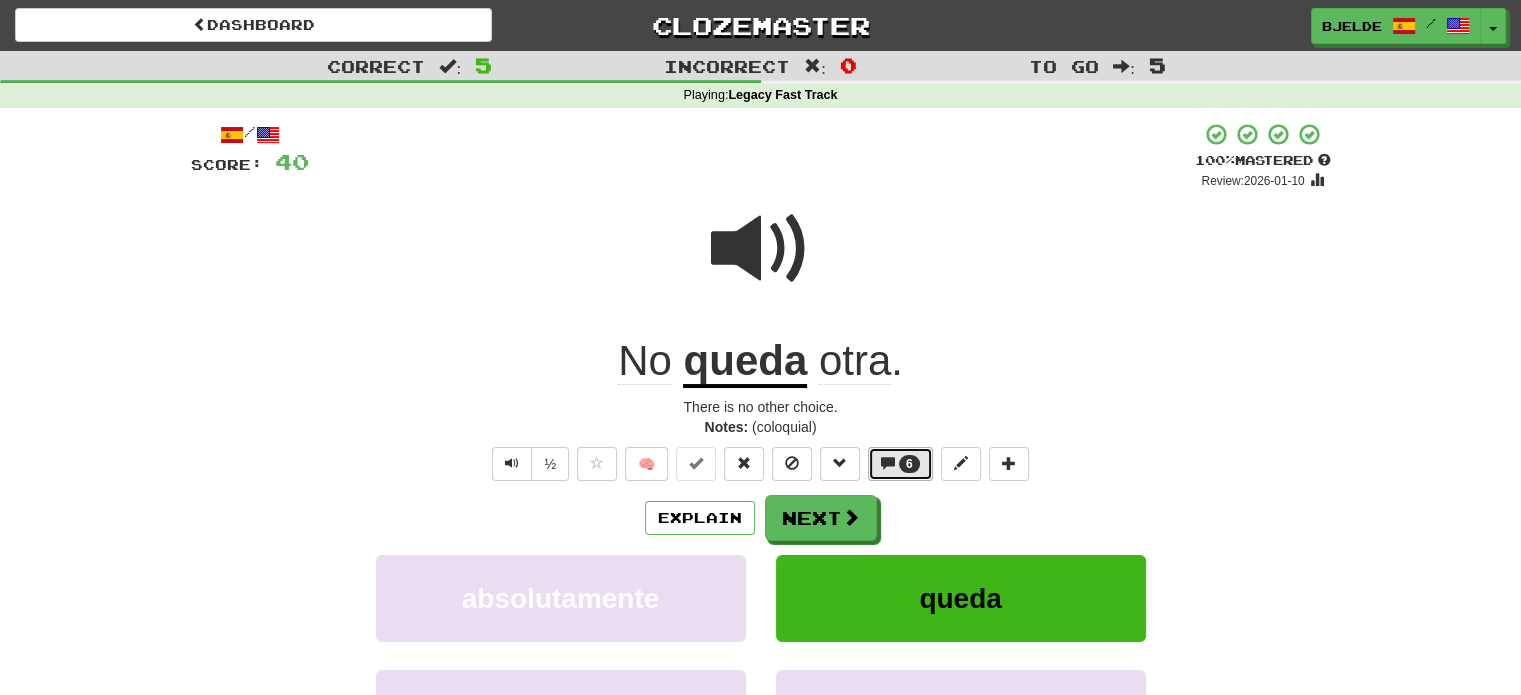 click at bounding box center [888, 463] 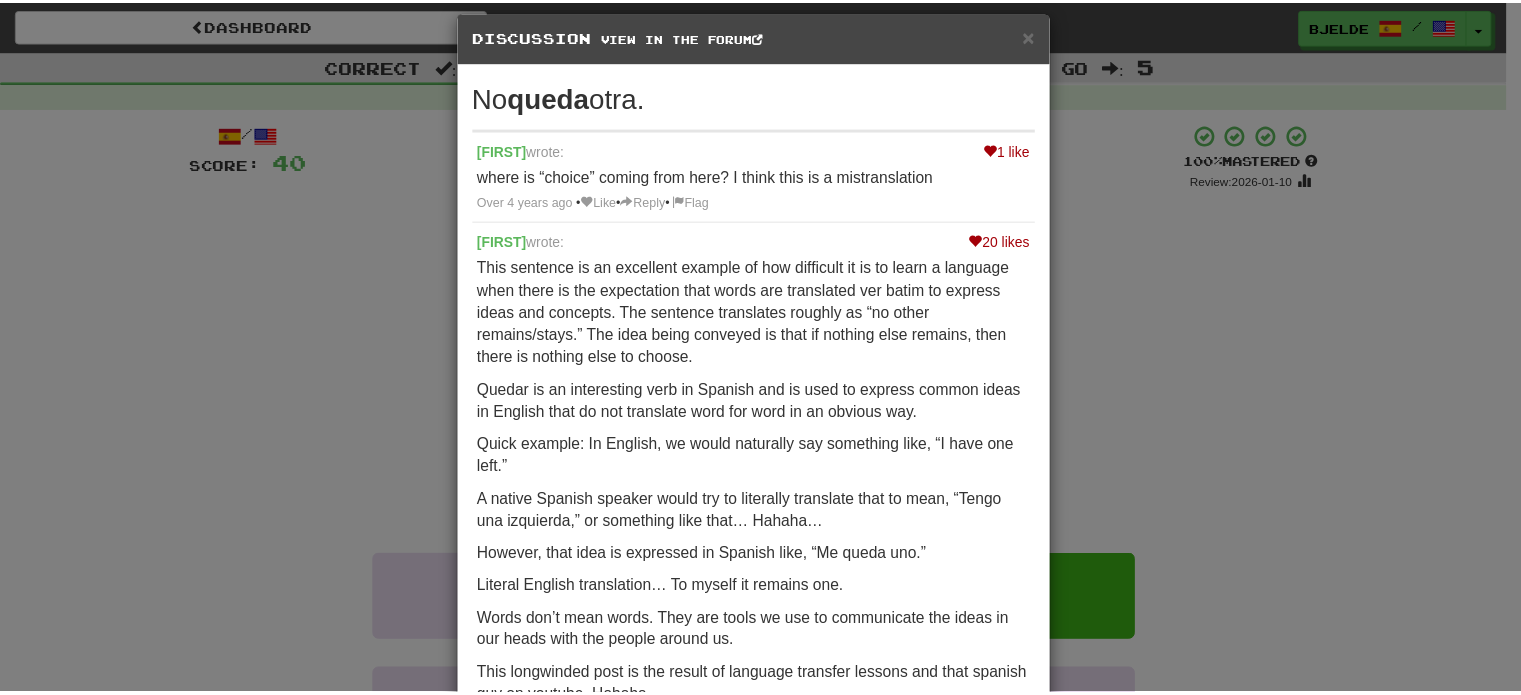 scroll, scrollTop: 0, scrollLeft: 0, axis: both 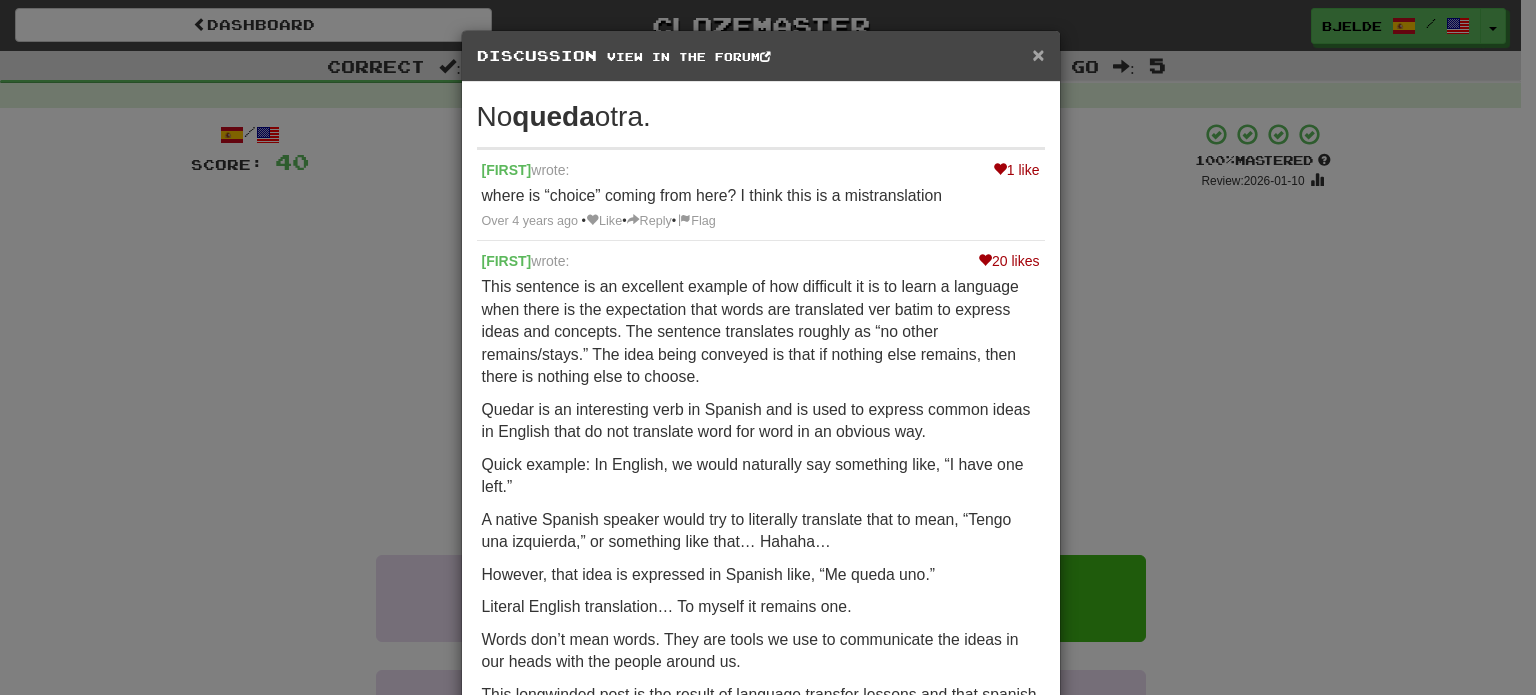 click on "×" at bounding box center [1038, 54] 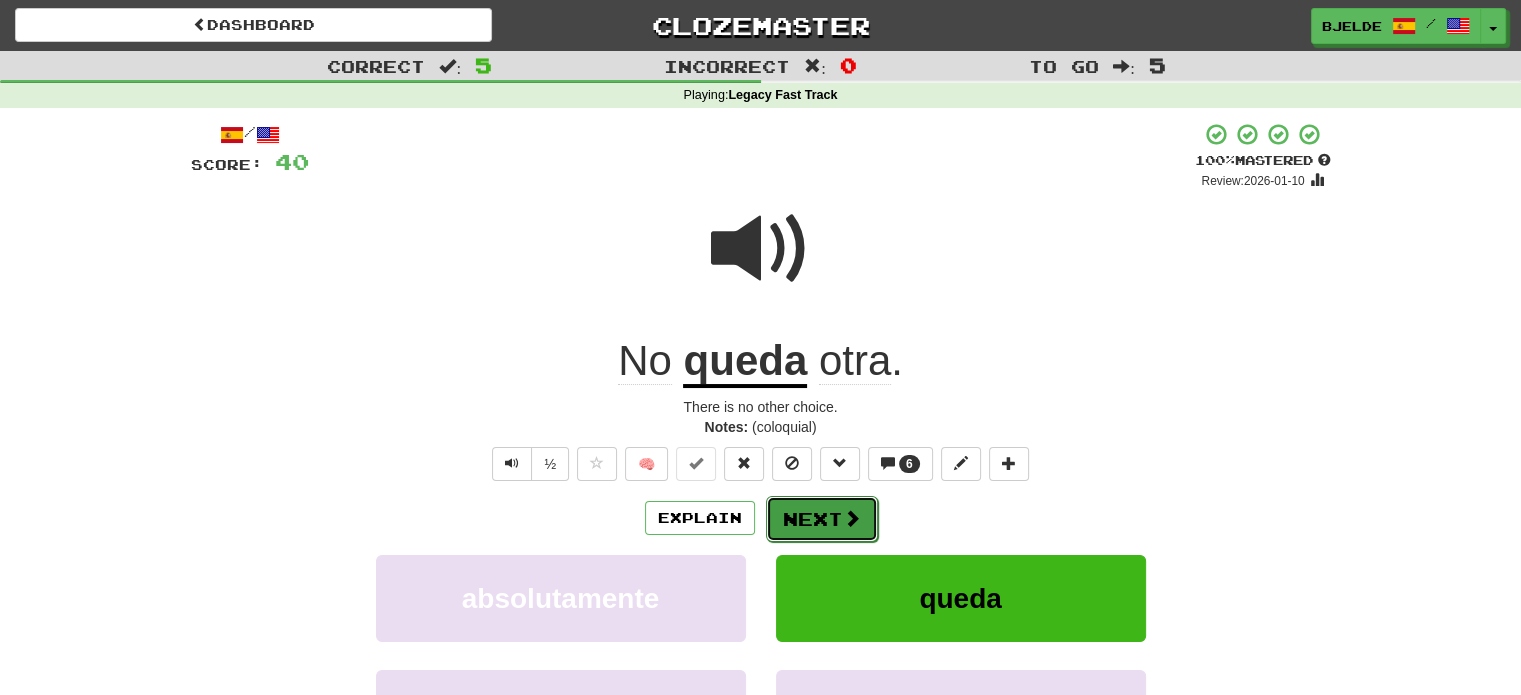 click on "Next" at bounding box center [822, 519] 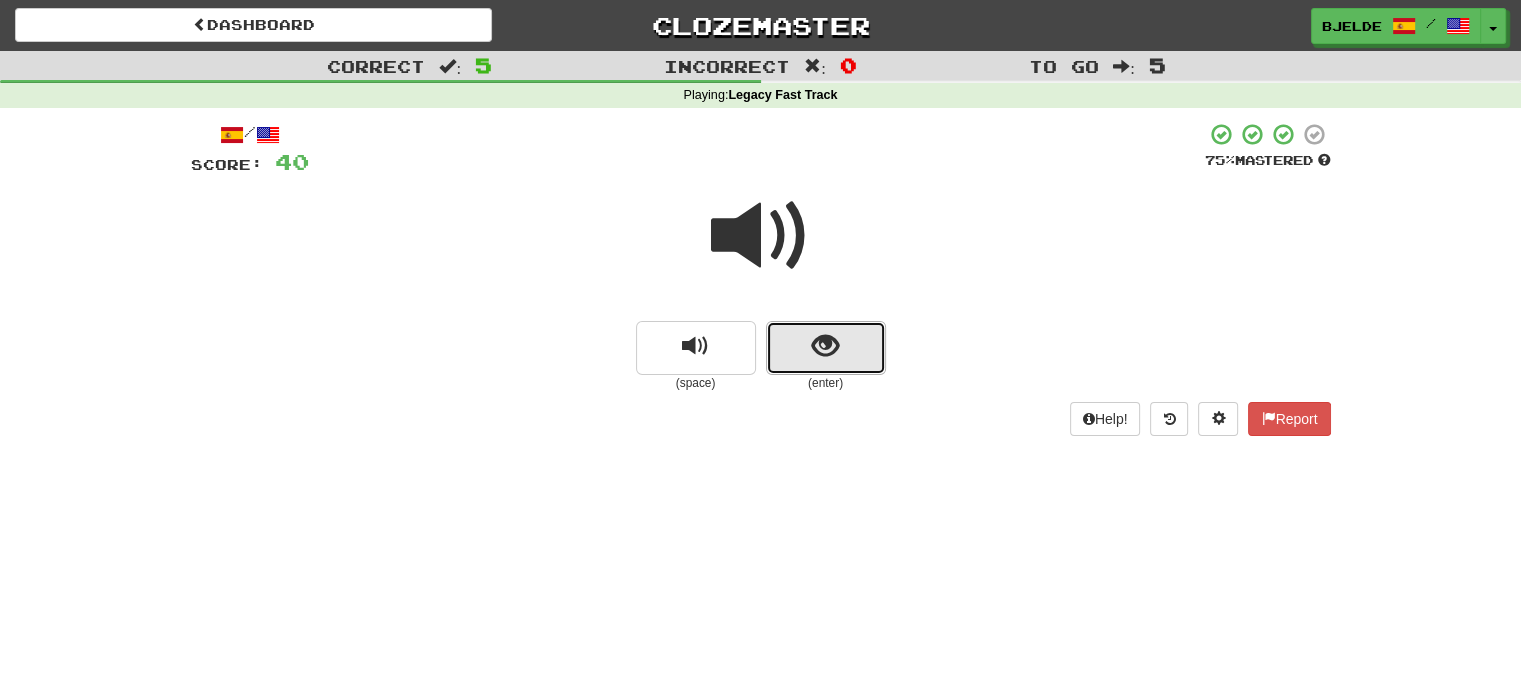 click at bounding box center (825, 346) 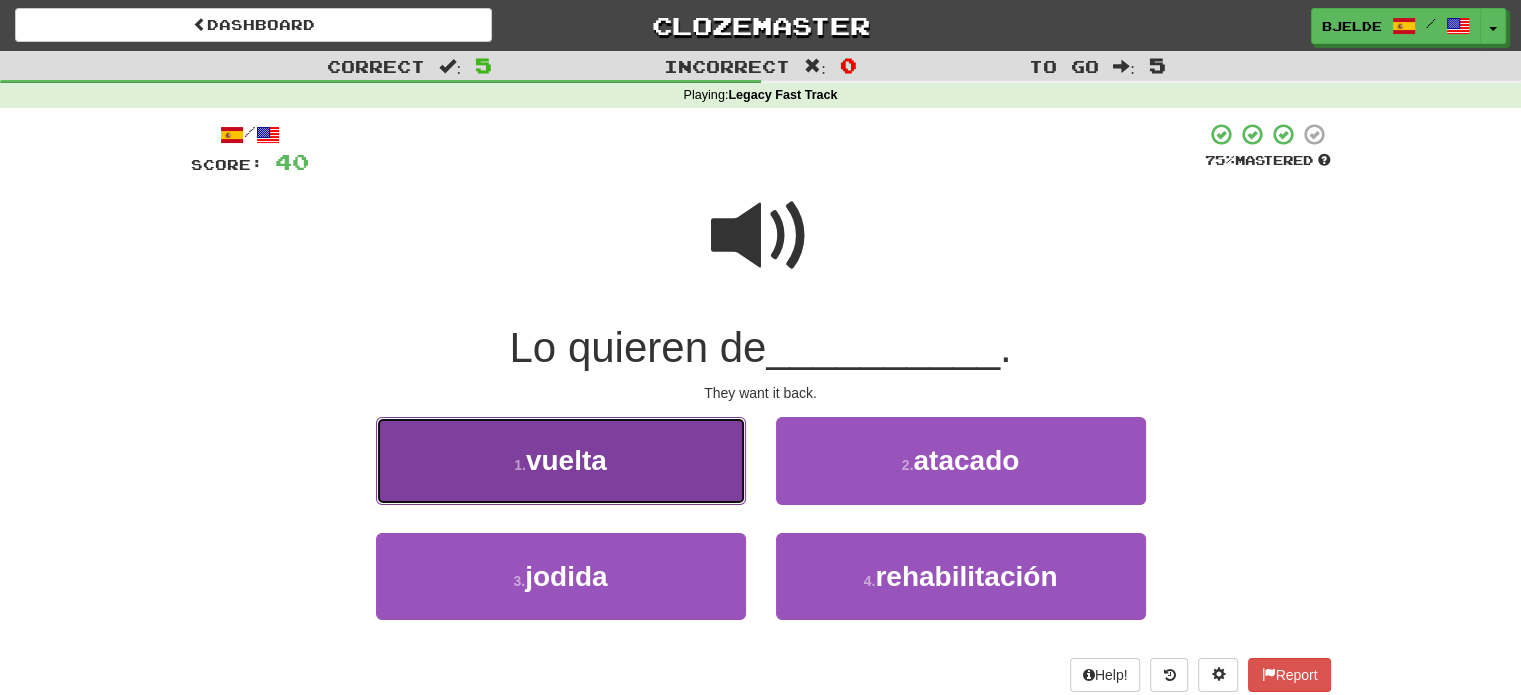 click on "1 .  vuelta" at bounding box center [561, 460] 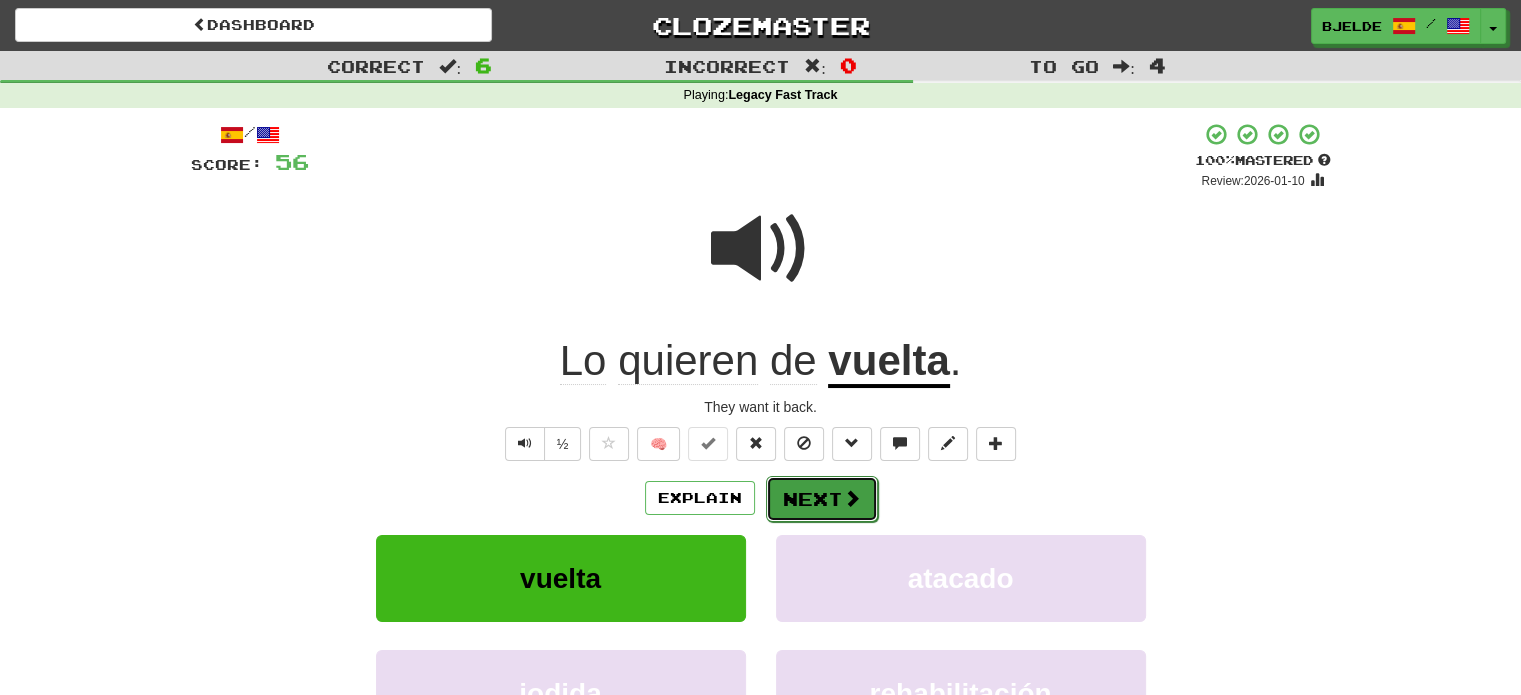 click on "Next" at bounding box center (822, 499) 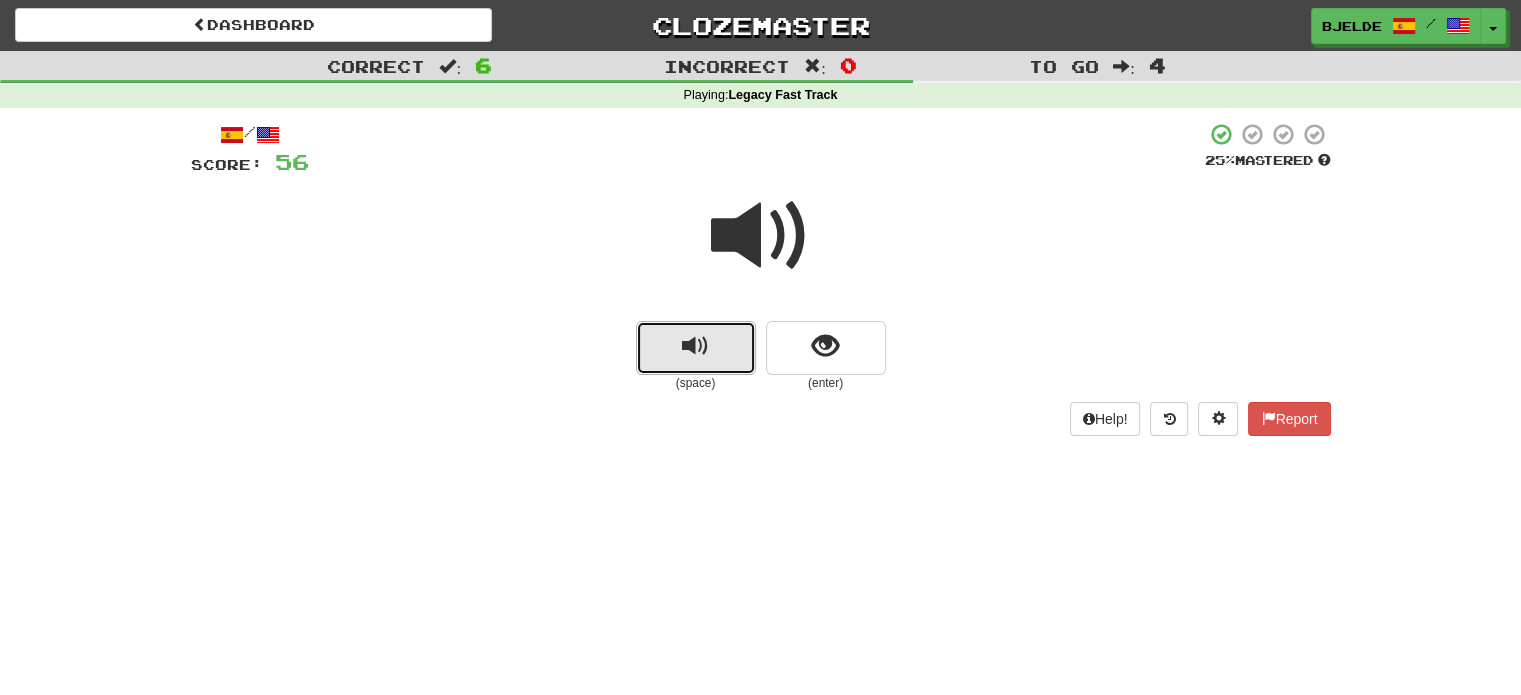 click at bounding box center (695, 346) 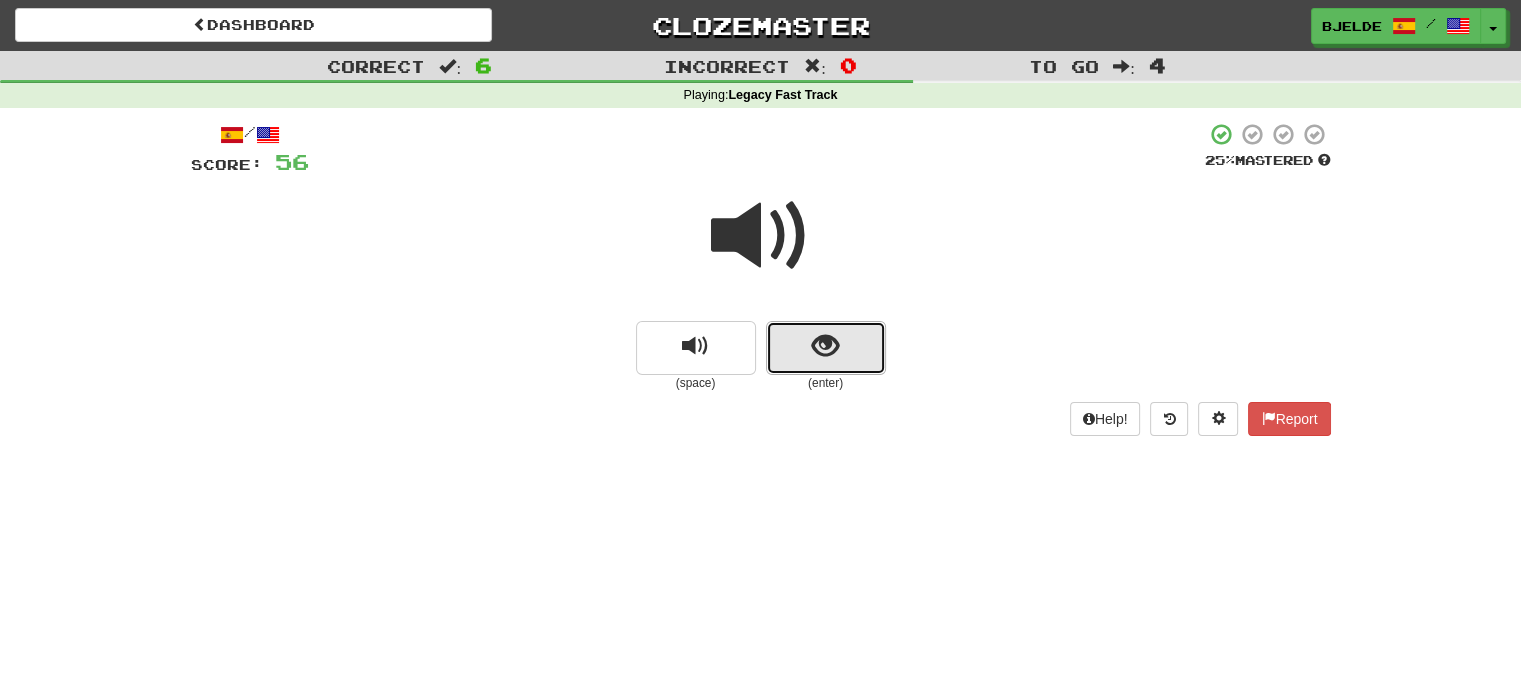 click at bounding box center (826, 348) 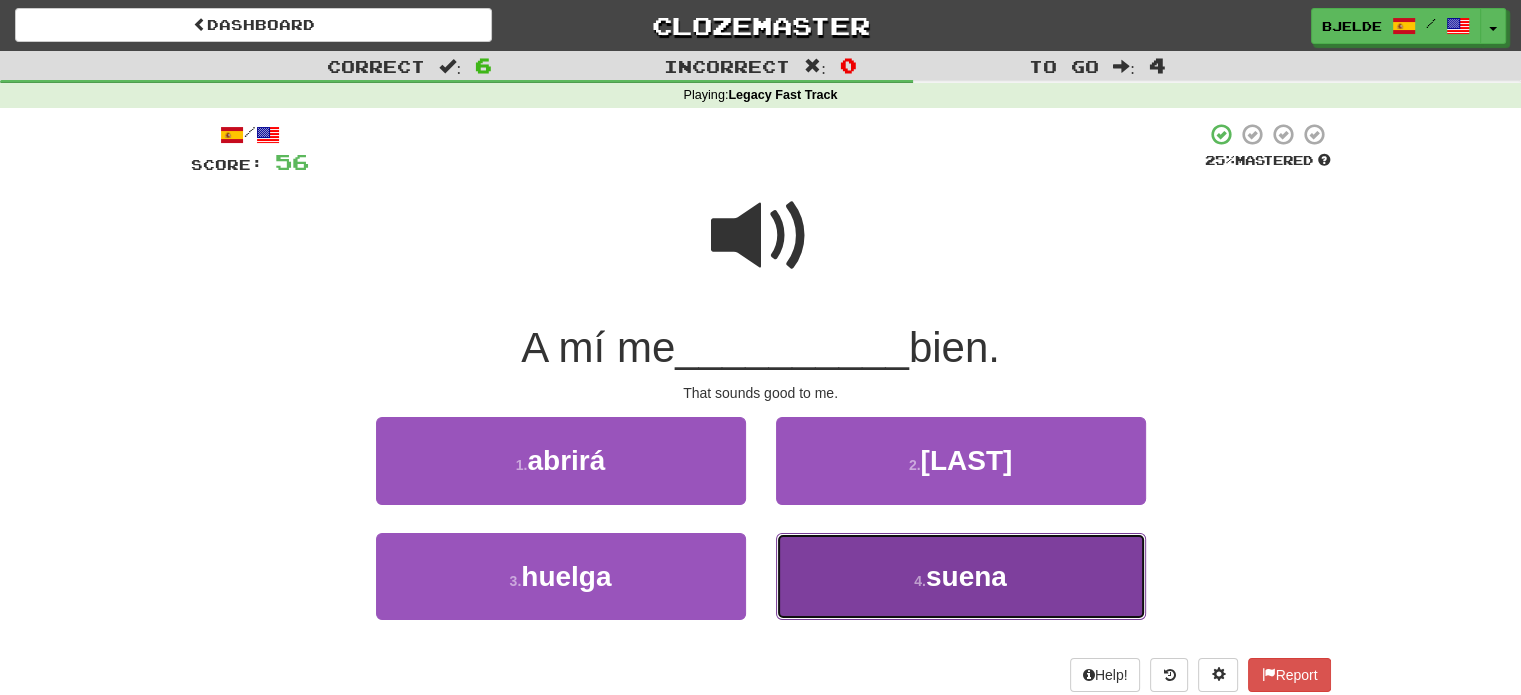 click on "4 .  suena" at bounding box center (961, 576) 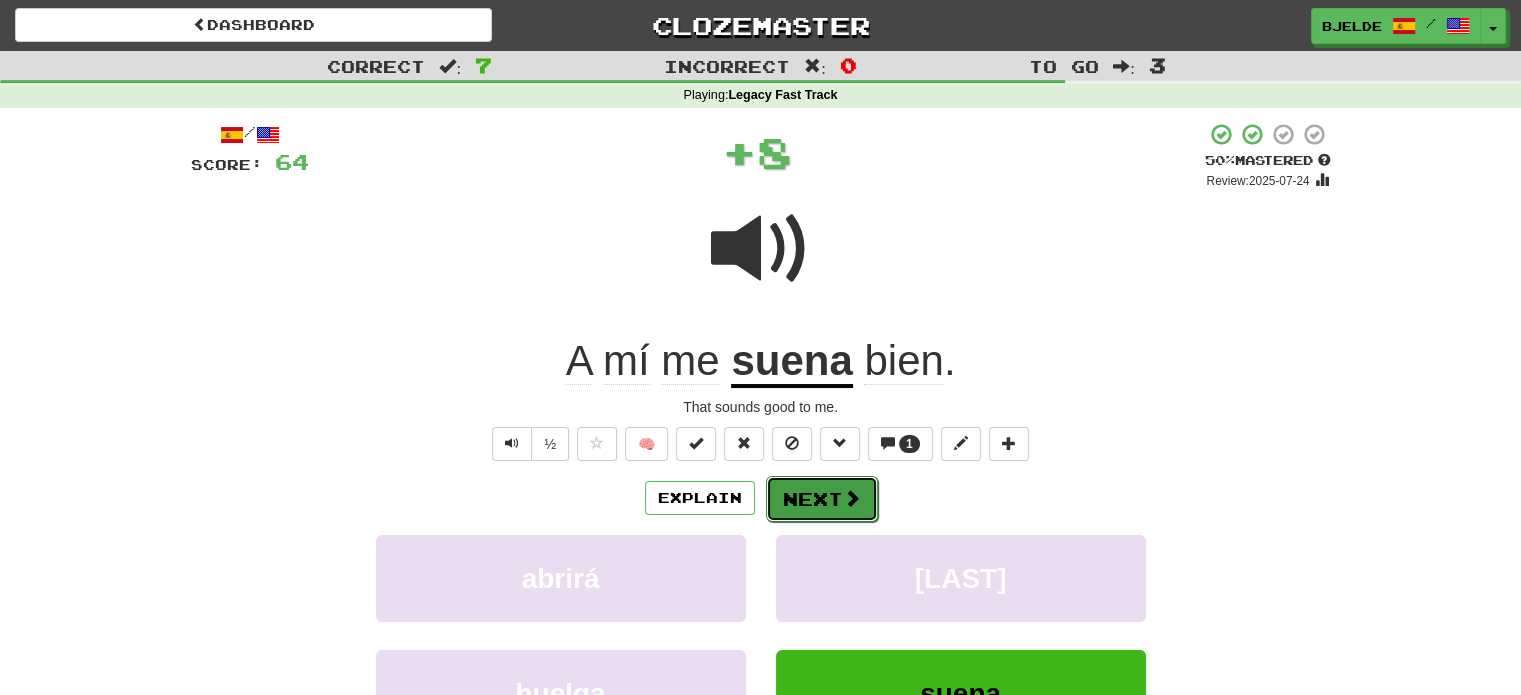 click on "Next" at bounding box center [822, 499] 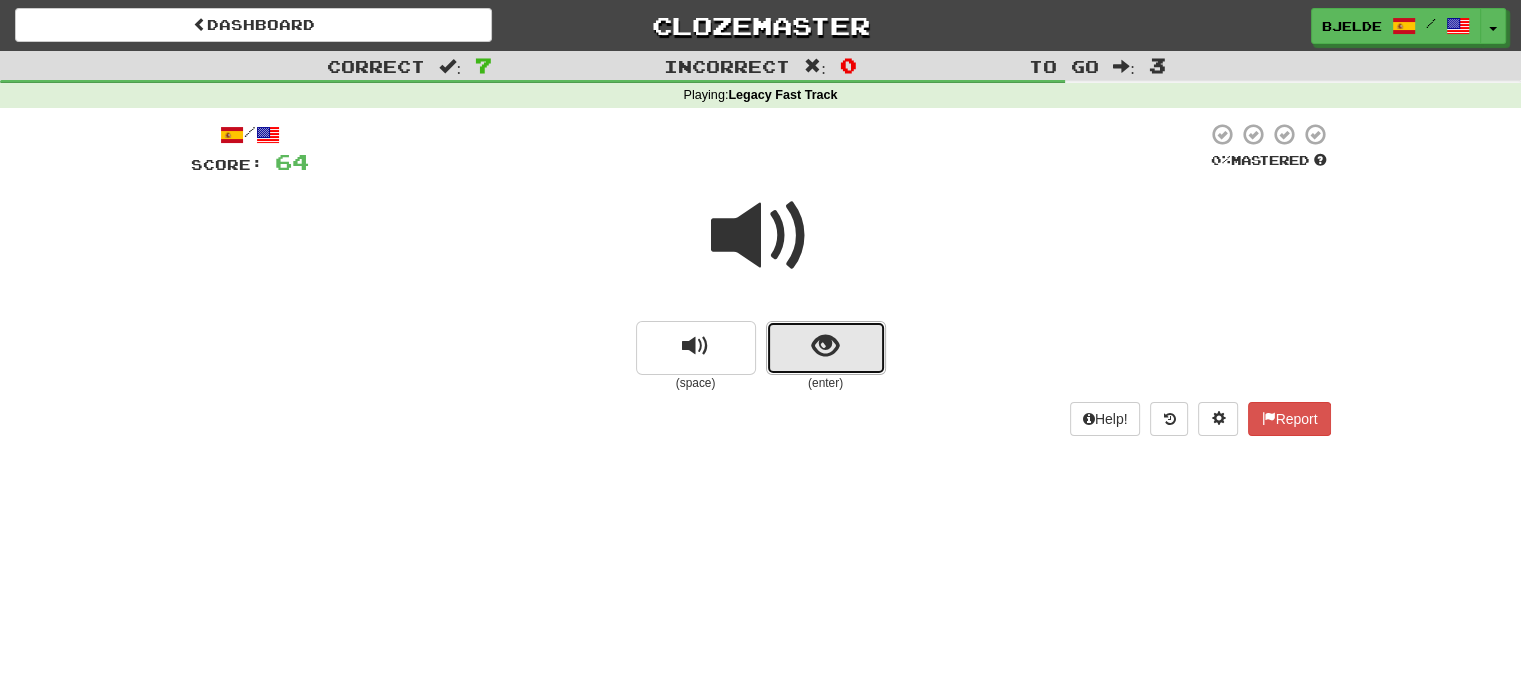 click at bounding box center [825, 346] 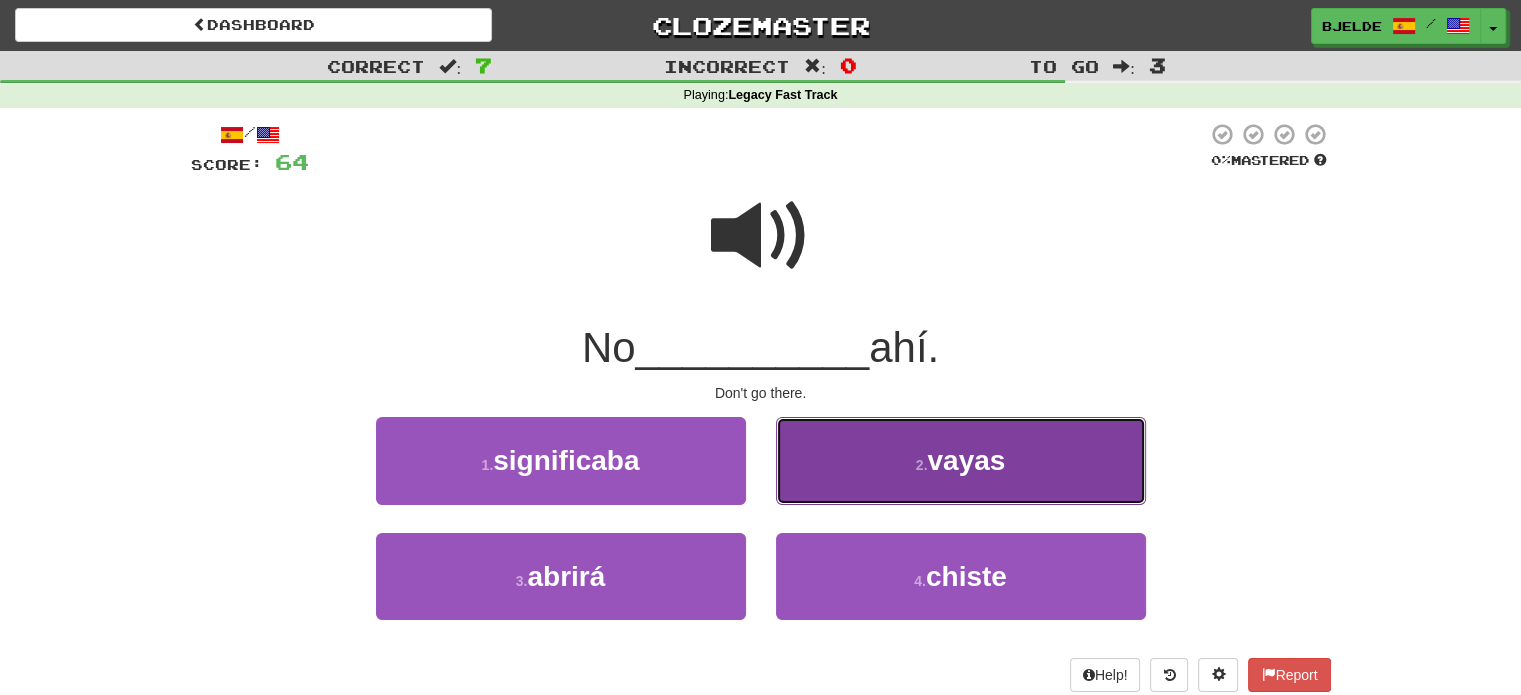click on "2 .  vayas" at bounding box center (961, 460) 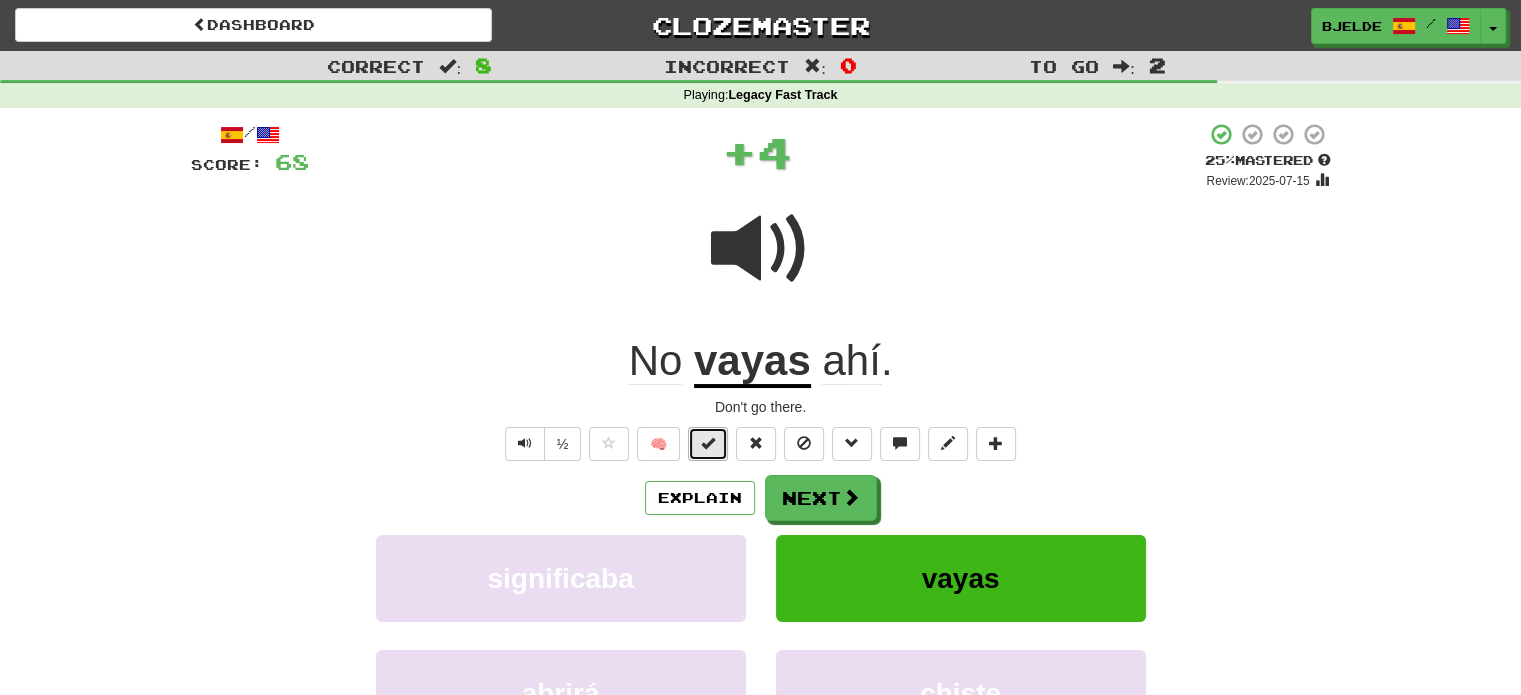 click at bounding box center (708, 444) 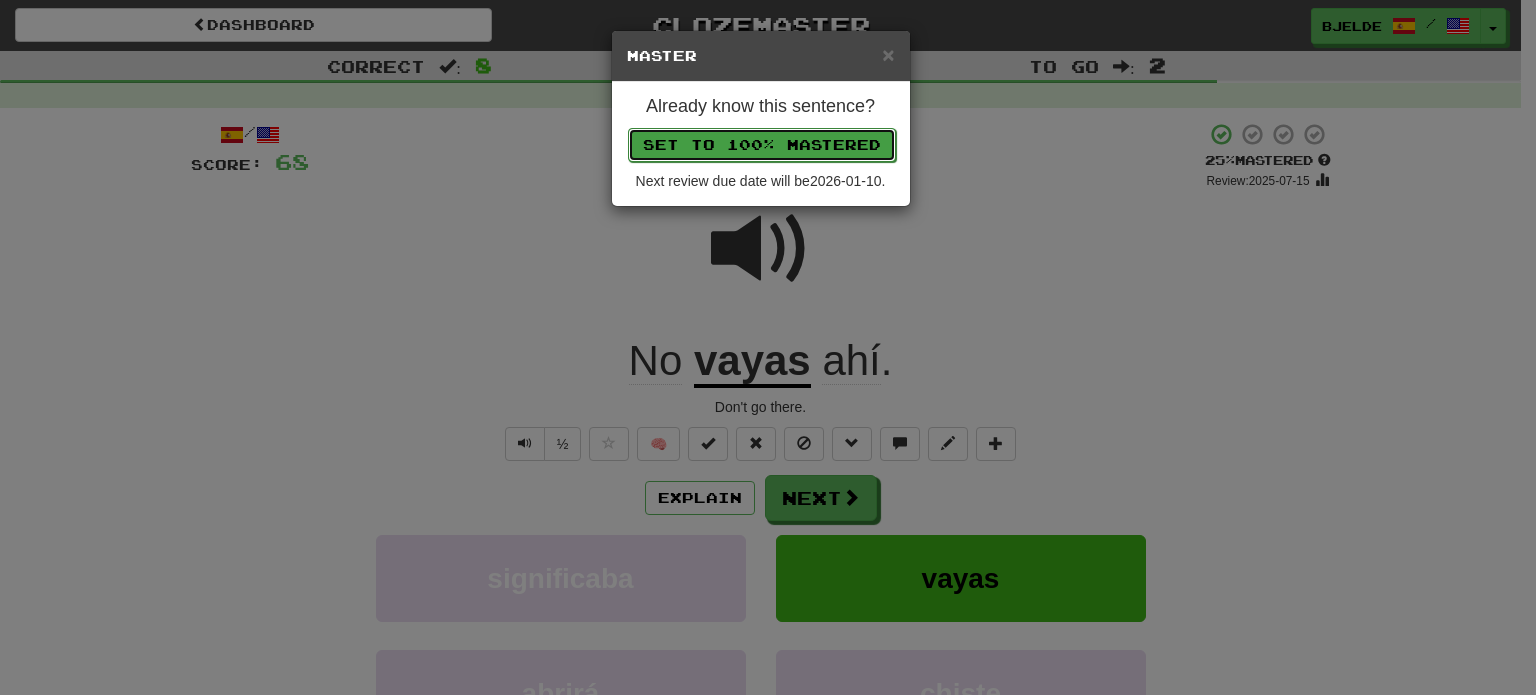 click on "Set to 100% Mastered" at bounding box center (762, 145) 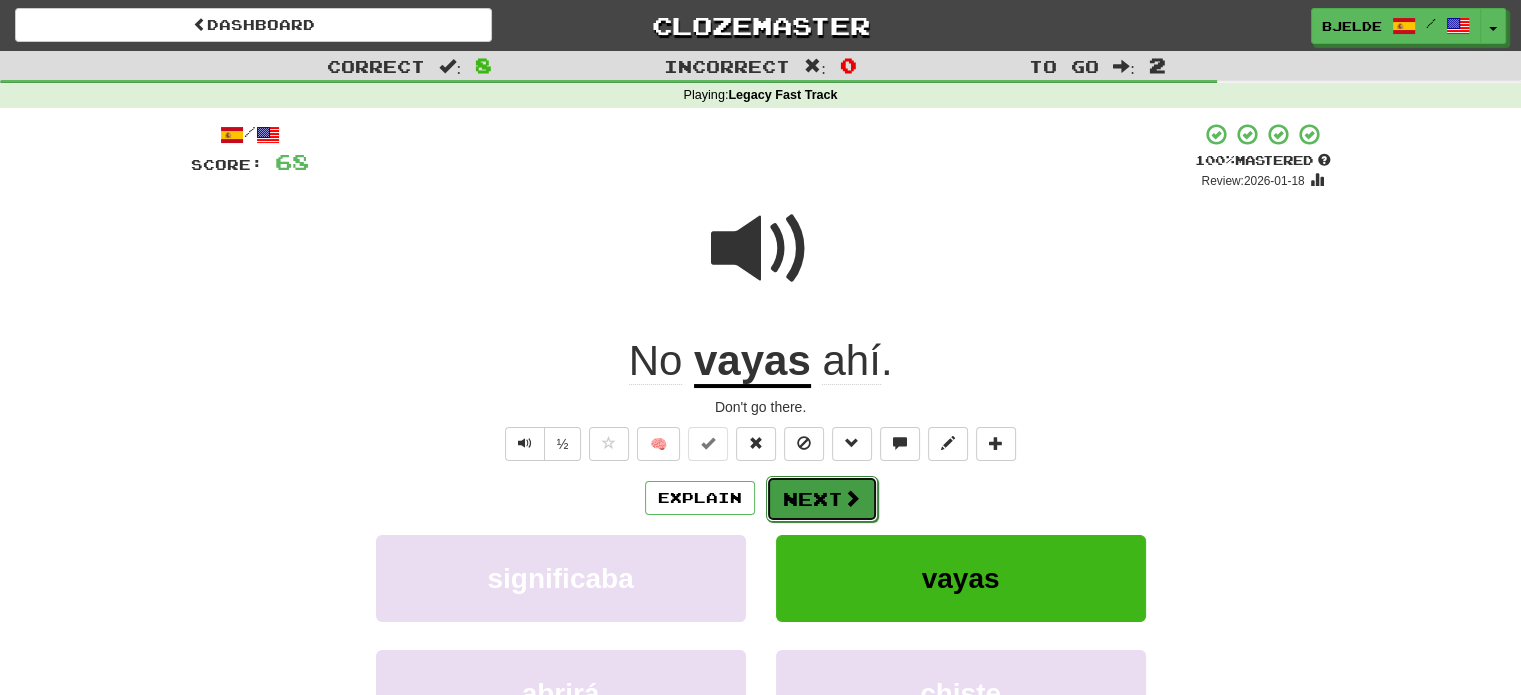 click on "Next" at bounding box center [822, 499] 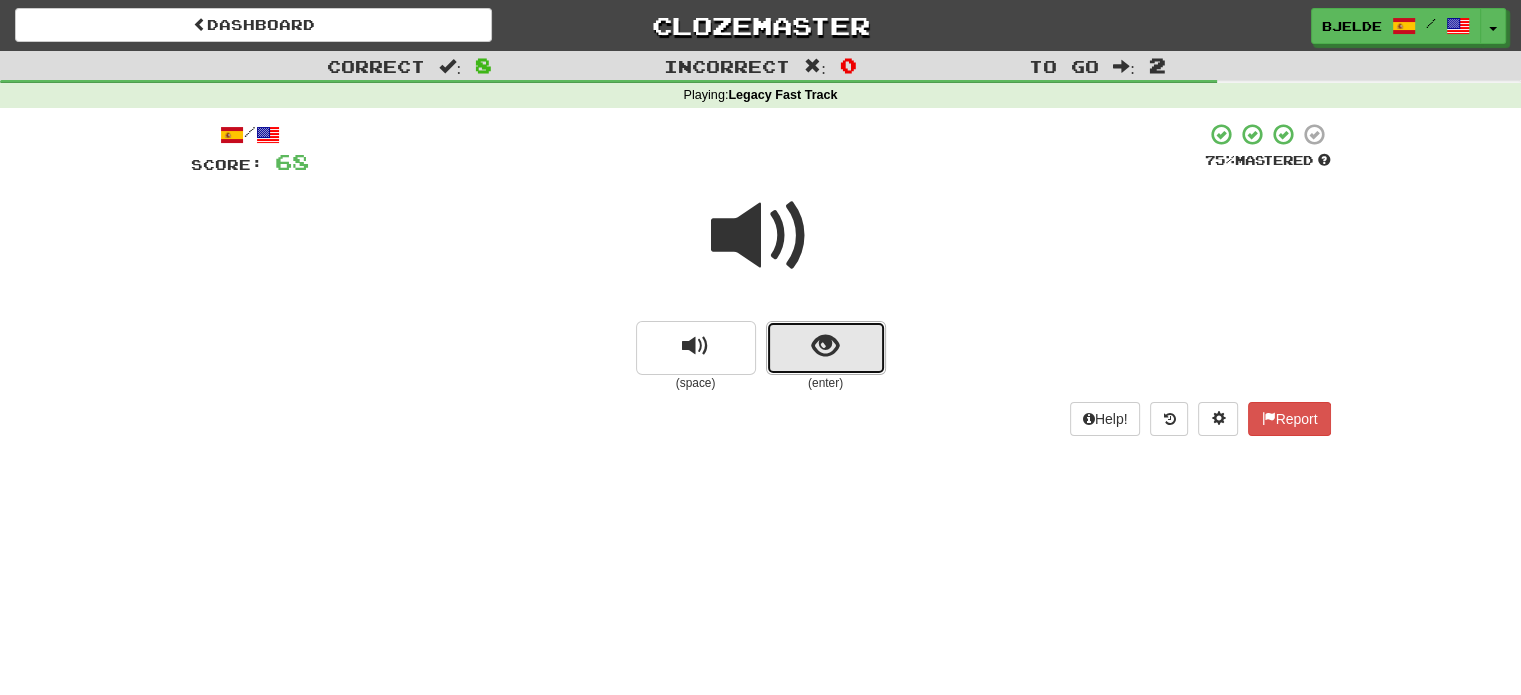 click at bounding box center [825, 346] 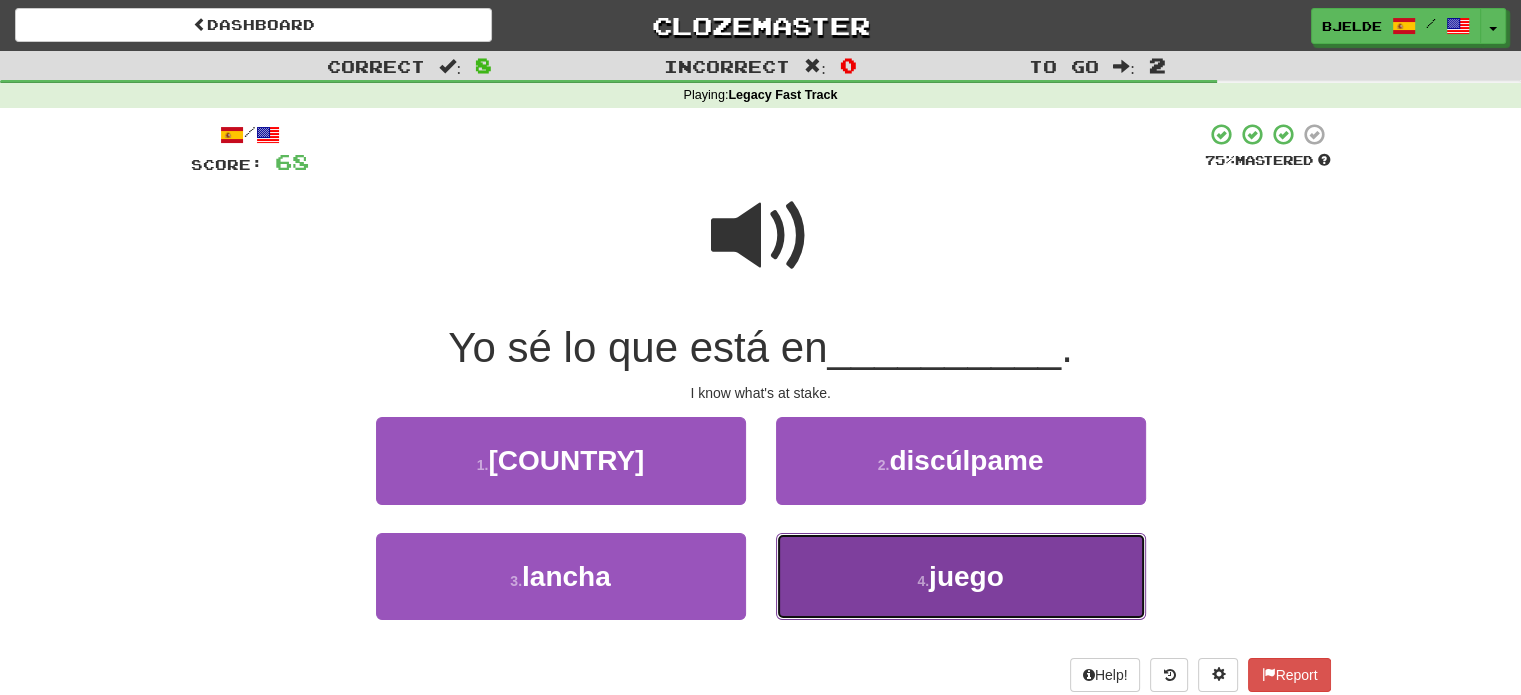 click on "4 .  juego" at bounding box center [961, 576] 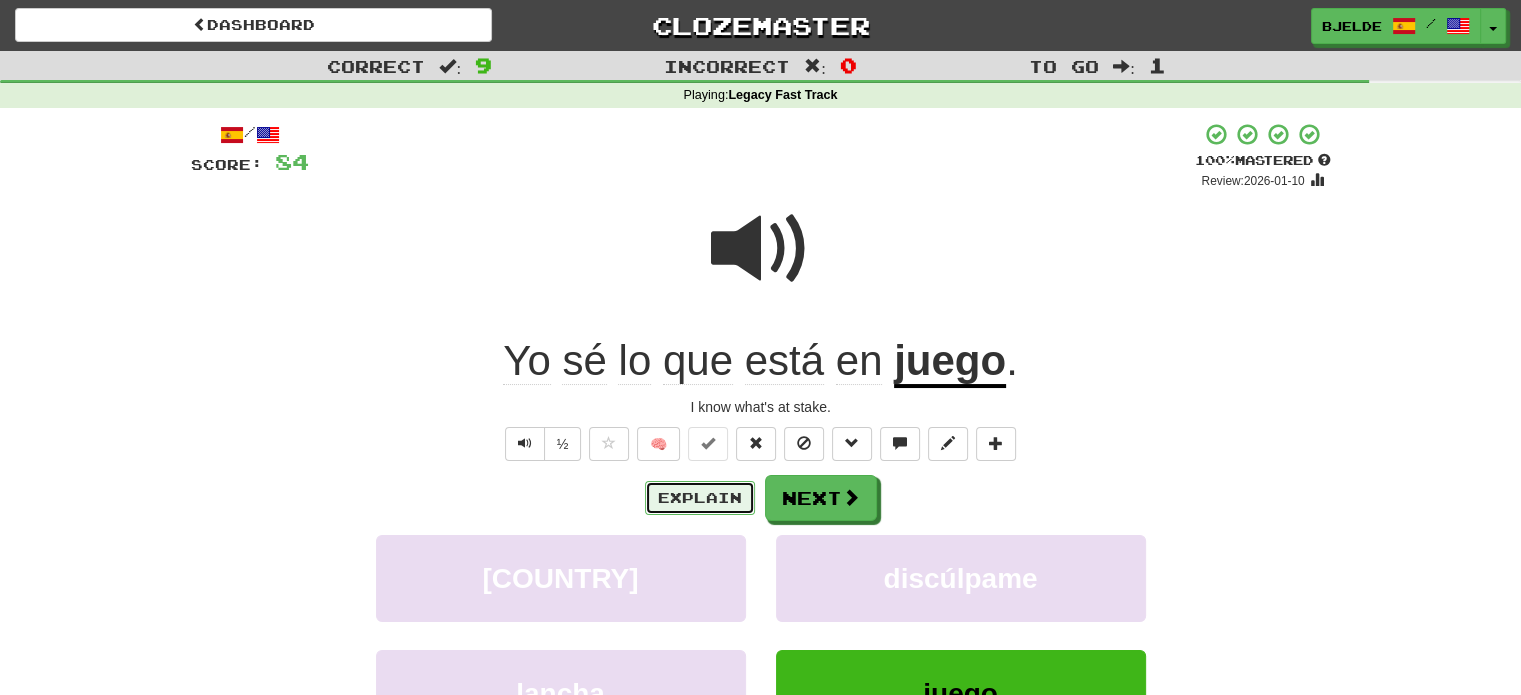 click on "Explain" at bounding box center [700, 498] 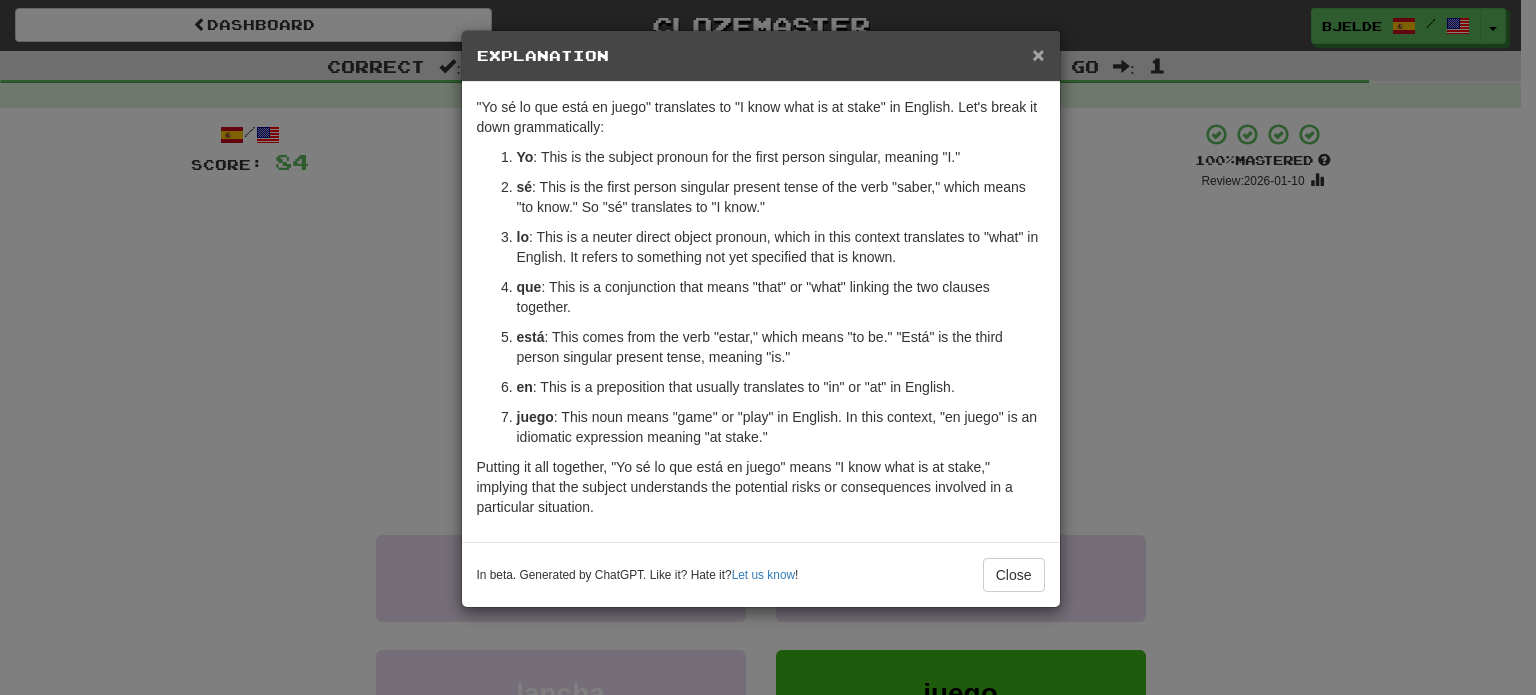 click on "×" at bounding box center (1038, 54) 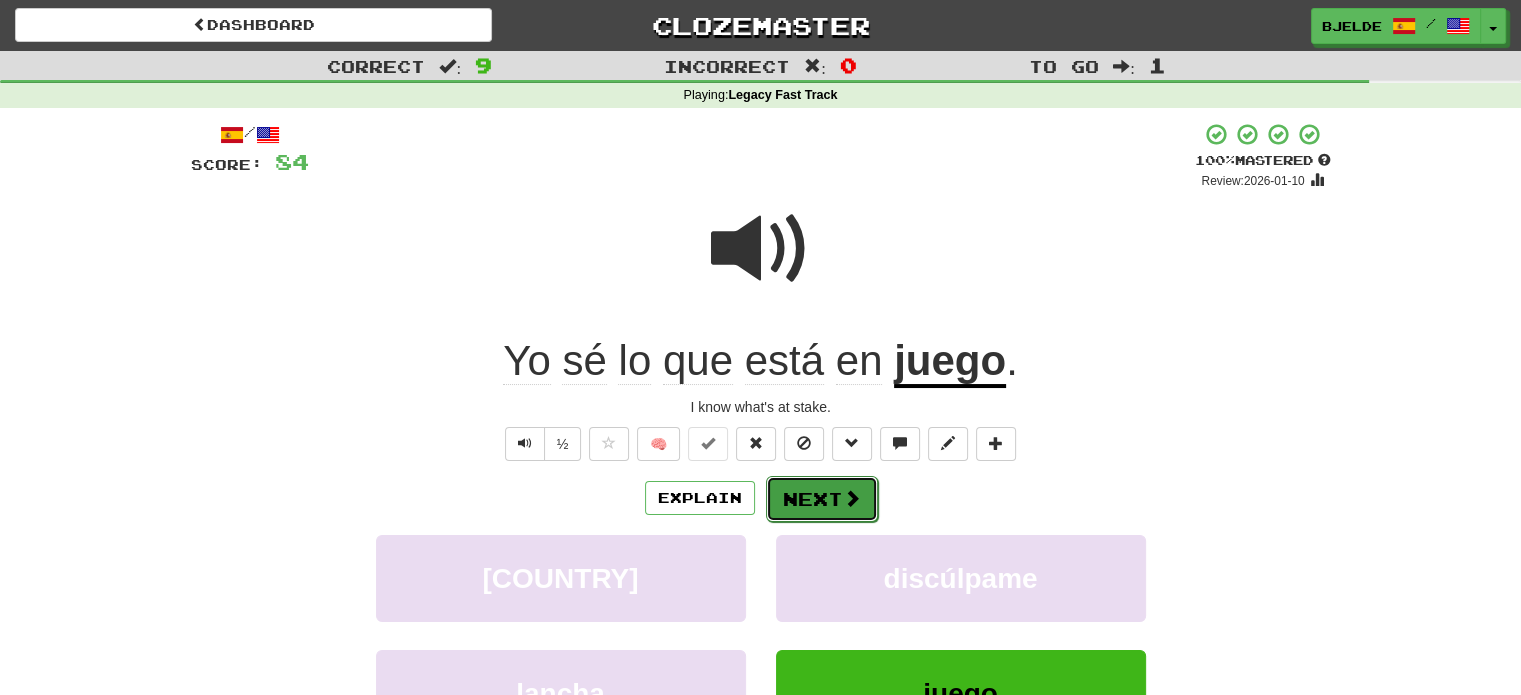 click on "Next" at bounding box center [822, 499] 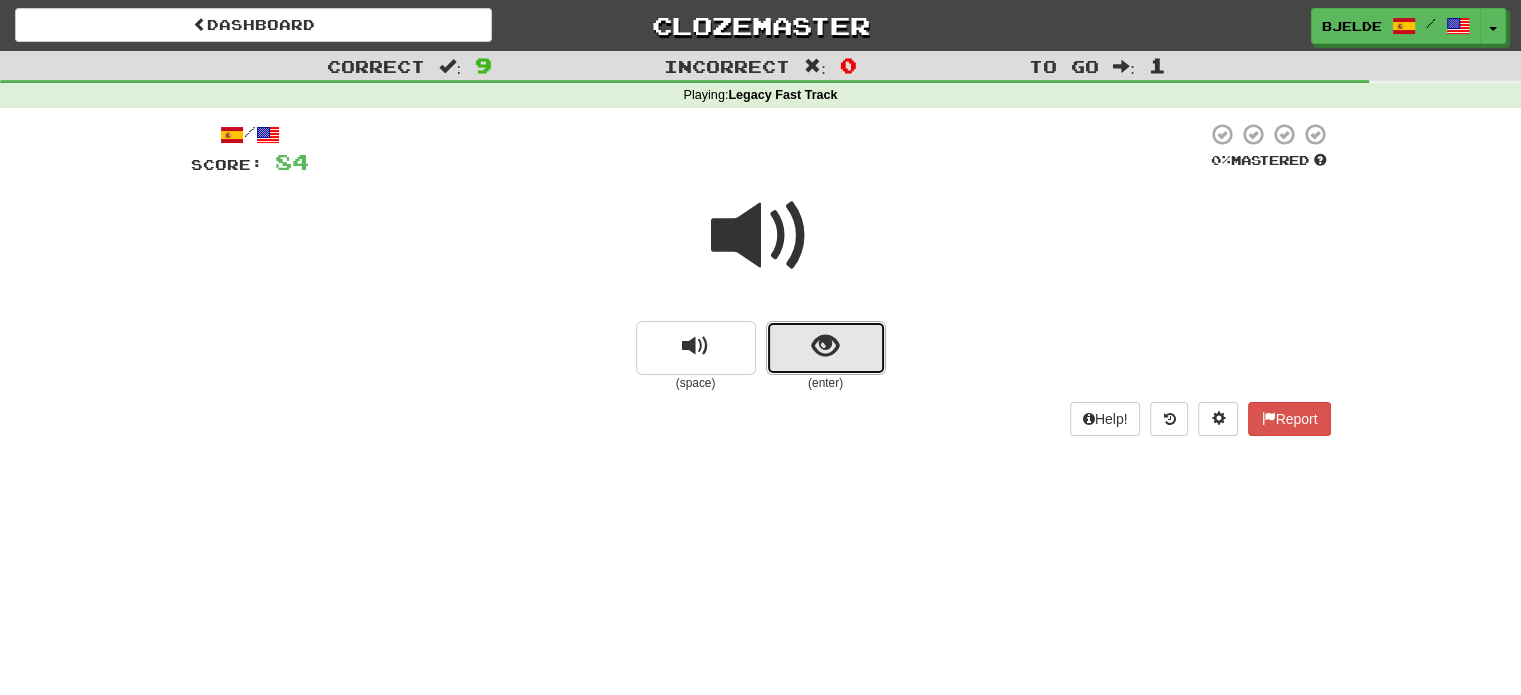 click at bounding box center (825, 346) 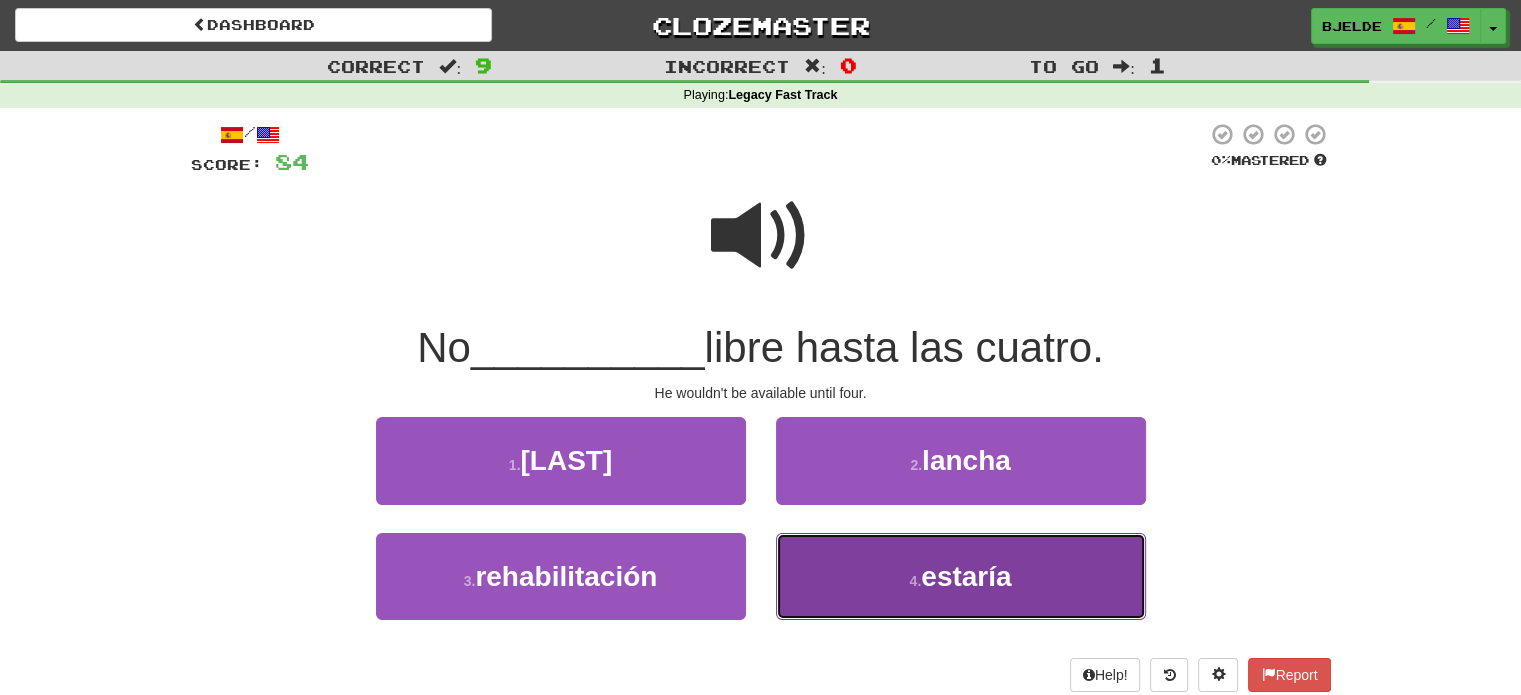 click on "4 .  estaría" at bounding box center [961, 576] 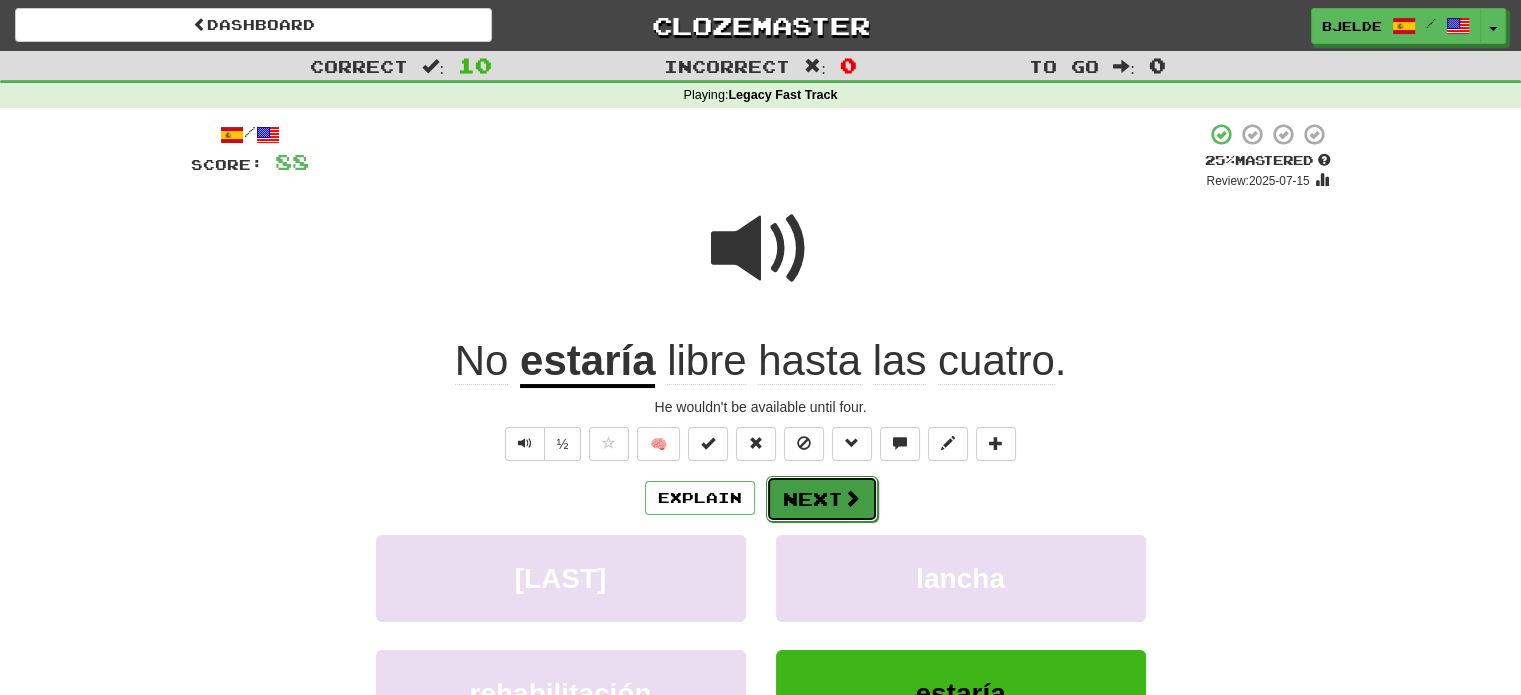 click on "Next" at bounding box center [822, 499] 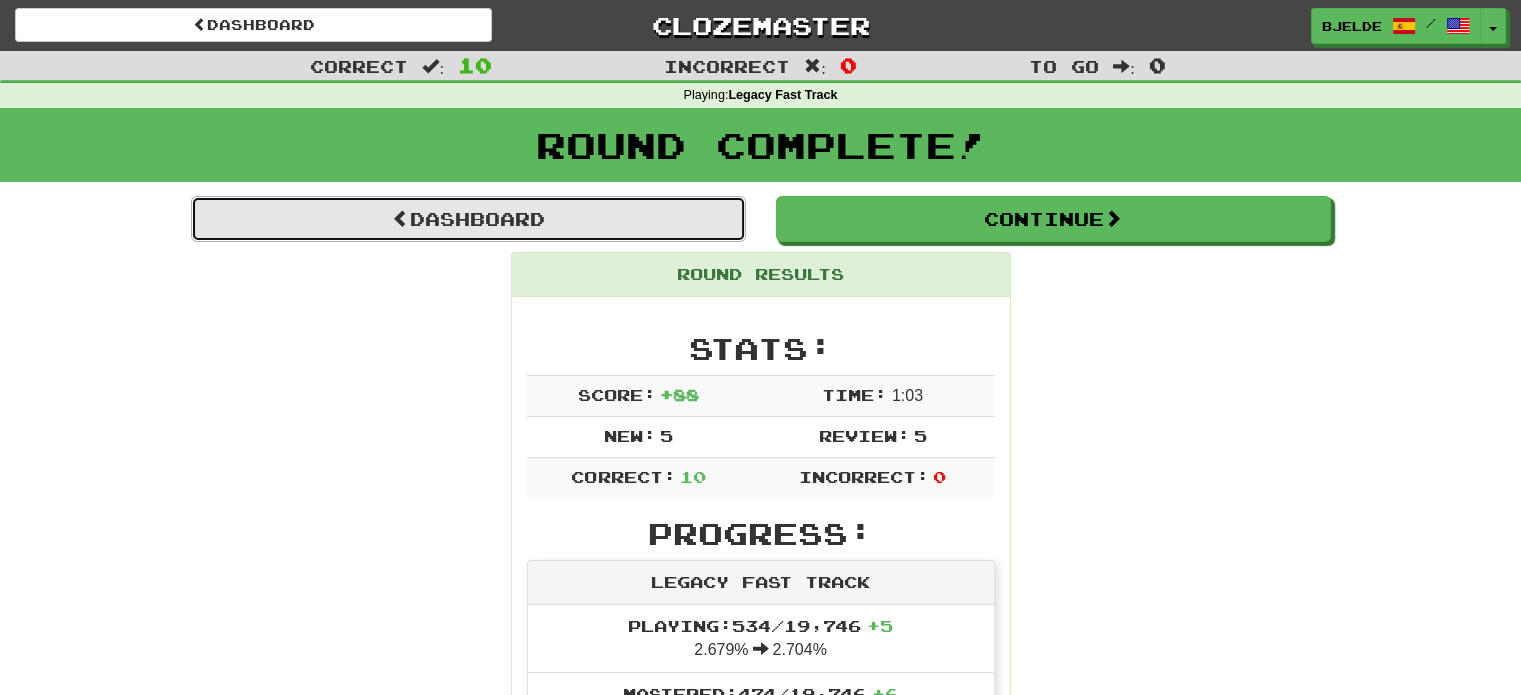 click on "Dashboard" at bounding box center [468, 219] 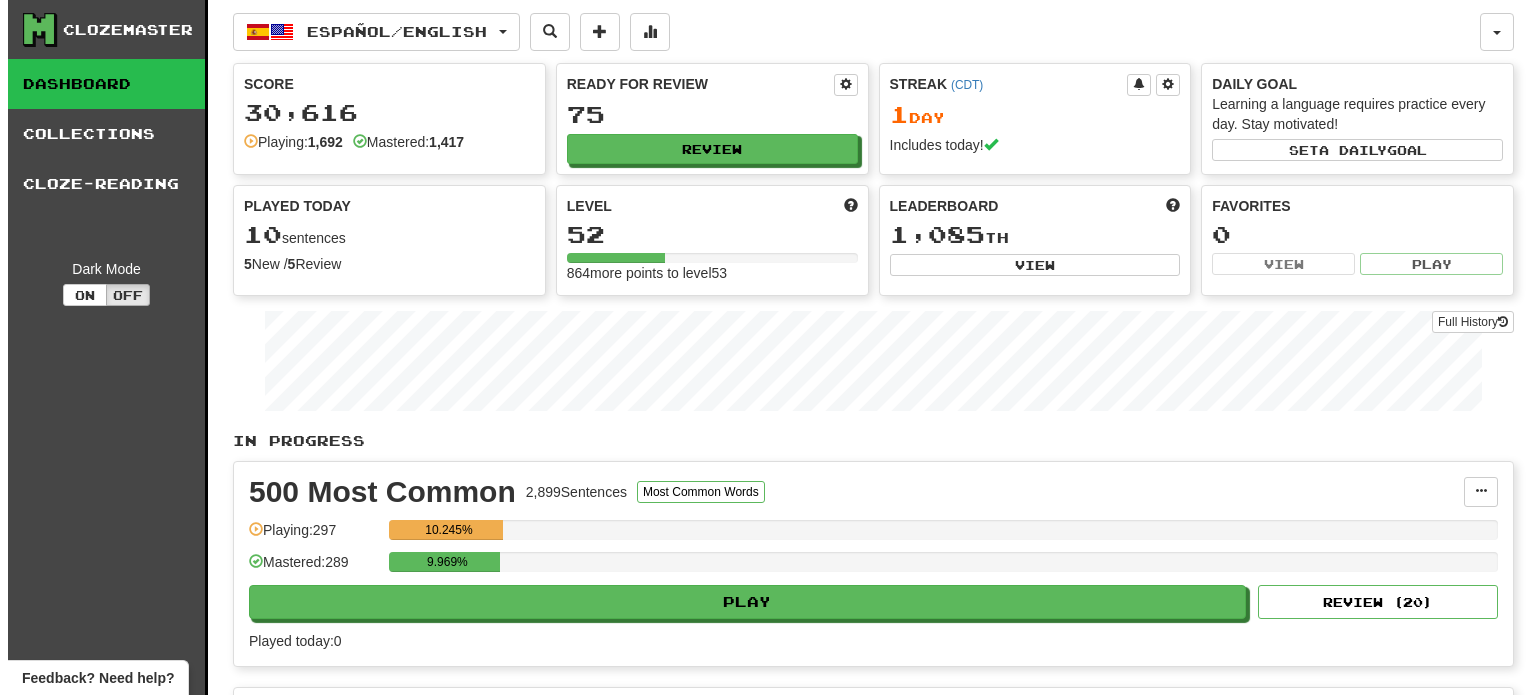 scroll, scrollTop: 0, scrollLeft: 0, axis: both 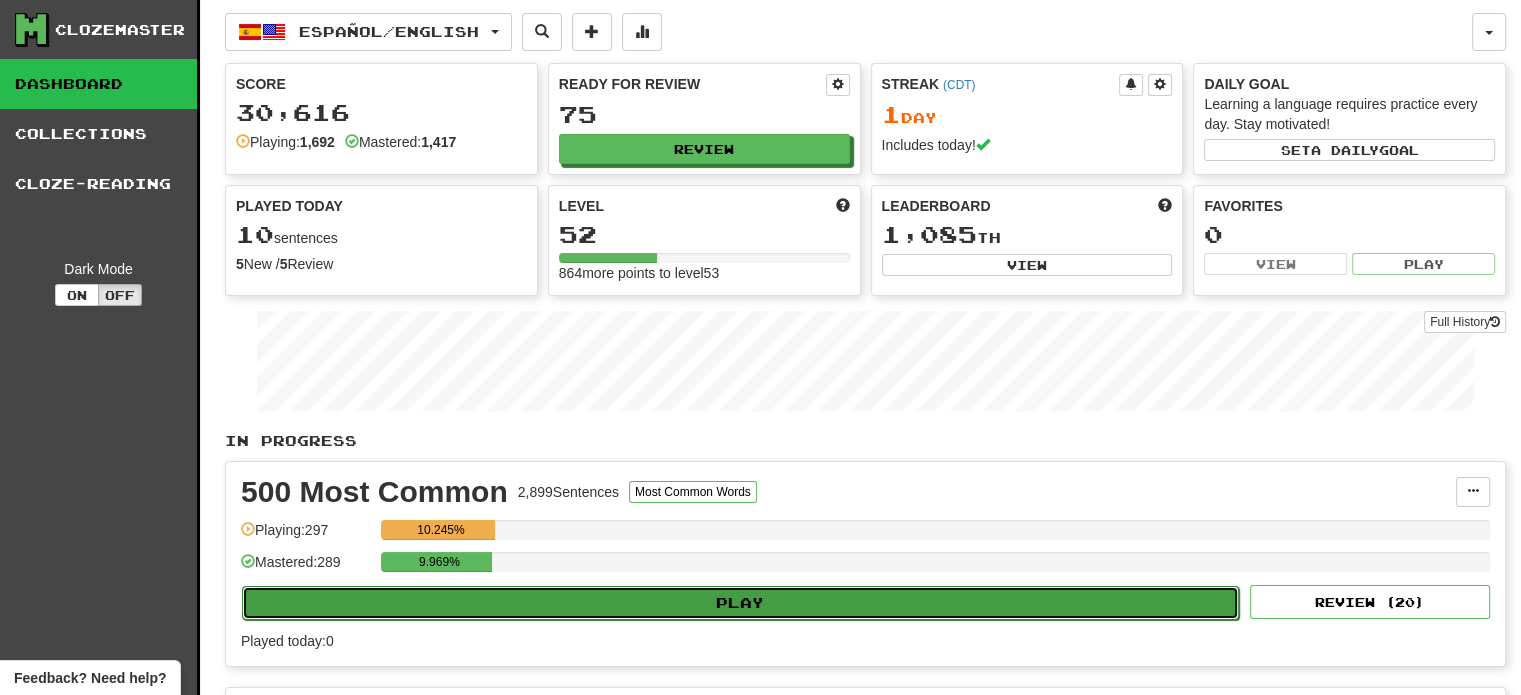 click on "Play" at bounding box center [740, 603] 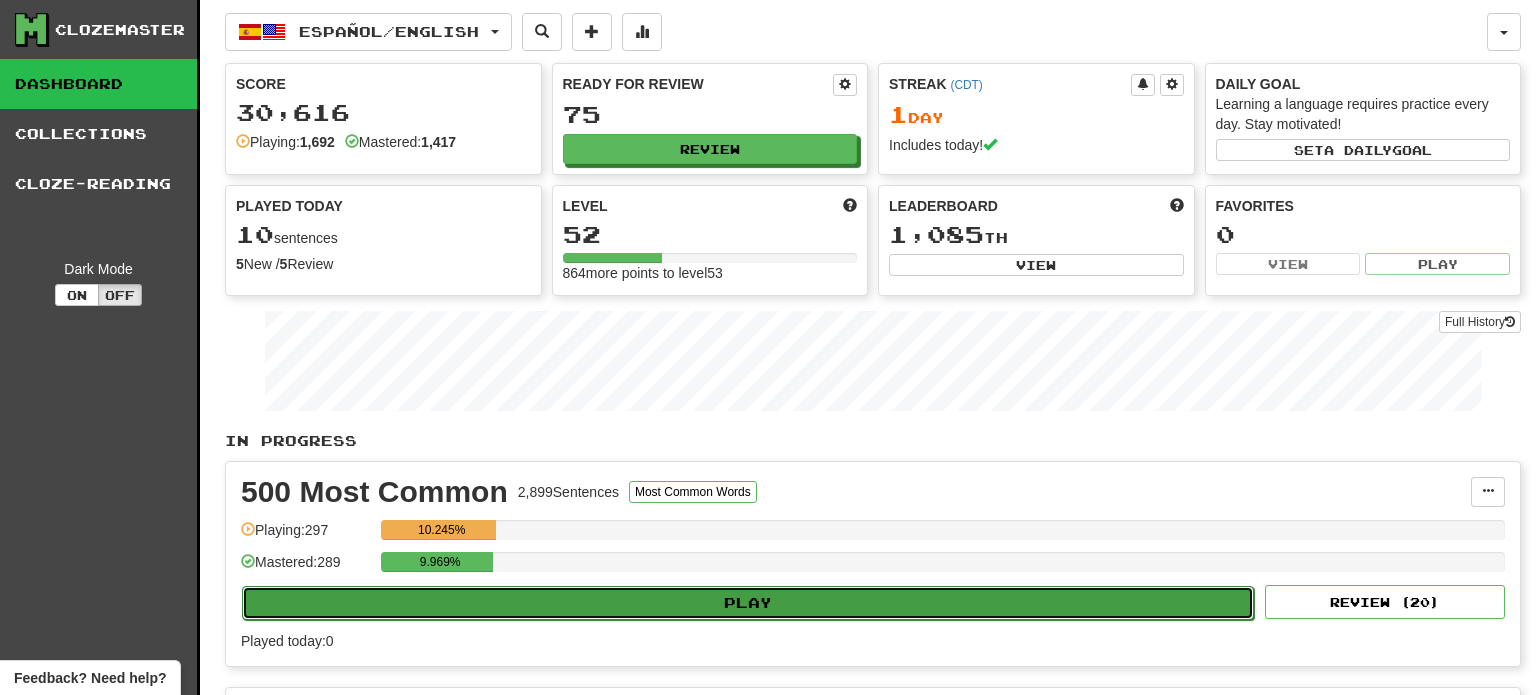 select on "**" 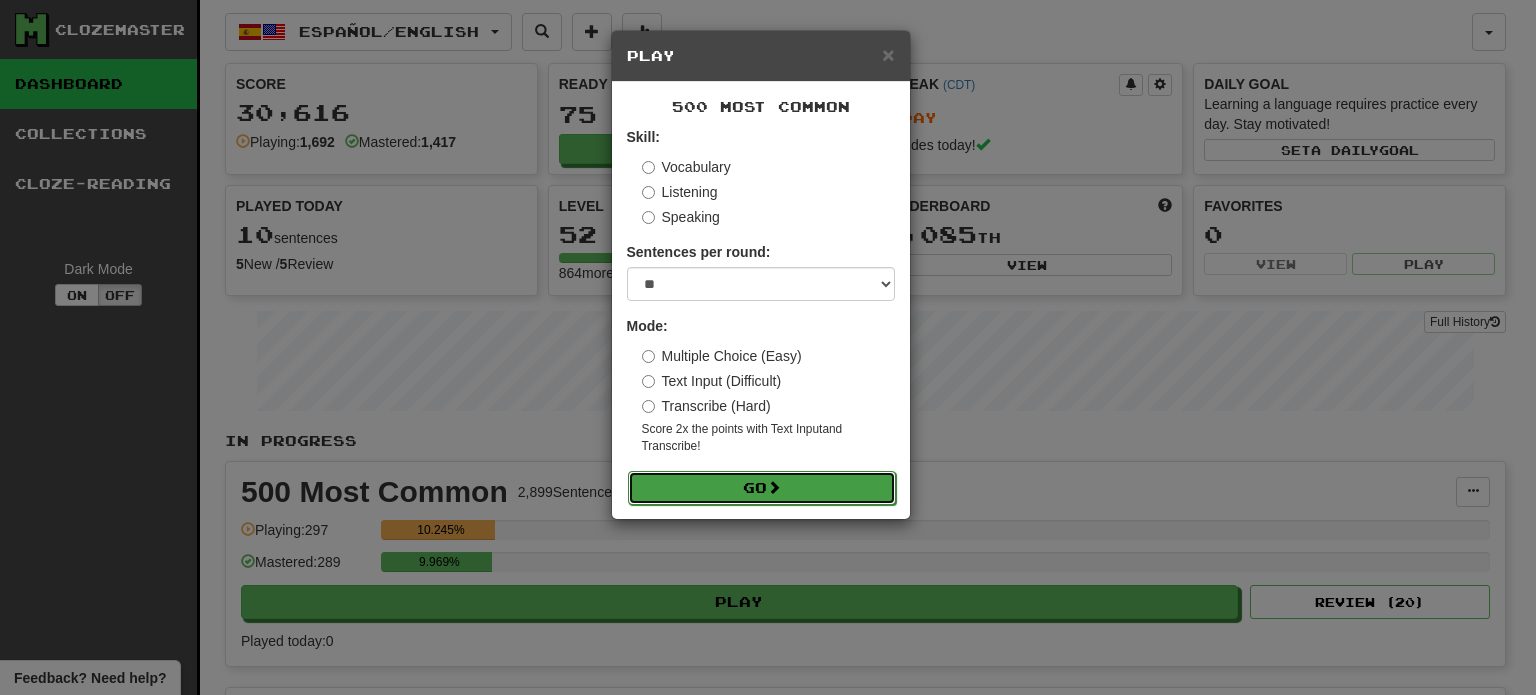 click on "Go" at bounding box center (762, 488) 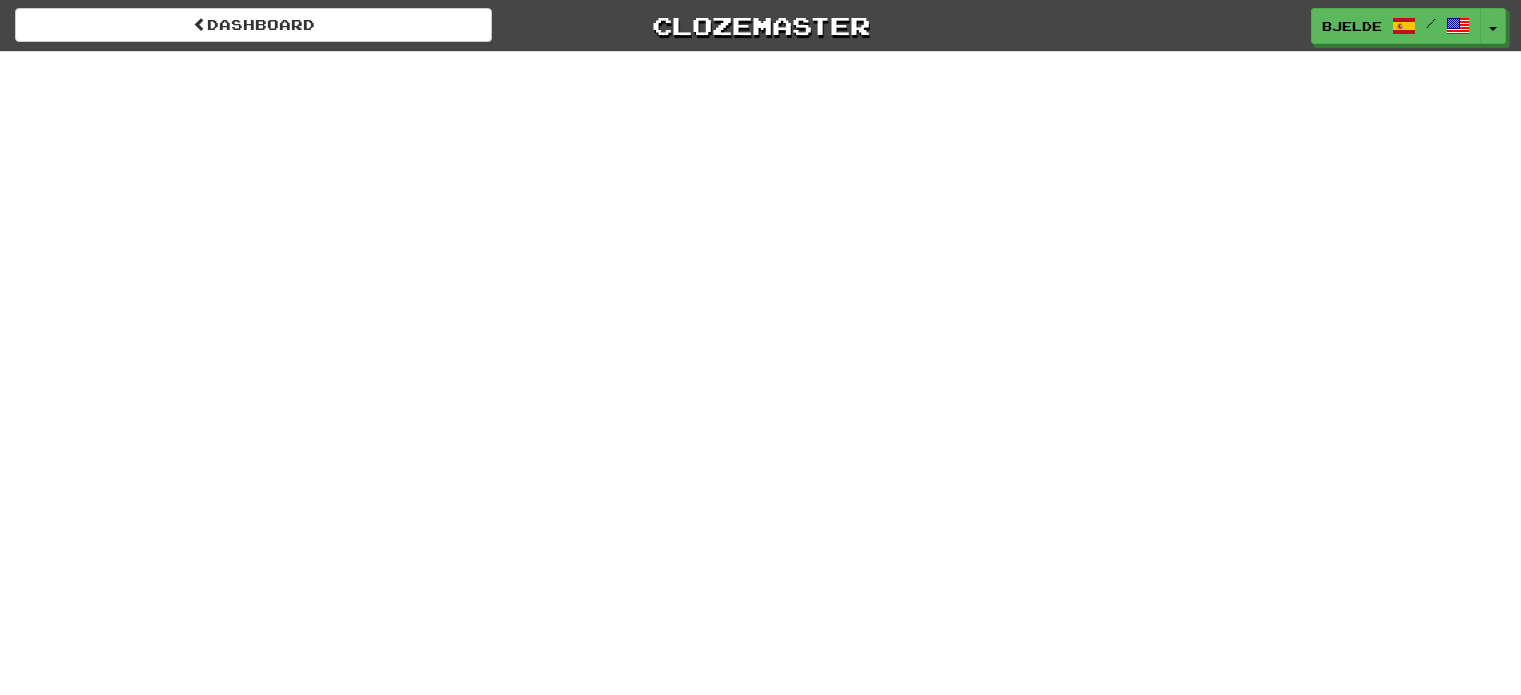 scroll, scrollTop: 0, scrollLeft: 0, axis: both 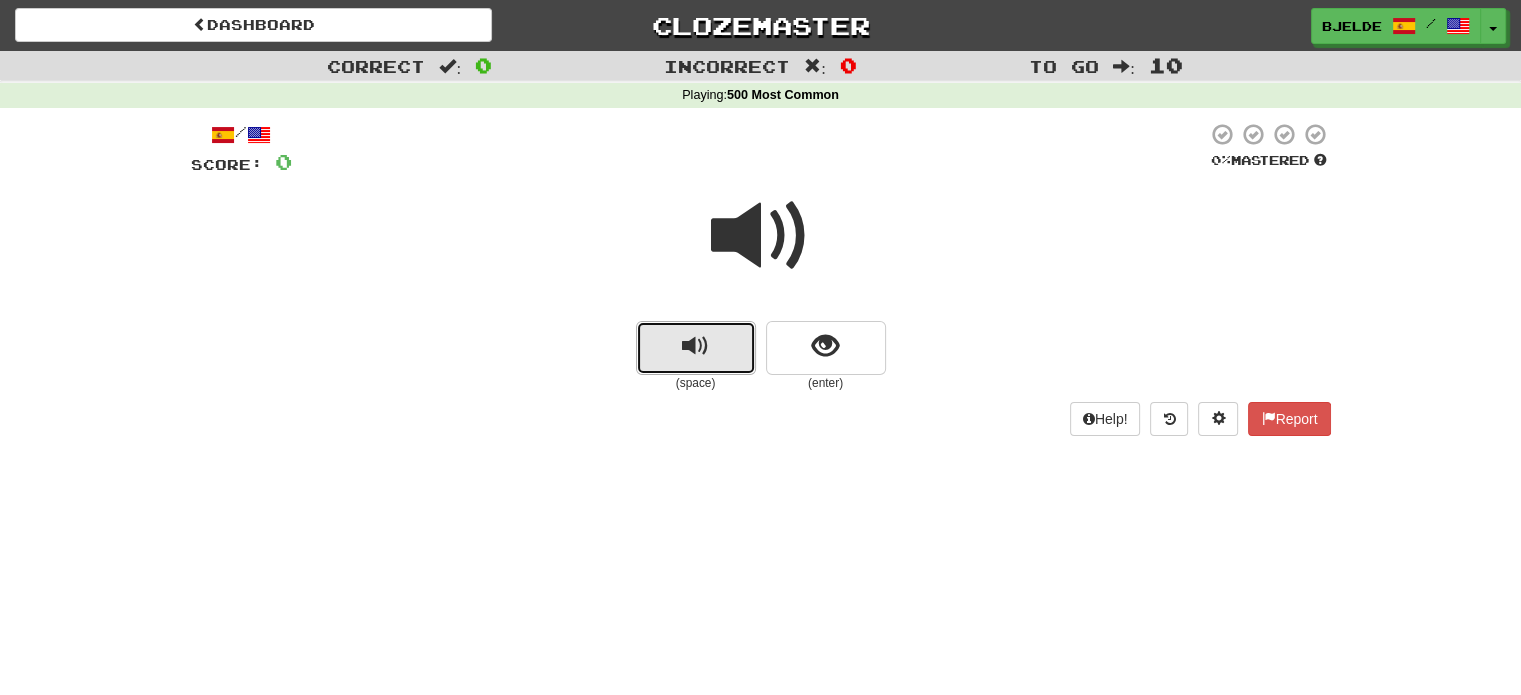 click at bounding box center (695, 346) 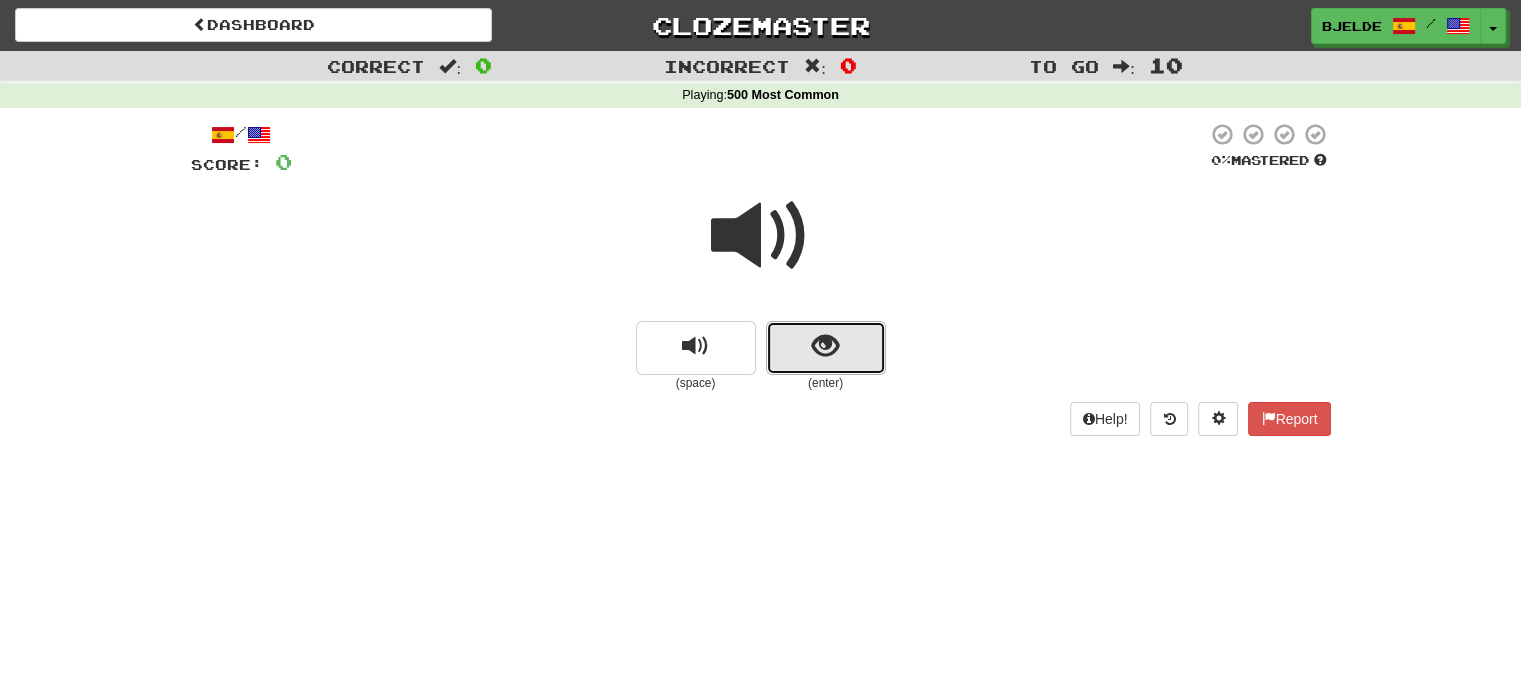 click at bounding box center (825, 346) 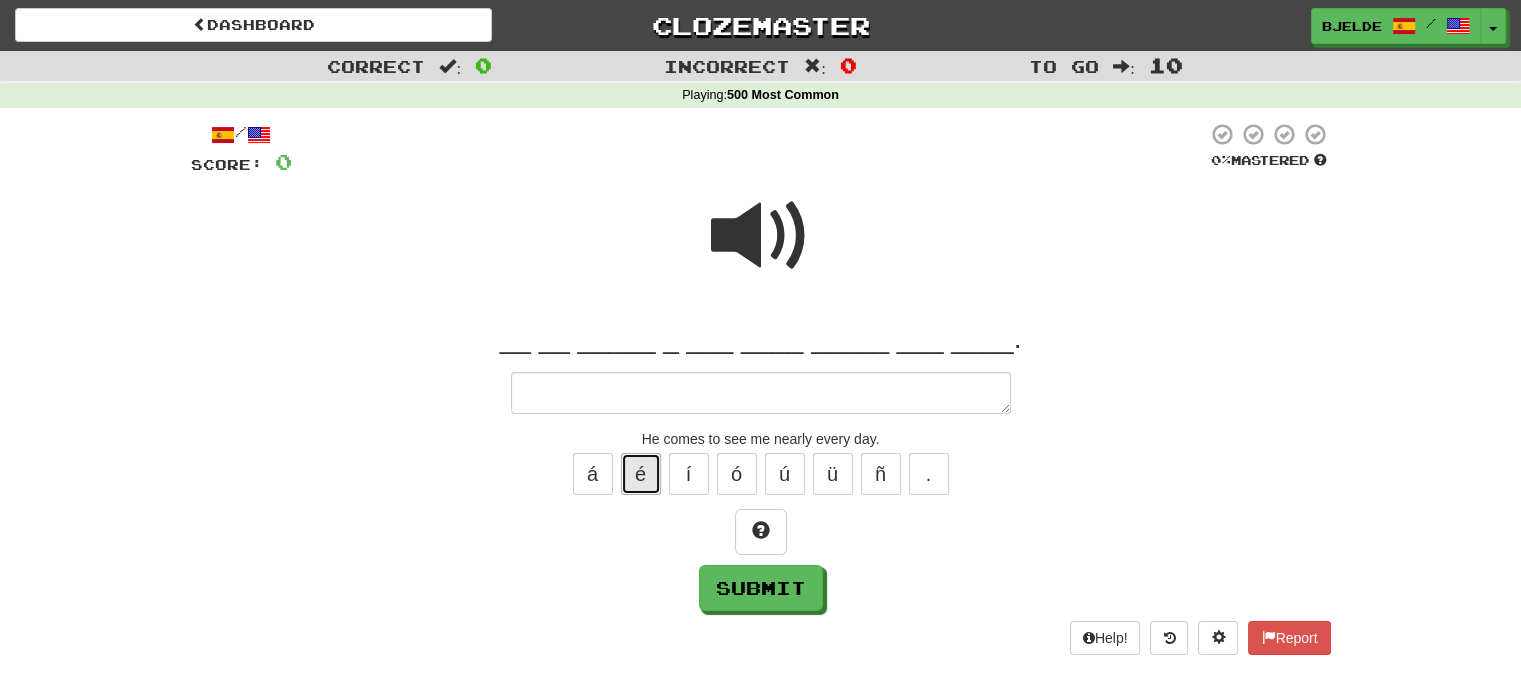 click on "é" at bounding box center (641, 474) 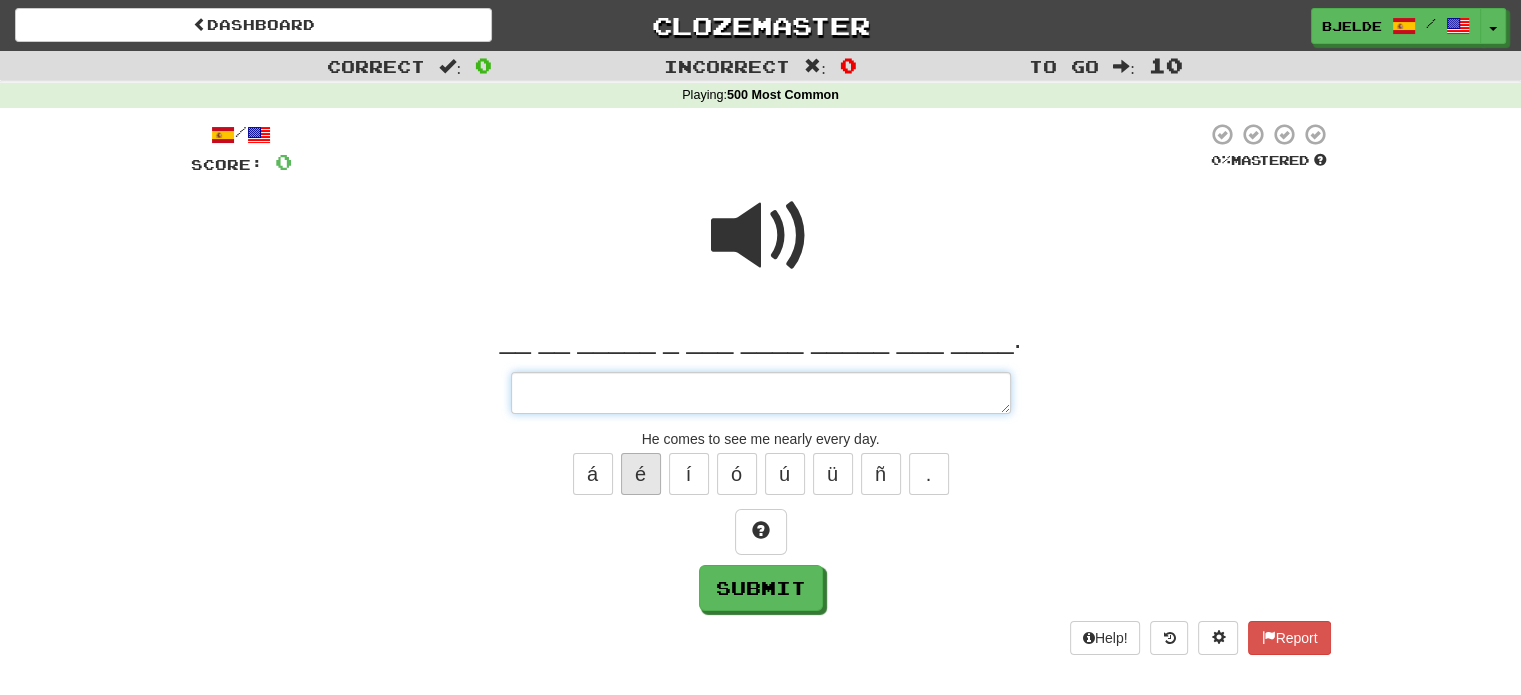 type on "*" 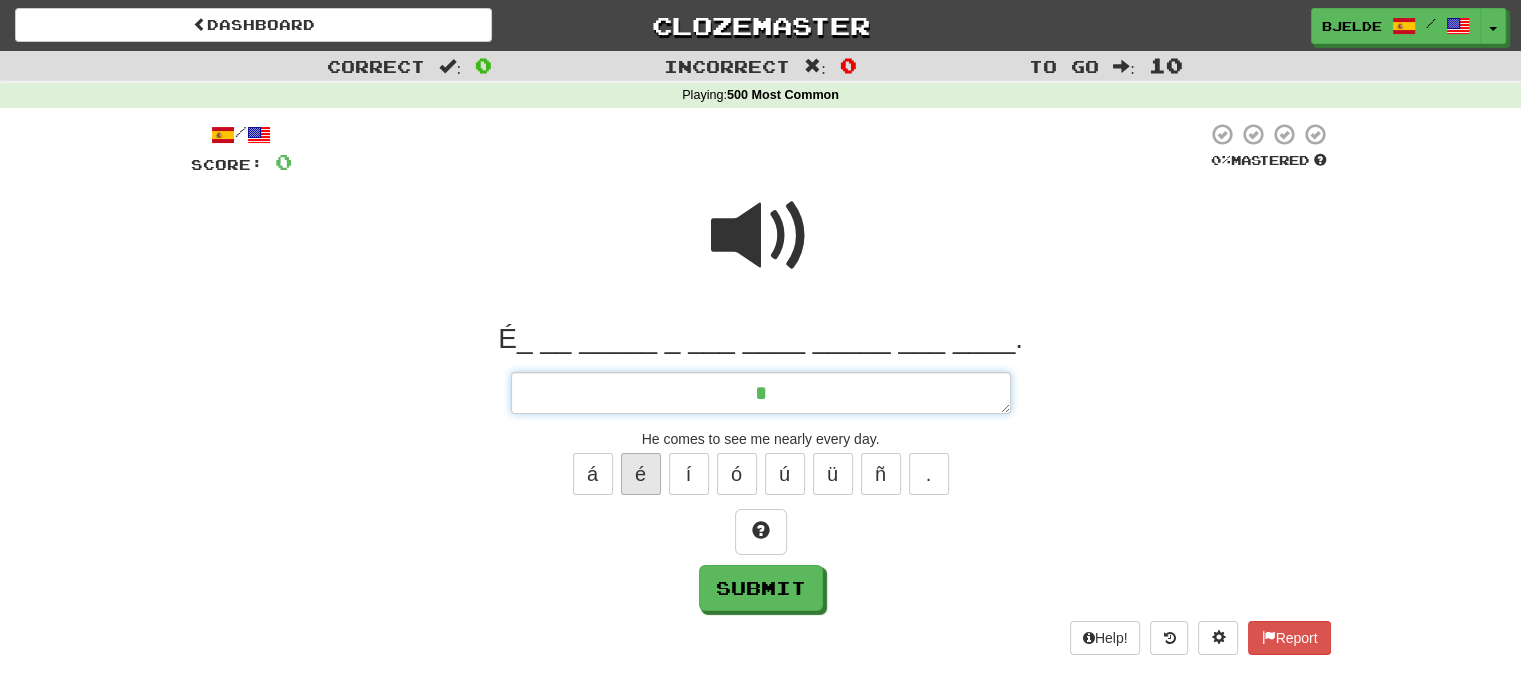 type on "*" 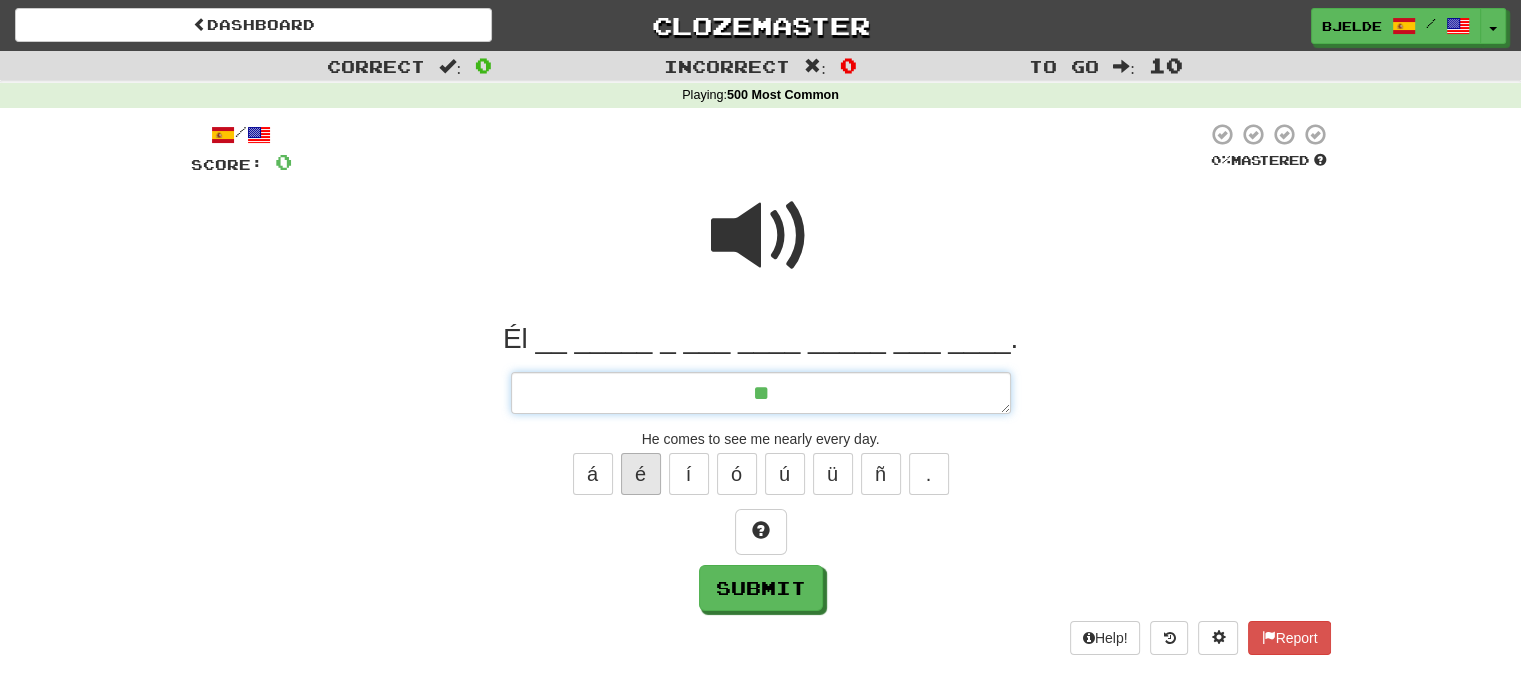 type on "*" 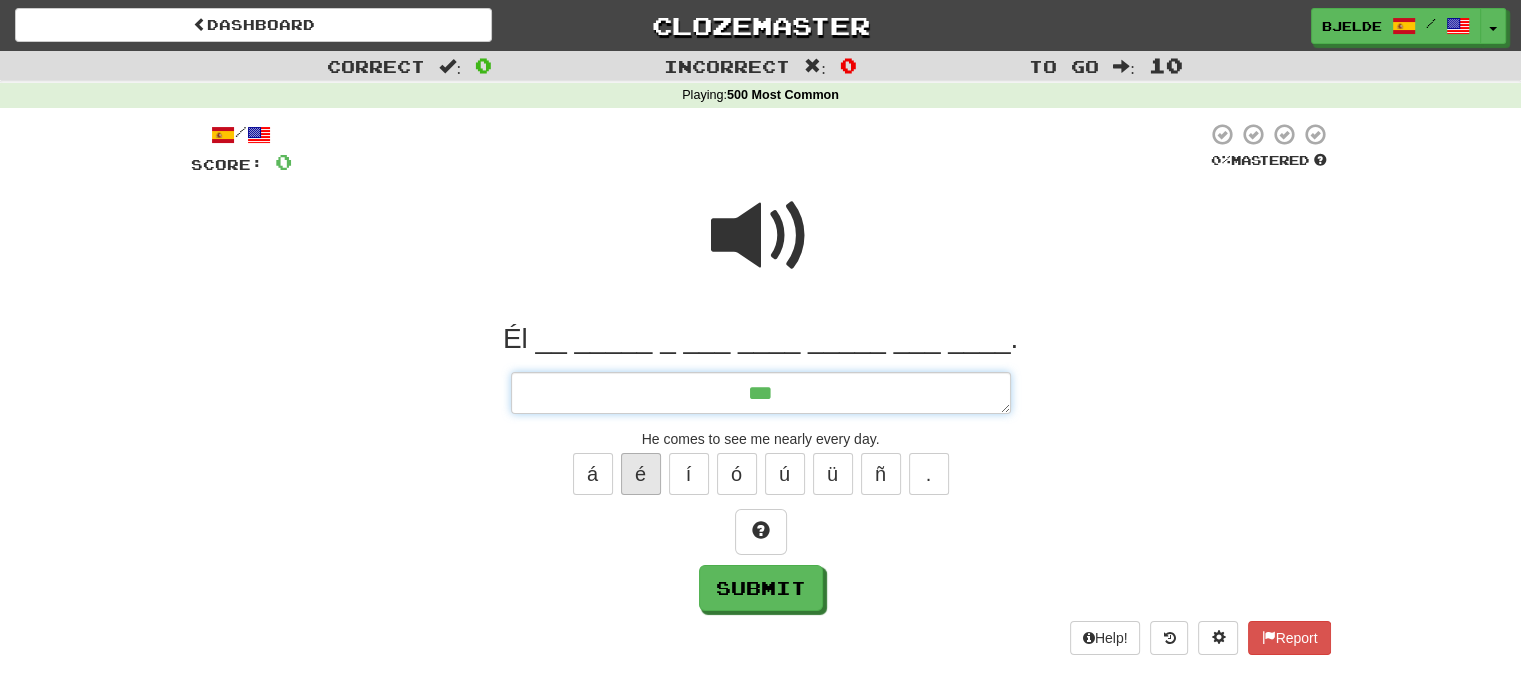 type on "*" 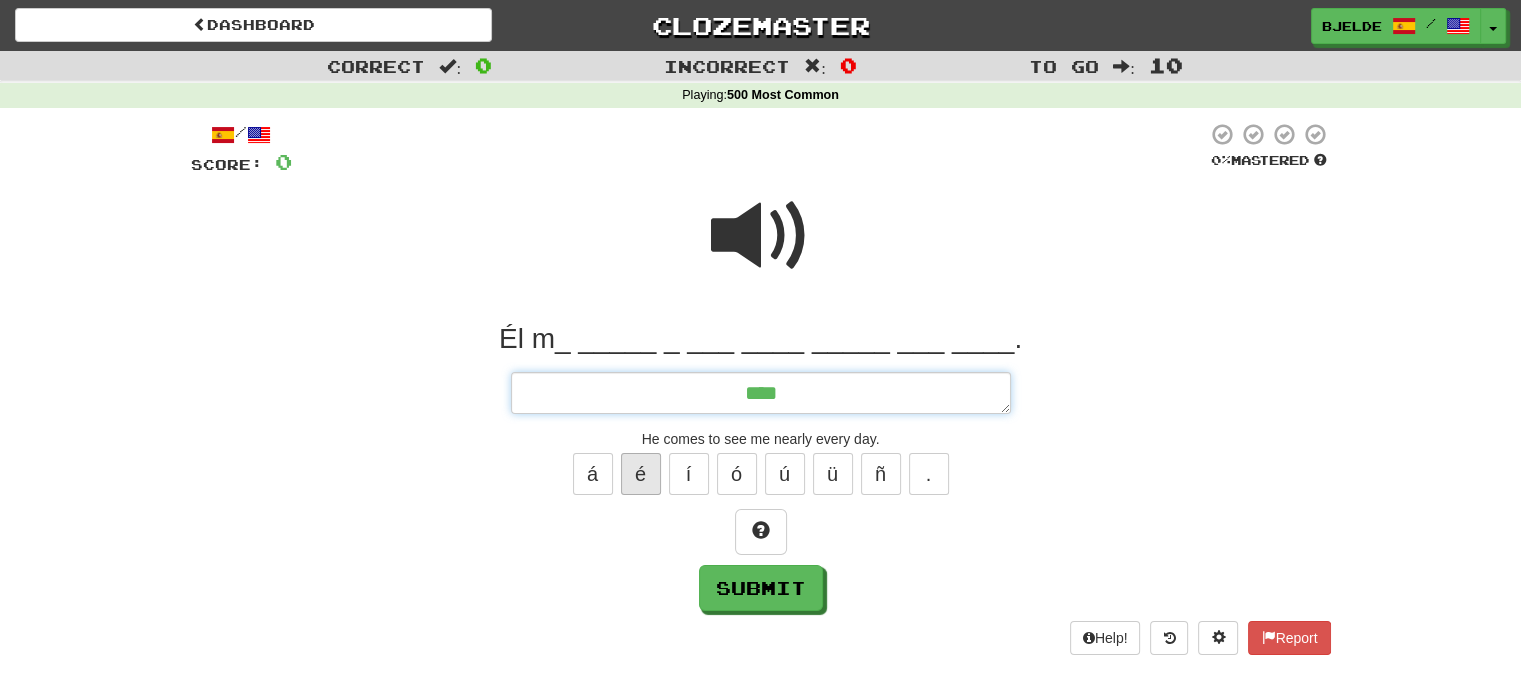 type on "*" 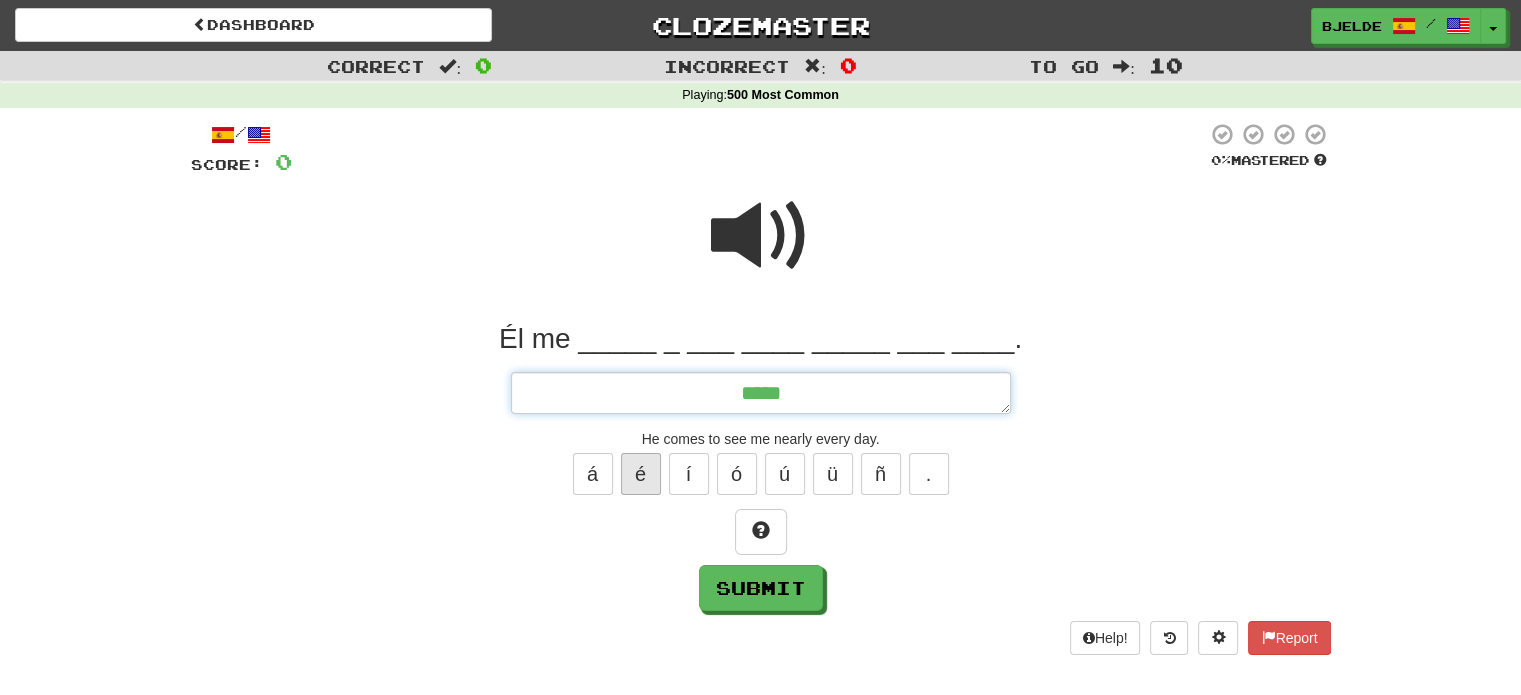 type on "*" 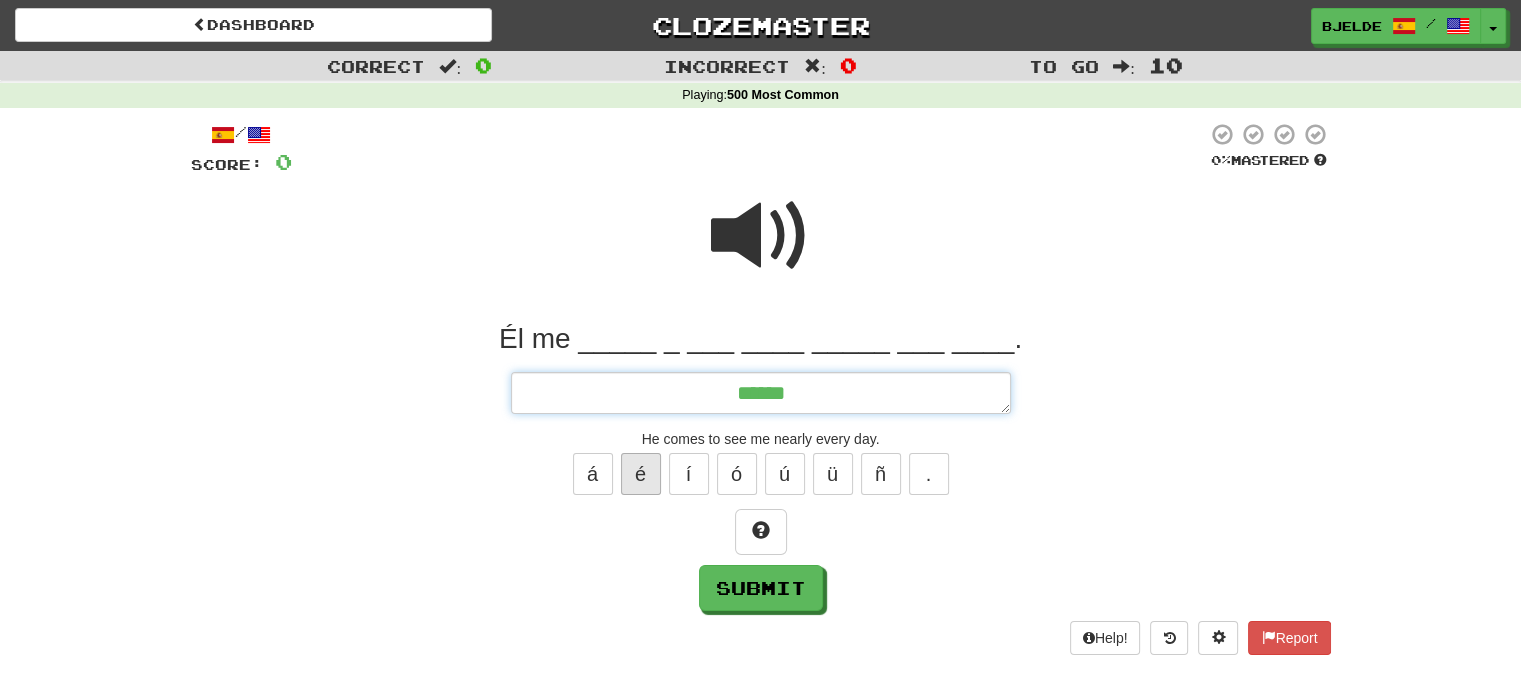type on "*" 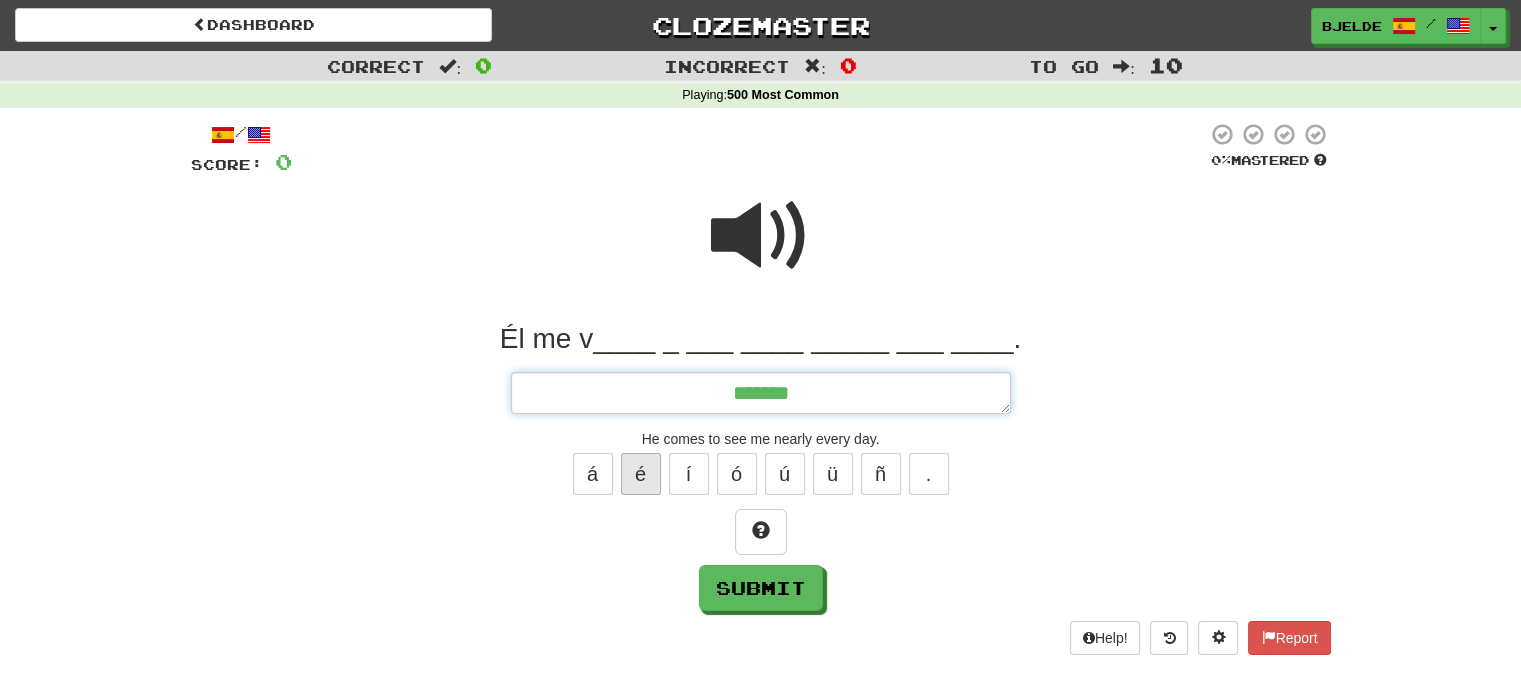 type on "*" 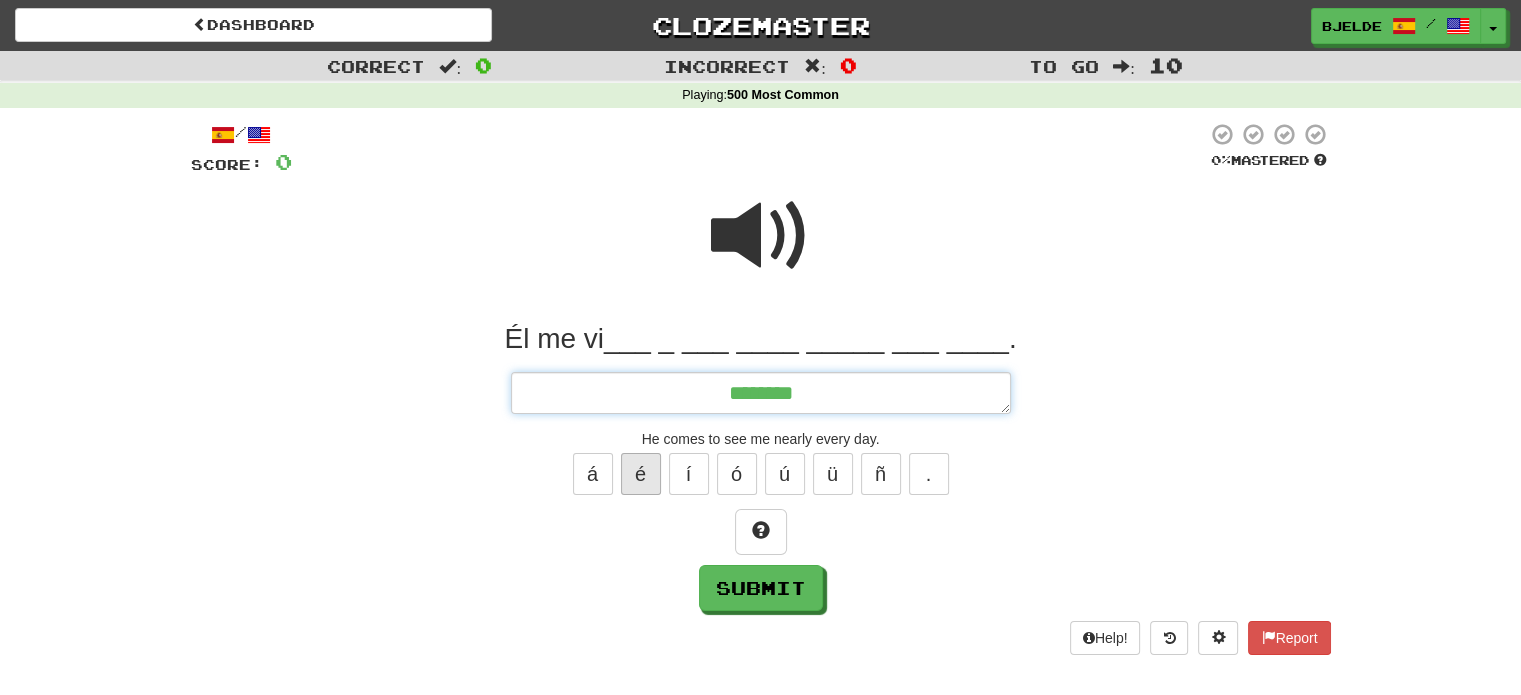 type on "*" 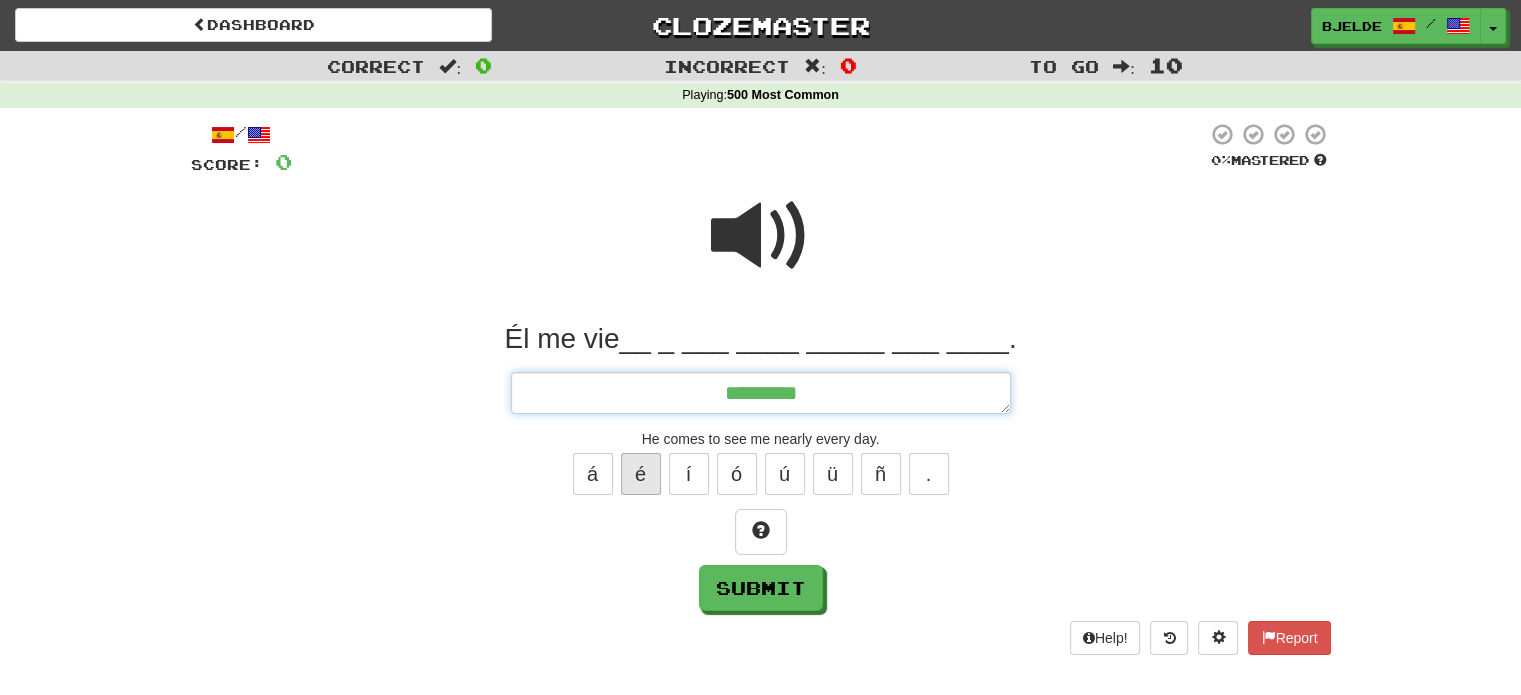 type on "*" 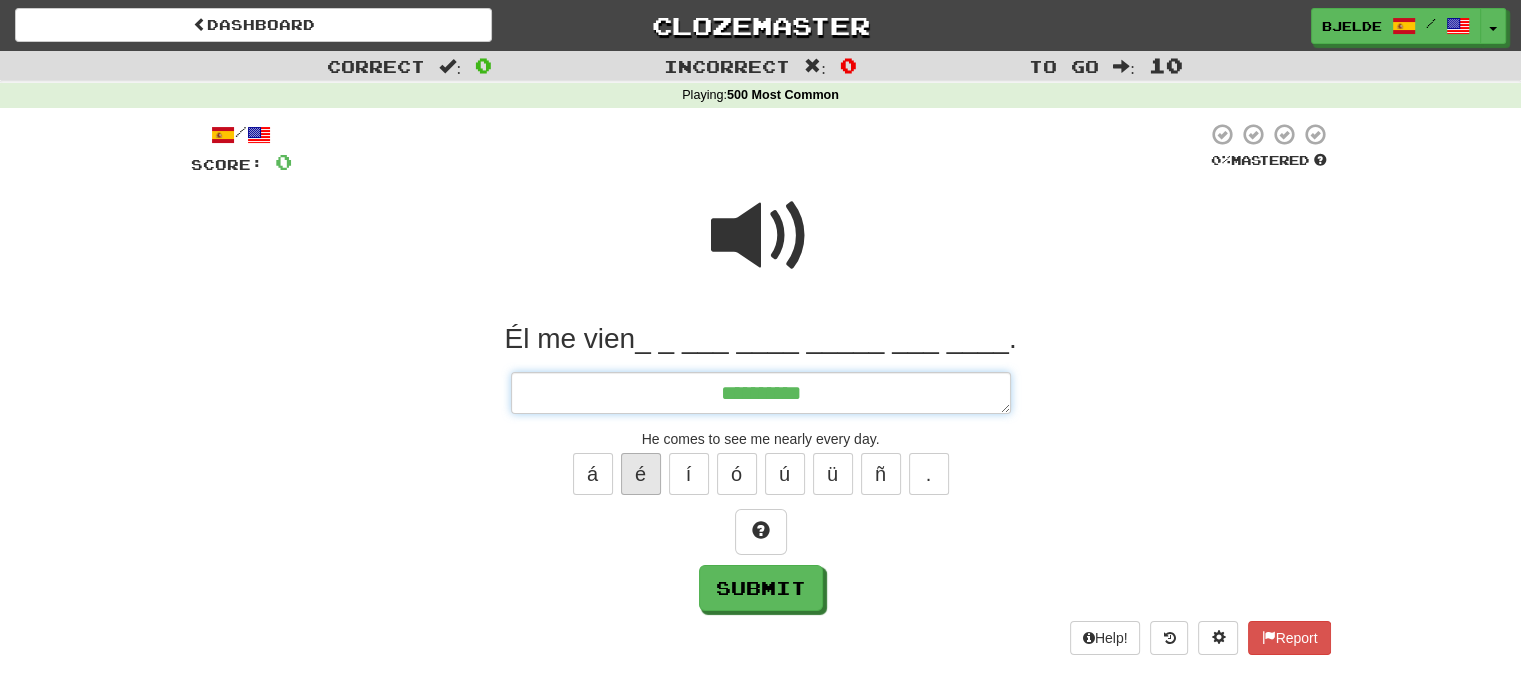 type on "*" 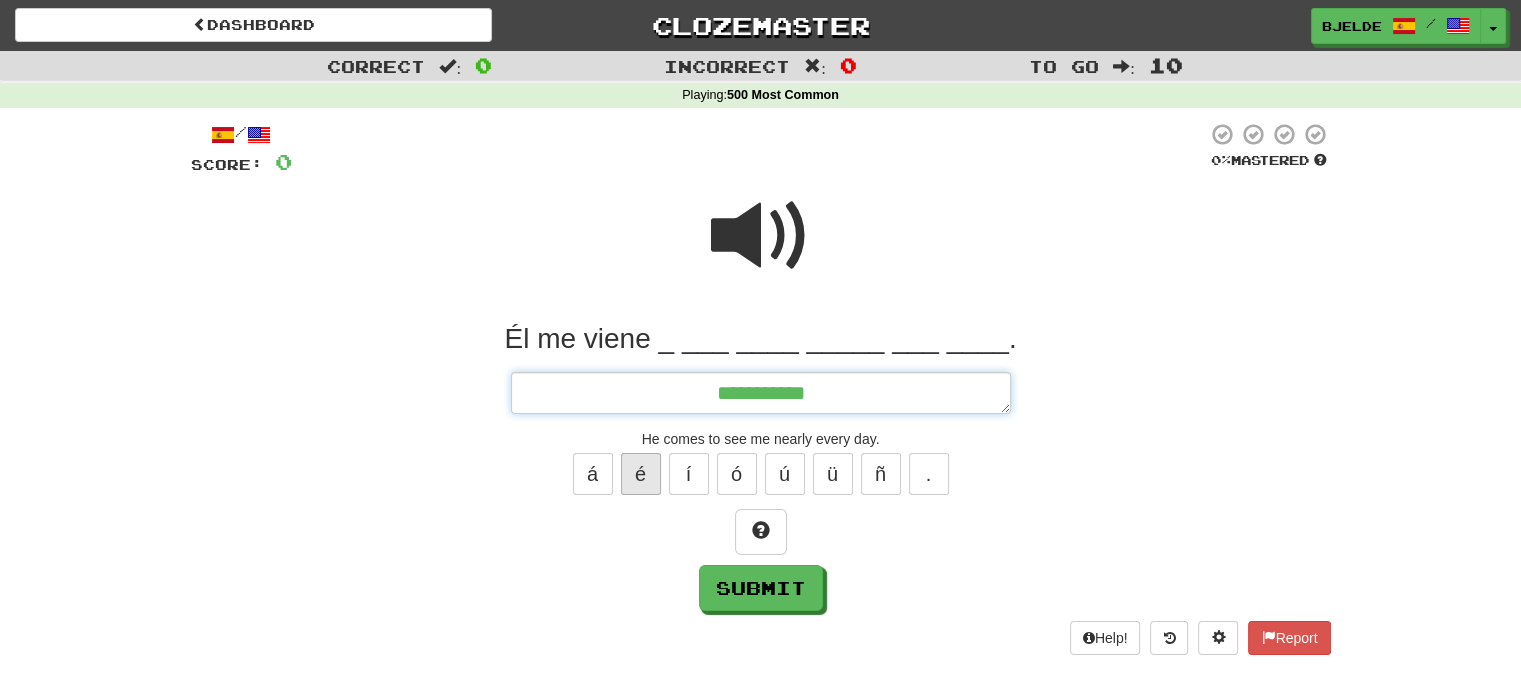 type on "*" 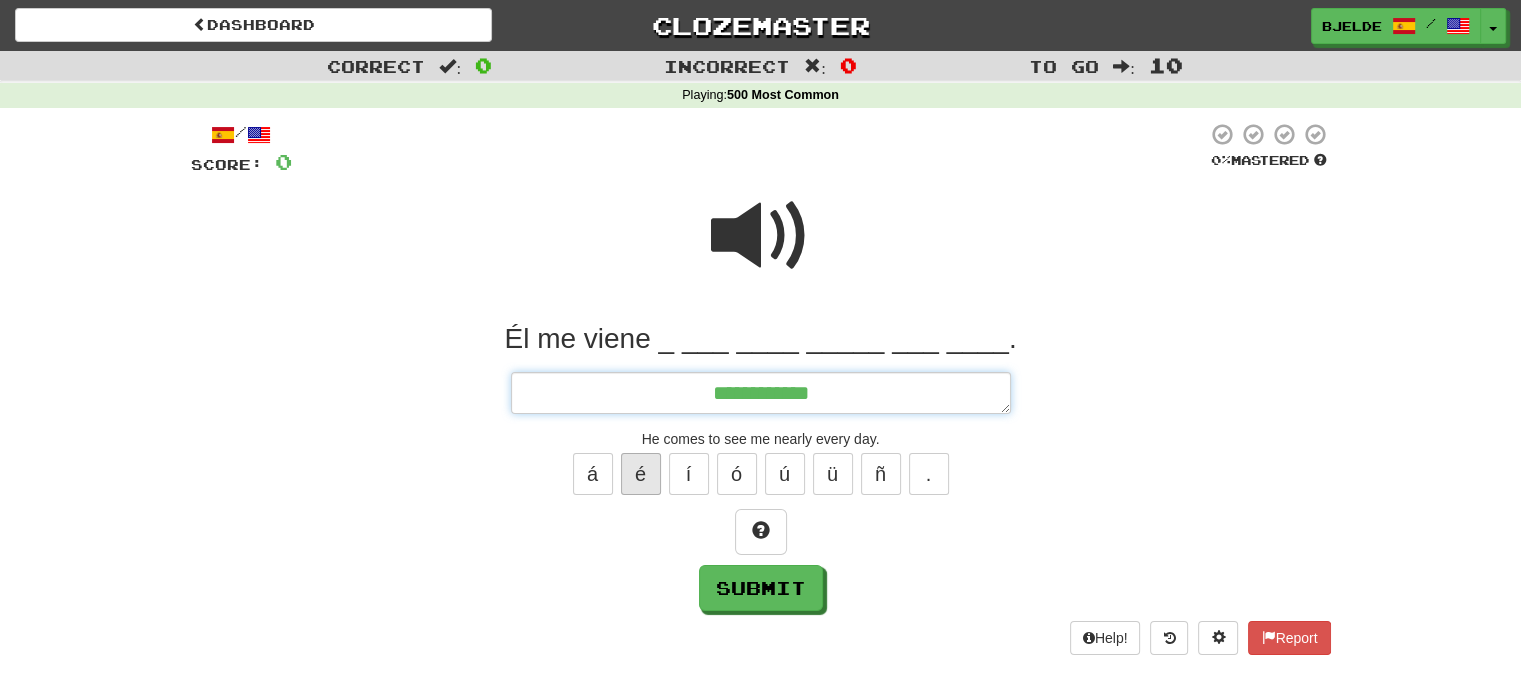 type on "*" 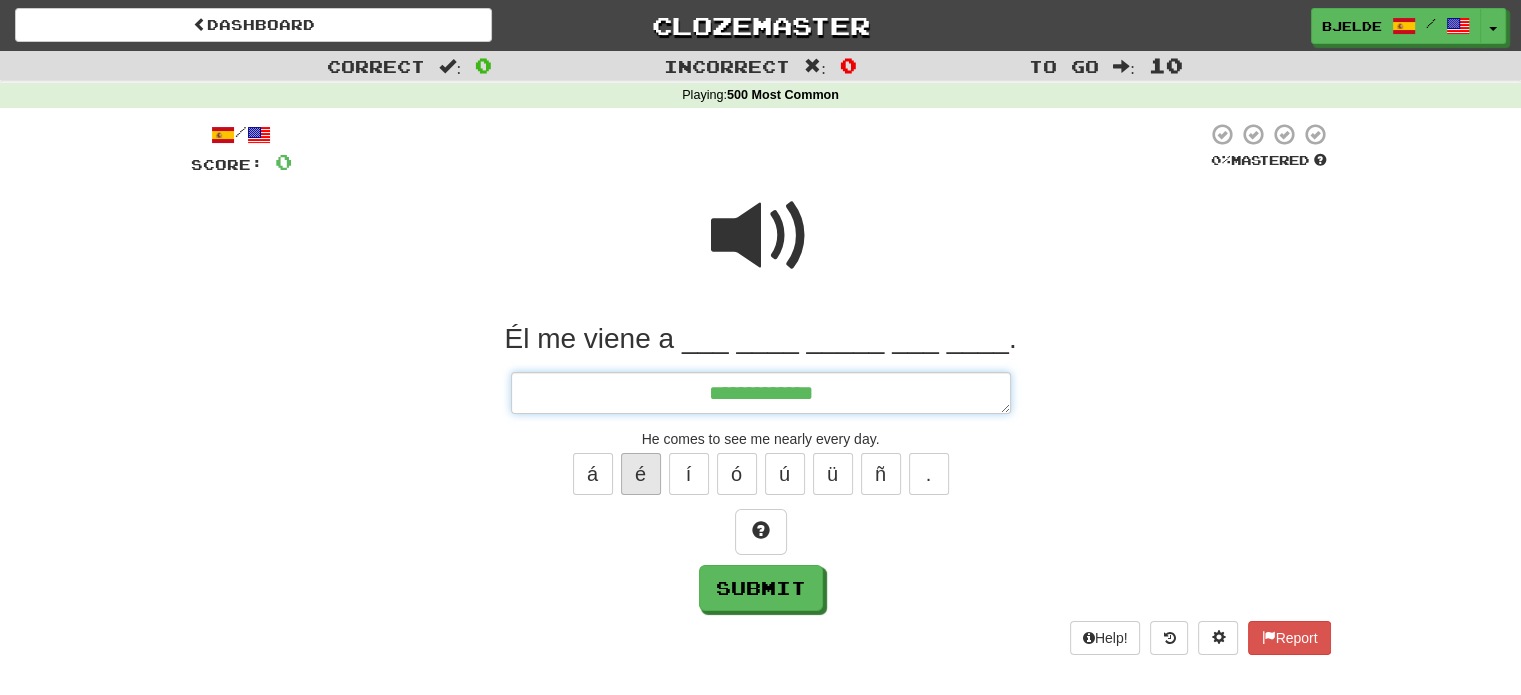 type on "*" 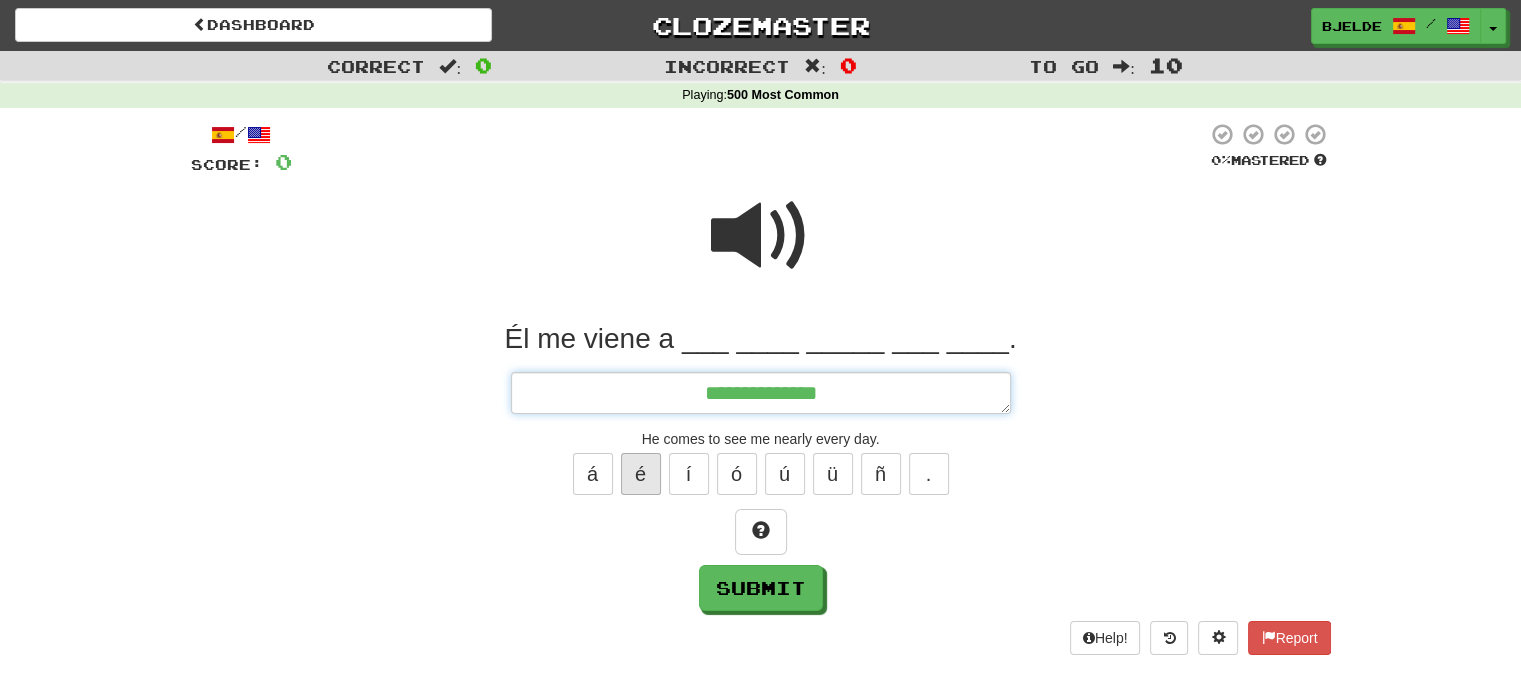 type on "*" 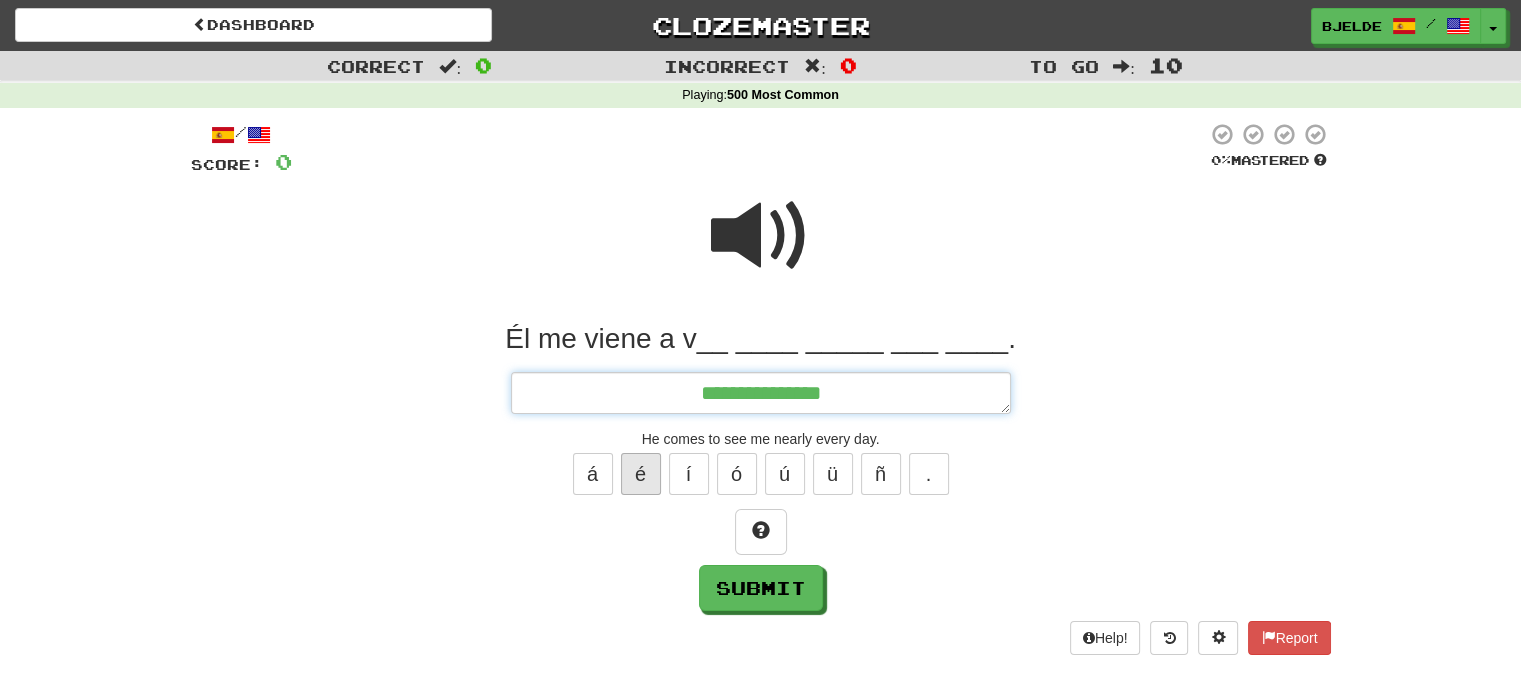 type on "*" 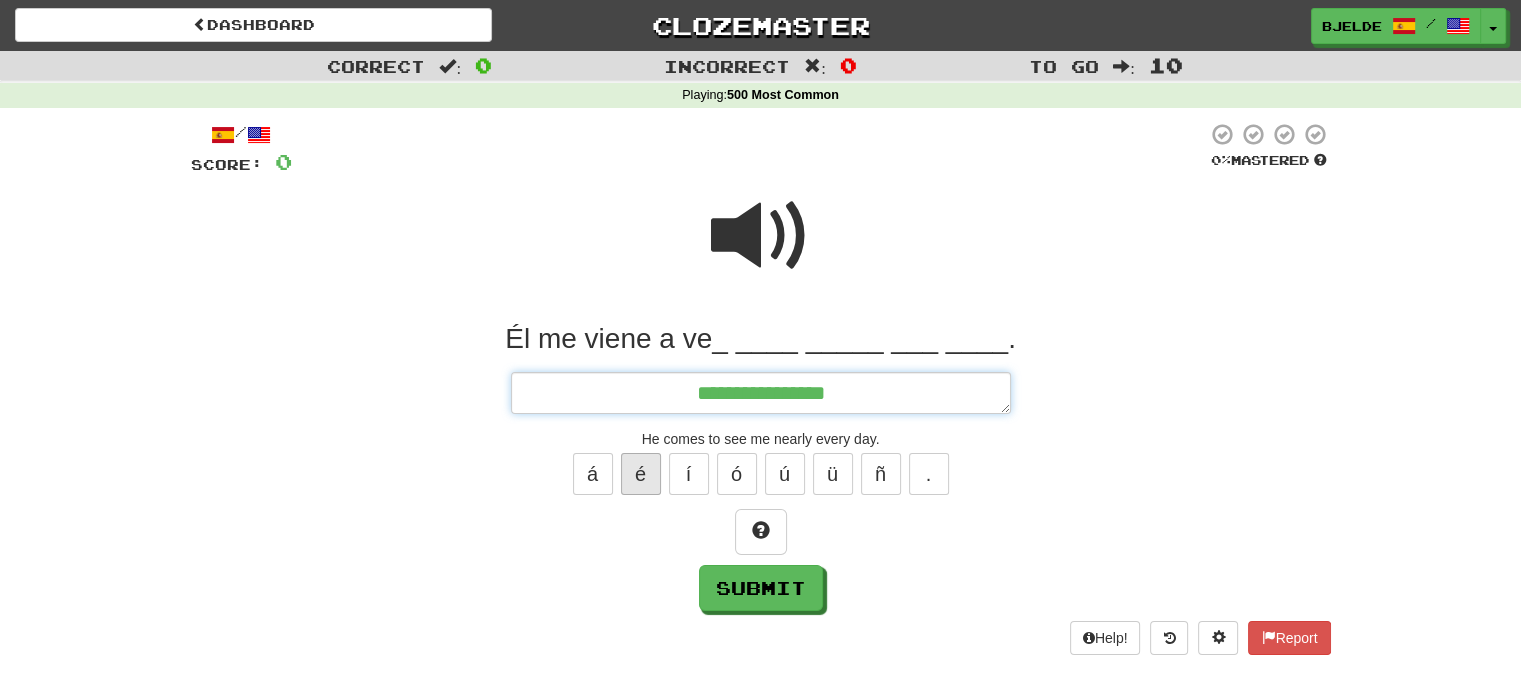 type on "*" 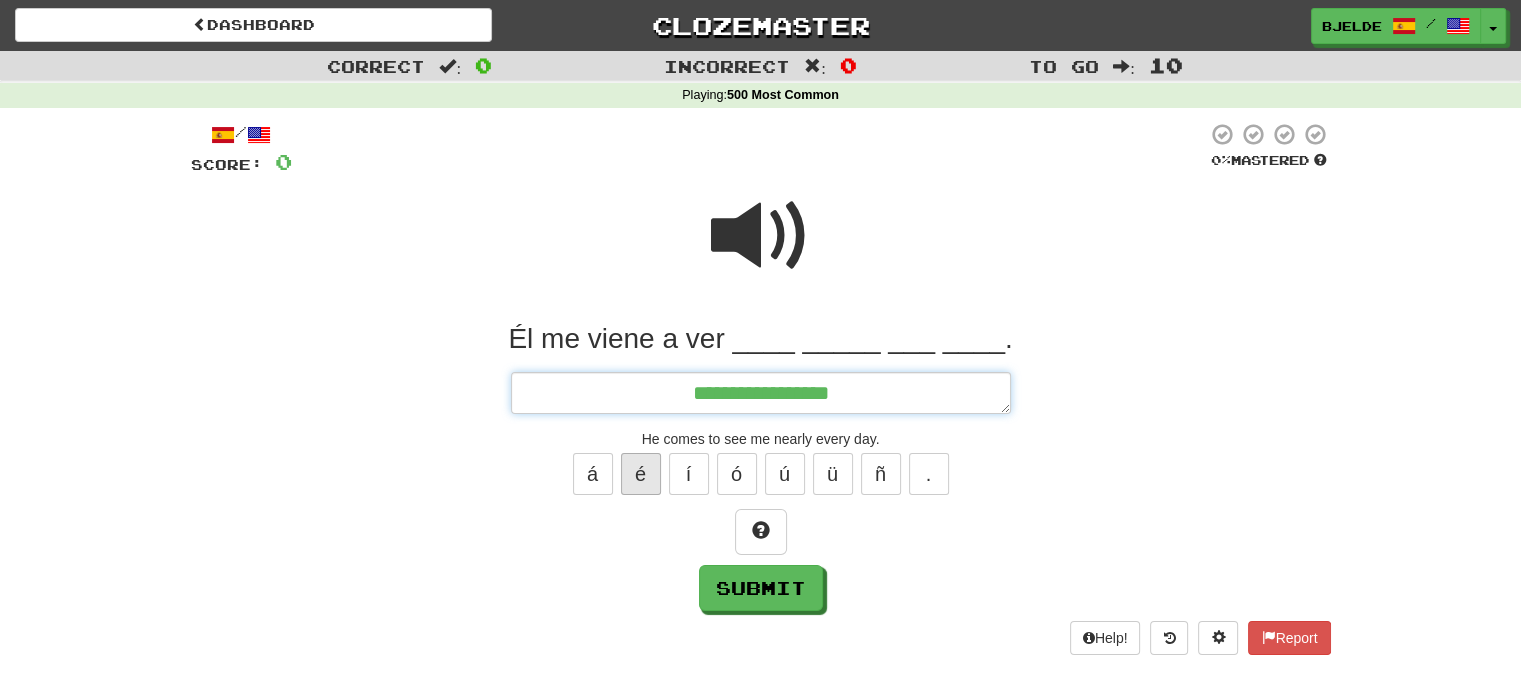 type on "*" 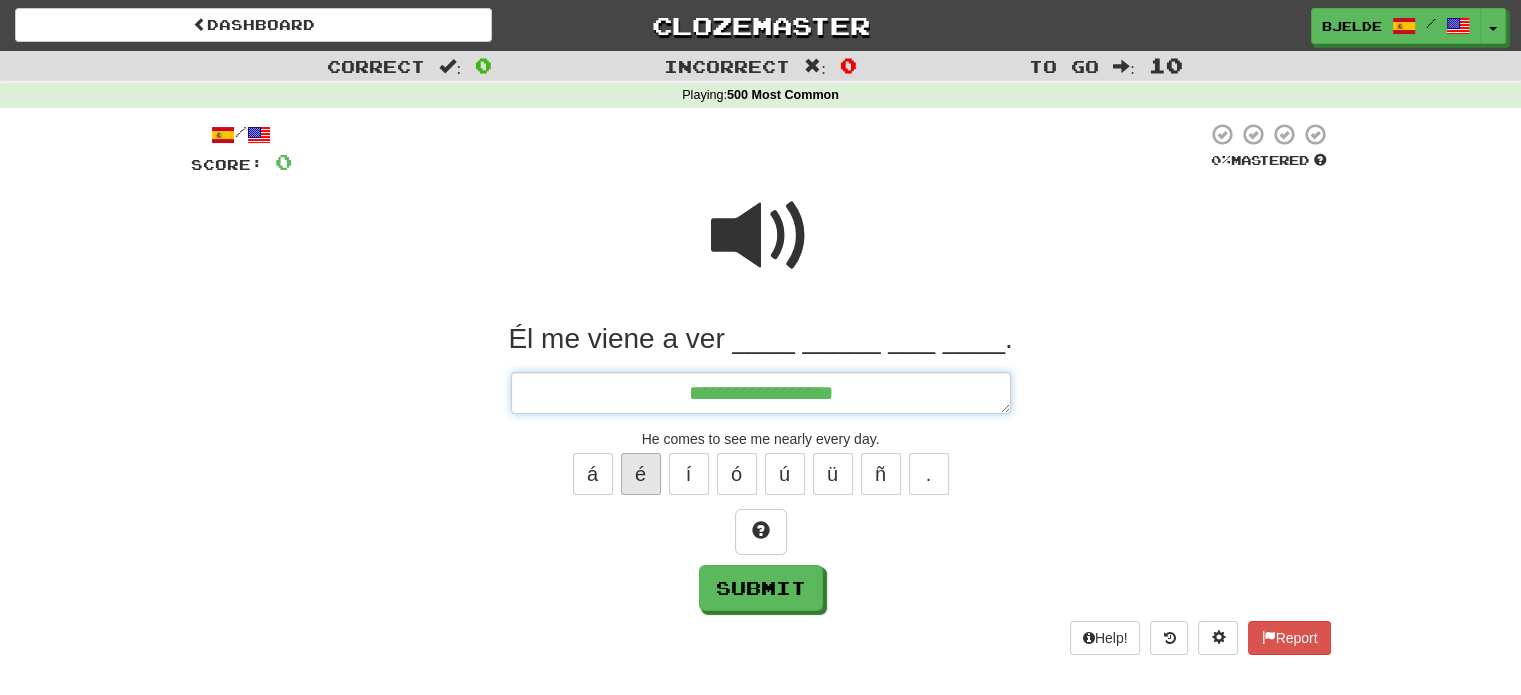 type on "*" 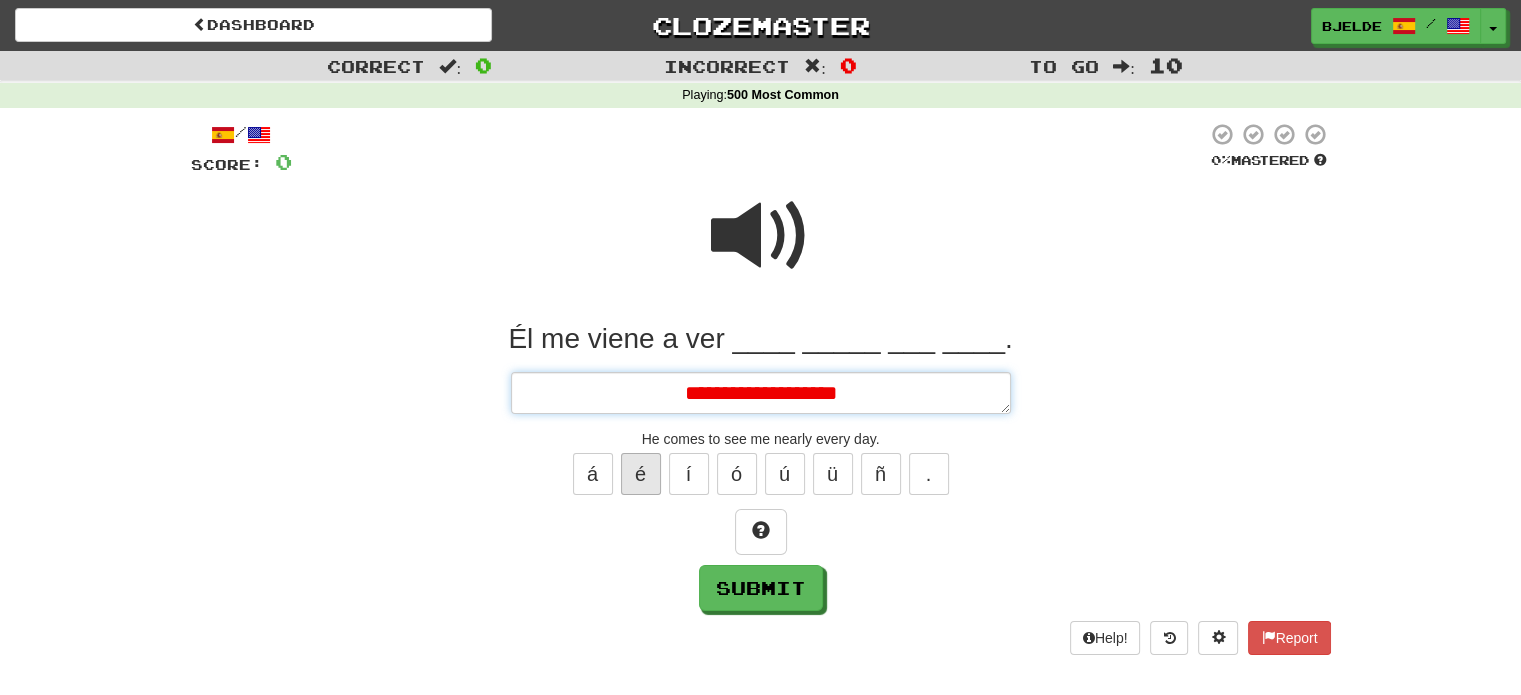 type on "*" 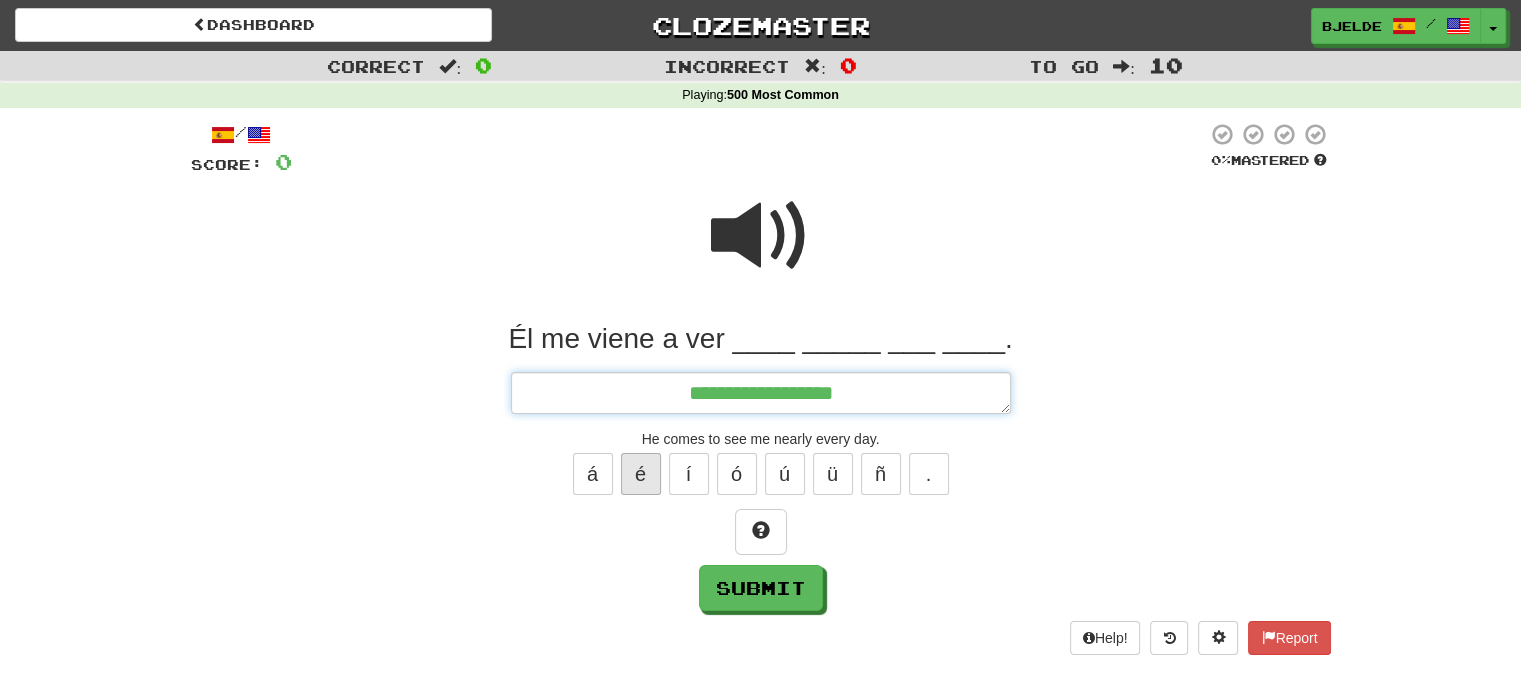 type on "*" 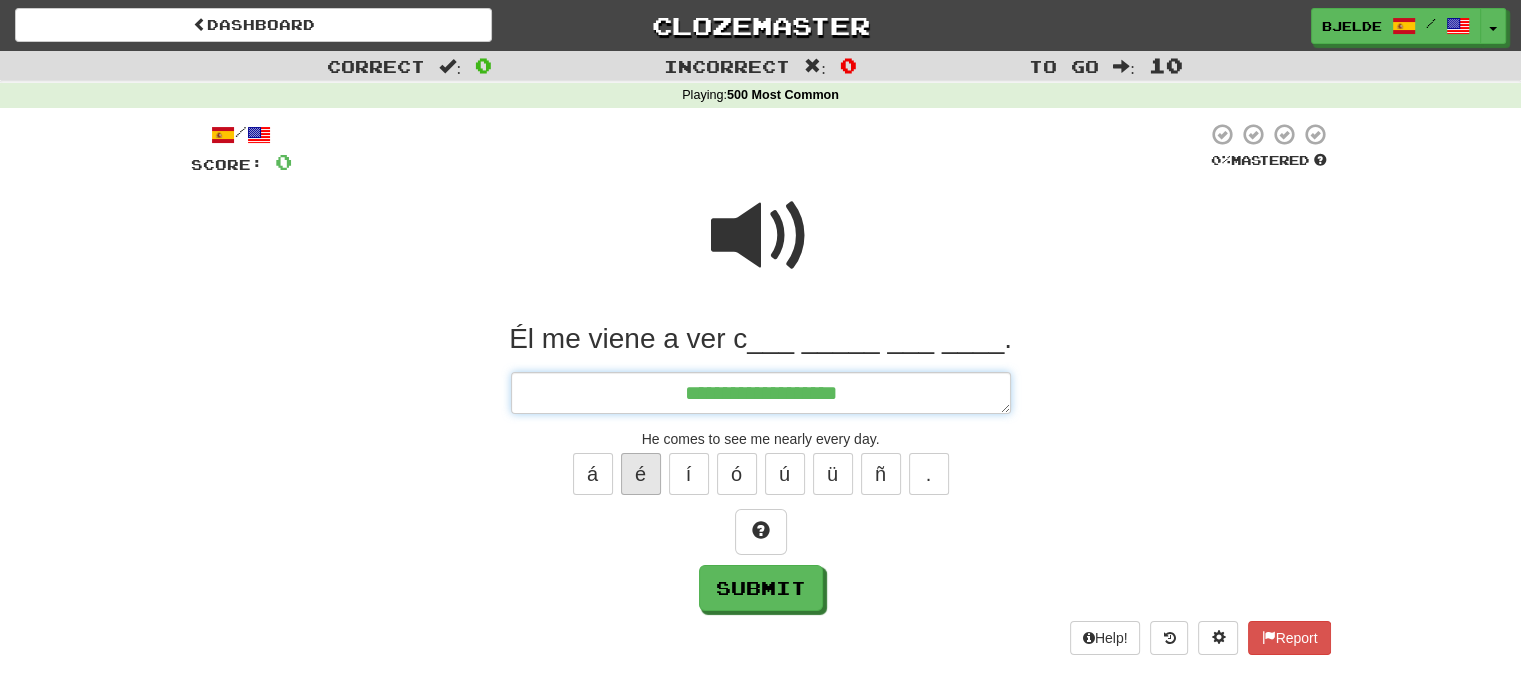 type on "*" 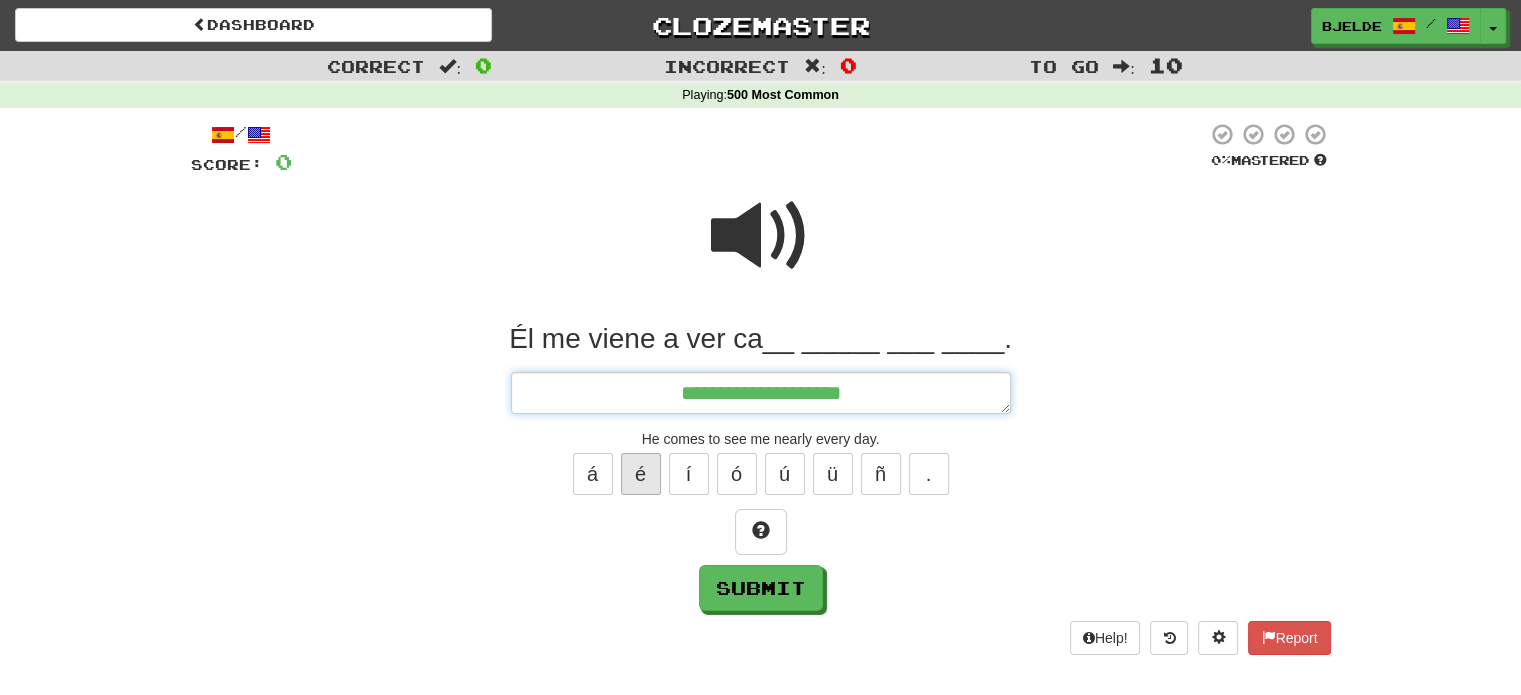 type on "*" 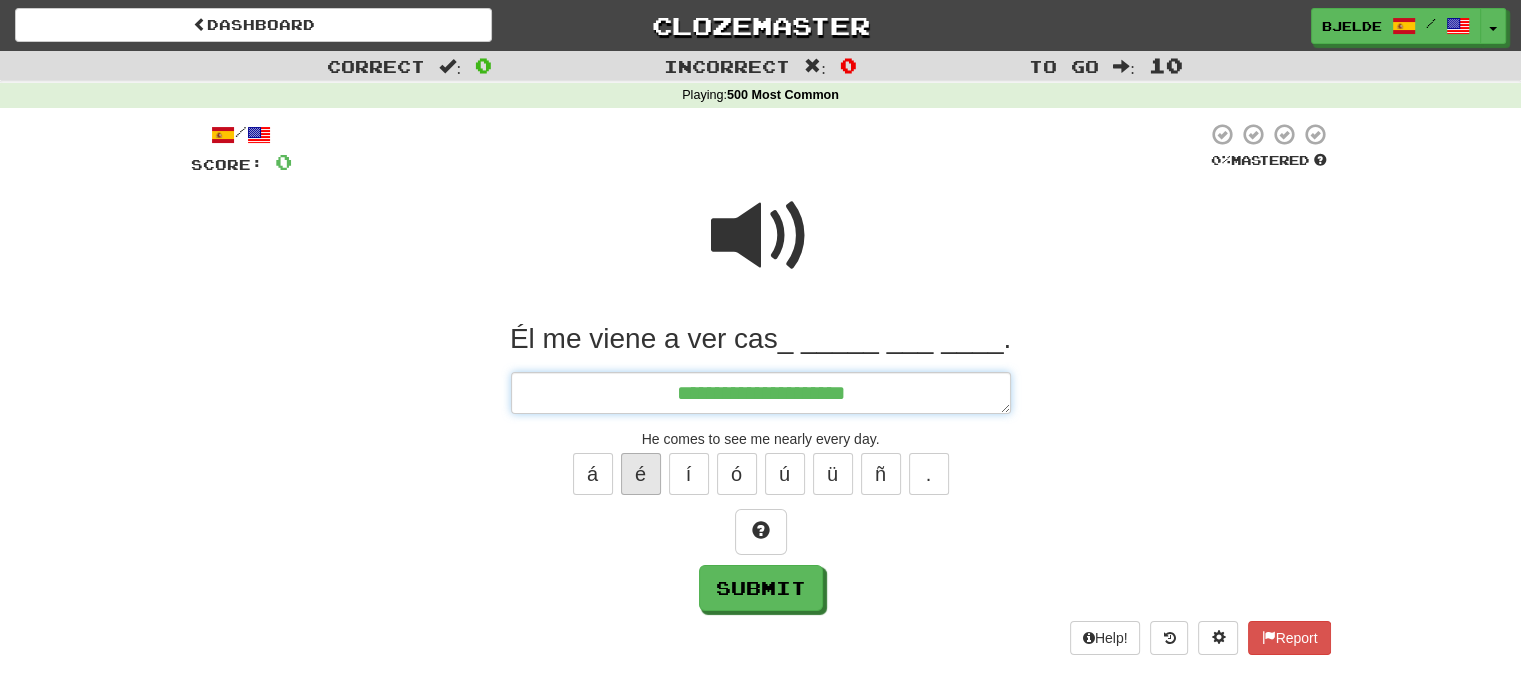 type on "*" 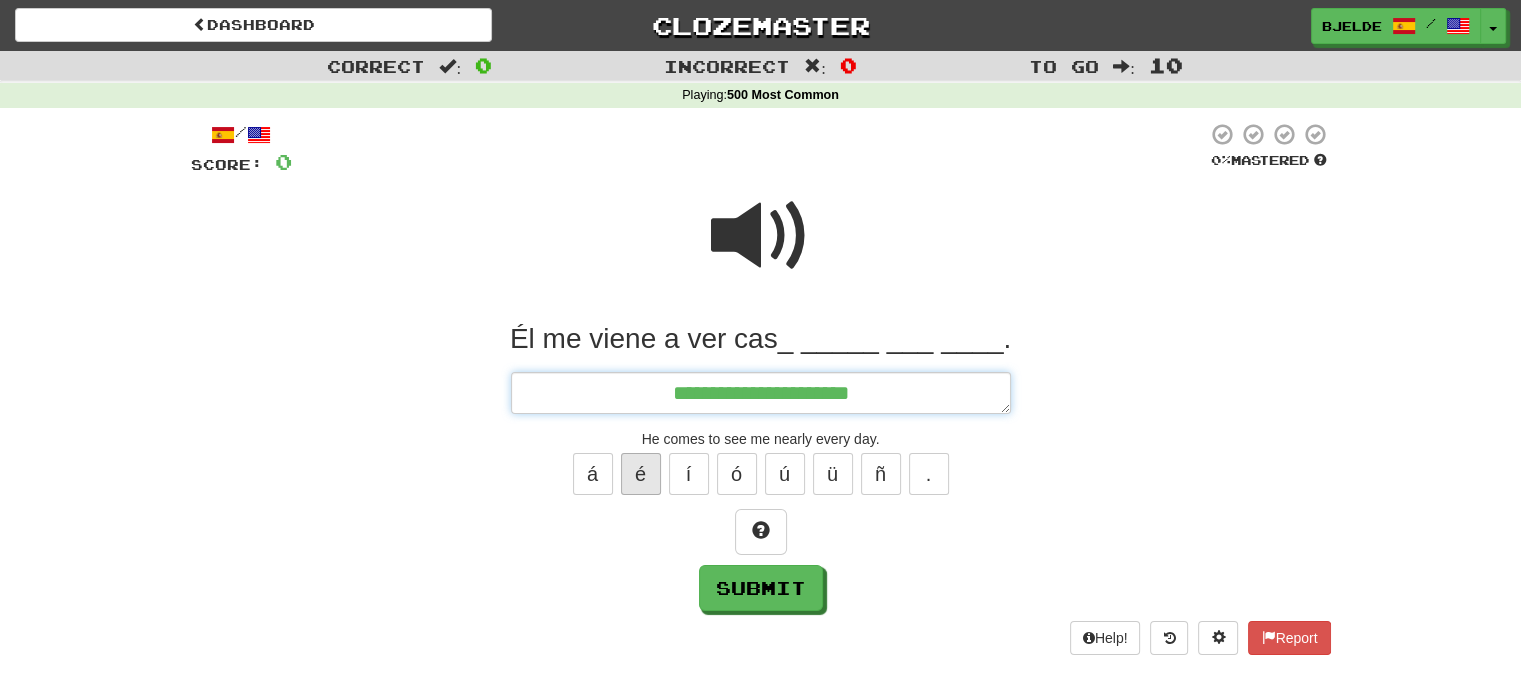 type on "*" 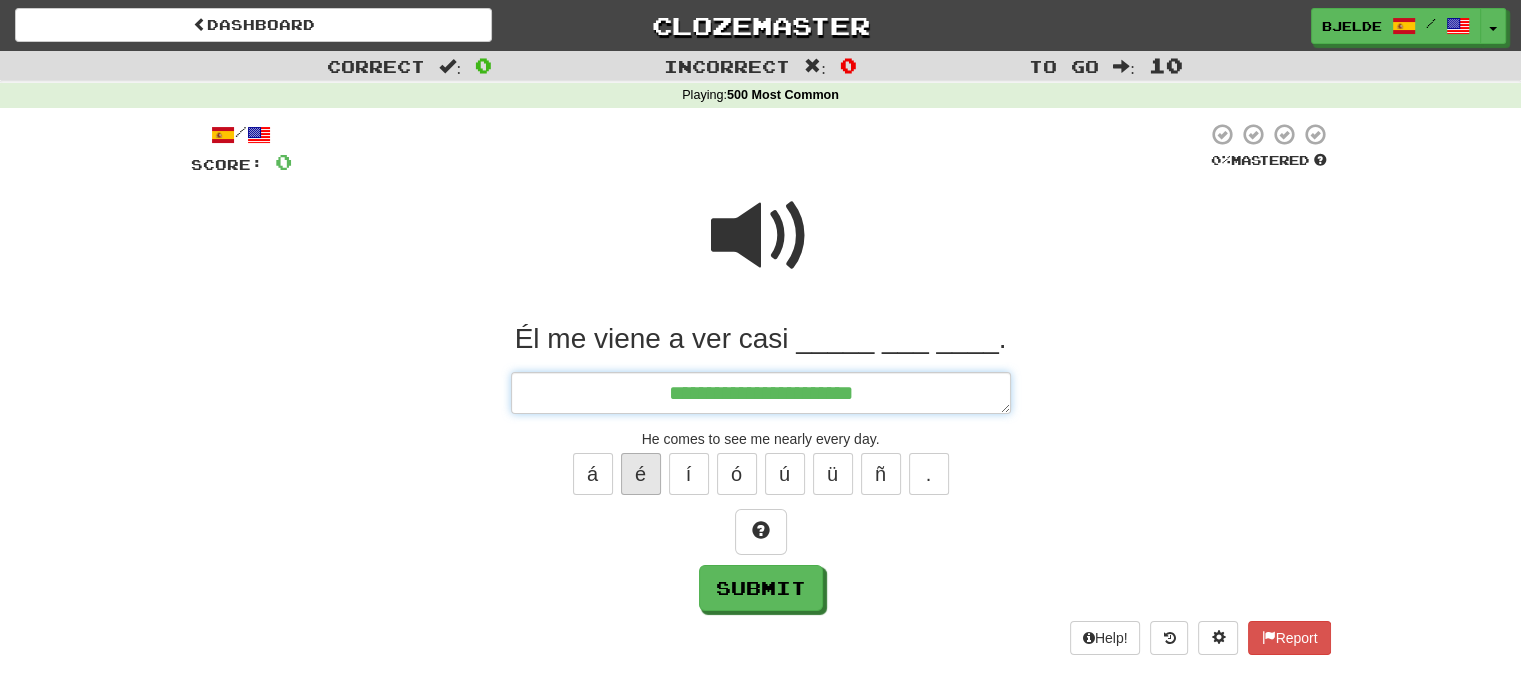 type on "*" 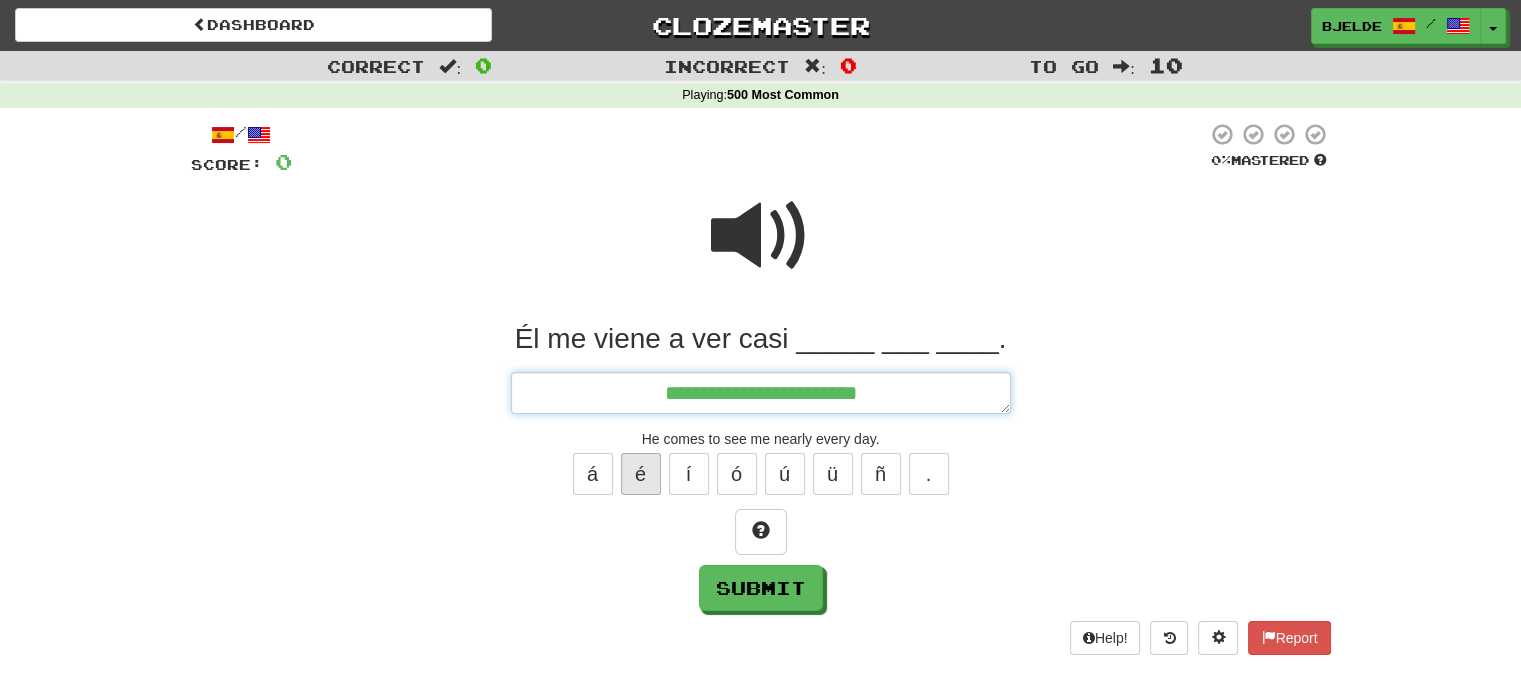type on "*" 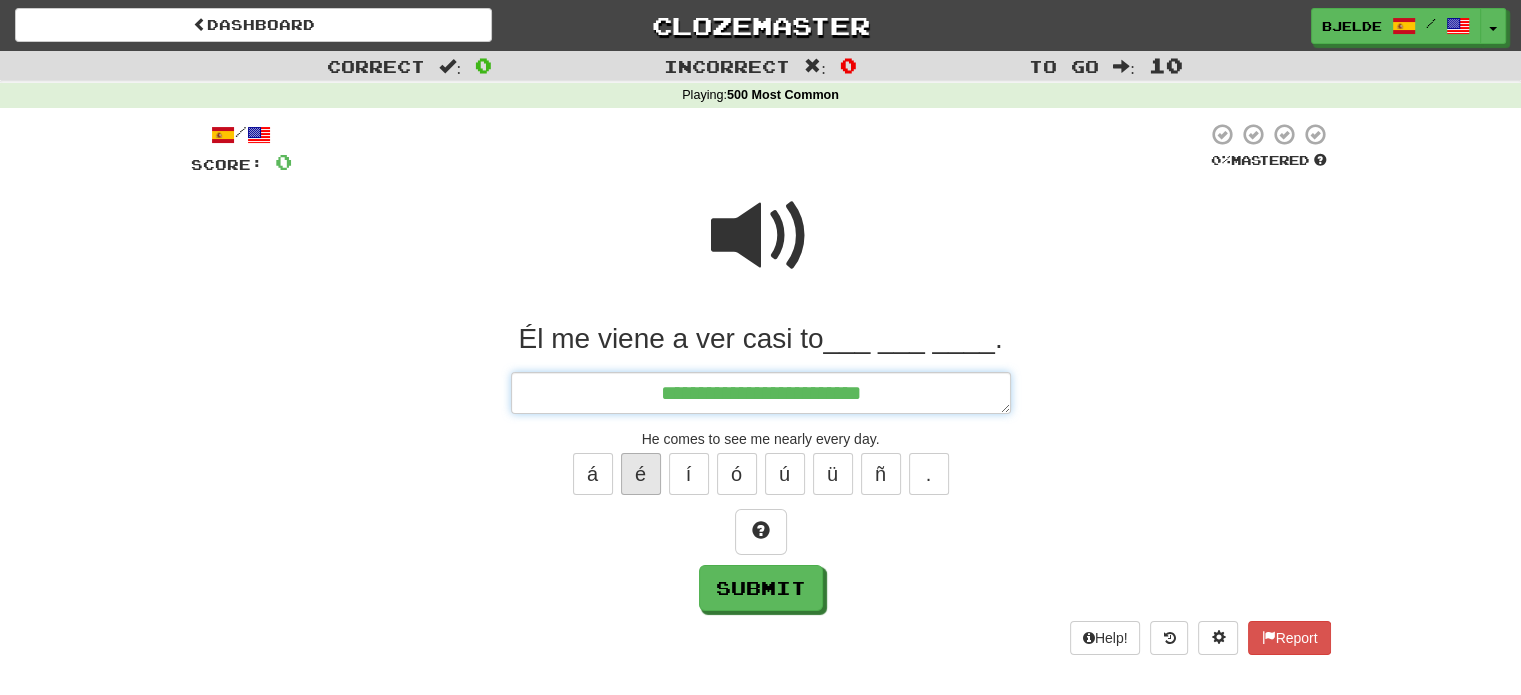 type on "*" 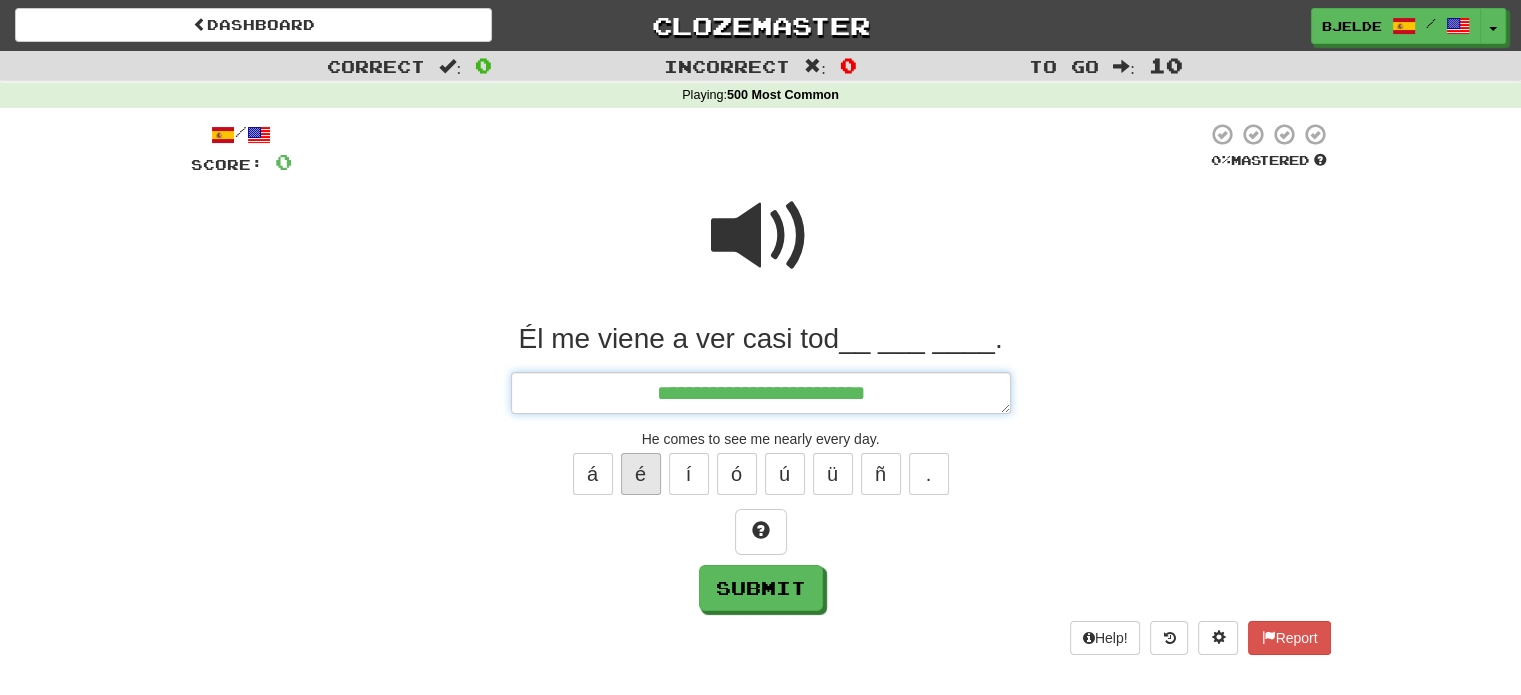 type on "*" 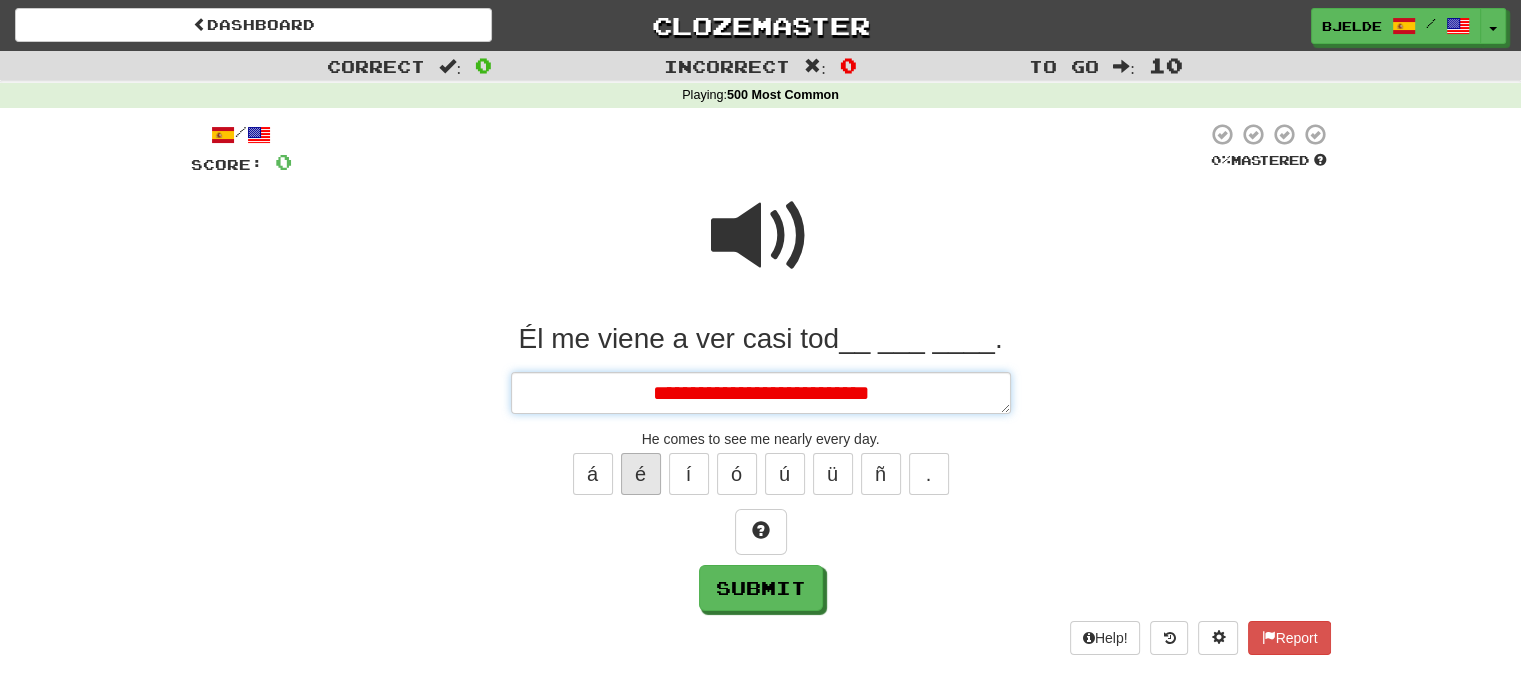 type on "*" 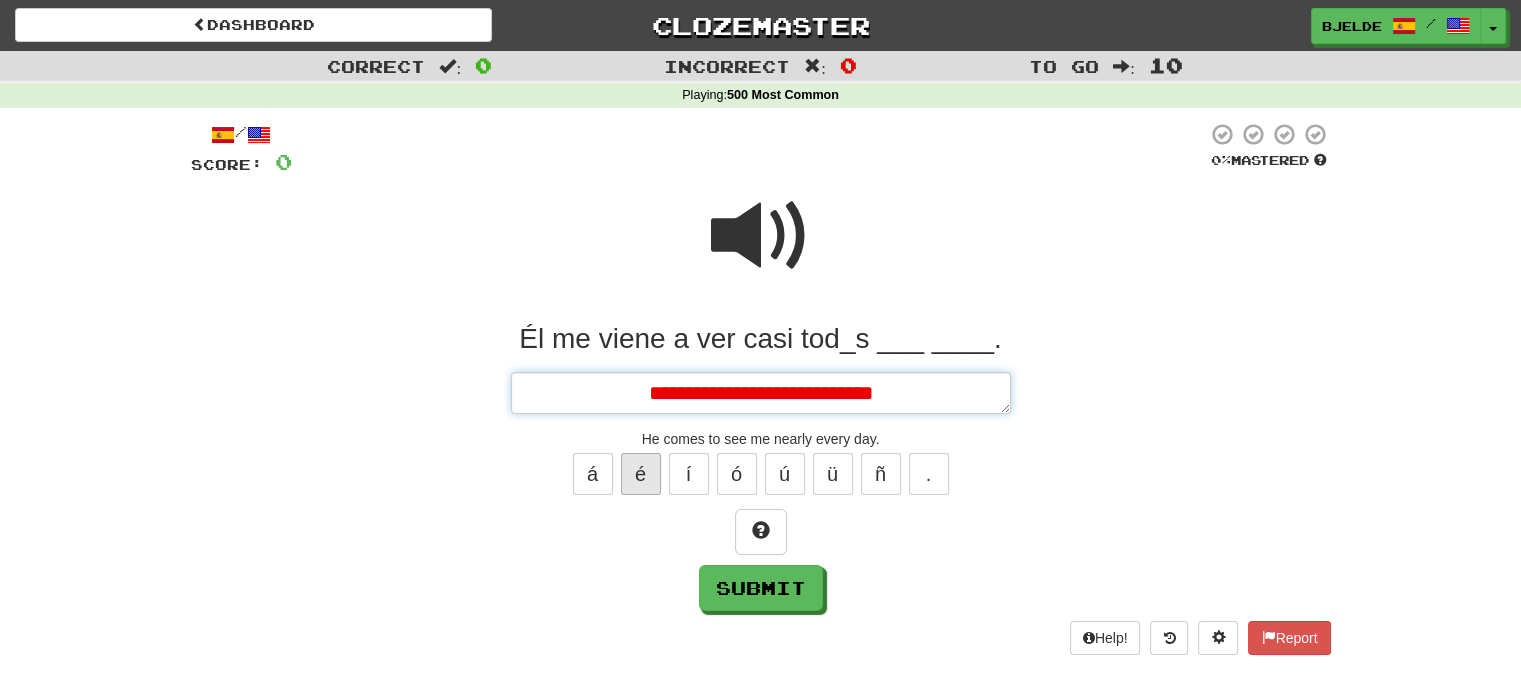 type on "*" 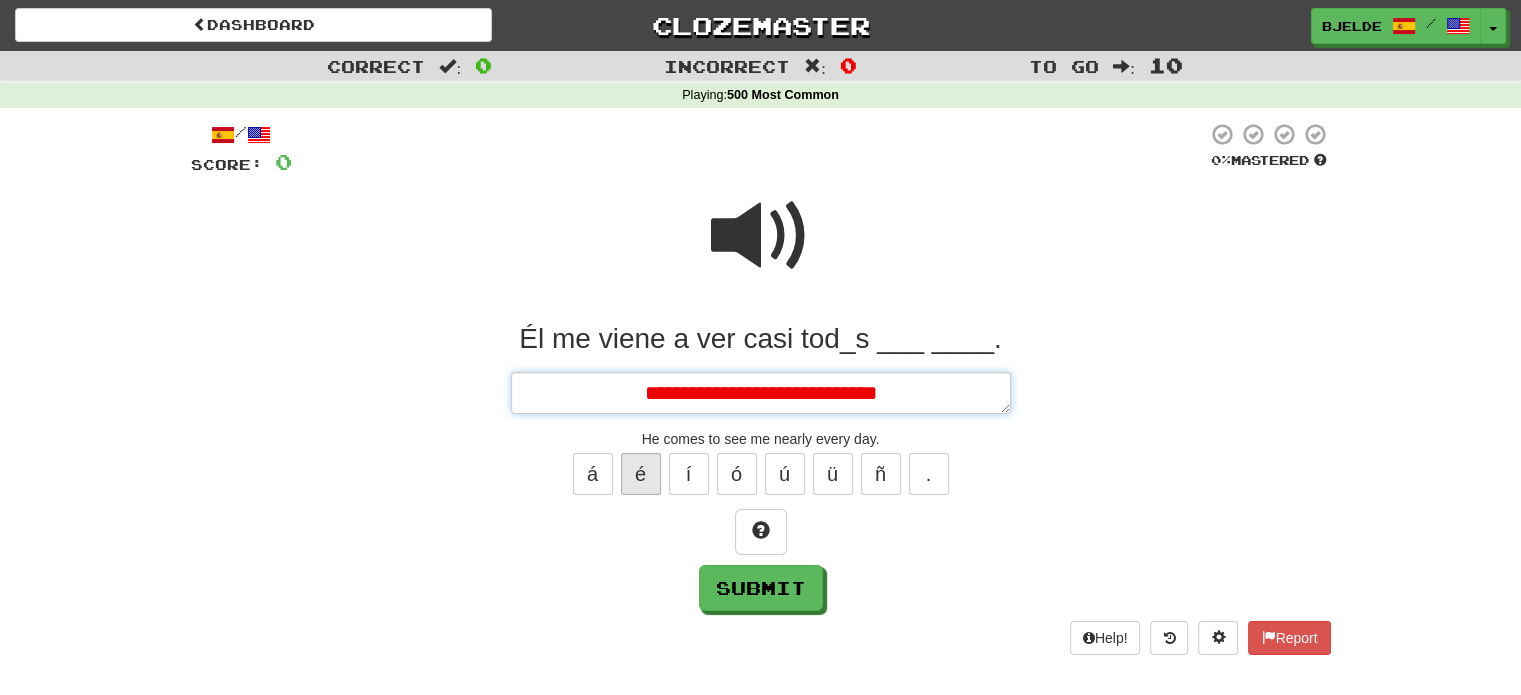 type on "*" 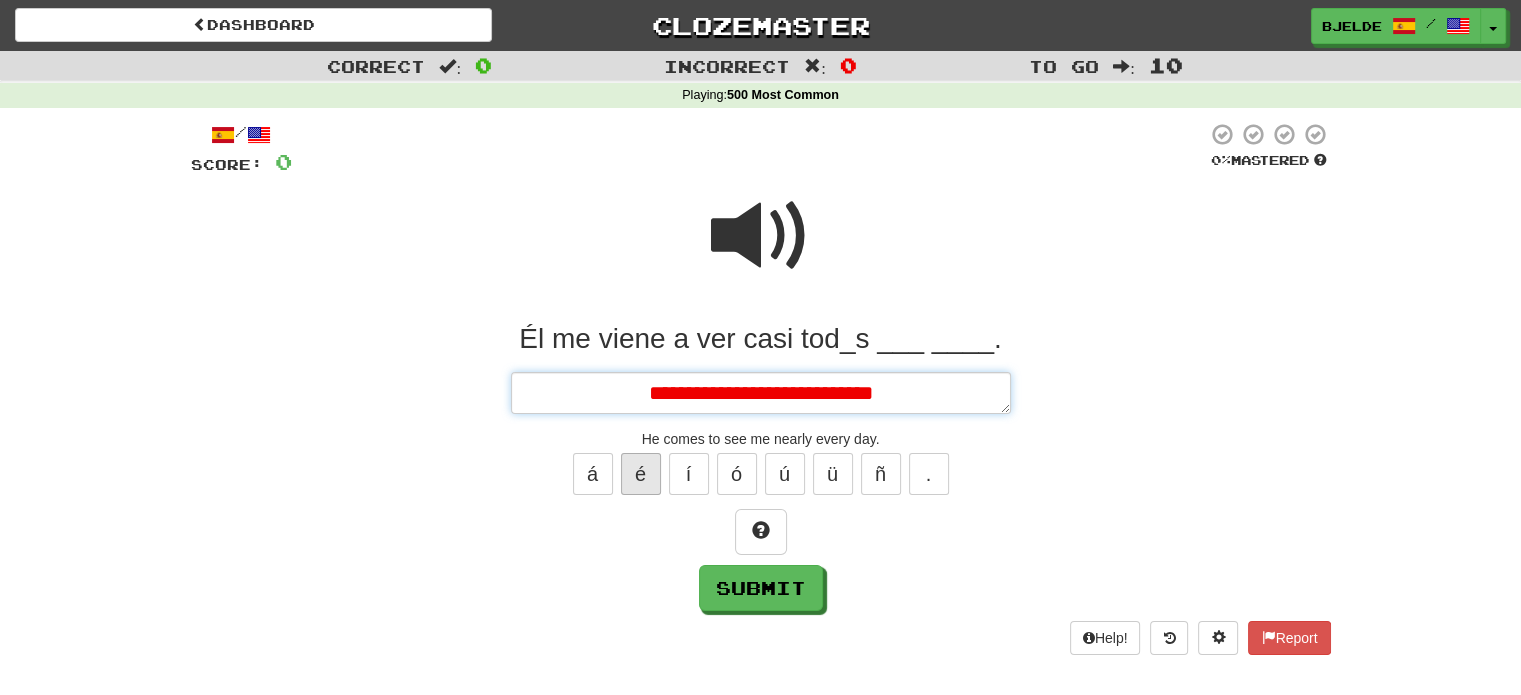 type on "*" 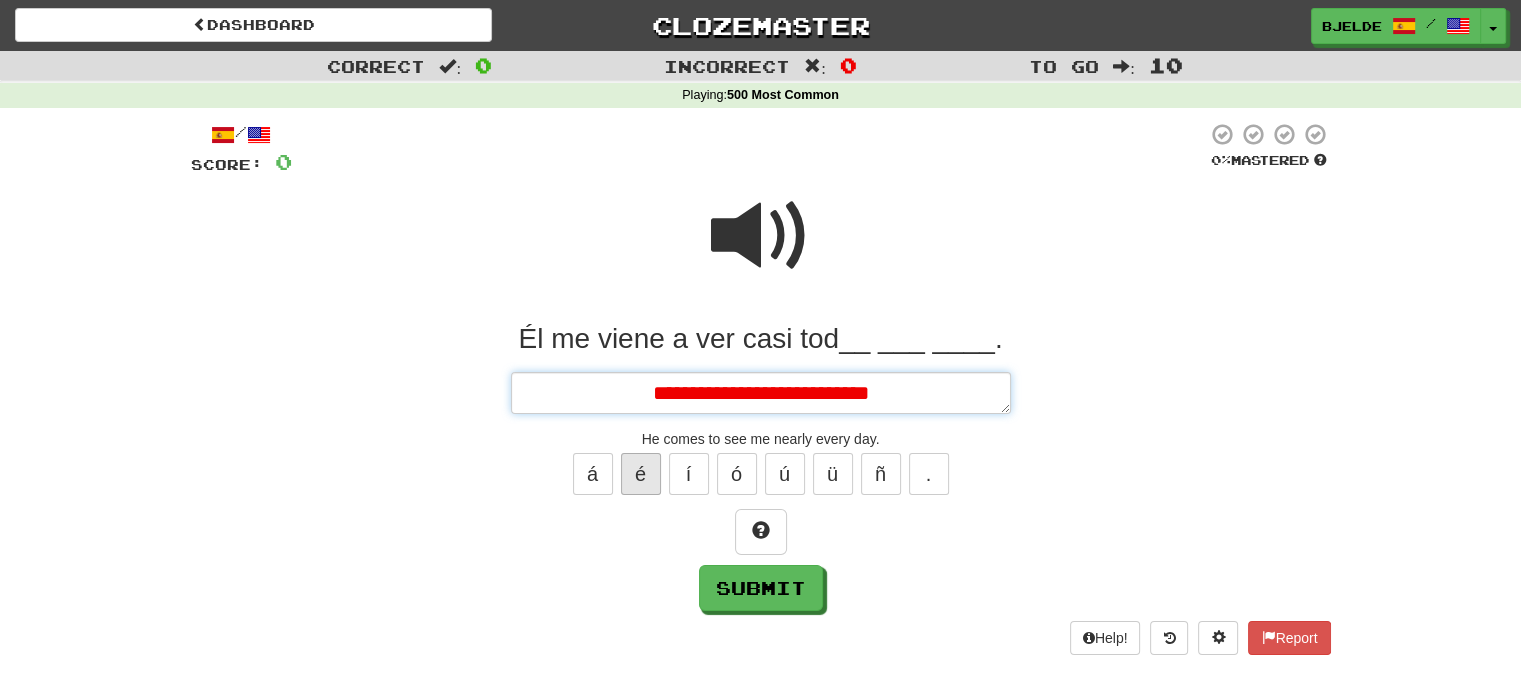 type on "*" 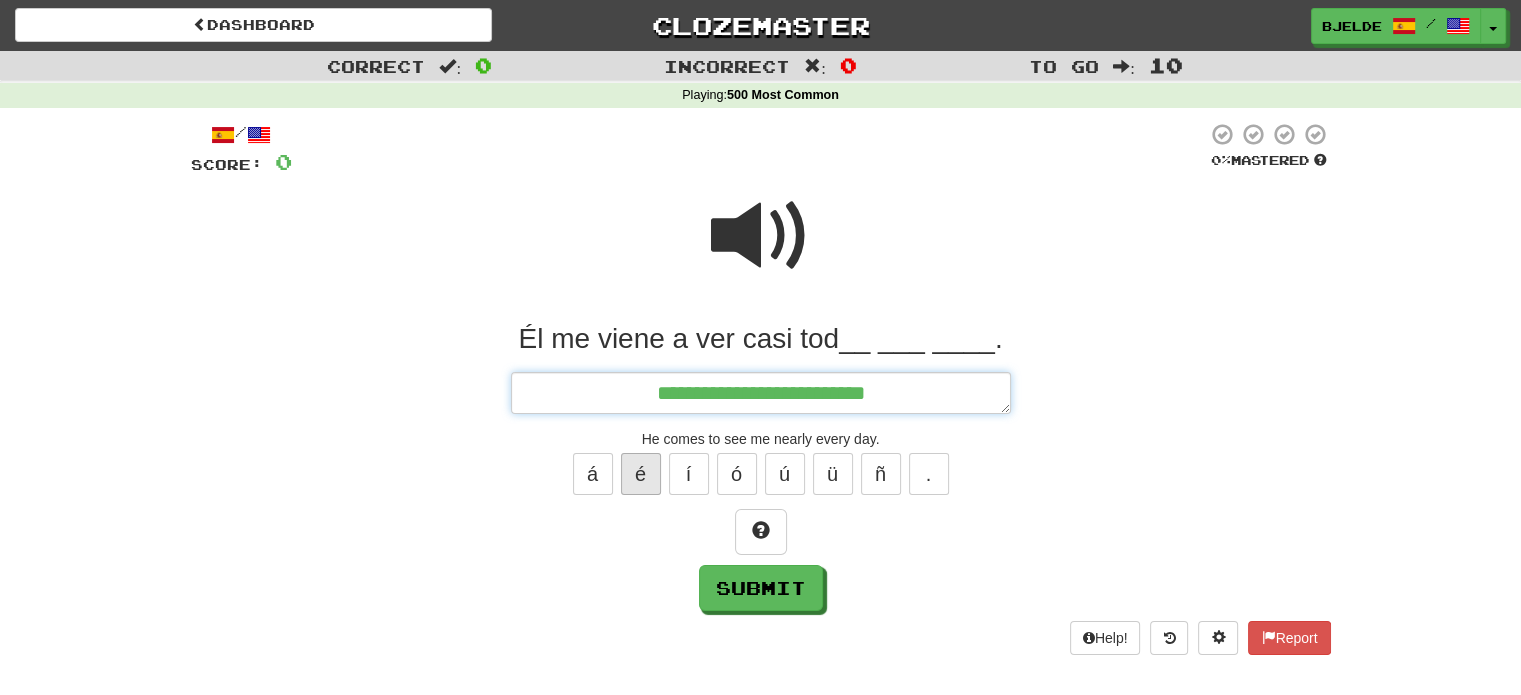 type on "*" 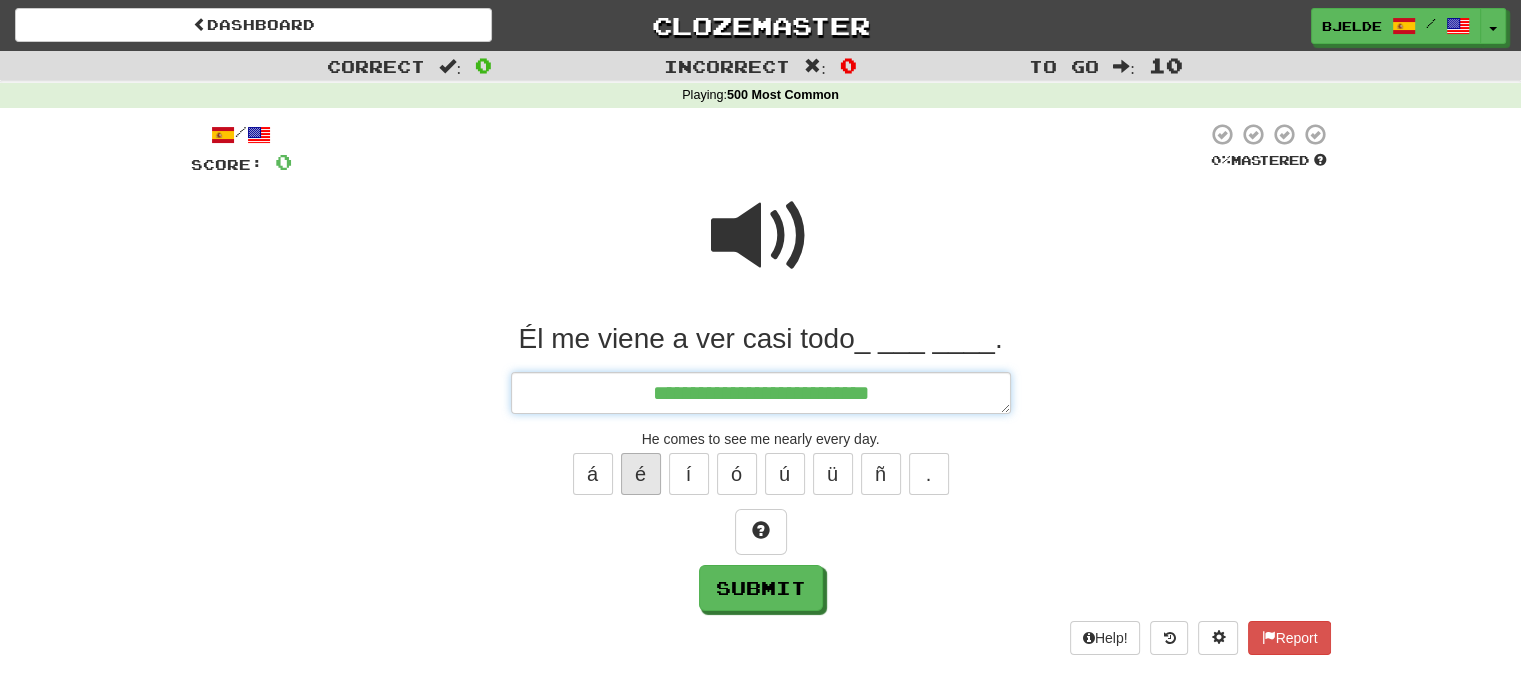 type on "*" 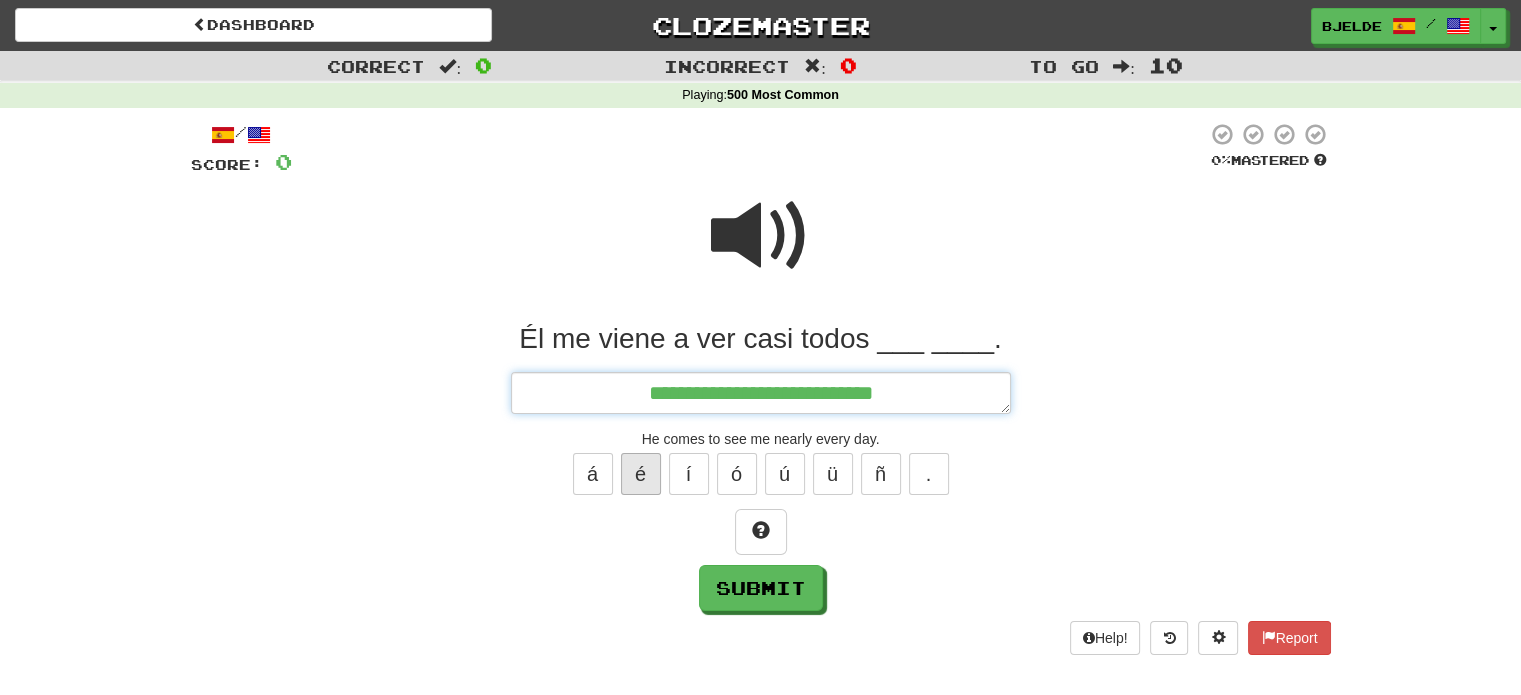 type on "*" 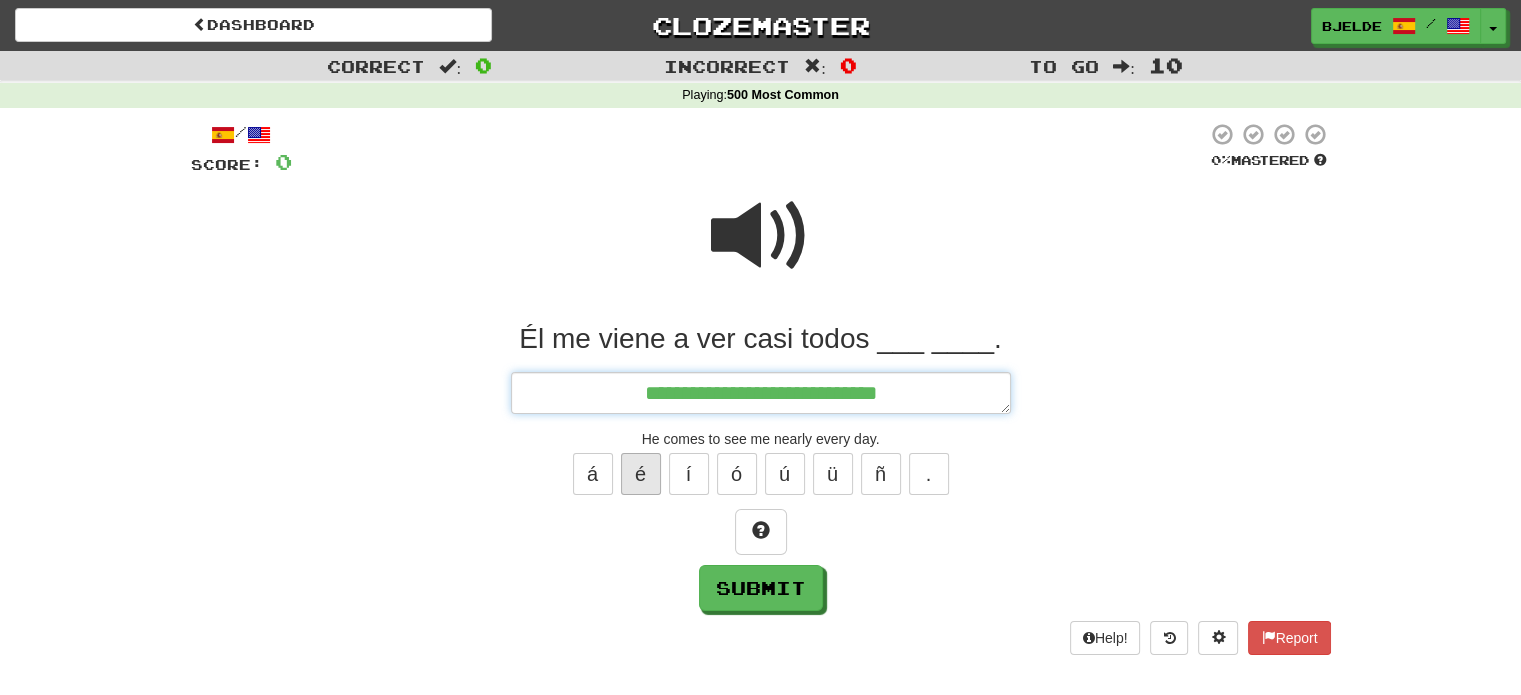 type on "*" 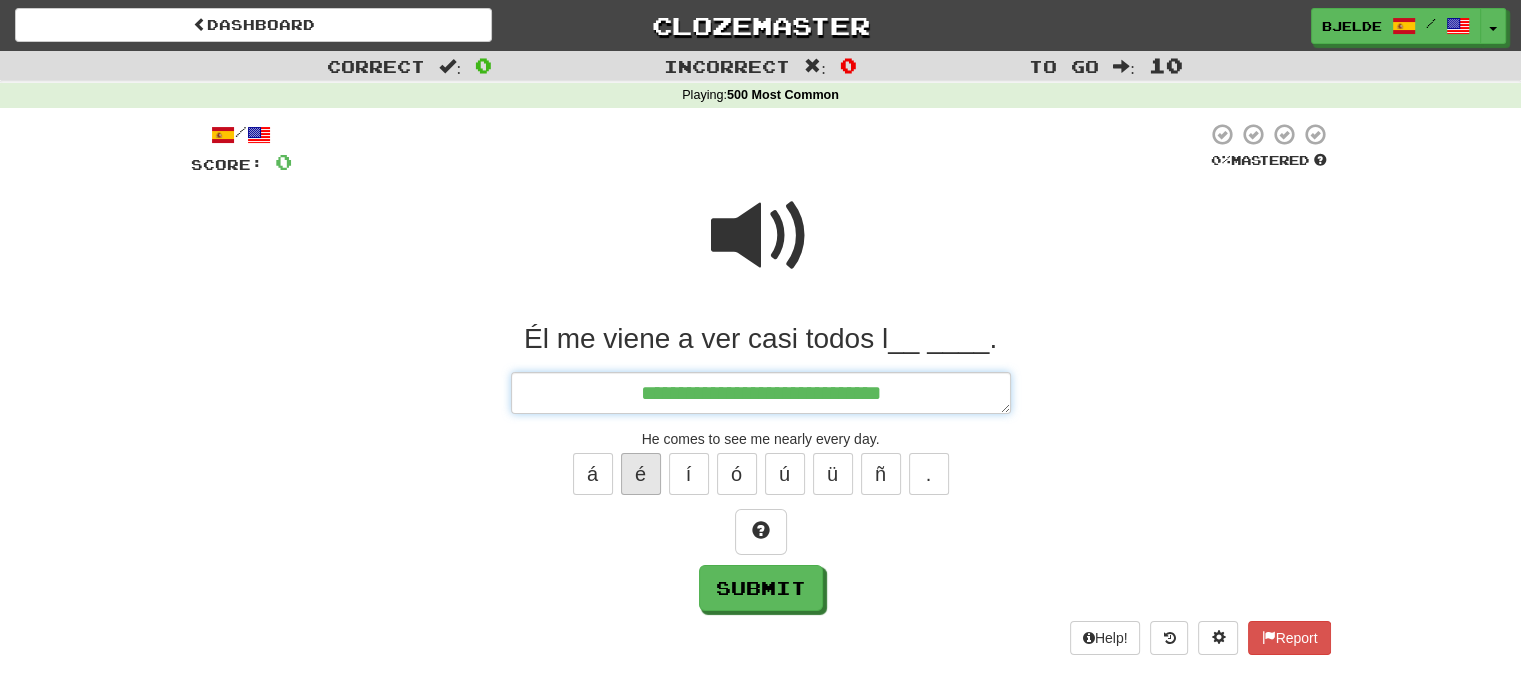 type on "*" 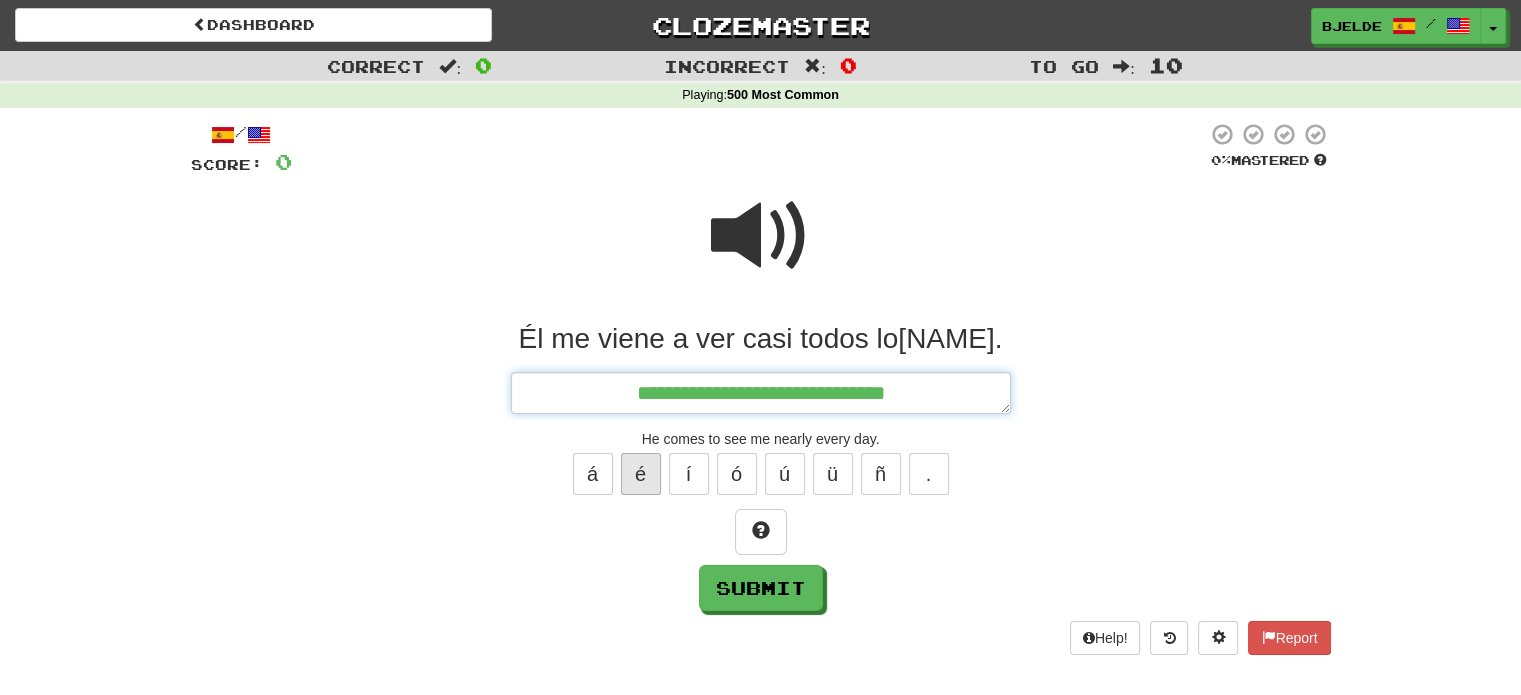 type on "*" 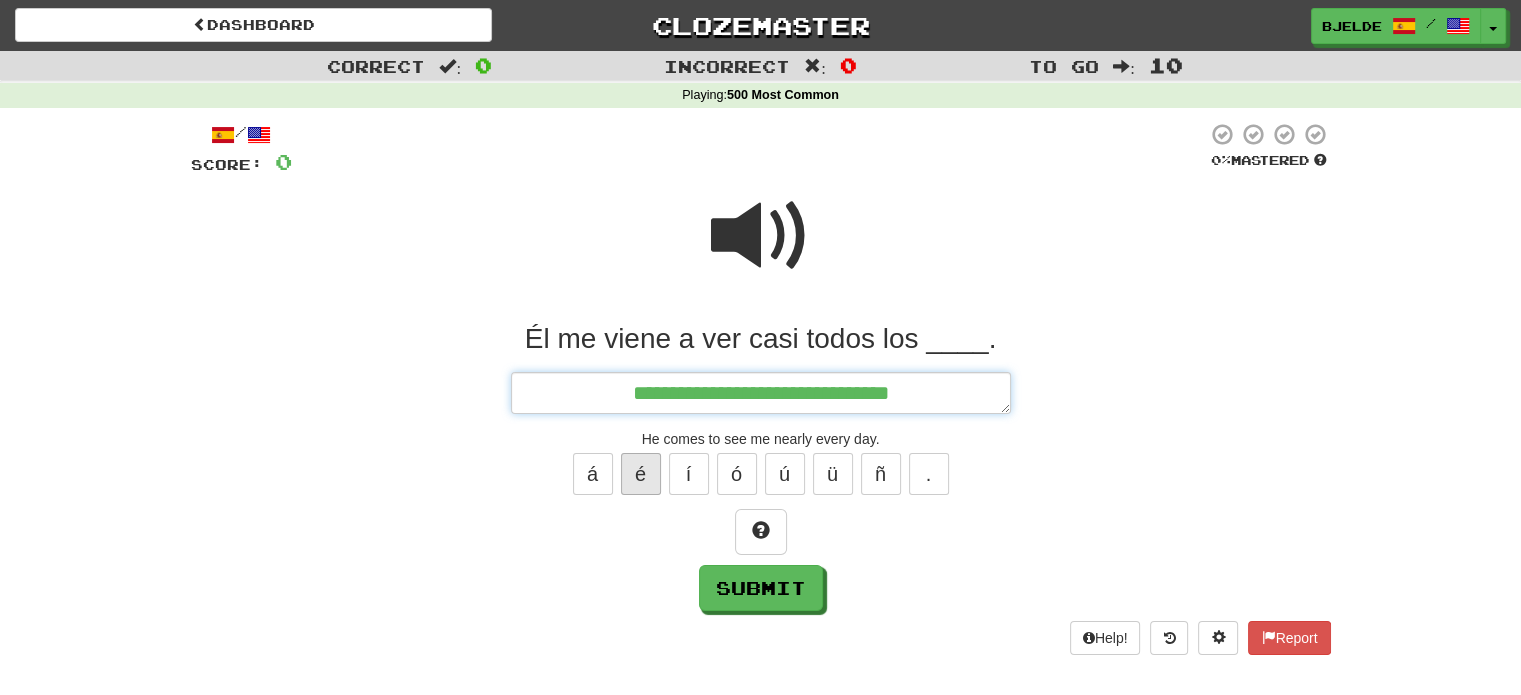 type on "*" 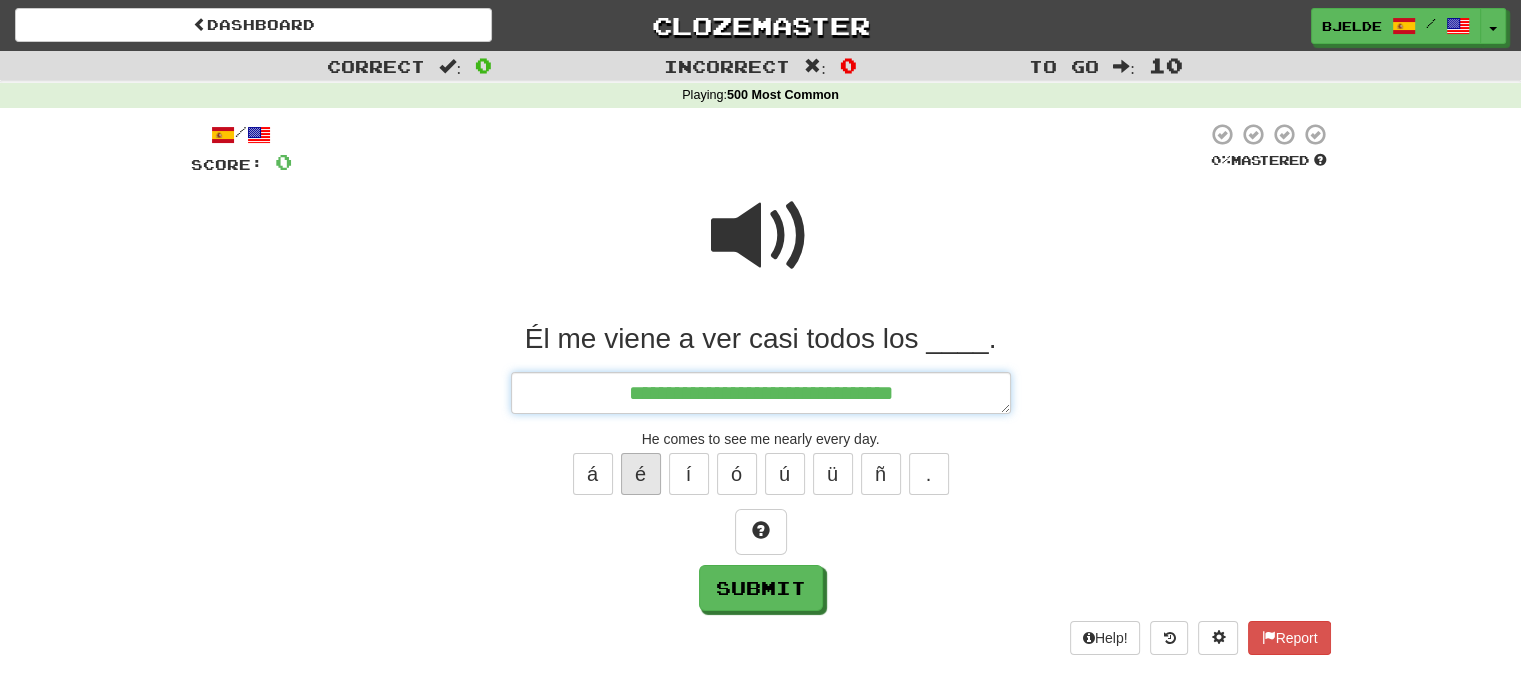 type on "*" 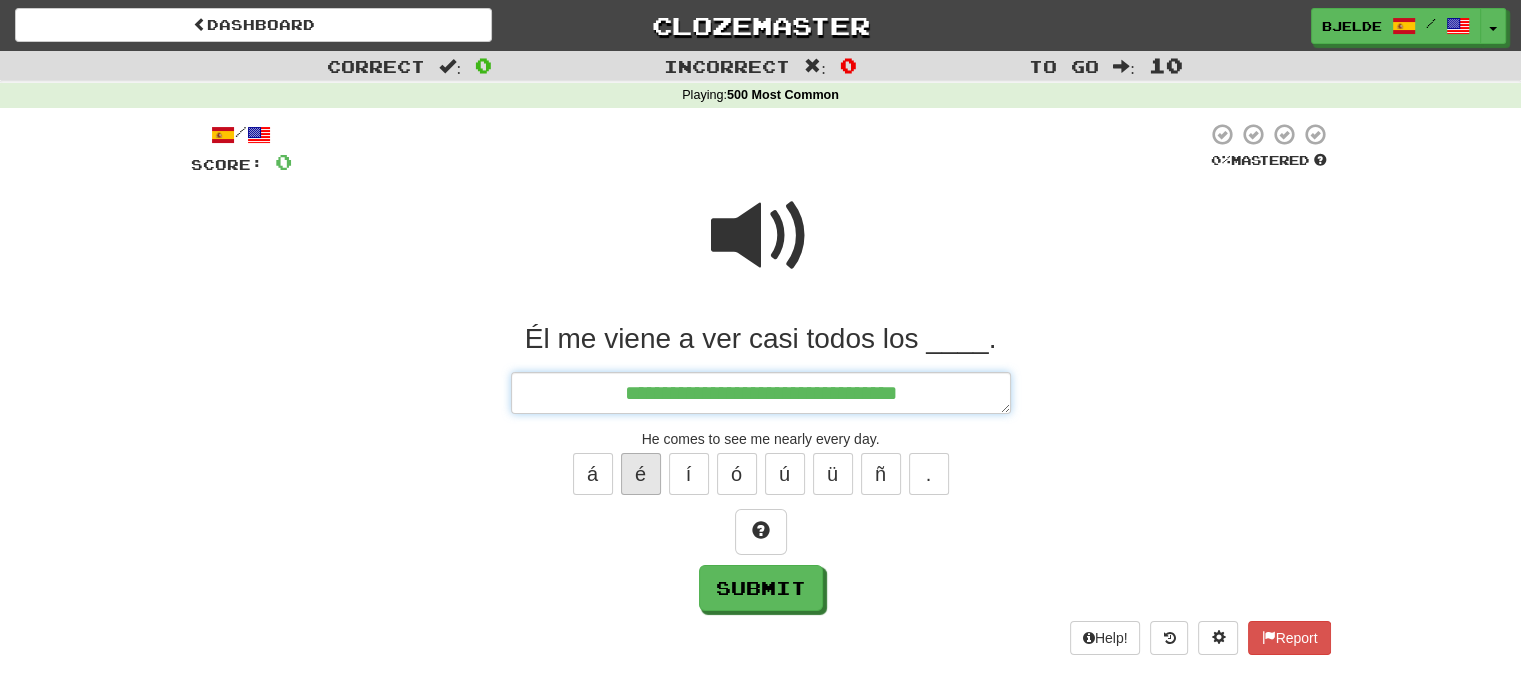 type on "**********" 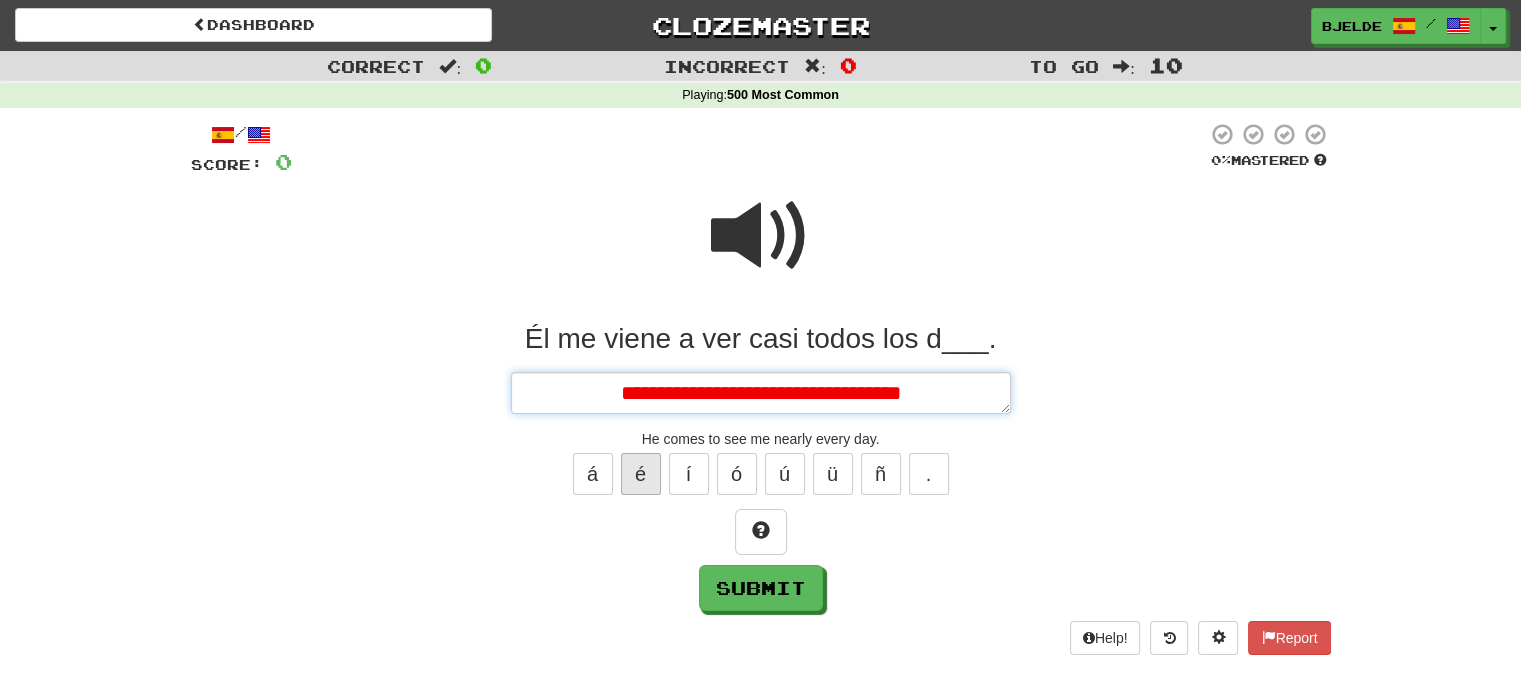 type on "*" 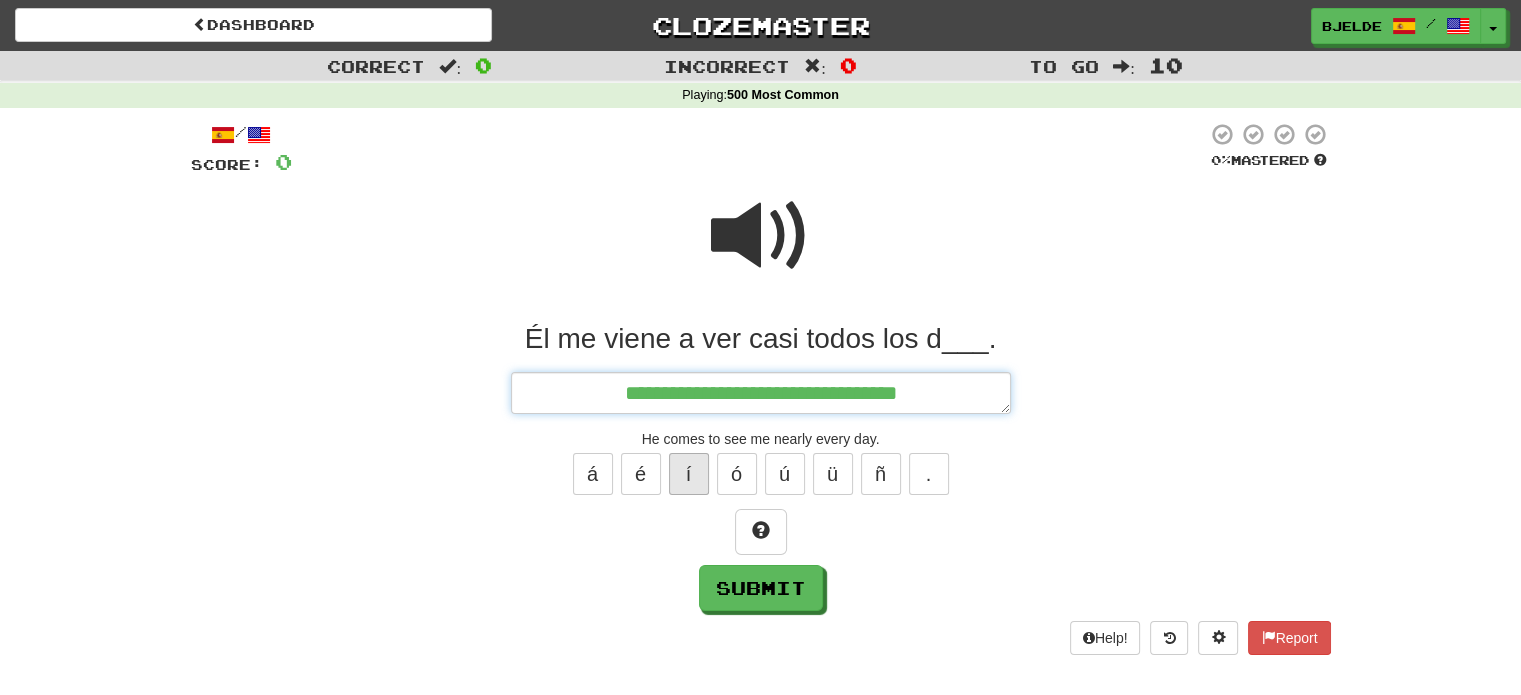 type on "**********" 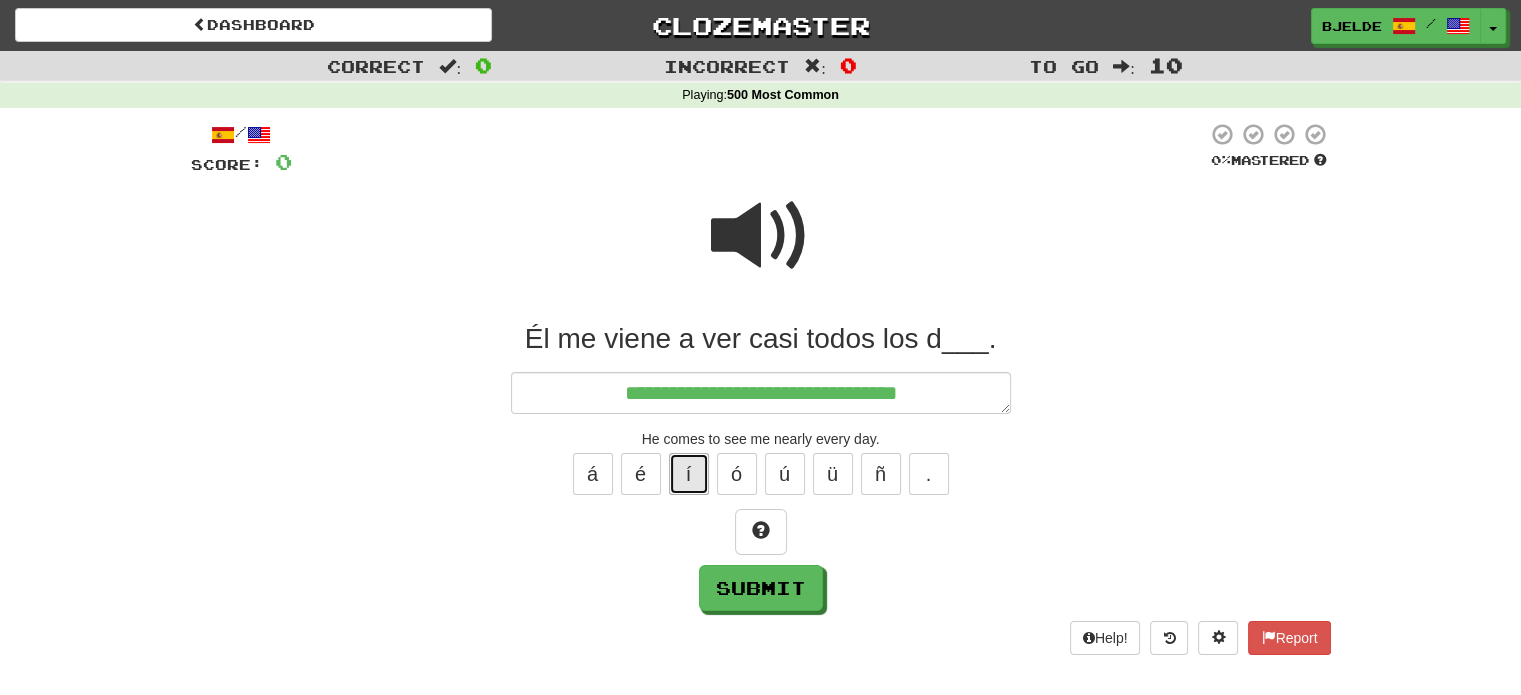 click on "í" at bounding box center [689, 474] 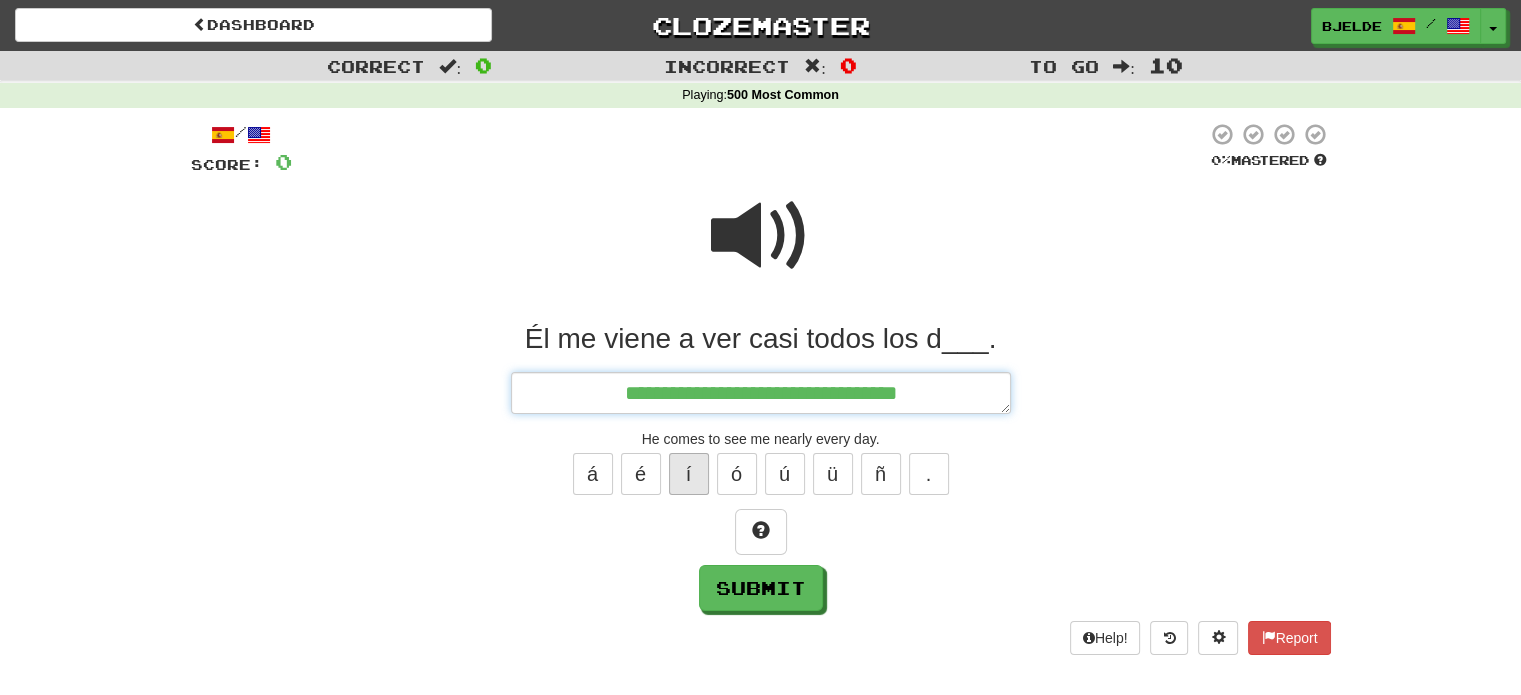 type on "*" 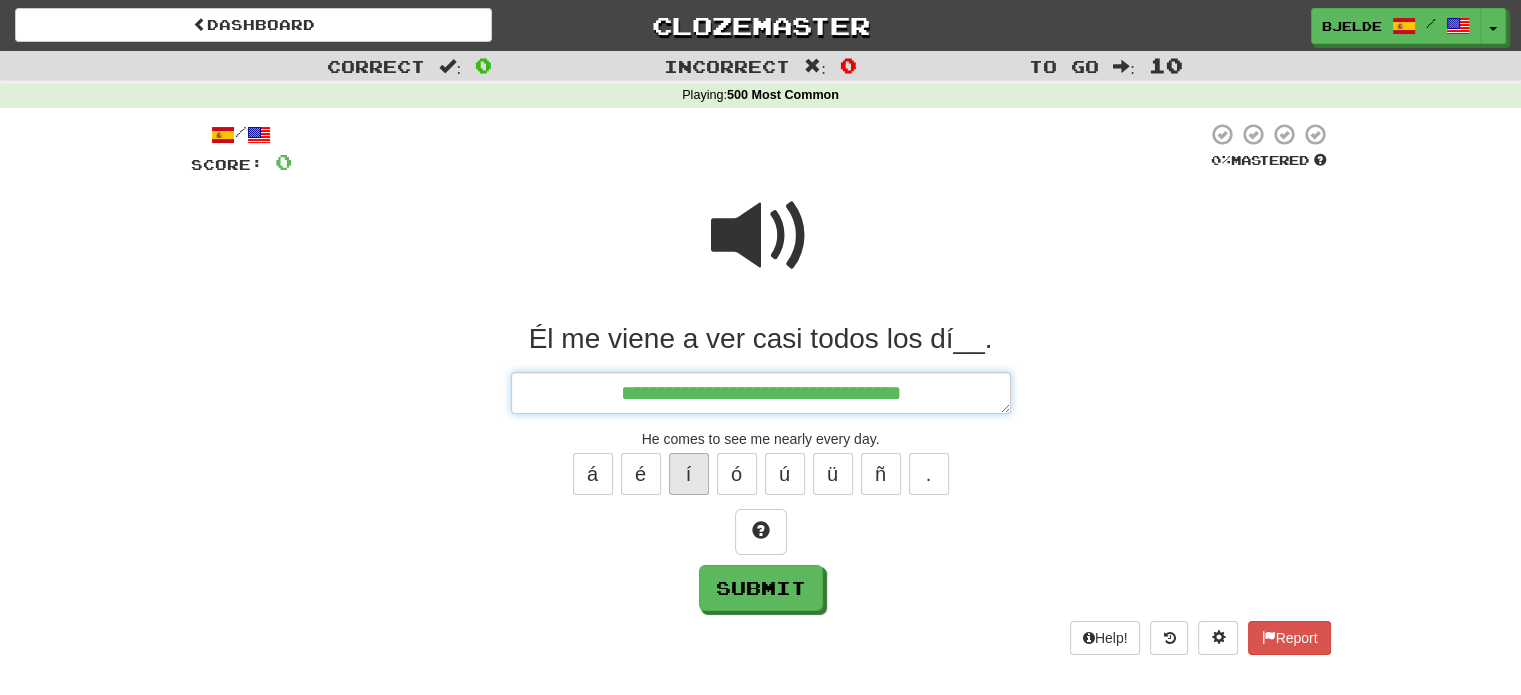 type on "*" 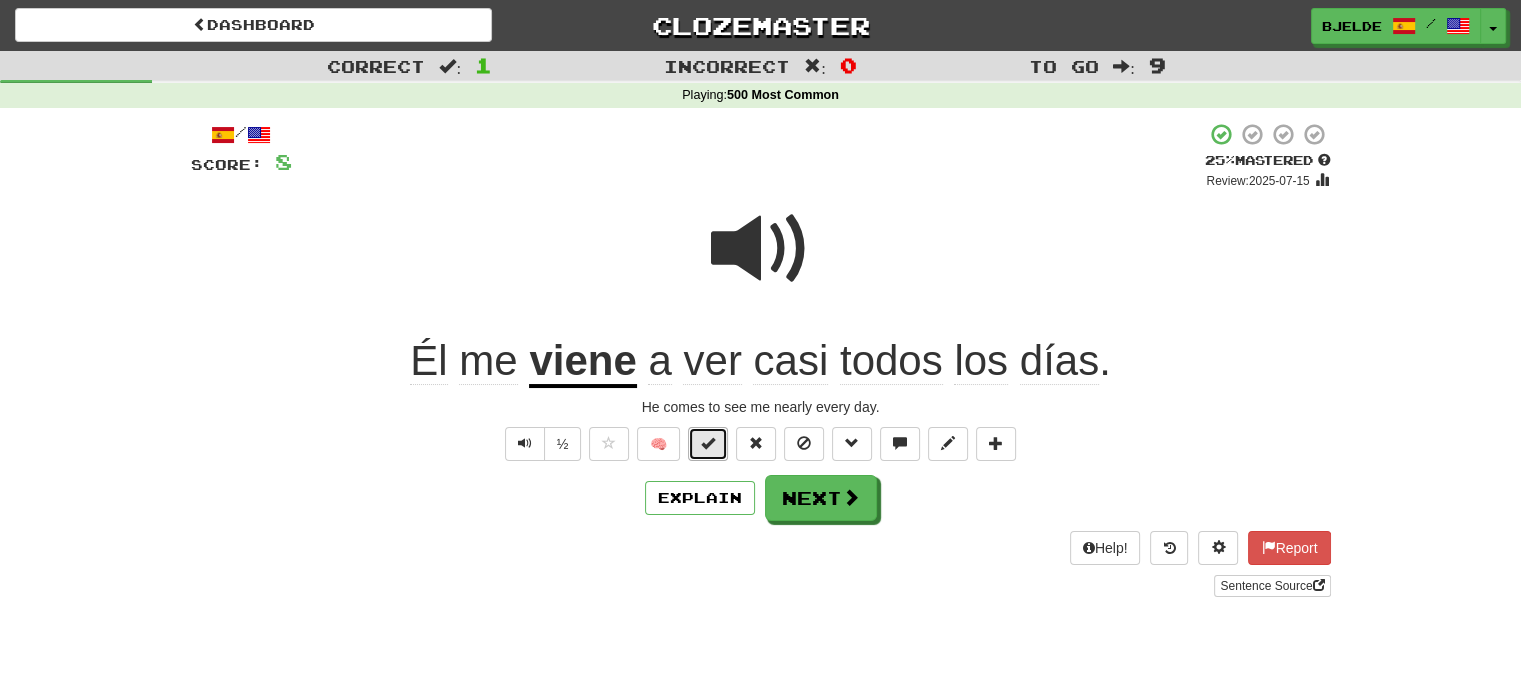 click at bounding box center (708, 443) 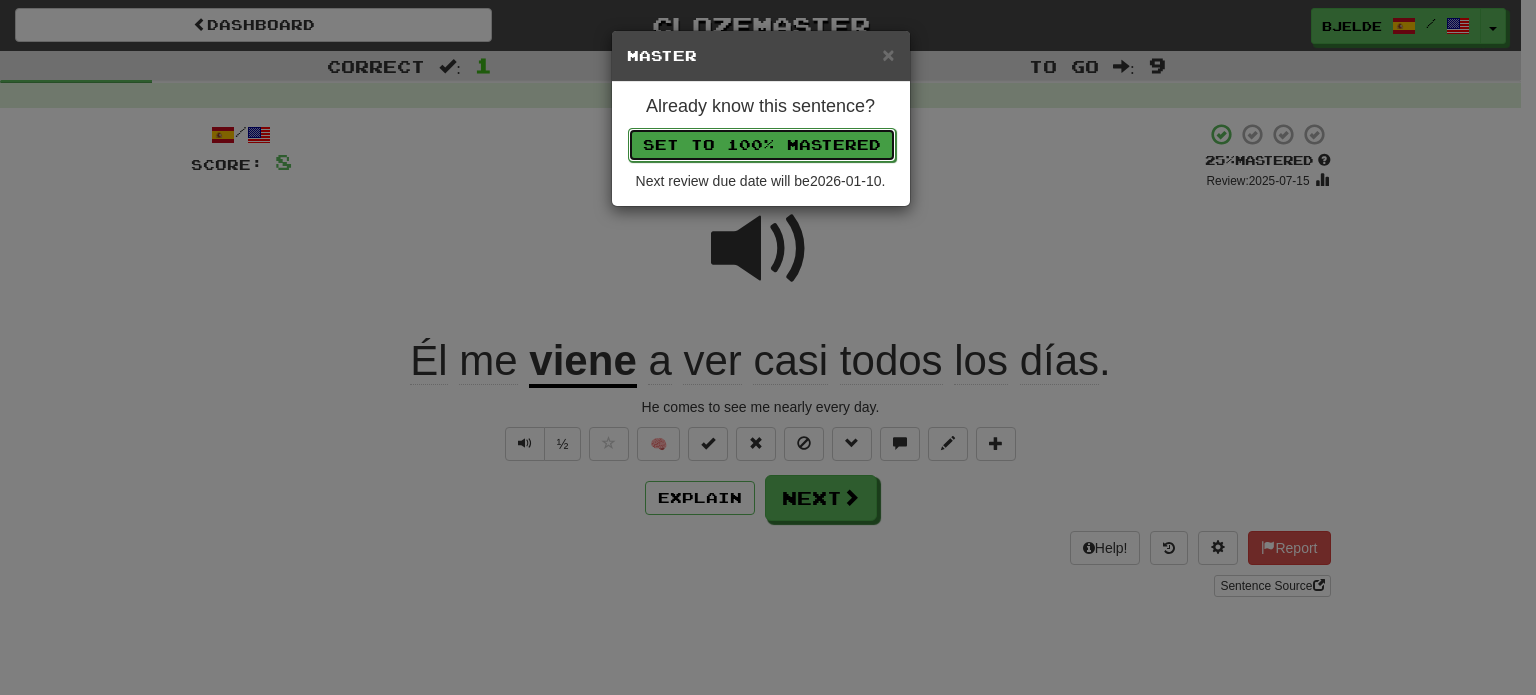 click on "Set to 100% Mastered" at bounding box center [762, 145] 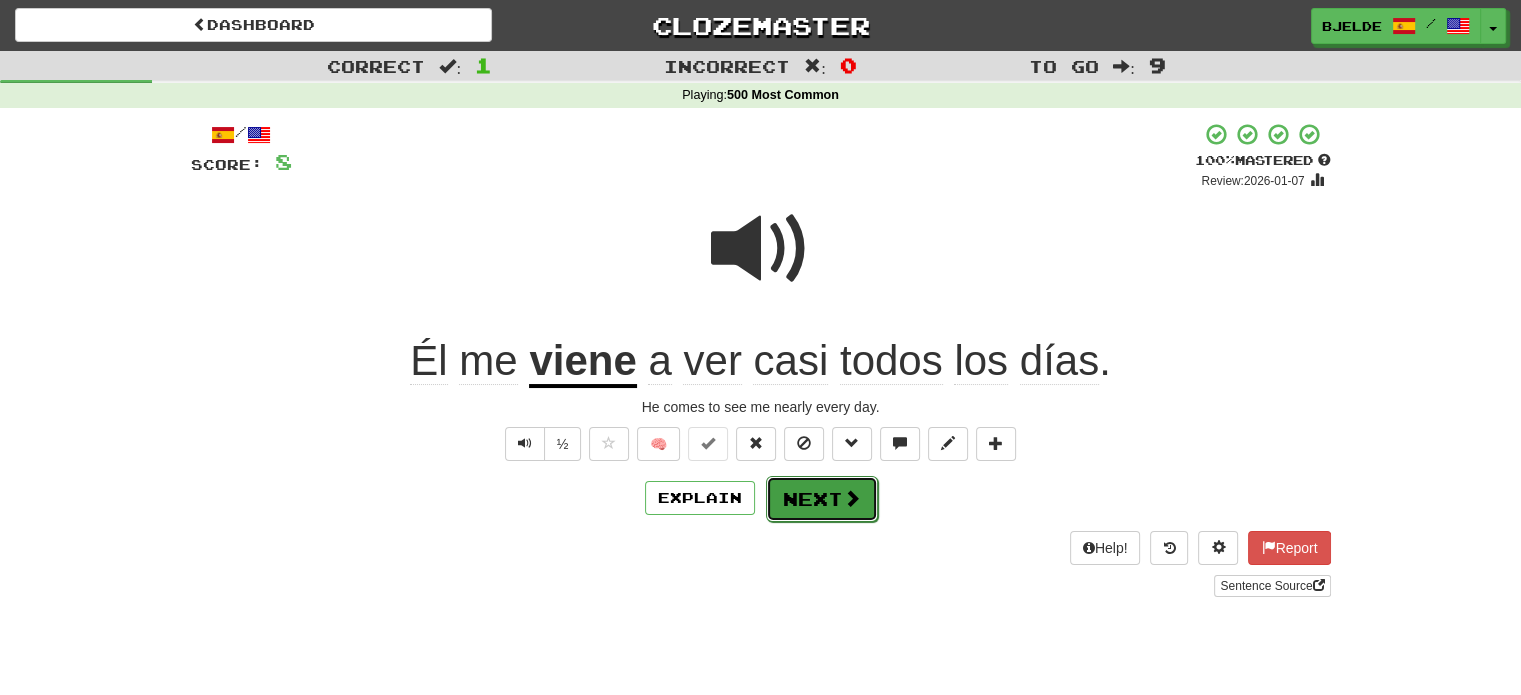 click on "Next" at bounding box center [822, 499] 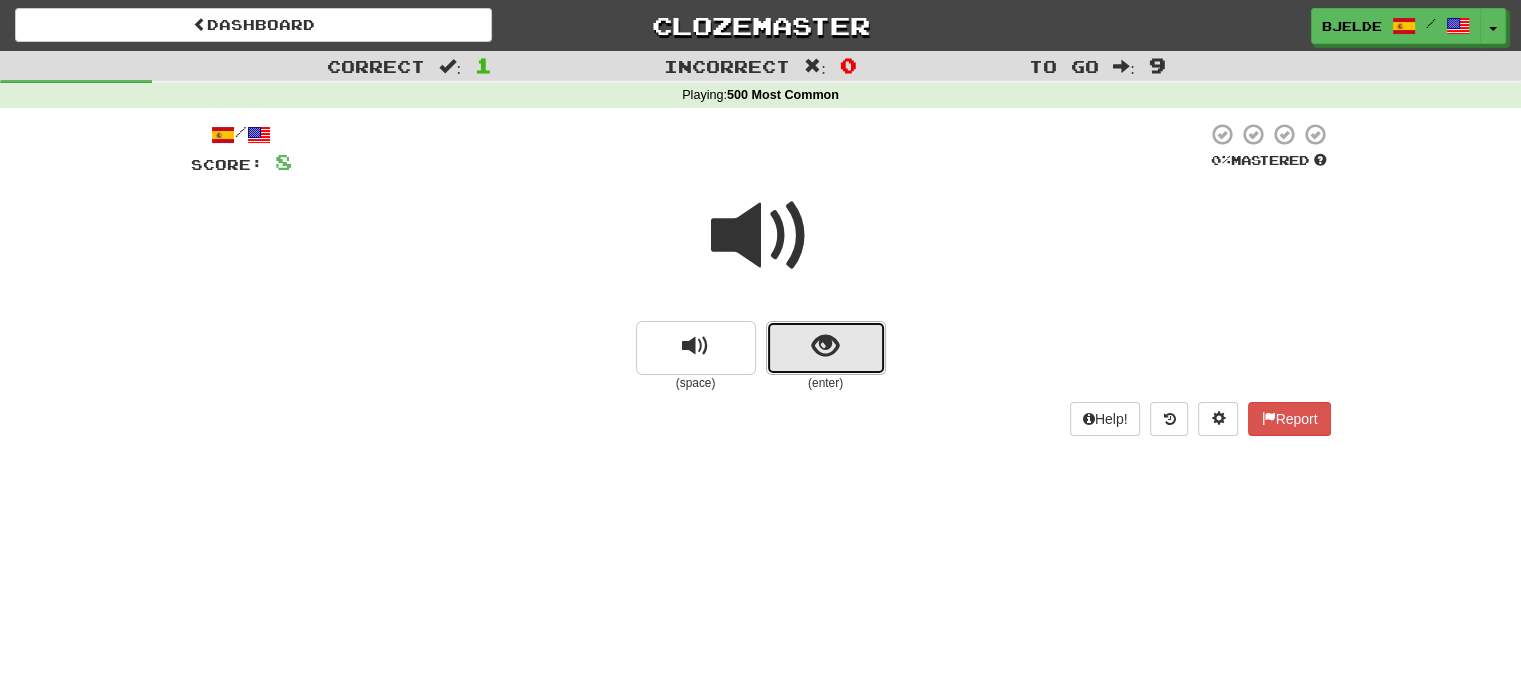 click at bounding box center (826, 348) 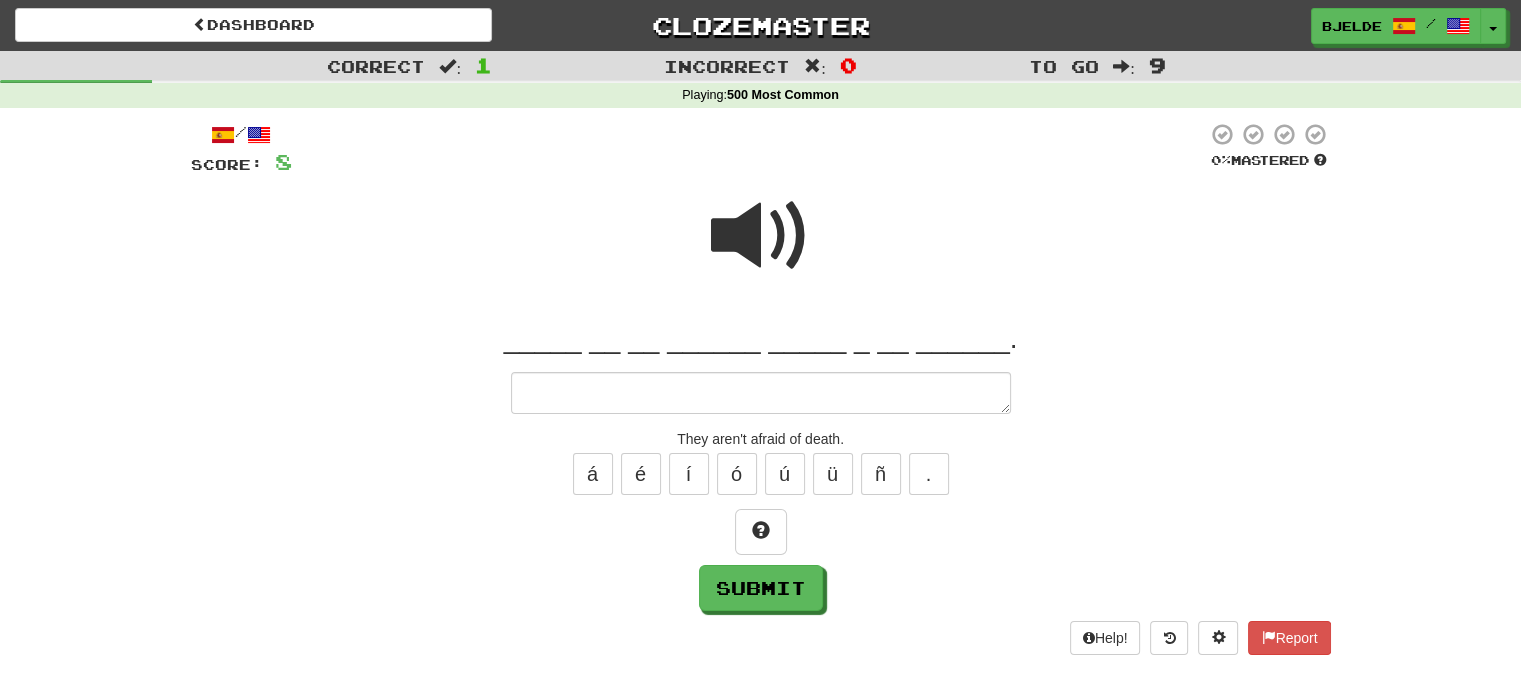 type on "*" 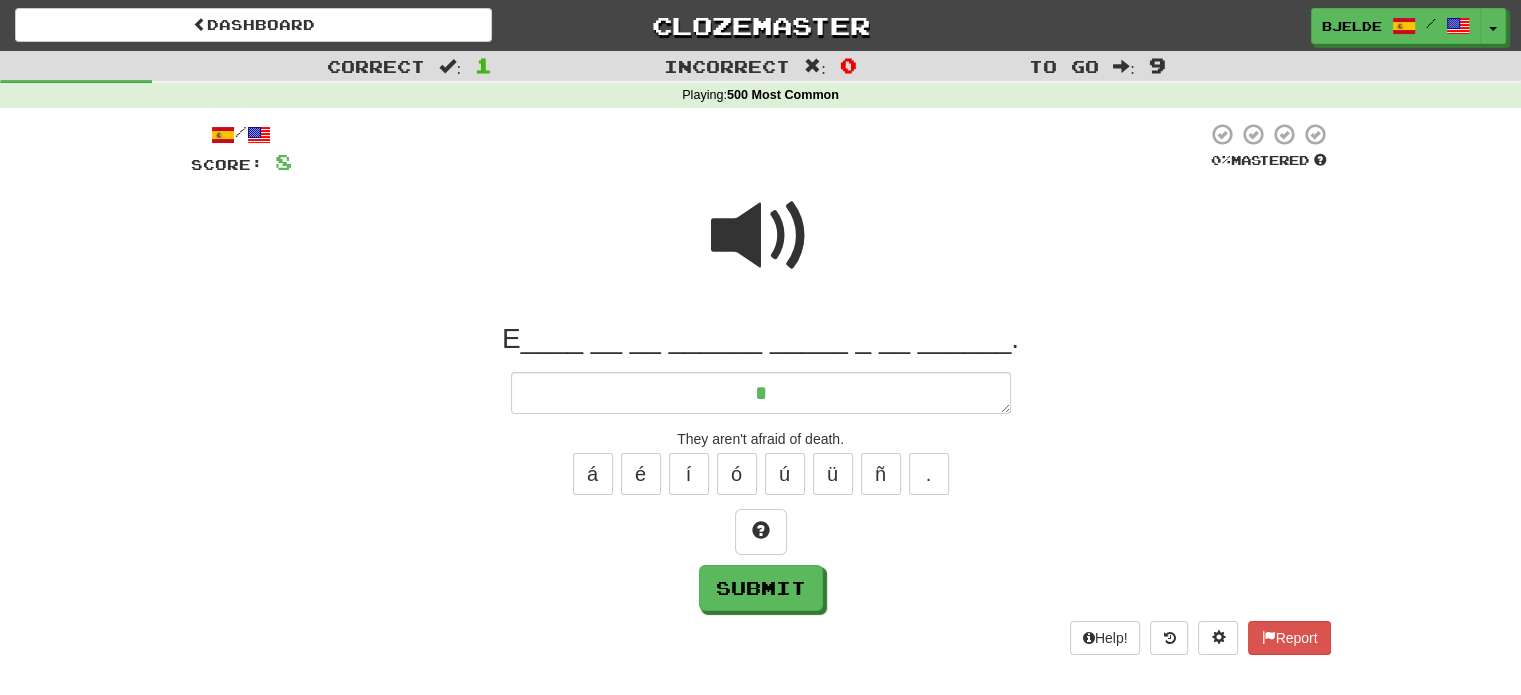 type on "*" 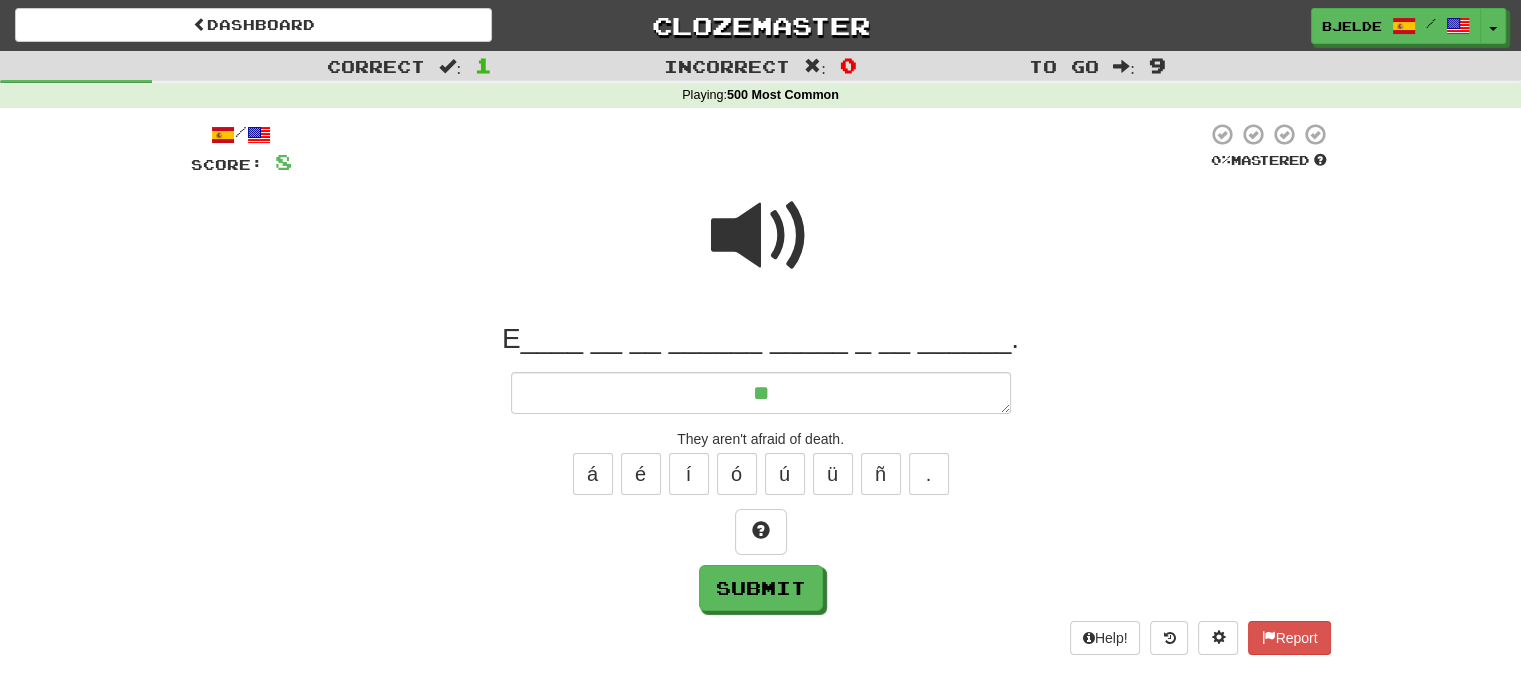 type on "*" 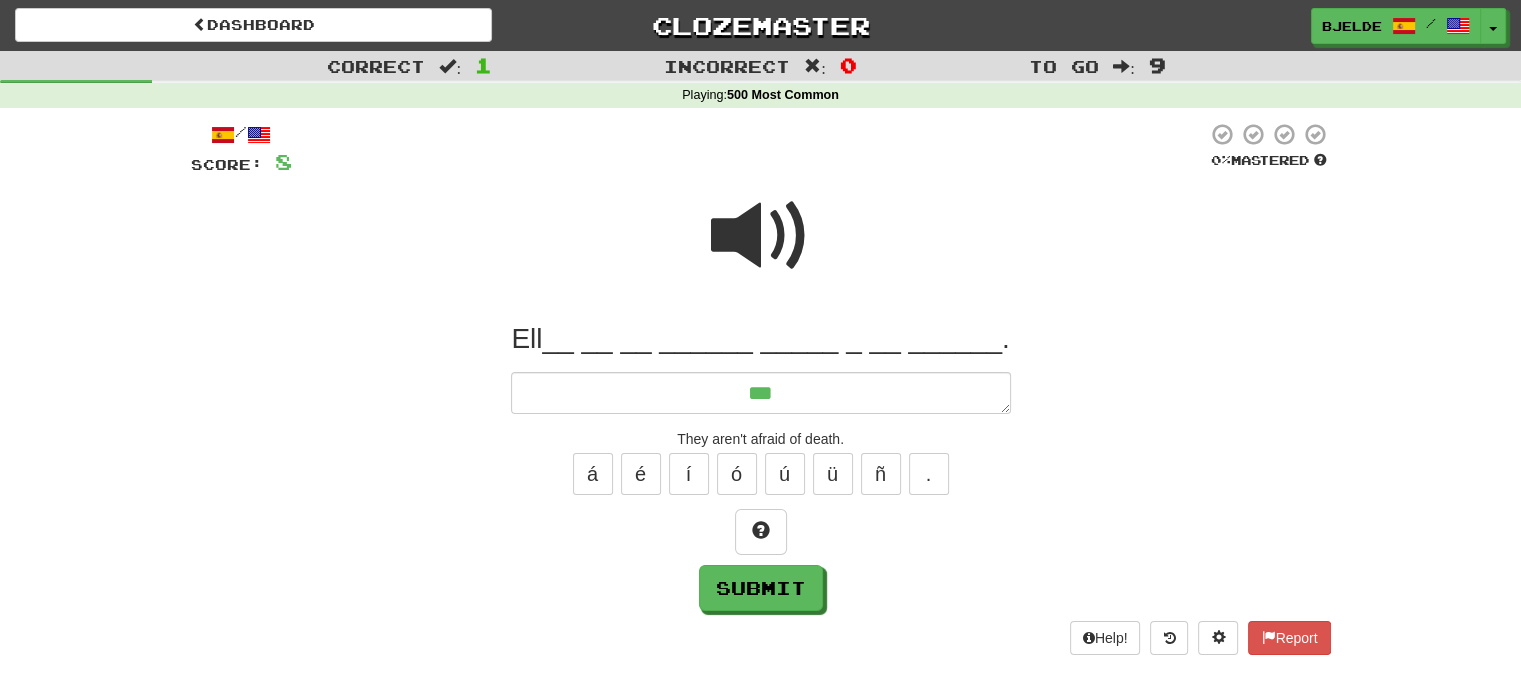 type on "*" 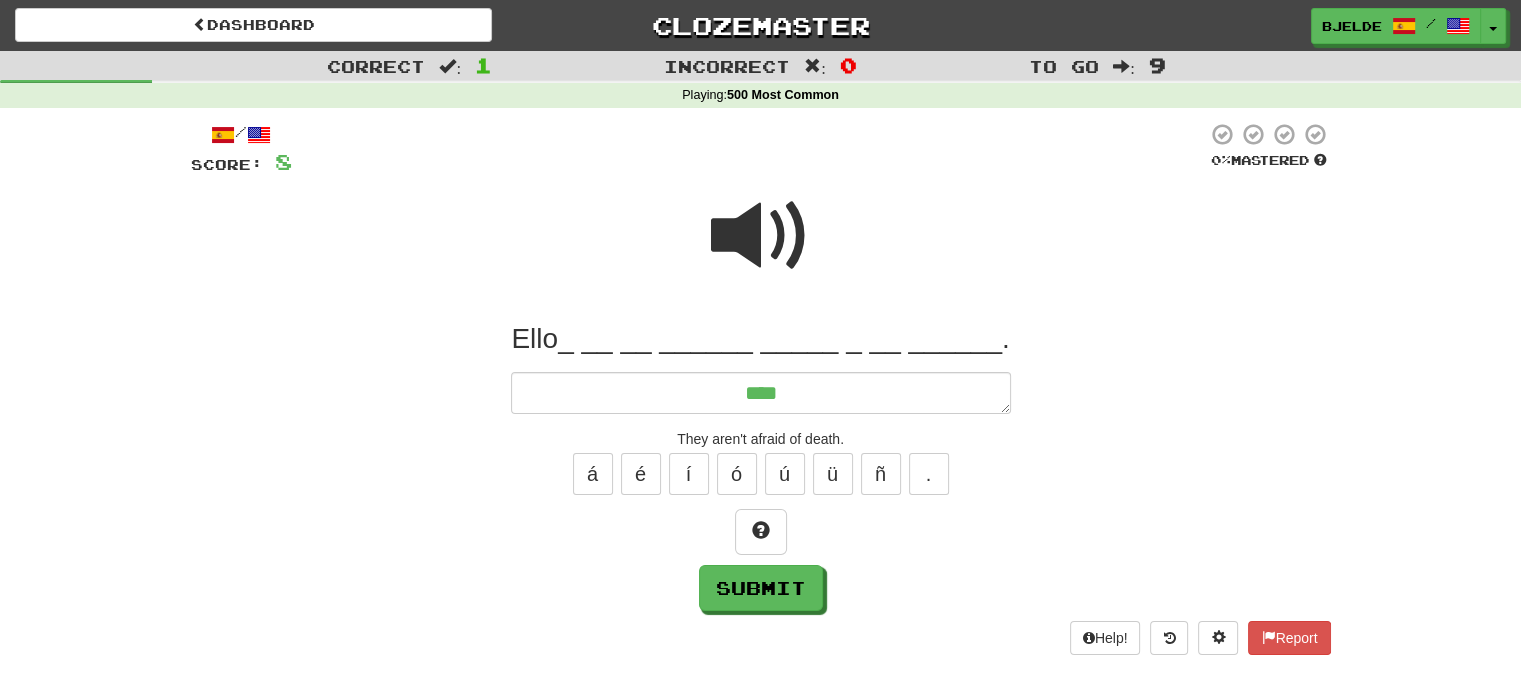 type on "*" 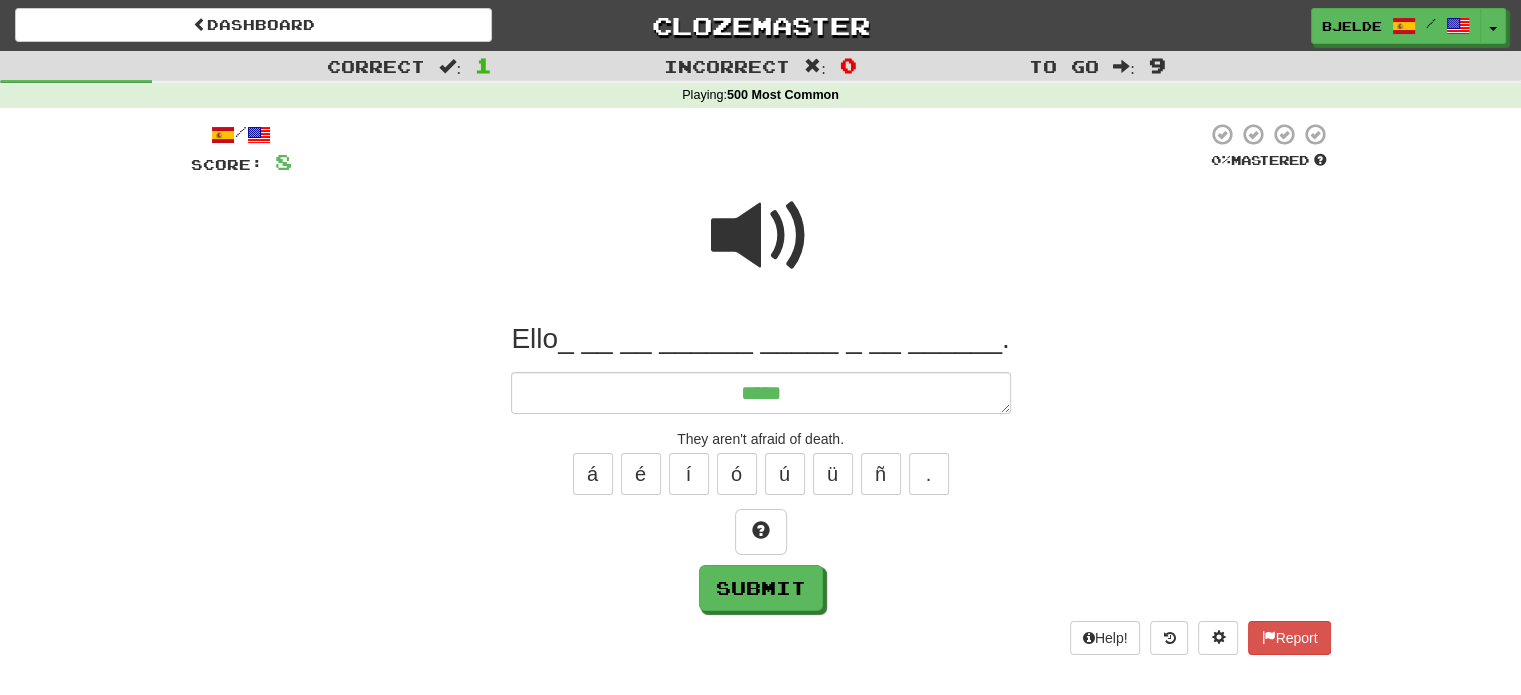 type on "*****" 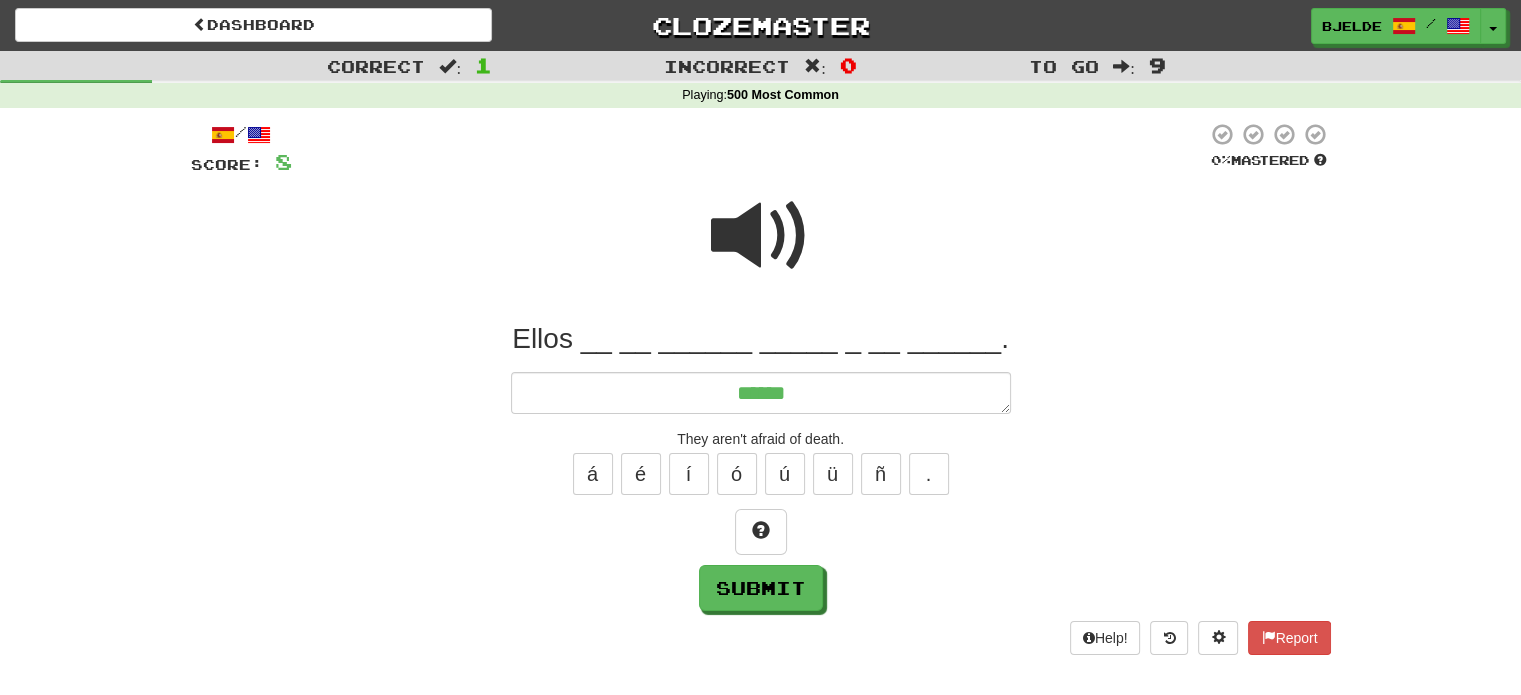 type on "*" 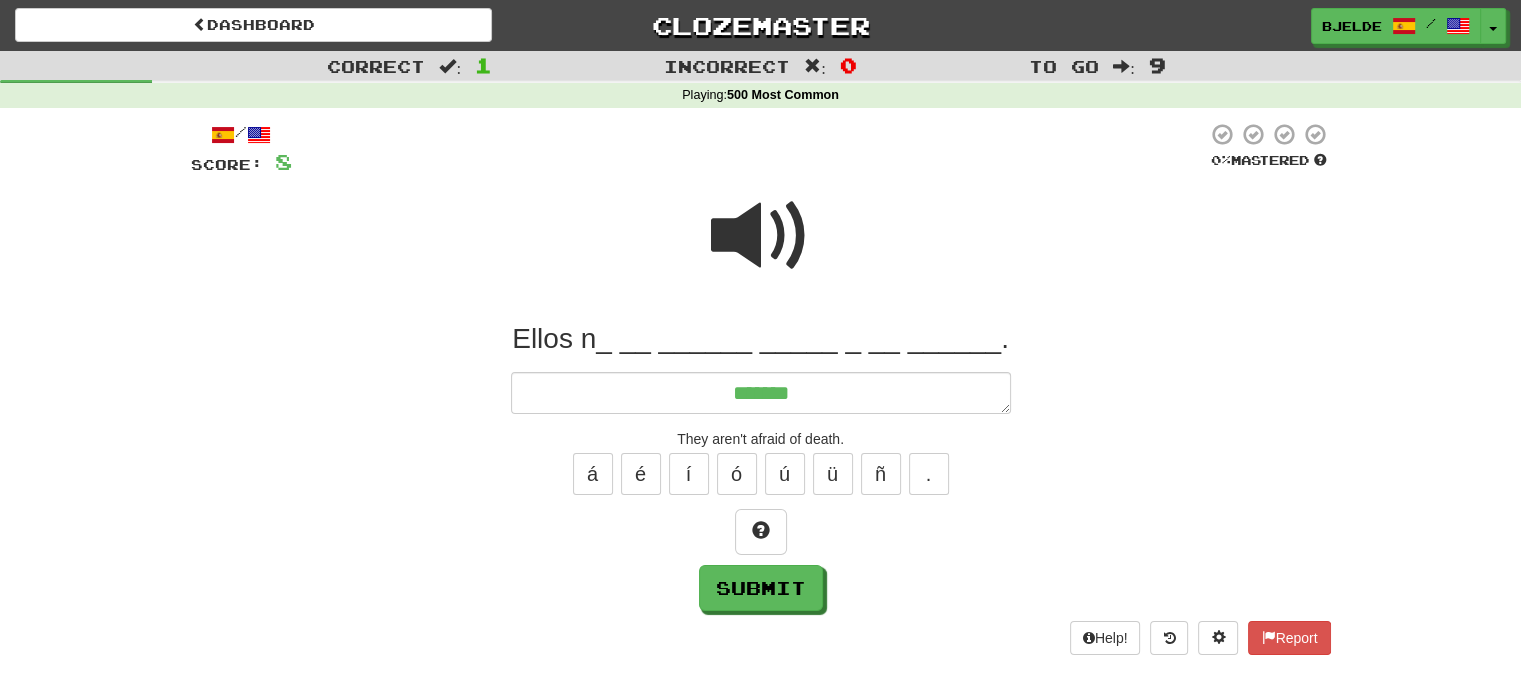 type on "*" 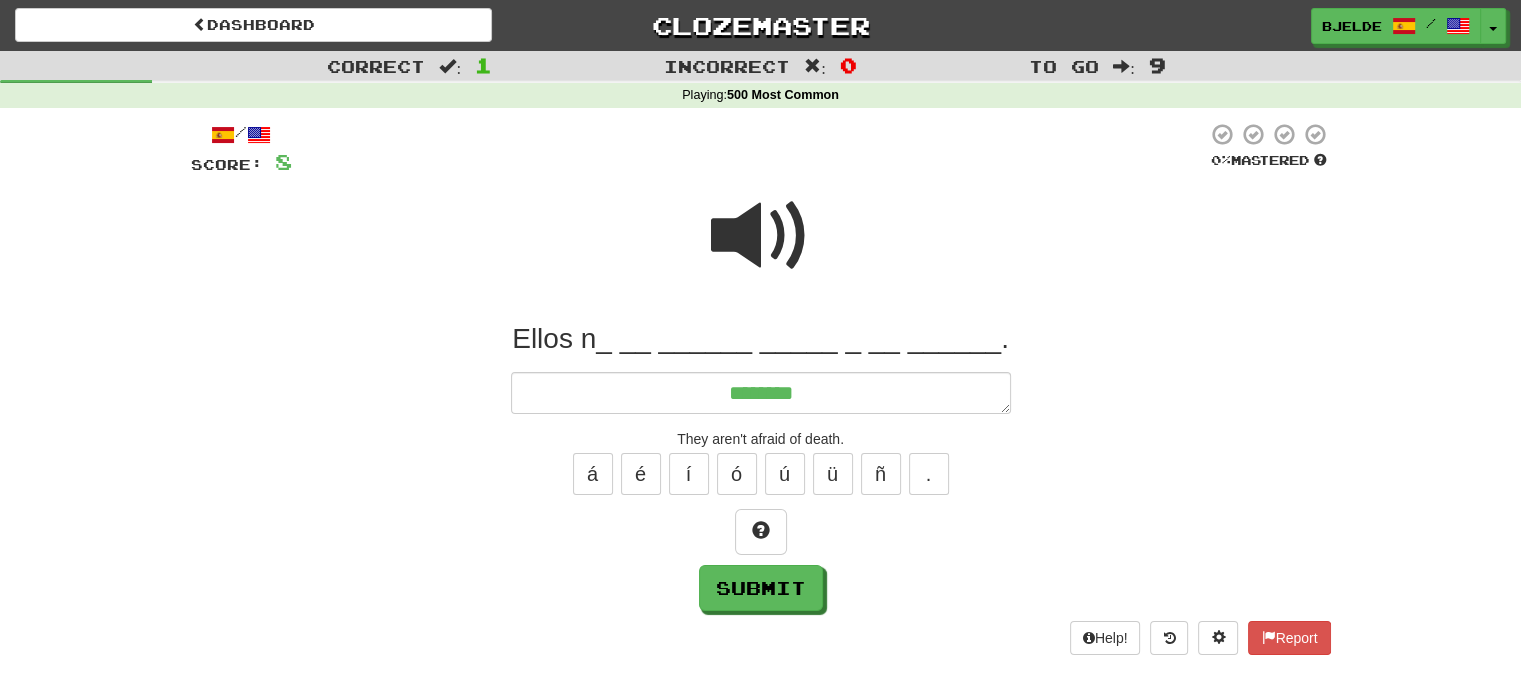 type on "*" 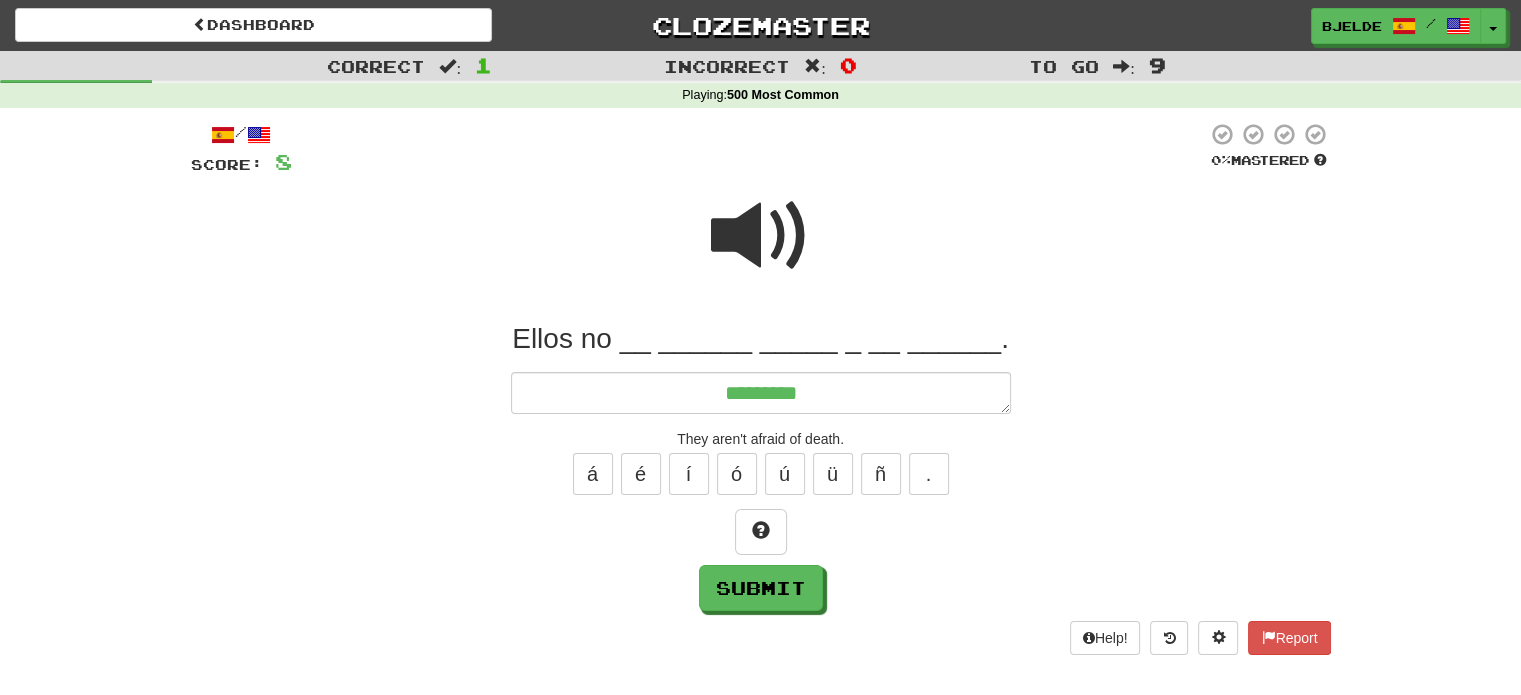 type on "*" 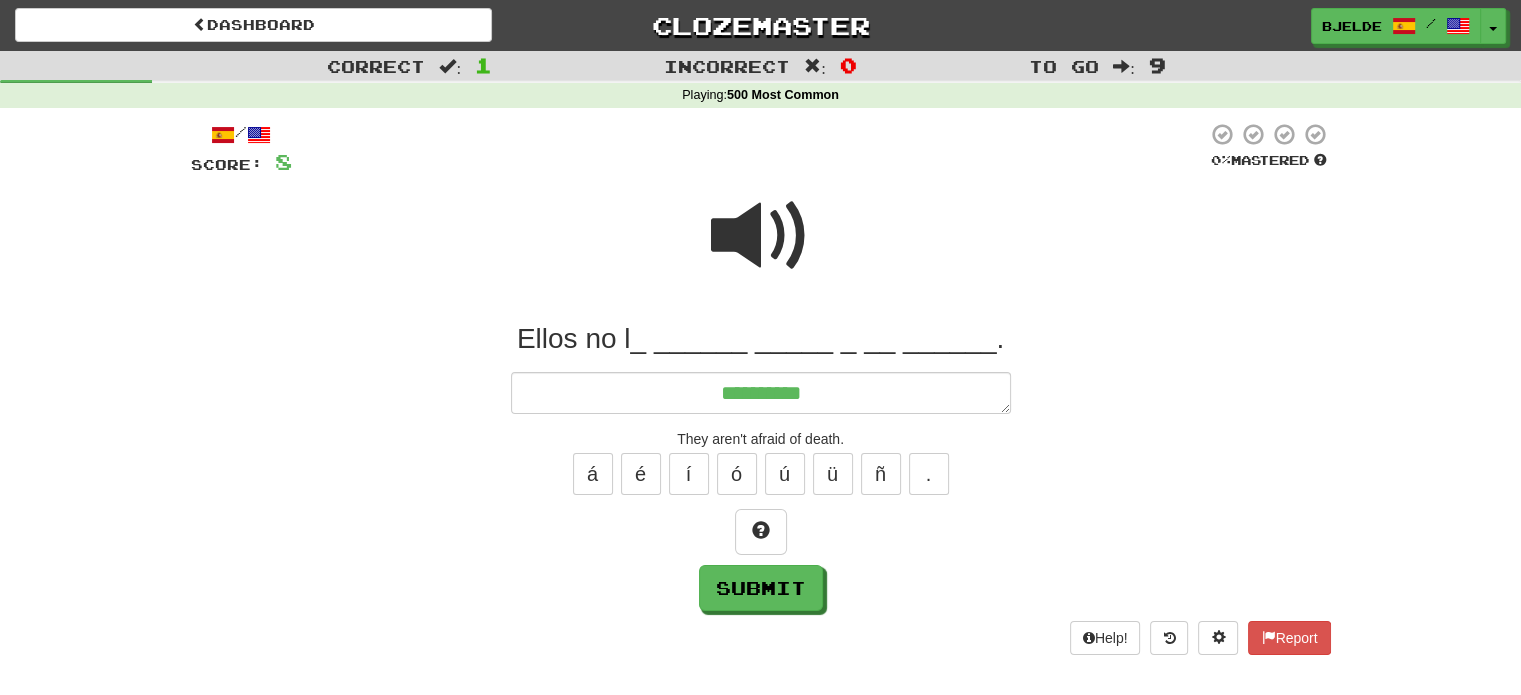 type on "*" 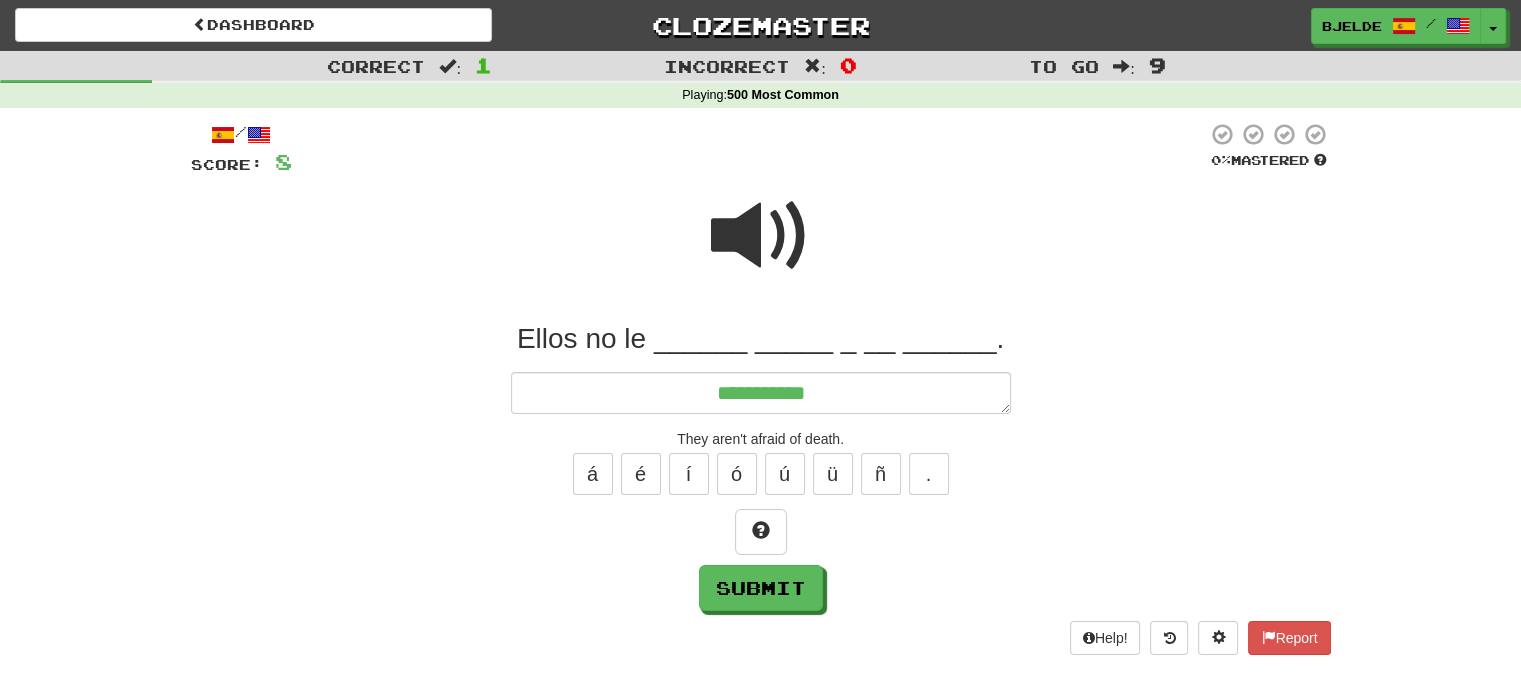type on "*" 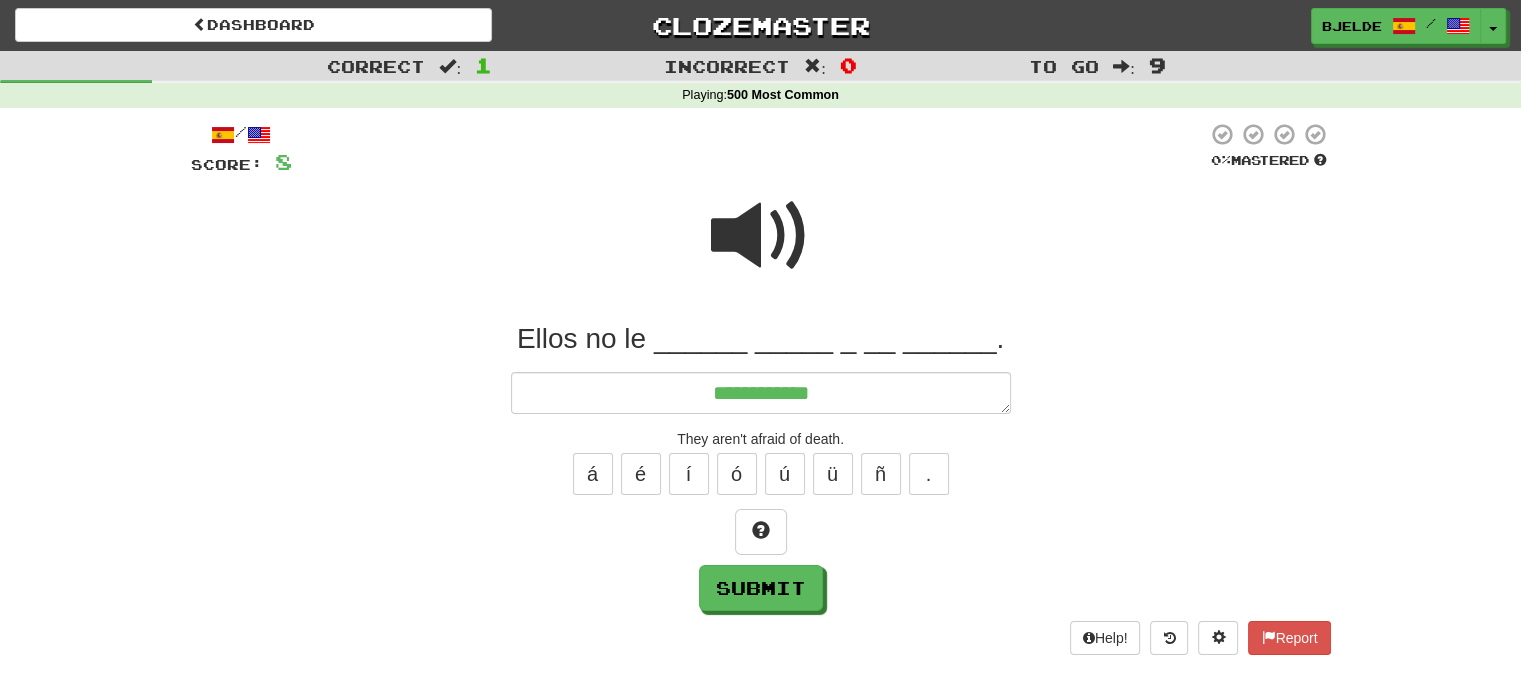 type on "*" 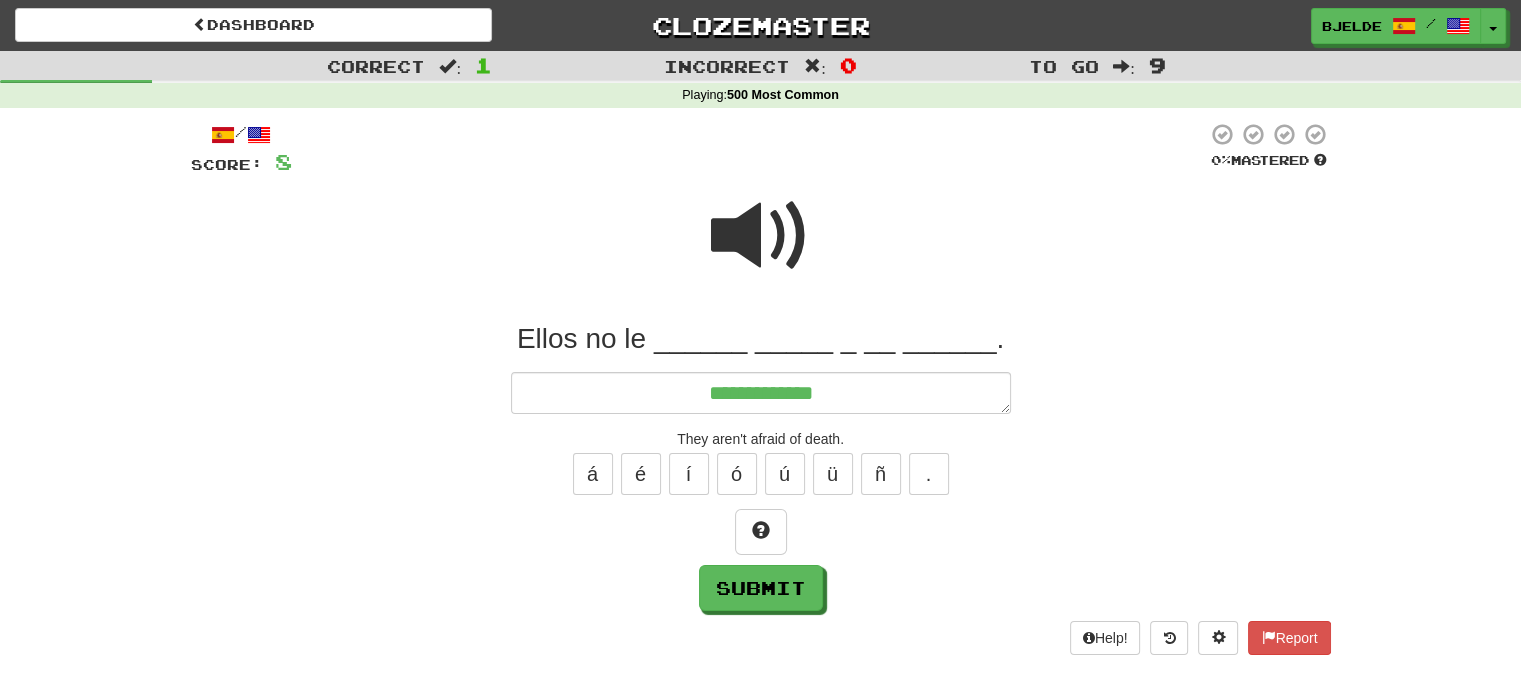 type on "*" 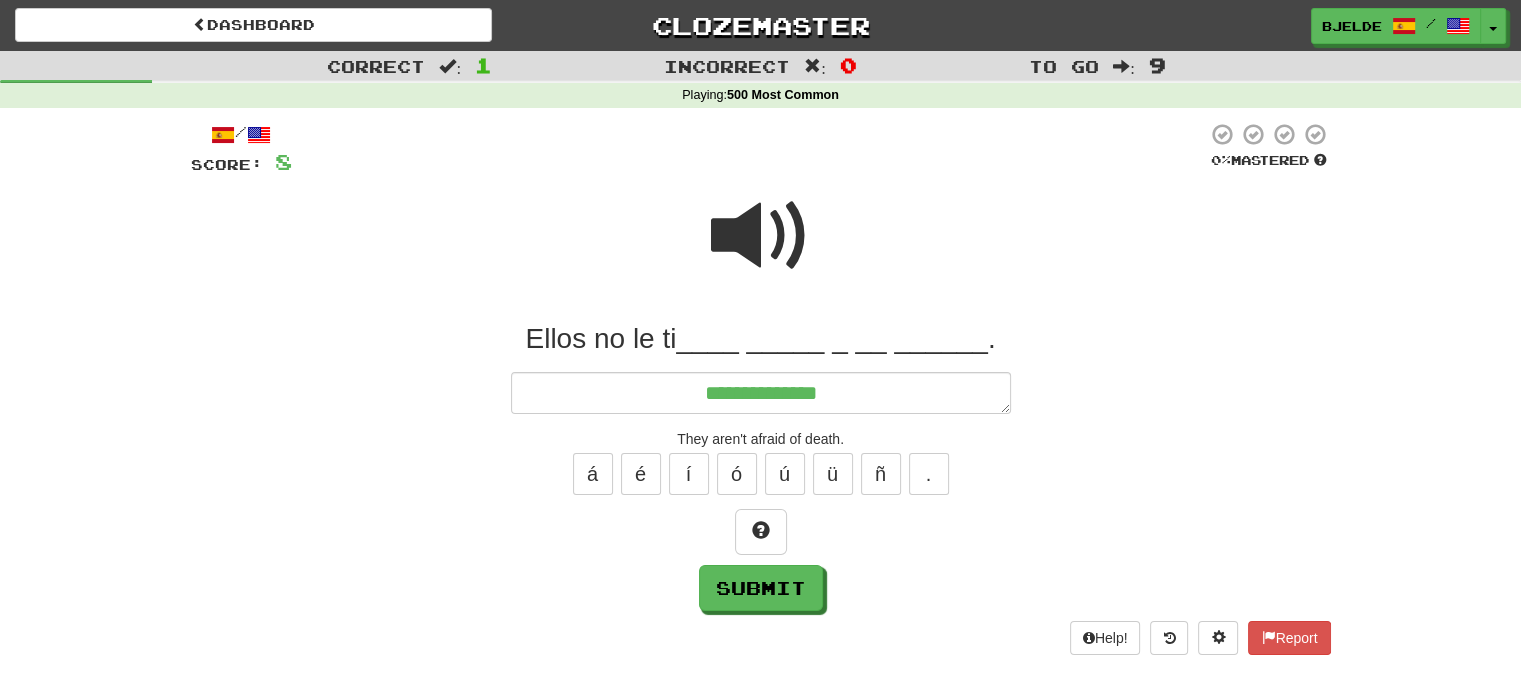 type on "*" 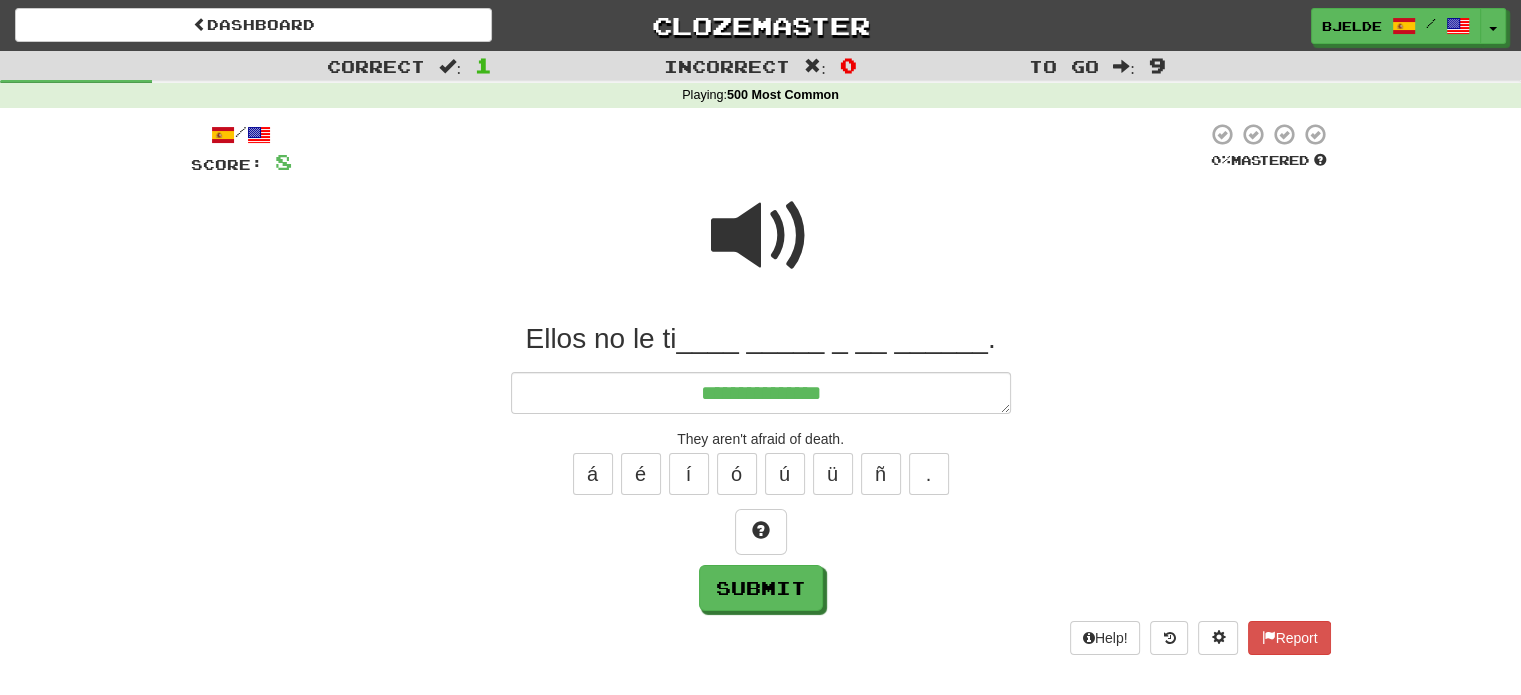 type on "**********" 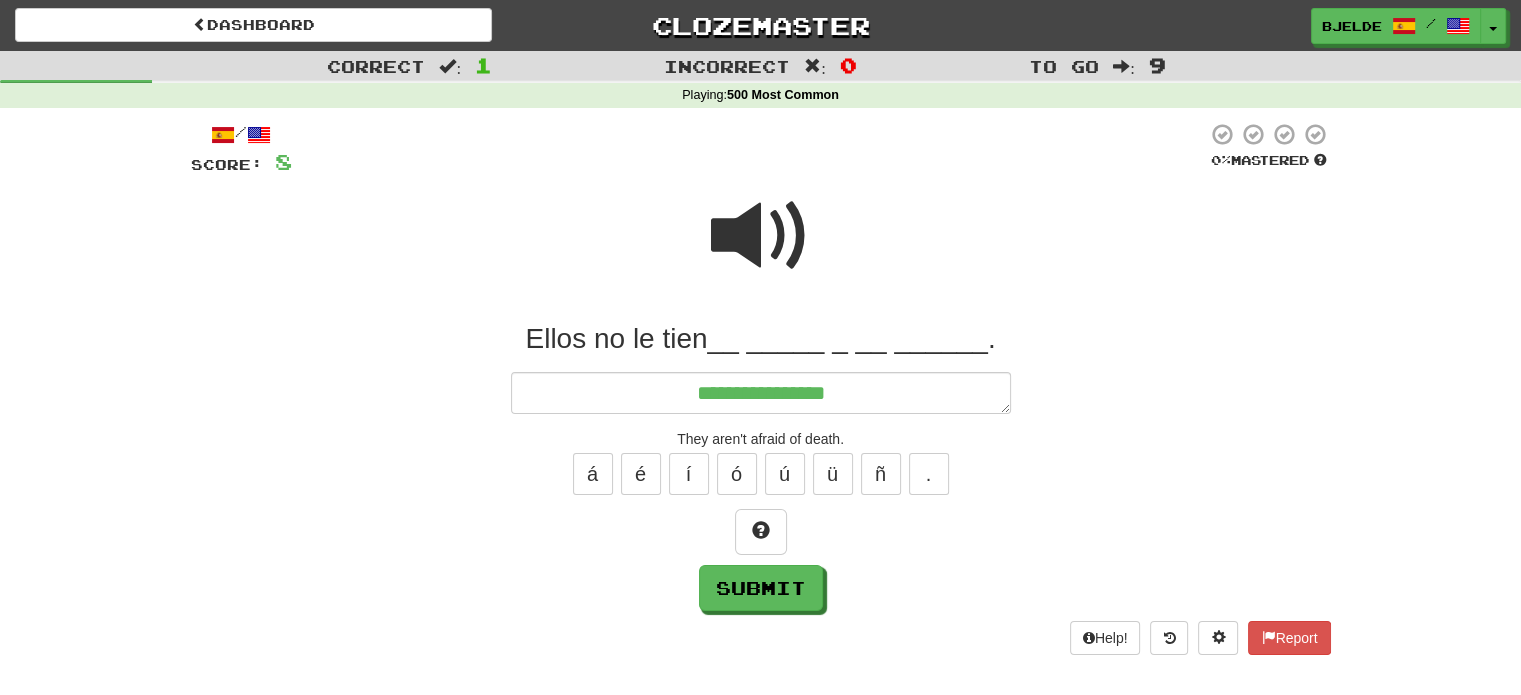 type on "*" 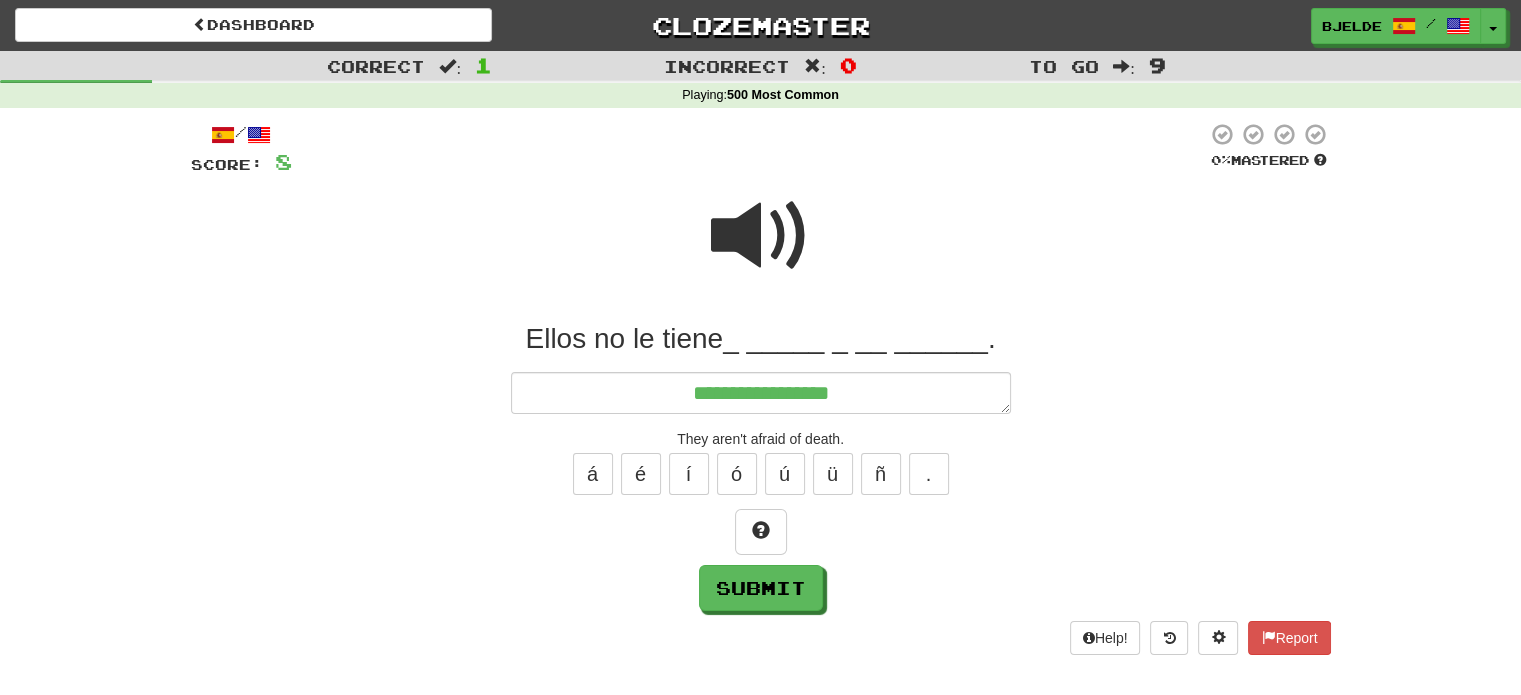 type on "*" 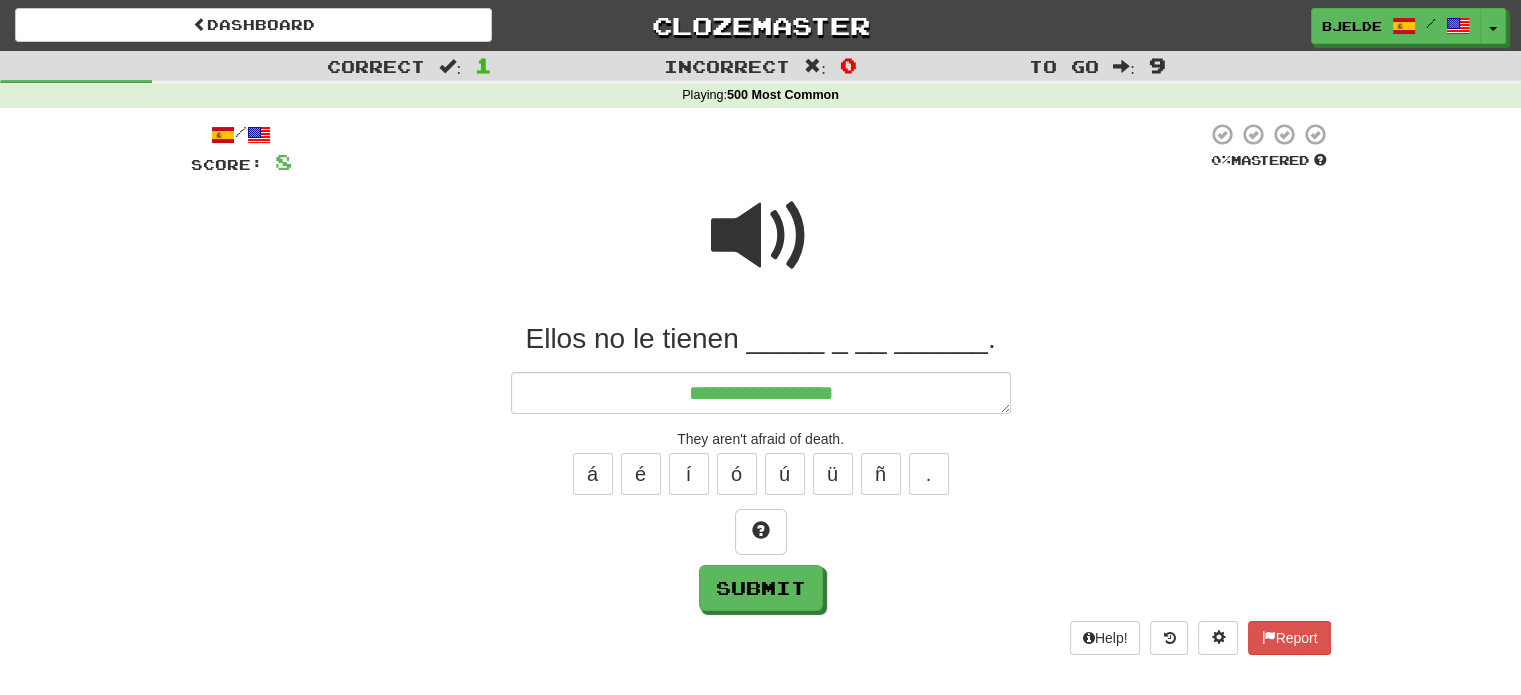 type on "*" 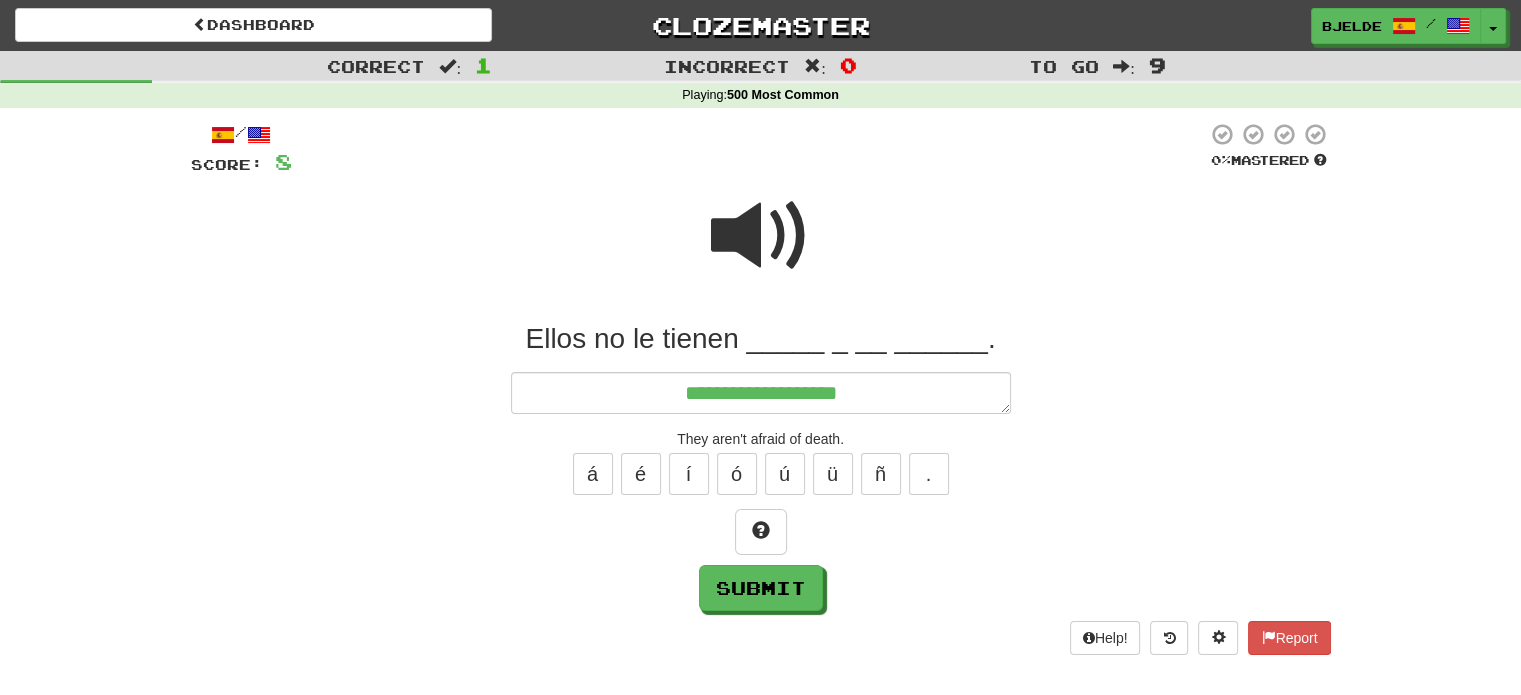 type on "*" 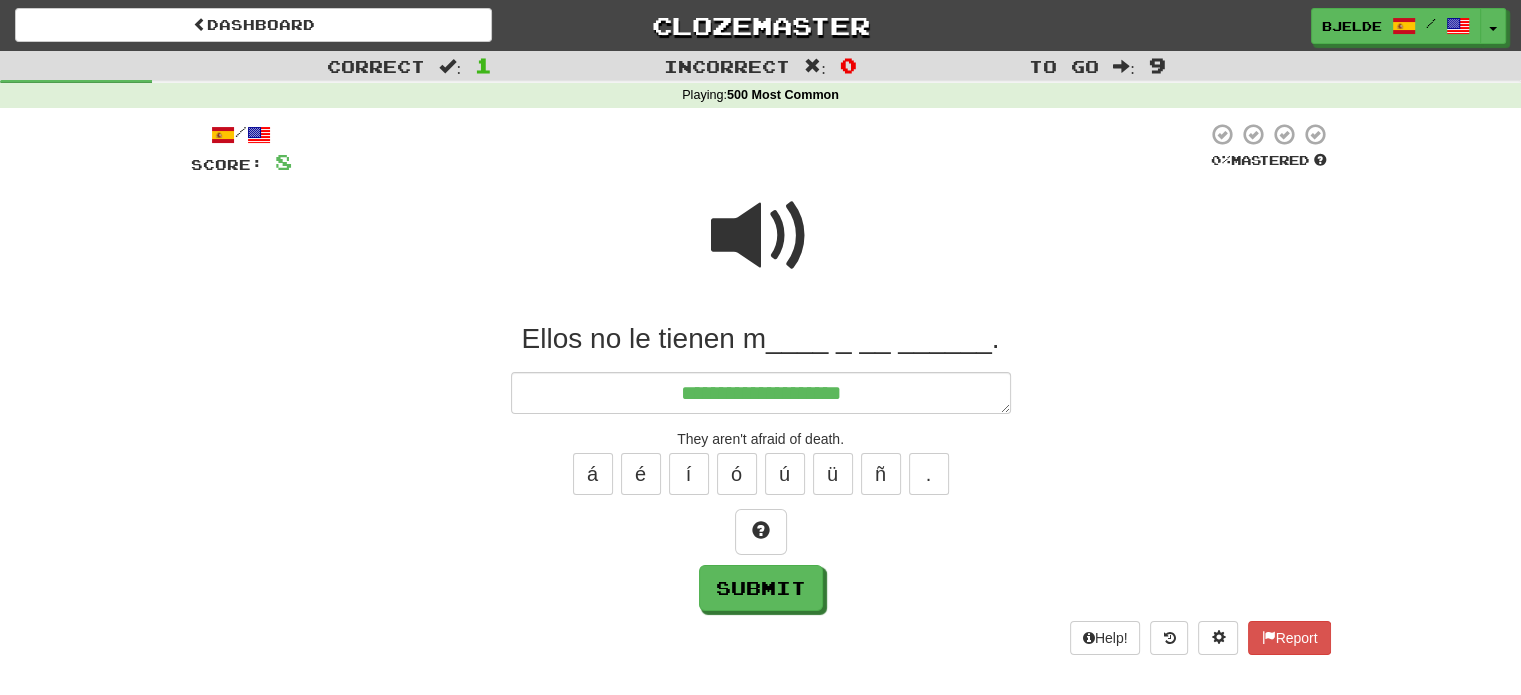type on "*" 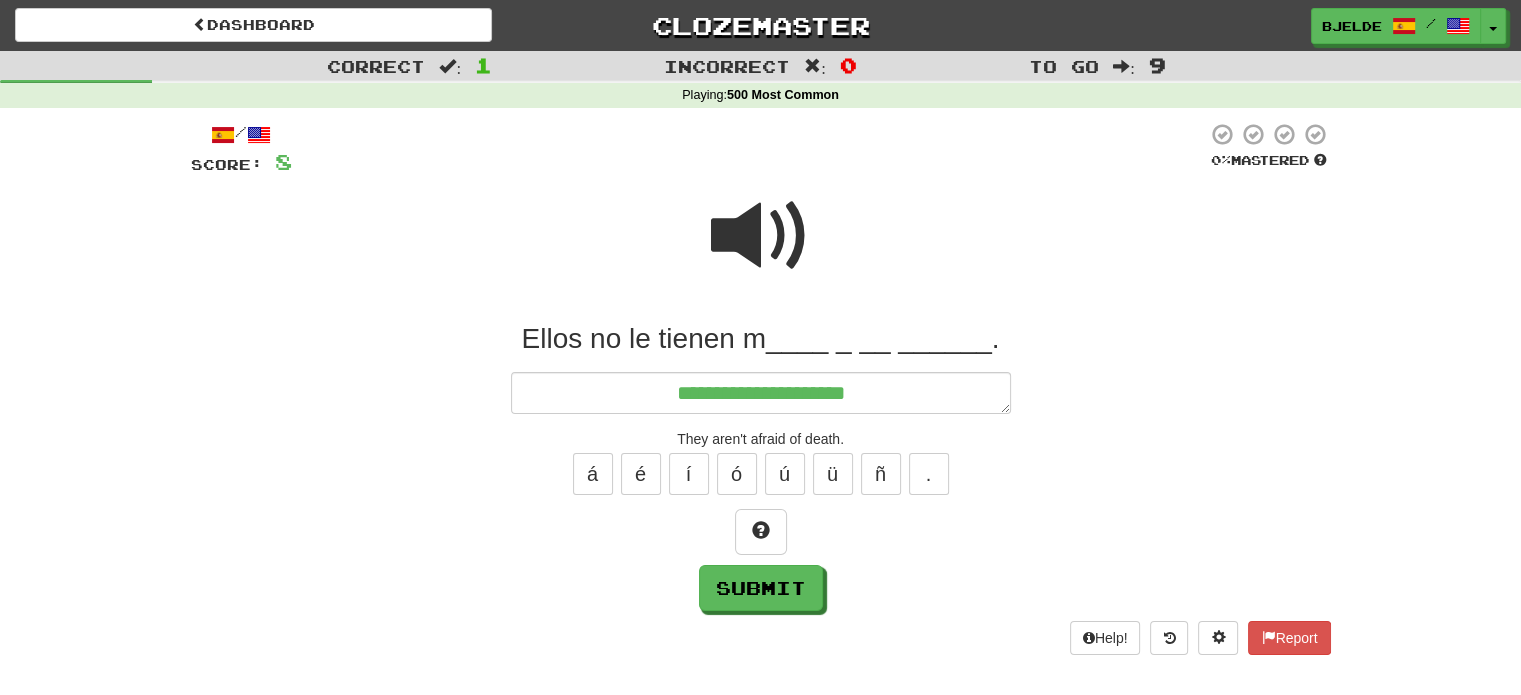 type on "*" 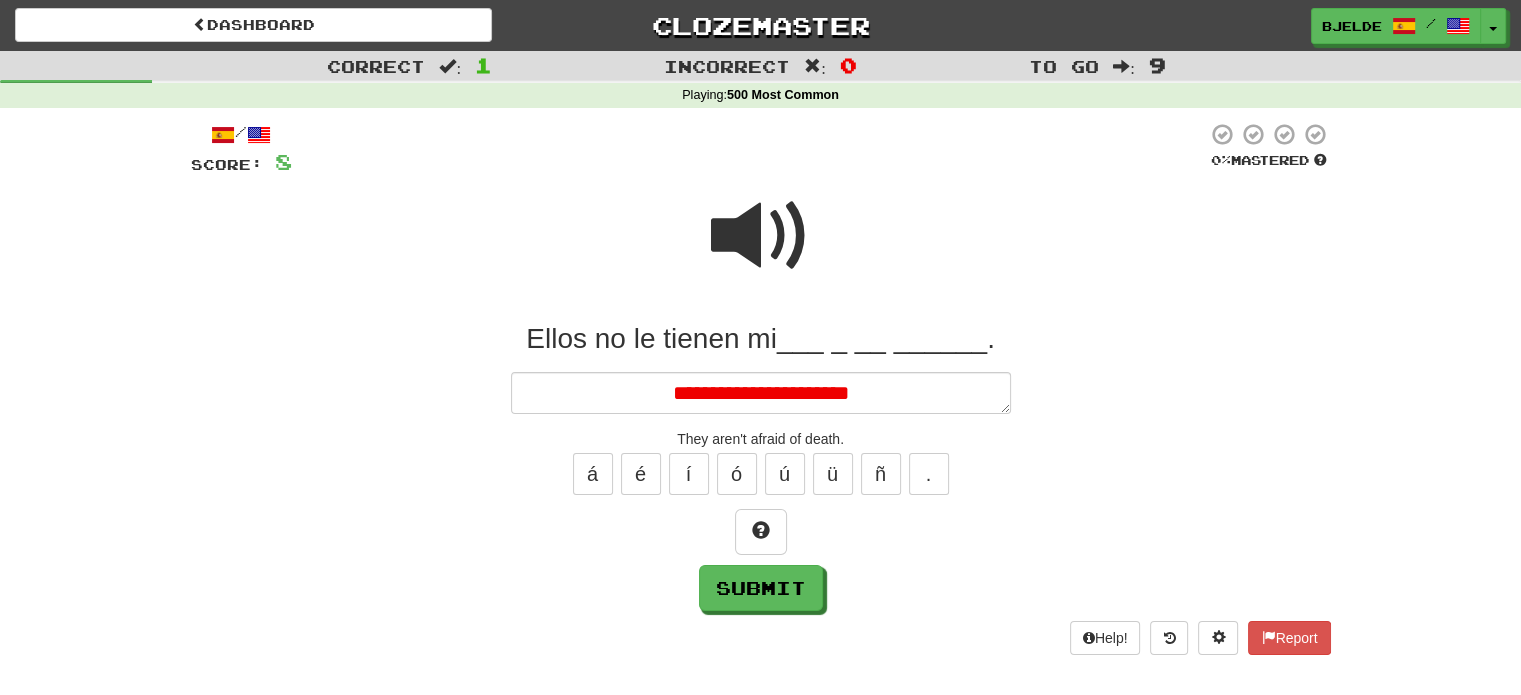 type on "*" 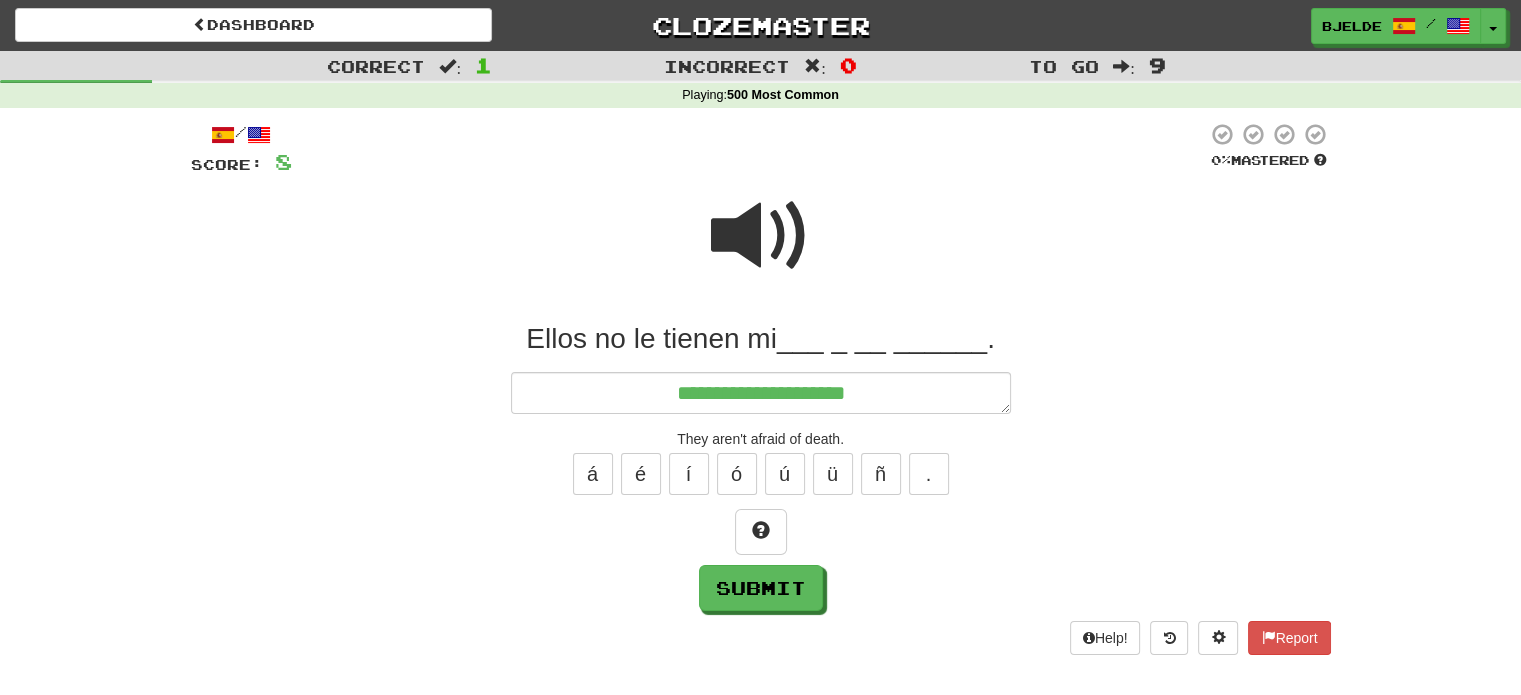 type on "*" 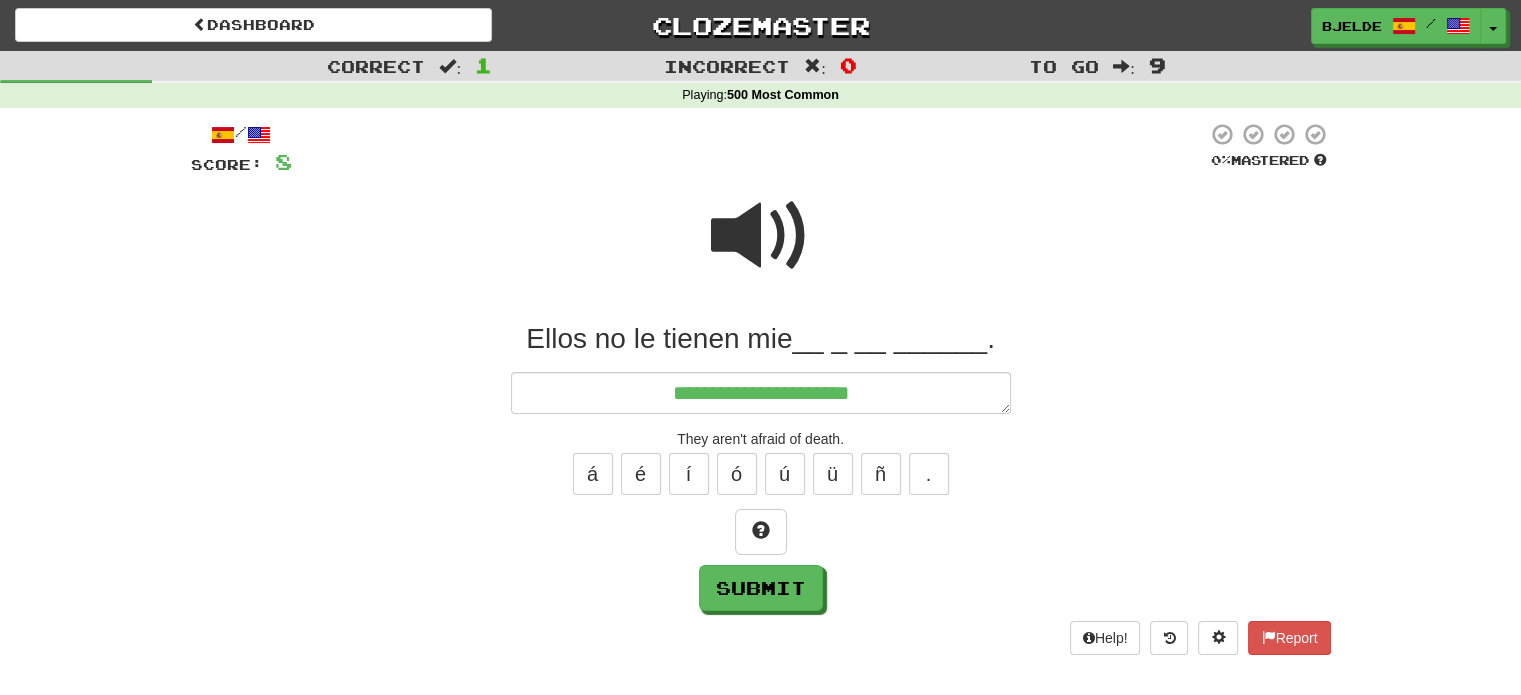 type on "*" 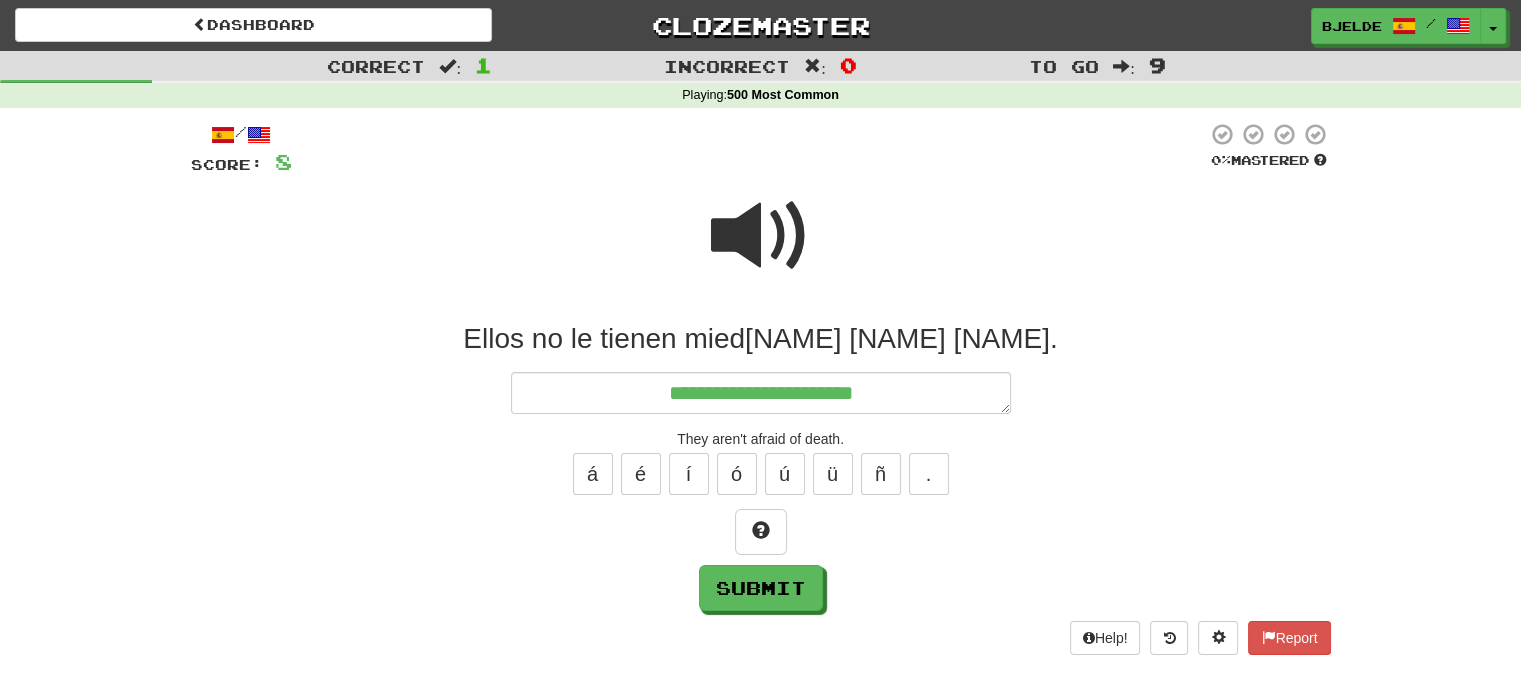 type on "*" 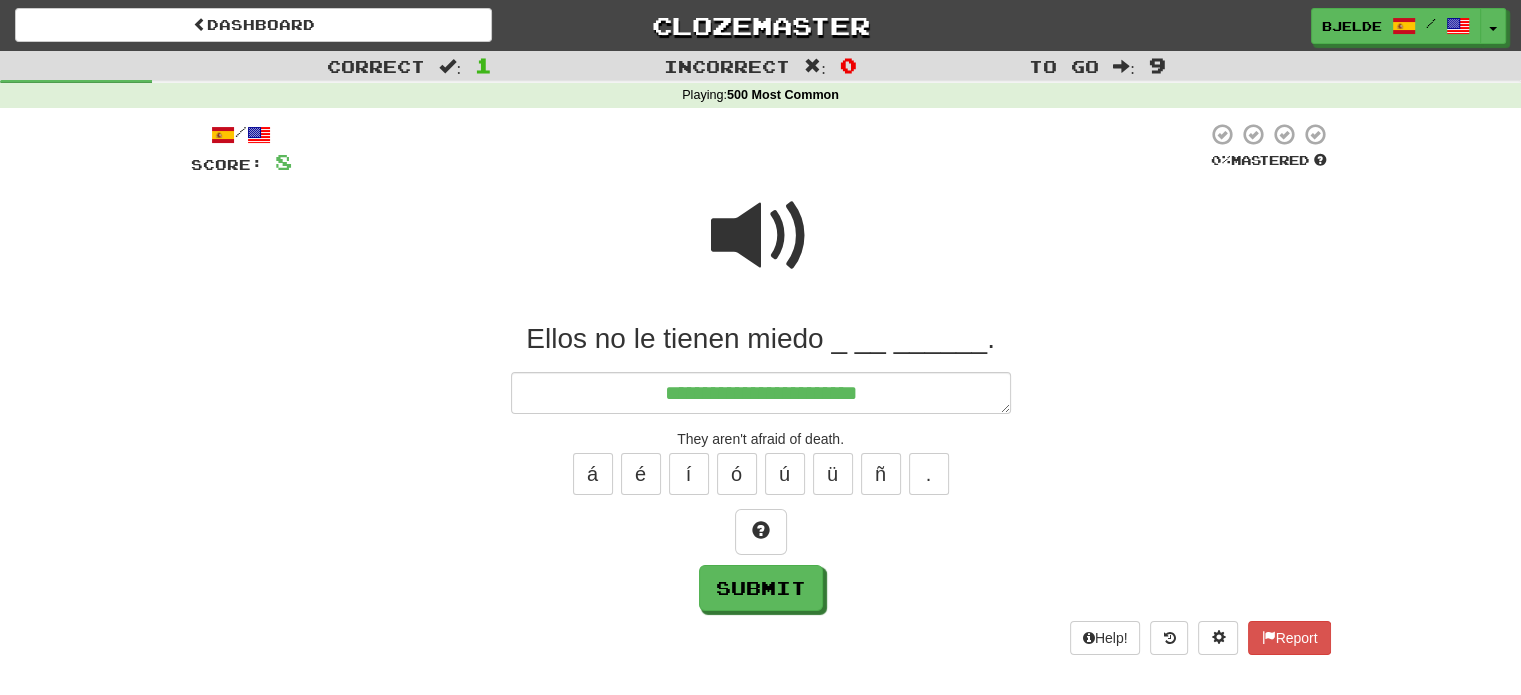 type on "*" 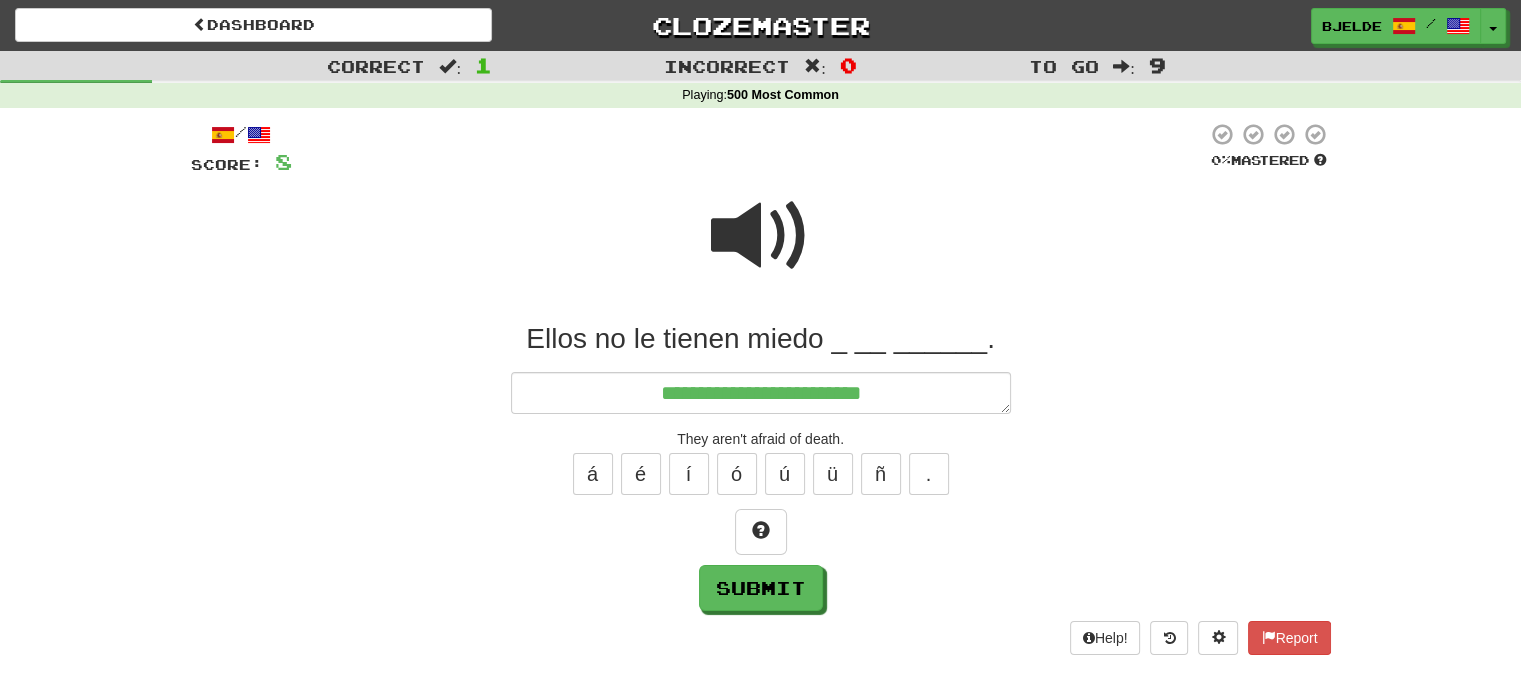 type on "*" 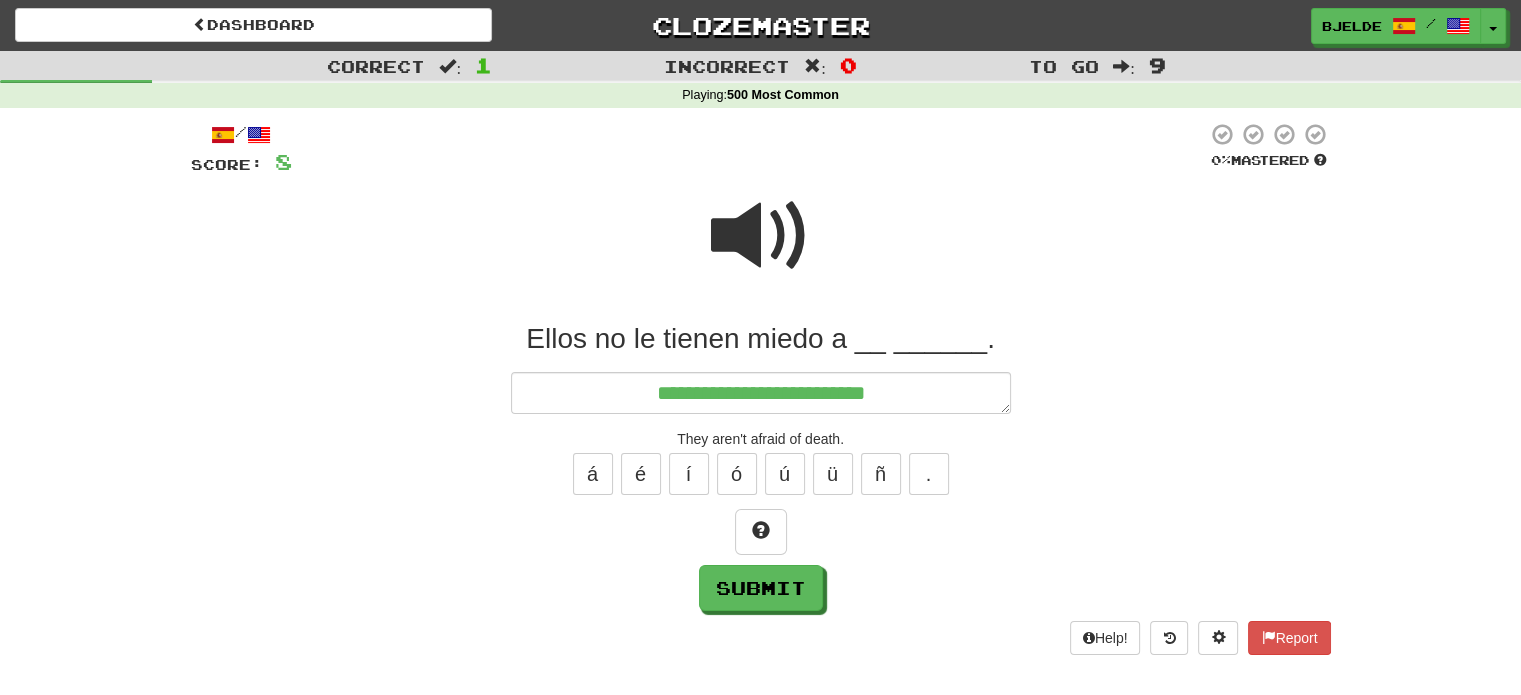 type on "*" 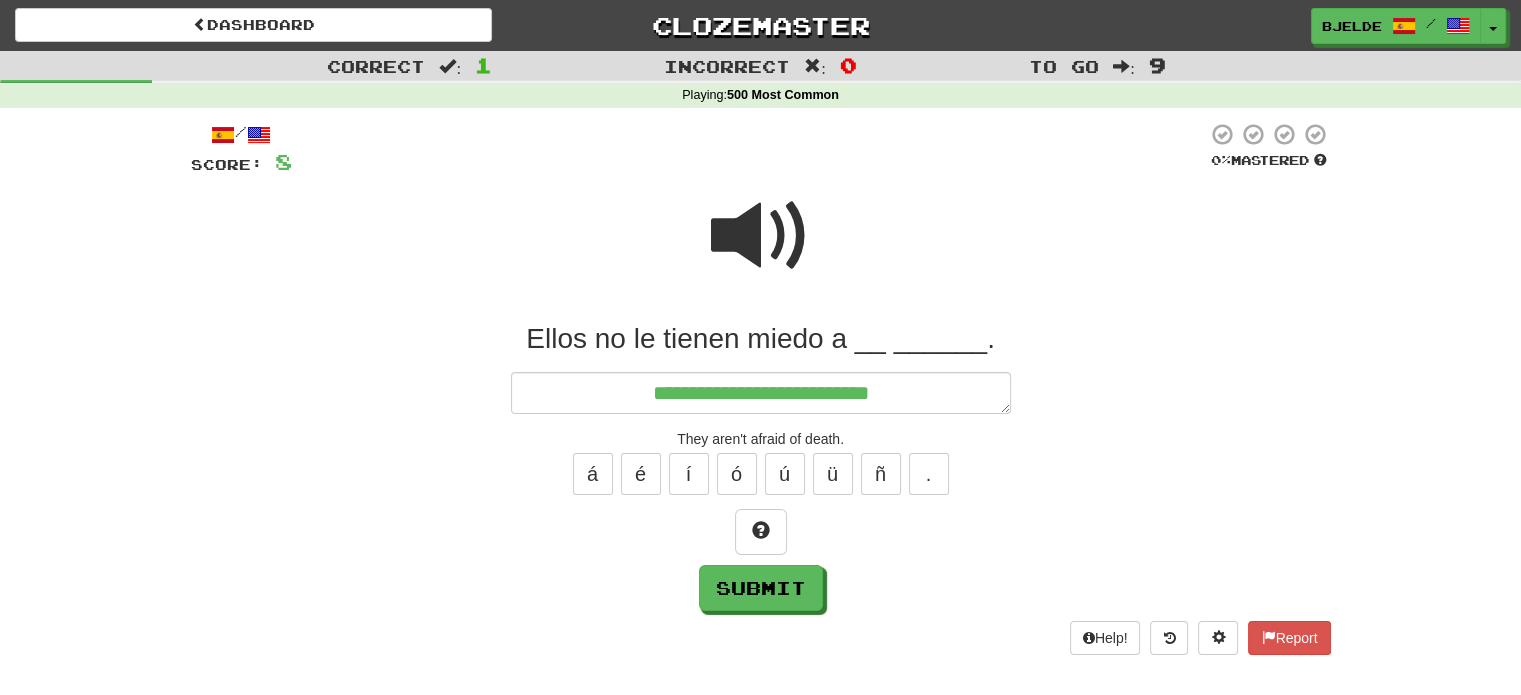 type on "*" 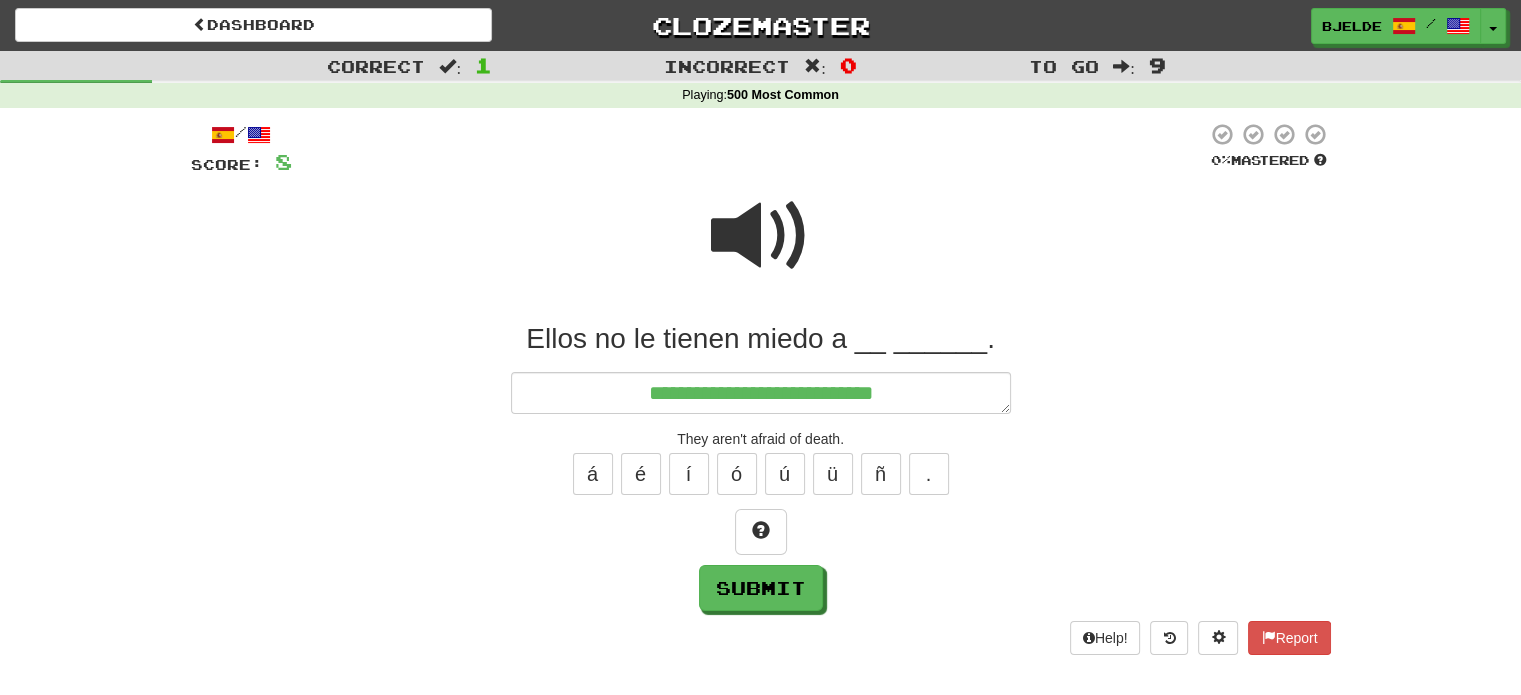 type on "*" 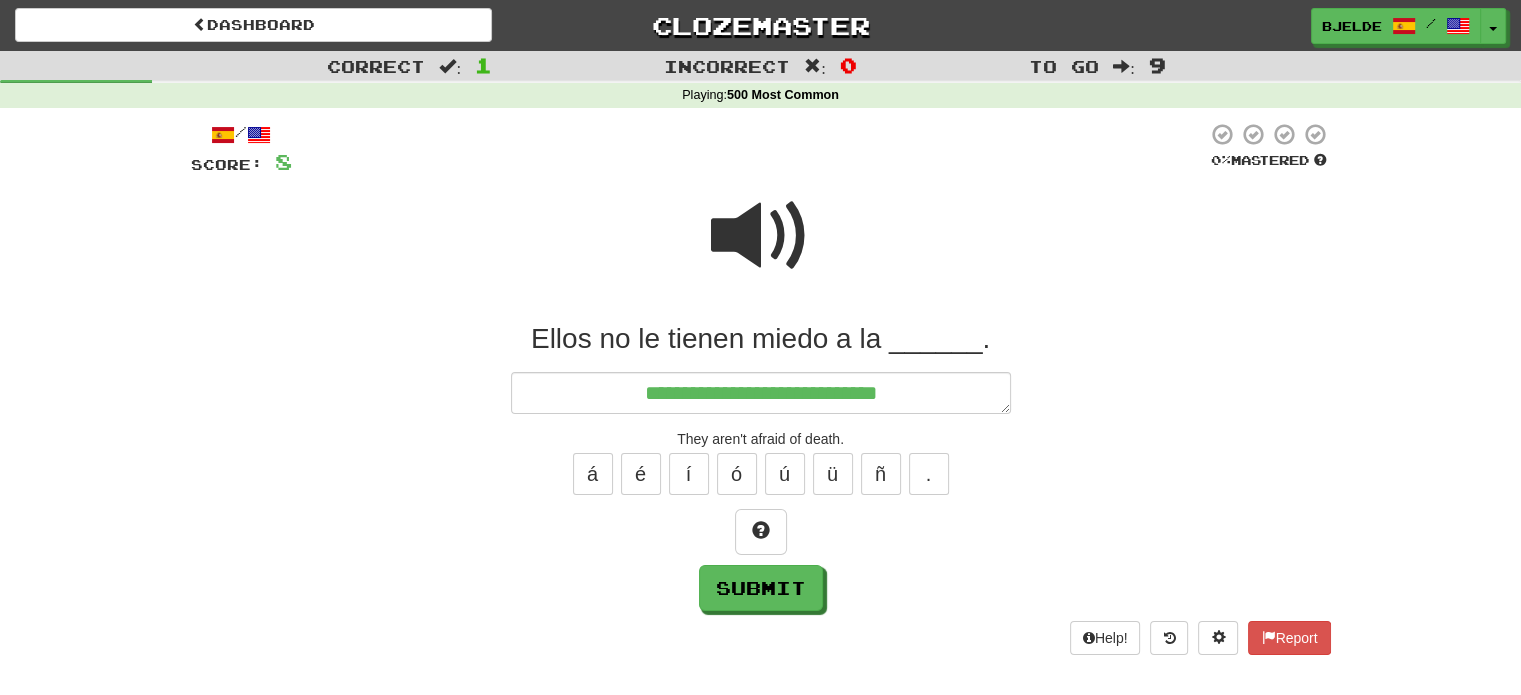 type on "*" 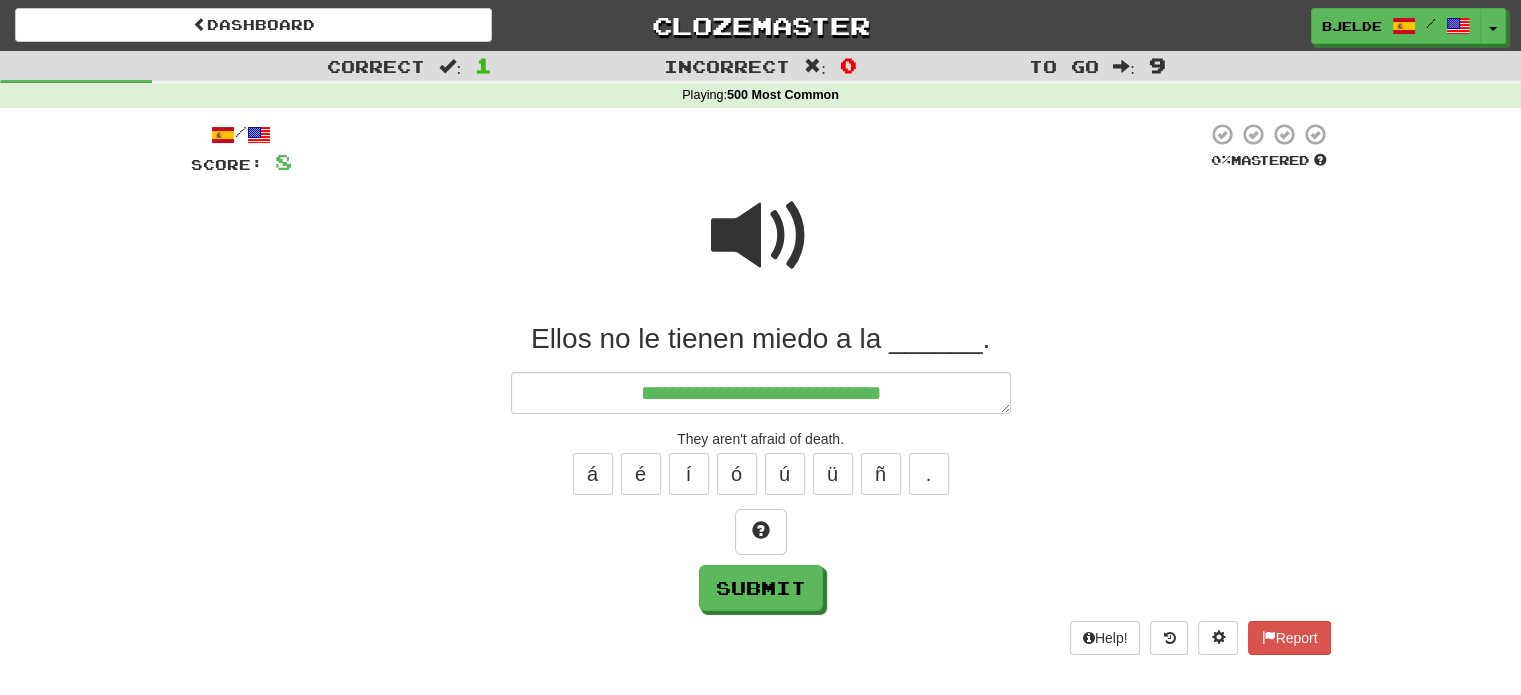 type on "*" 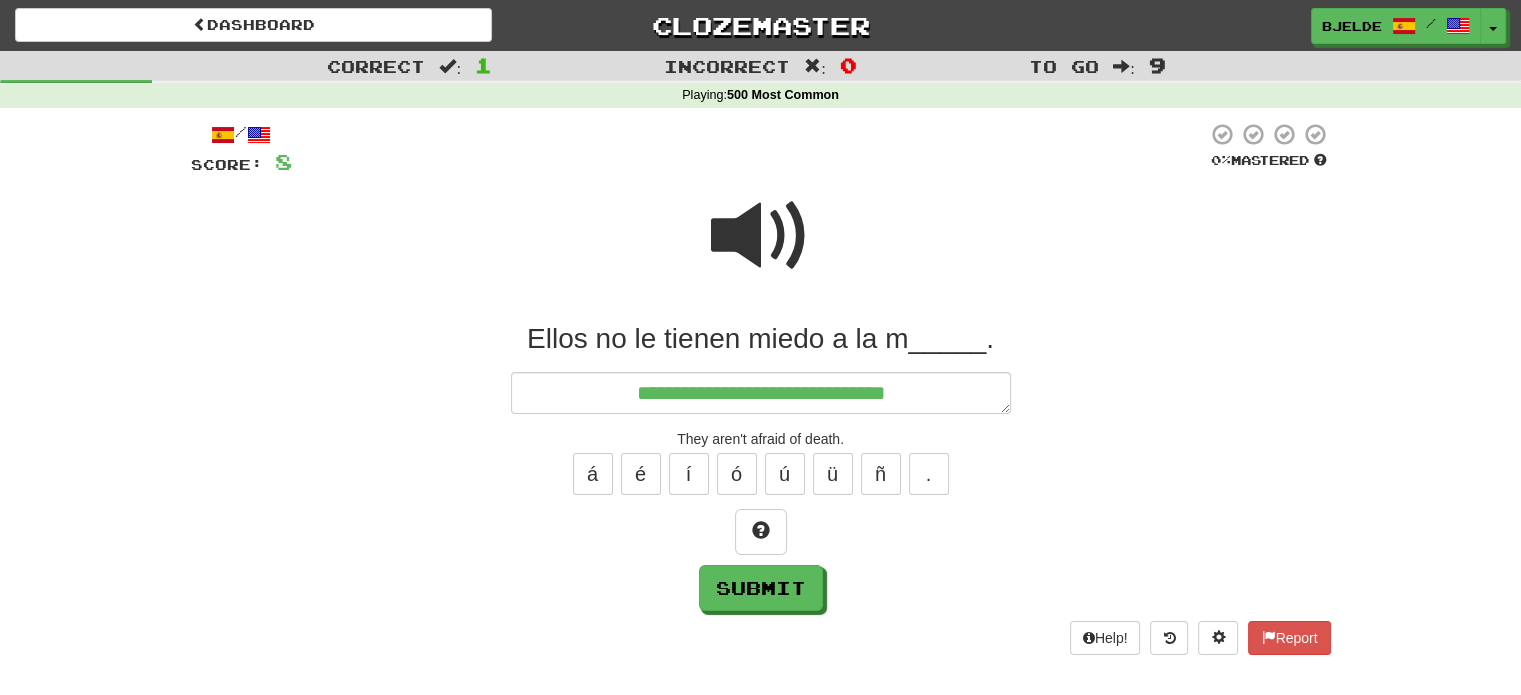 type on "*" 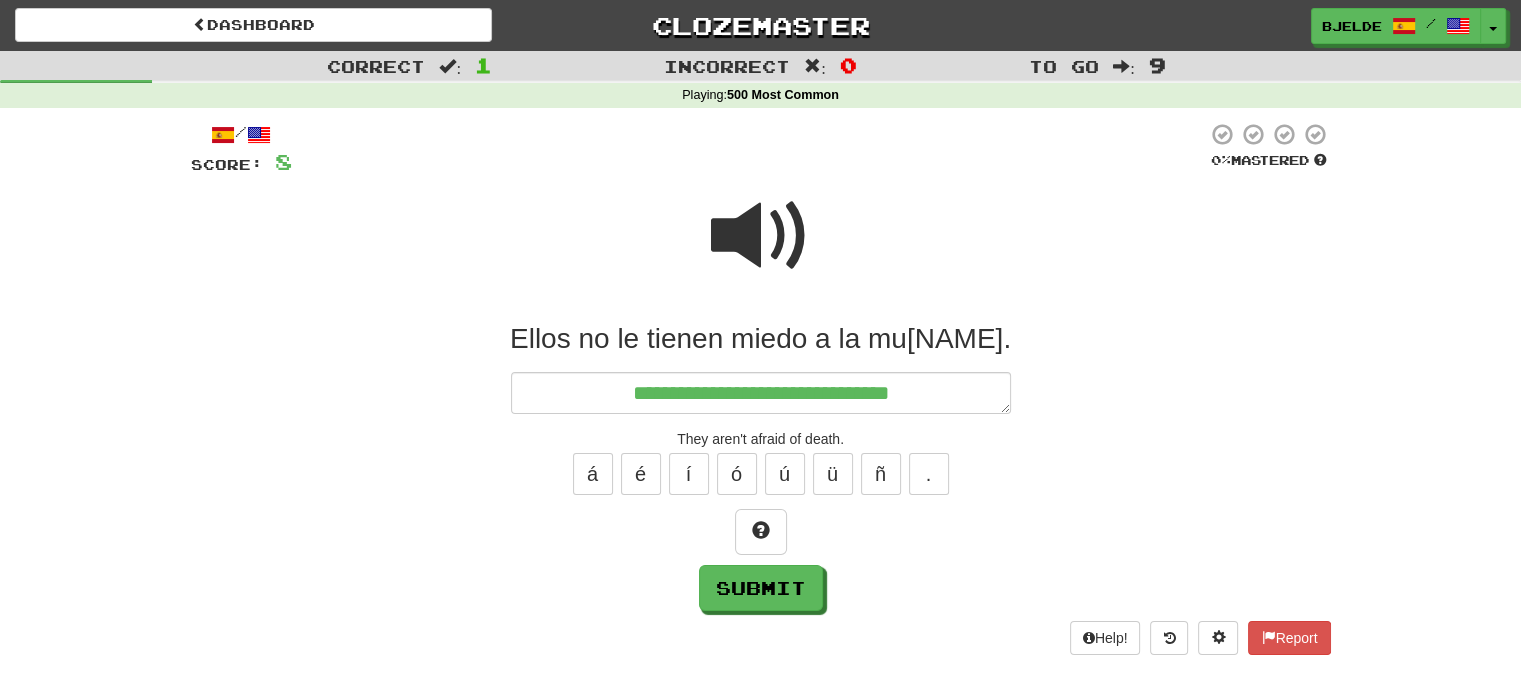 type on "*" 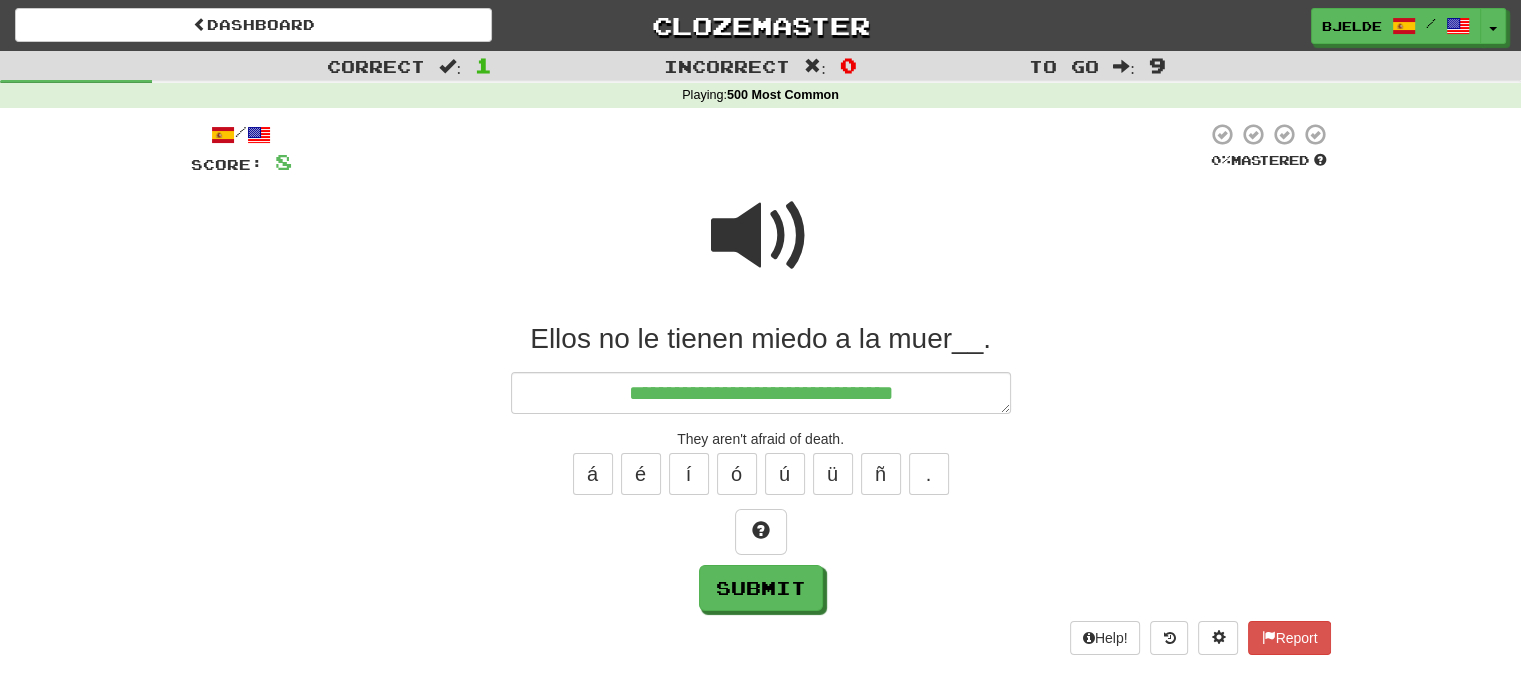 type on "*" 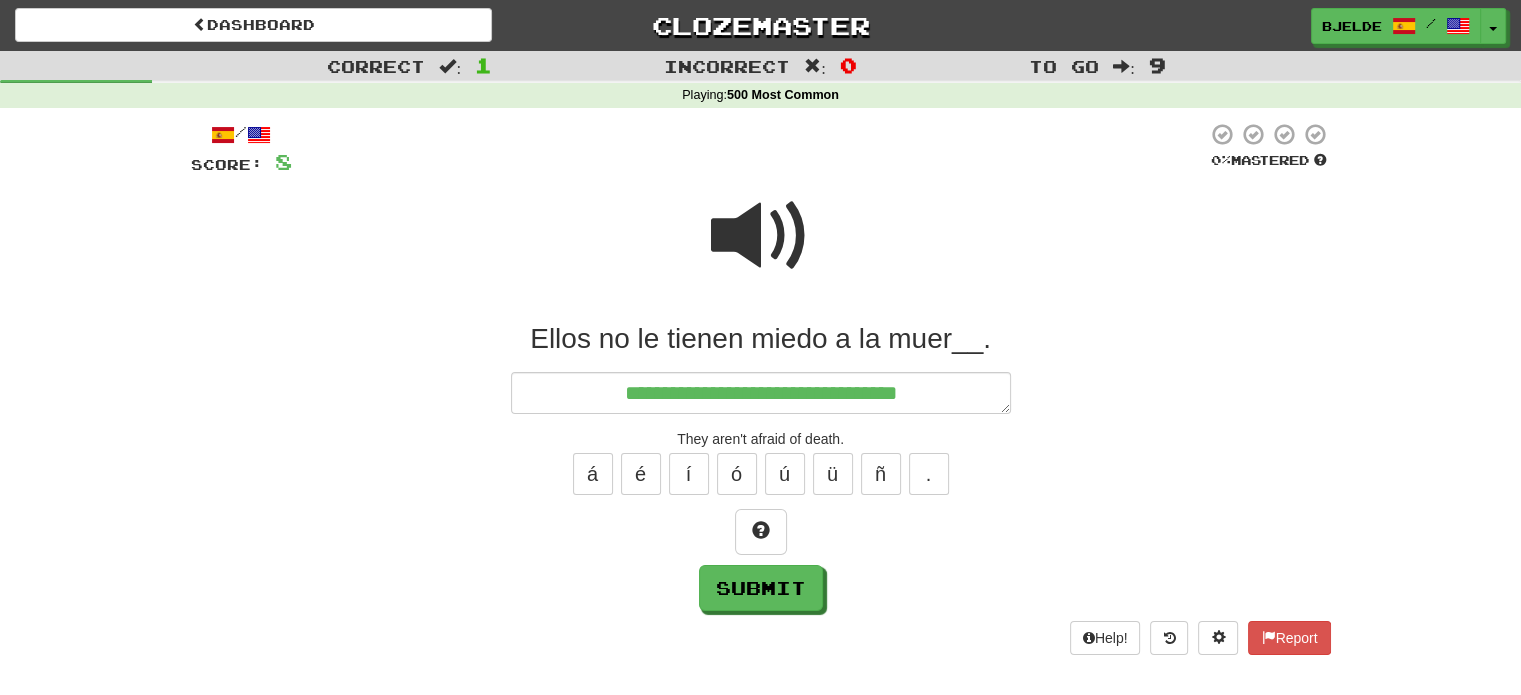 type on "*" 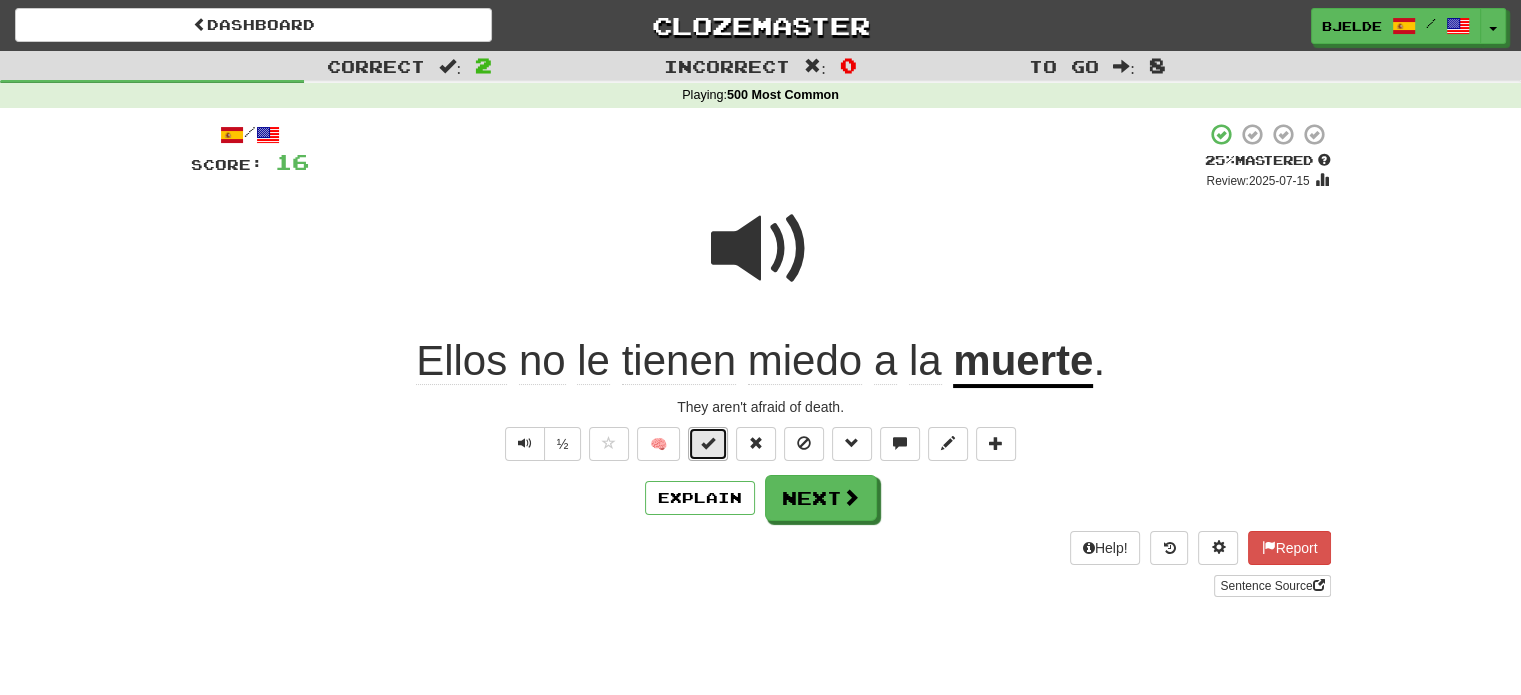 click at bounding box center (708, 443) 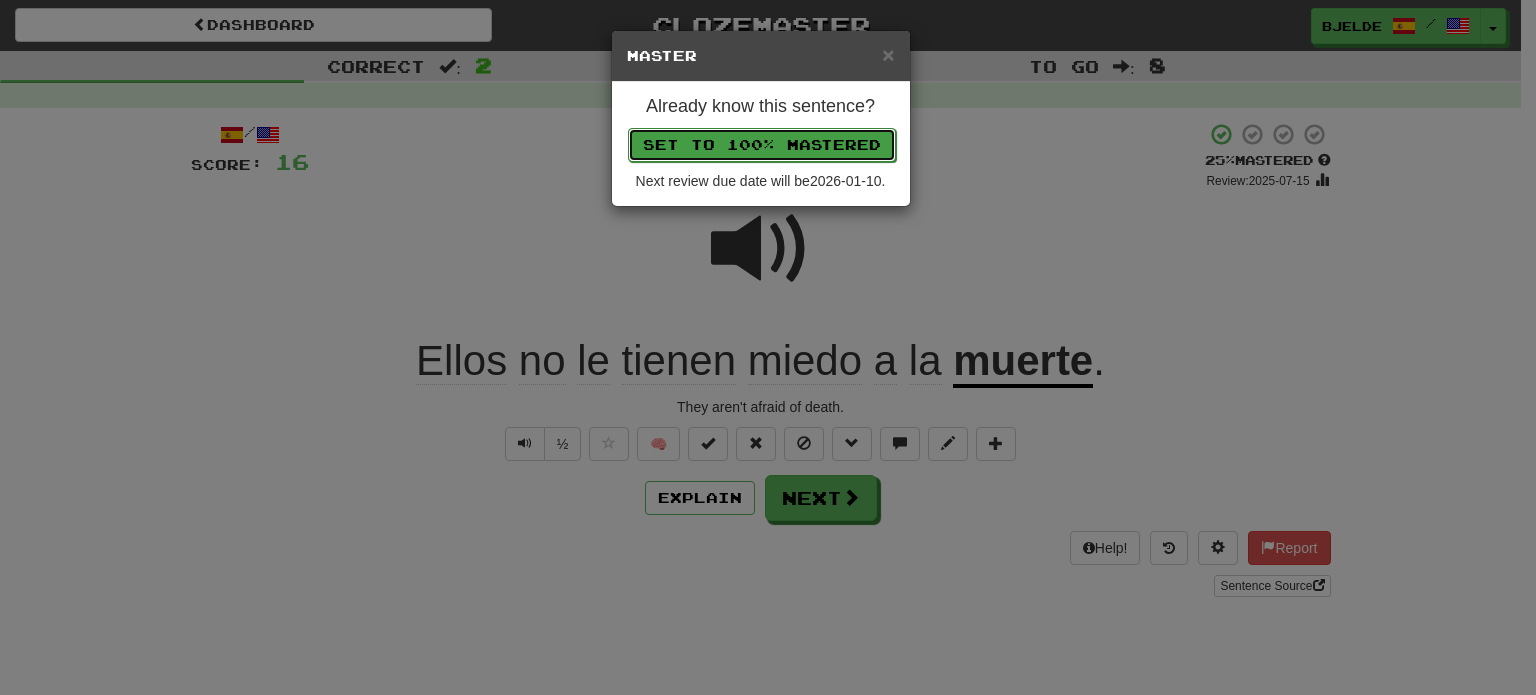 click on "Set to 100% Mastered" at bounding box center [762, 145] 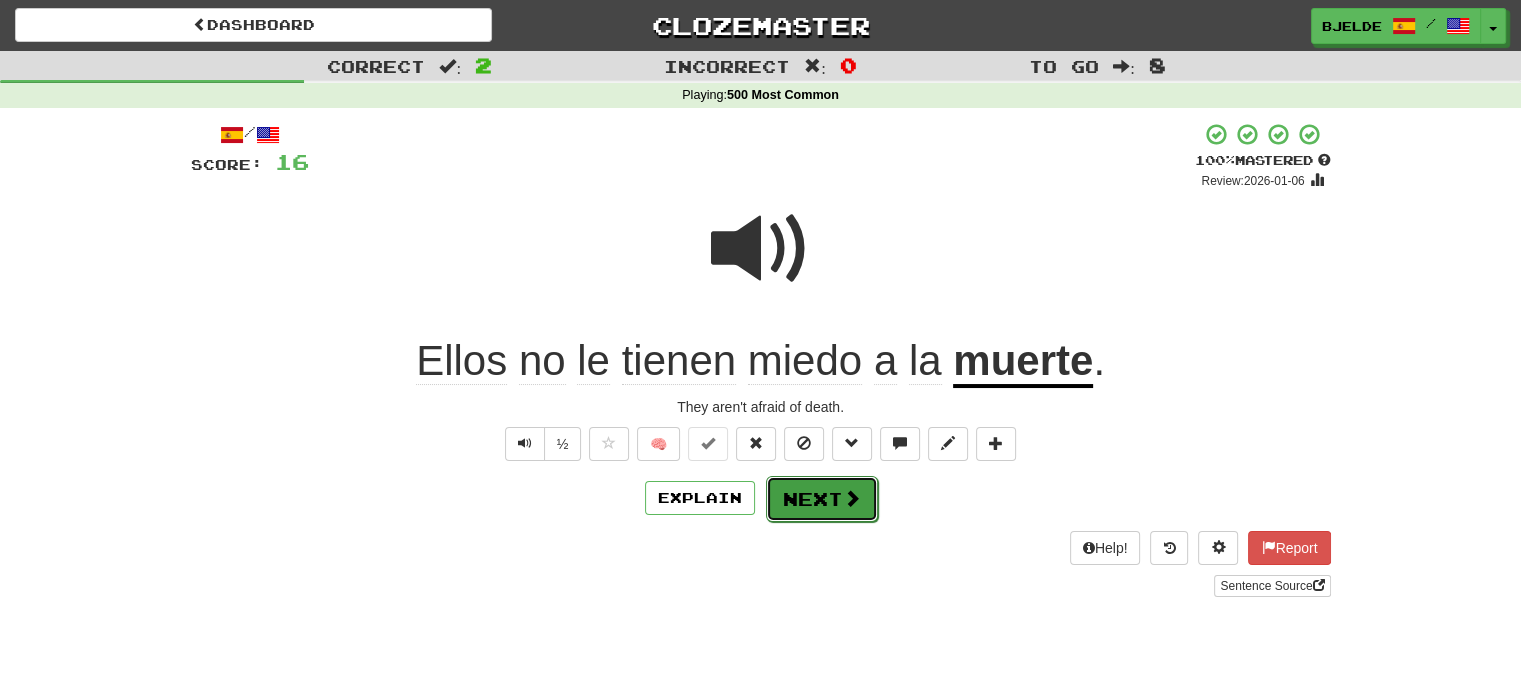 click on "Next" at bounding box center (822, 499) 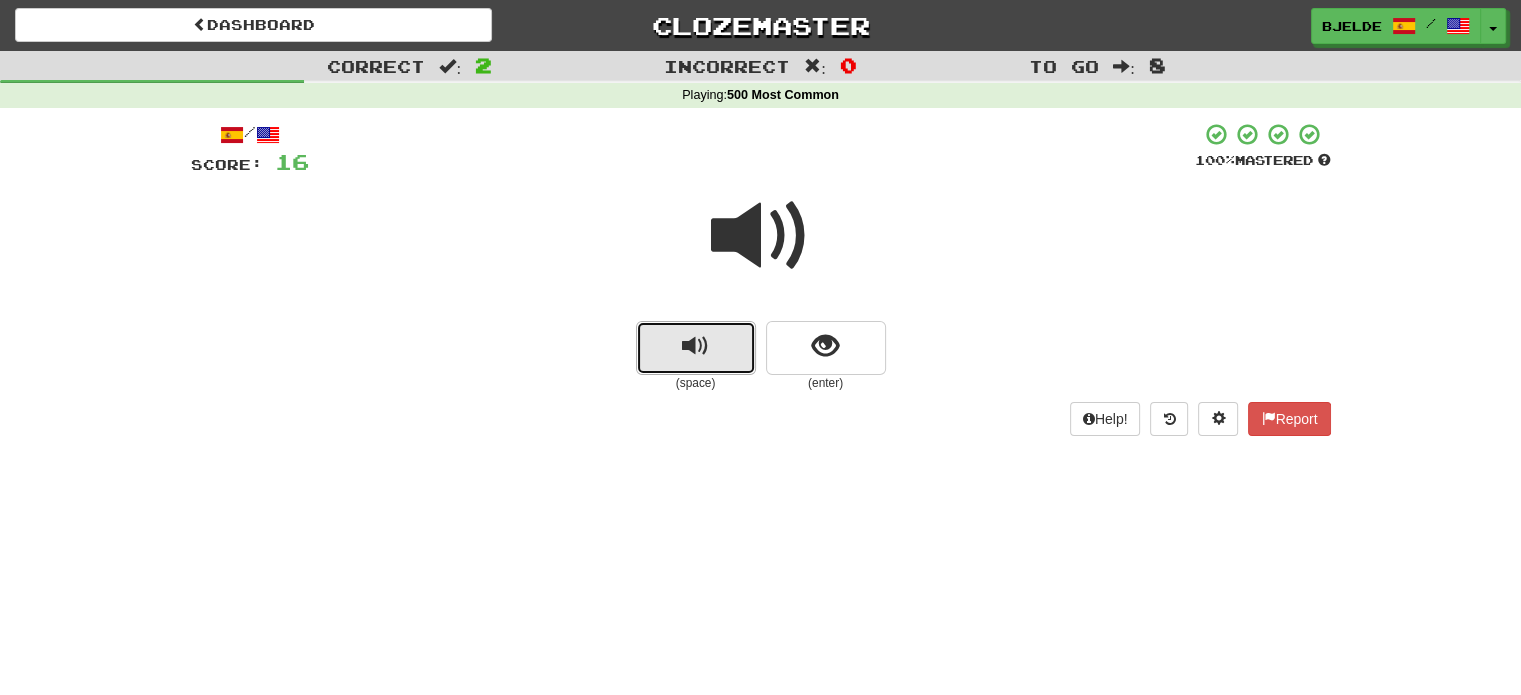 click at bounding box center (696, 348) 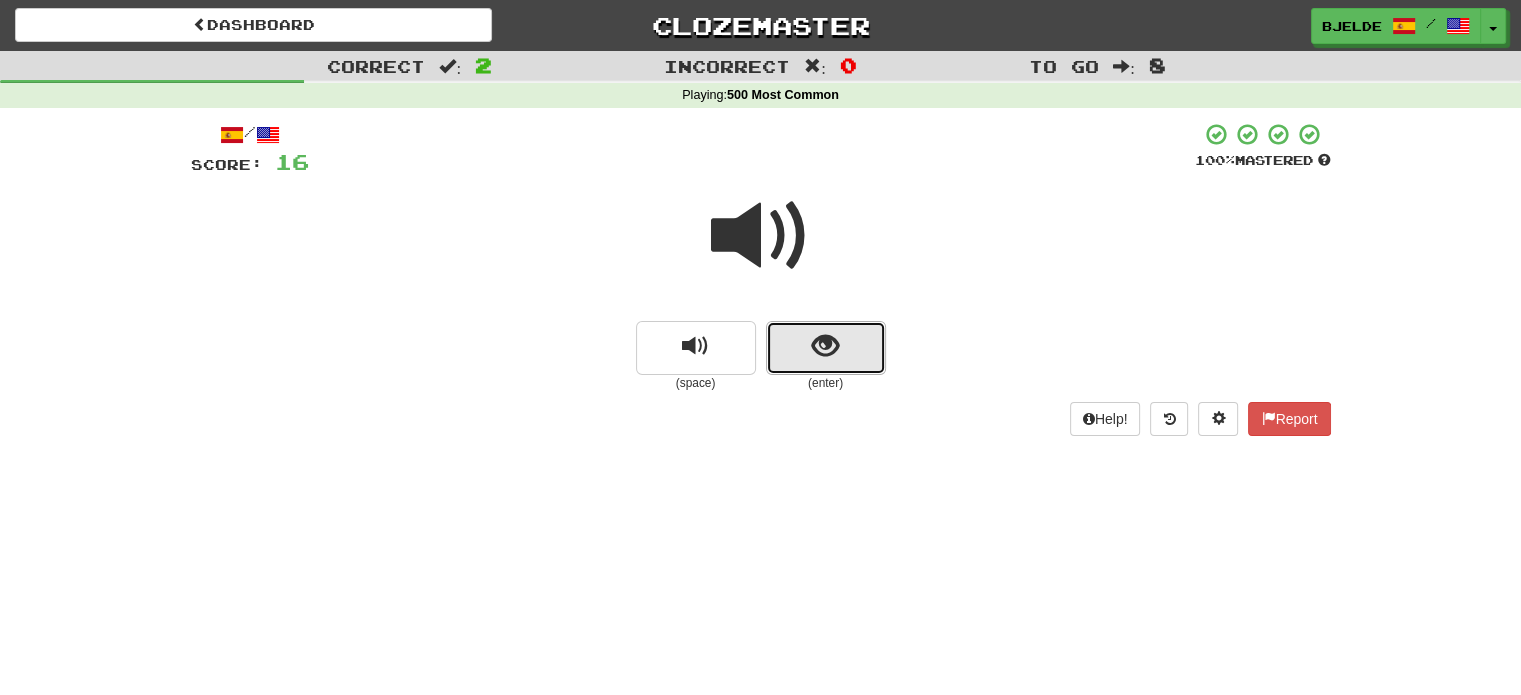 click at bounding box center [826, 348] 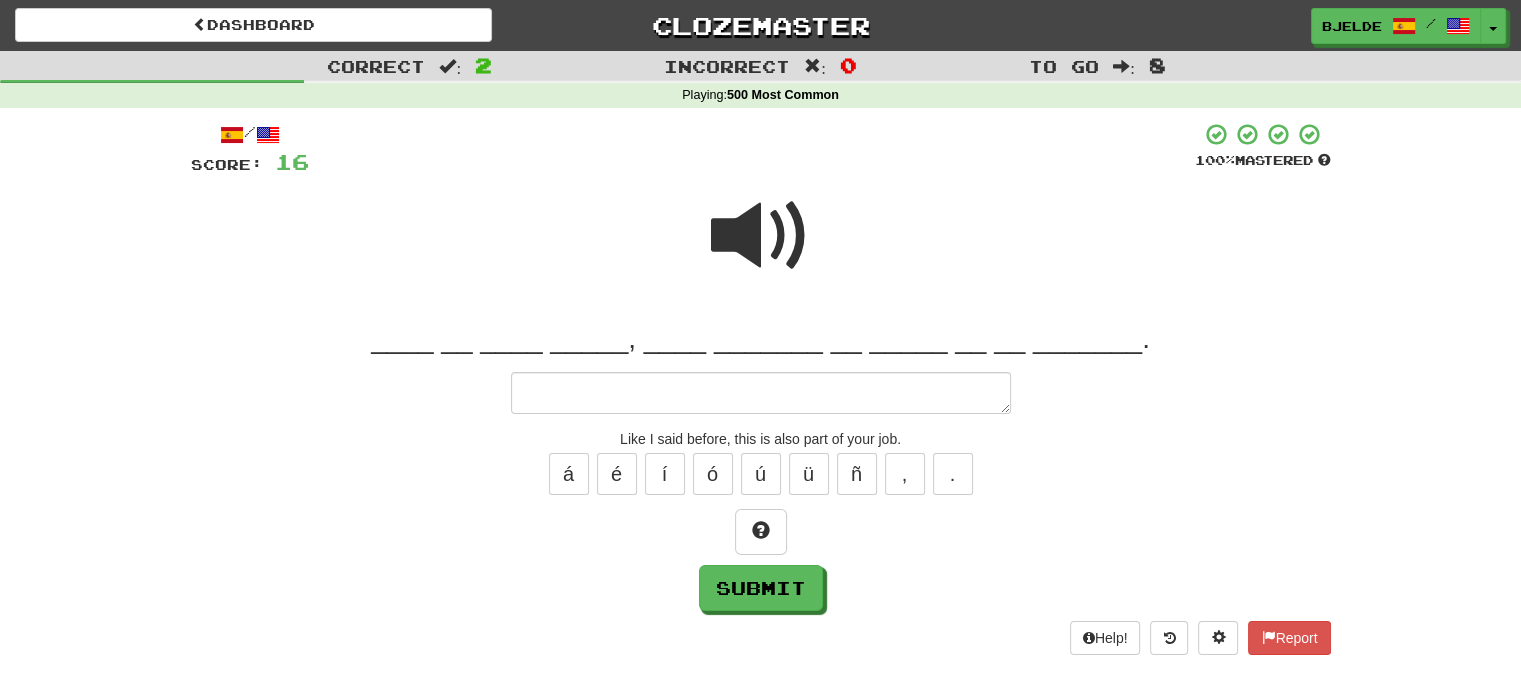 type on "*" 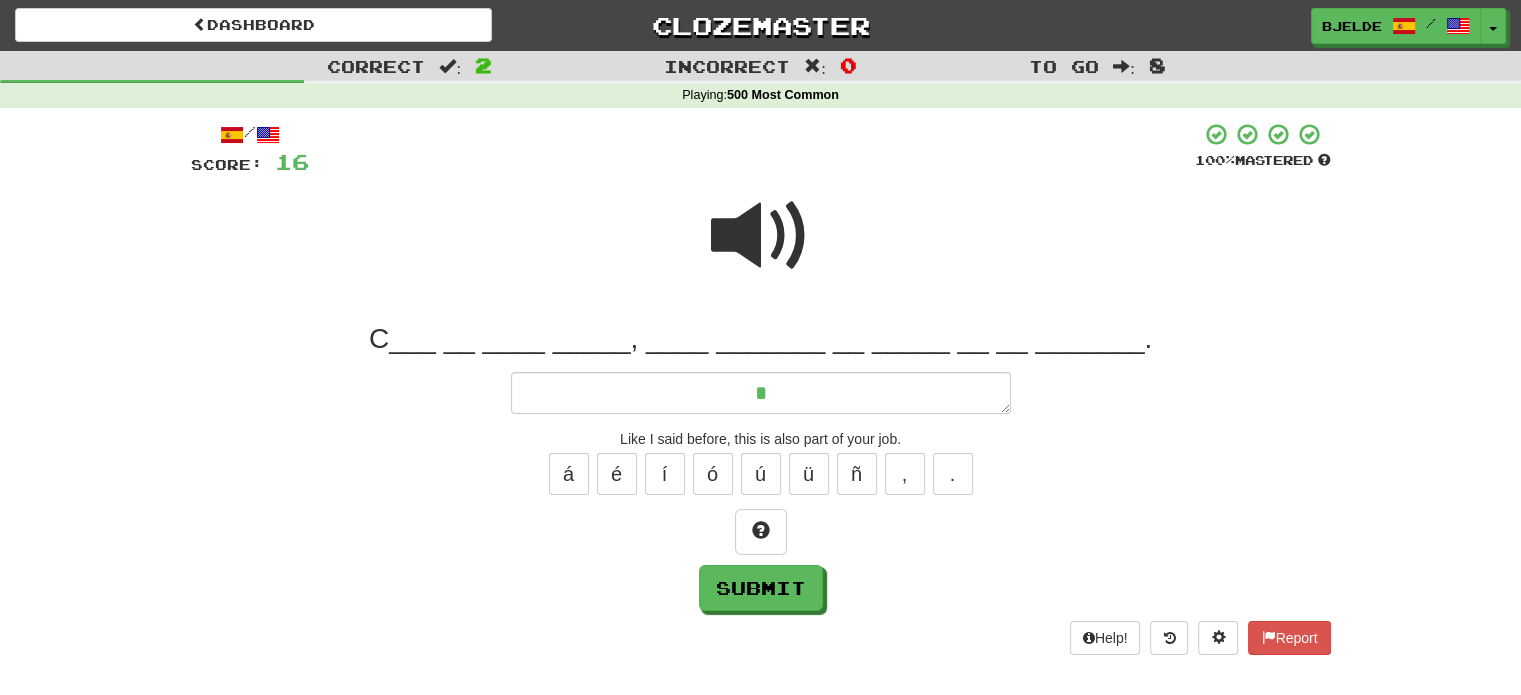 type on "*" 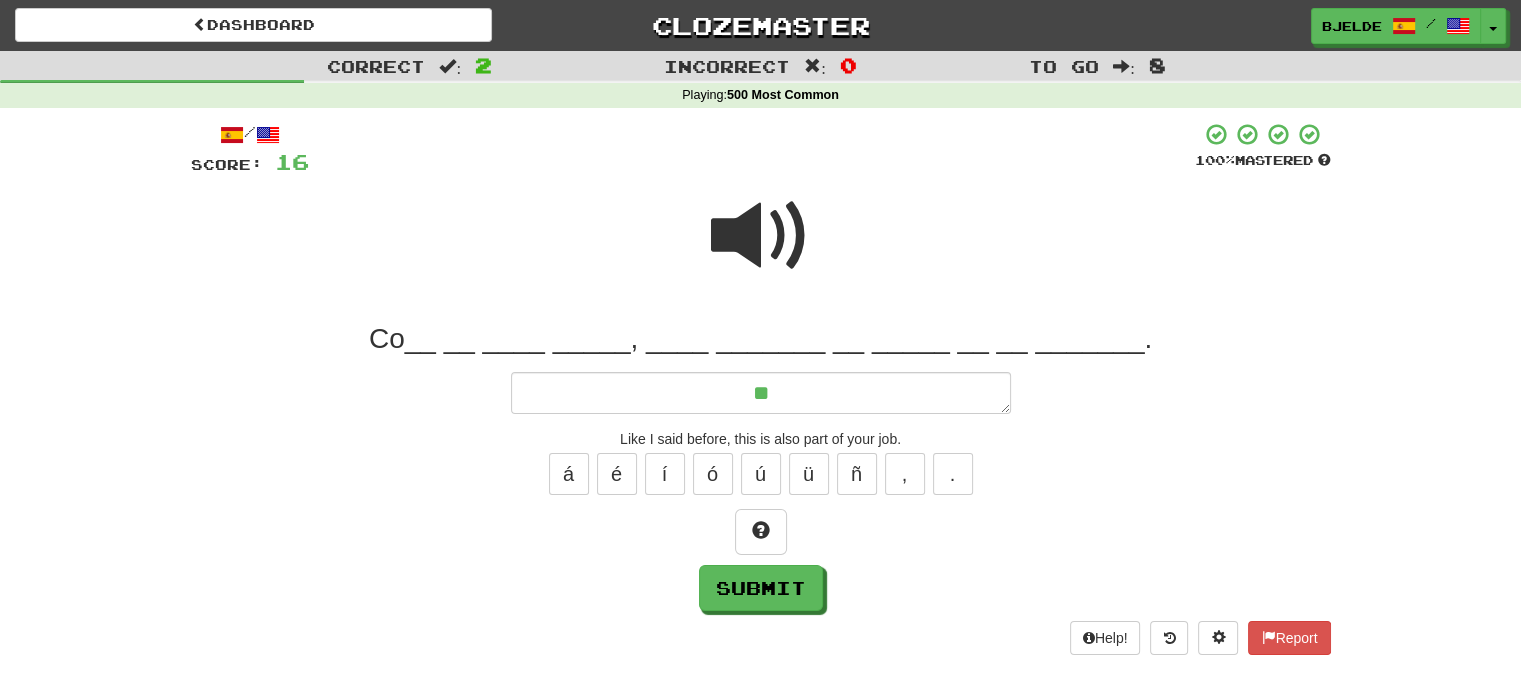 type on "*" 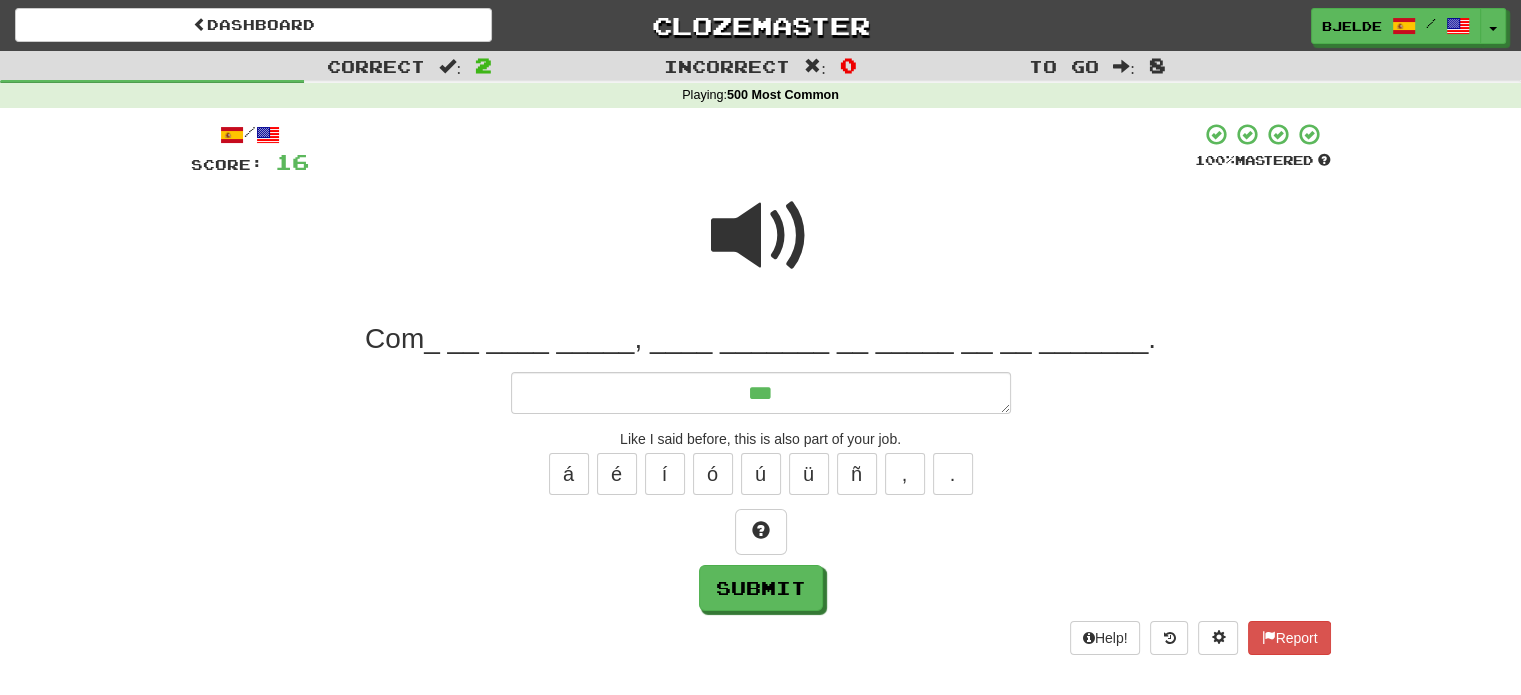 type on "*" 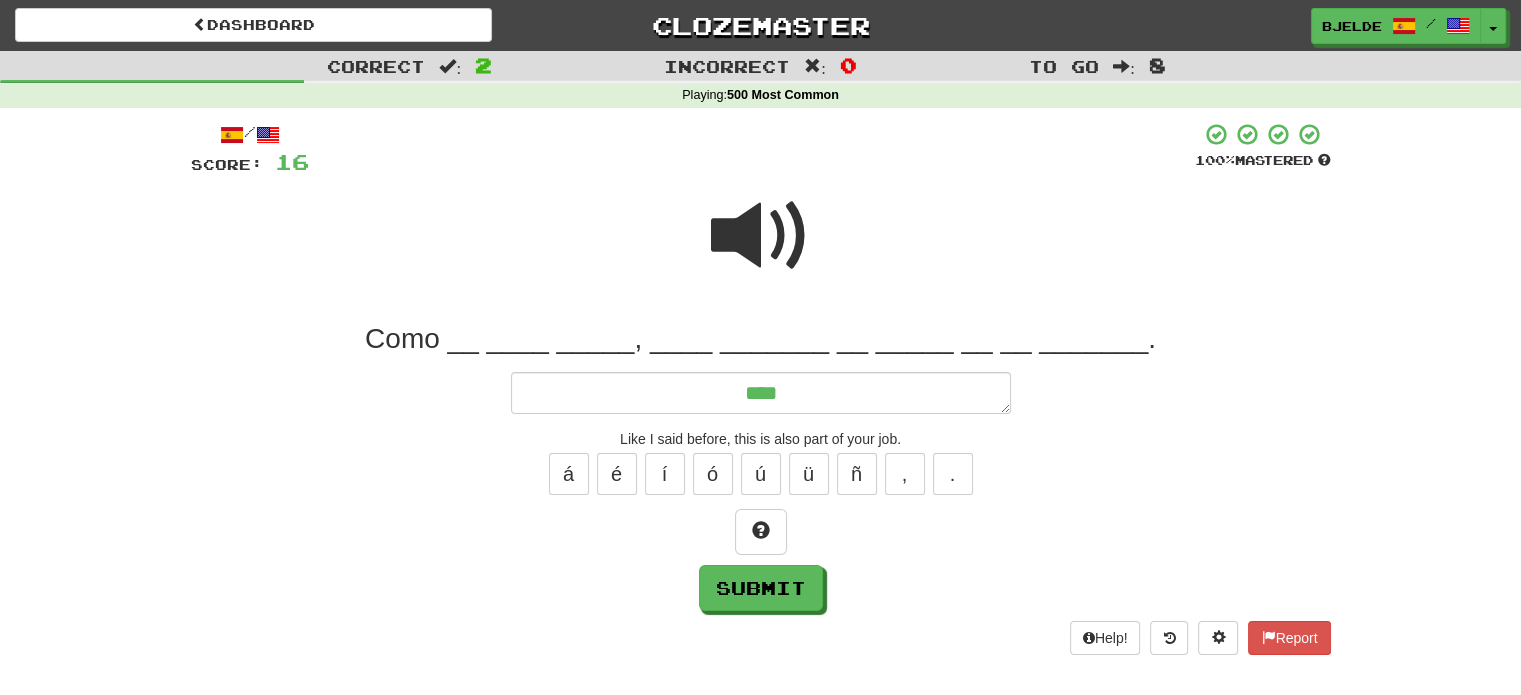 type on "*" 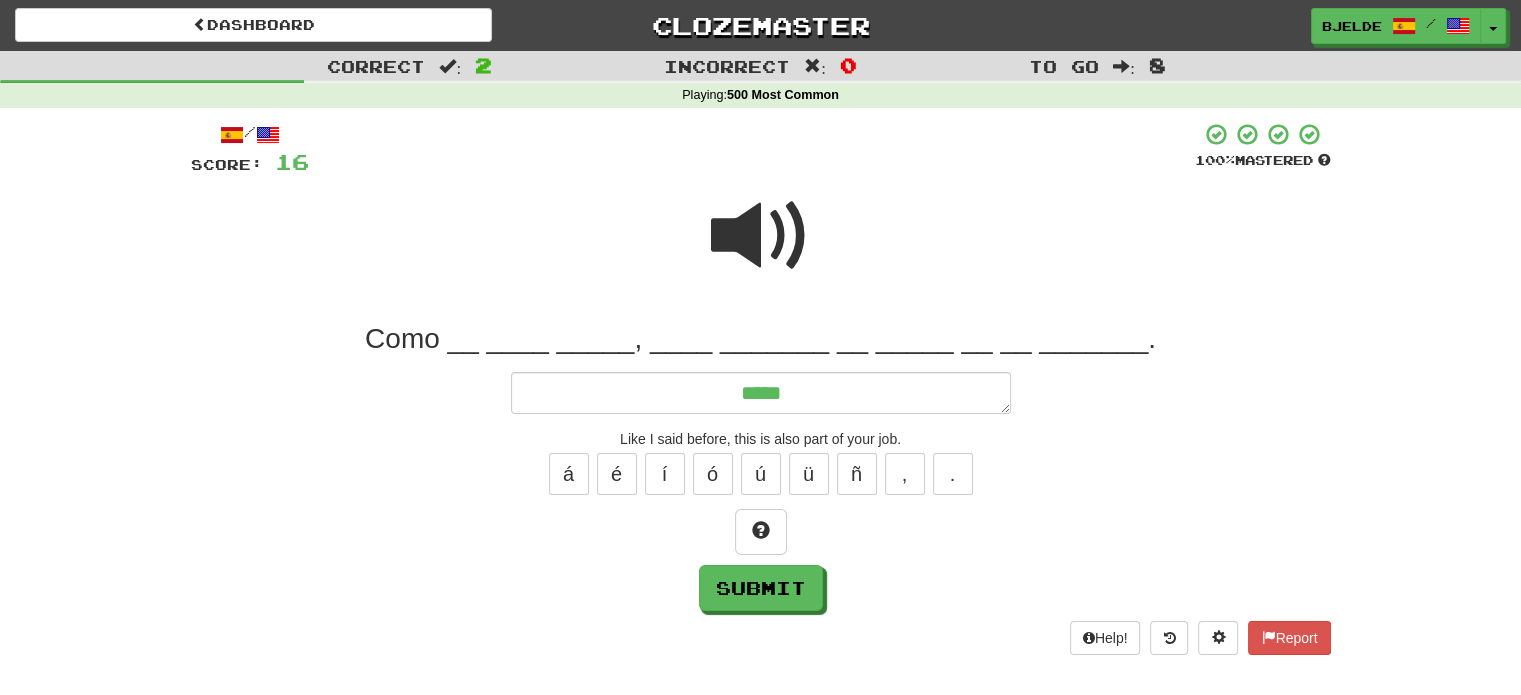 type on "*" 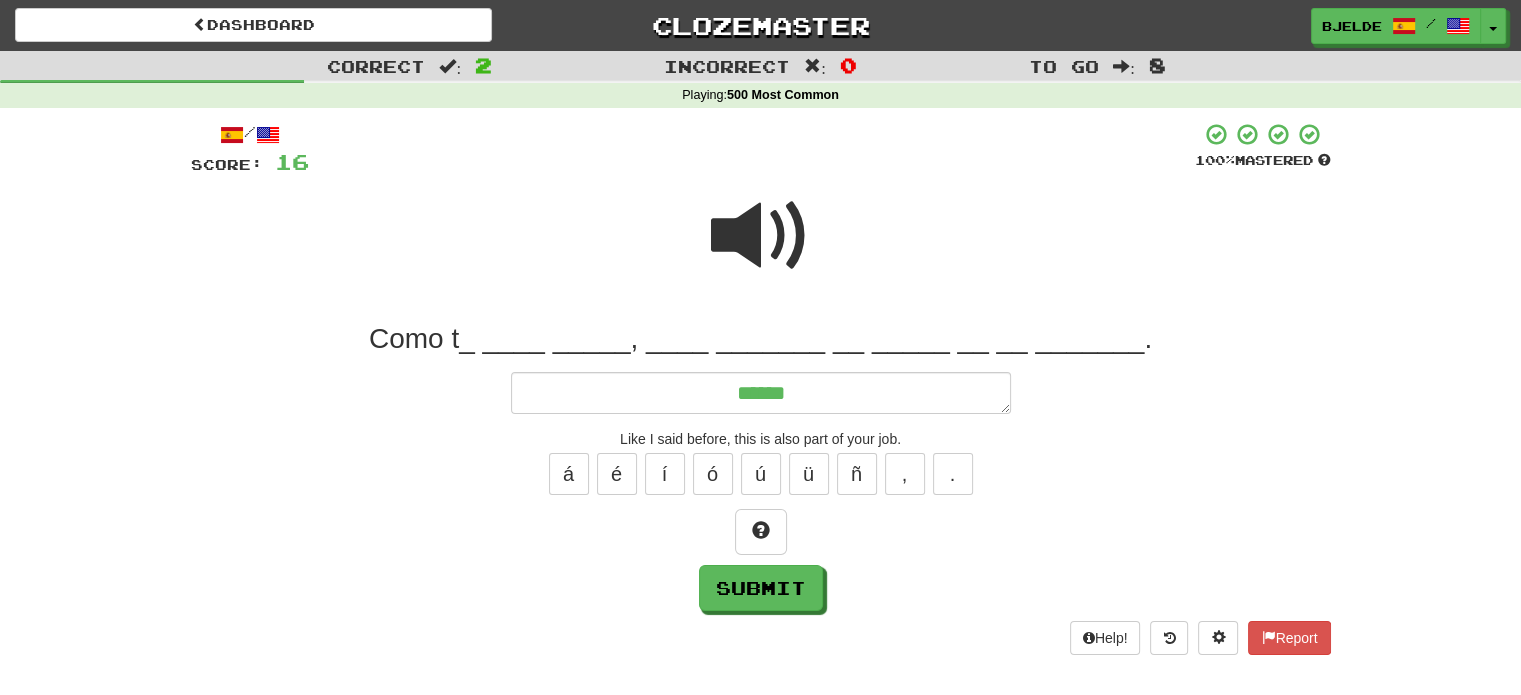 type on "*" 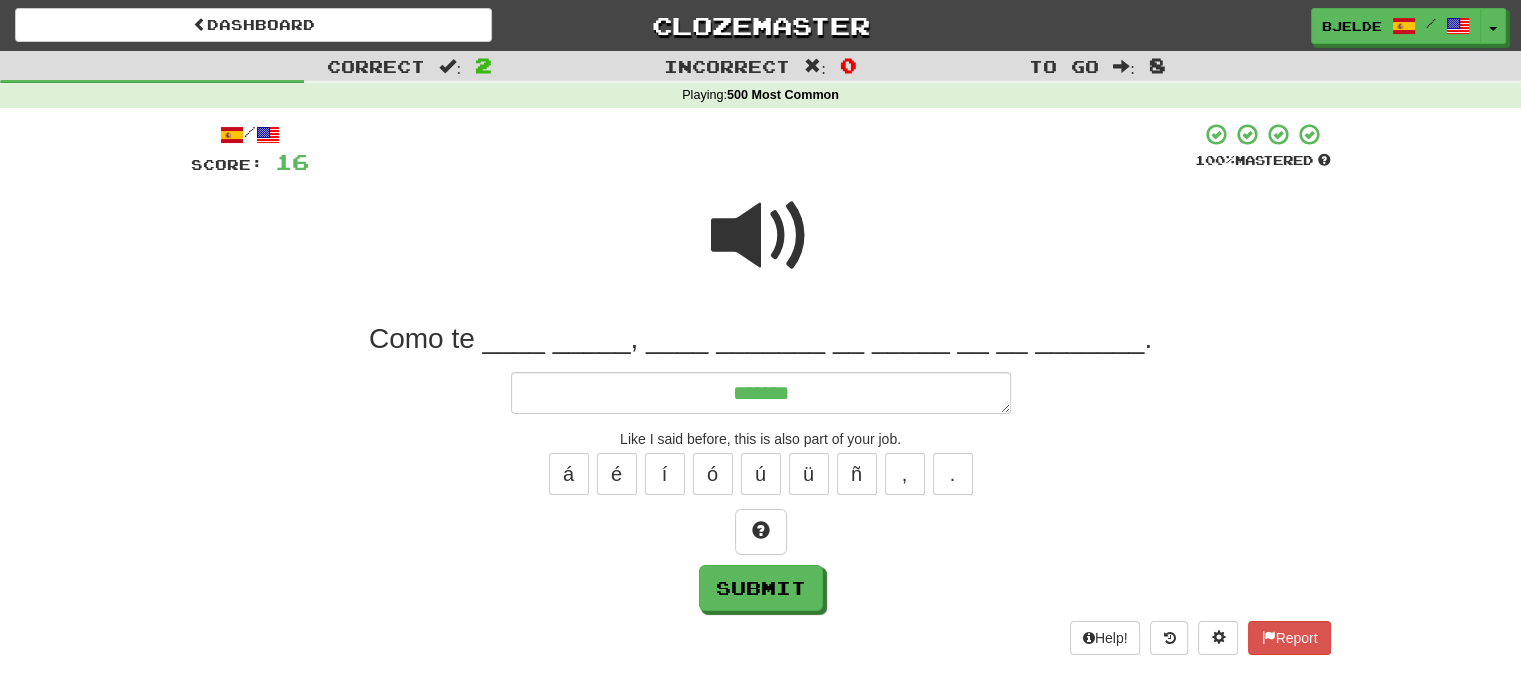 type on "*" 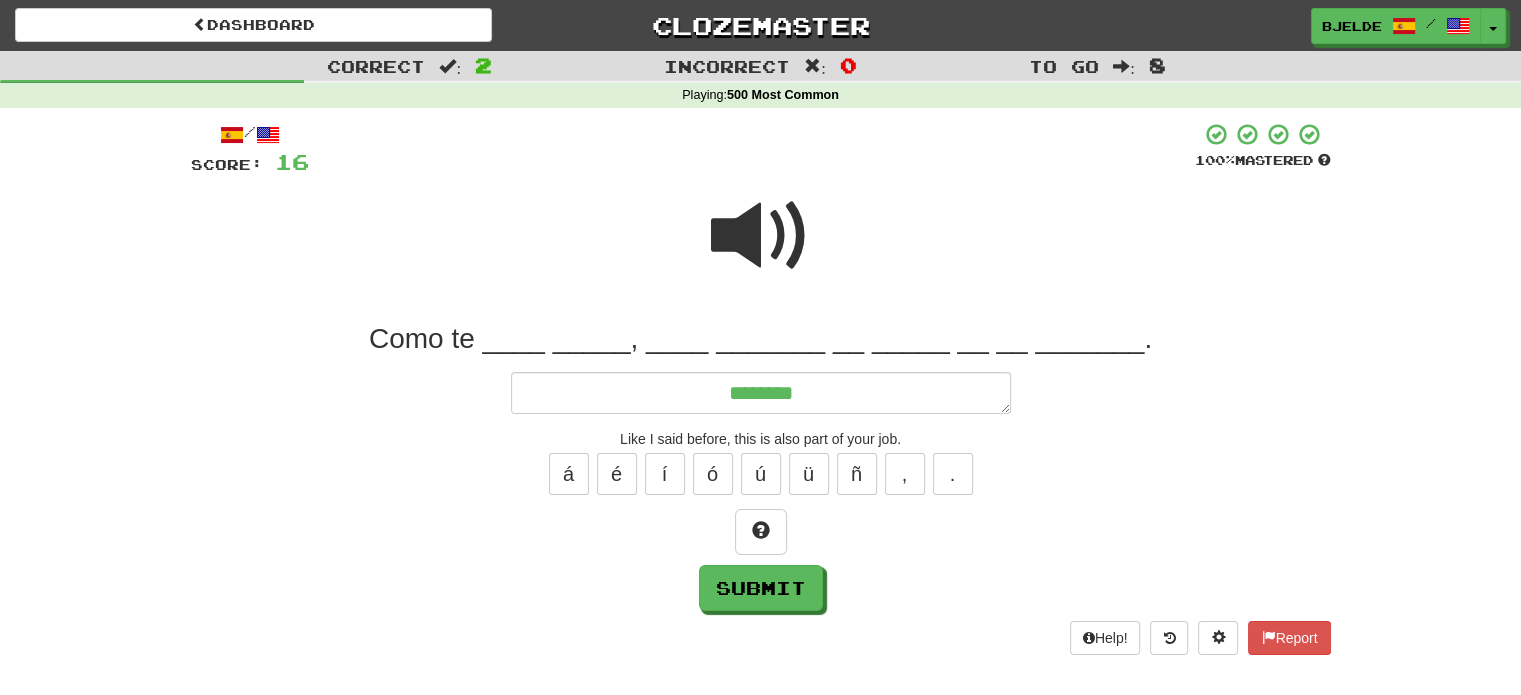 type on "*" 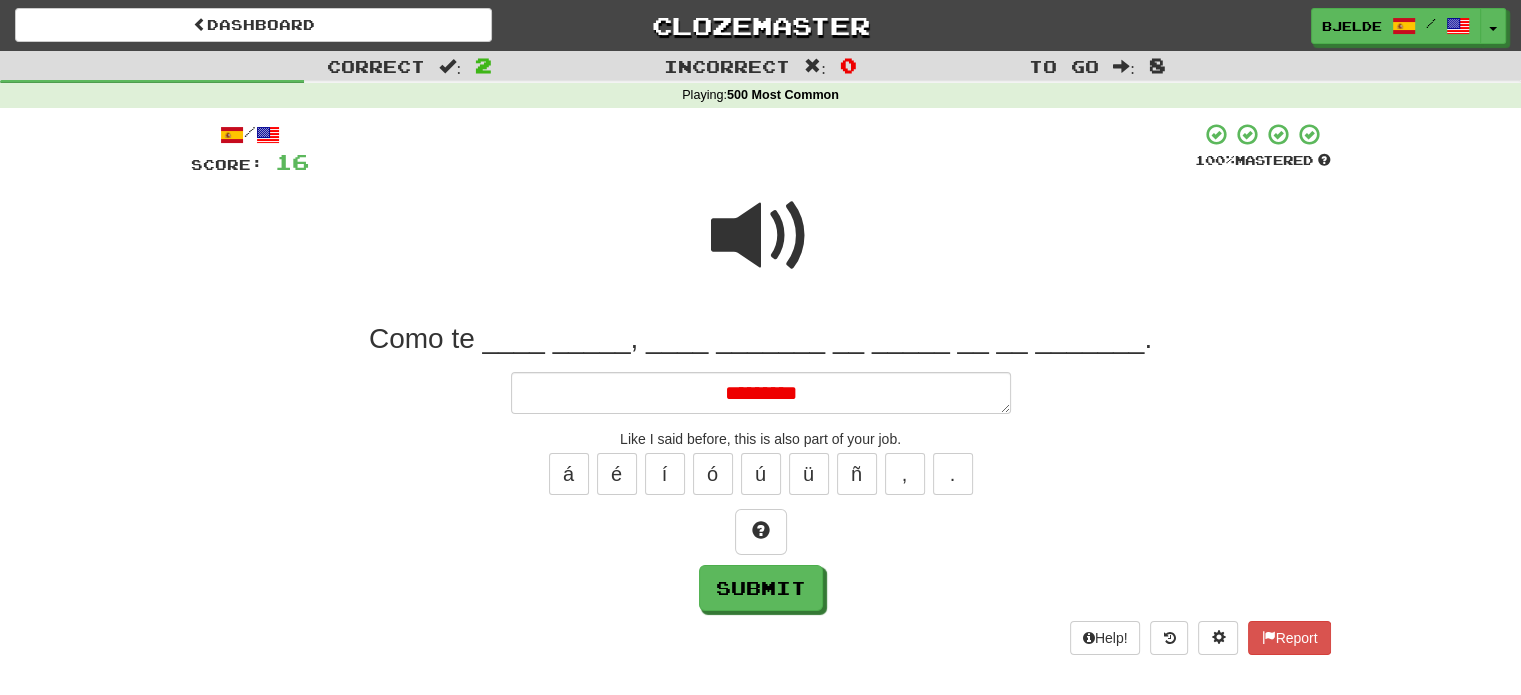 type on "*" 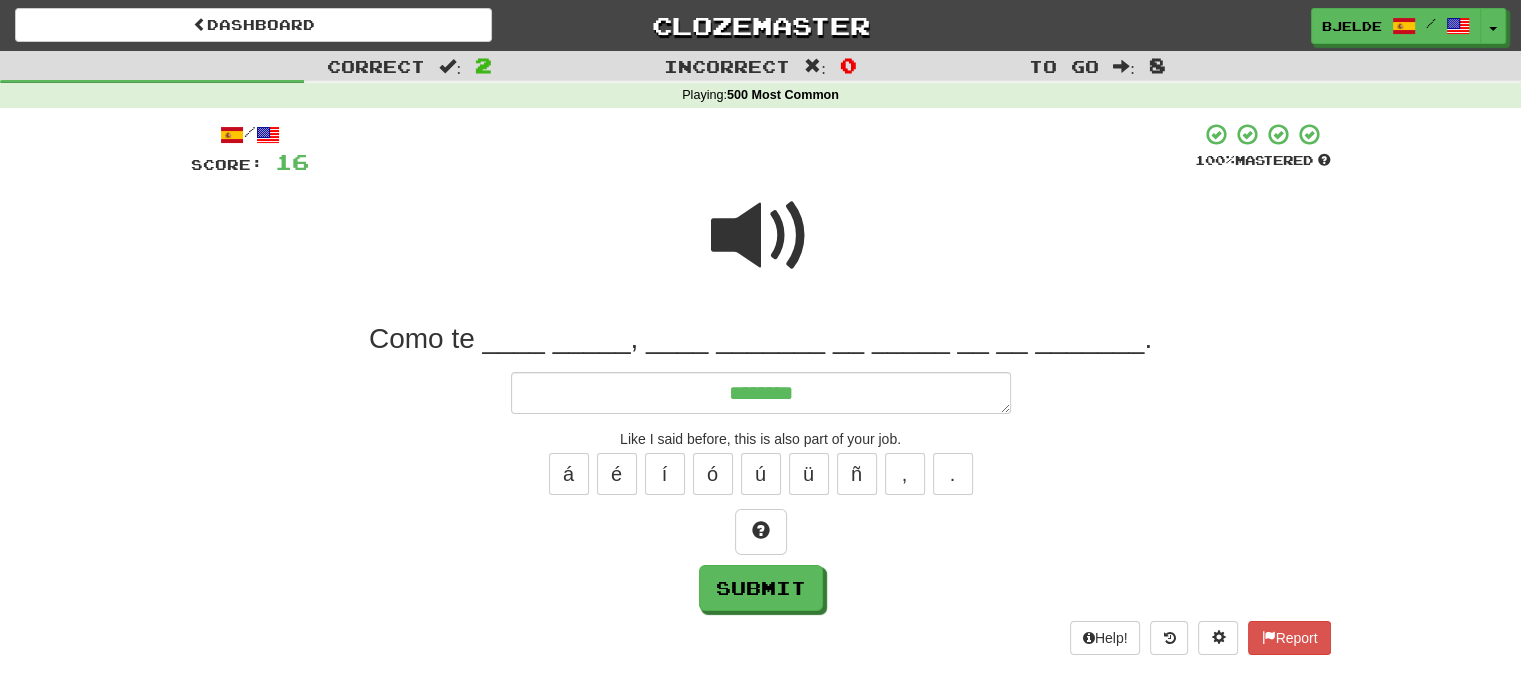 type on "*" 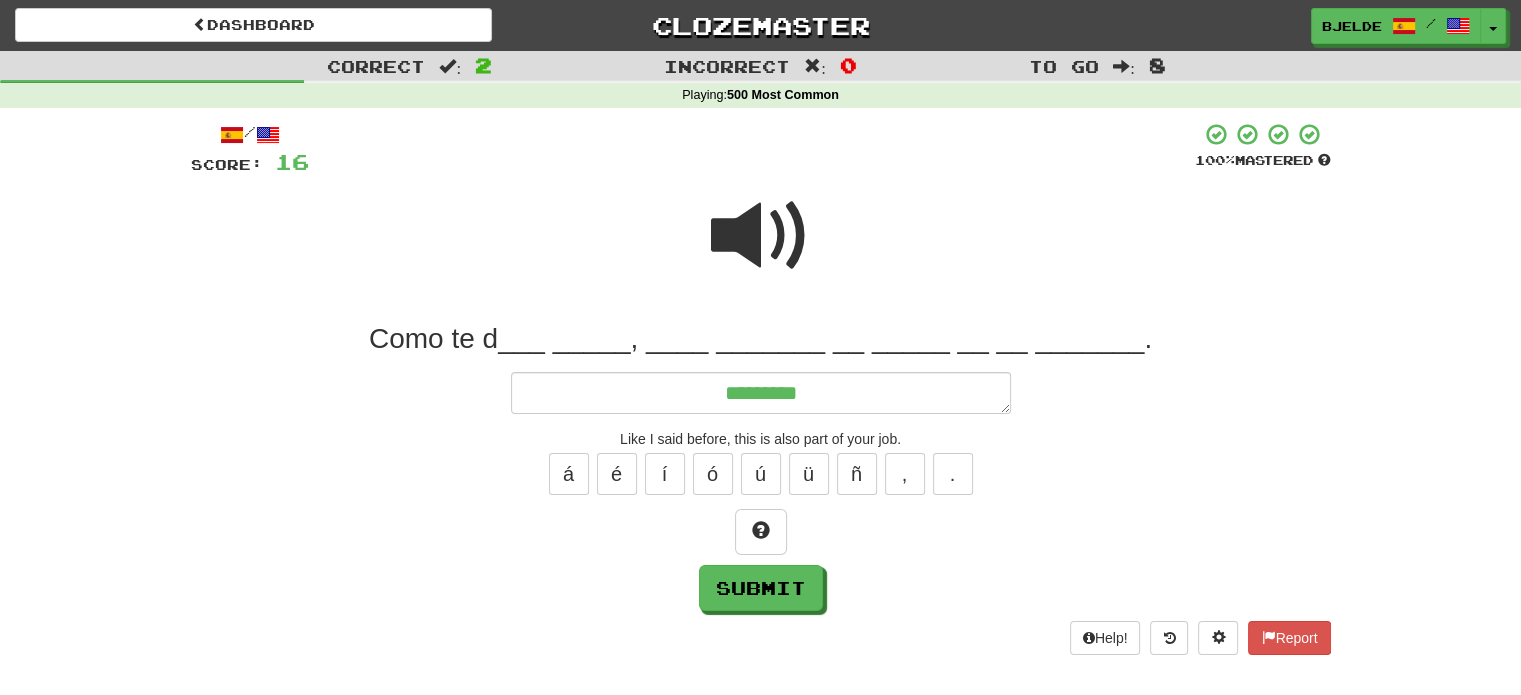 type on "*" 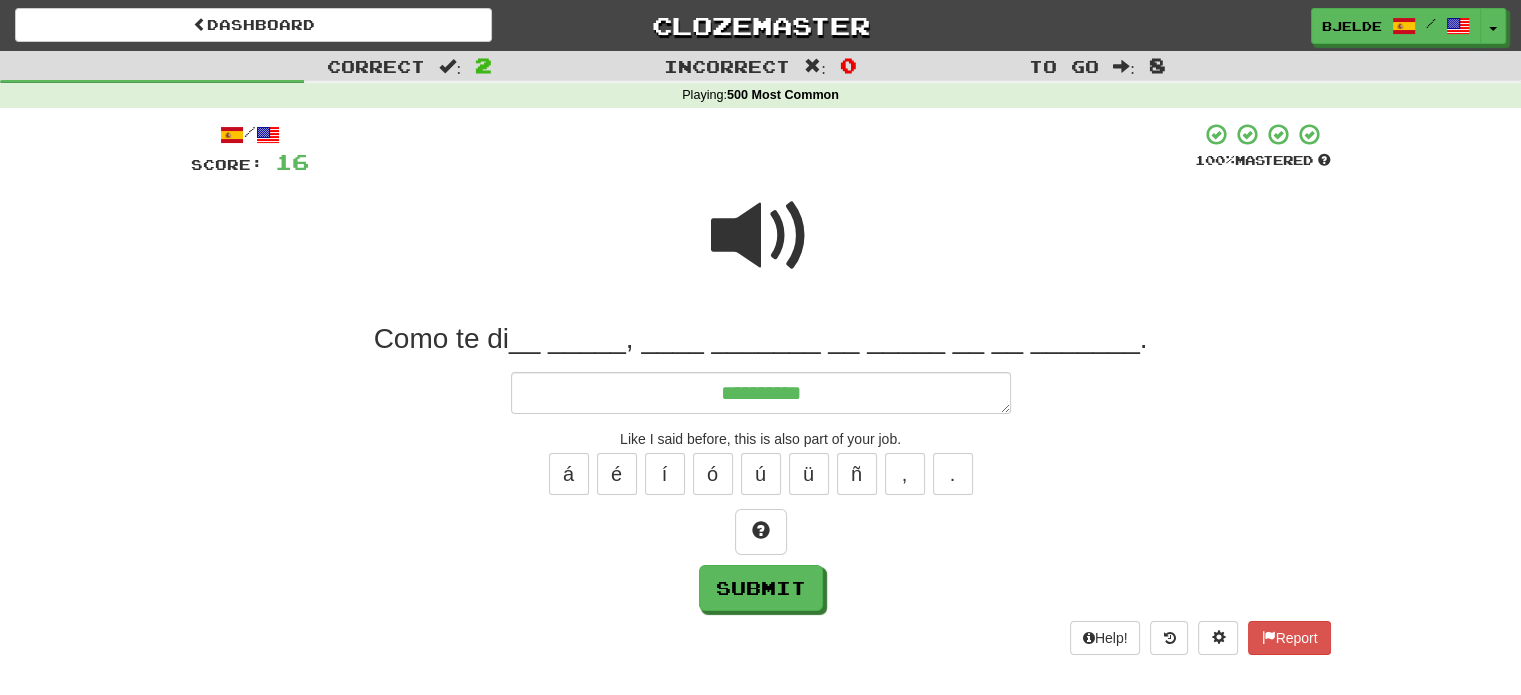 type on "*" 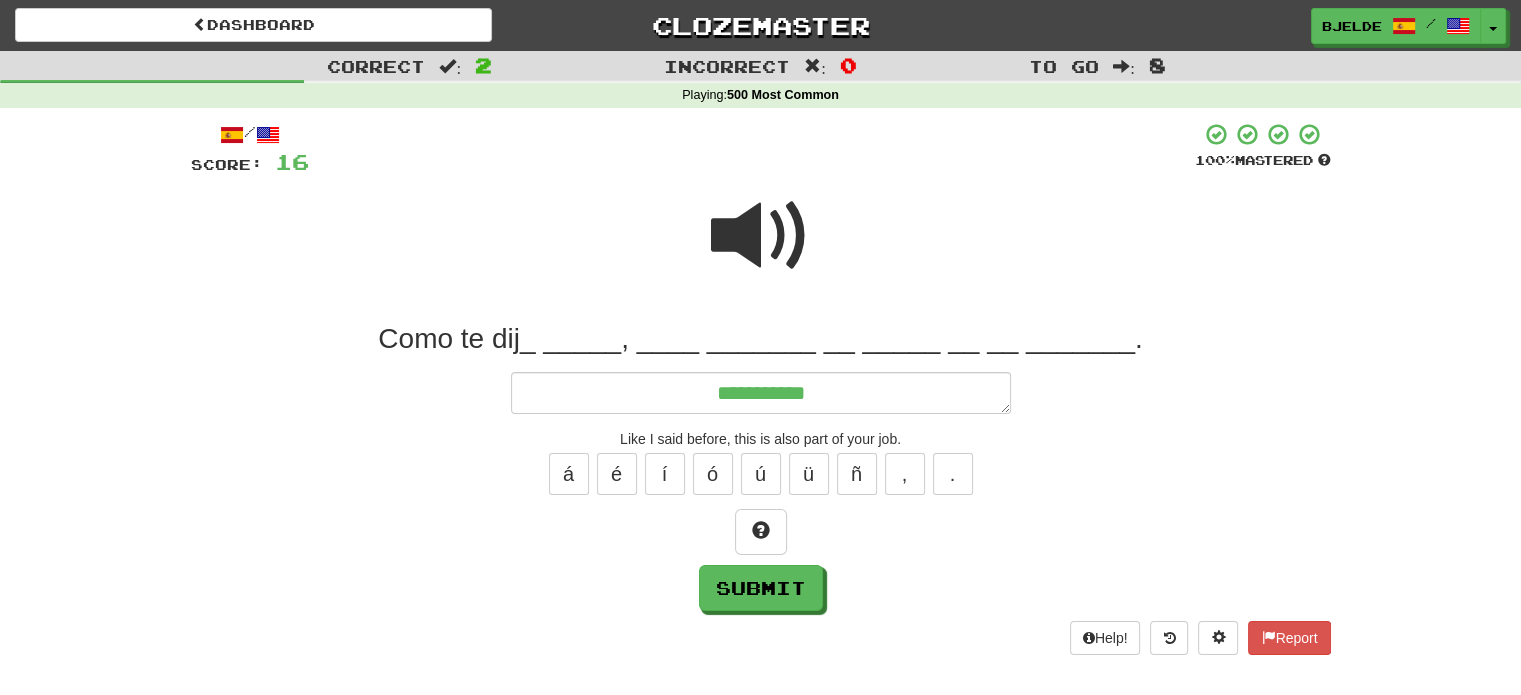 type on "*" 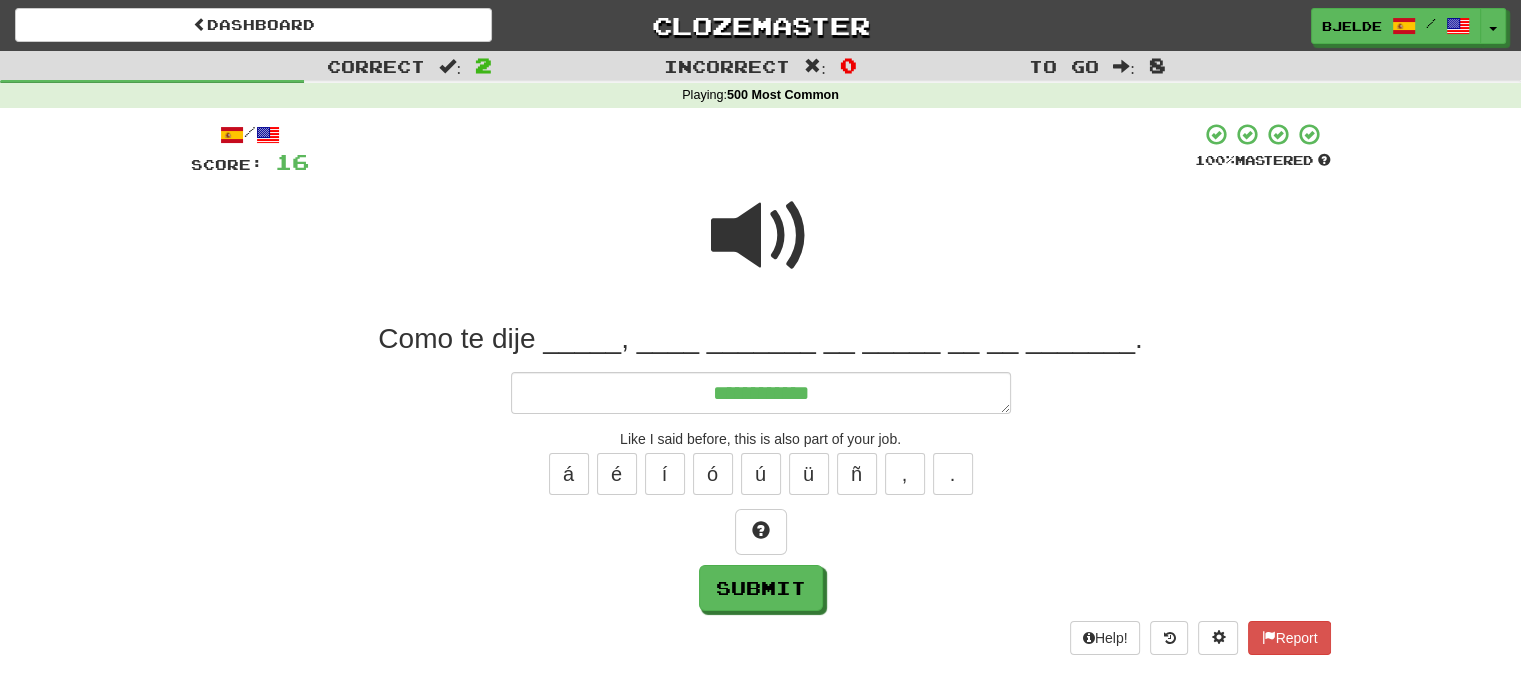 type on "*" 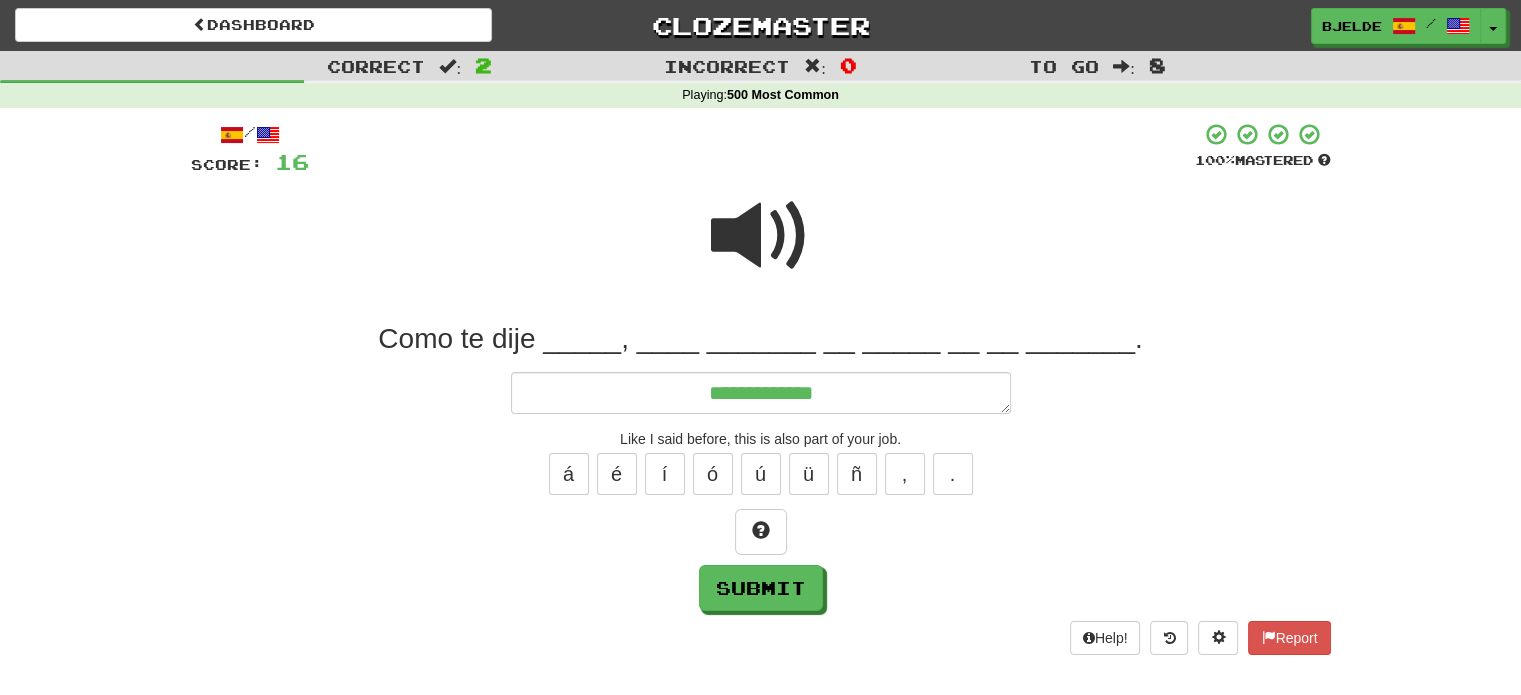type on "*" 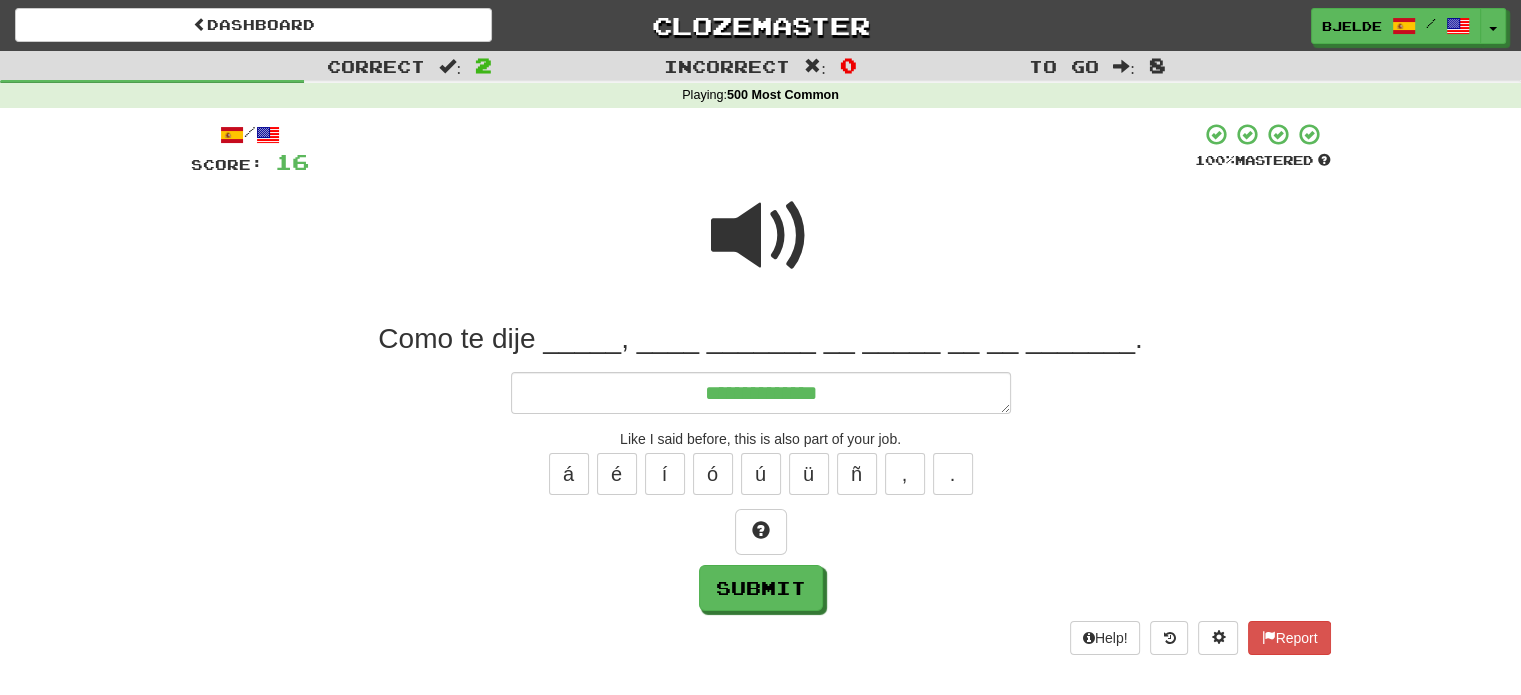 type on "*" 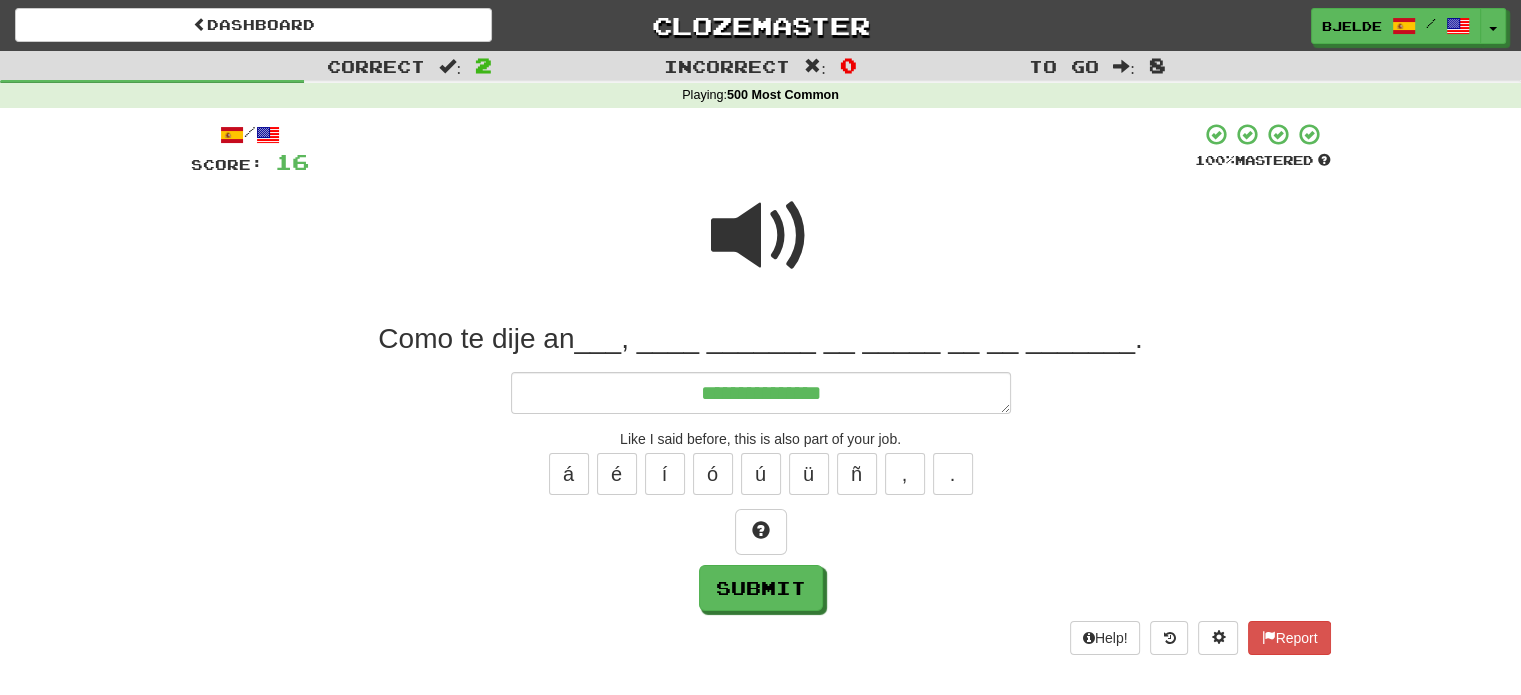 type on "*" 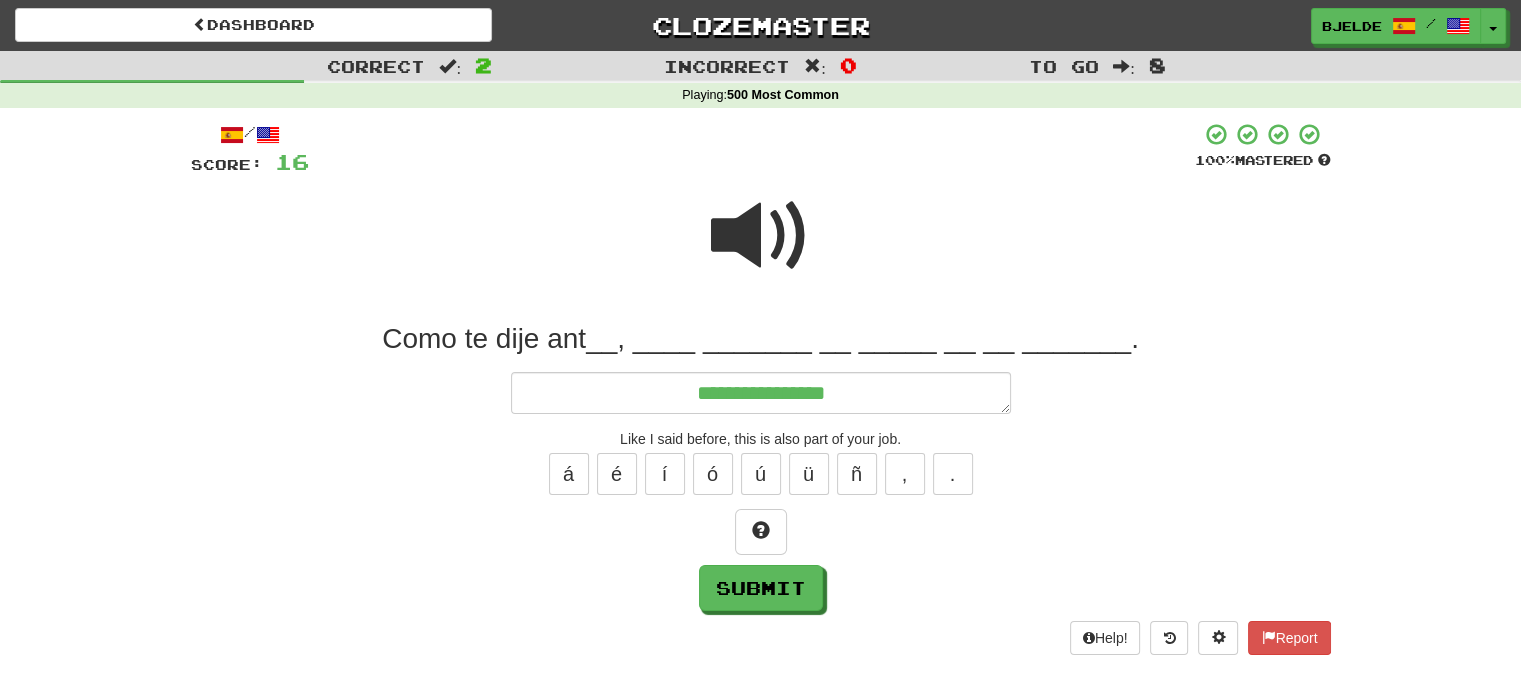 type on "*" 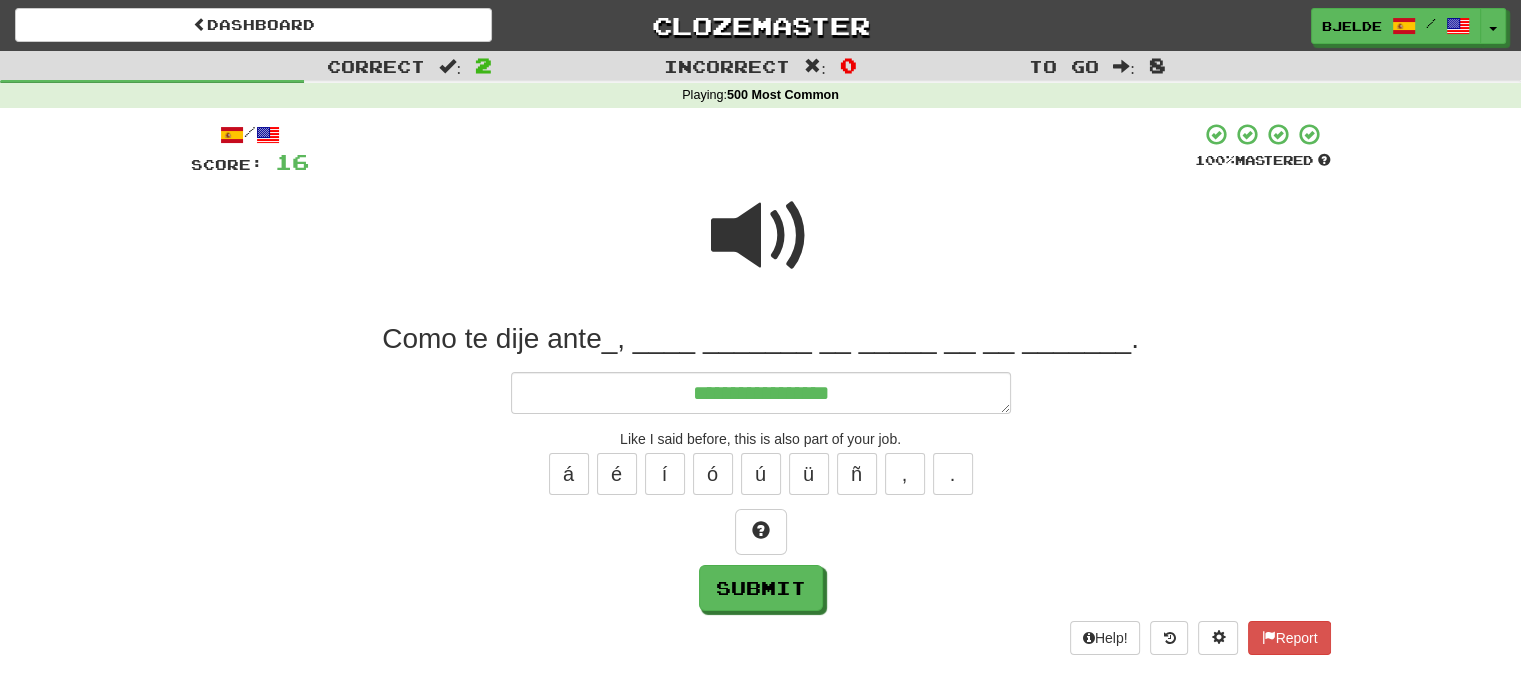 type on "*" 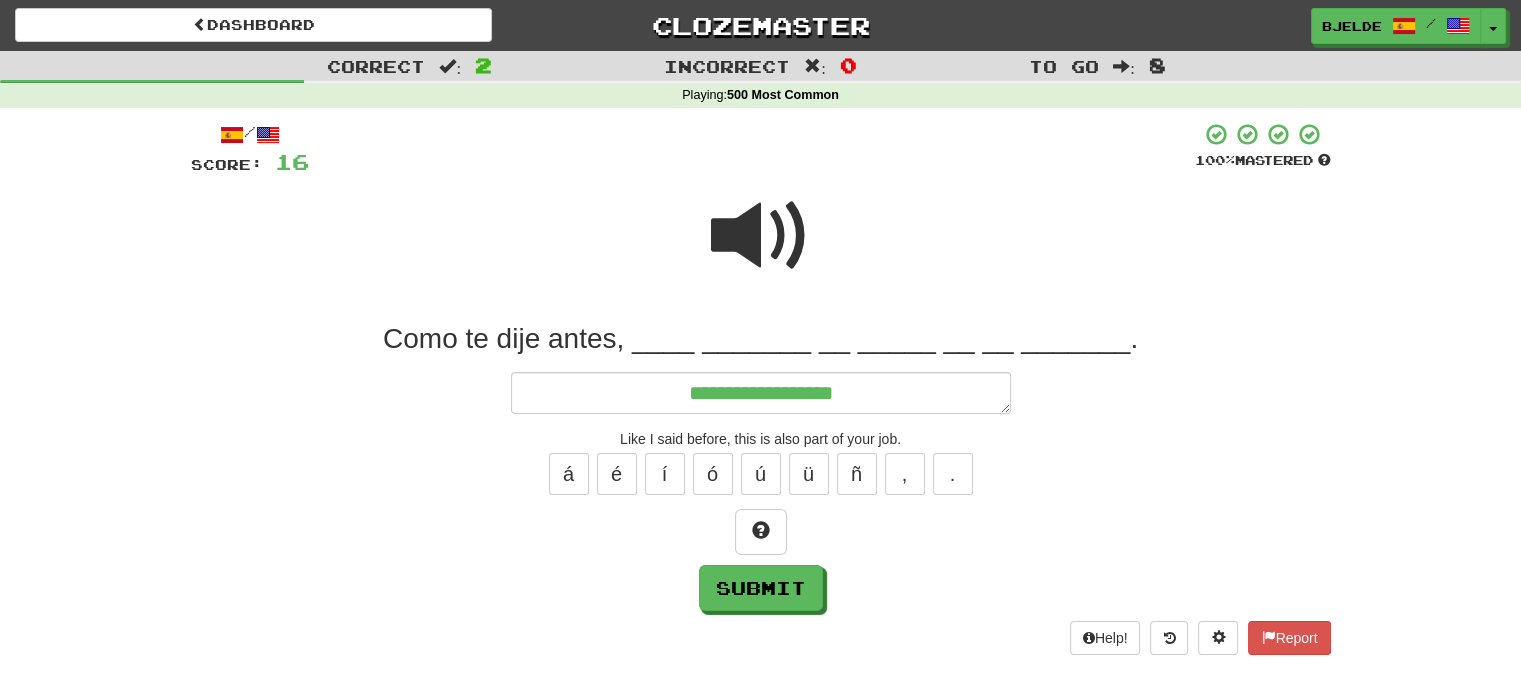 type 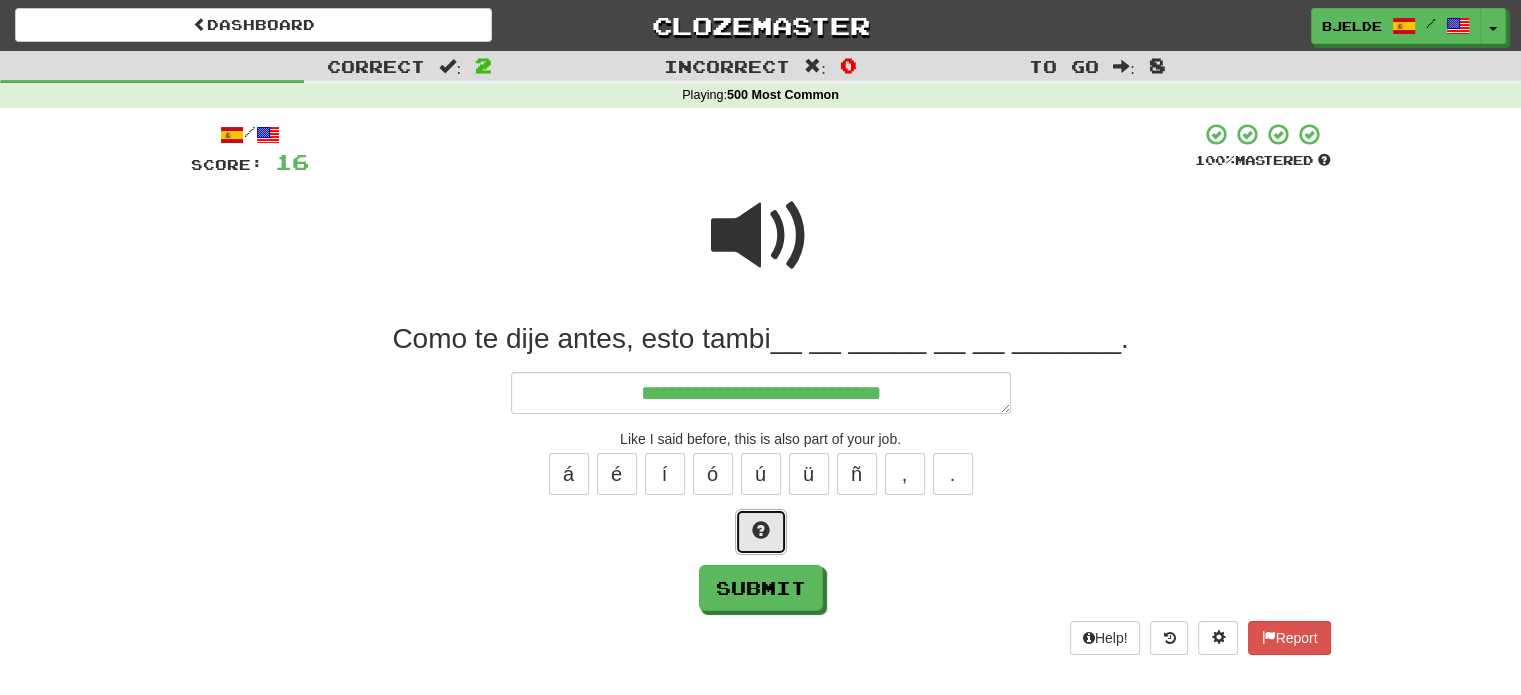 click at bounding box center [761, 530] 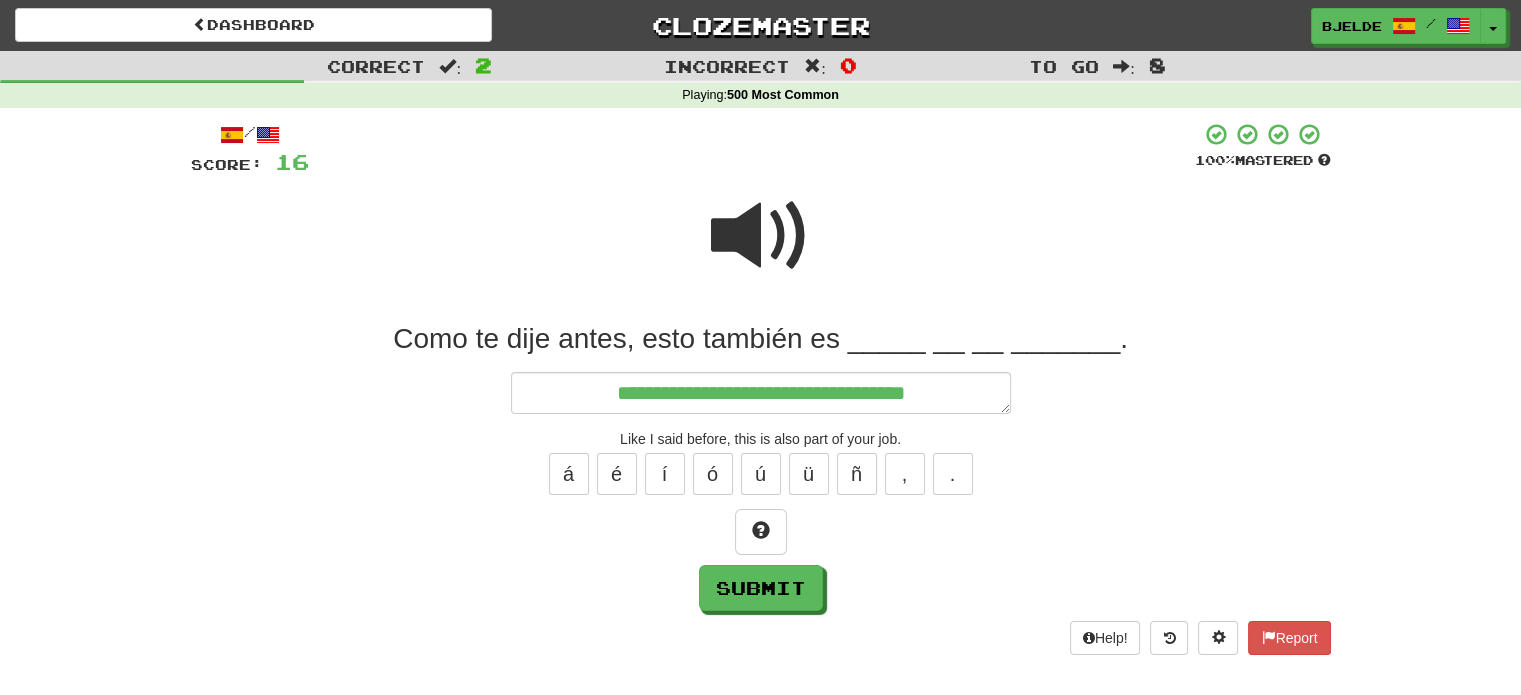 click at bounding box center (761, 236) 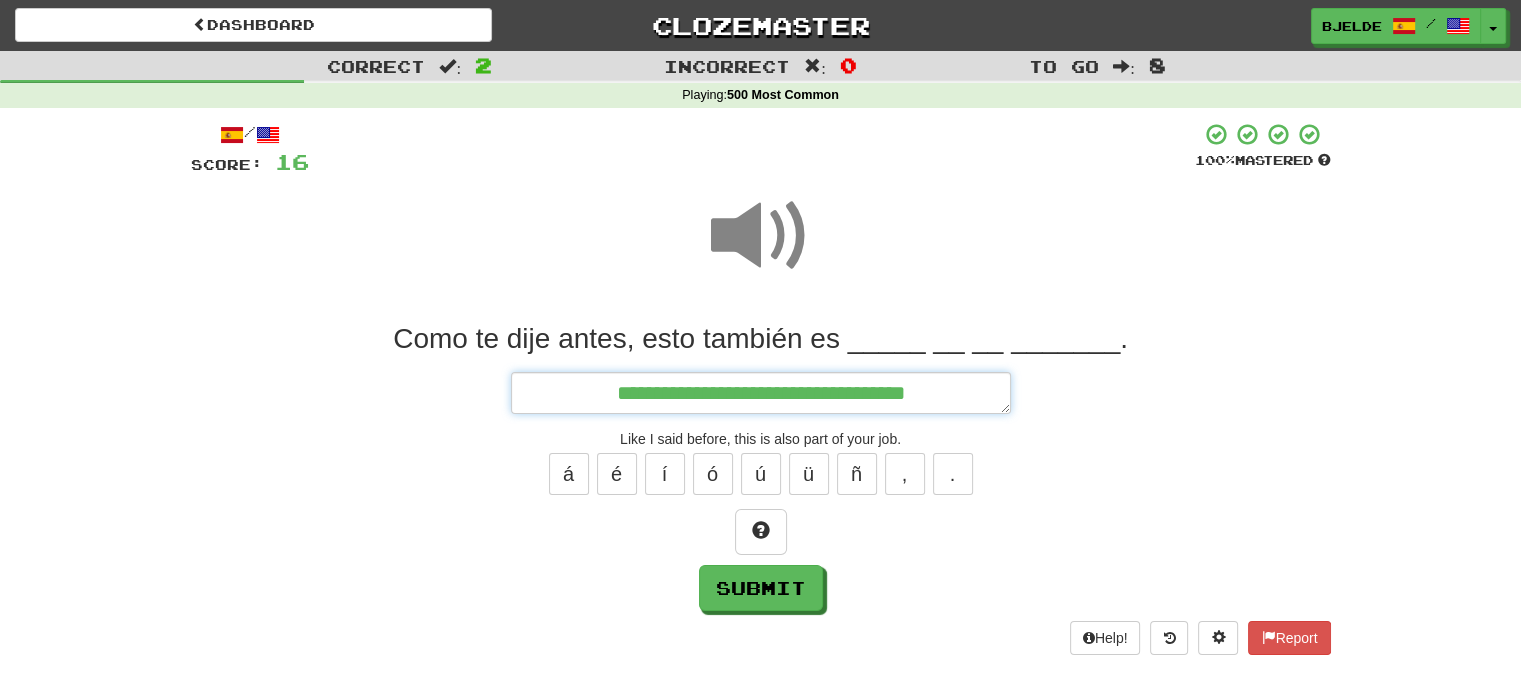 click on "**********" at bounding box center [761, 393] 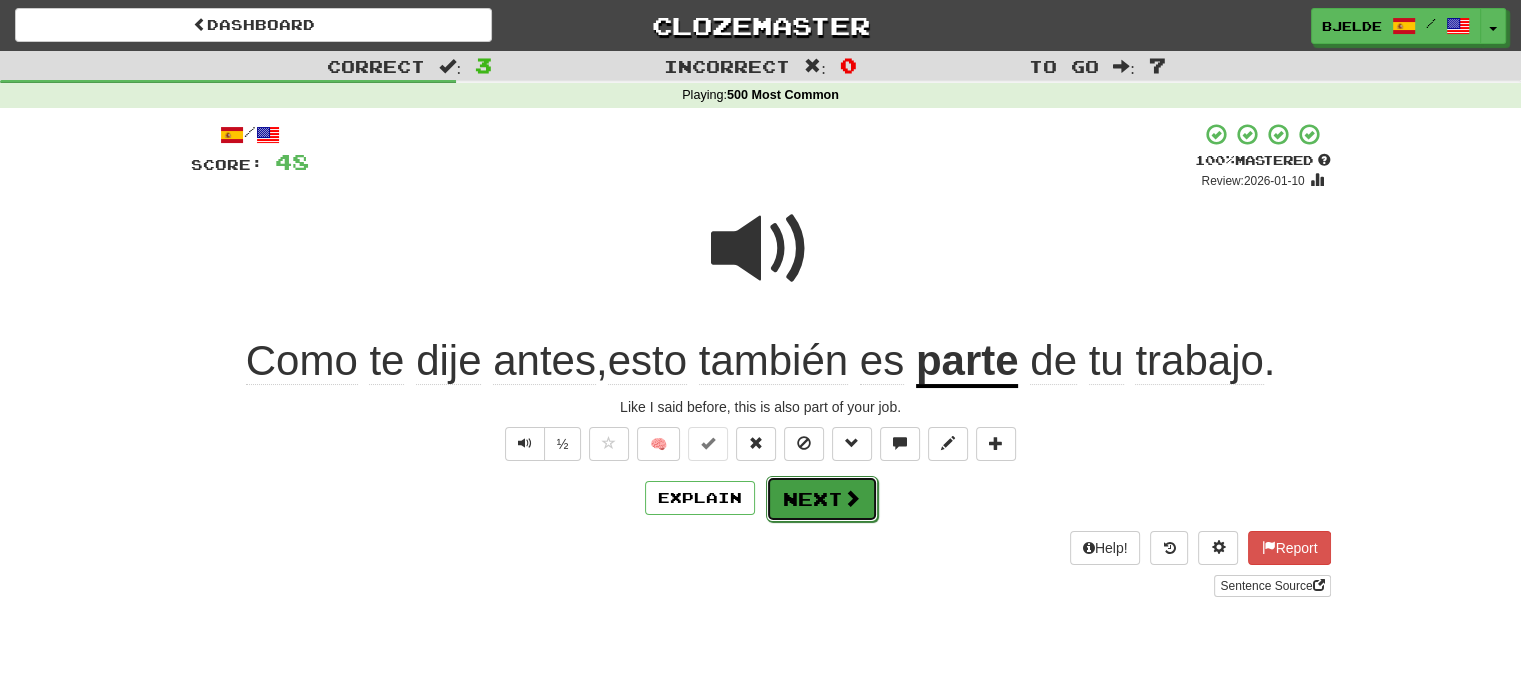 click on "Next" at bounding box center [822, 499] 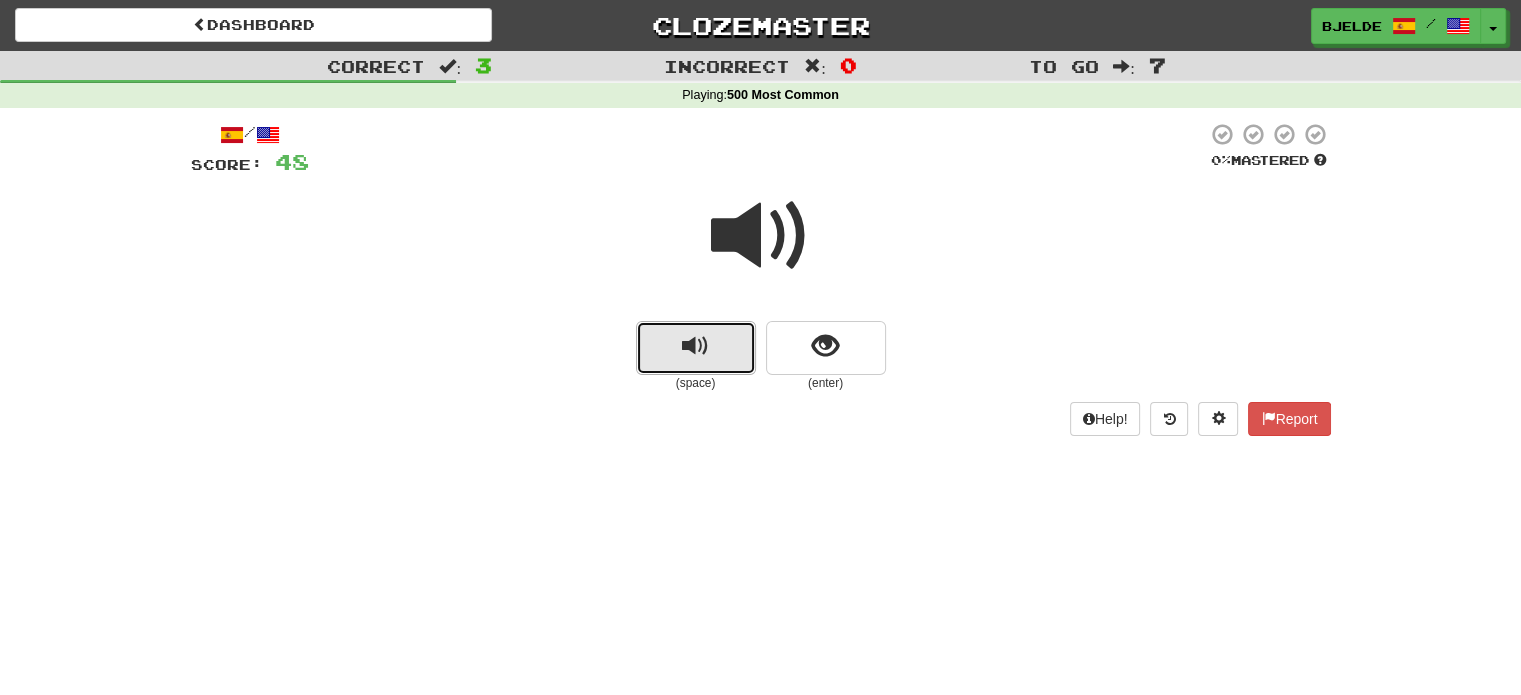 click at bounding box center [695, 346] 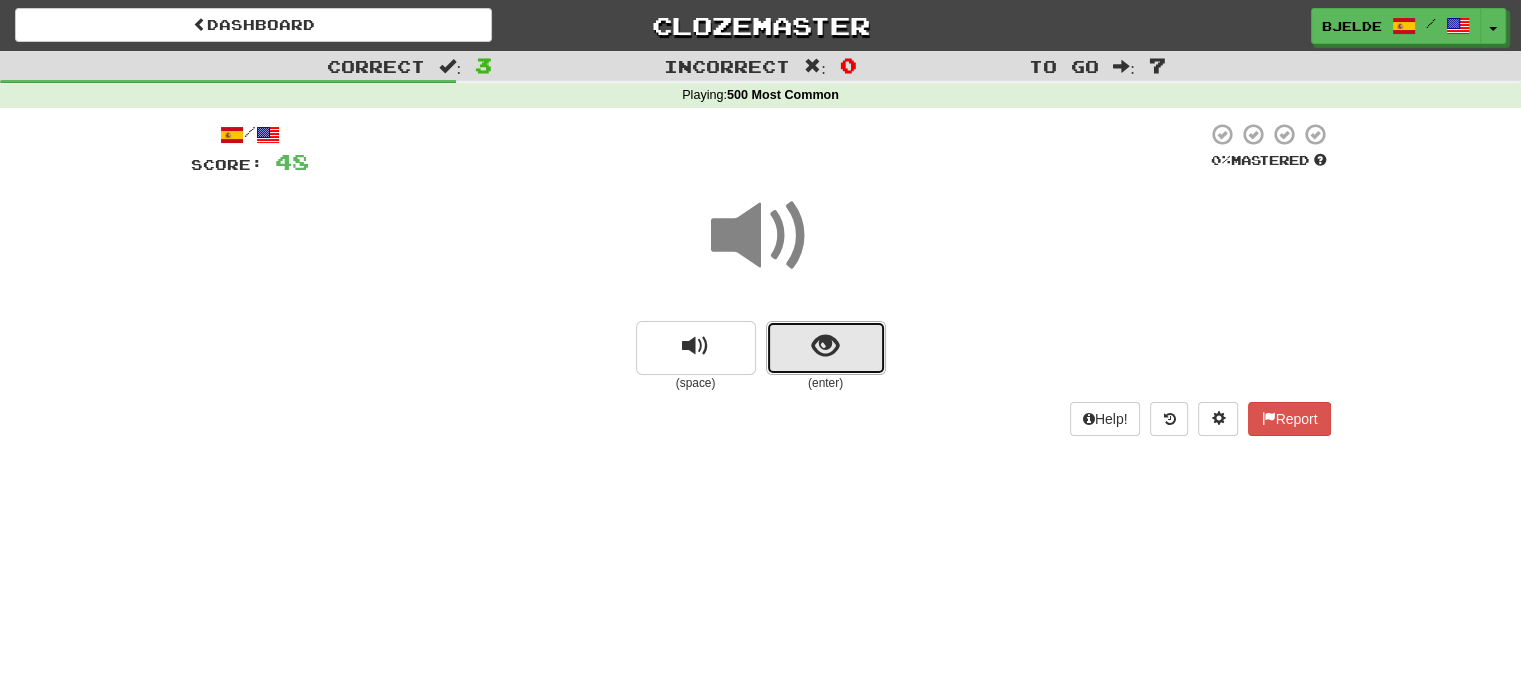 click at bounding box center [825, 346] 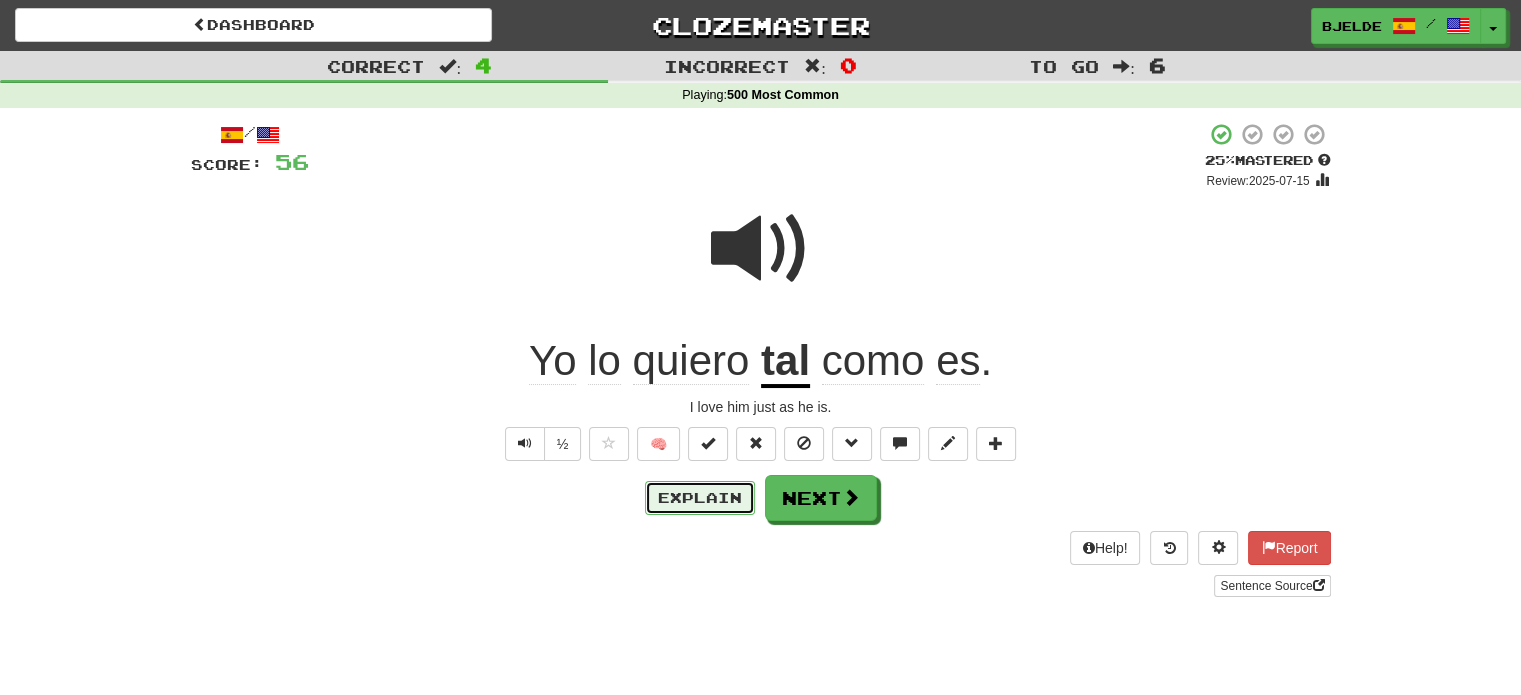 click on "Explain" at bounding box center (700, 498) 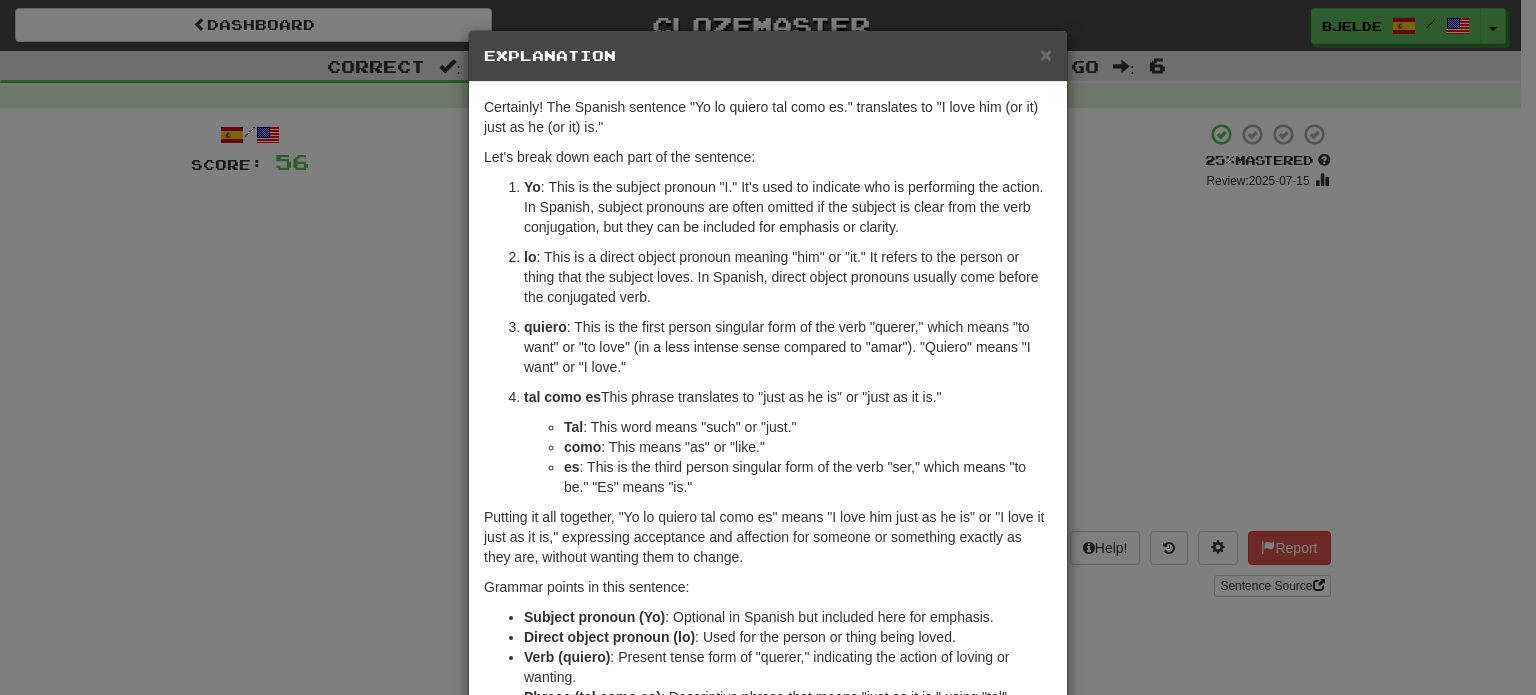 click on "Explanation" at bounding box center (768, 56) 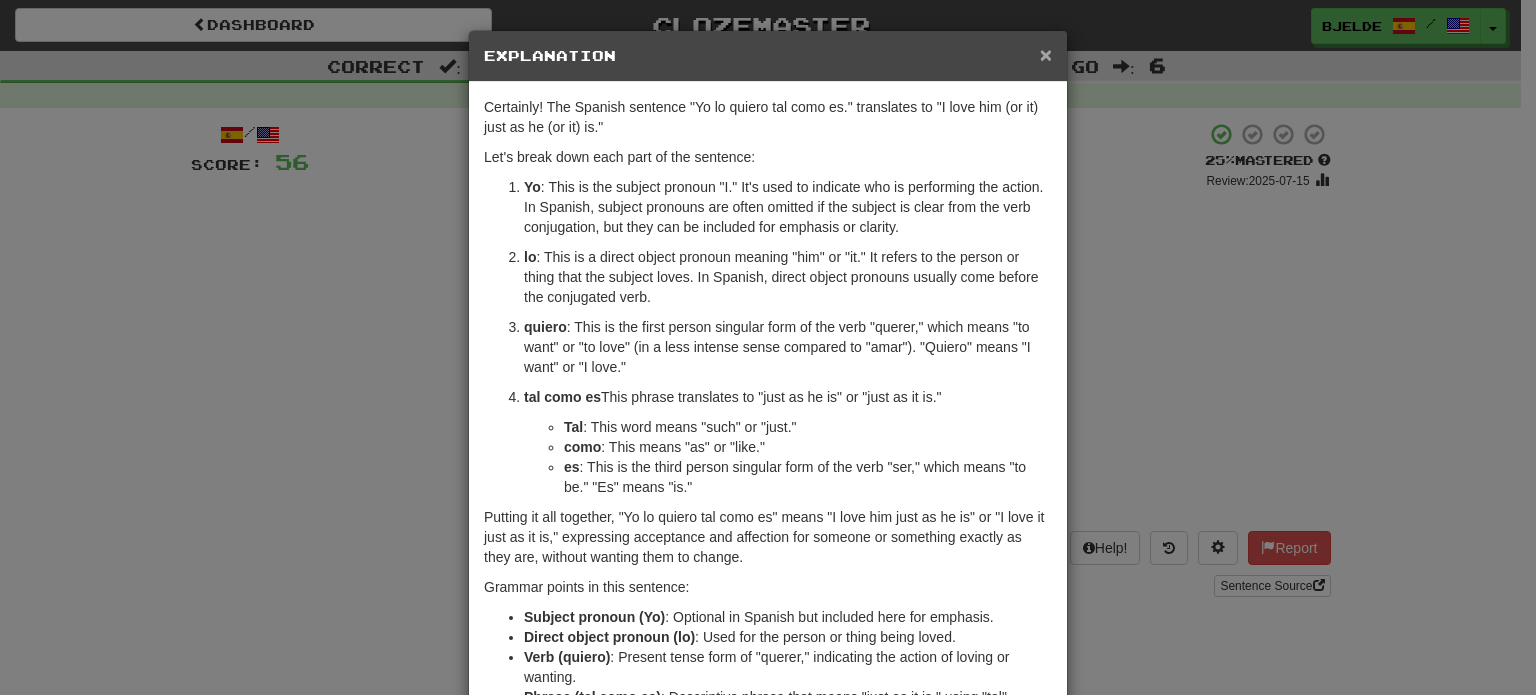 click on "×" at bounding box center [1046, 54] 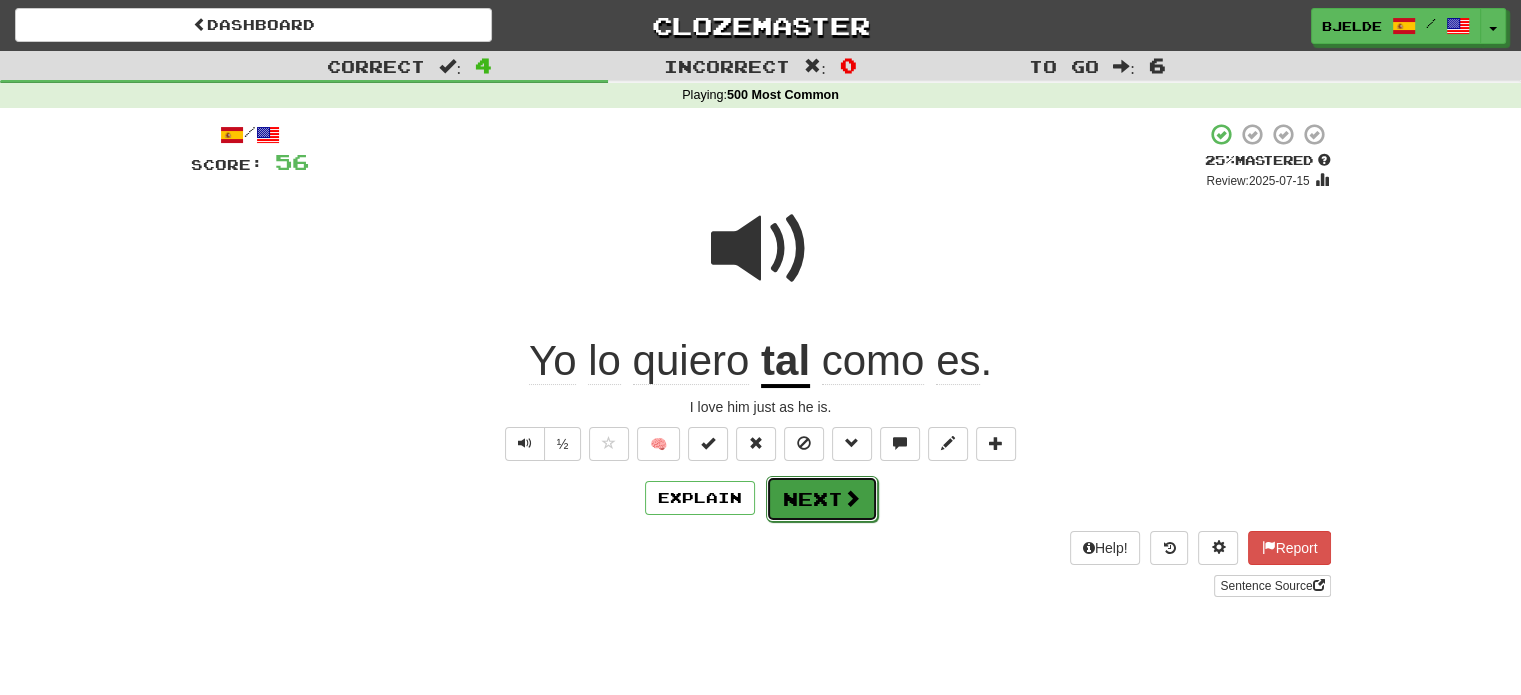 click on "Next" at bounding box center [822, 499] 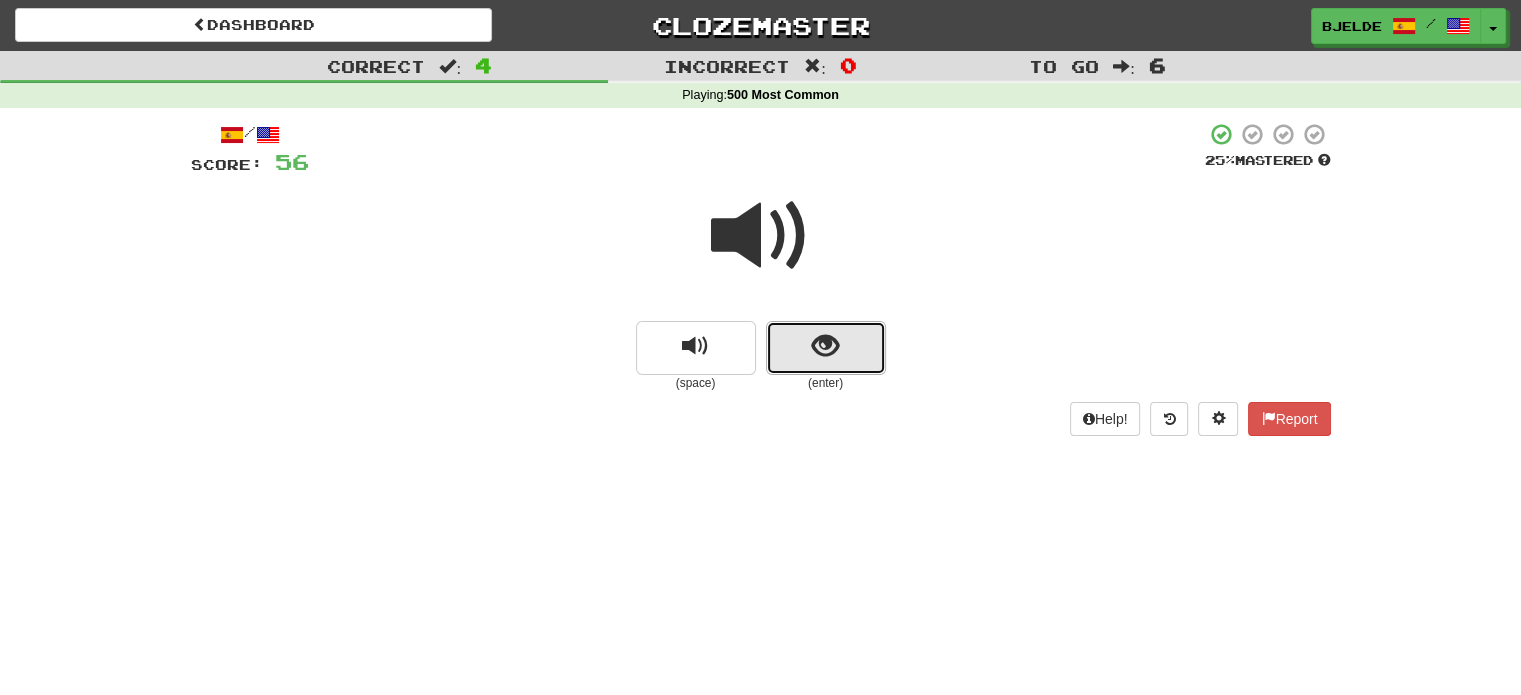 click at bounding box center [826, 348] 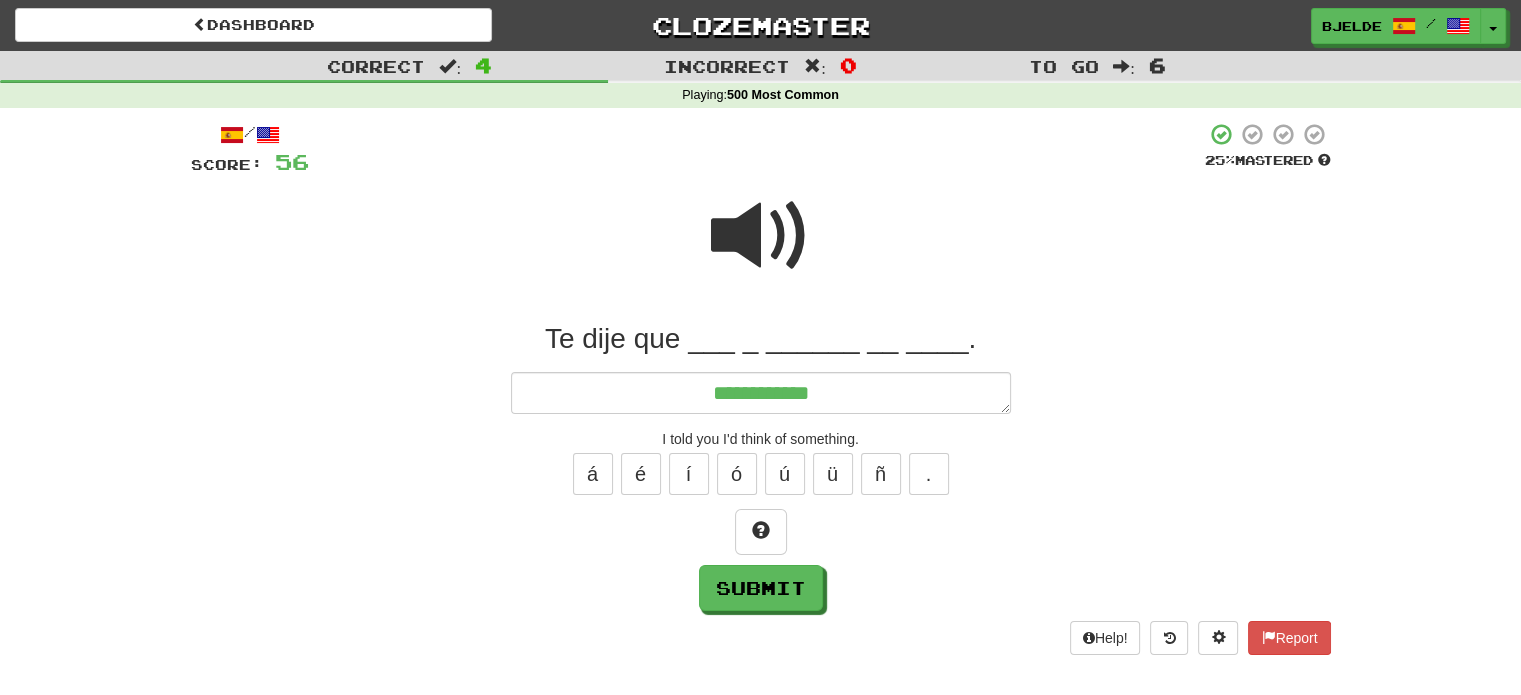 click at bounding box center (761, 236) 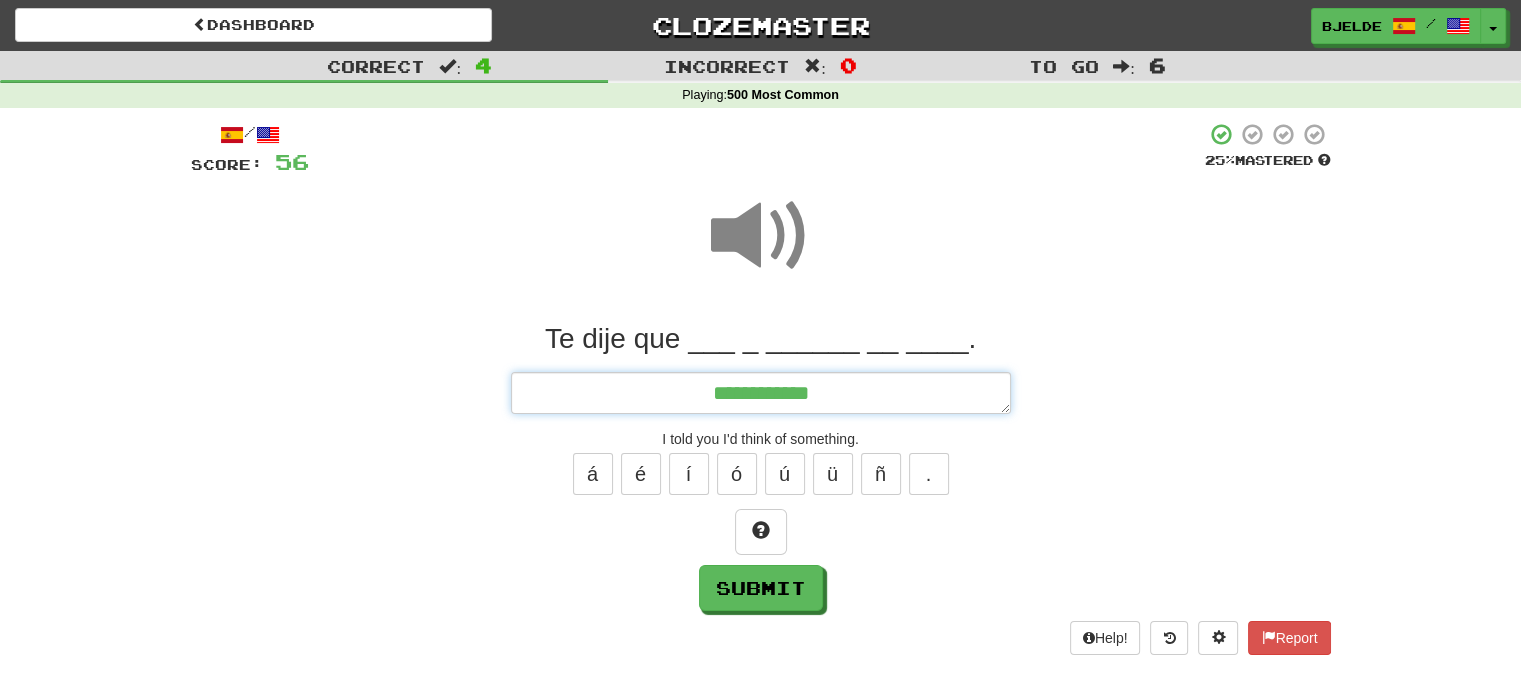 click on "**********" at bounding box center (761, 393) 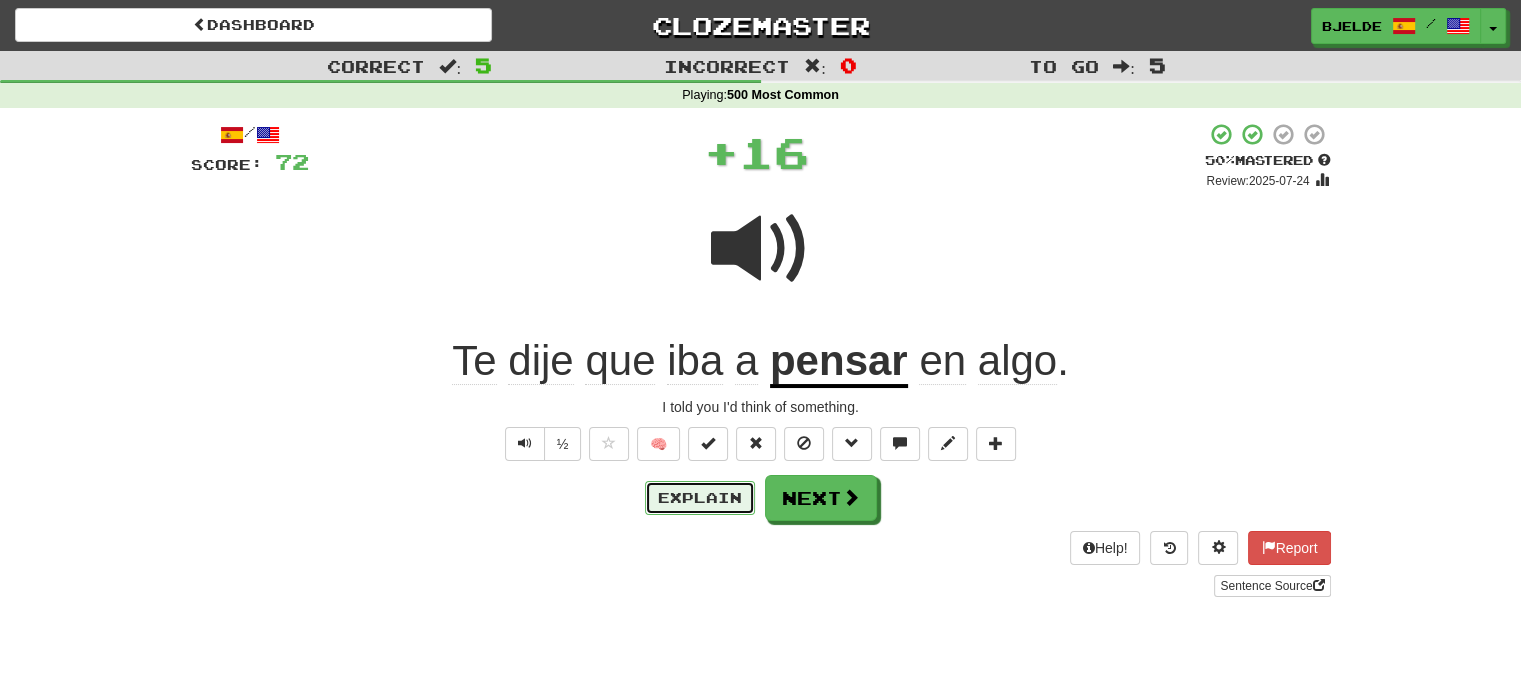 click on "Explain" at bounding box center [700, 498] 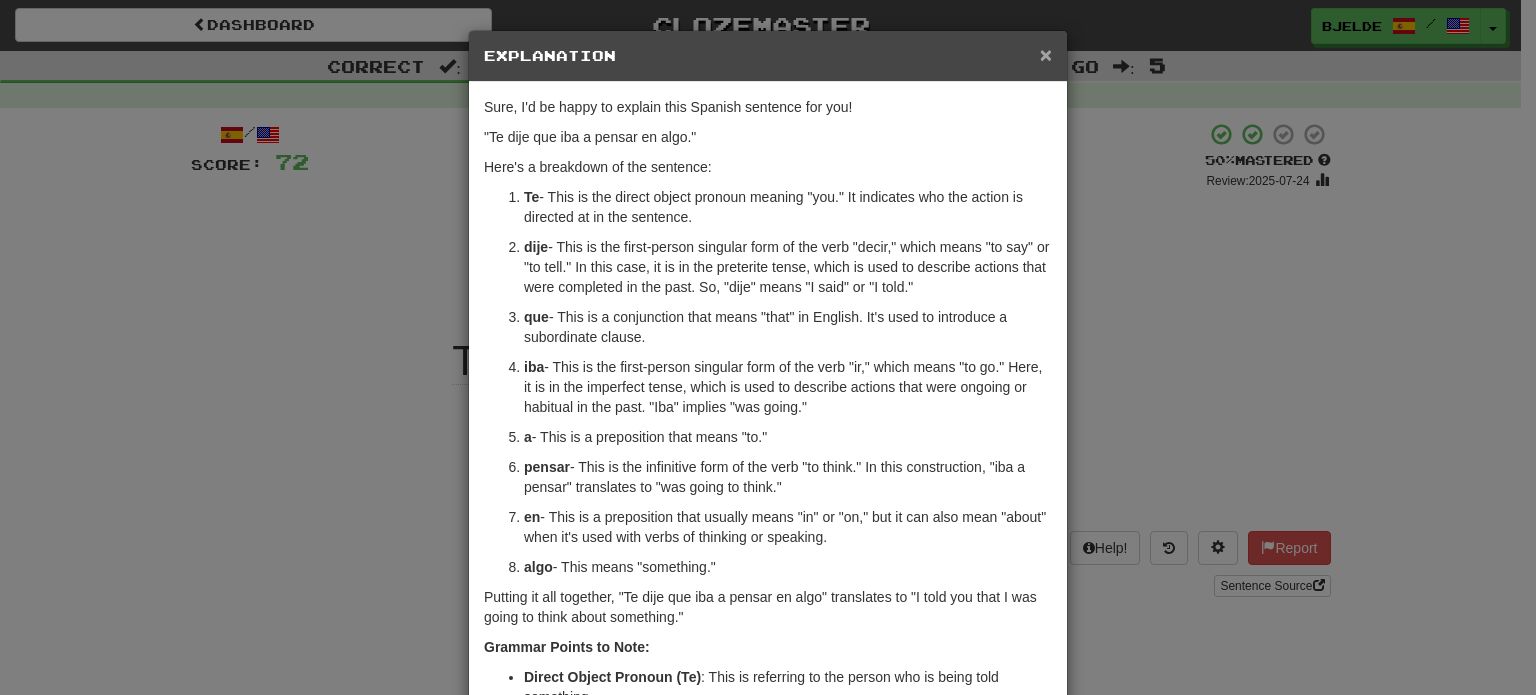 click on "×" at bounding box center [1046, 54] 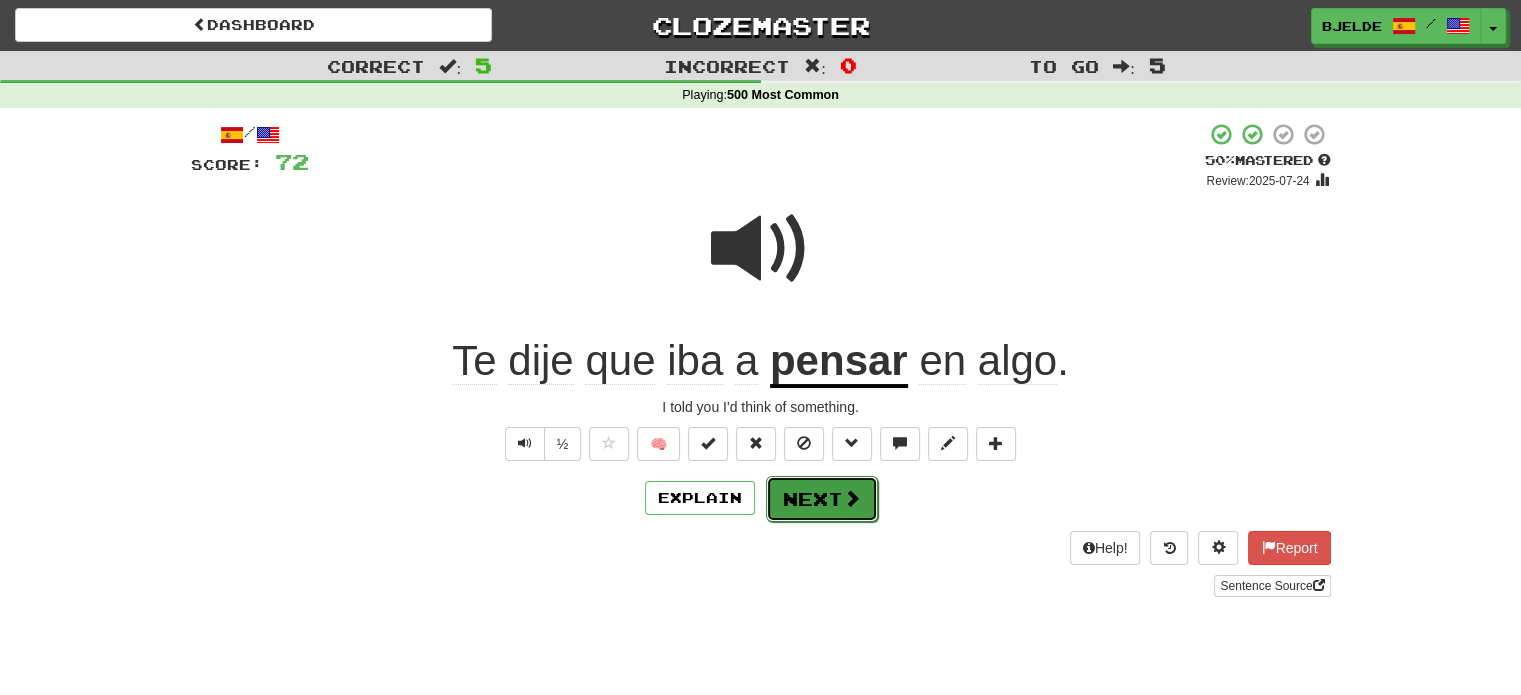 click on "Next" at bounding box center [822, 499] 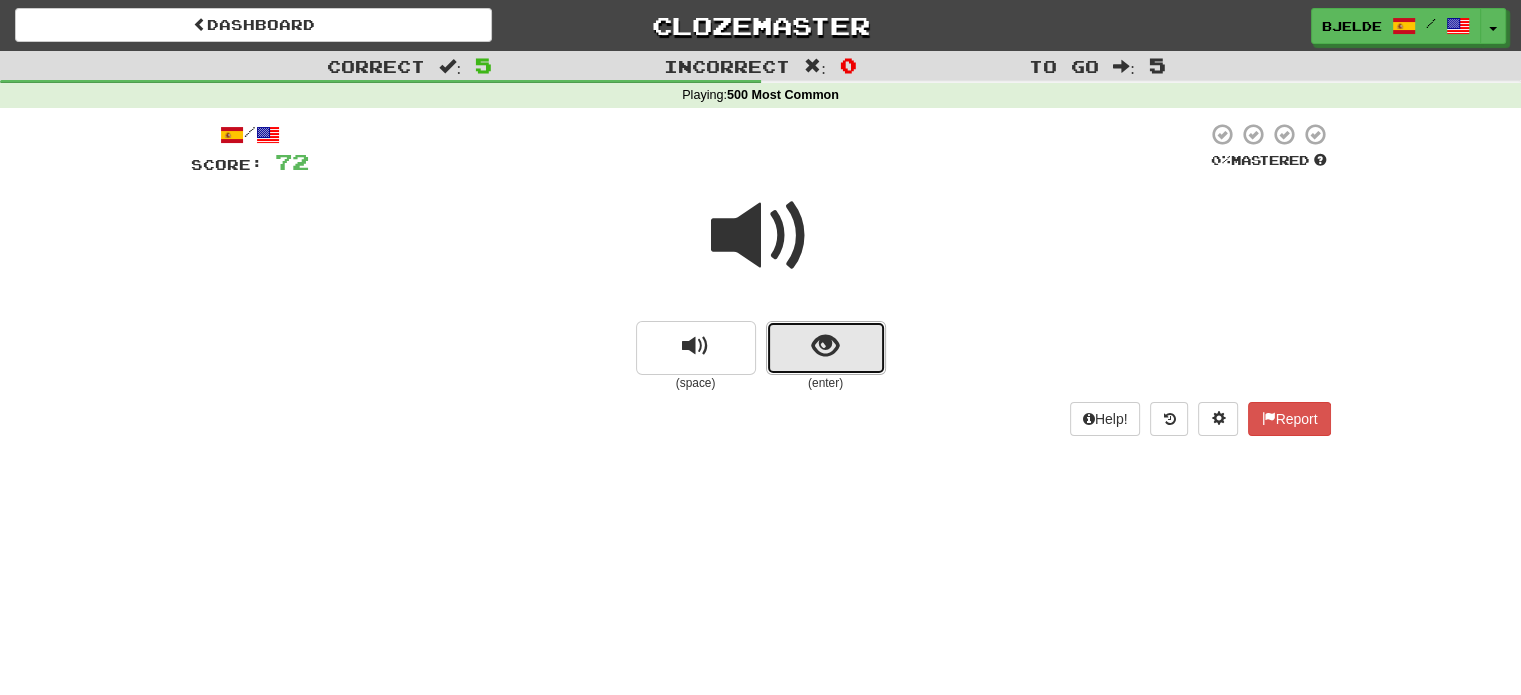 click at bounding box center (825, 346) 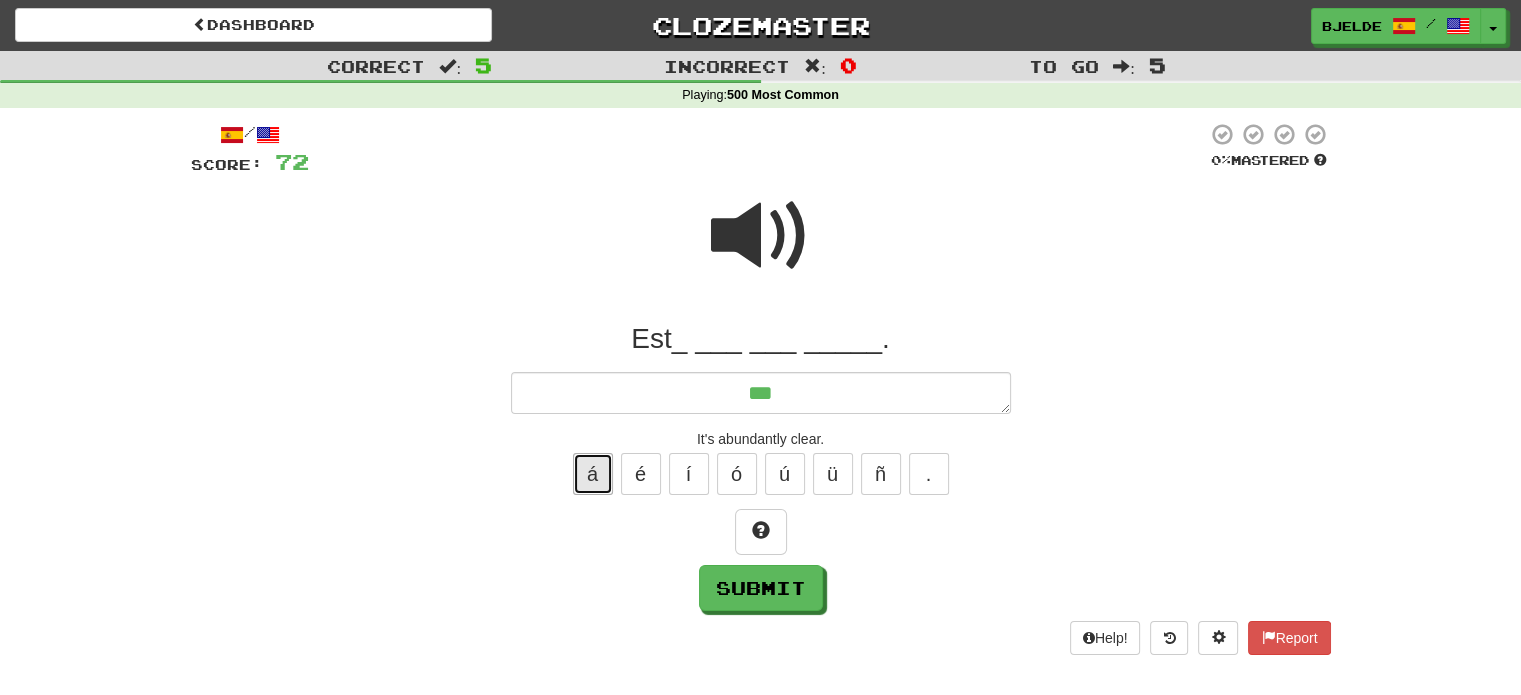 click on "á" at bounding box center [593, 474] 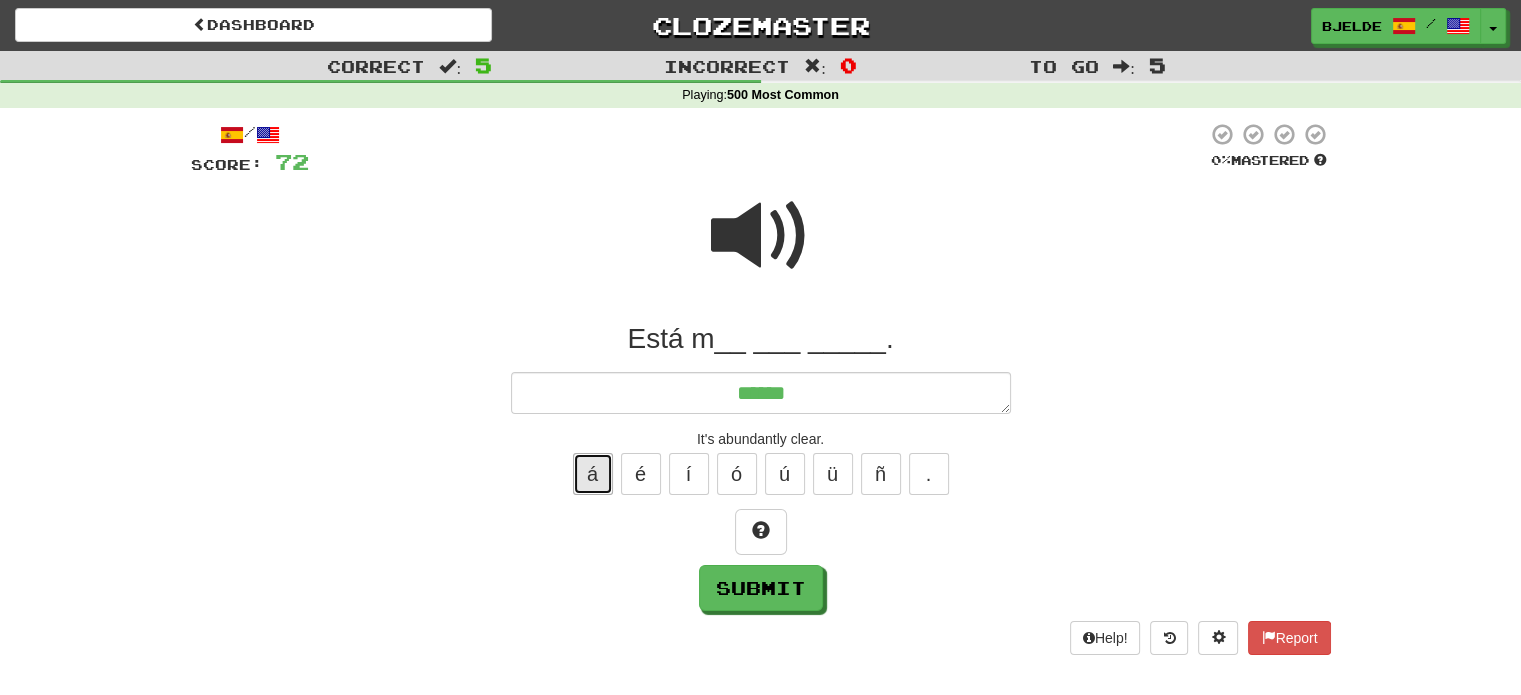 click on "á" at bounding box center (593, 474) 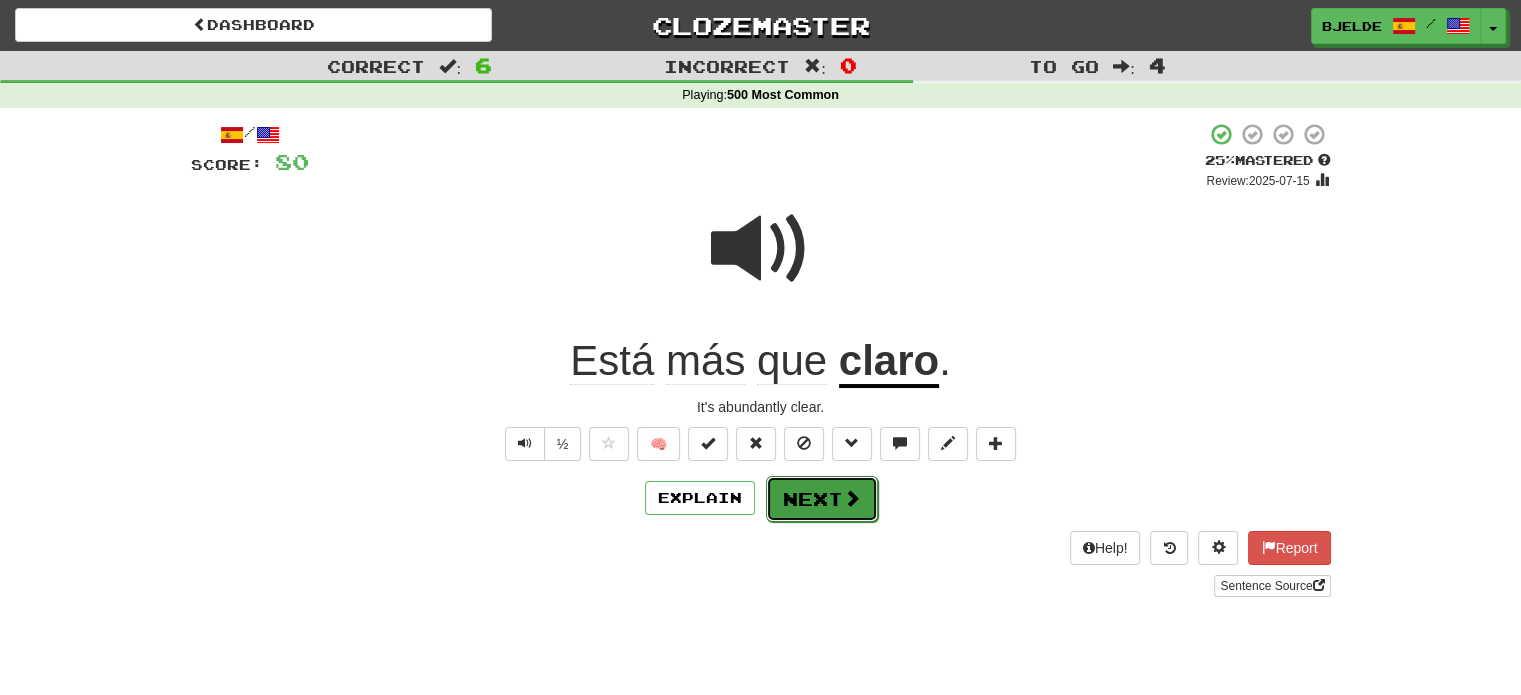 click on "Next" at bounding box center (822, 499) 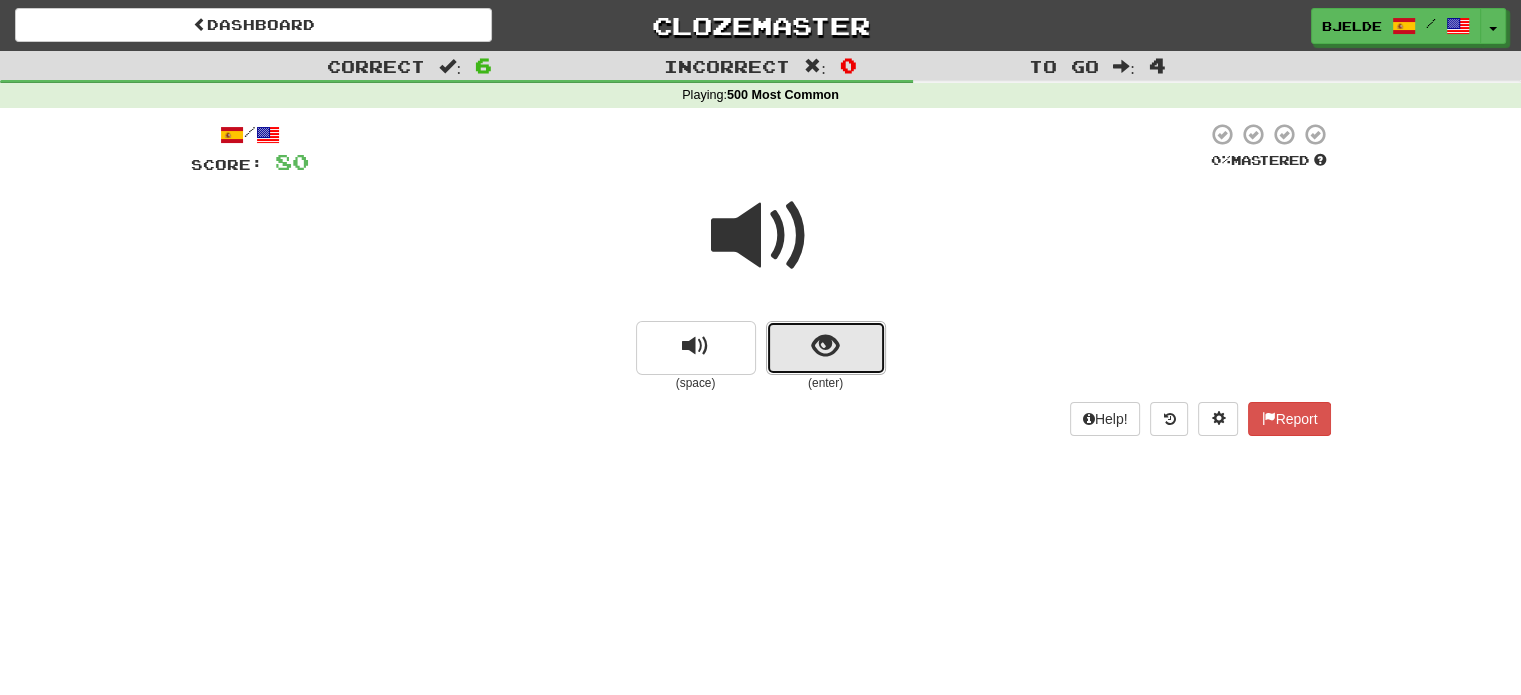 click at bounding box center (826, 348) 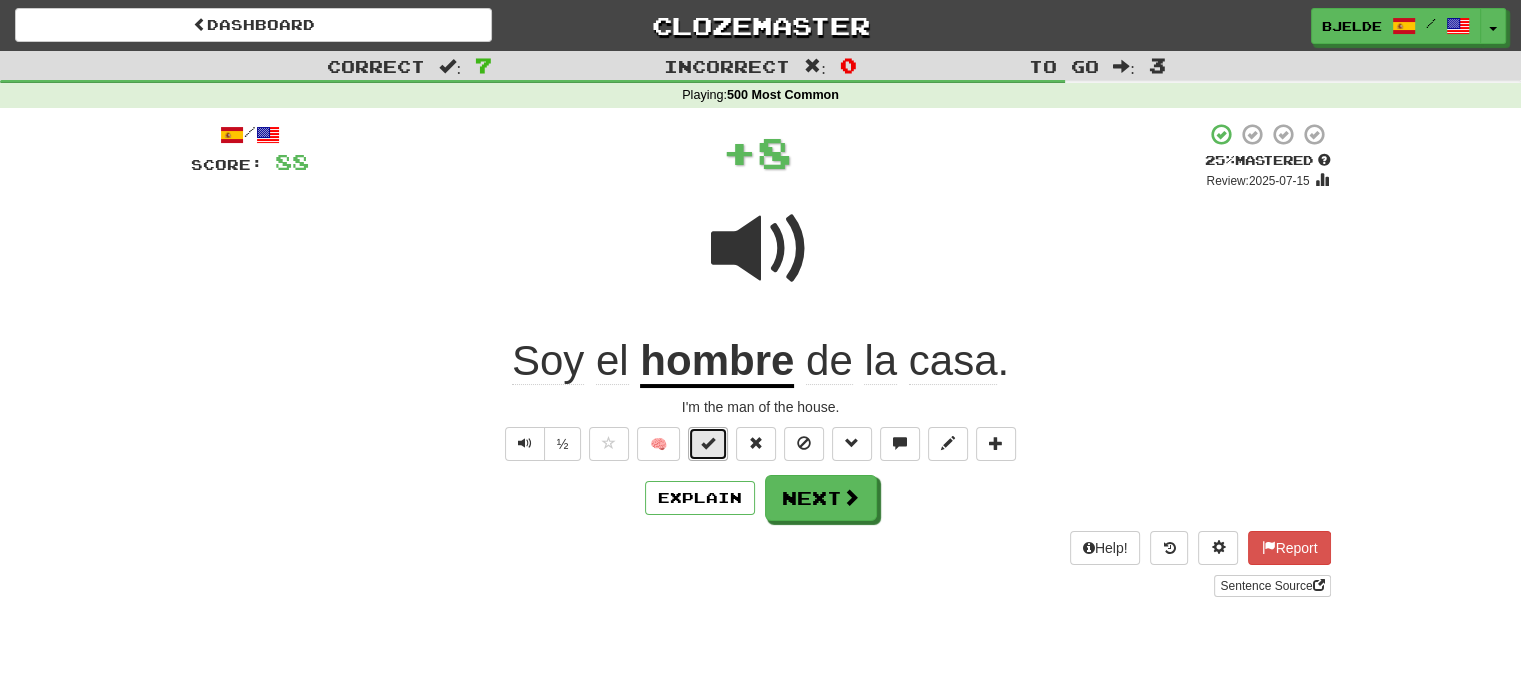 click at bounding box center [708, 443] 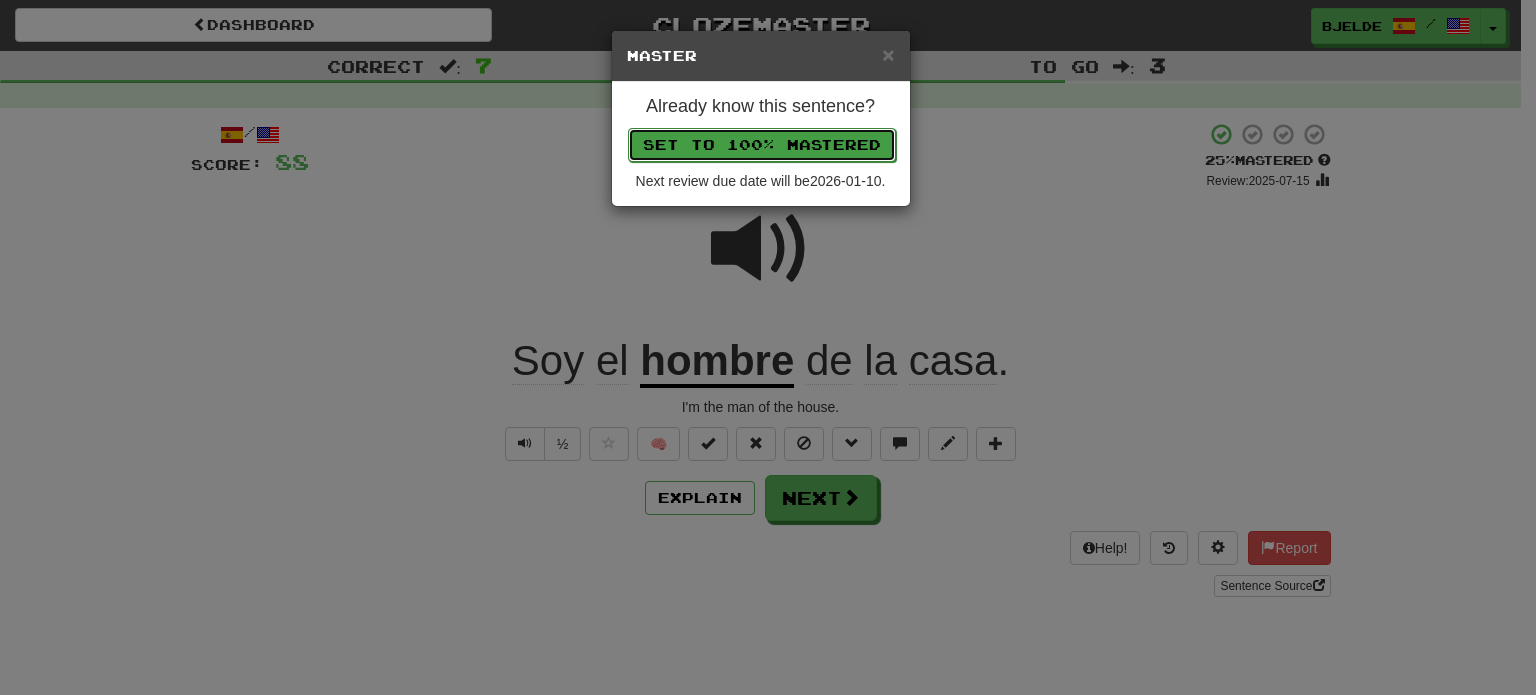 click on "Set to 100% Mastered" at bounding box center [762, 145] 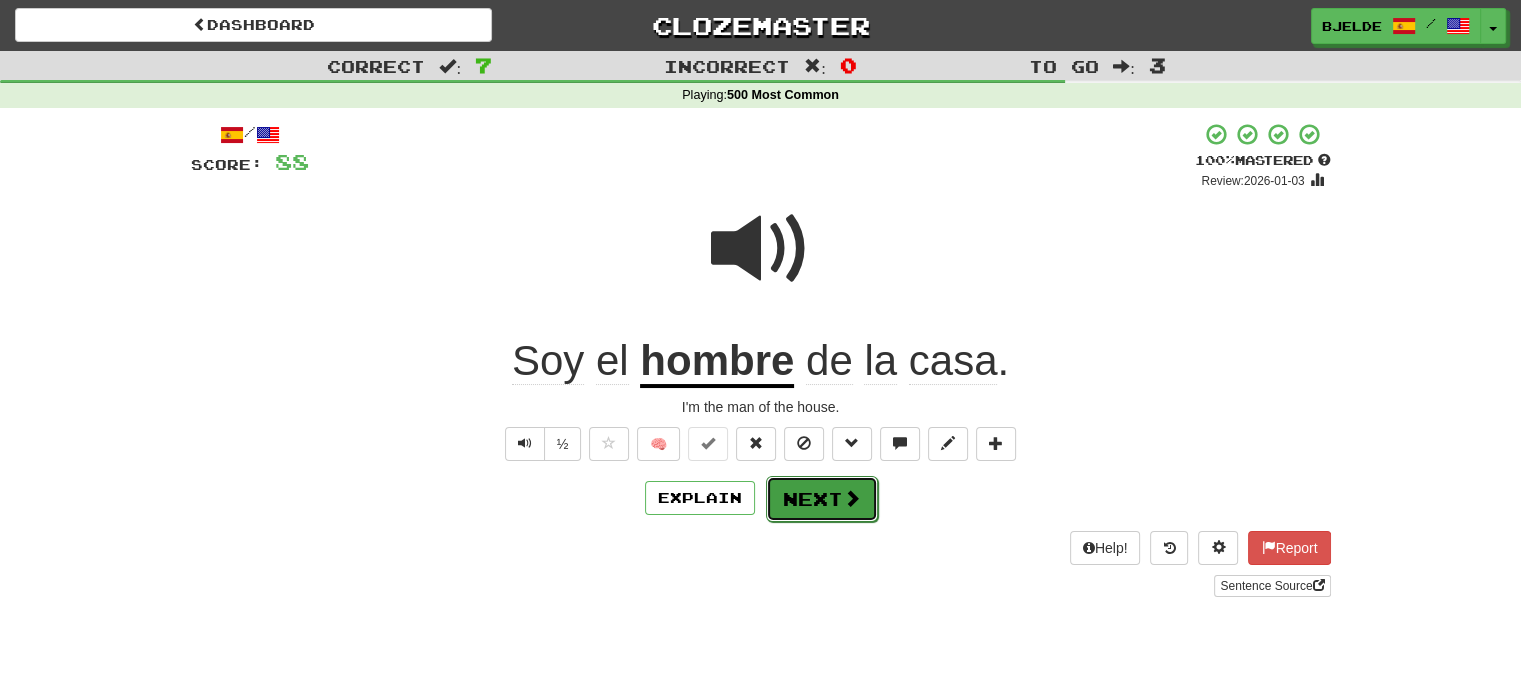 click on "Next" at bounding box center [822, 499] 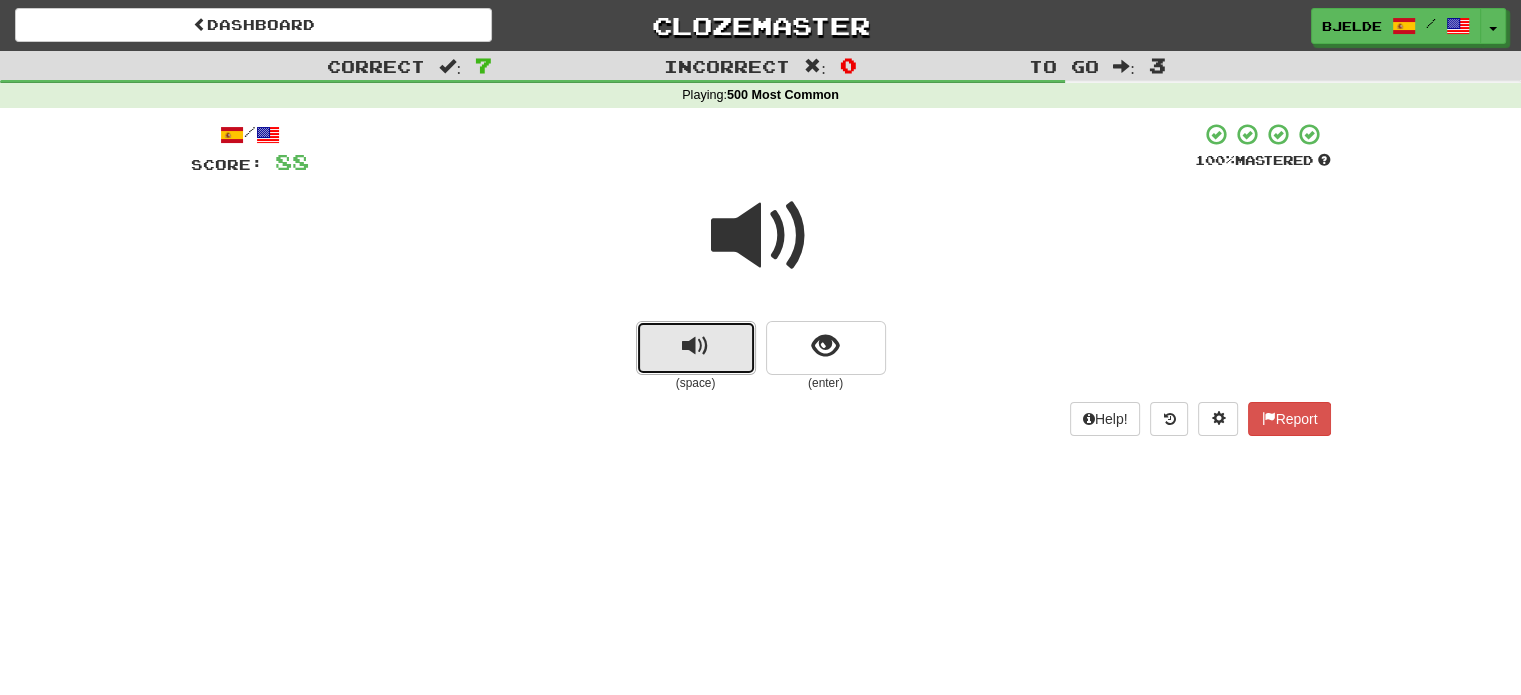 click at bounding box center (696, 348) 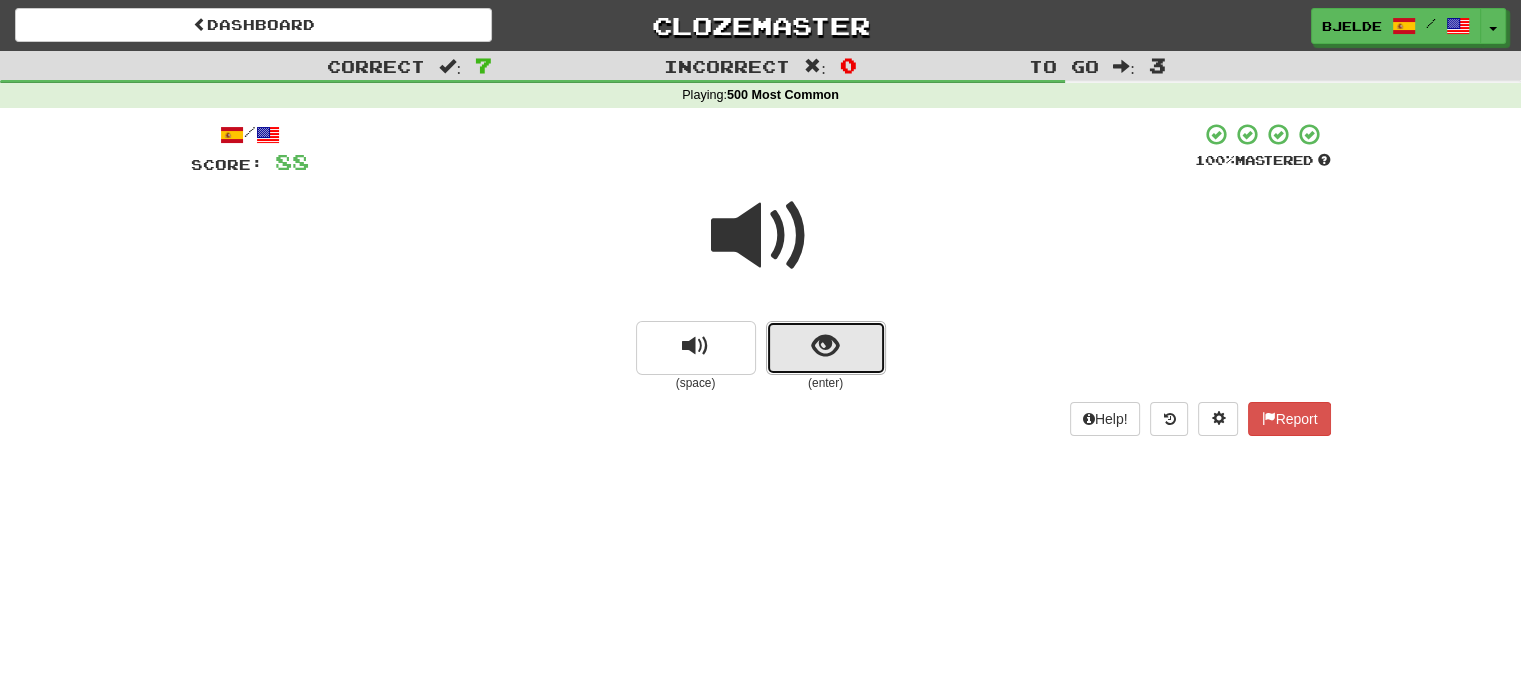 click at bounding box center (825, 346) 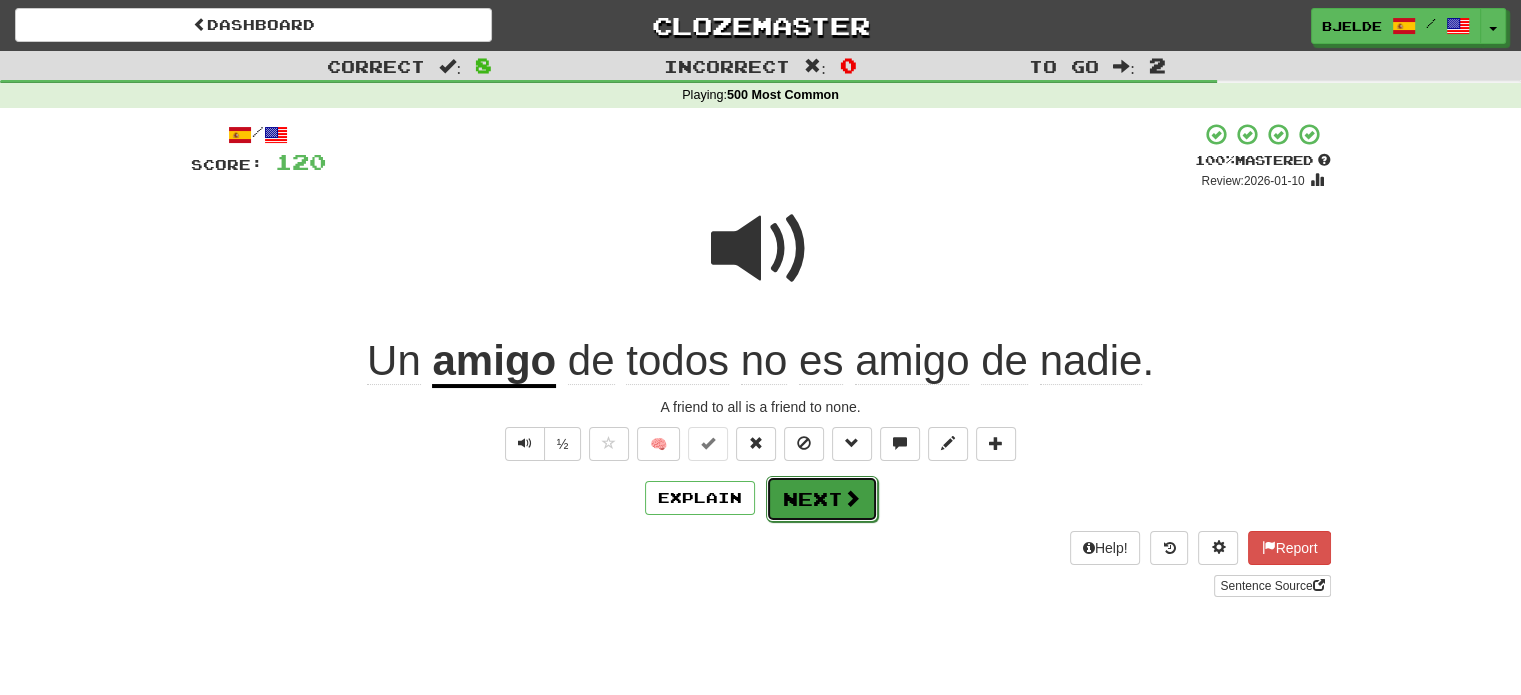 click on "Next" at bounding box center [822, 499] 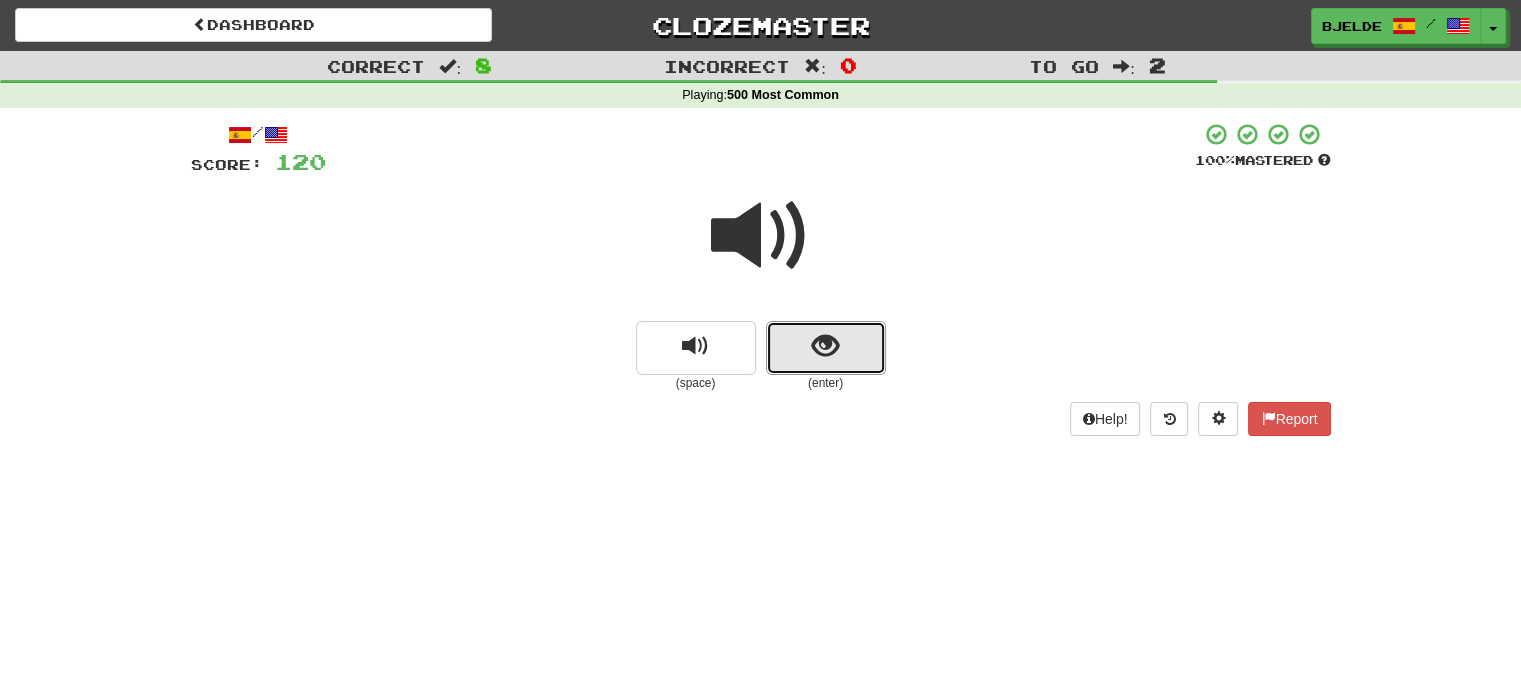 click at bounding box center [825, 346] 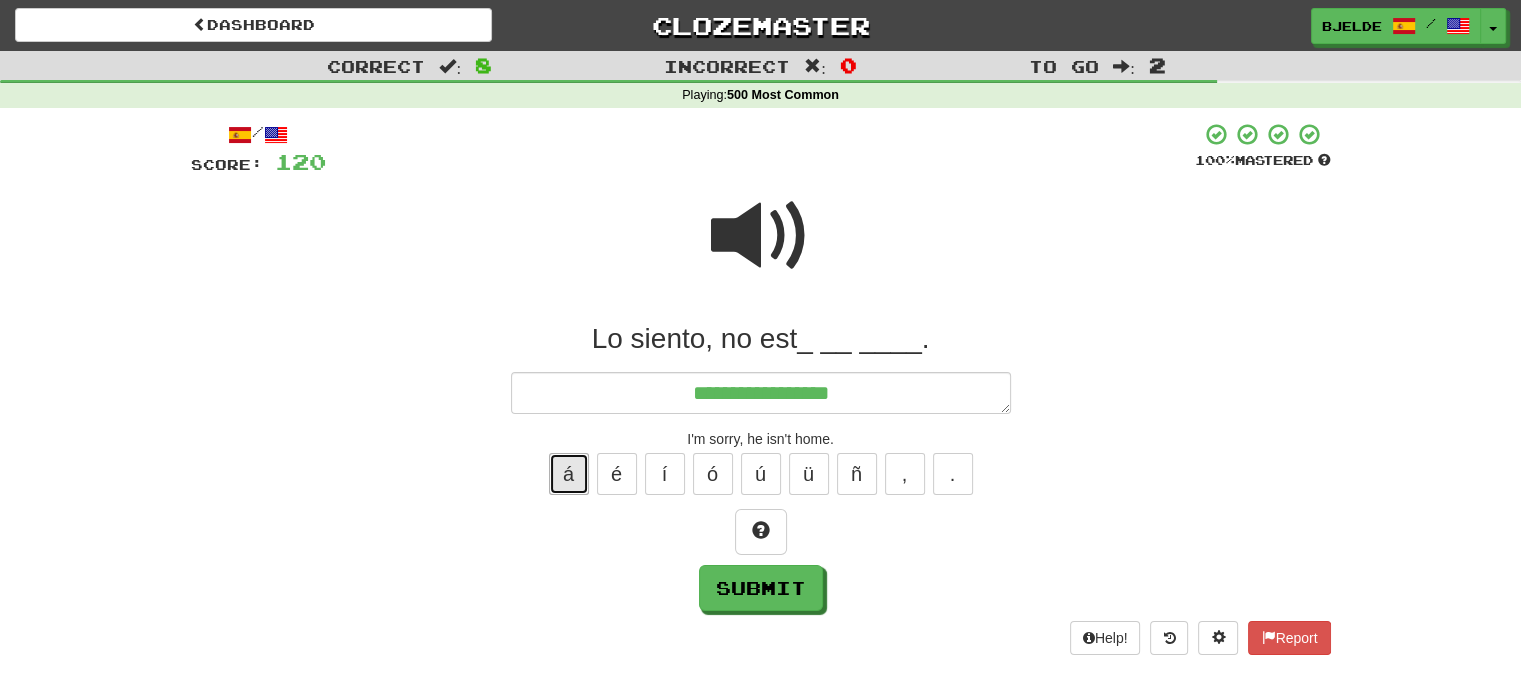 click on "á" at bounding box center [569, 474] 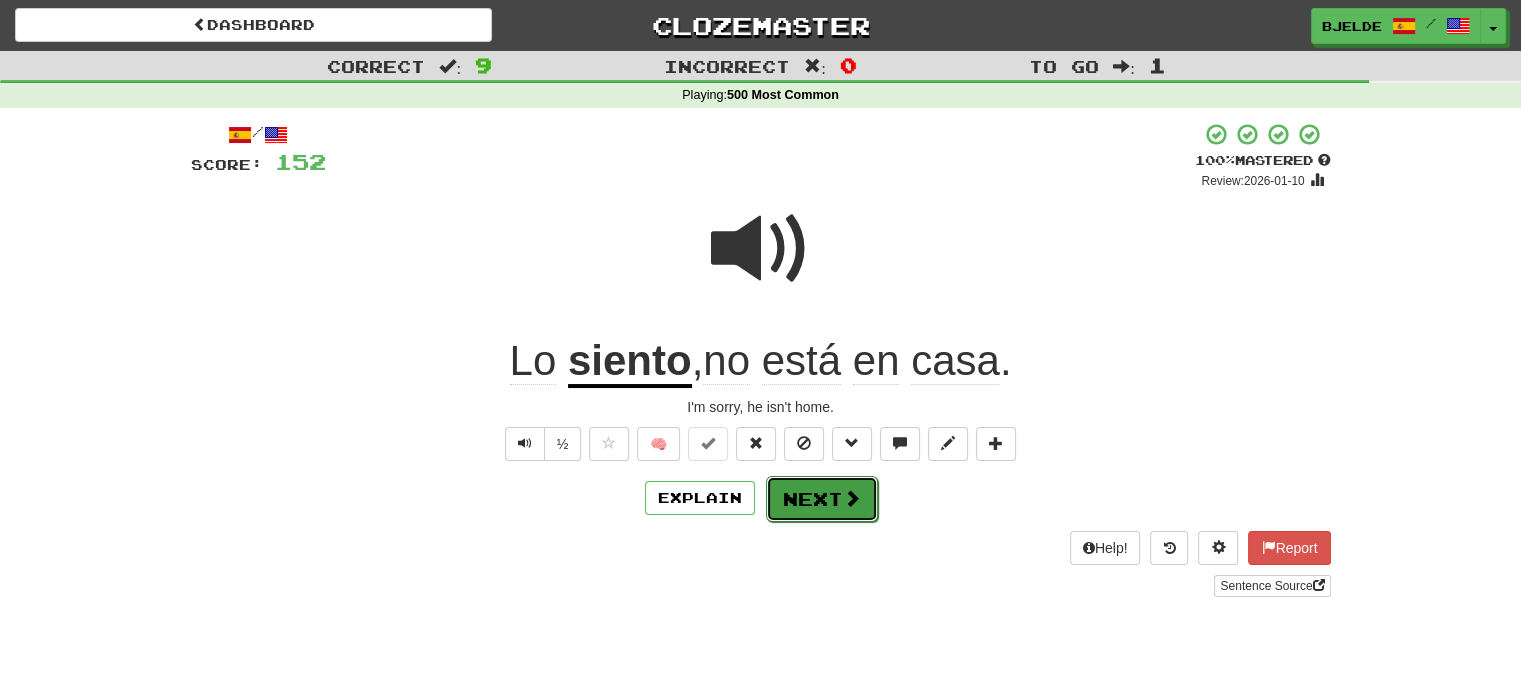 click on "Next" at bounding box center (822, 499) 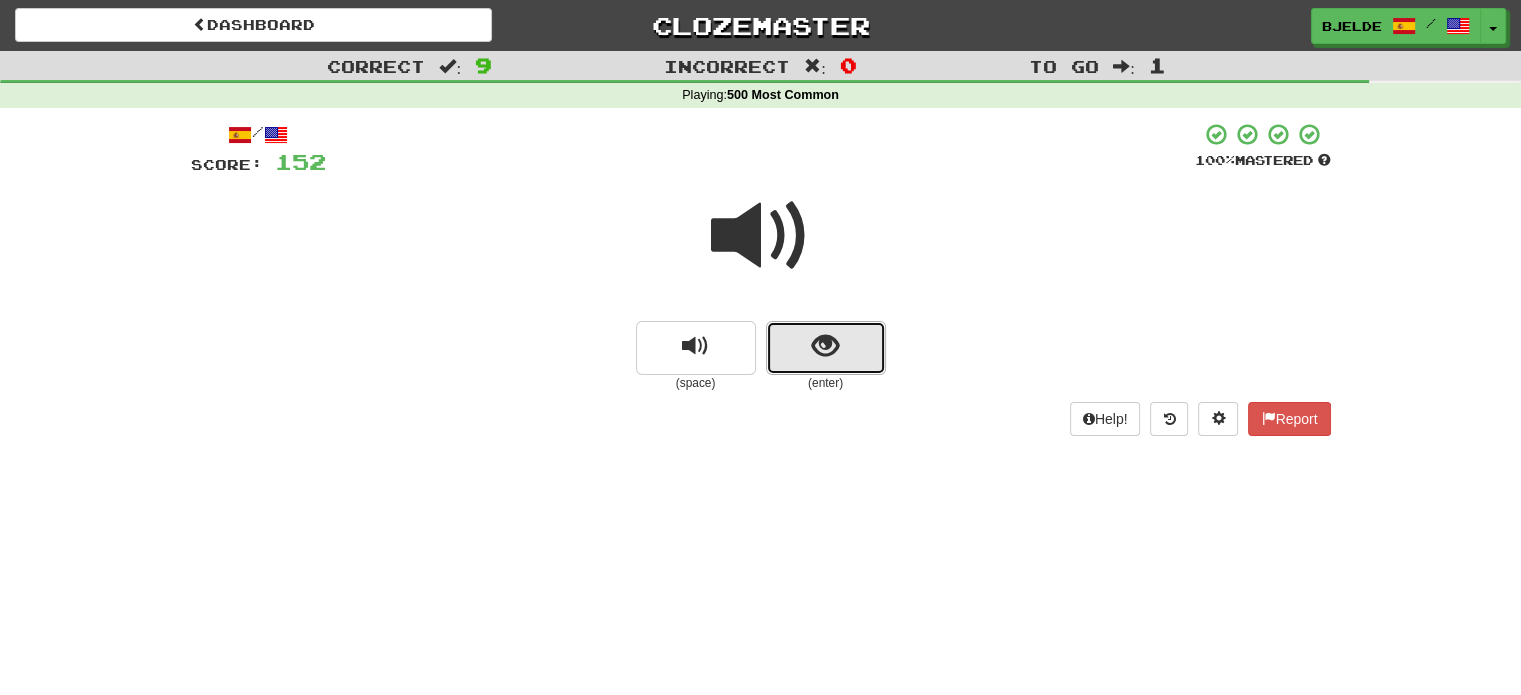 click at bounding box center [825, 346] 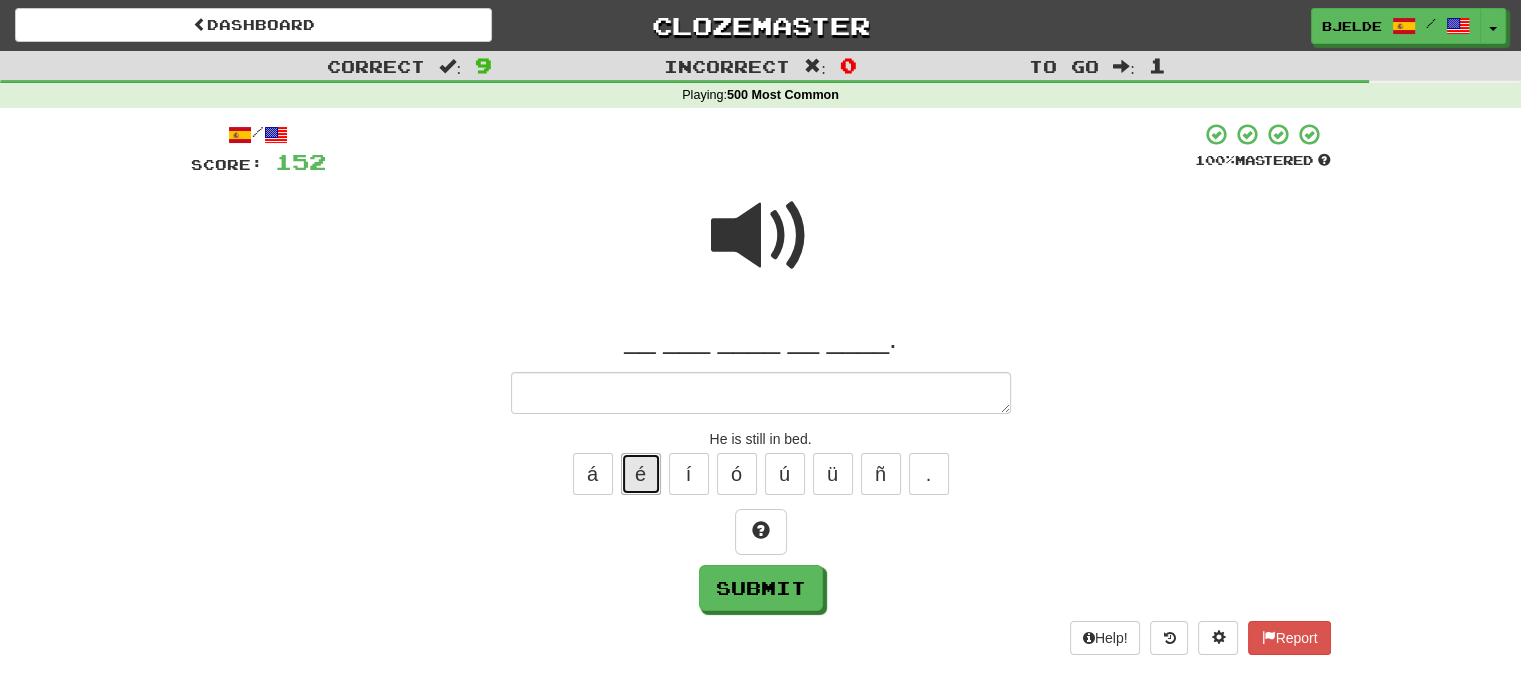 click on "é" at bounding box center (641, 474) 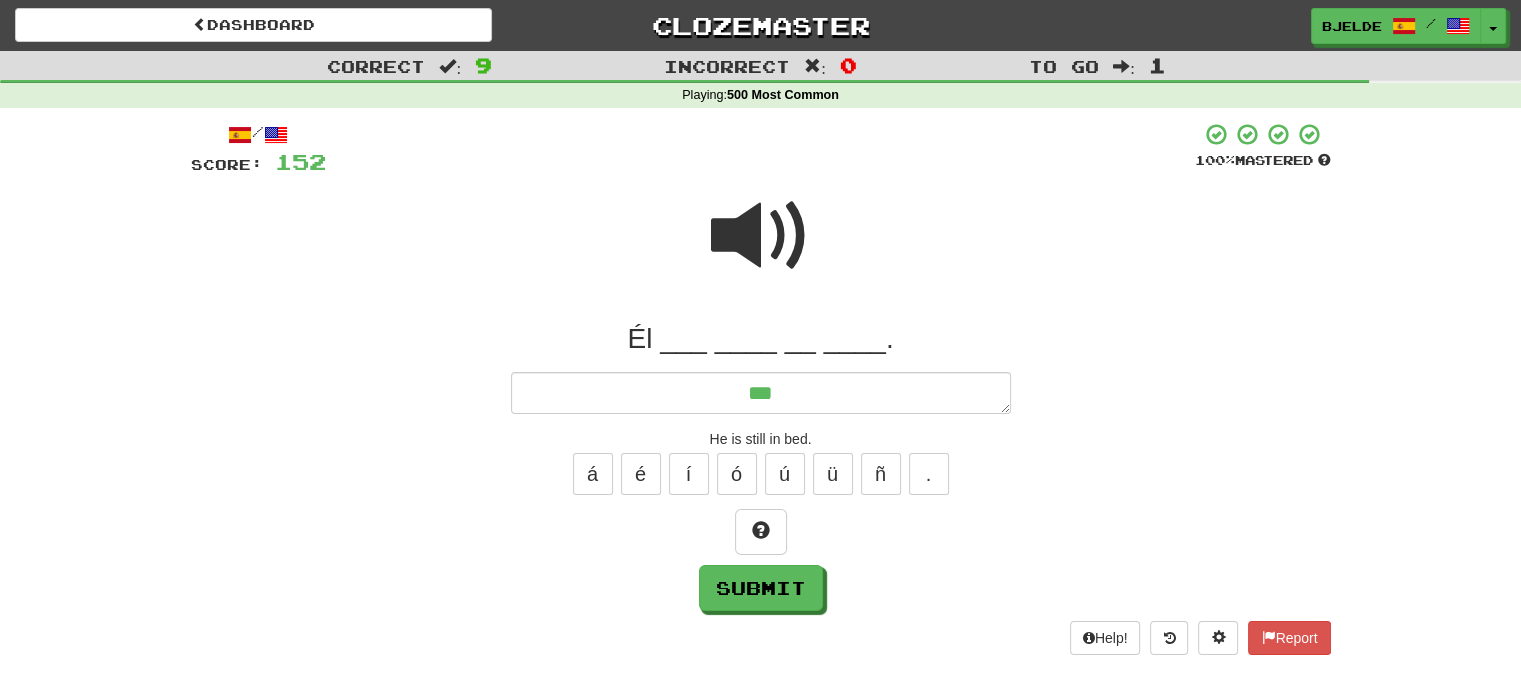 click at bounding box center (761, 236) 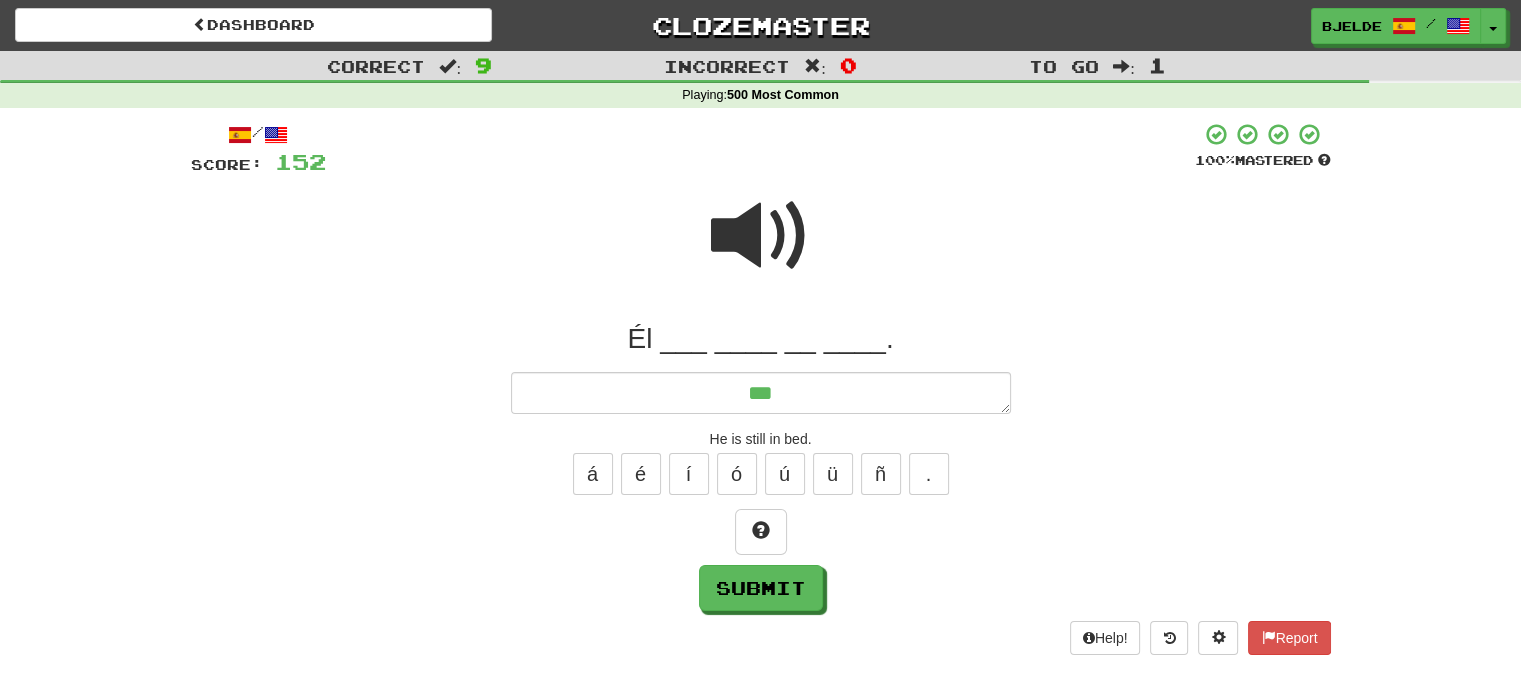 click at bounding box center [761, 236] 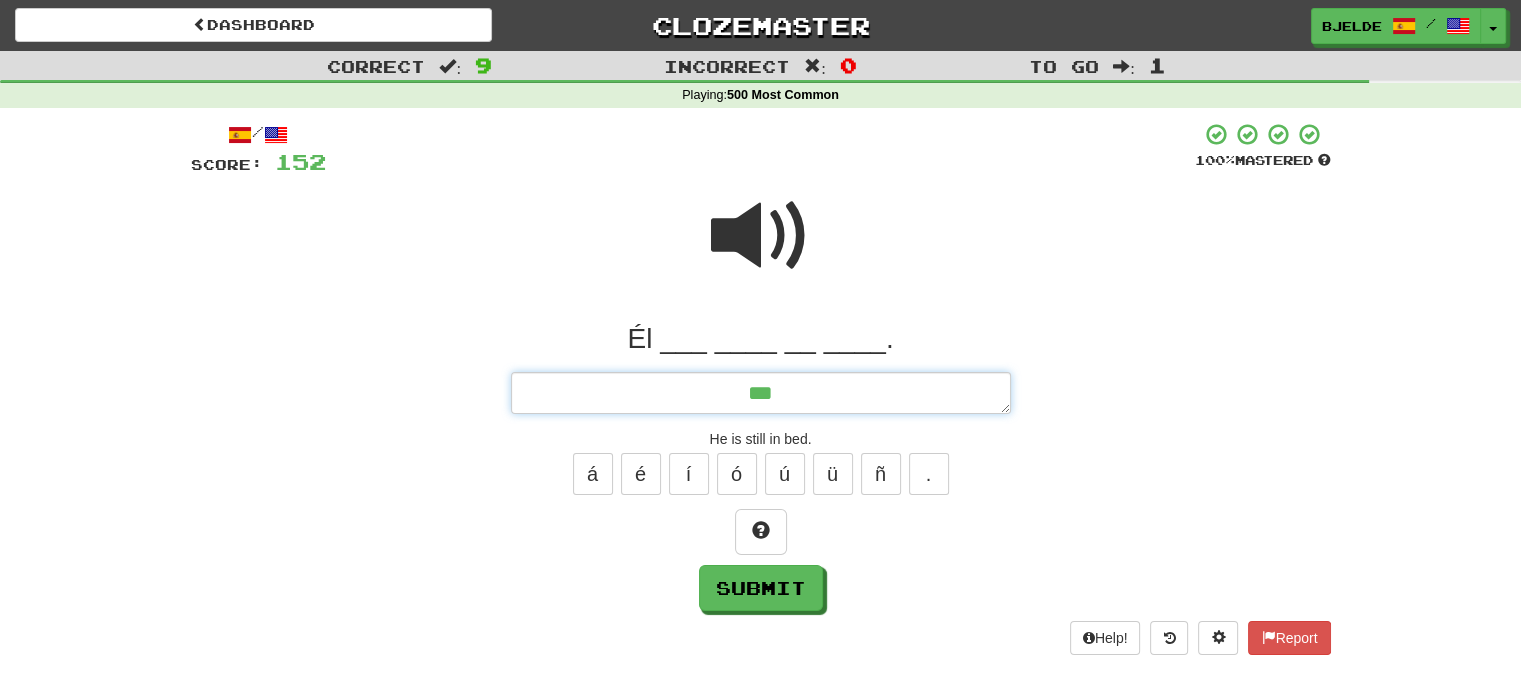 click on "**" at bounding box center [761, 393] 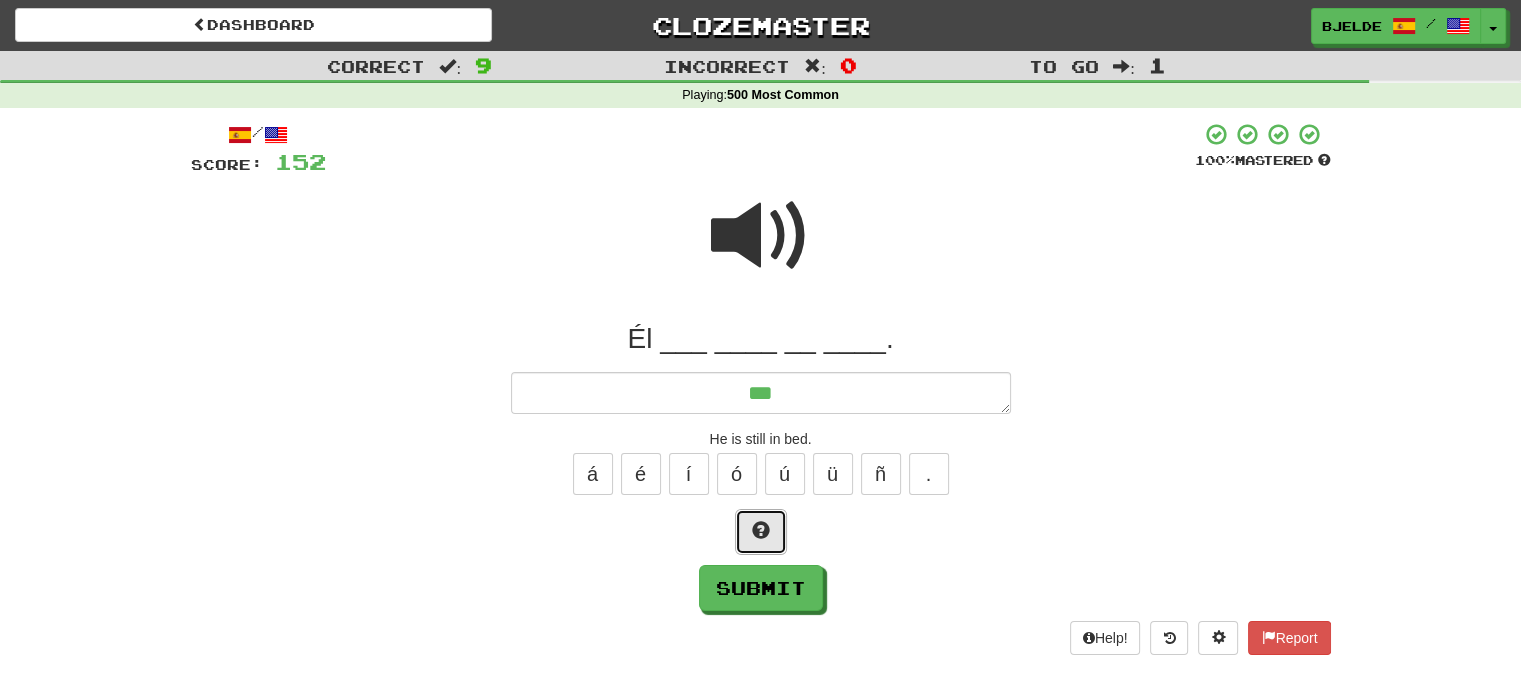 click at bounding box center [761, 530] 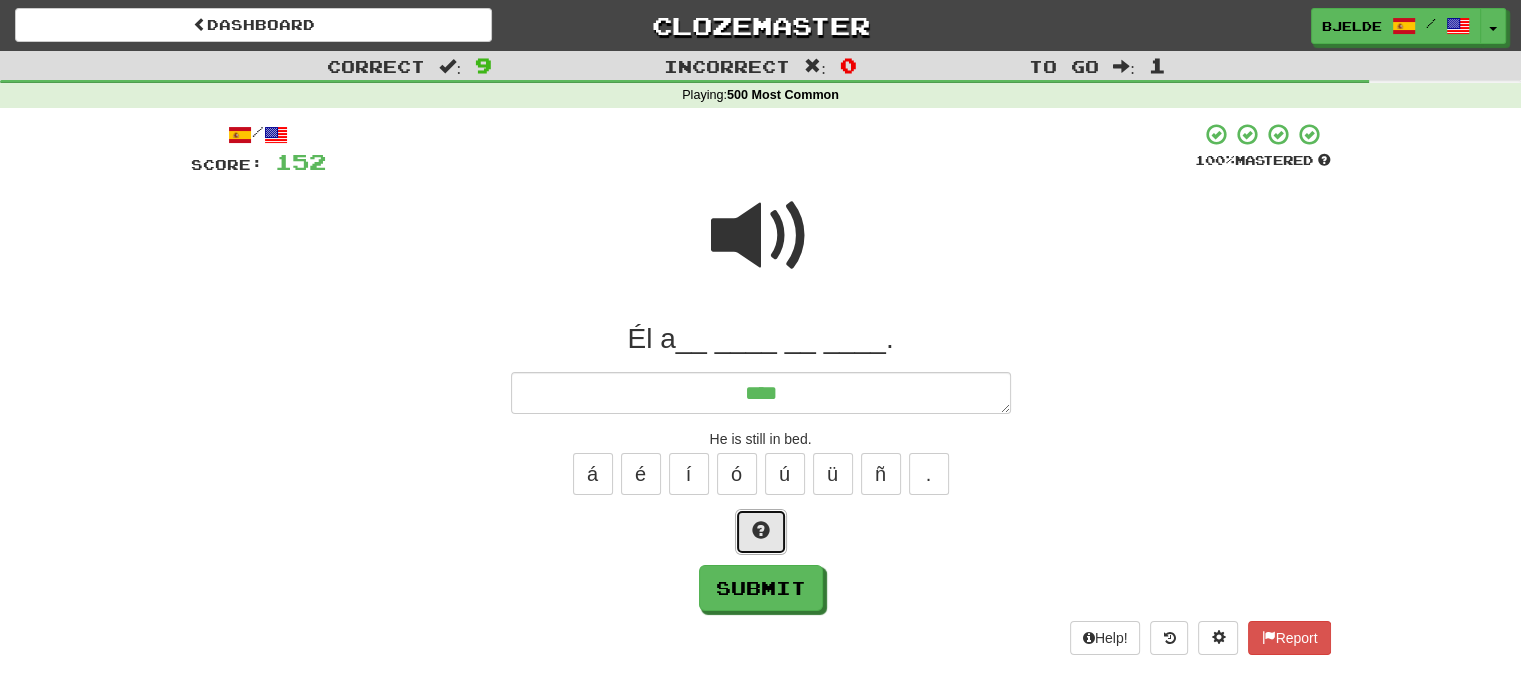 click at bounding box center [761, 530] 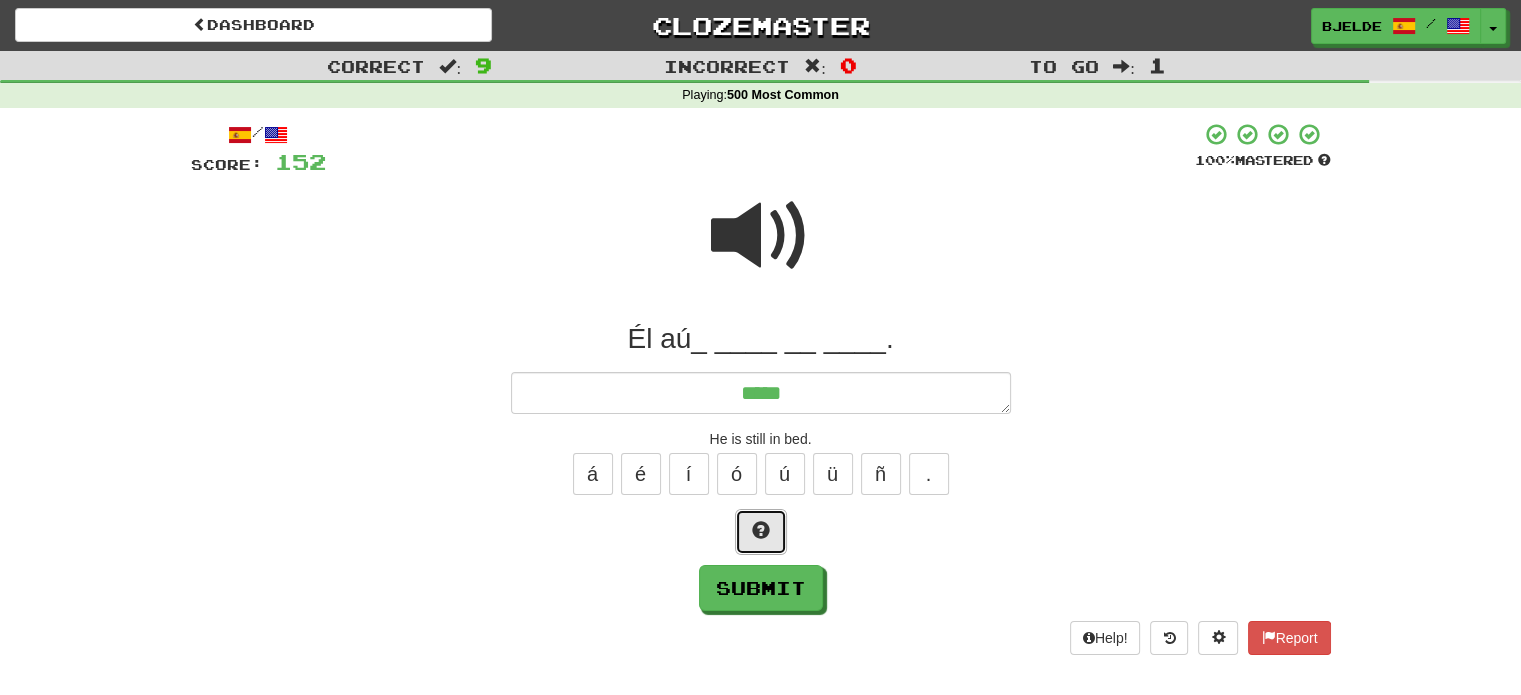 click at bounding box center [761, 530] 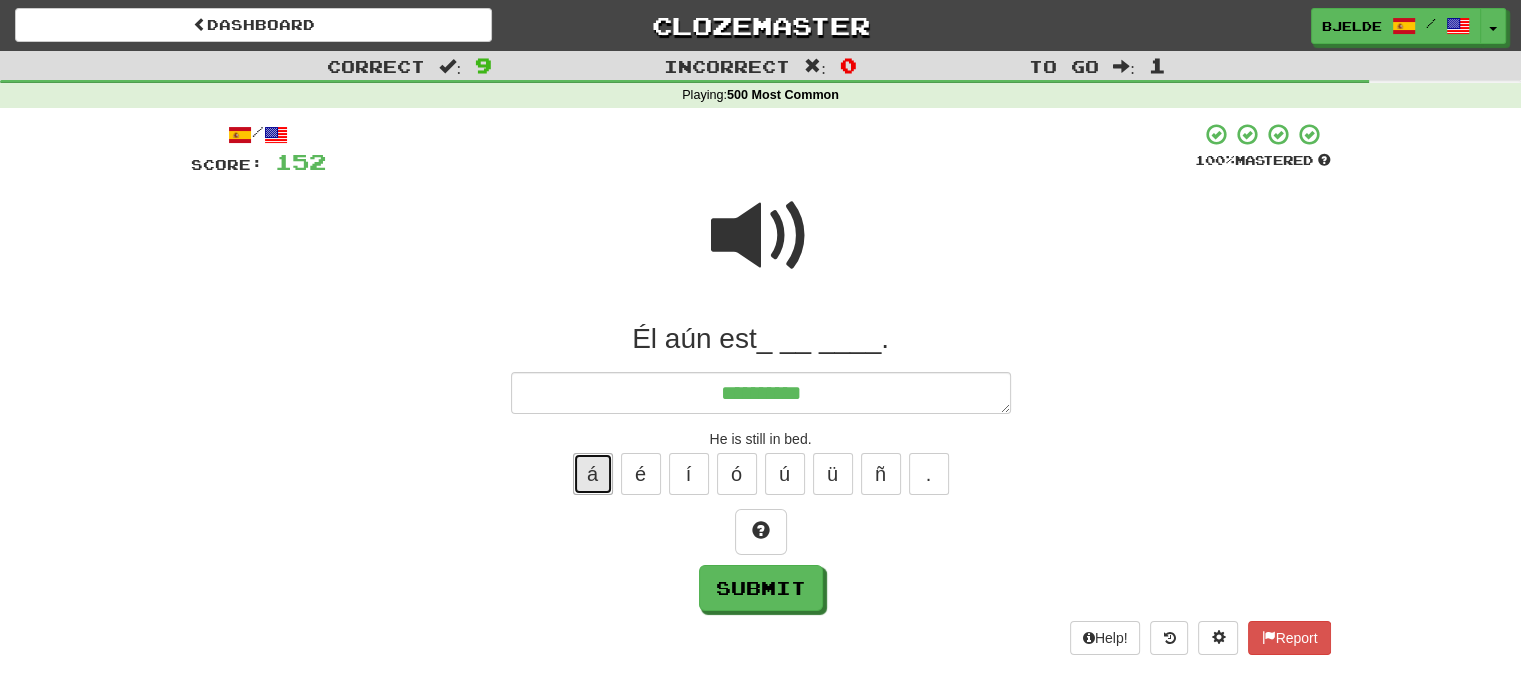 click on "á" at bounding box center [593, 474] 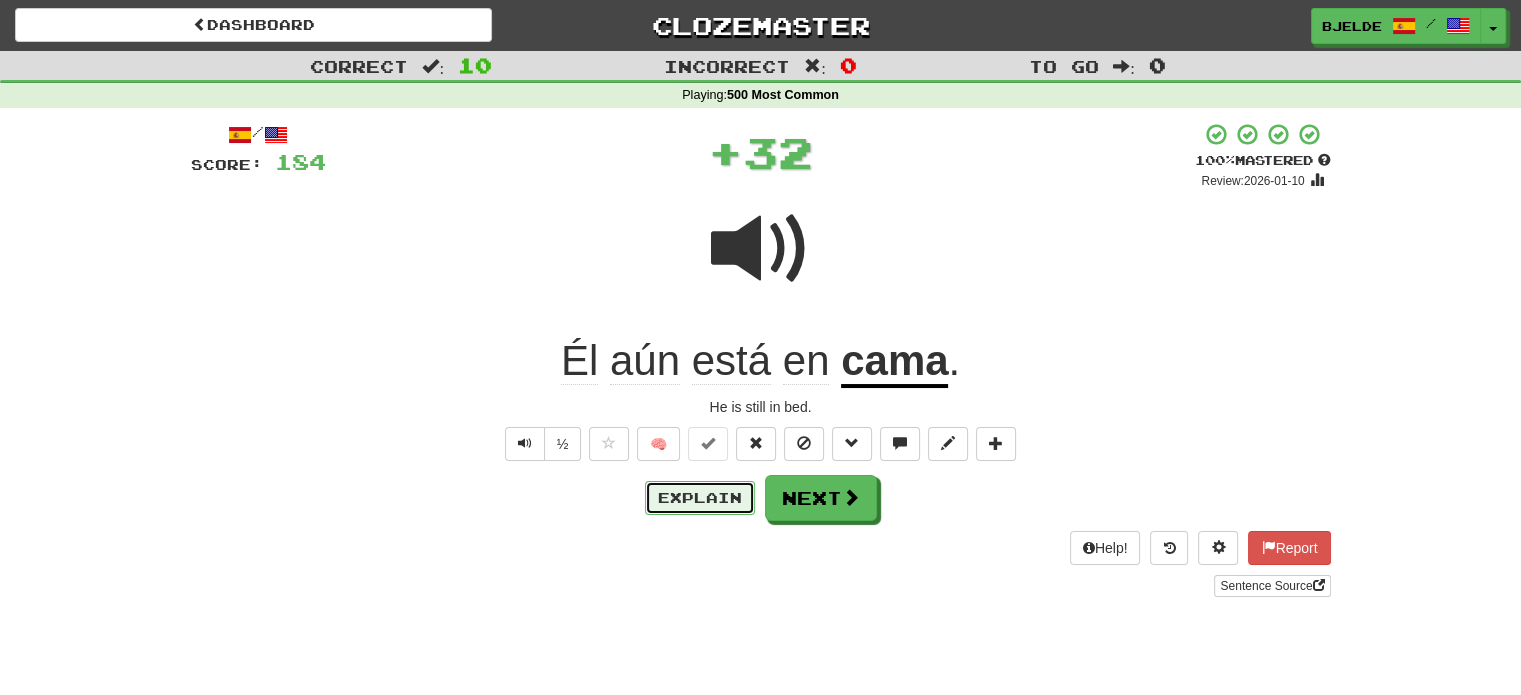 click on "Explain" at bounding box center [700, 498] 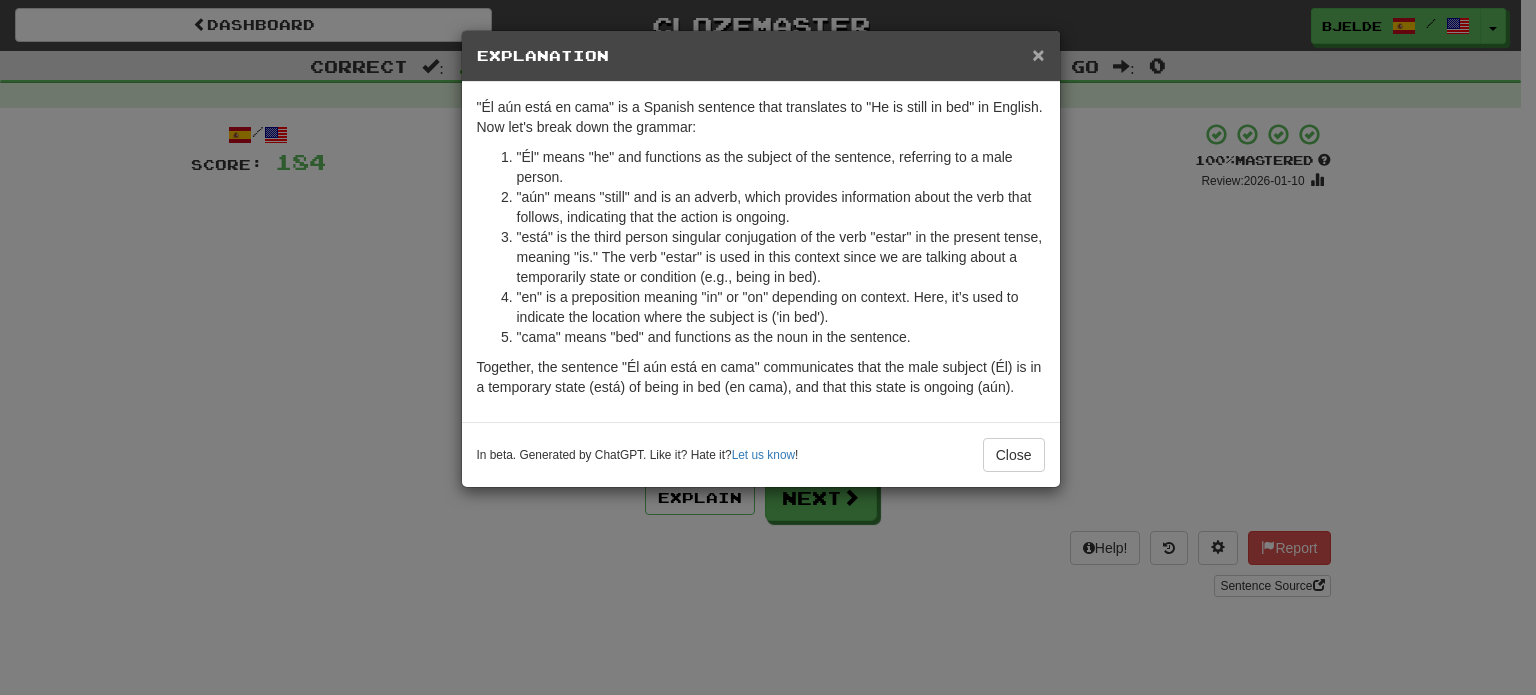 click on "×" at bounding box center [1038, 54] 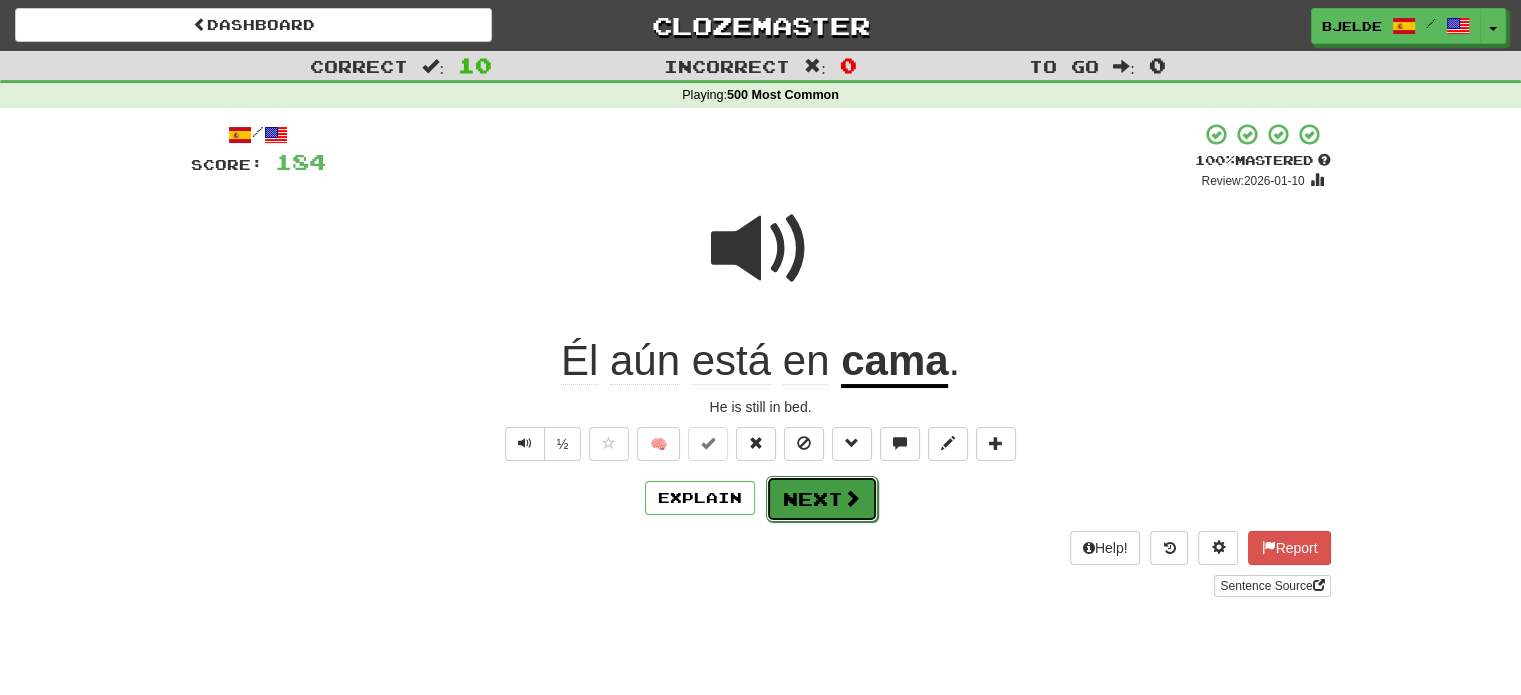 click on "Next" at bounding box center [822, 499] 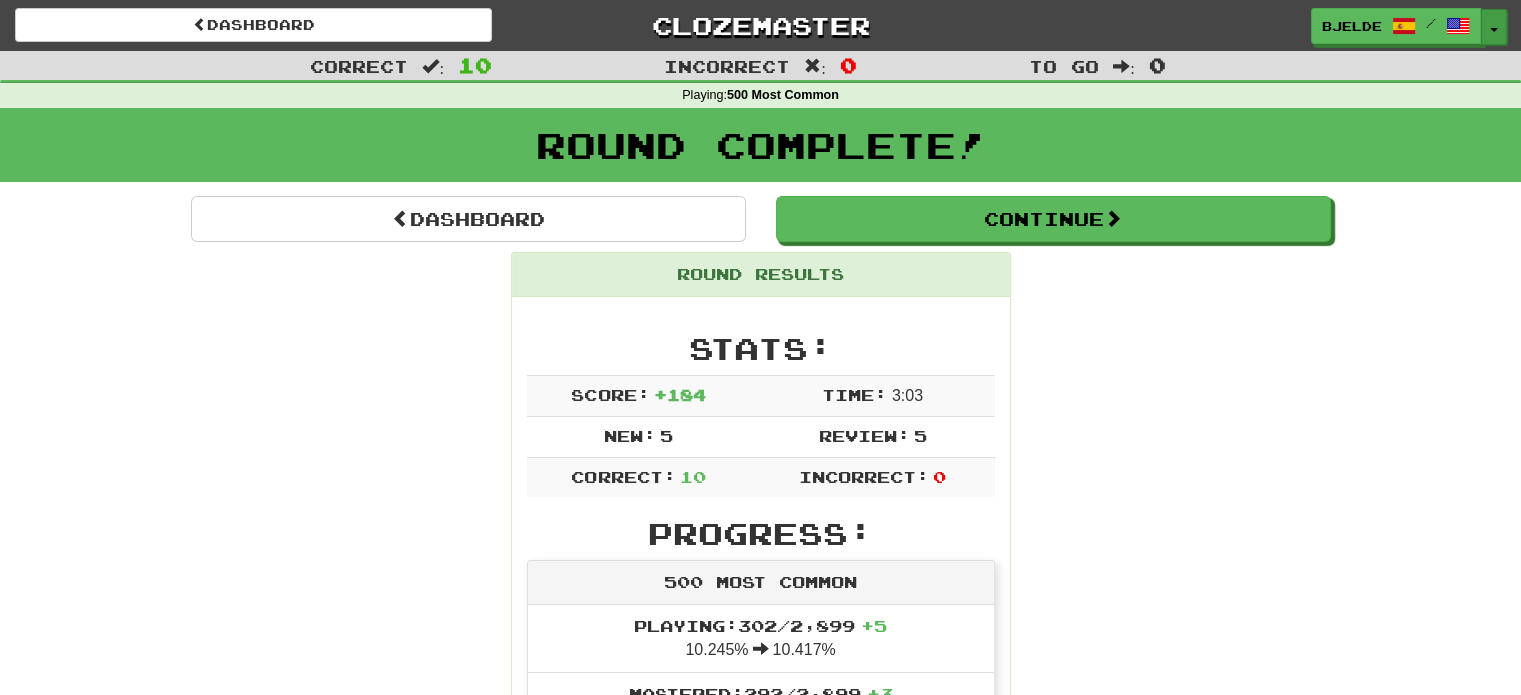 click at bounding box center [1494, 30] 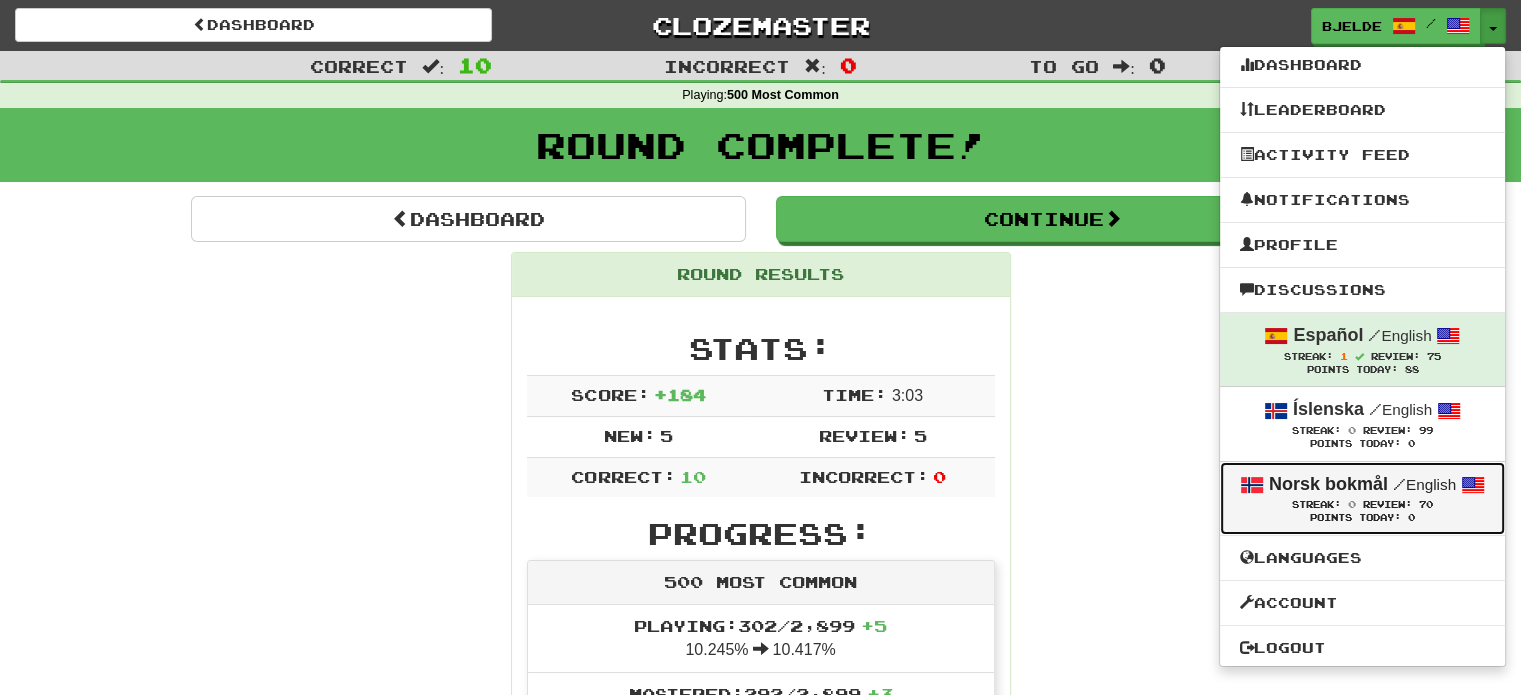 click on "Norsk bokmål
/
English" at bounding box center (1362, 485) 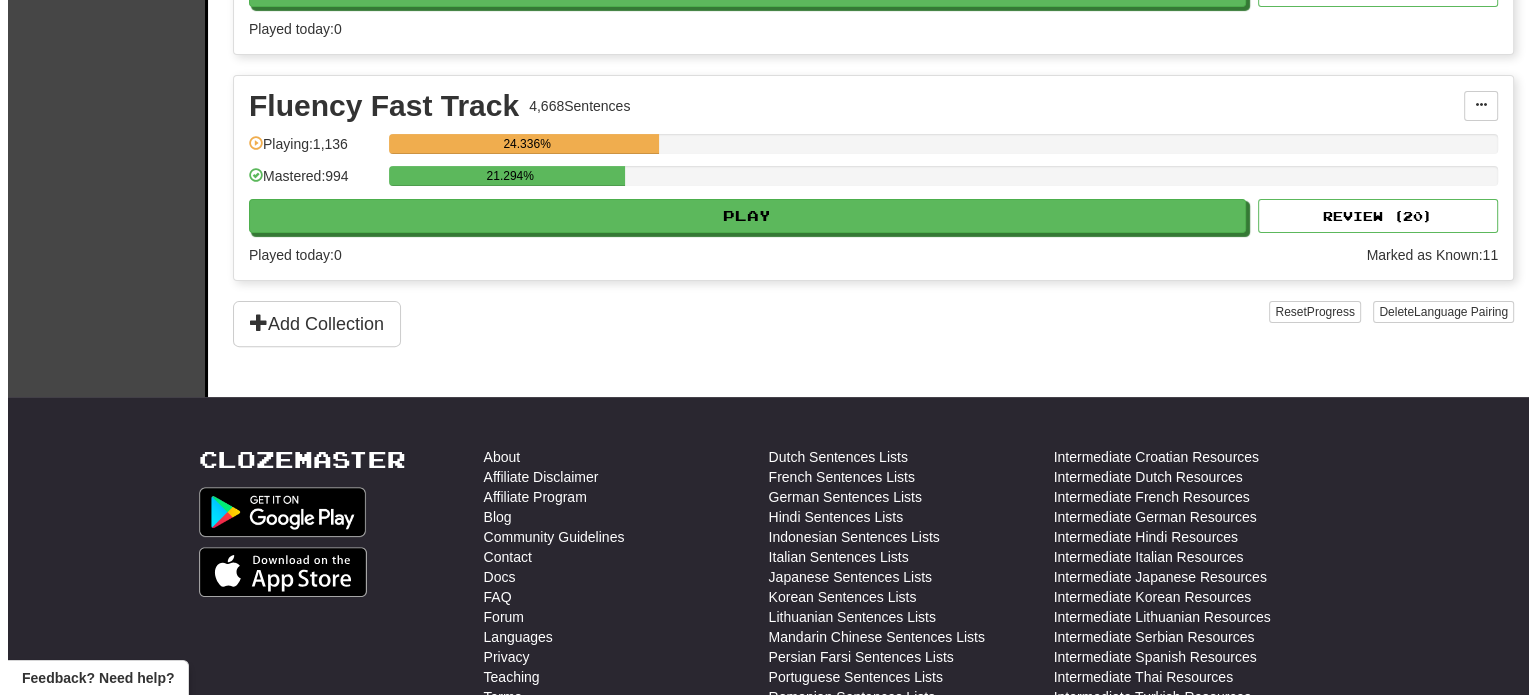 scroll, scrollTop: 614, scrollLeft: 0, axis: vertical 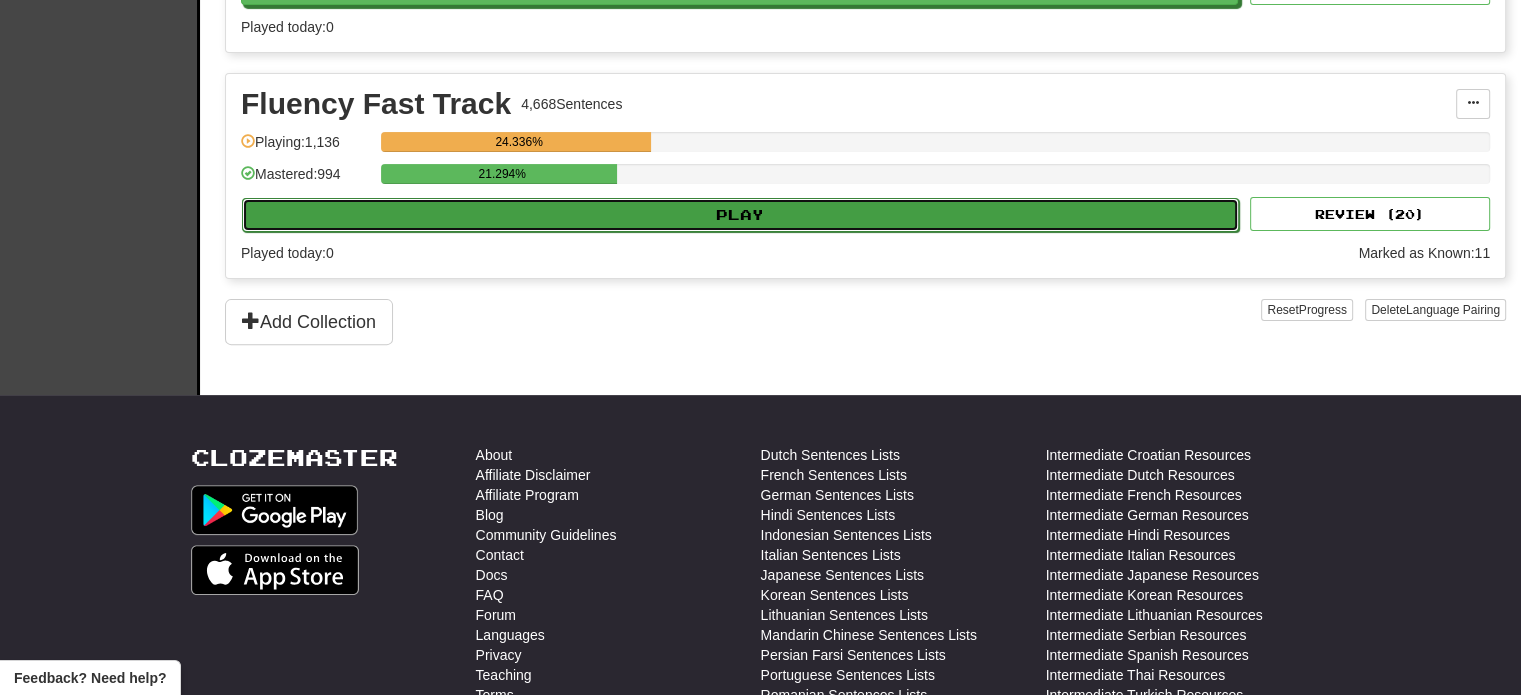 click on "Play" at bounding box center (740, 215) 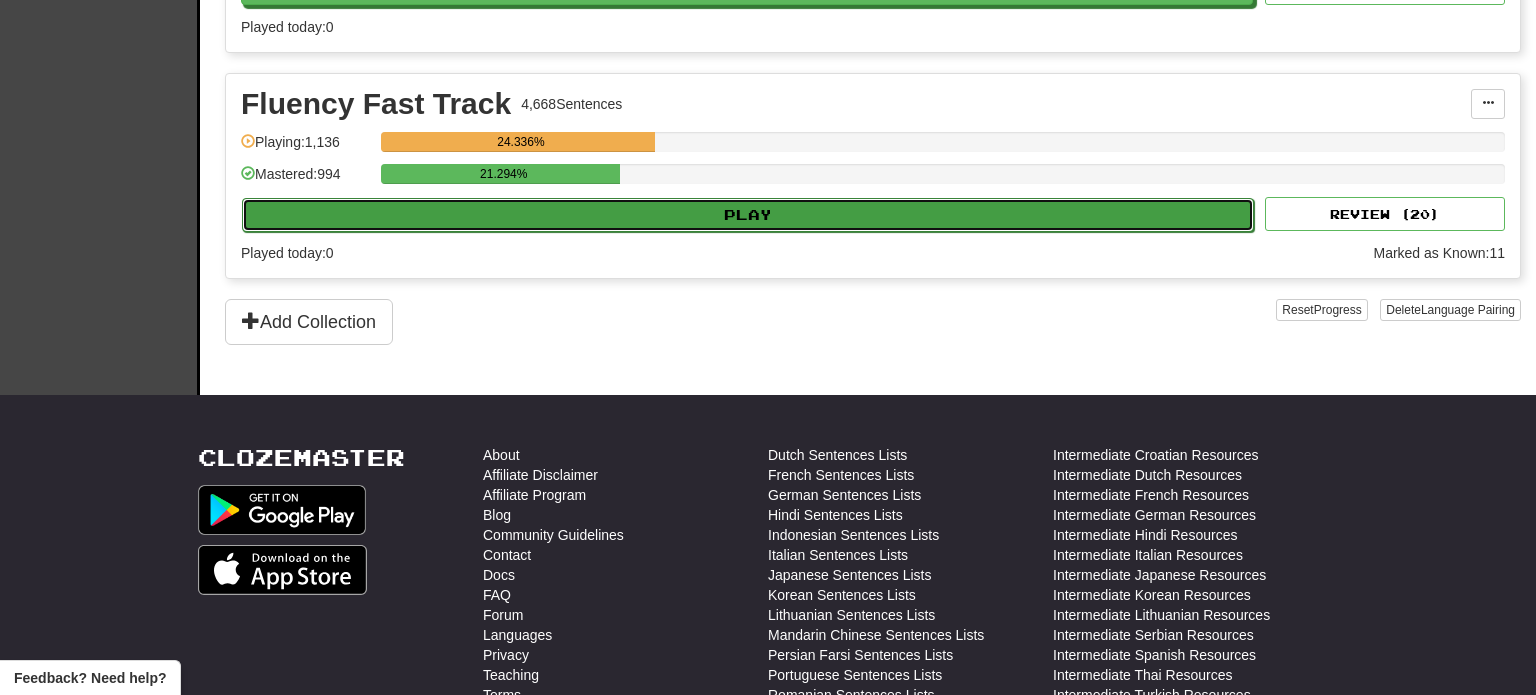 select on "**" 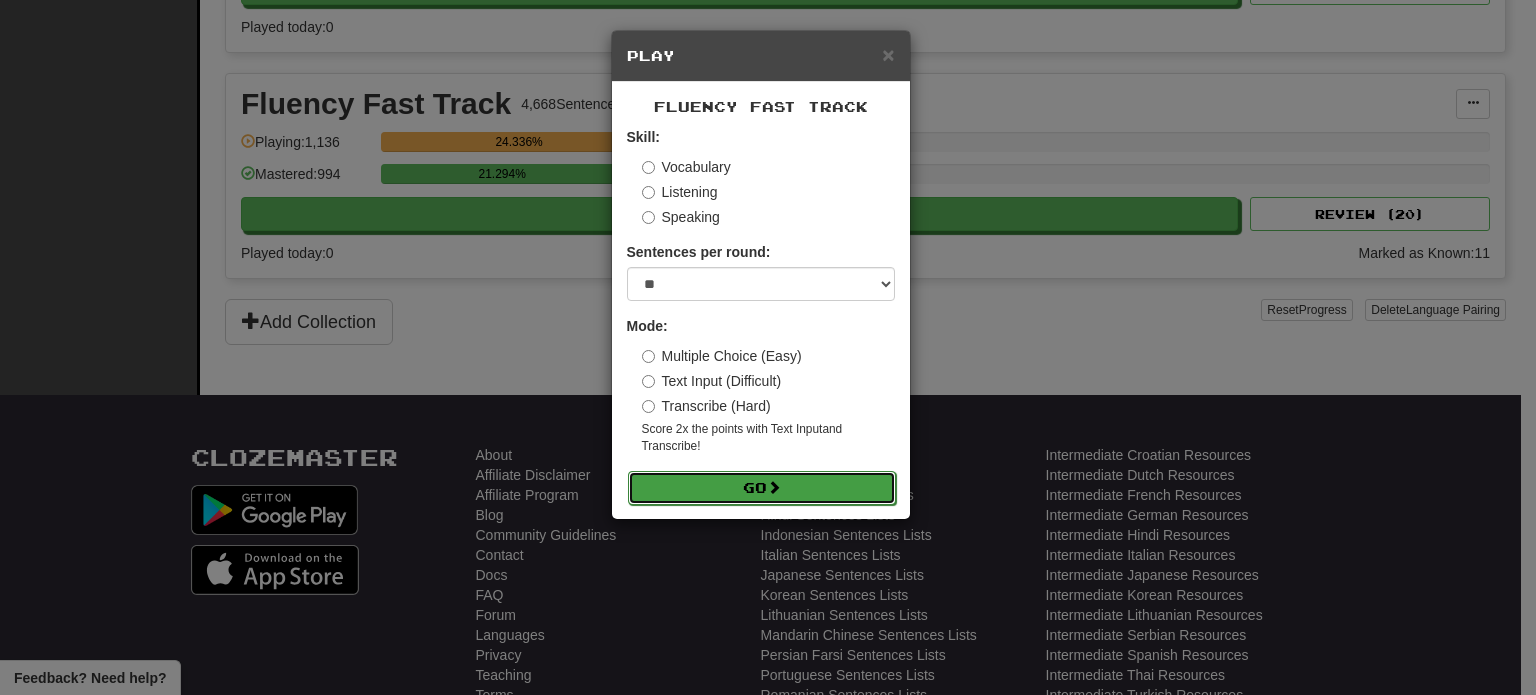 click on "Go" at bounding box center (762, 488) 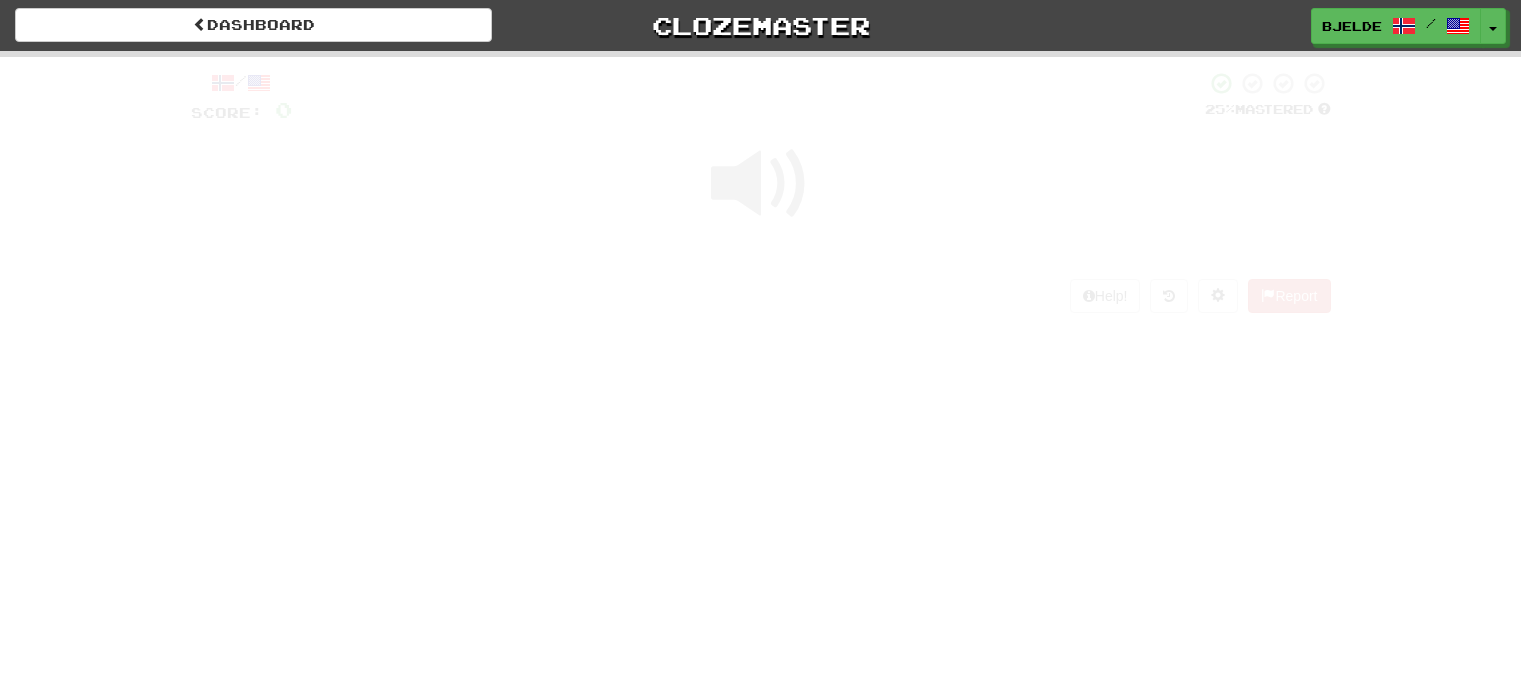 scroll, scrollTop: 0, scrollLeft: 0, axis: both 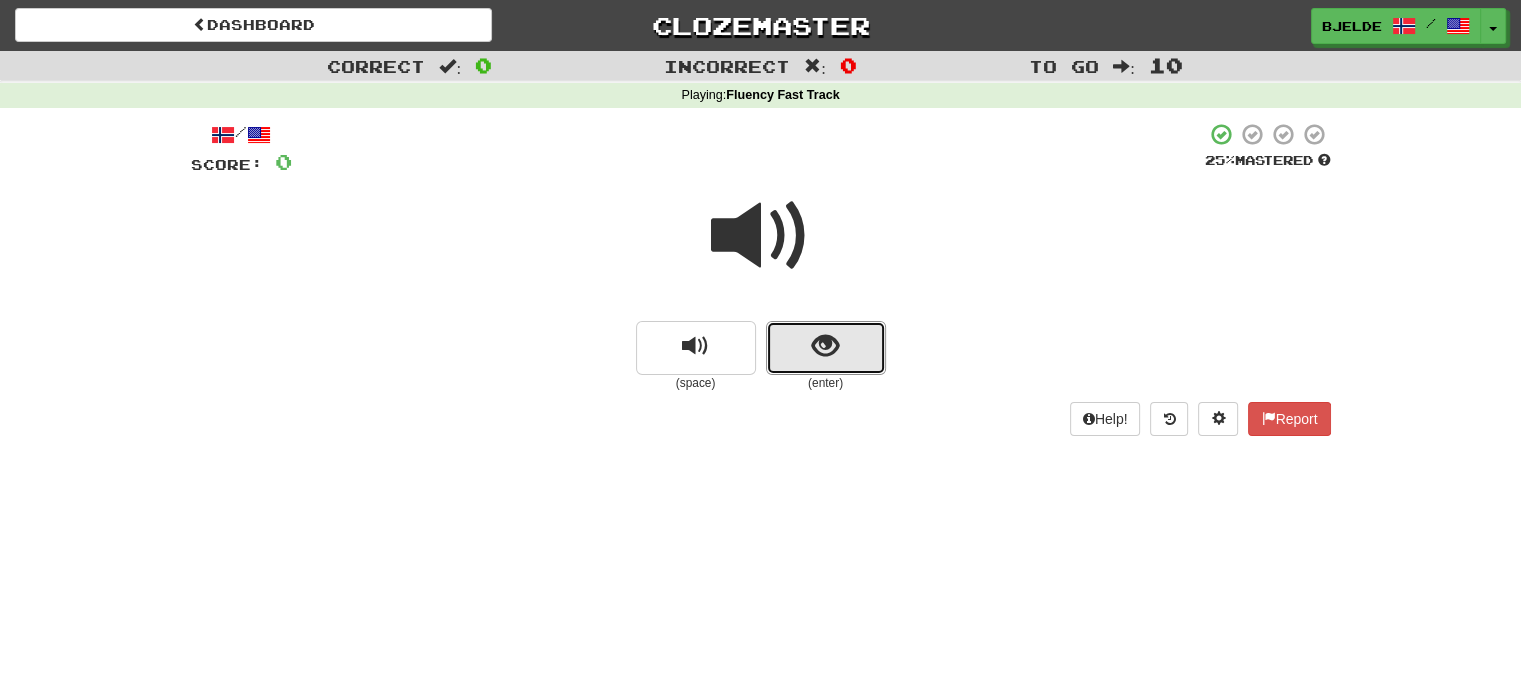 click at bounding box center [826, 348] 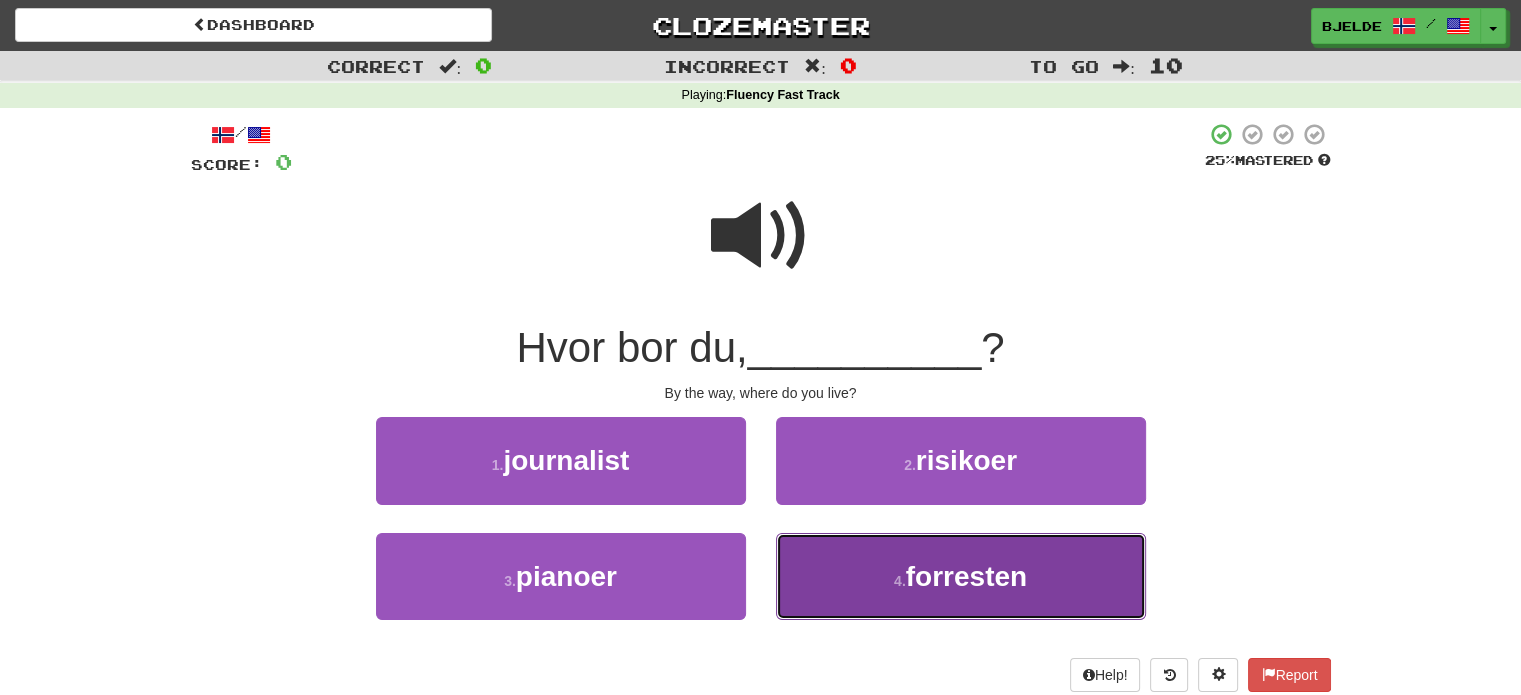 click on "4 .  forresten" at bounding box center [961, 576] 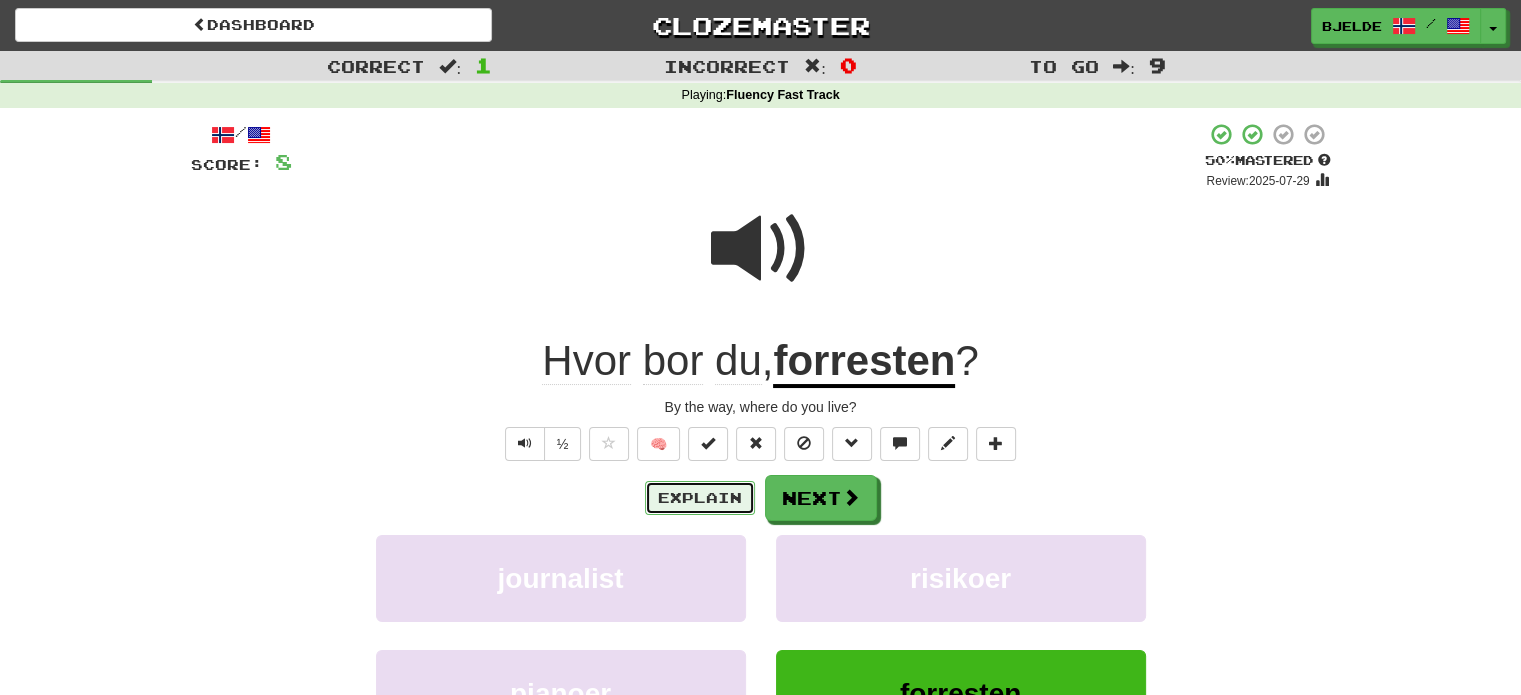click on "Explain" at bounding box center [700, 498] 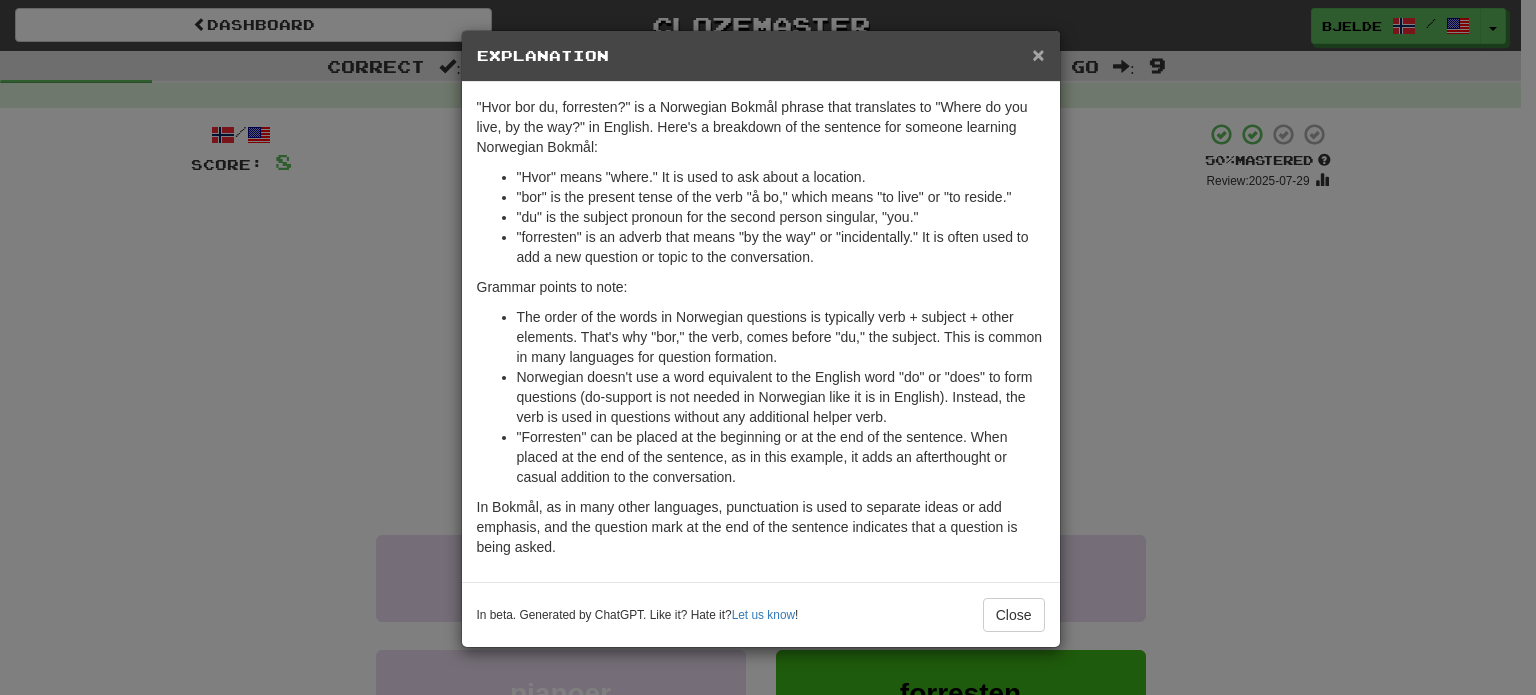 click on "×" at bounding box center (1038, 54) 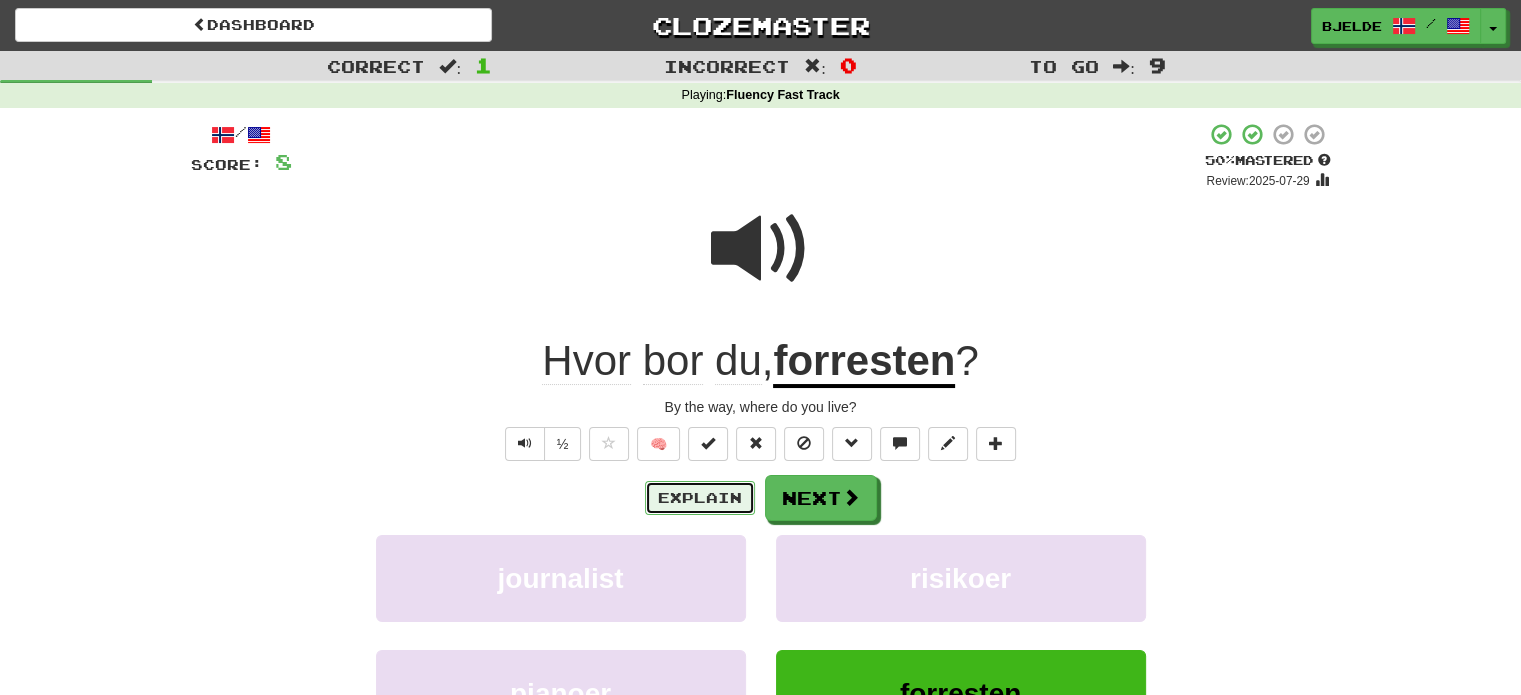 click on "Explain" at bounding box center [700, 498] 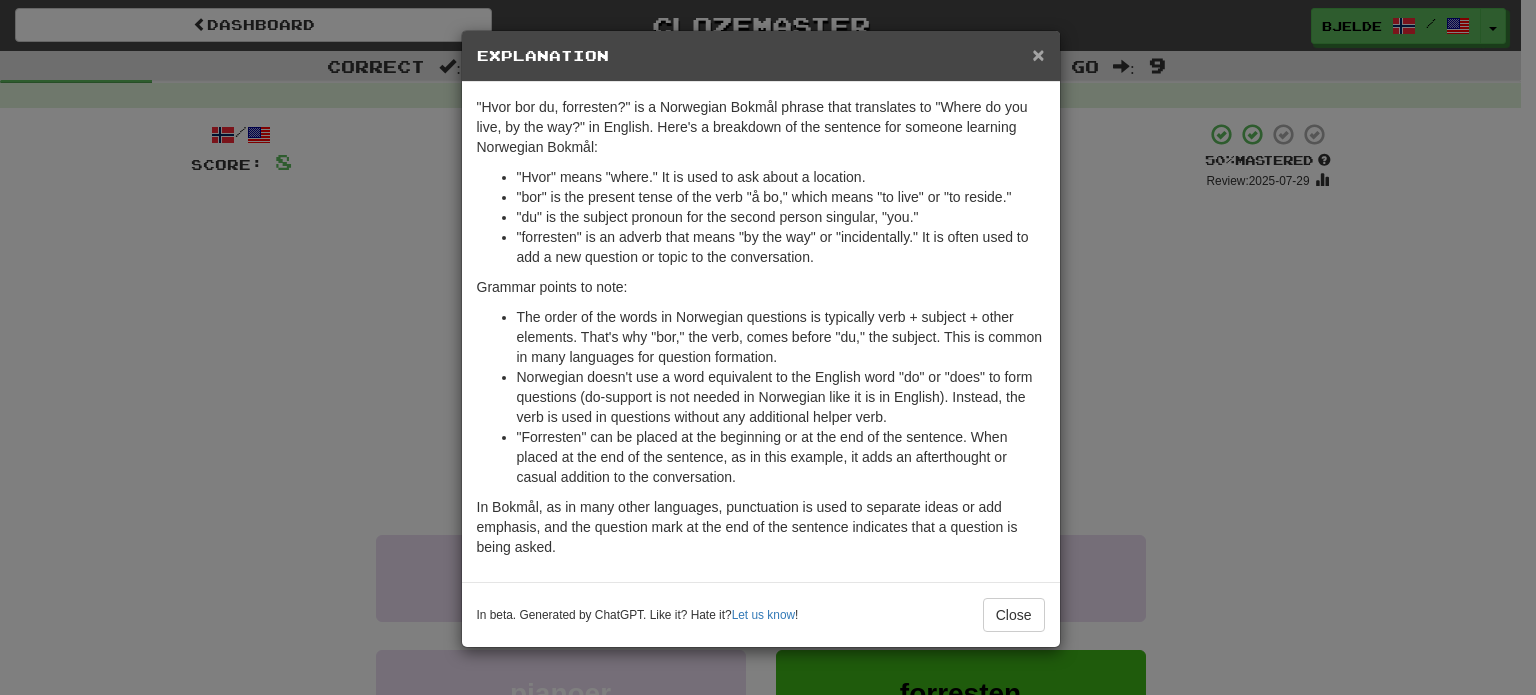 click on "×" at bounding box center [1038, 54] 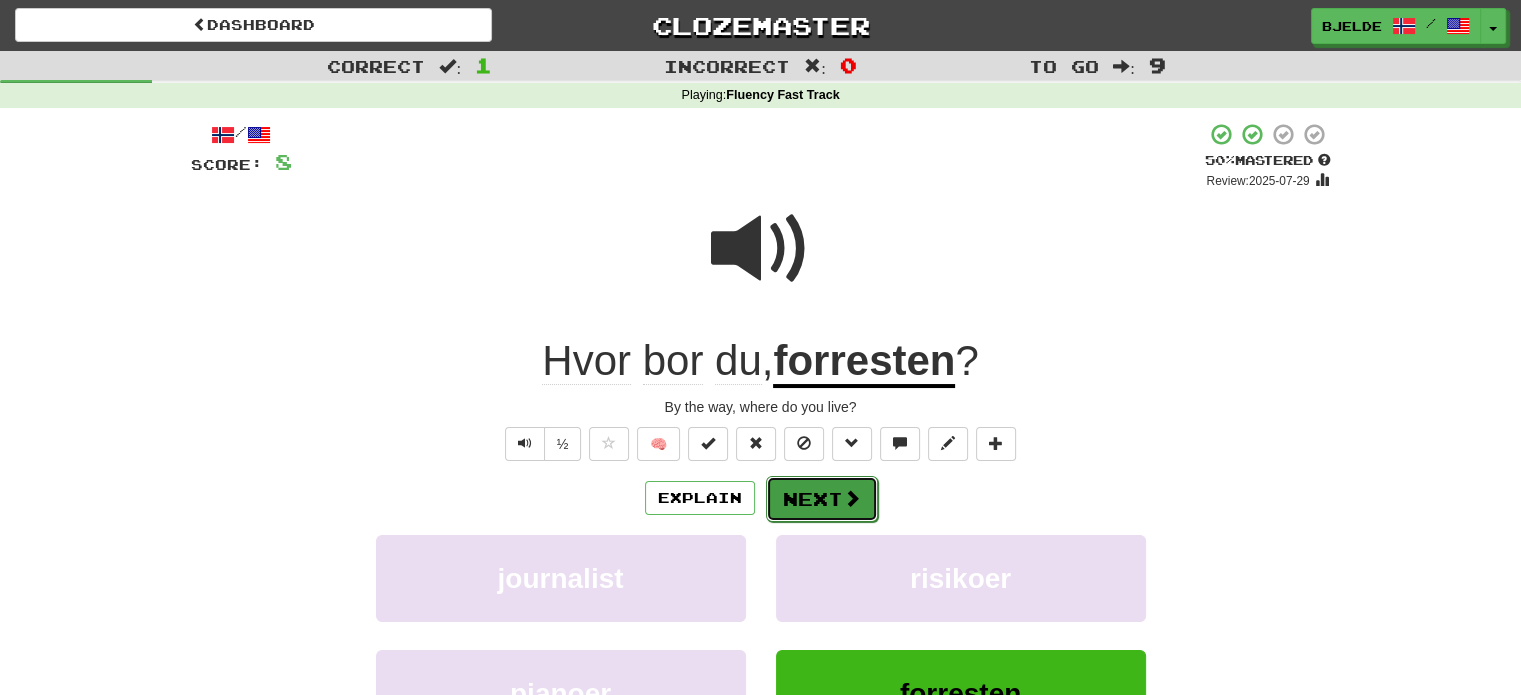 click on "Next" at bounding box center [822, 499] 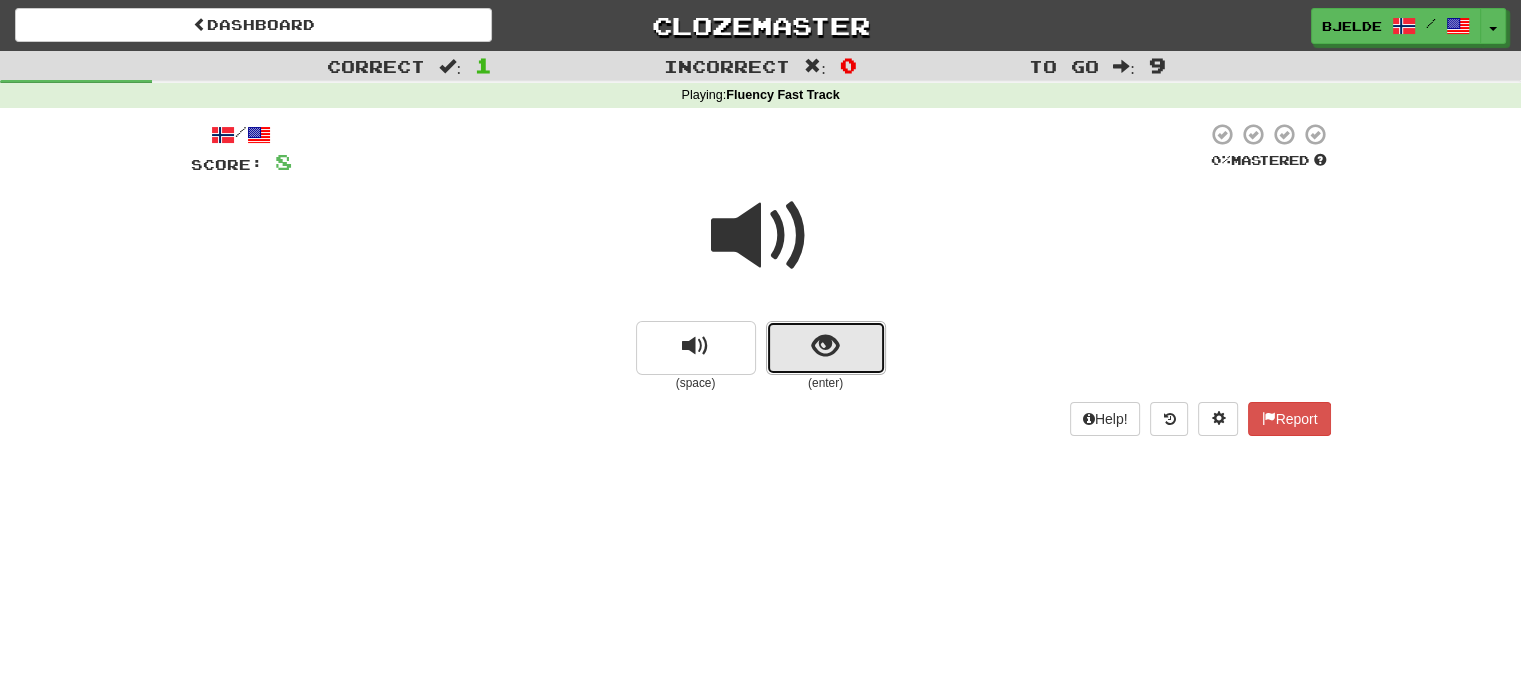 click at bounding box center (825, 346) 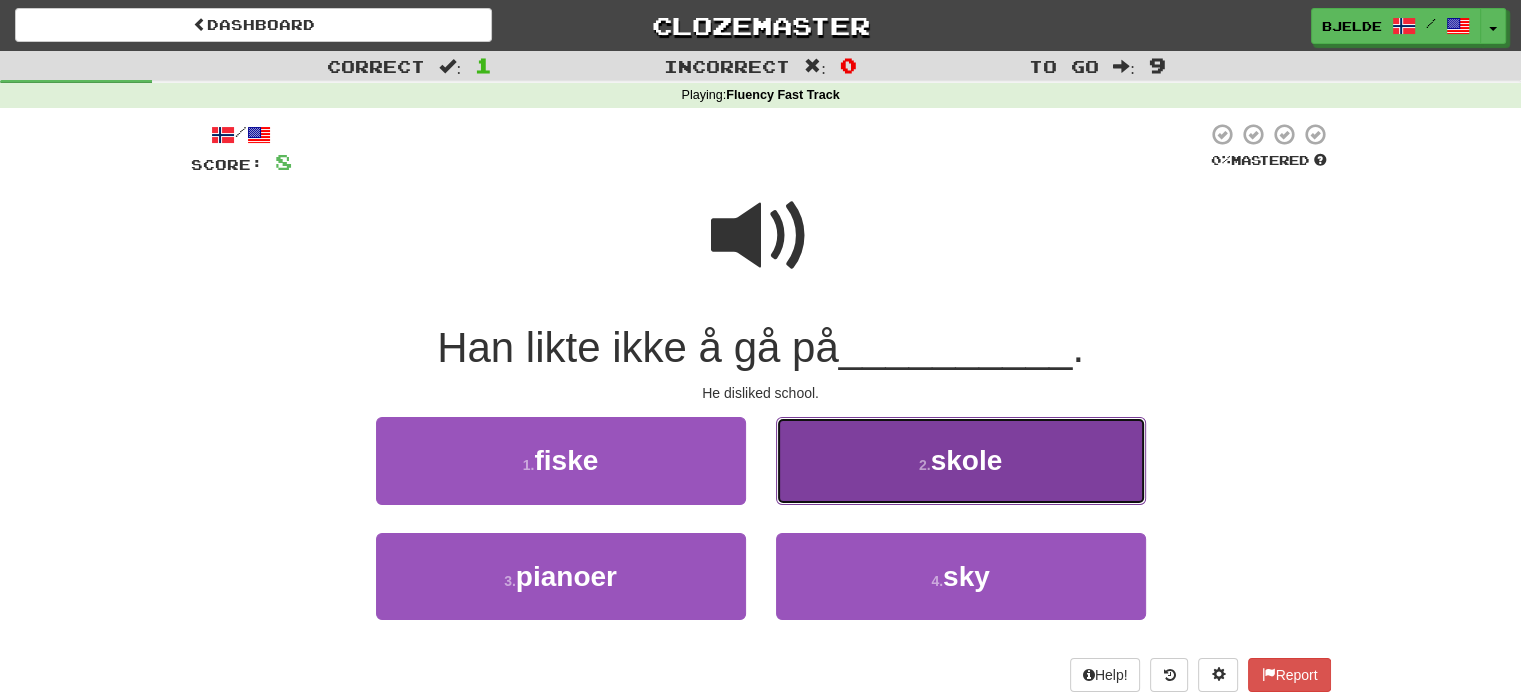 click on "2 .  skole" at bounding box center (961, 460) 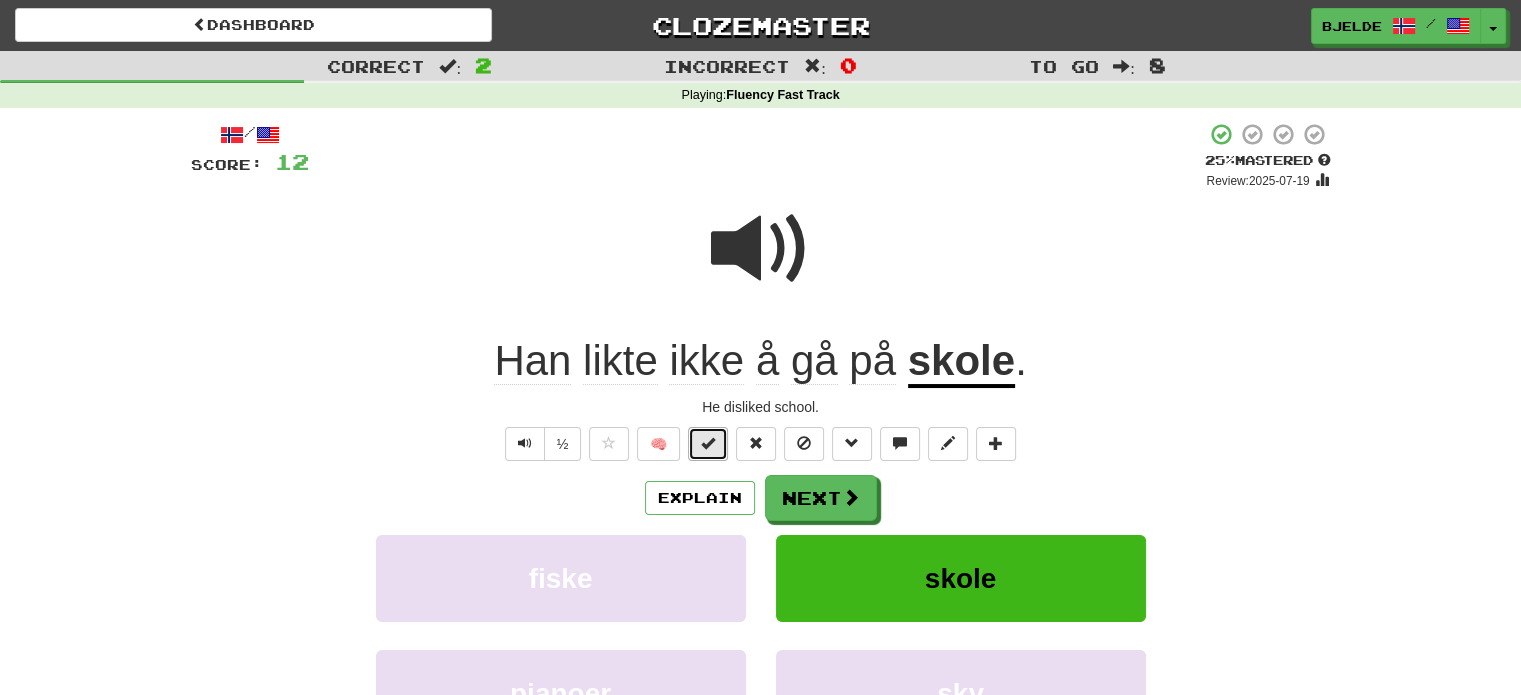 click at bounding box center (708, 443) 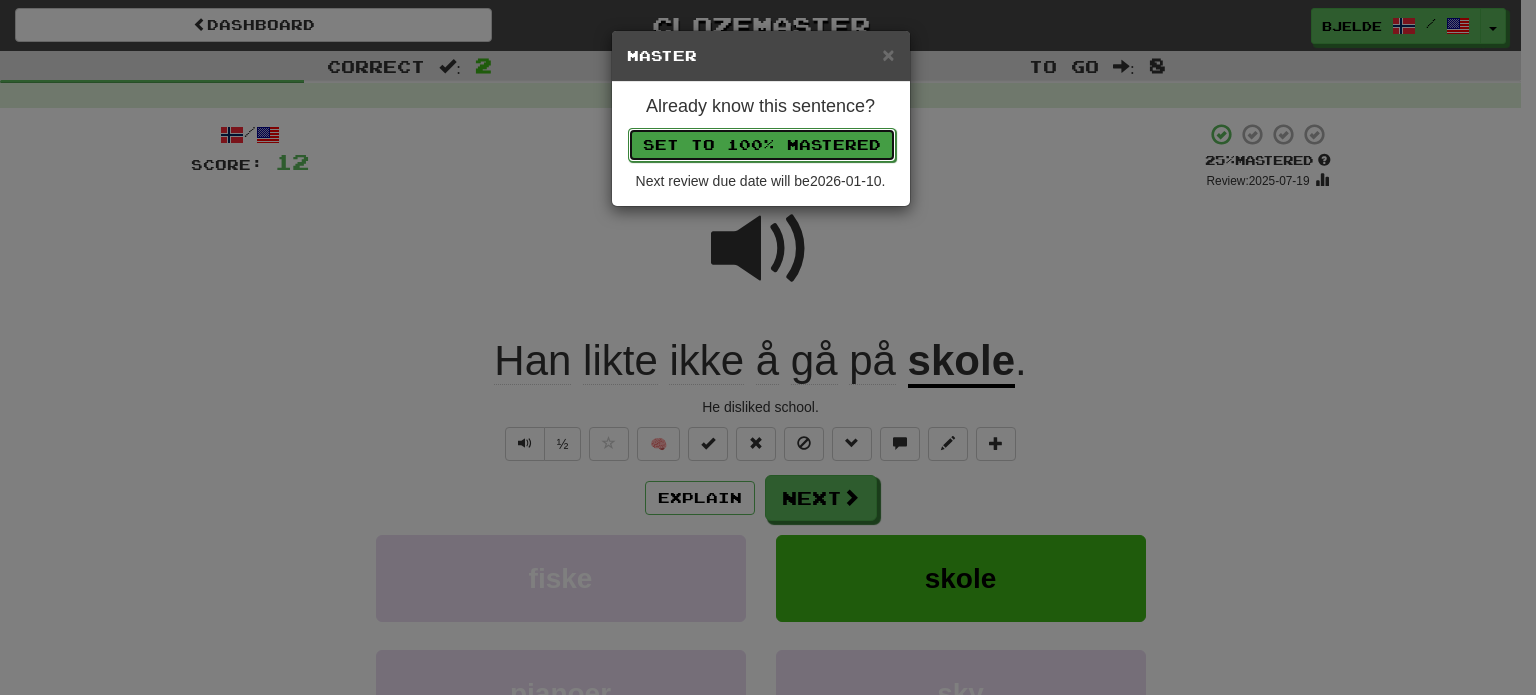click on "Set to 100% Mastered" at bounding box center (762, 145) 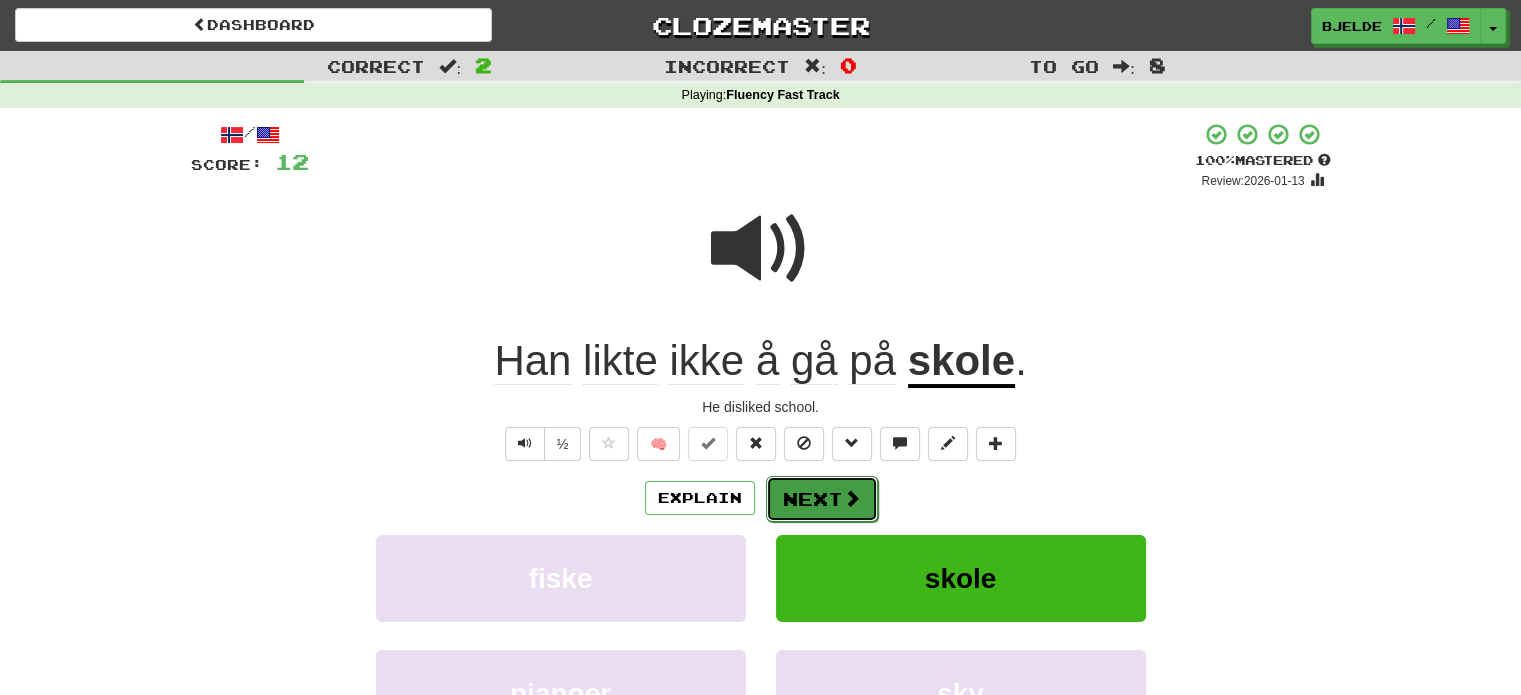 click on "Next" at bounding box center [822, 499] 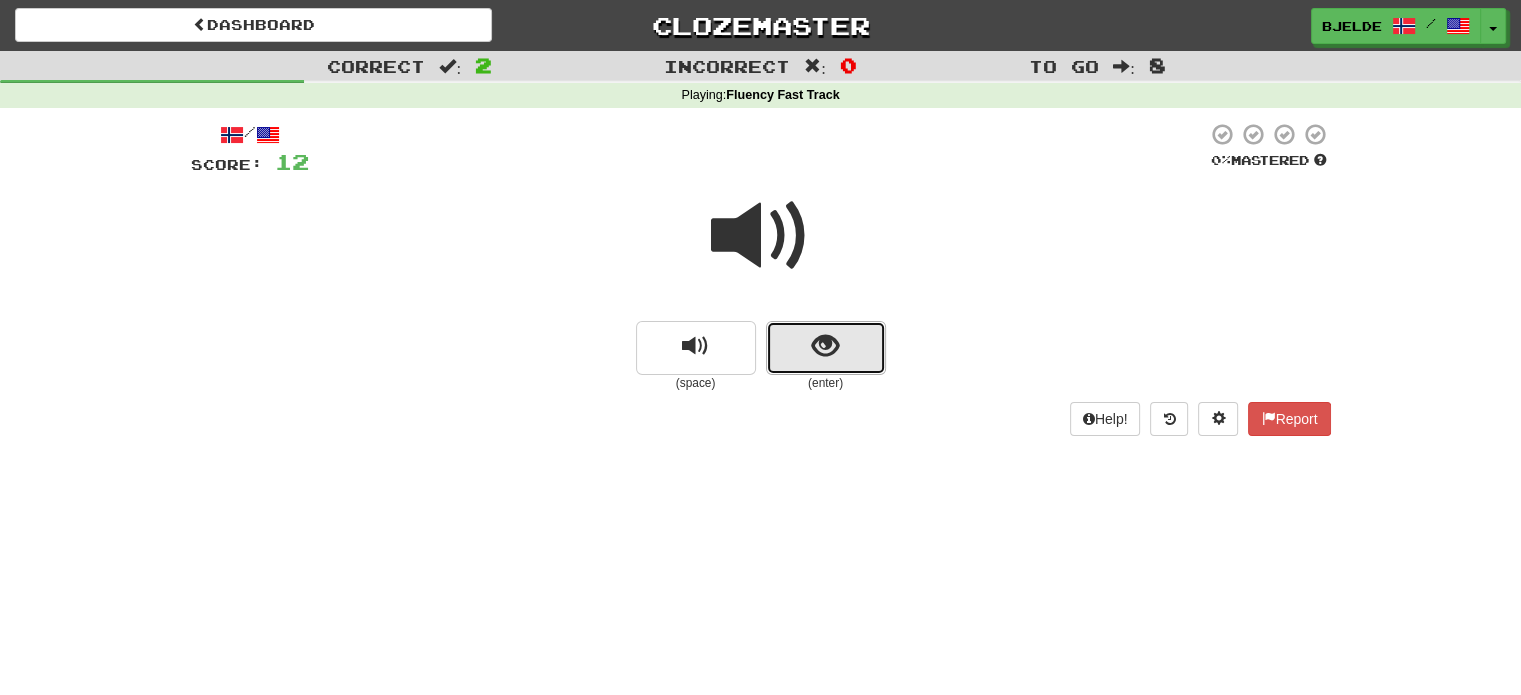 click at bounding box center [826, 348] 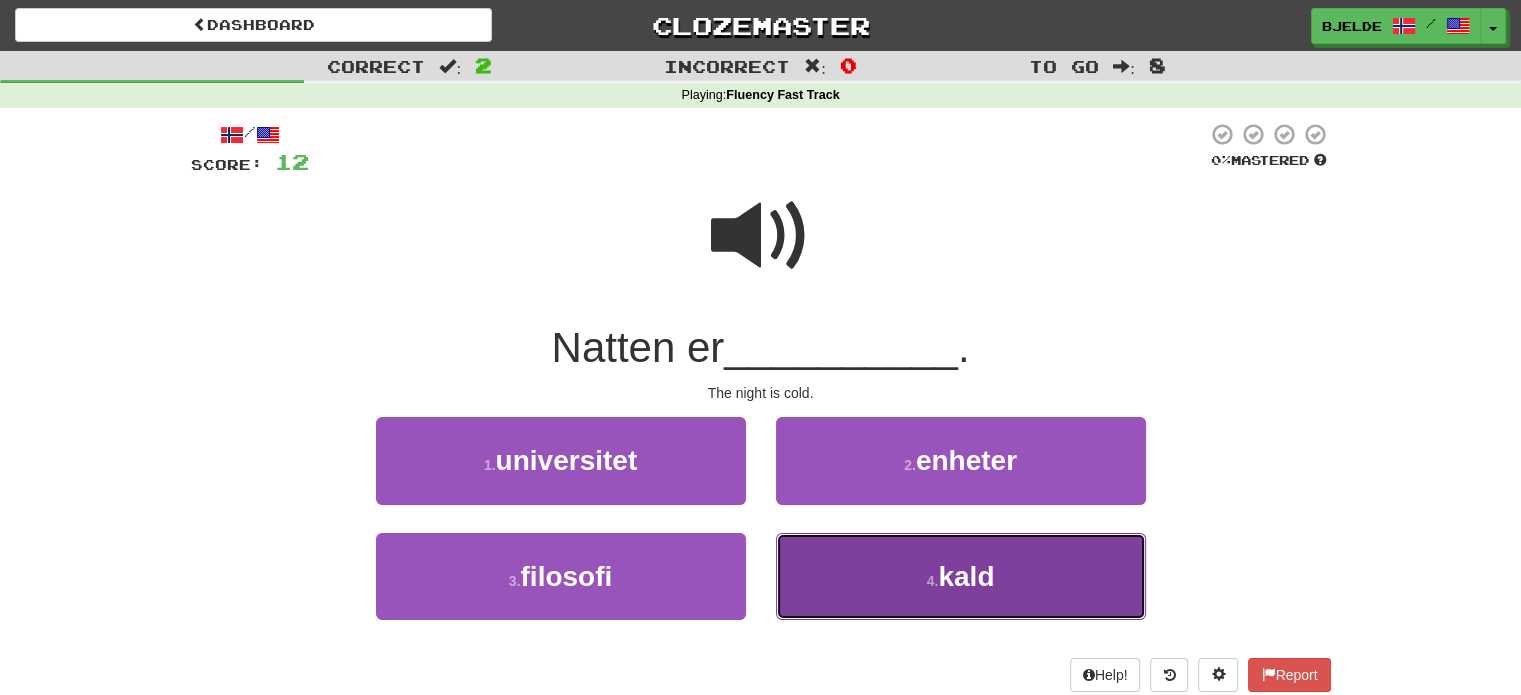 click on "4 .  kald" at bounding box center (961, 576) 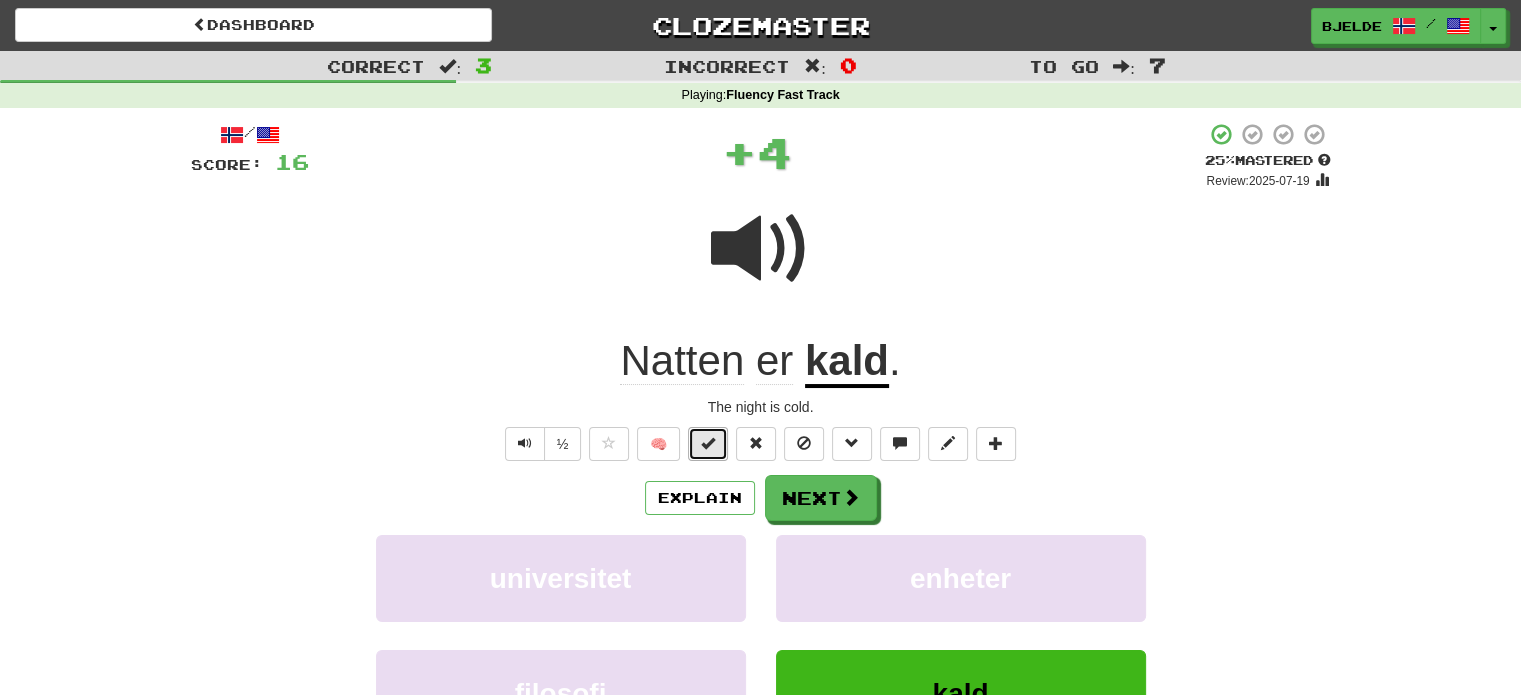click at bounding box center (708, 444) 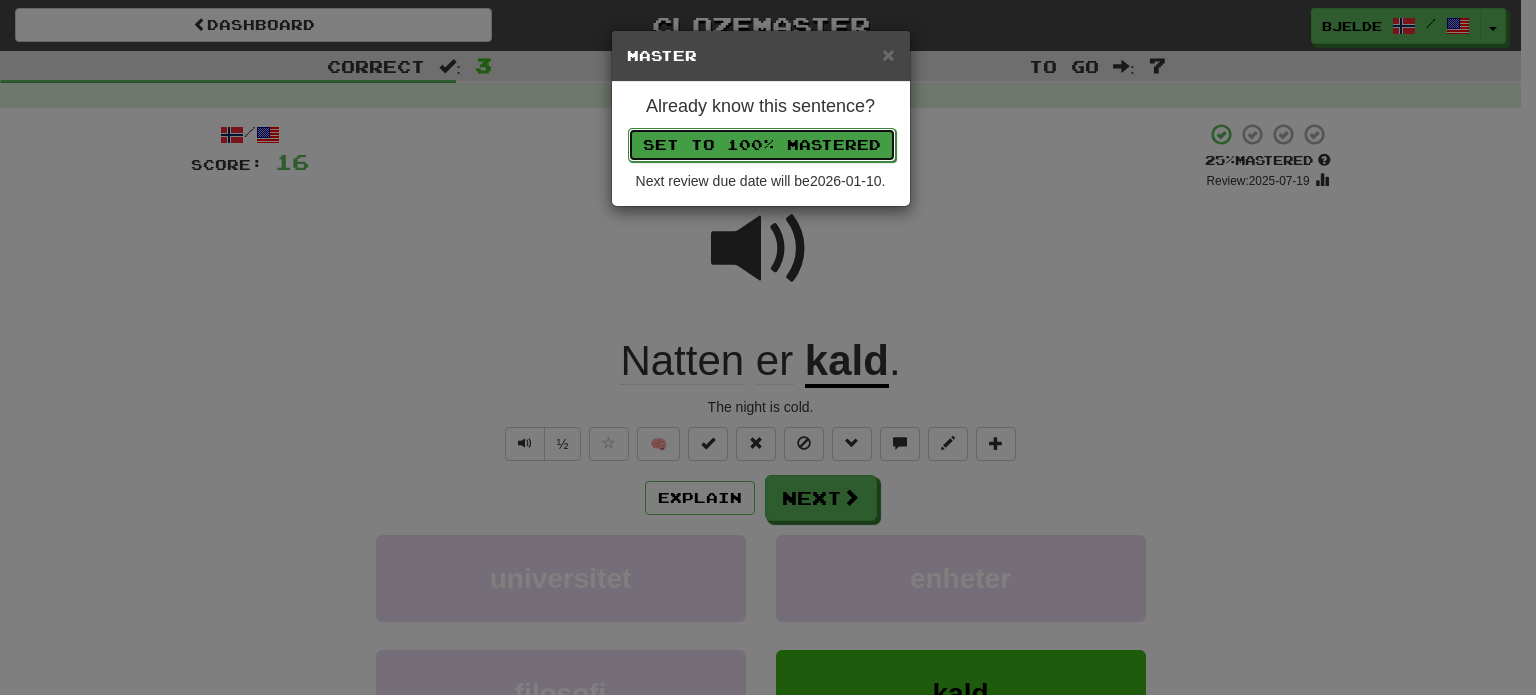 click on "Set to 100% Mastered" at bounding box center (762, 145) 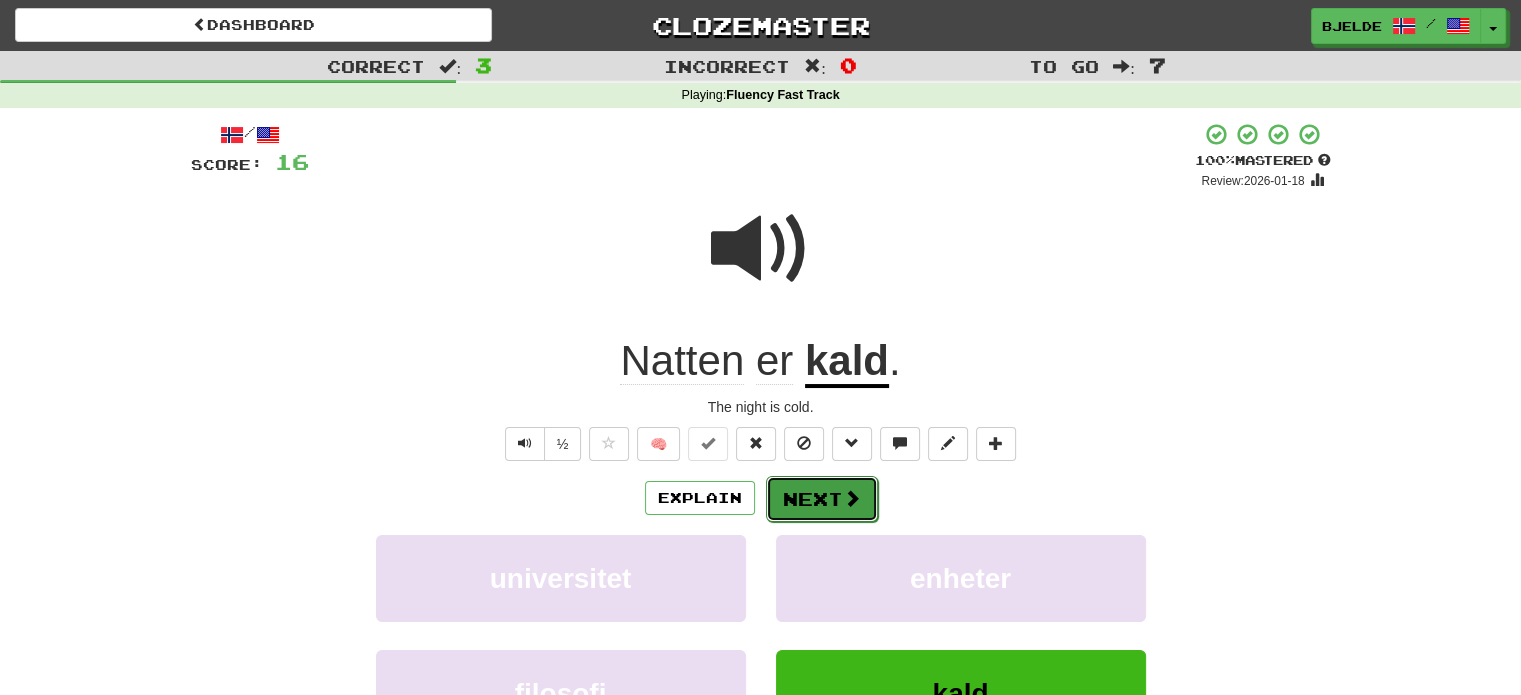 click on "Next" at bounding box center (822, 499) 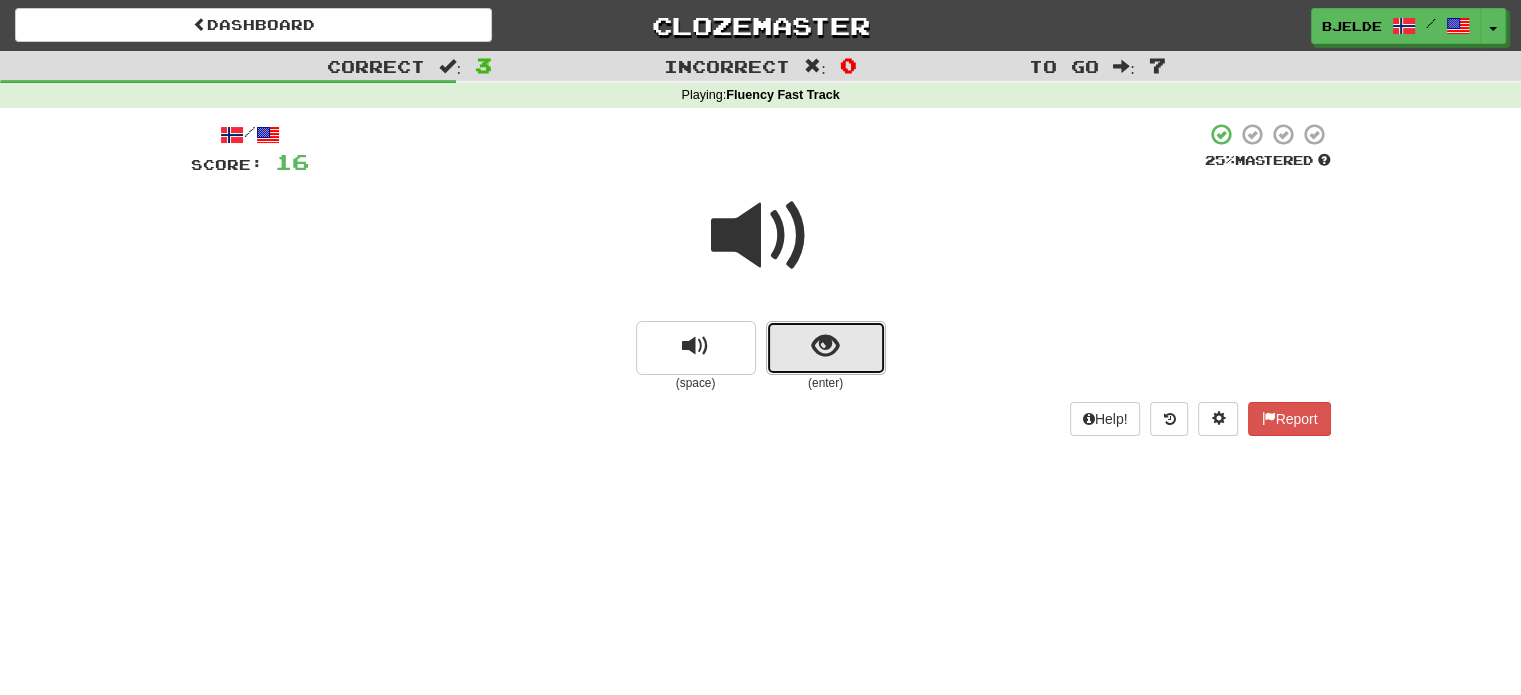 click at bounding box center (826, 348) 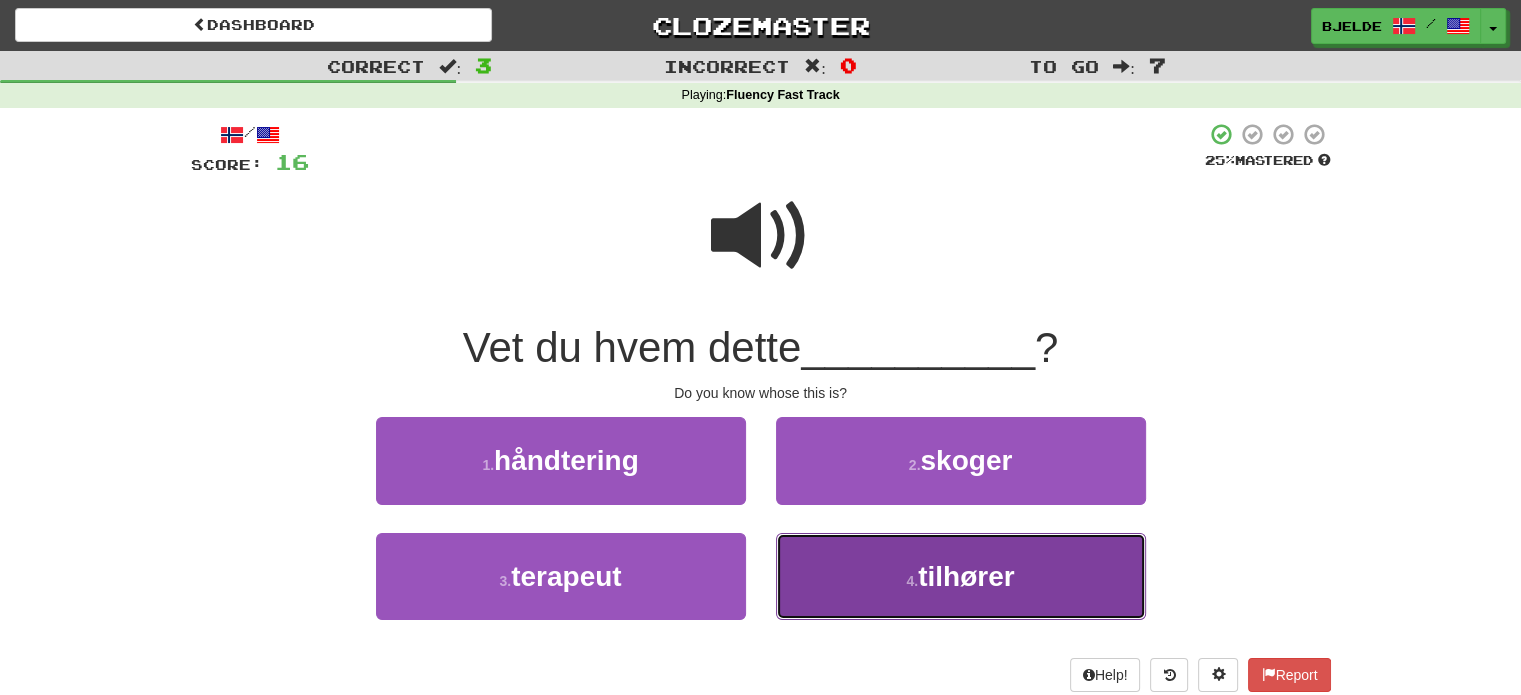 click on "4 .  tilhører" at bounding box center (961, 576) 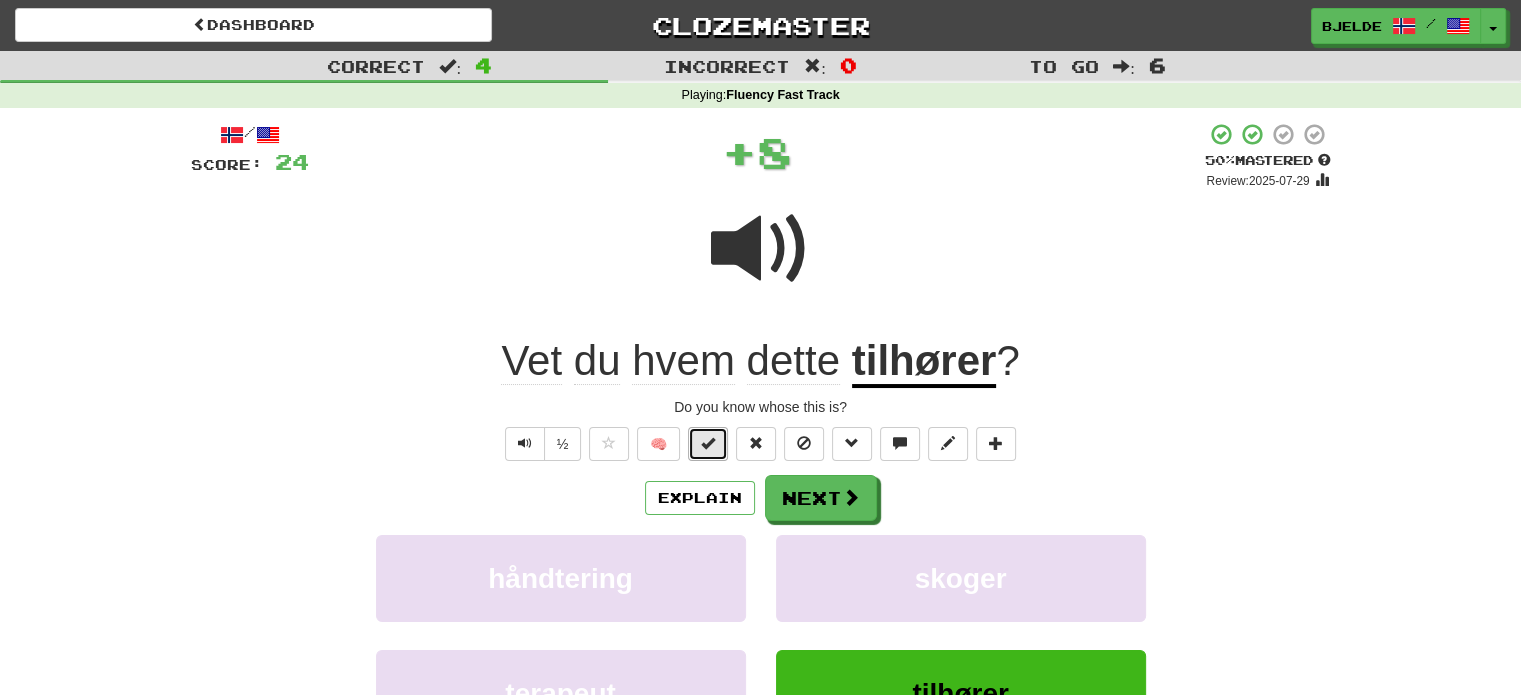 click at bounding box center (708, 443) 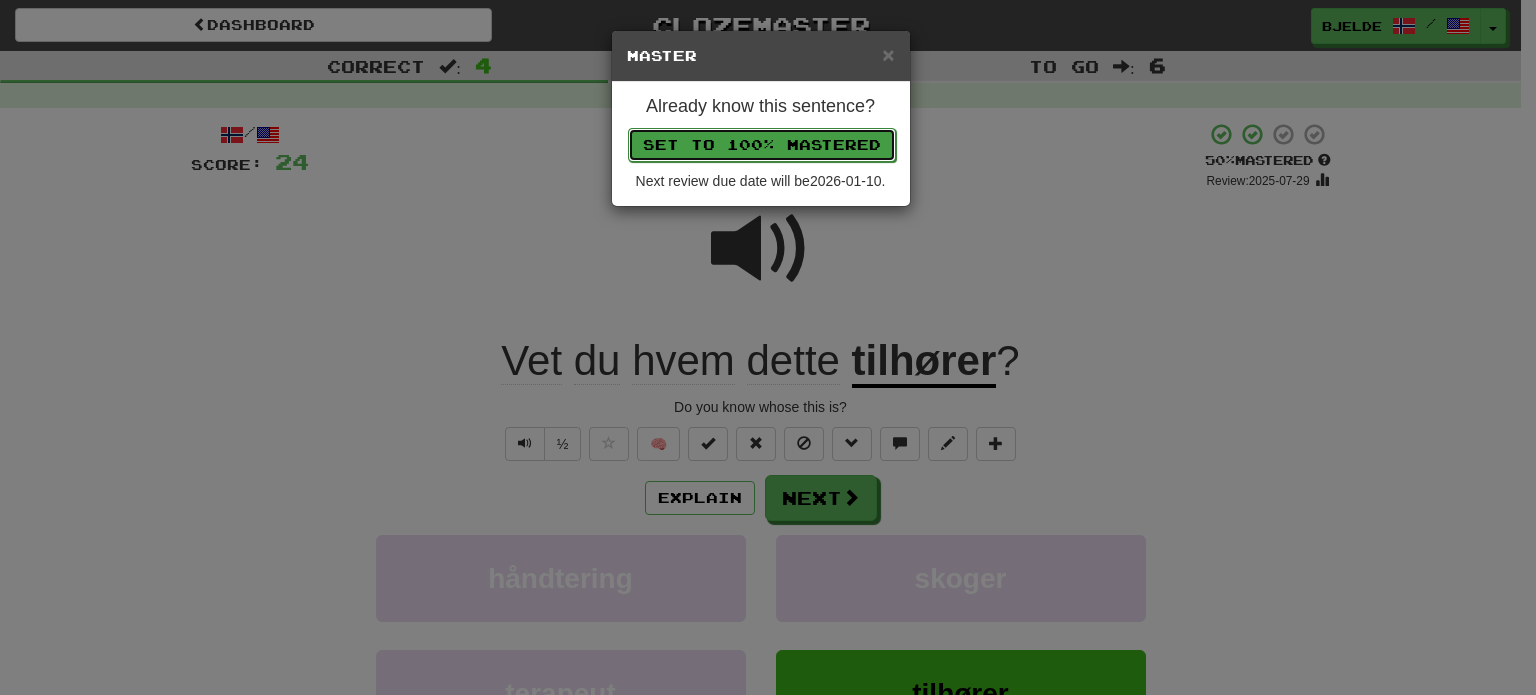 click on "Set to 100% Mastered" at bounding box center (762, 145) 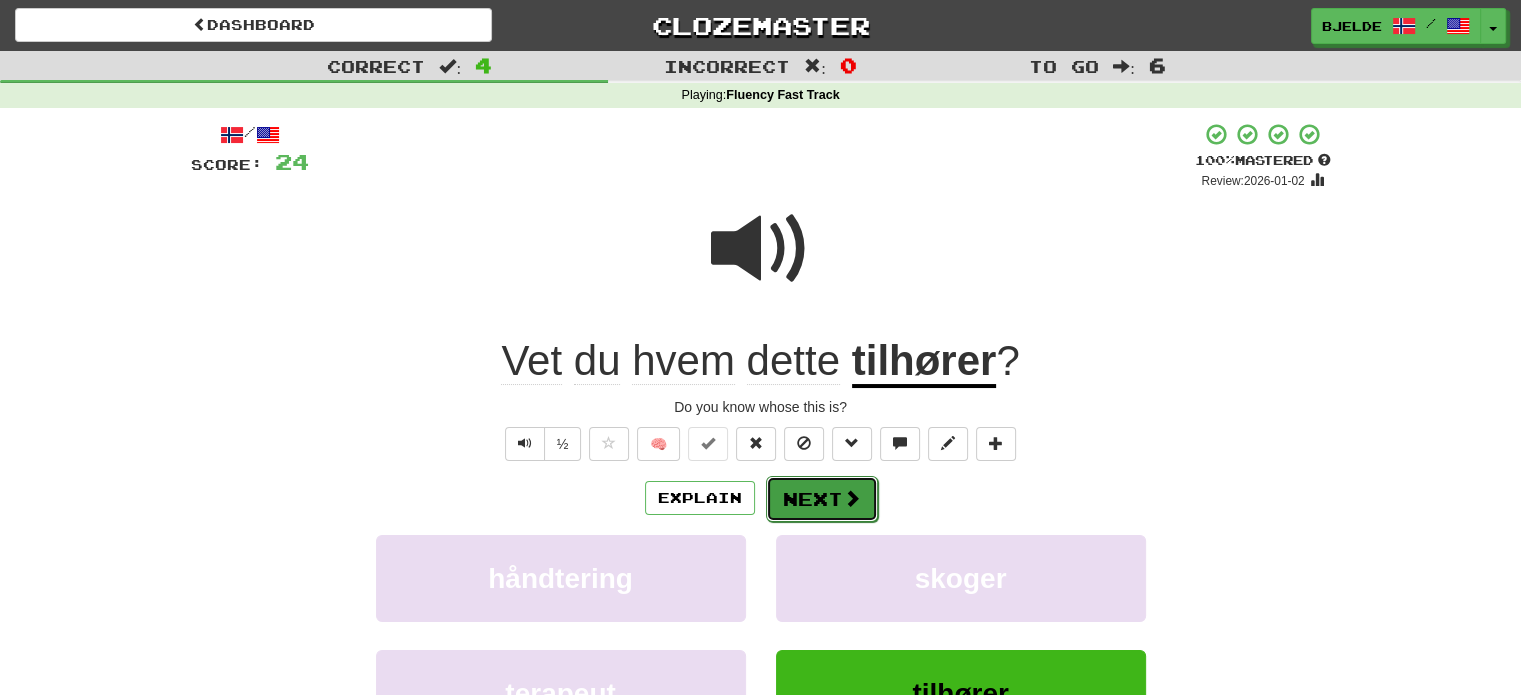 click on "Next" at bounding box center (822, 499) 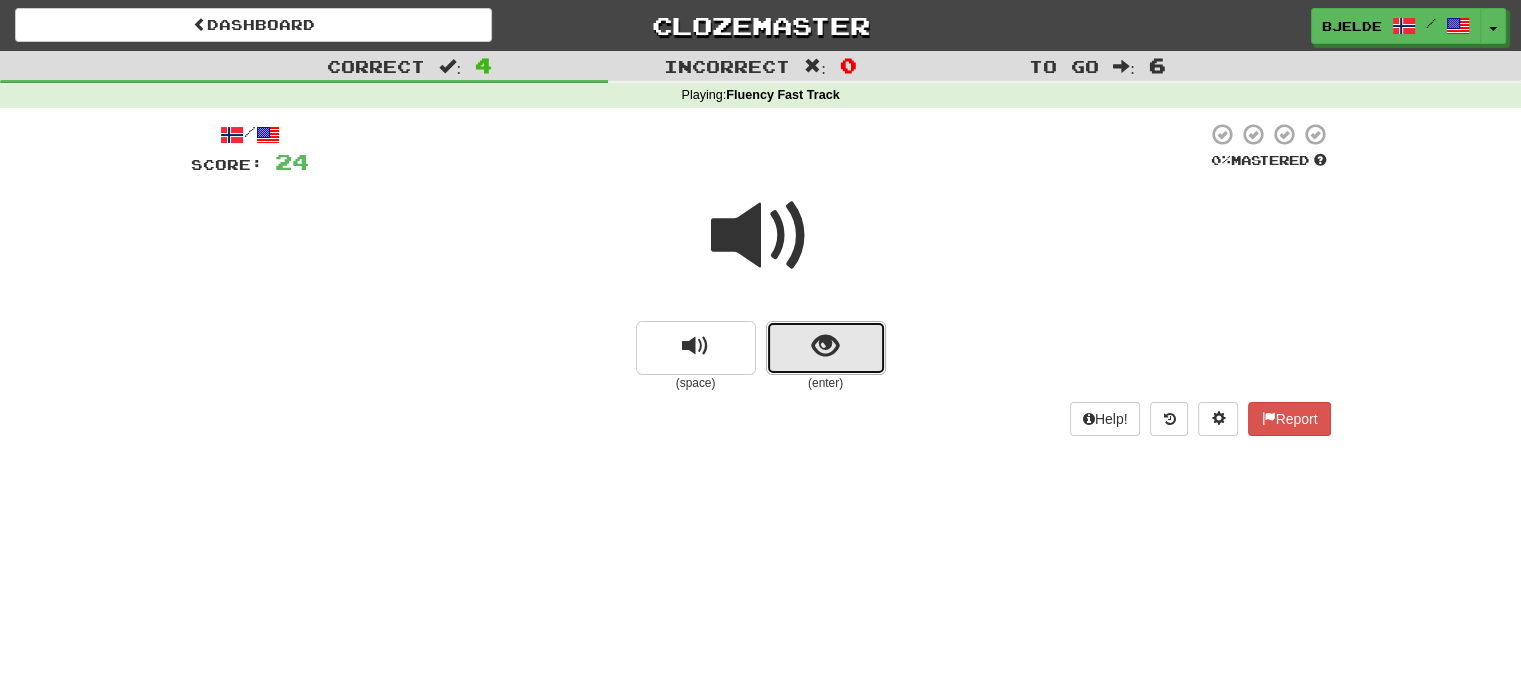 click at bounding box center (826, 348) 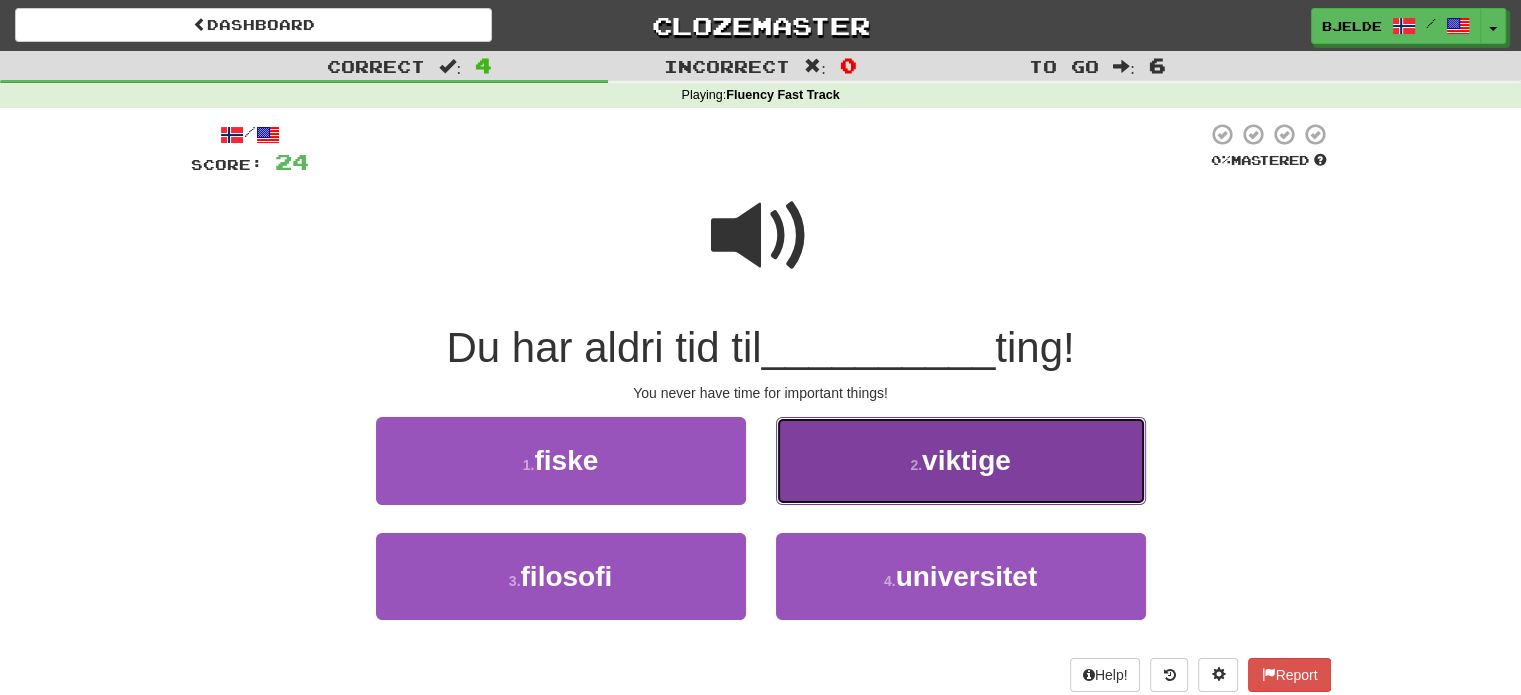 click on "2 .  viktige" at bounding box center [961, 460] 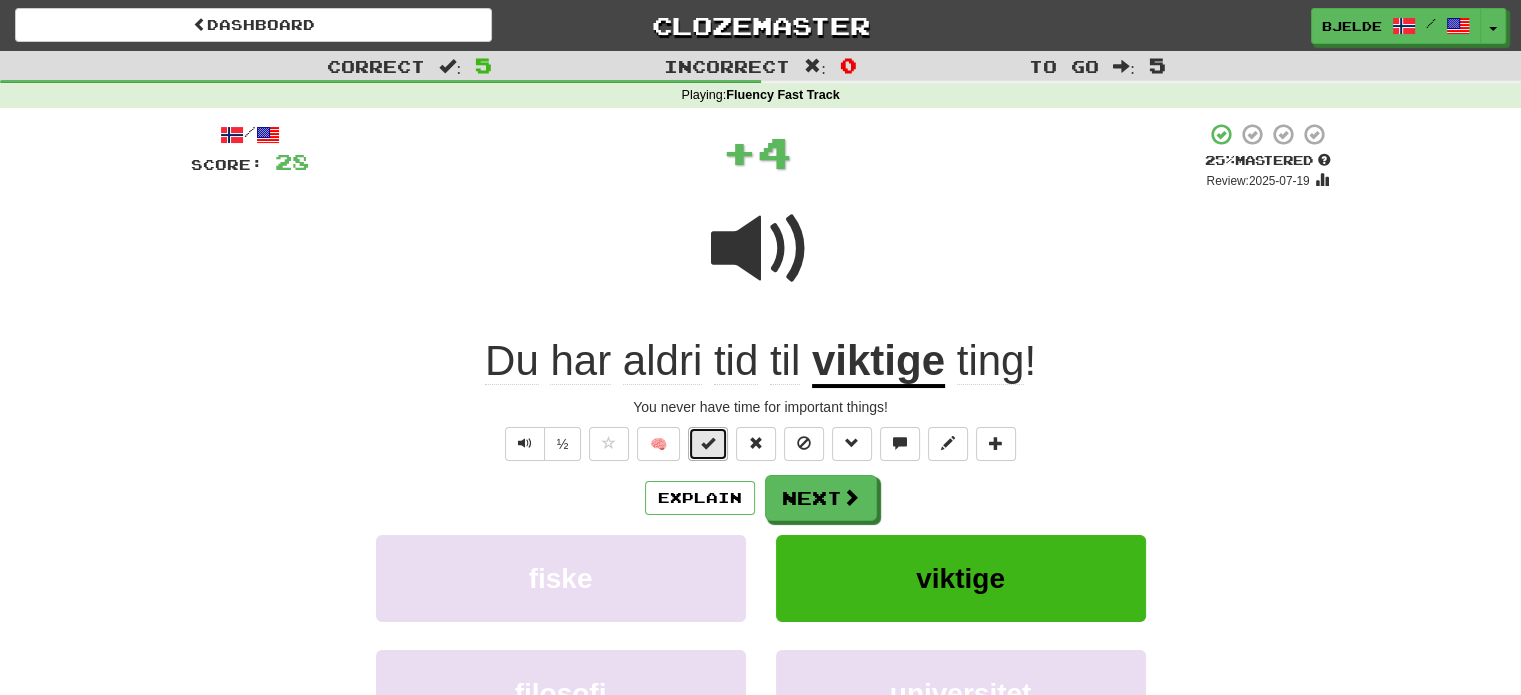 click at bounding box center (708, 444) 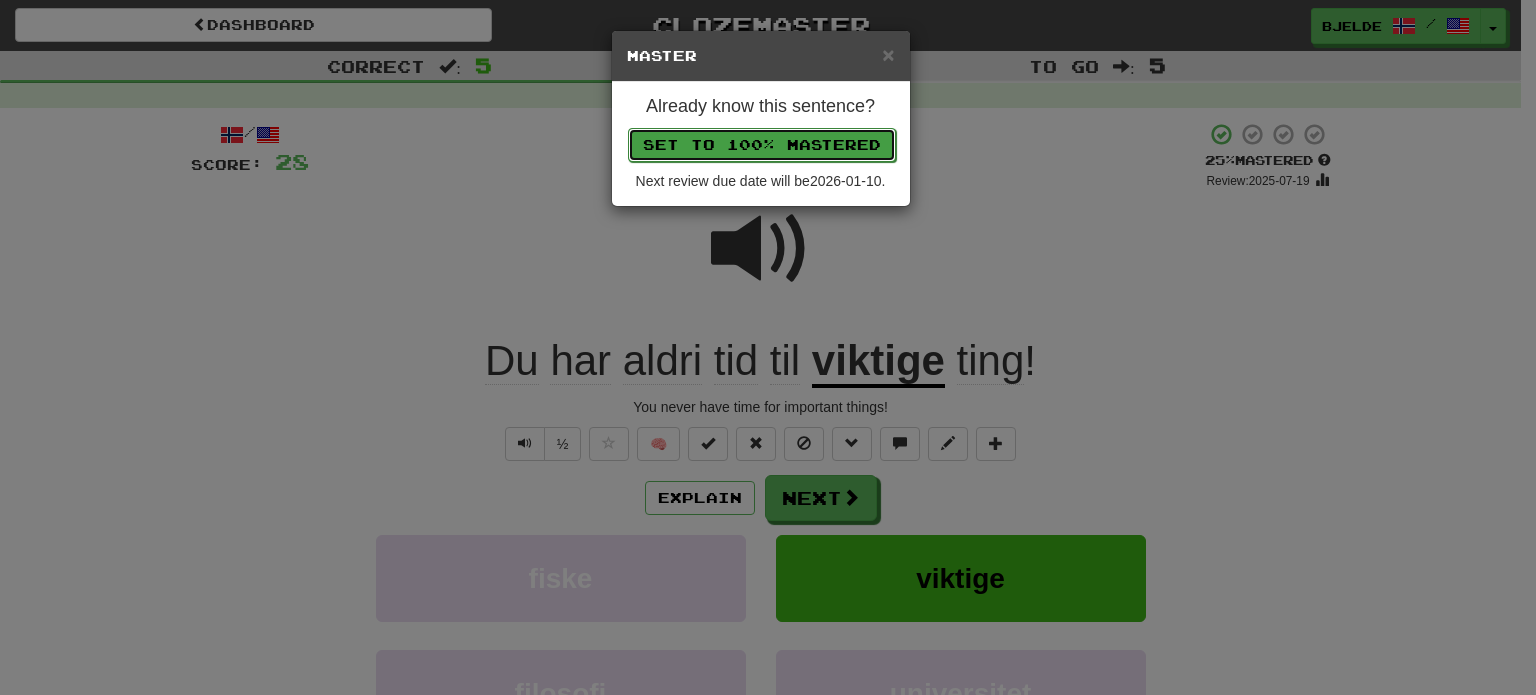 click on "Set to 100% Mastered" at bounding box center (762, 145) 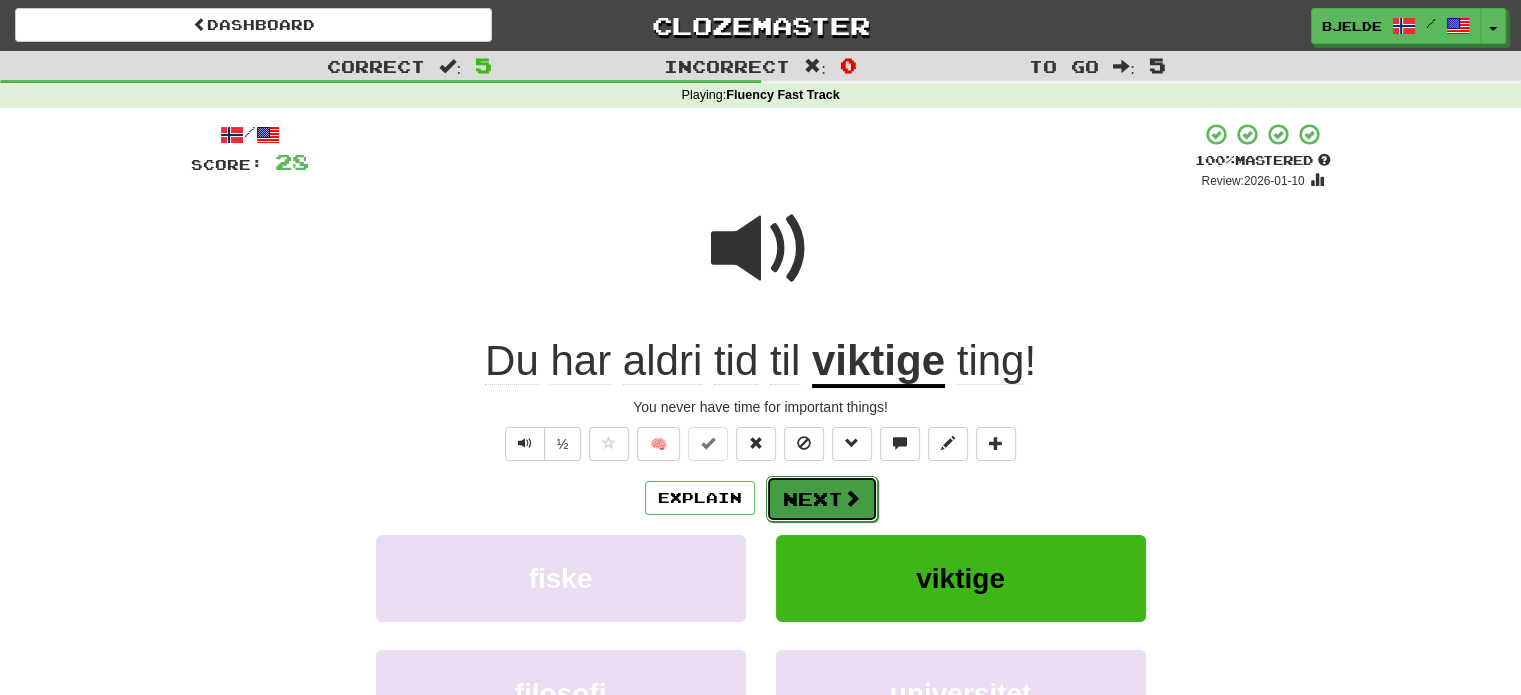 click on "Next" at bounding box center [822, 499] 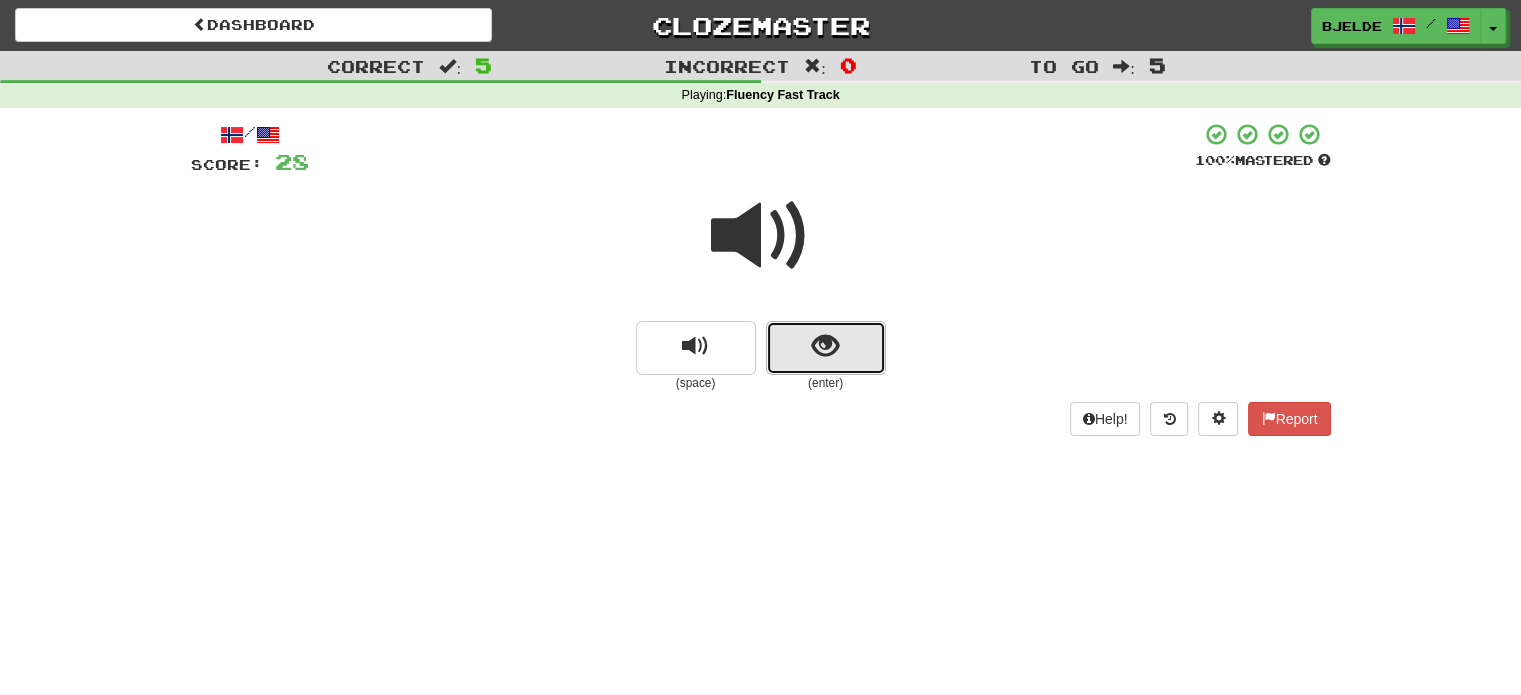 click at bounding box center [826, 348] 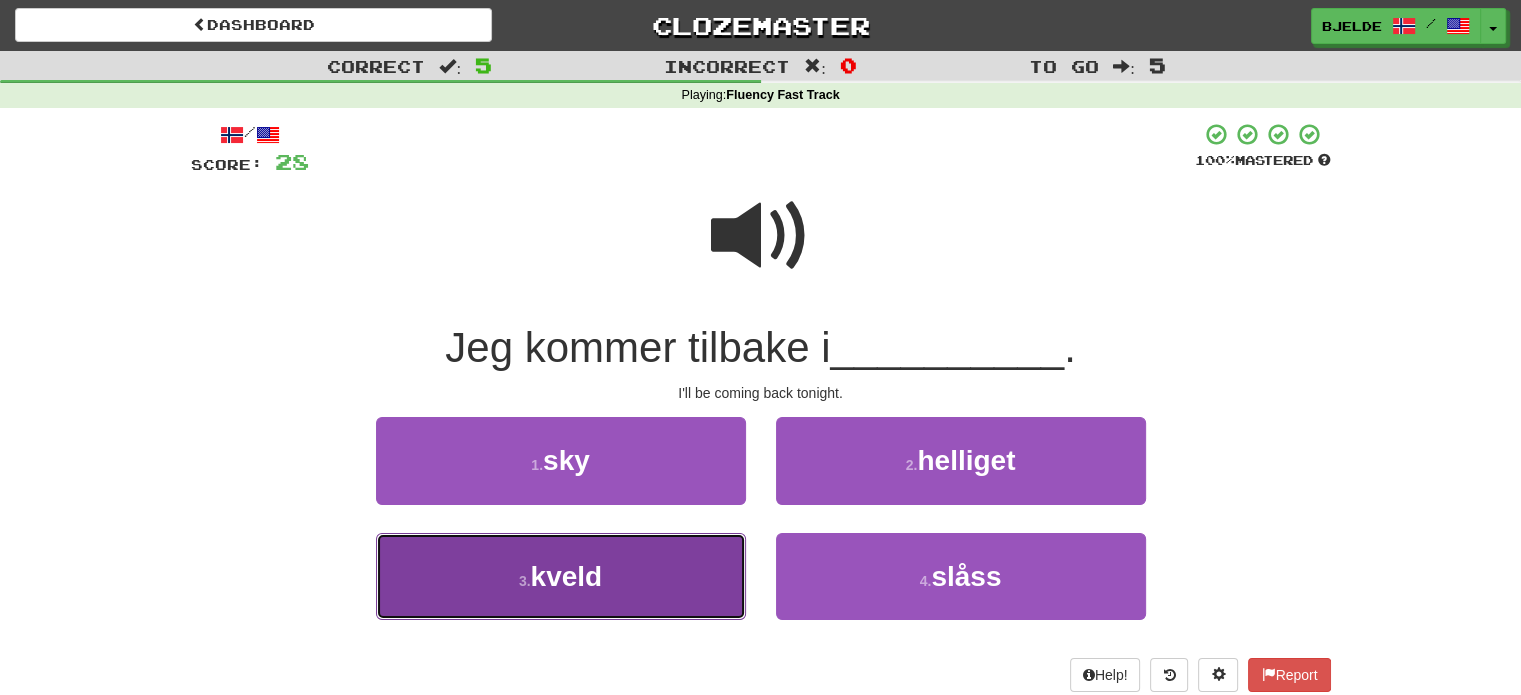 click on "3 .  kveld" at bounding box center [561, 576] 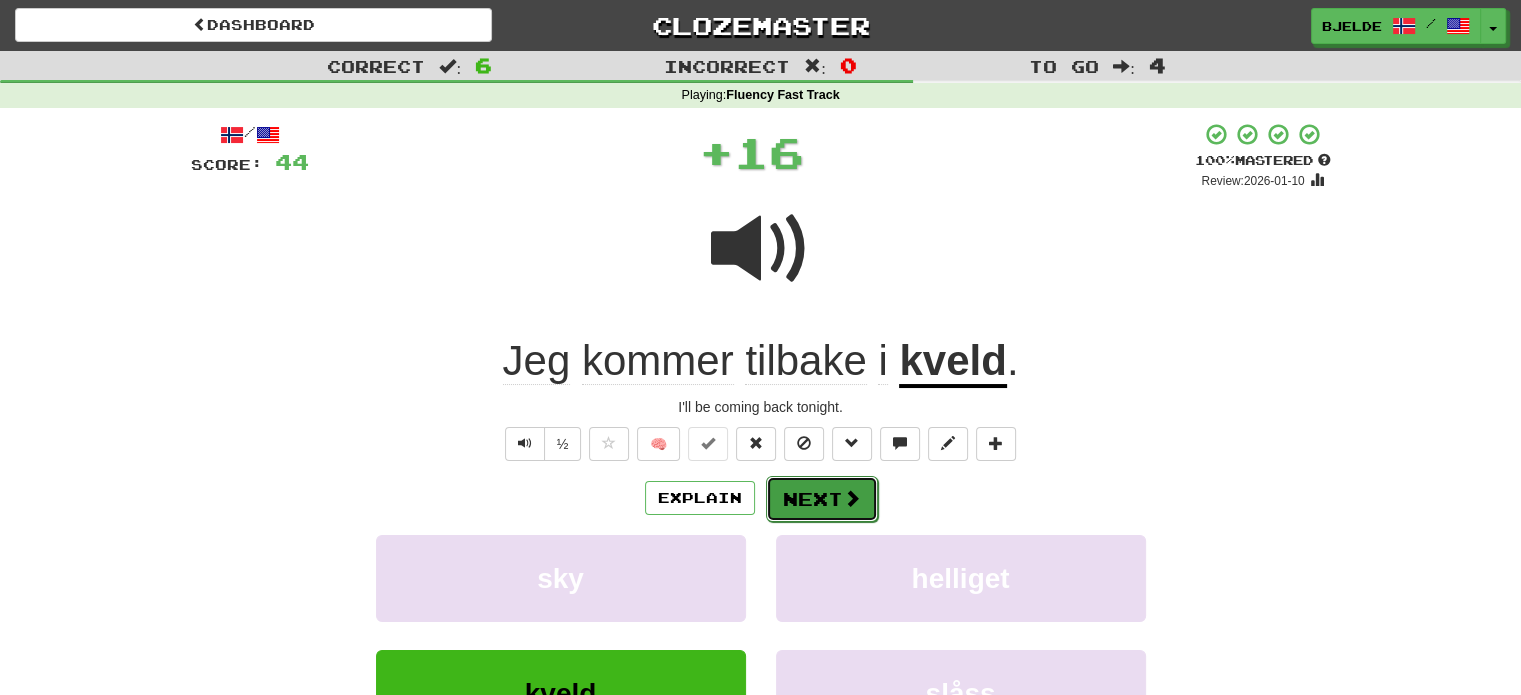 click on "Next" at bounding box center [822, 499] 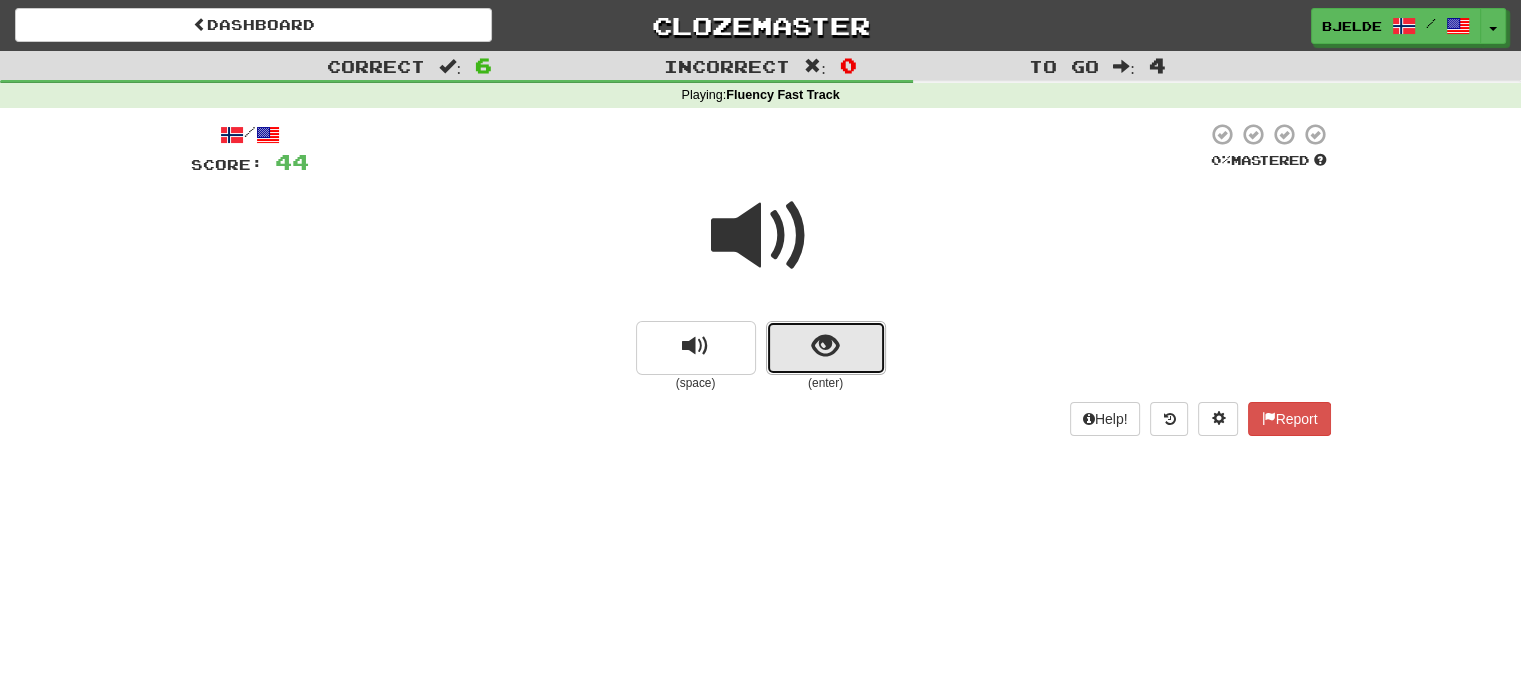 click at bounding box center (826, 348) 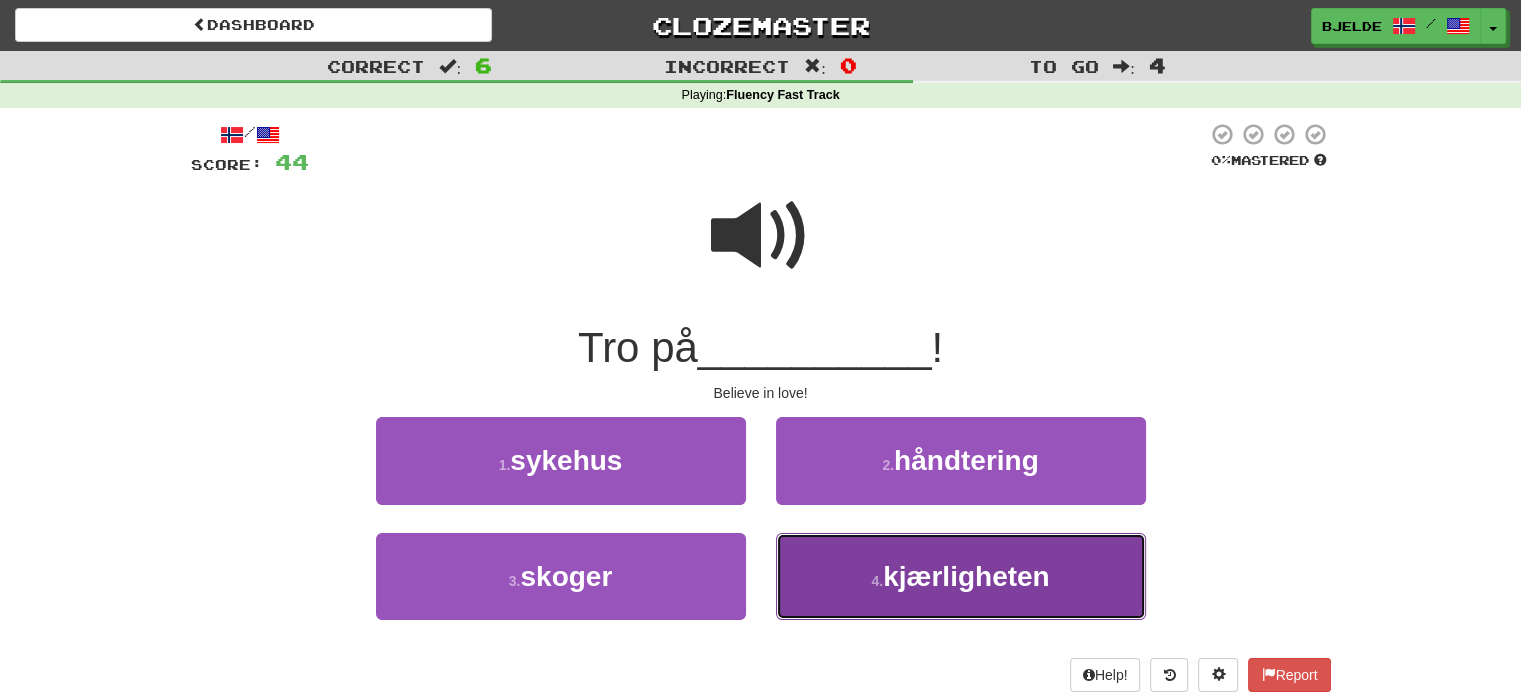 click on "4 .  kjærligheten" at bounding box center [961, 576] 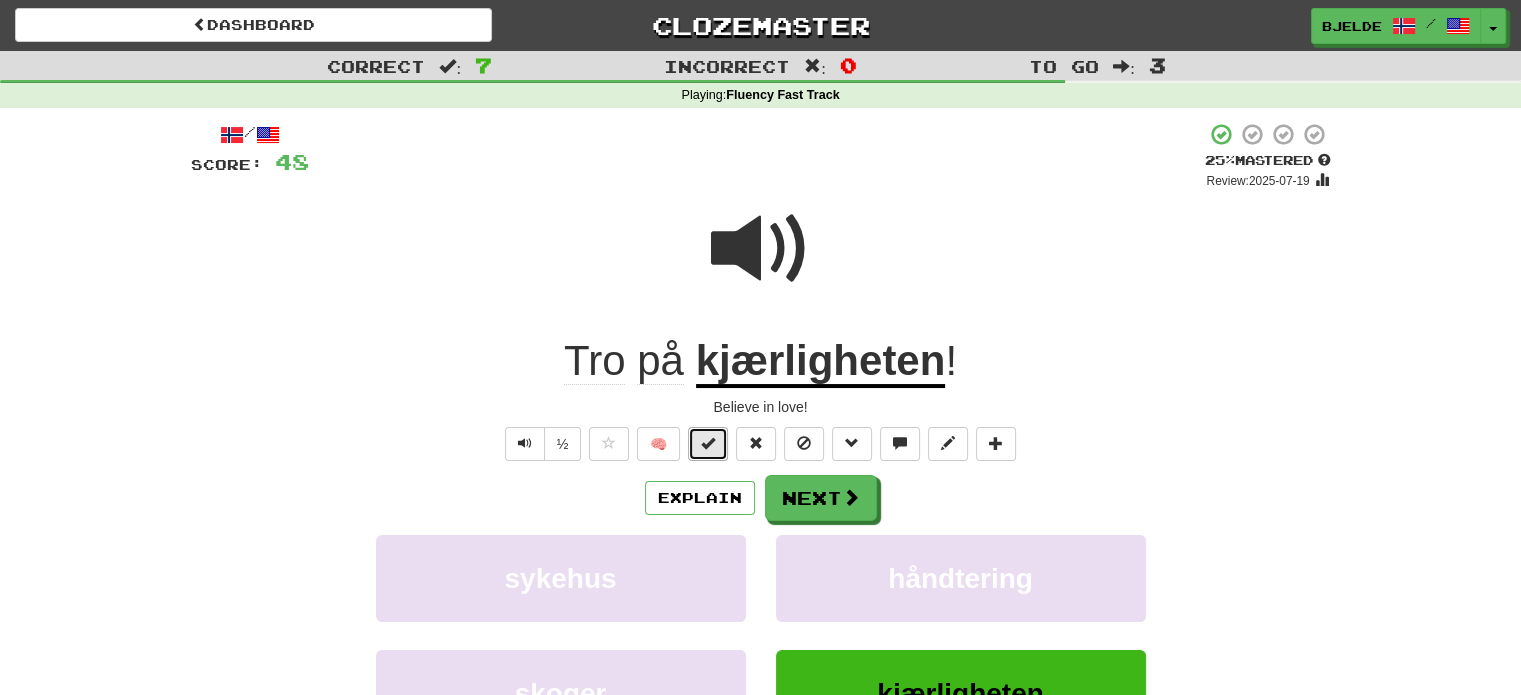 click at bounding box center (708, 443) 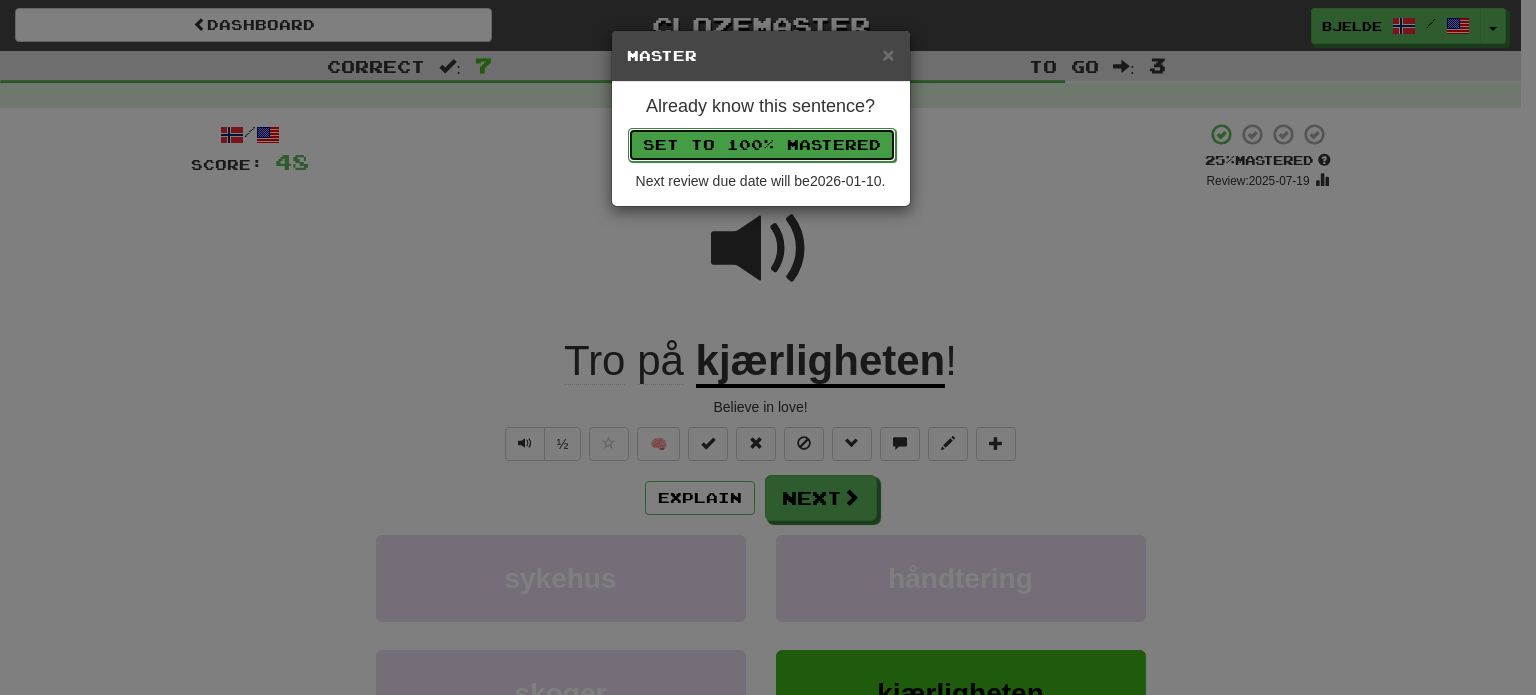 click on "Set to 100% Mastered" at bounding box center [762, 145] 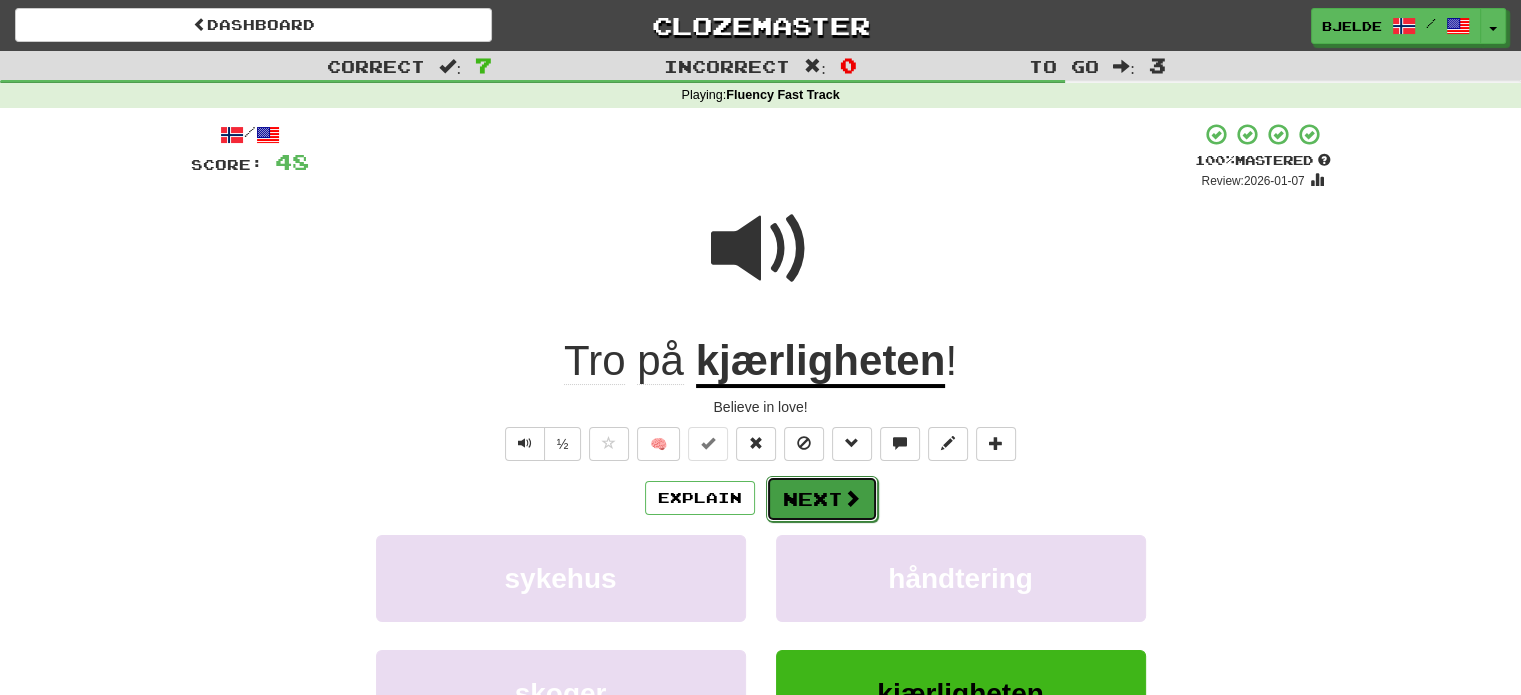 click on "Next" at bounding box center [822, 499] 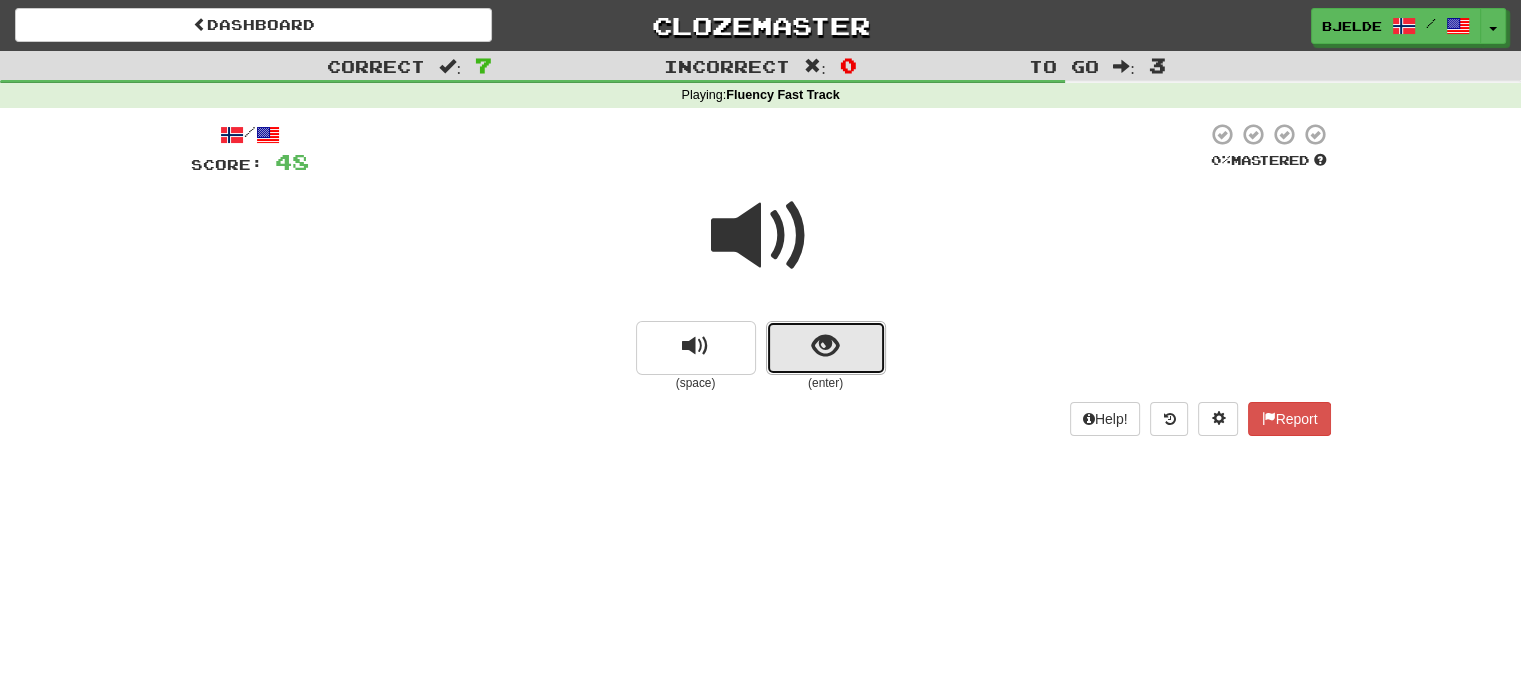 click at bounding box center [825, 346] 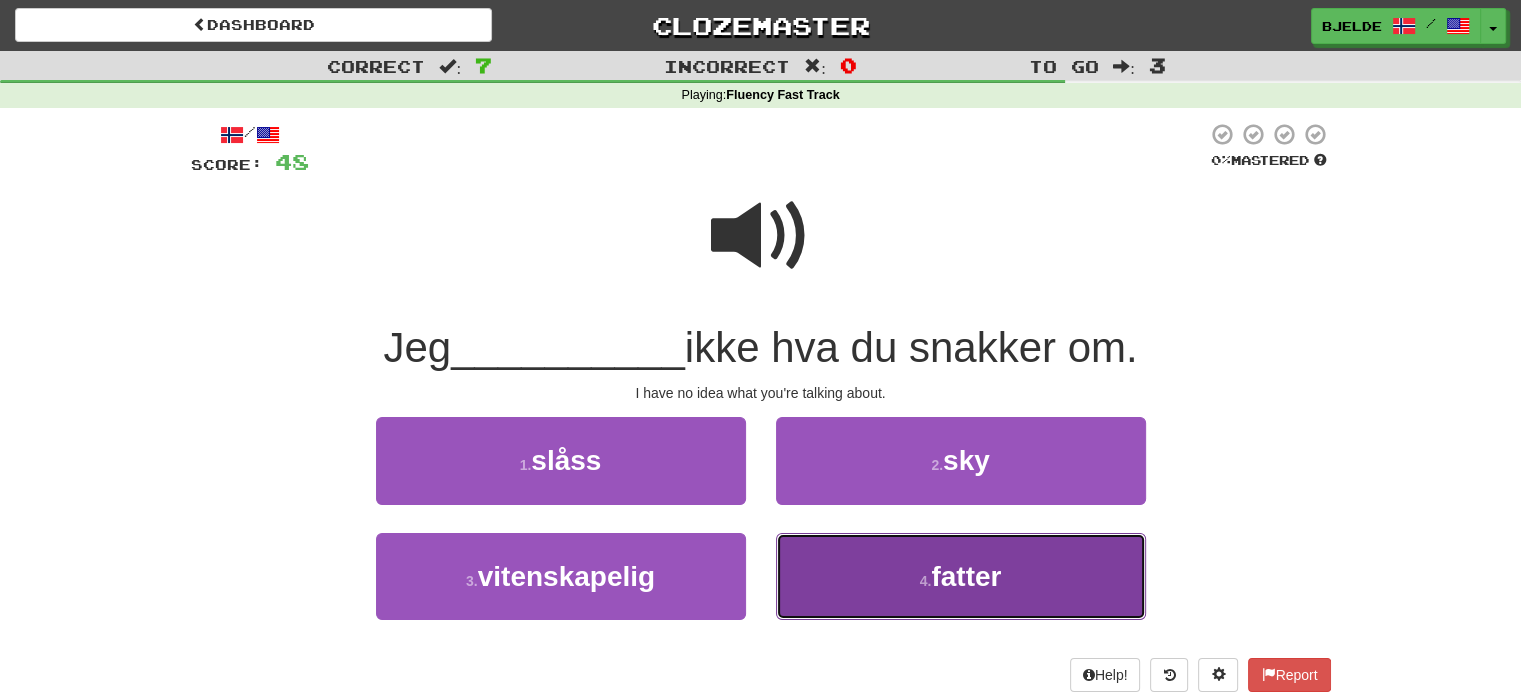 click on "4 .  fatter" at bounding box center [961, 576] 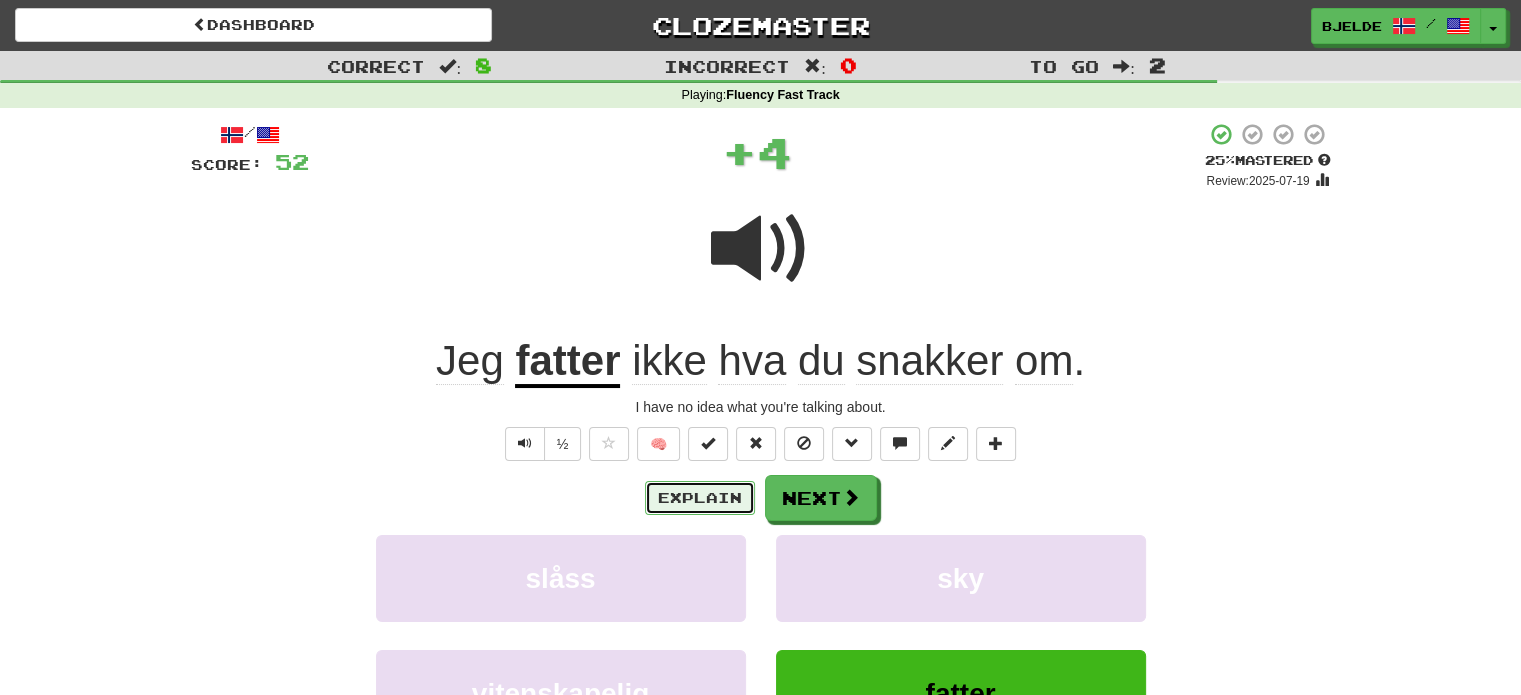 click on "Explain" at bounding box center (700, 498) 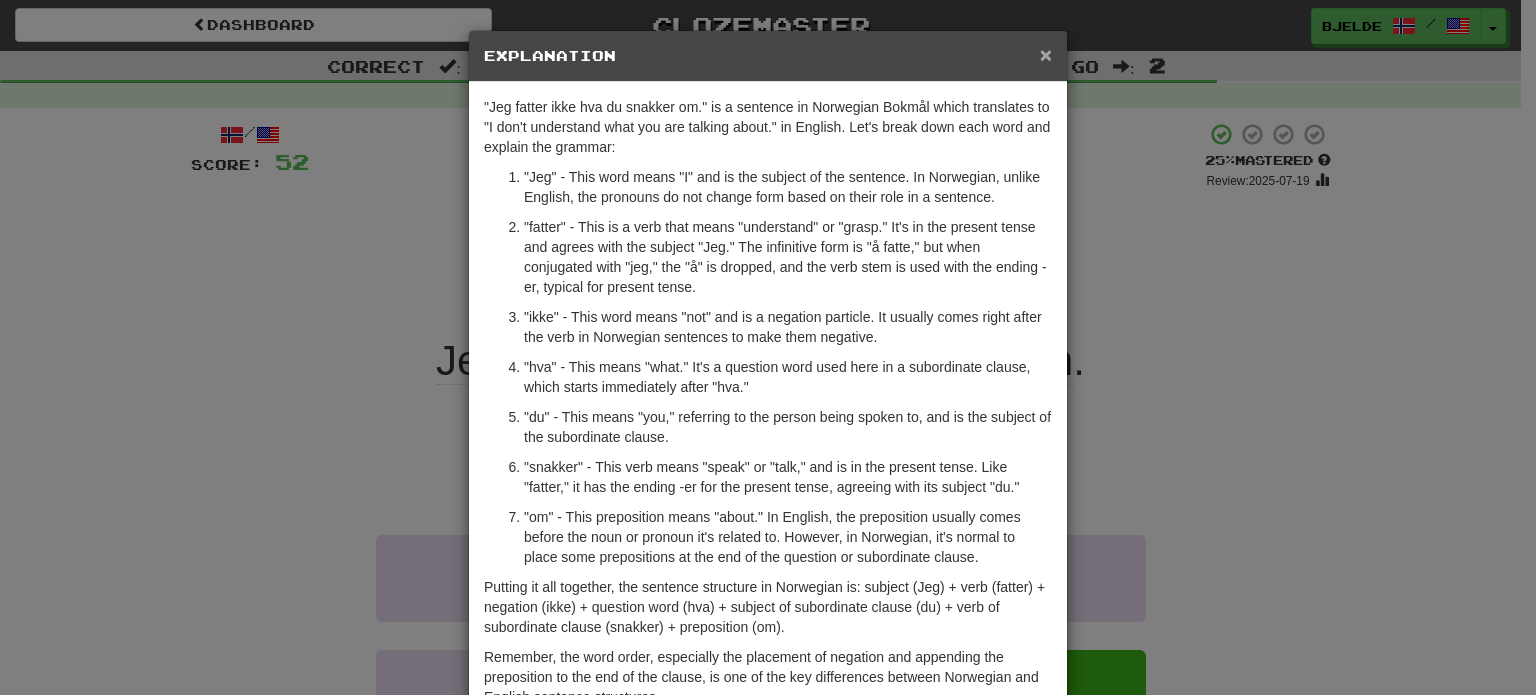 click on "×" at bounding box center [1046, 54] 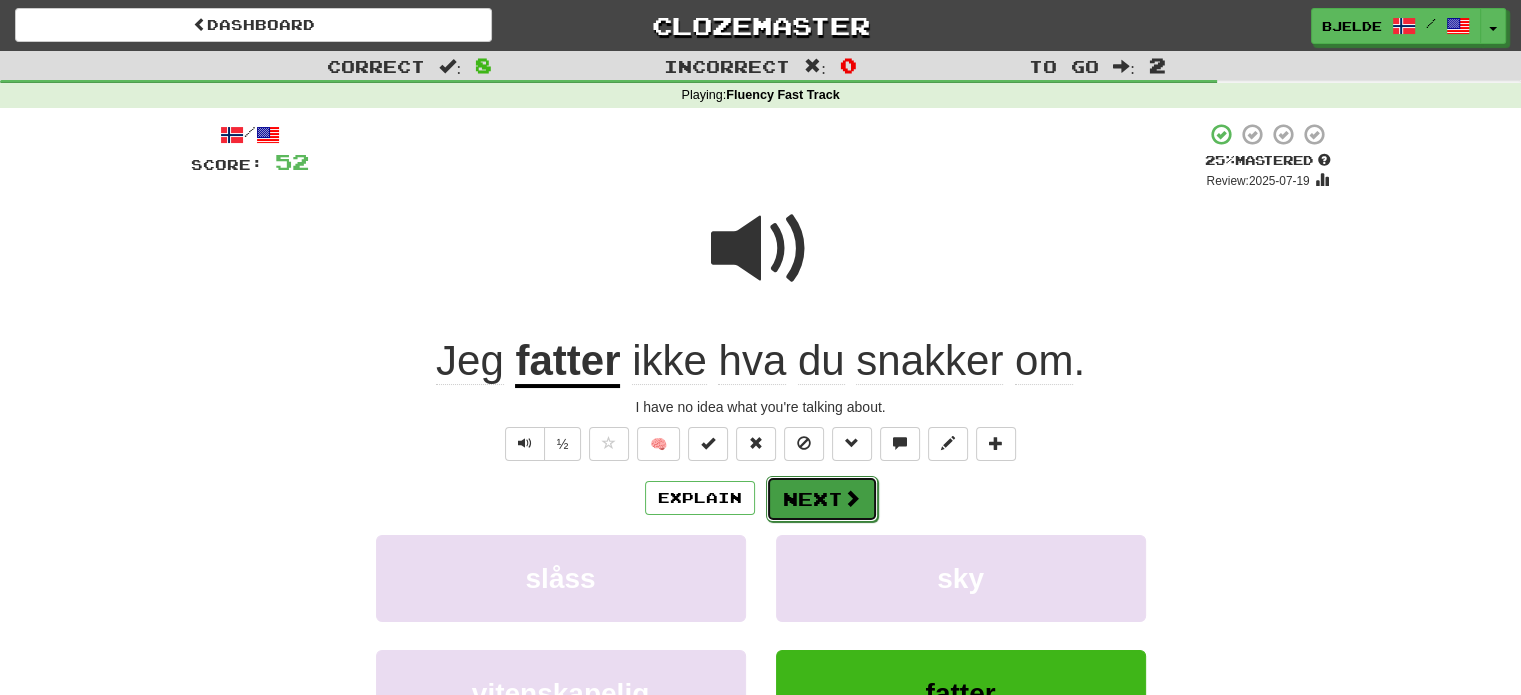 click on "Next" at bounding box center [822, 499] 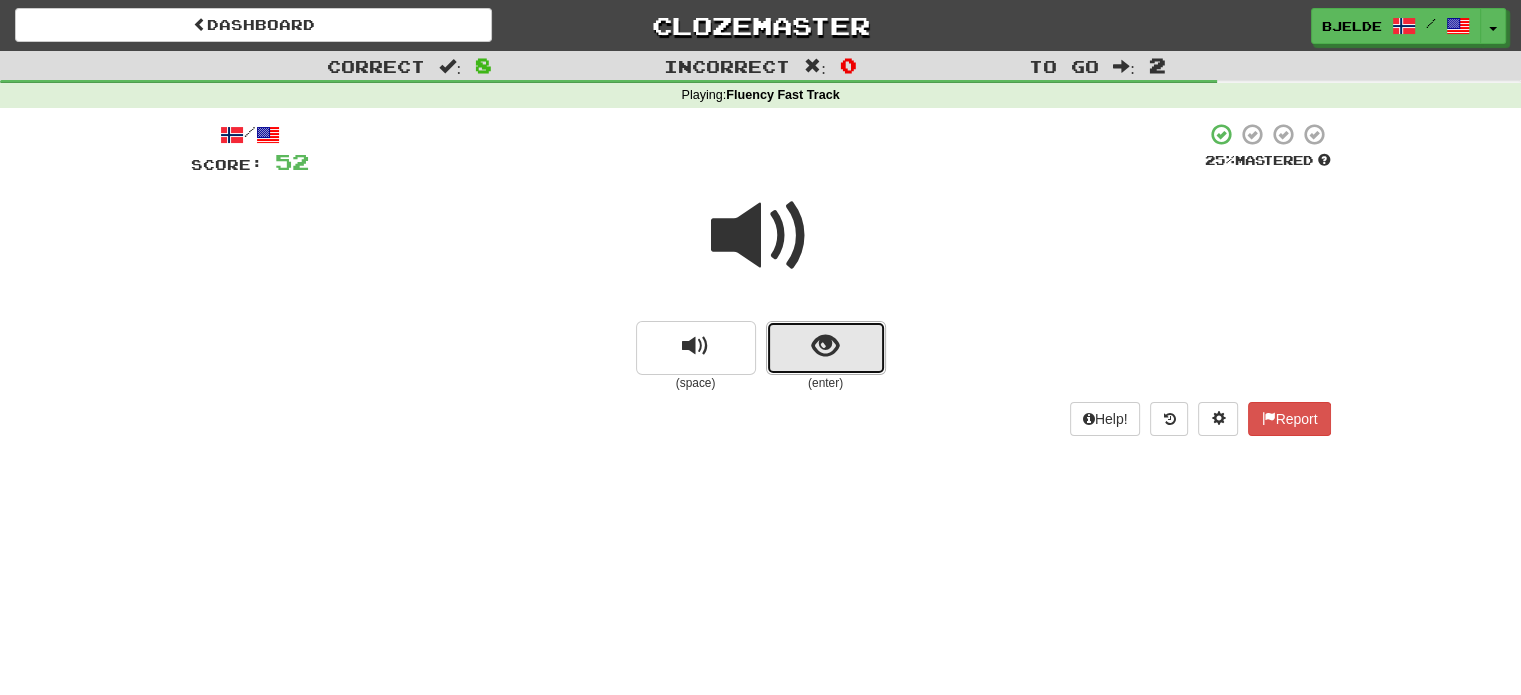 click at bounding box center [826, 348] 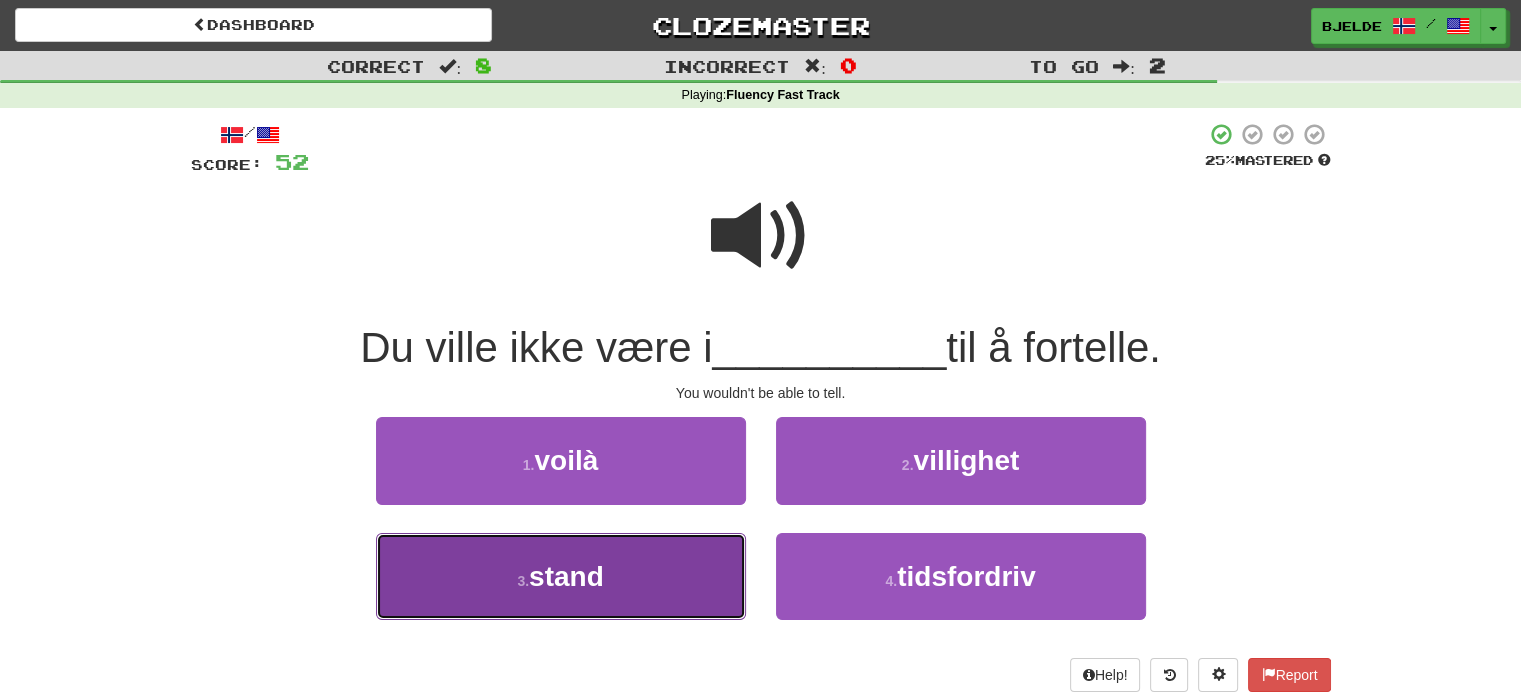 click on "3 .  stand" at bounding box center (561, 576) 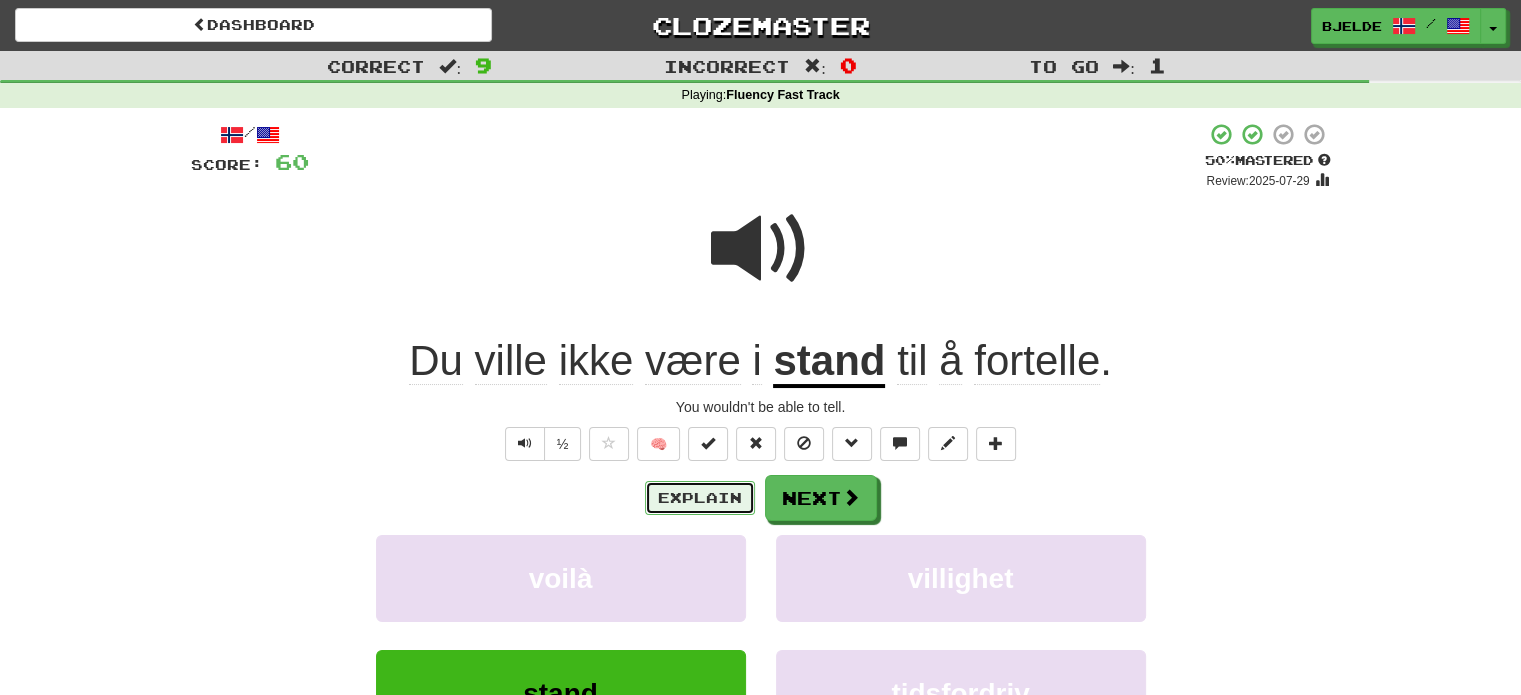 click on "Explain" at bounding box center [700, 498] 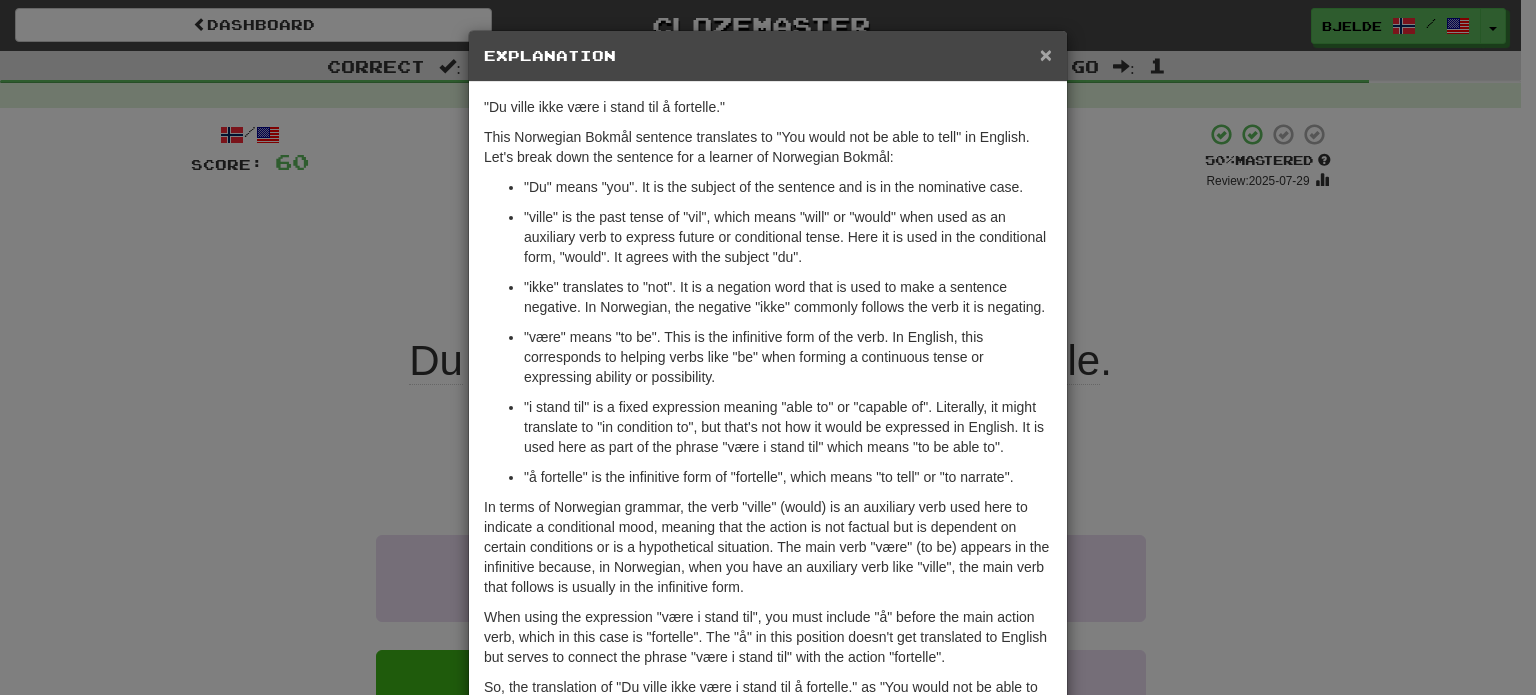 click on "×" at bounding box center (1046, 54) 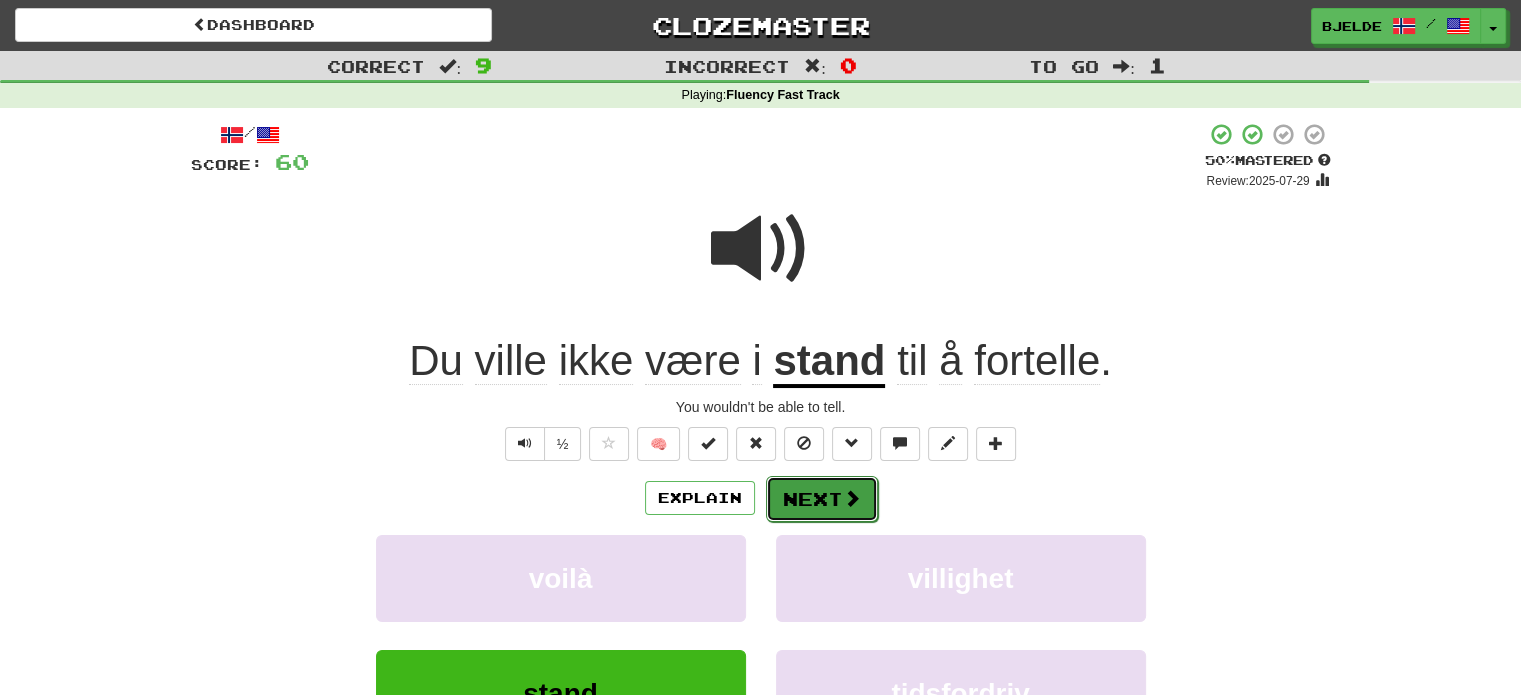 click on "Next" at bounding box center [822, 499] 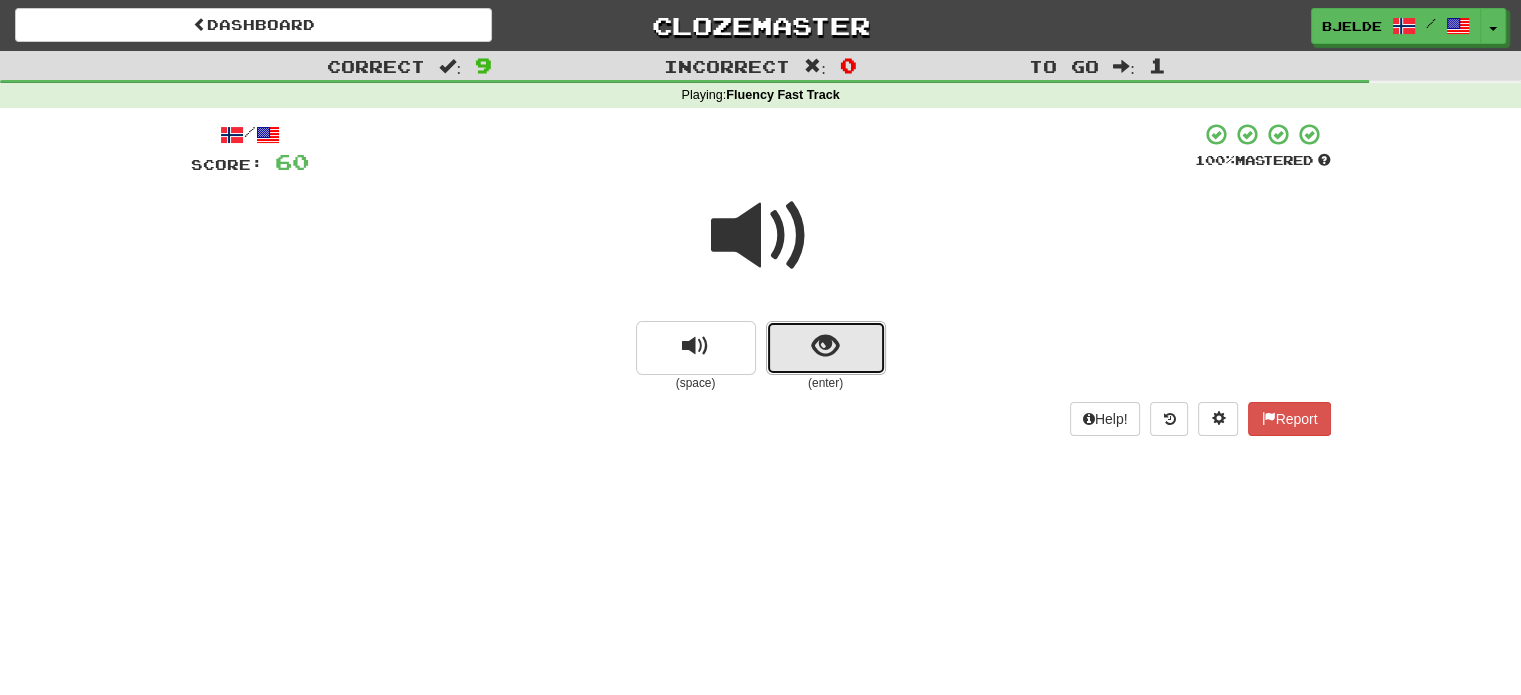 click at bounding box center [826, 348] 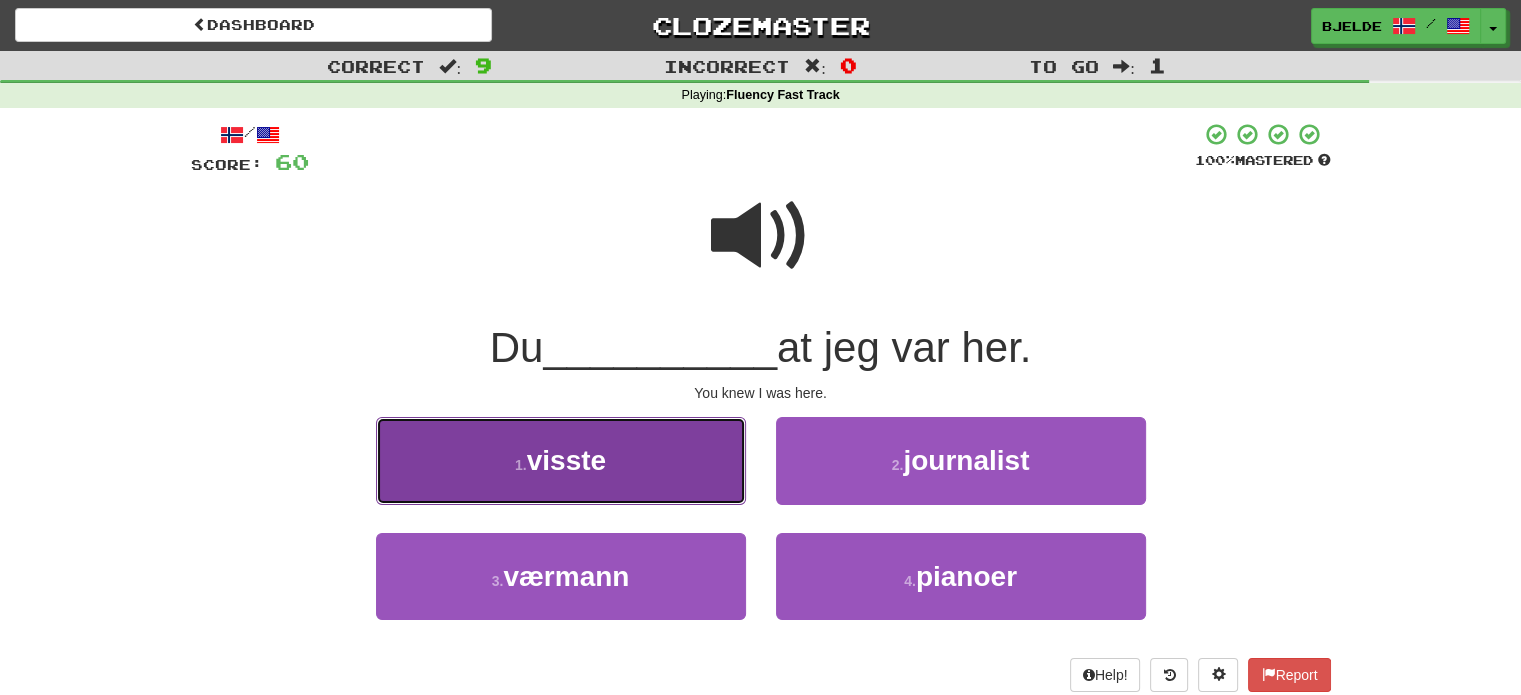 click on "1 .  visste" at bounding box center (561, 460) 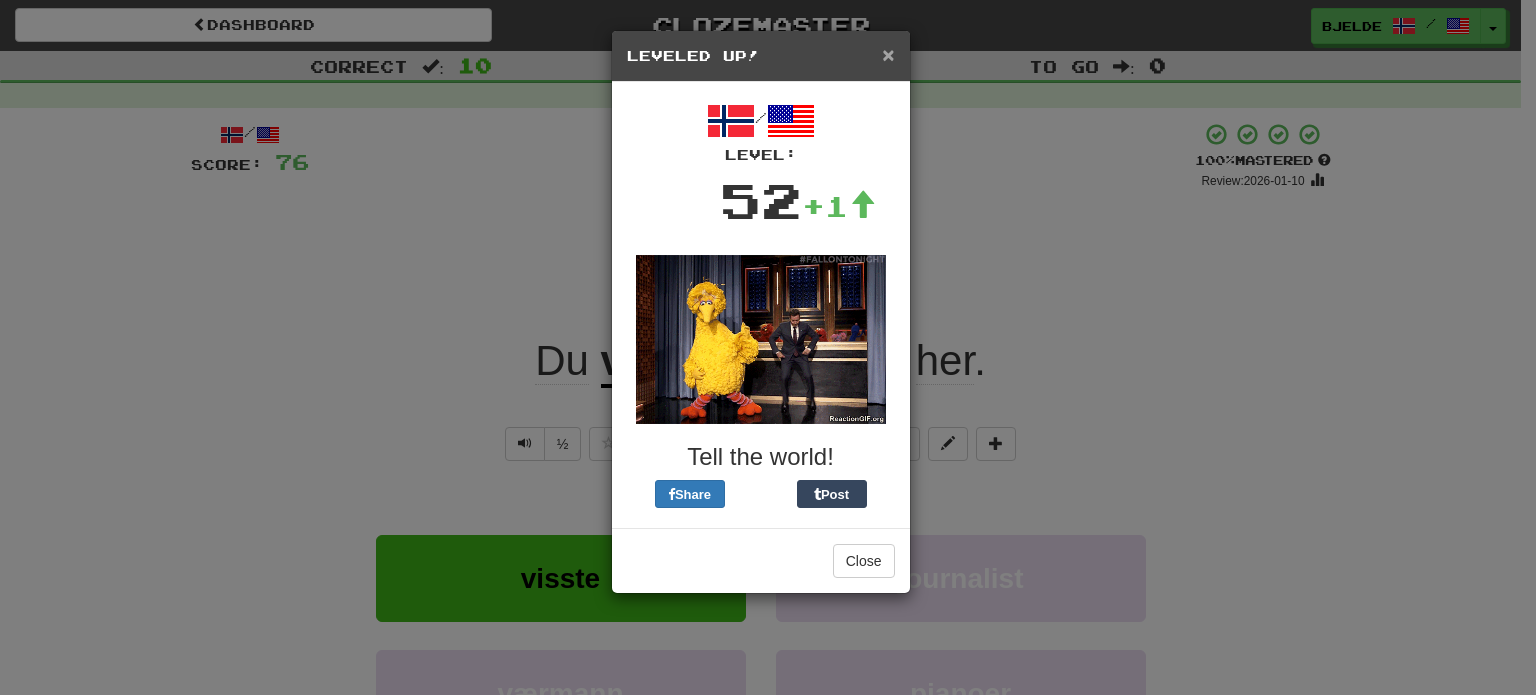 click on "×" at bounding box center (888, 54) 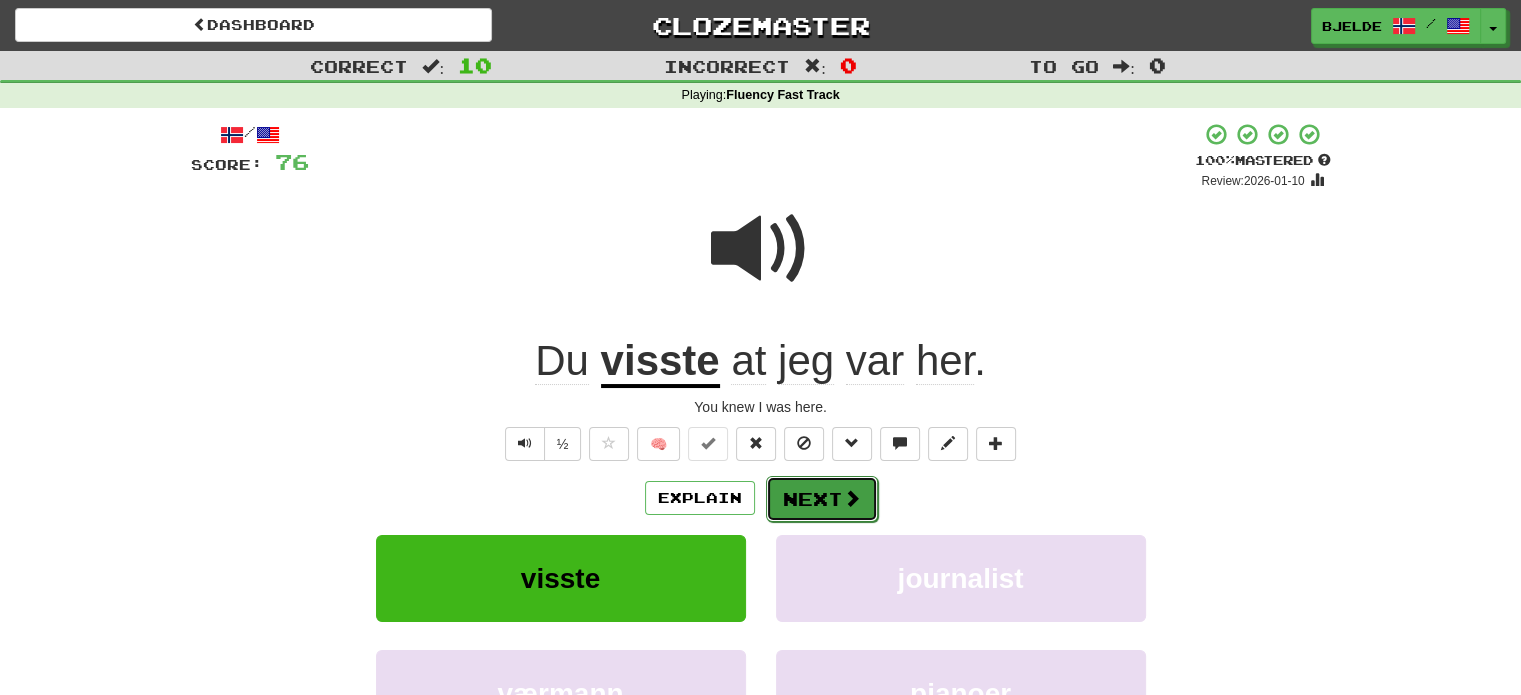 click on "Next" at bounding box center (822, 499) 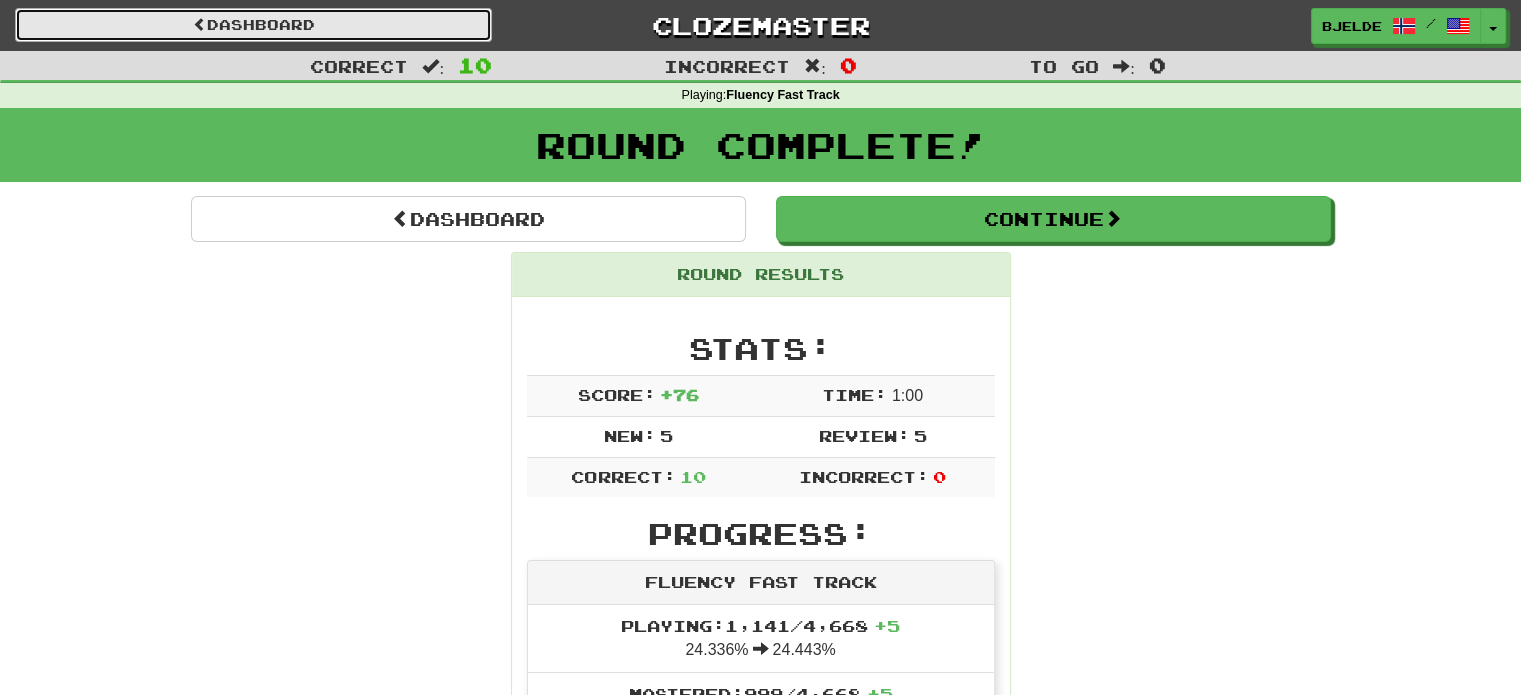 click on "Dashboard" at bounding box center (253, 25) 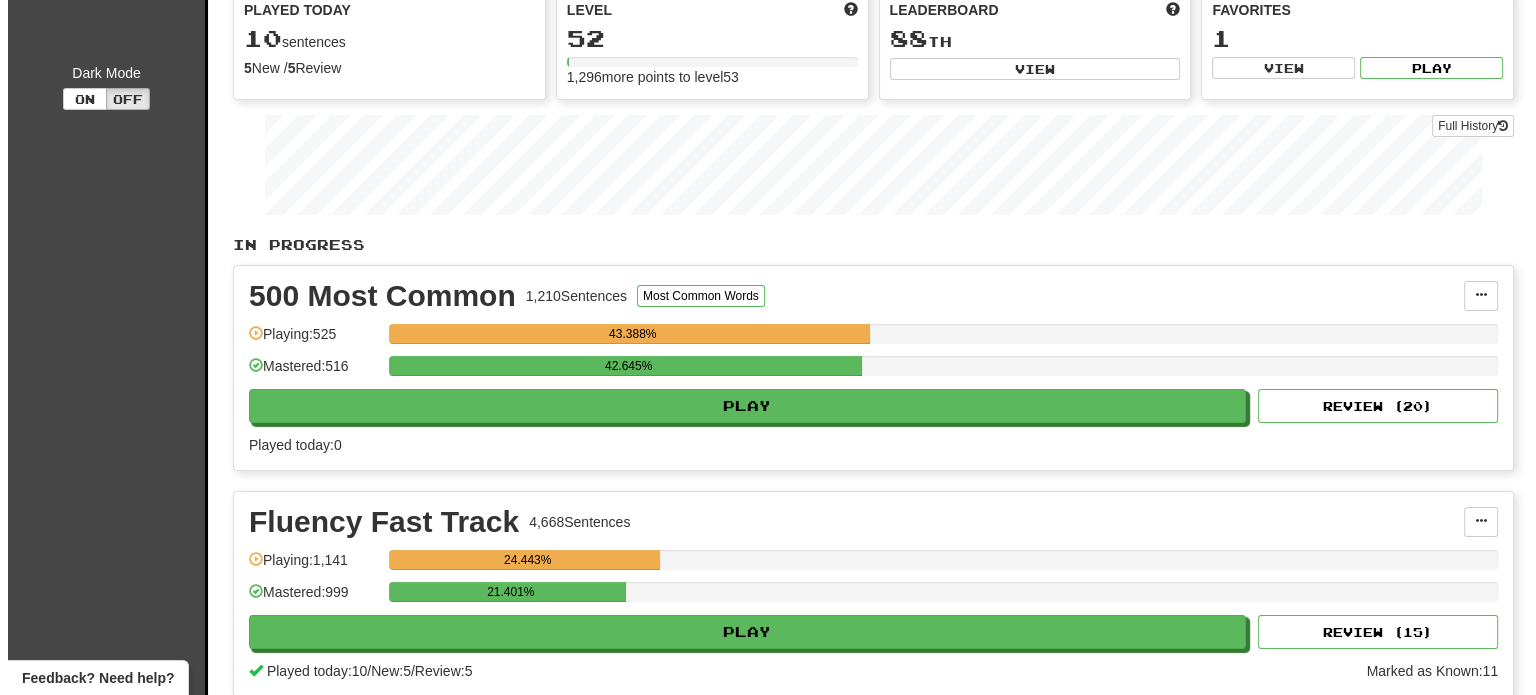 scroll, scrollTop: 199, scrollLeft: 0, axis: vertical 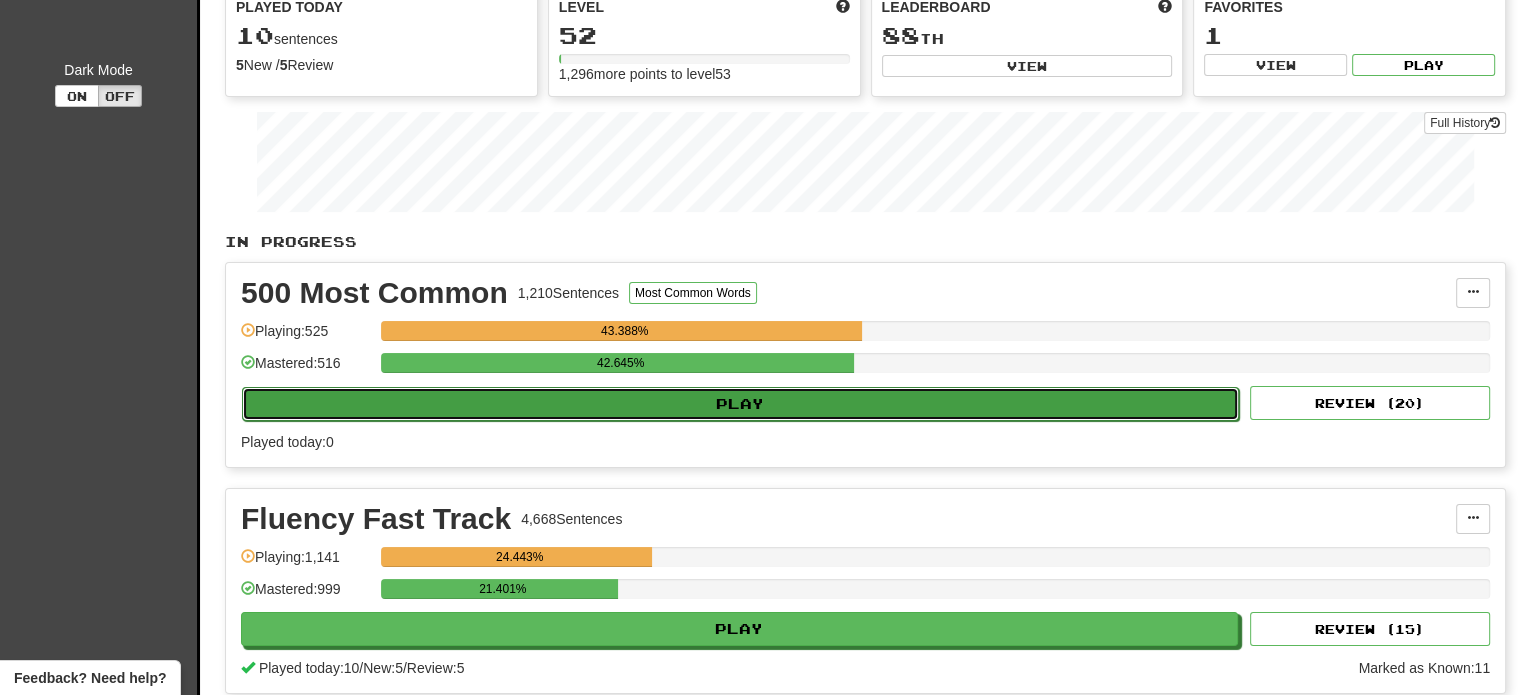 click on "Play" at bounding box center [740, 404] 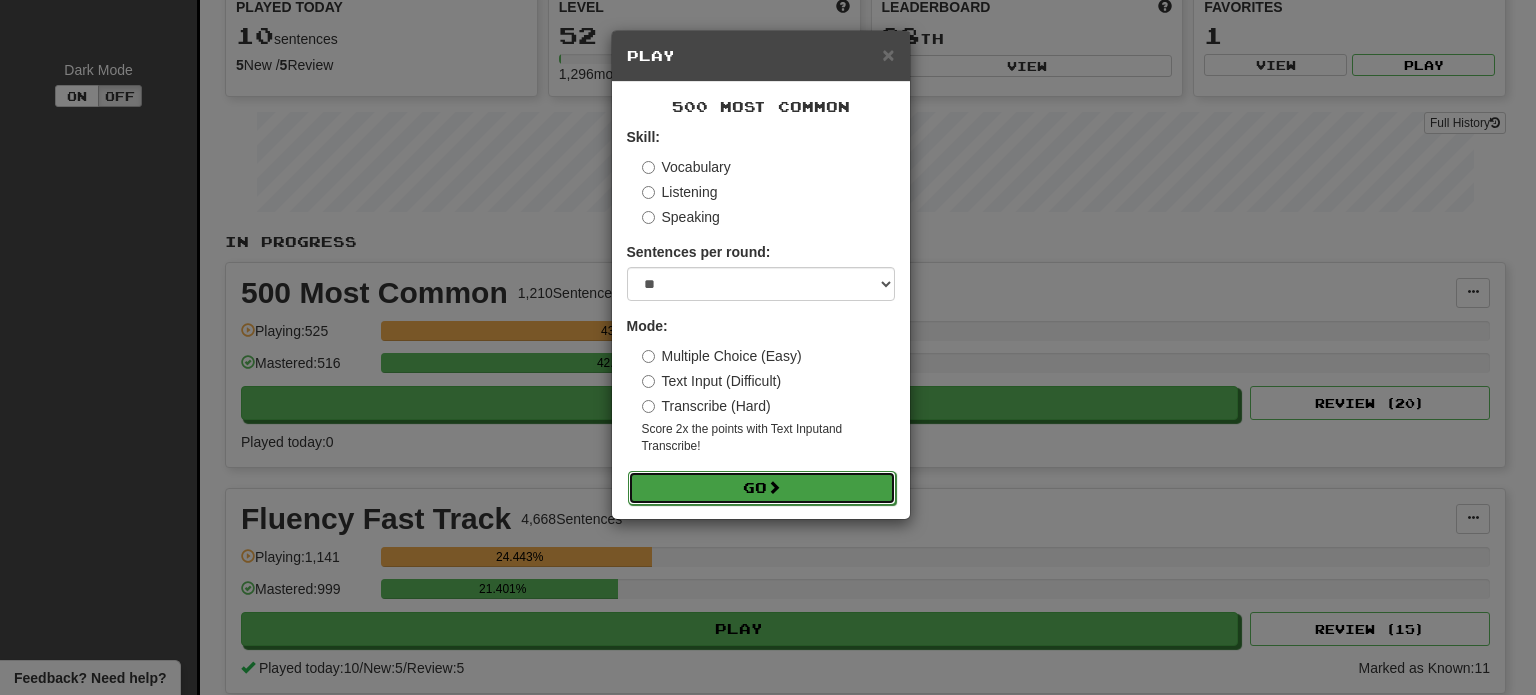 click on "Go" at bounding box center [762, 488] 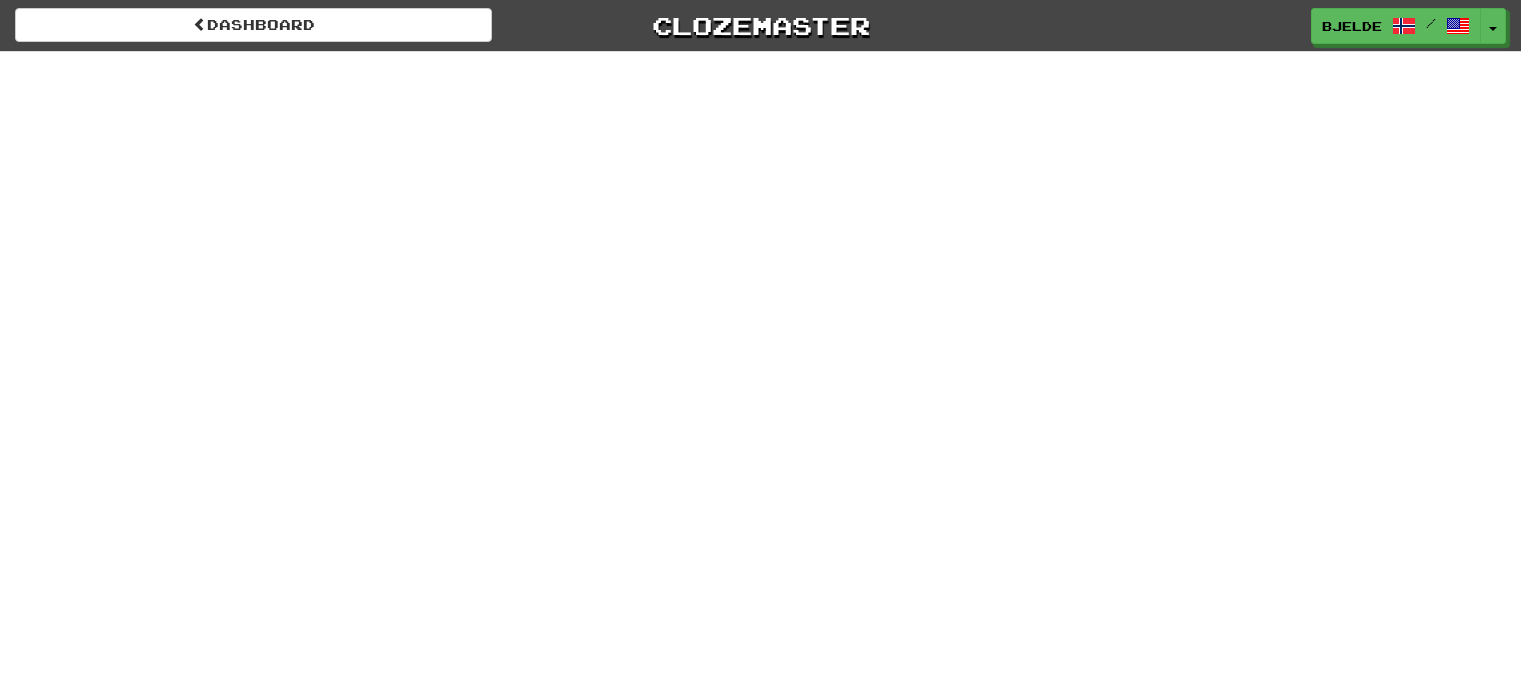 scroll, scrollTop: 0, scrollLeft: 0, axis: both 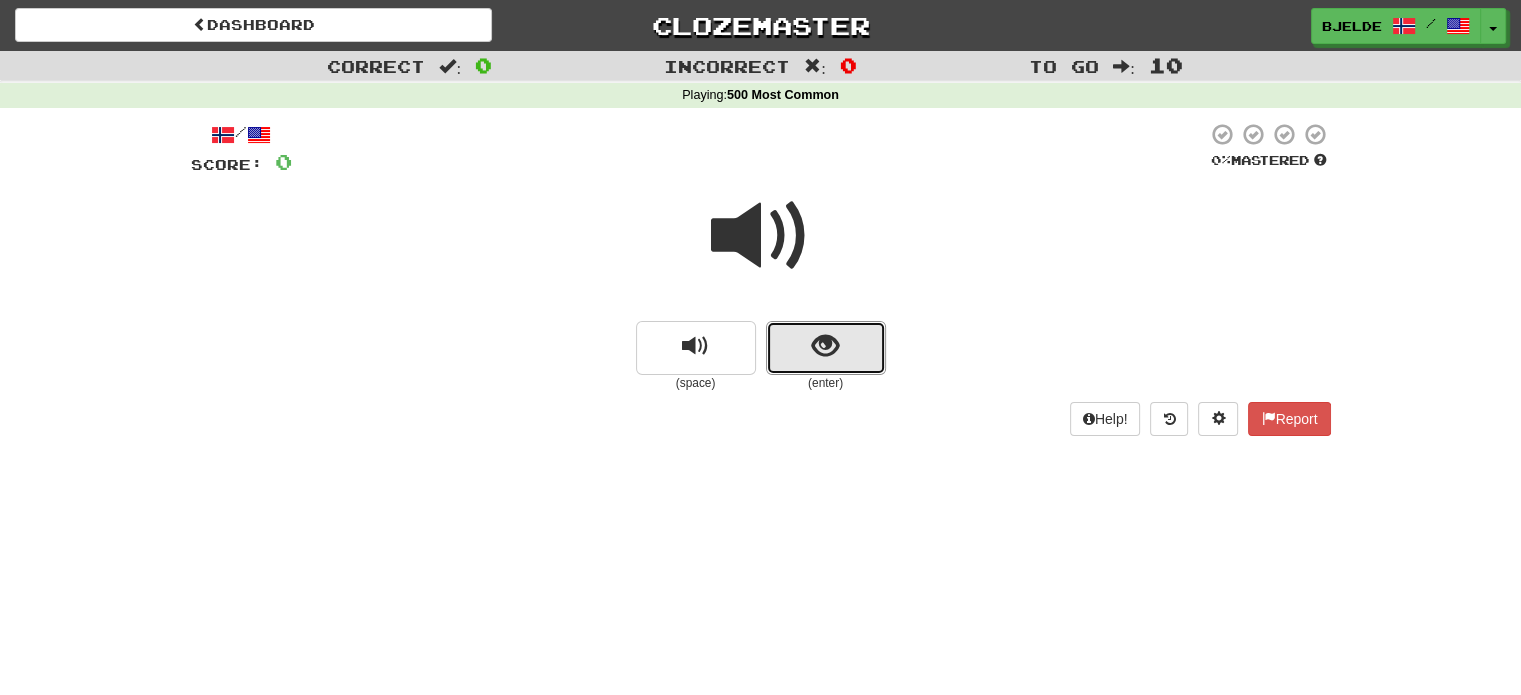 click at bounding box center [825, 346] 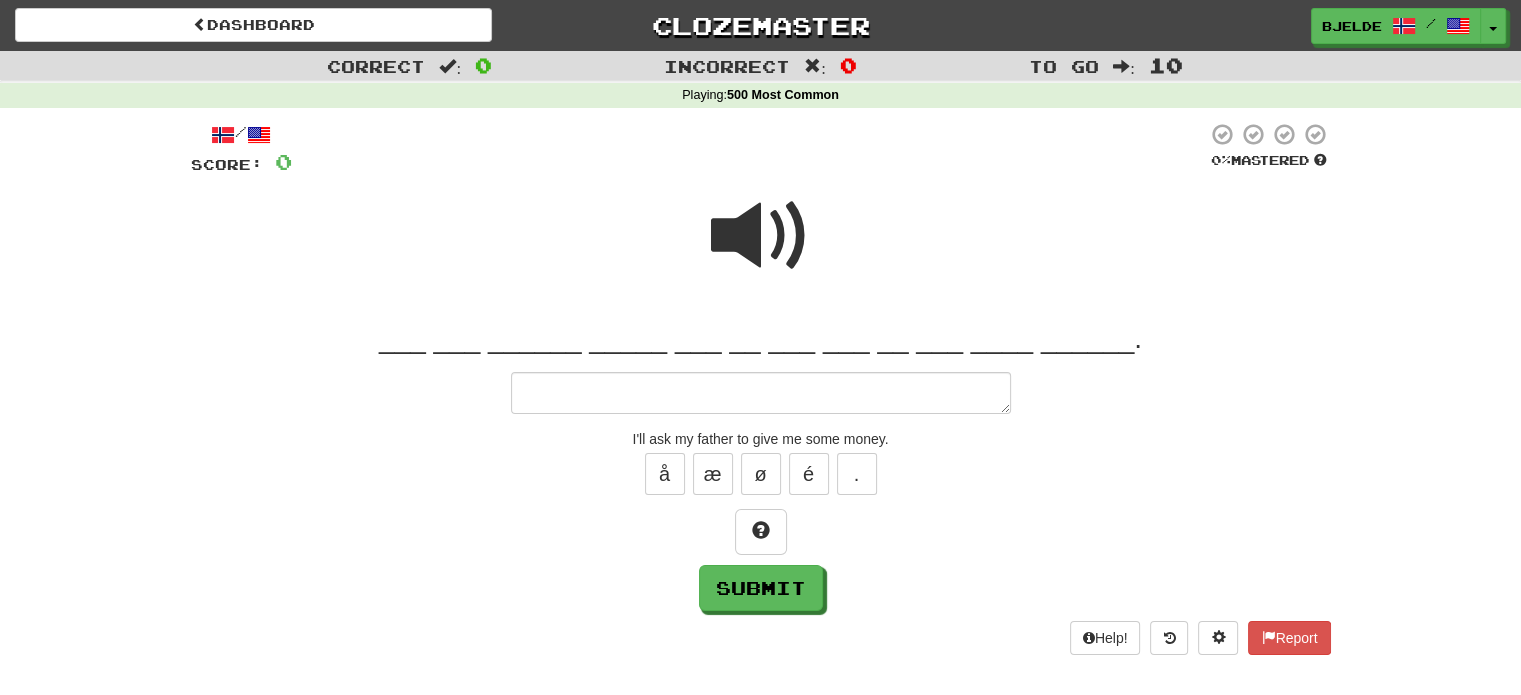 type on "*" 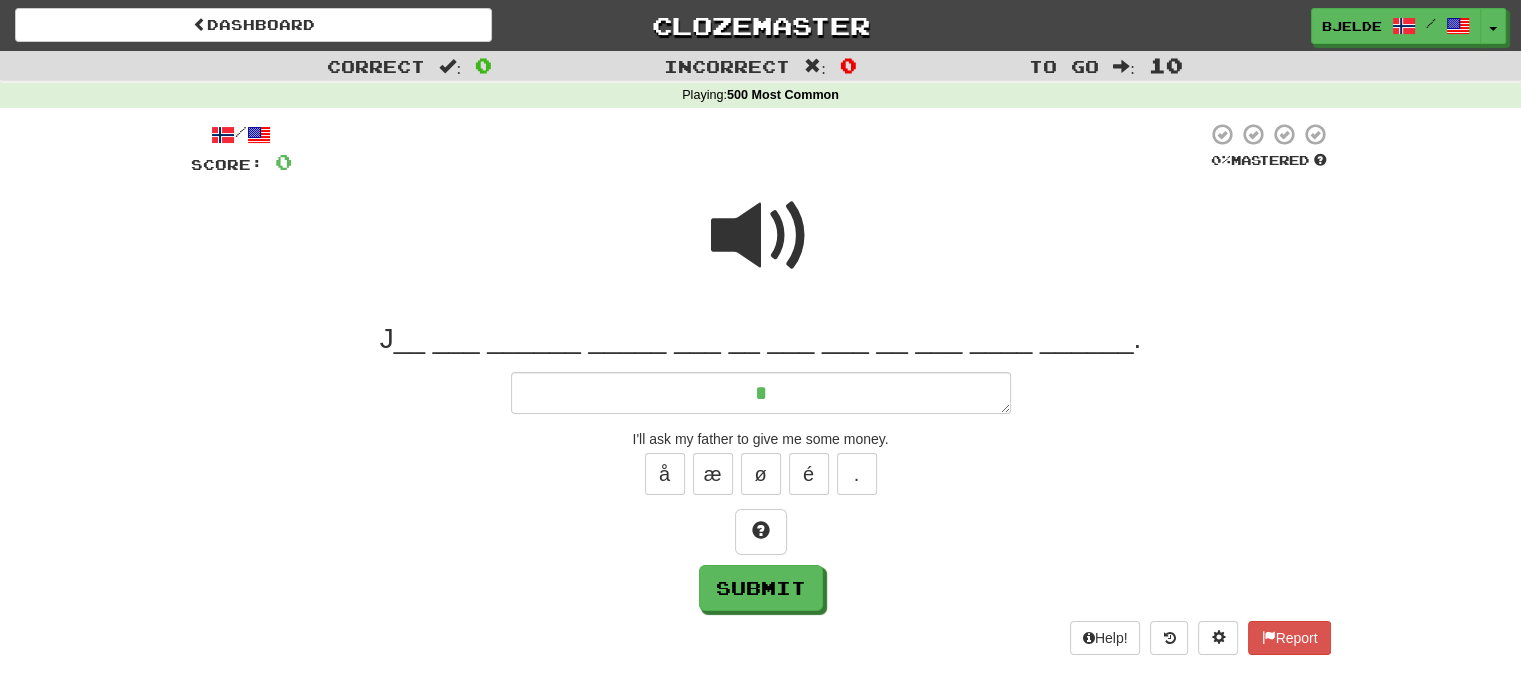 type on "*" 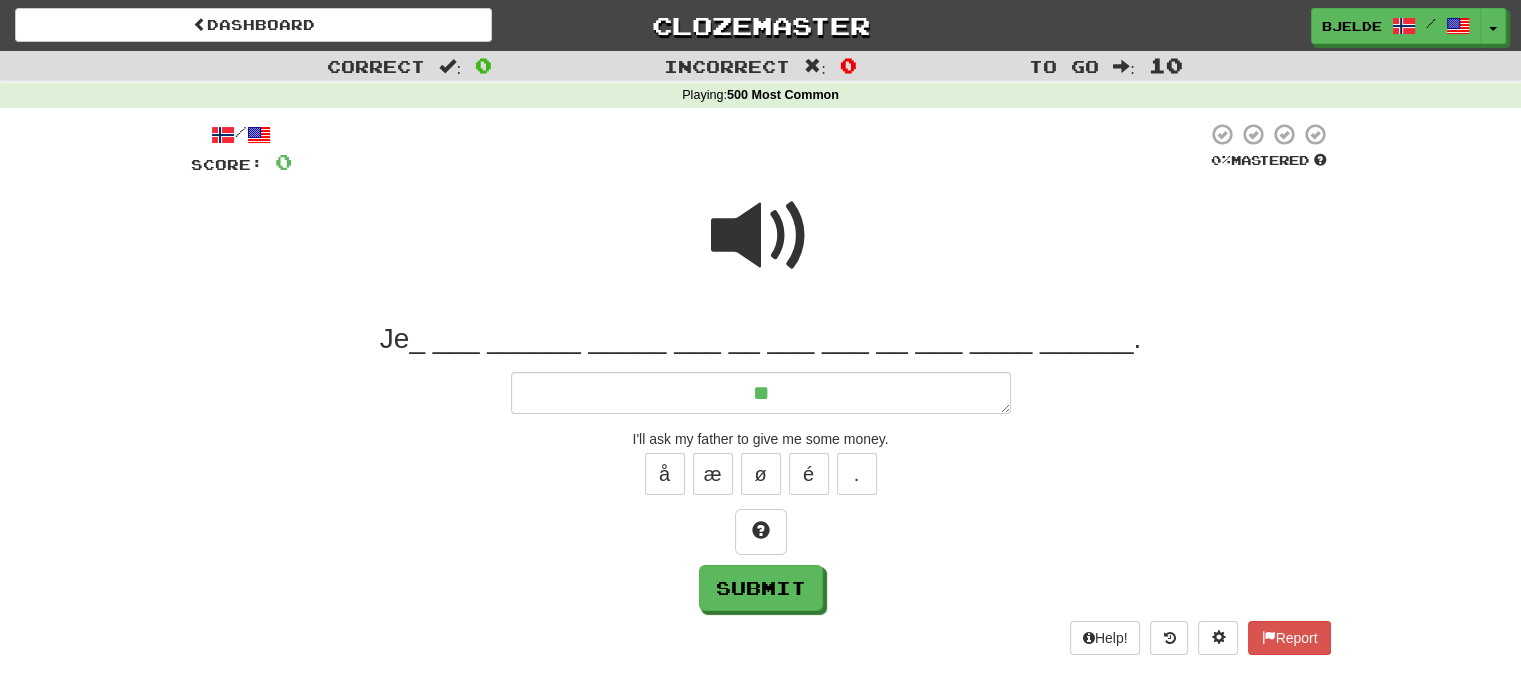 type on "*" 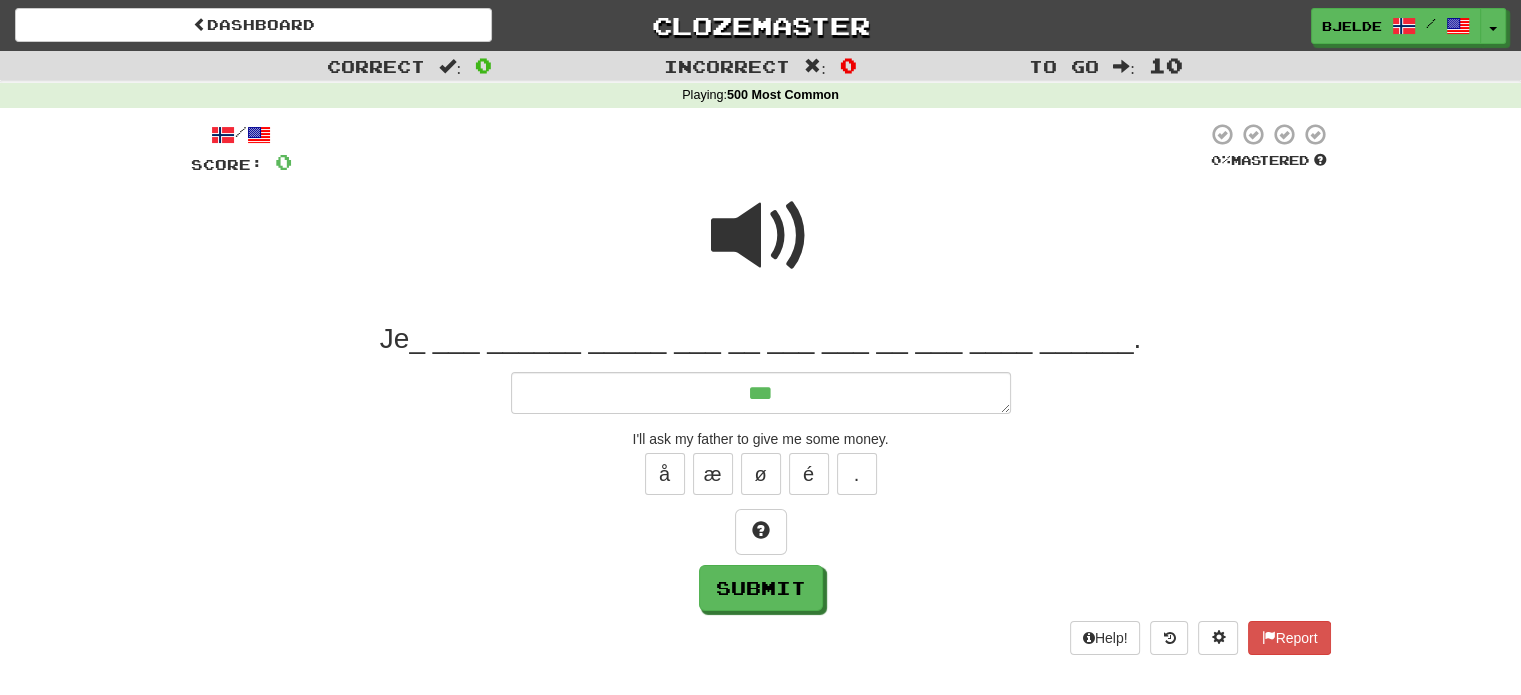 type on "*" 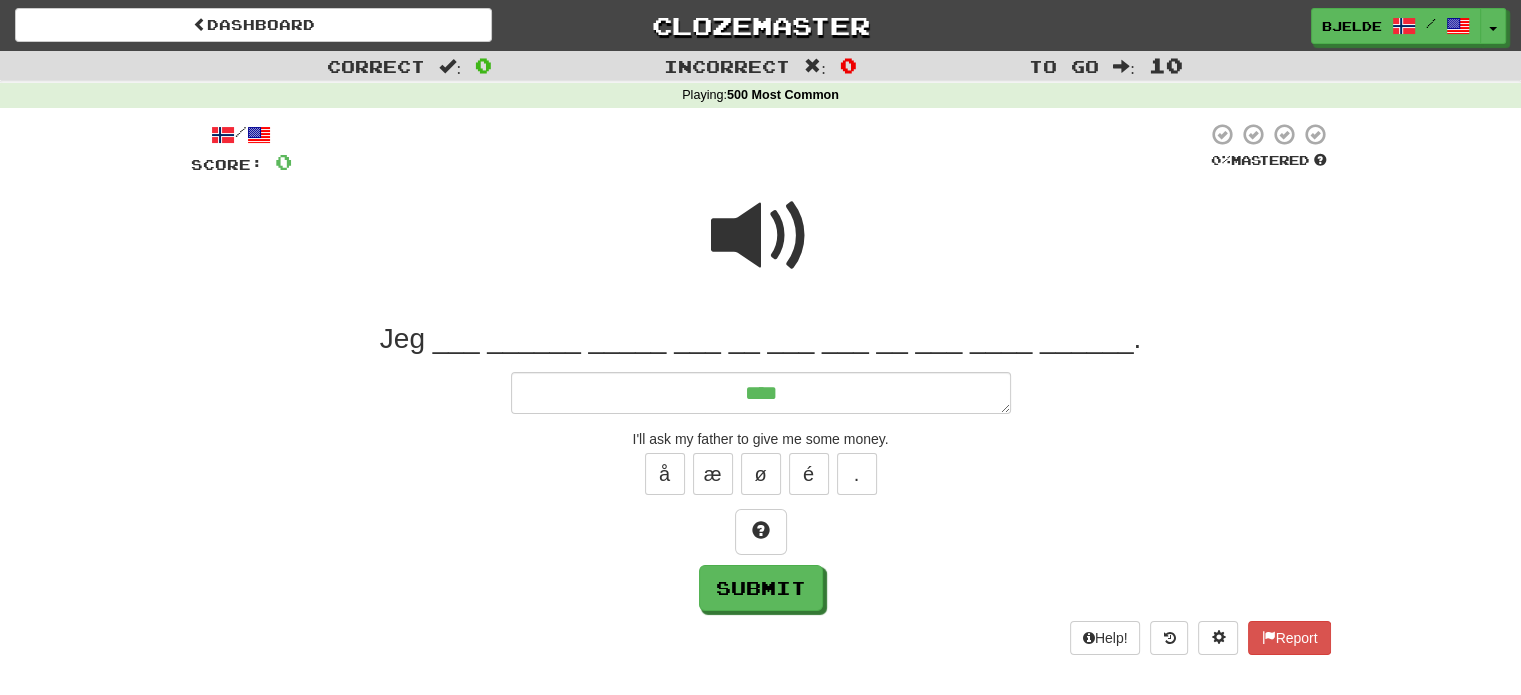 type on "*" 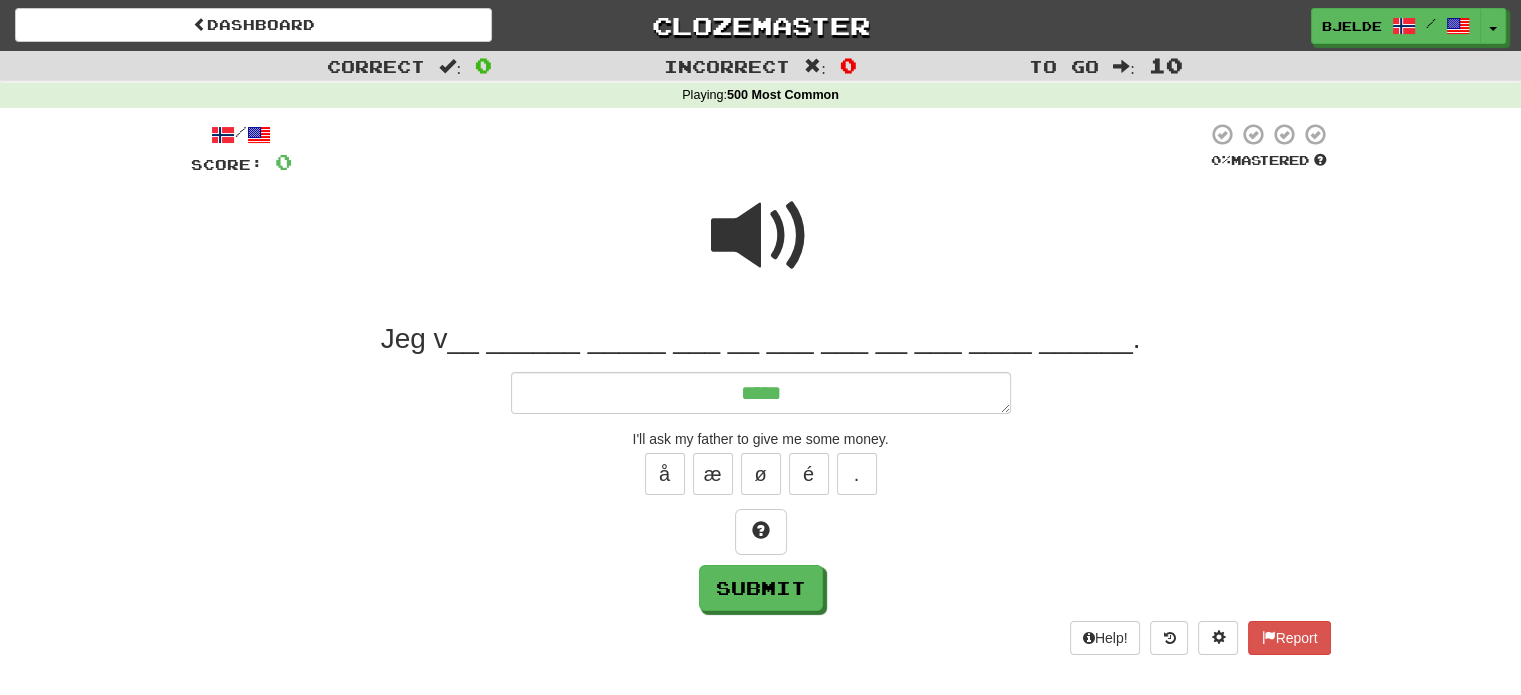 type on "******" 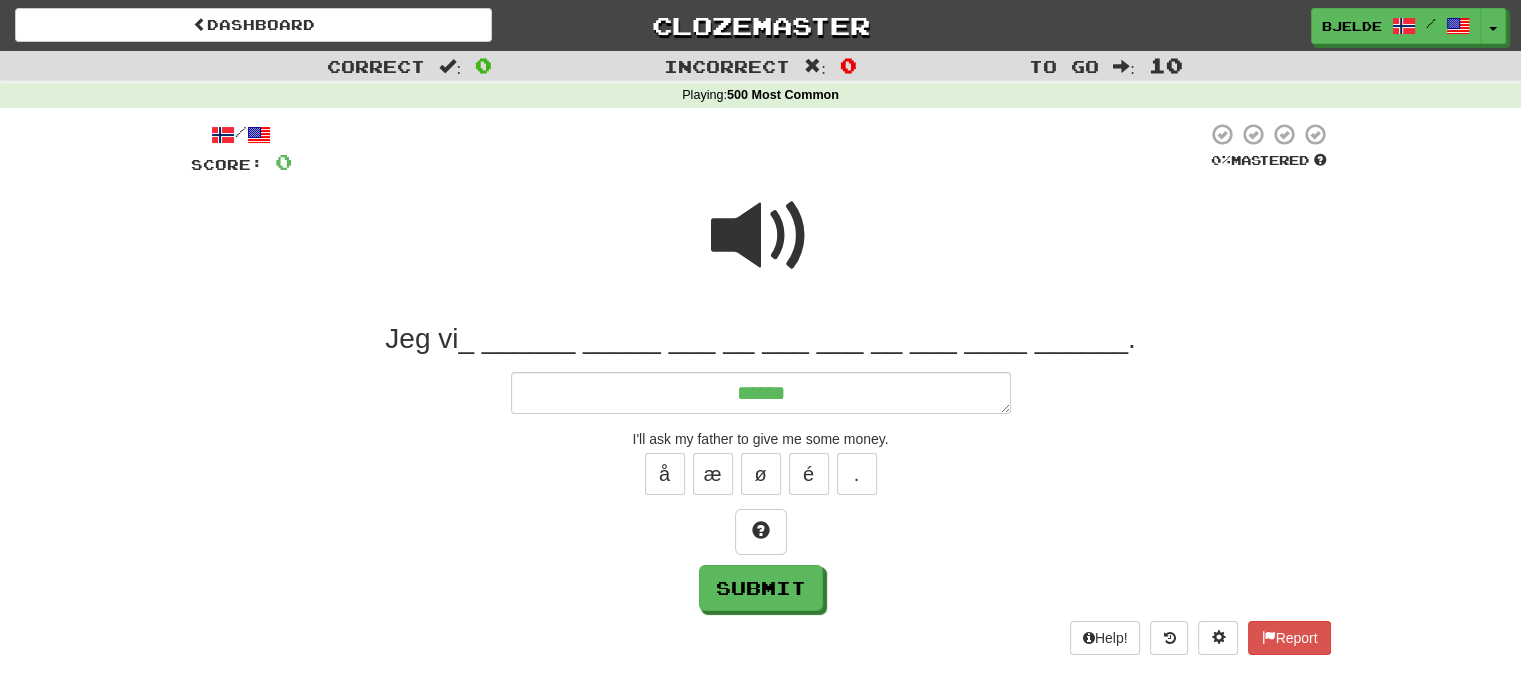 type on "*" 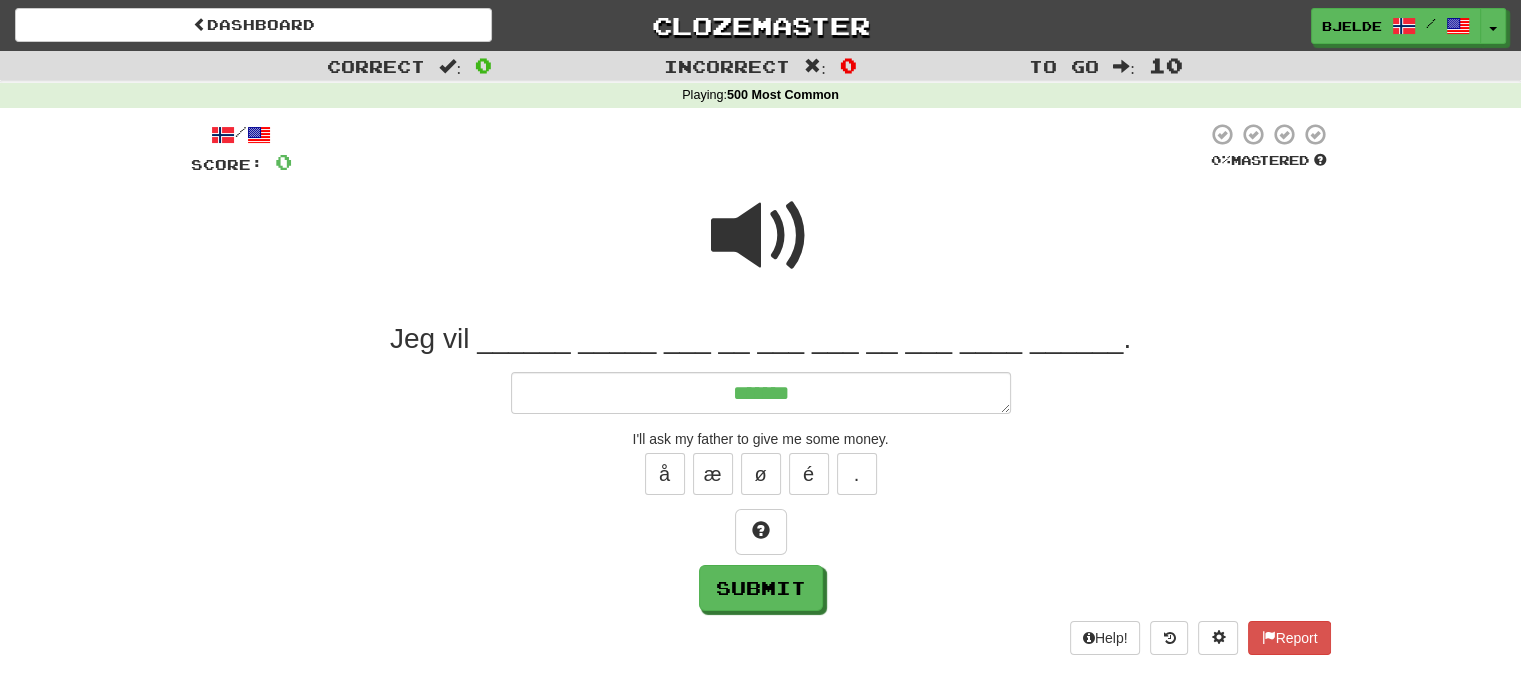 type on "*" 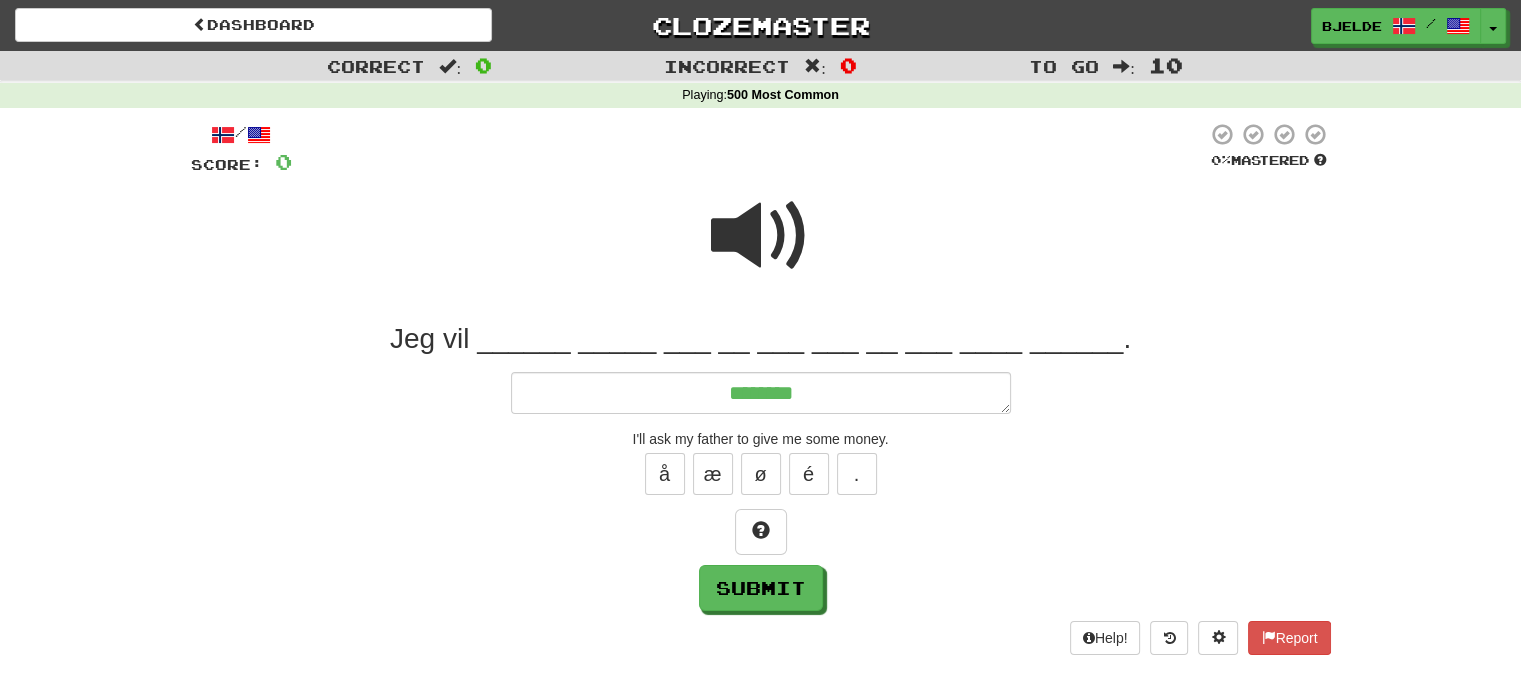type on "*" 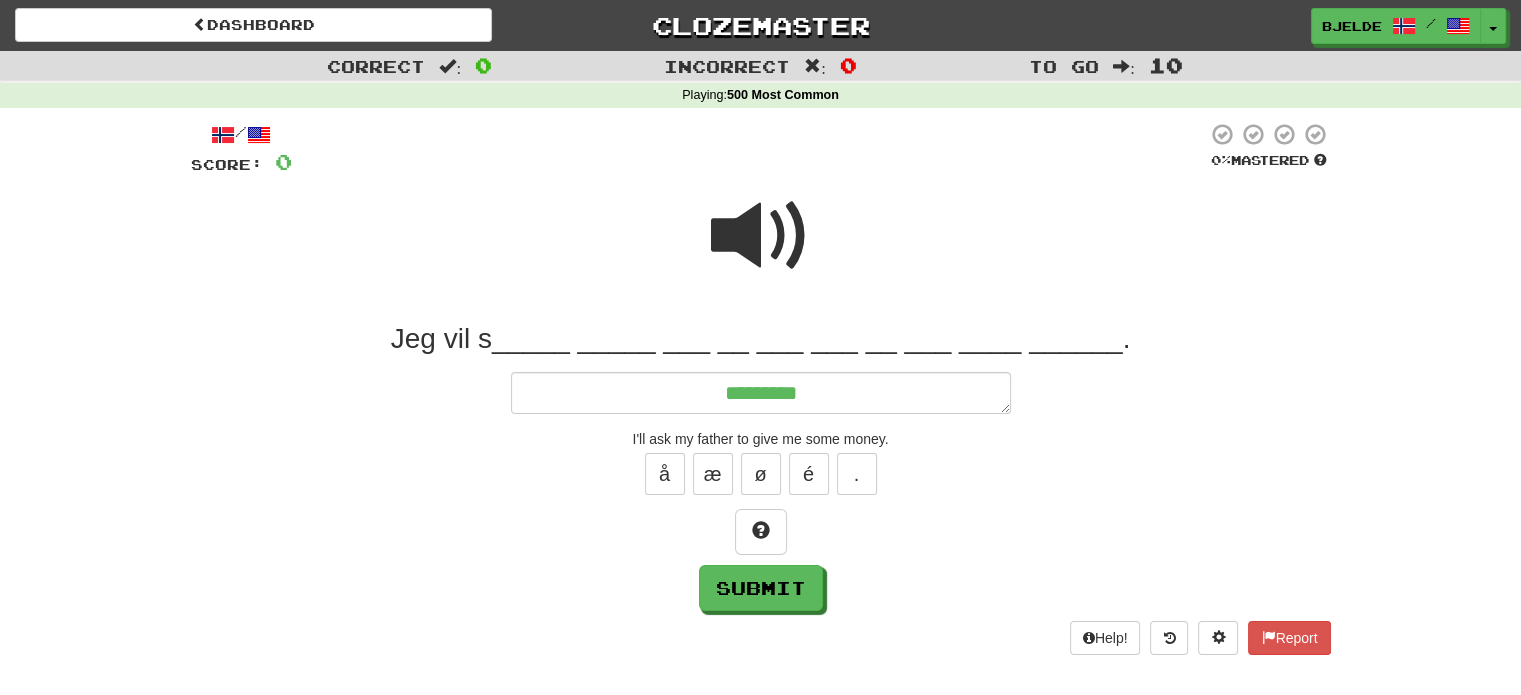 type on "*" 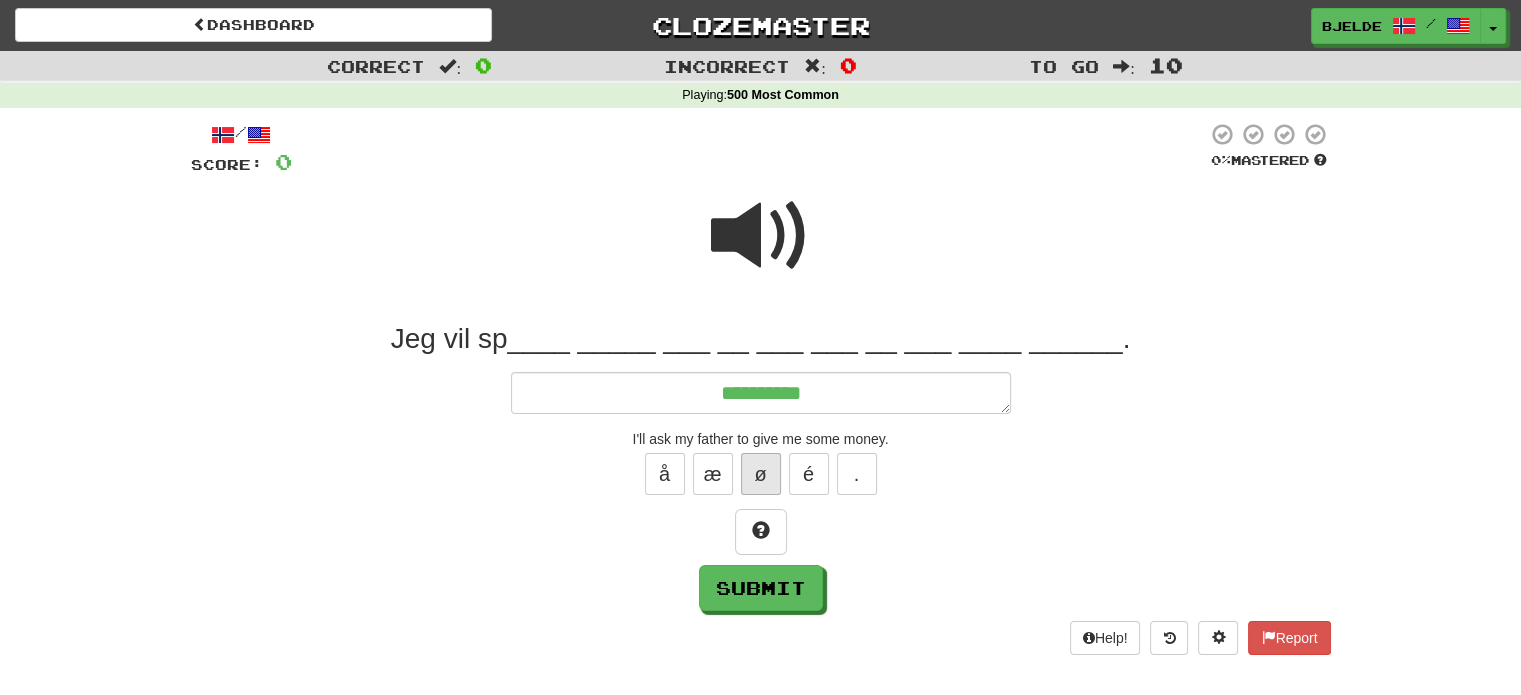 type on "**********" 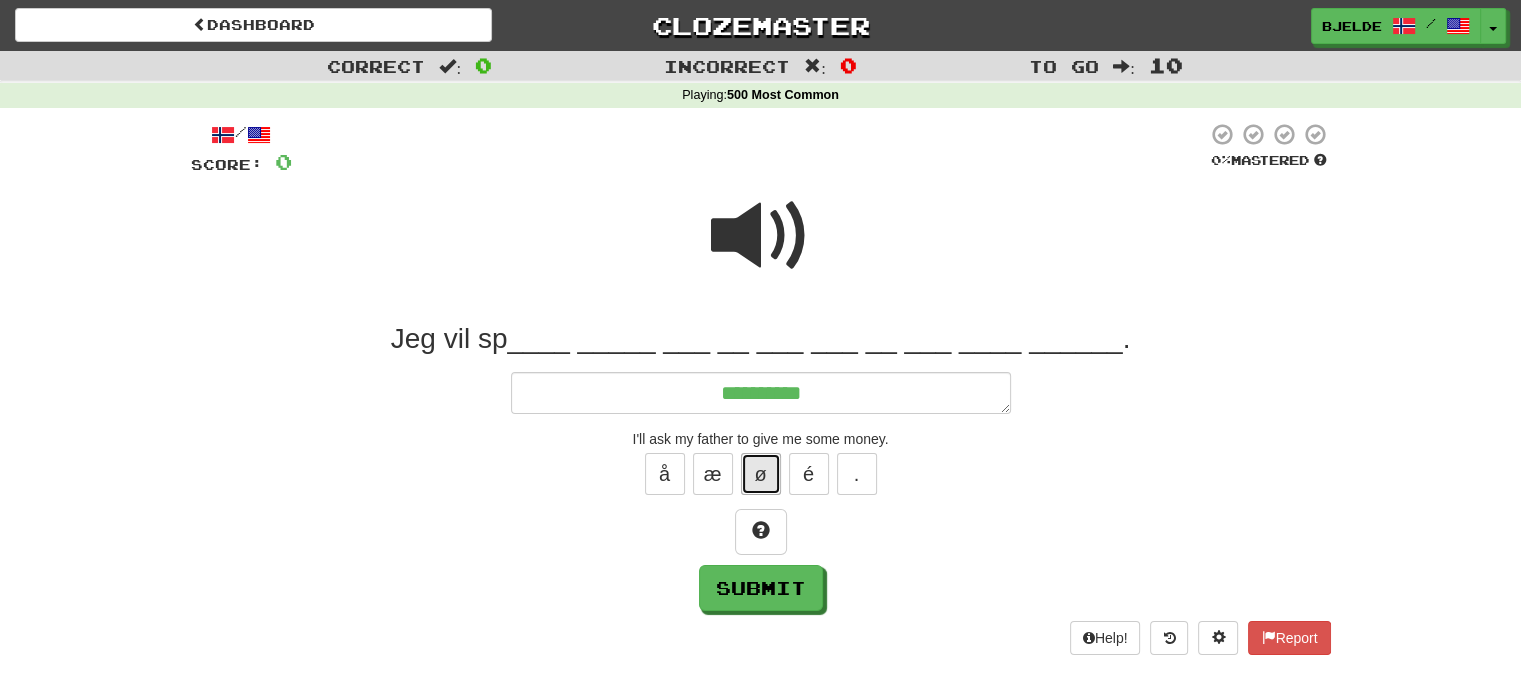 click on "ø" at bounding box center [761, 474] 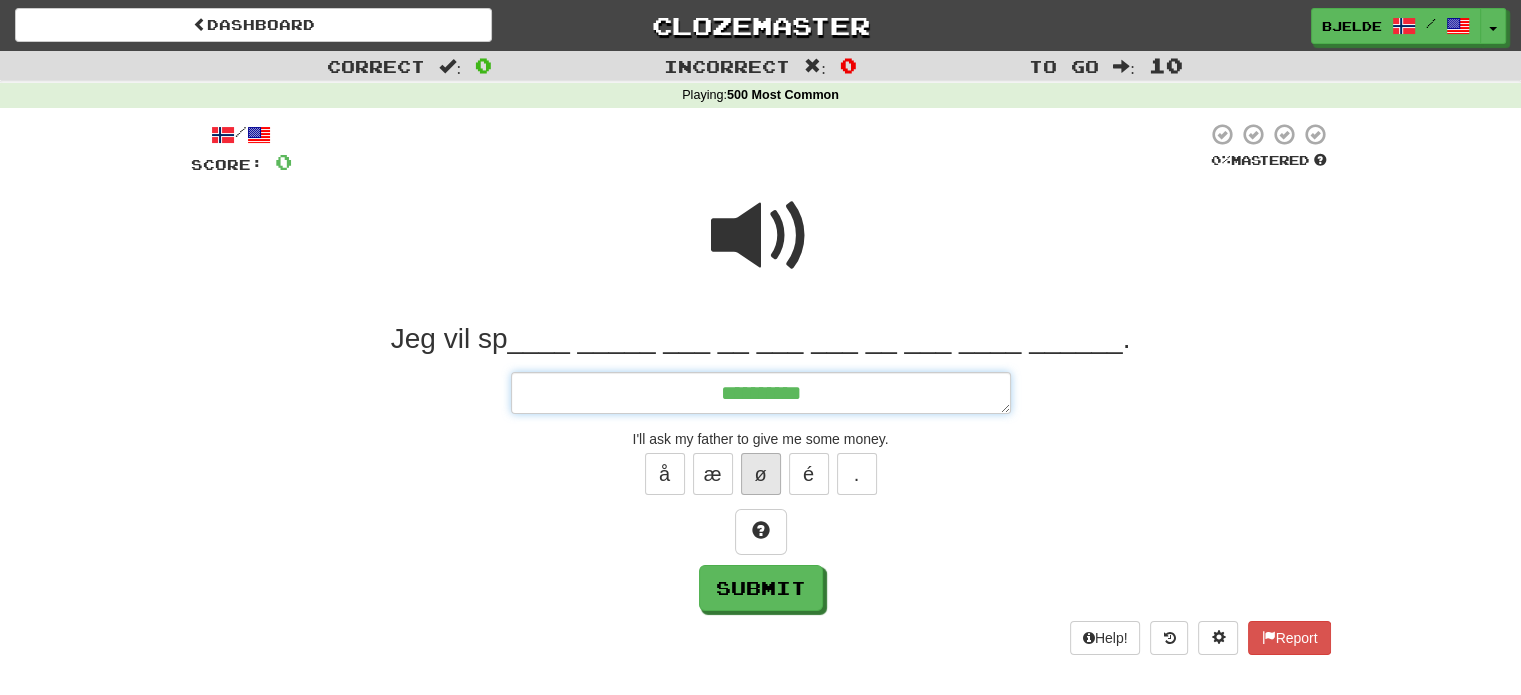 type on "*" 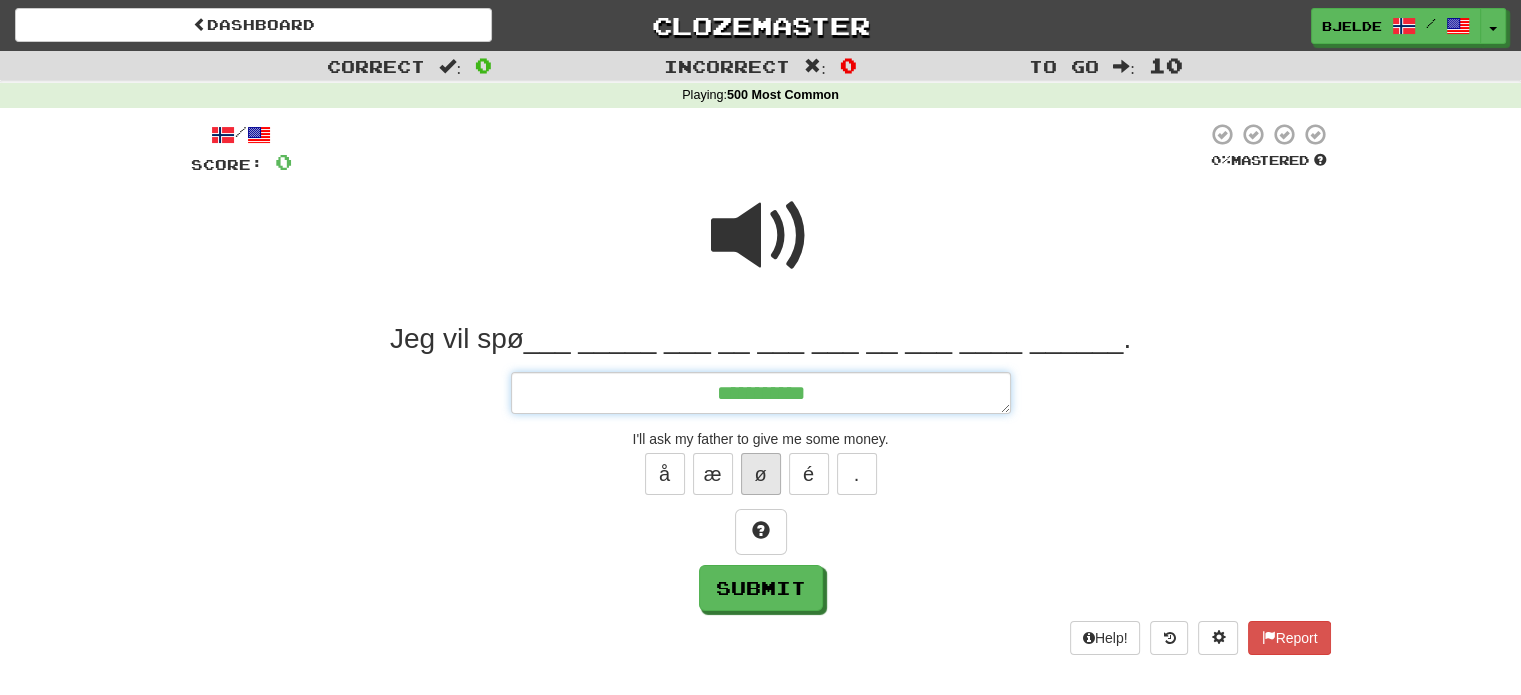 type on "*" 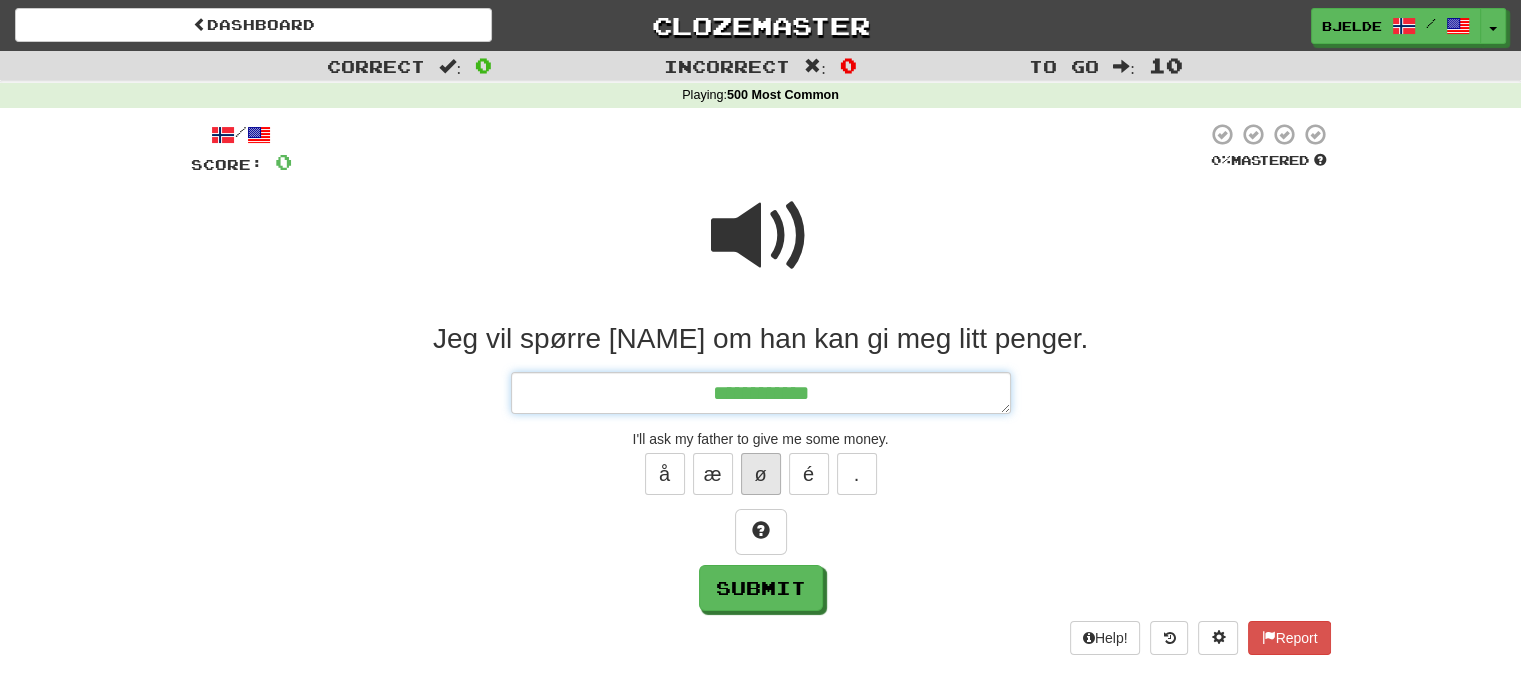 type on "*" 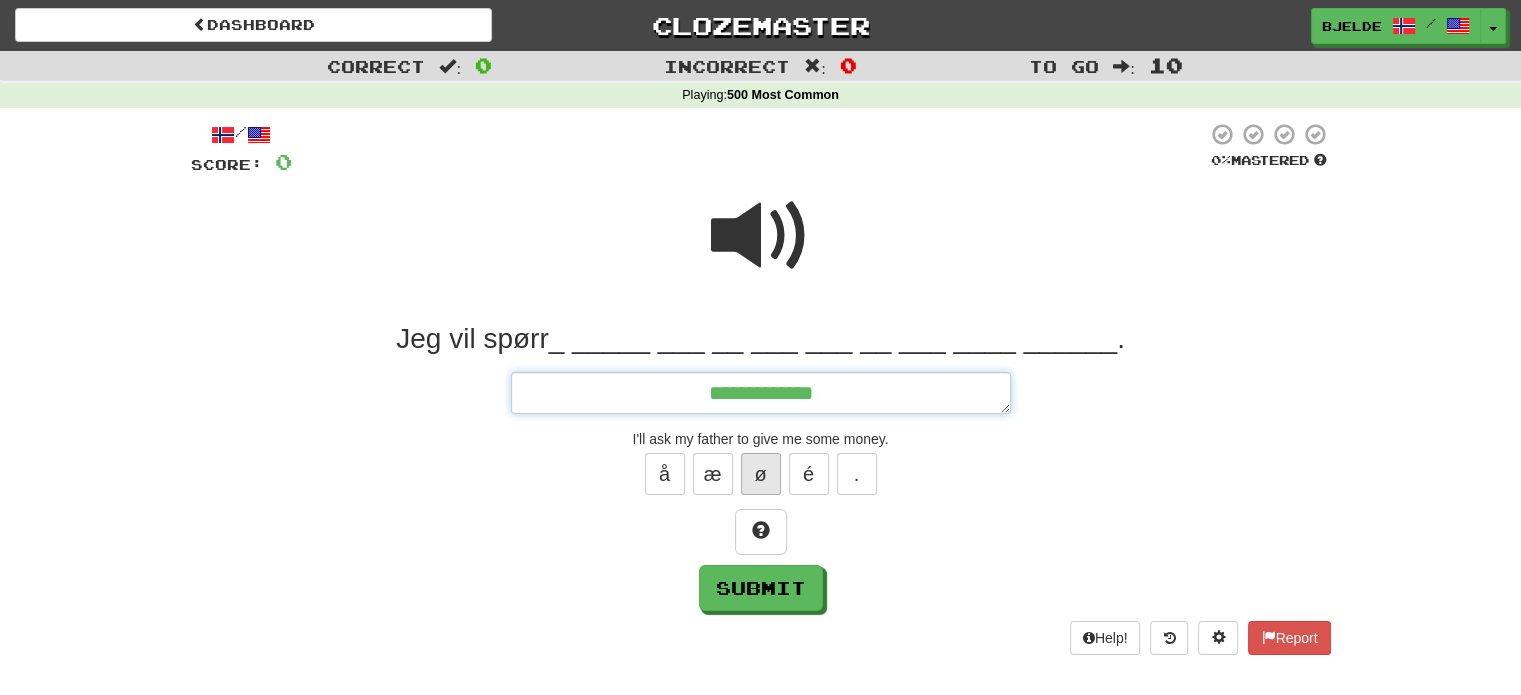 type on "*" 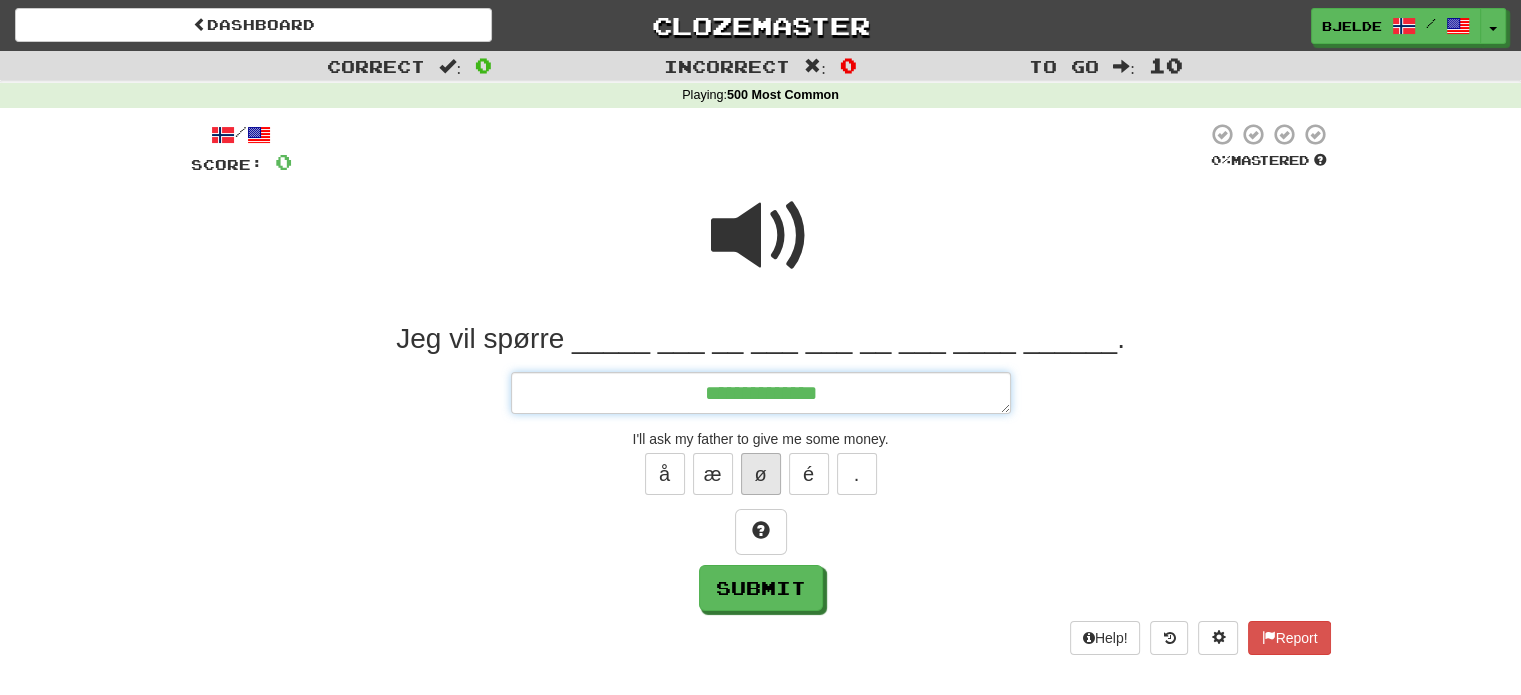 type on "*" 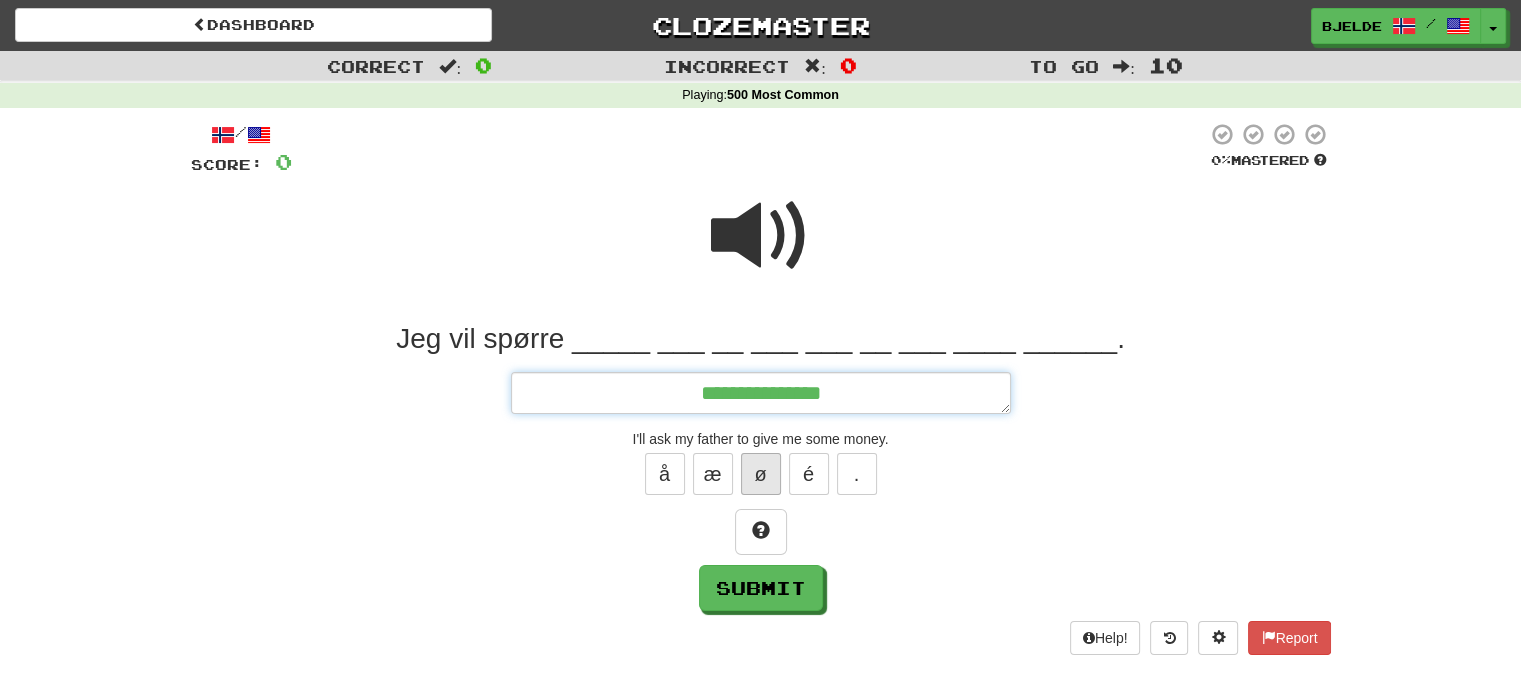type on "*" 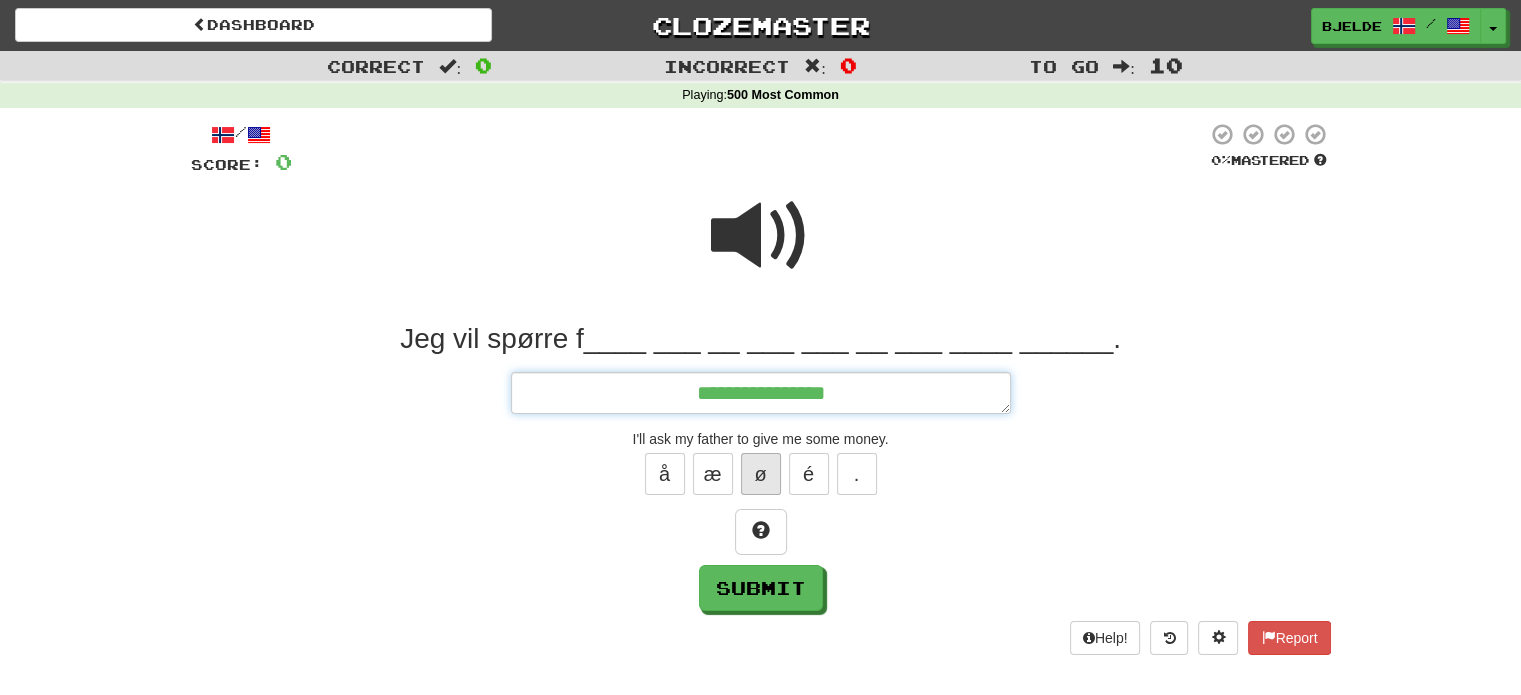 type on "*" 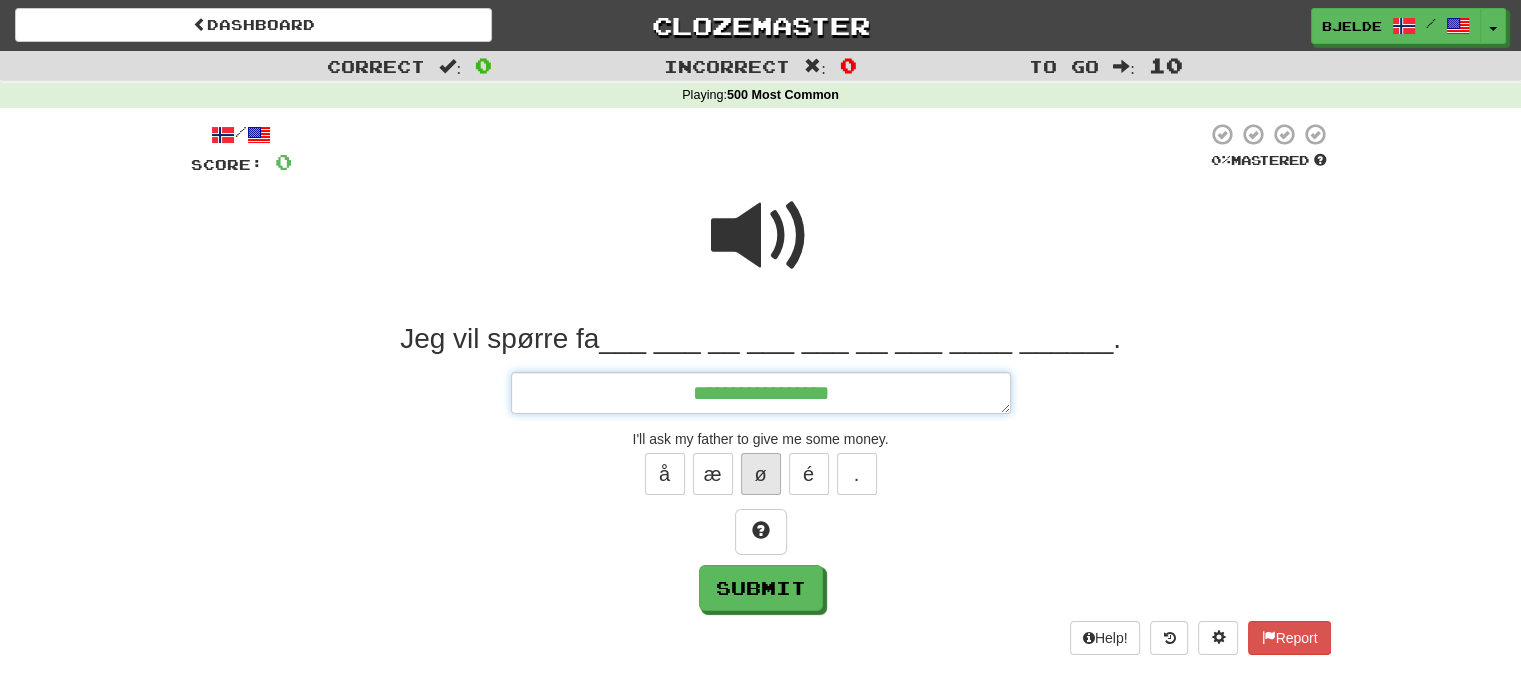type on "*" 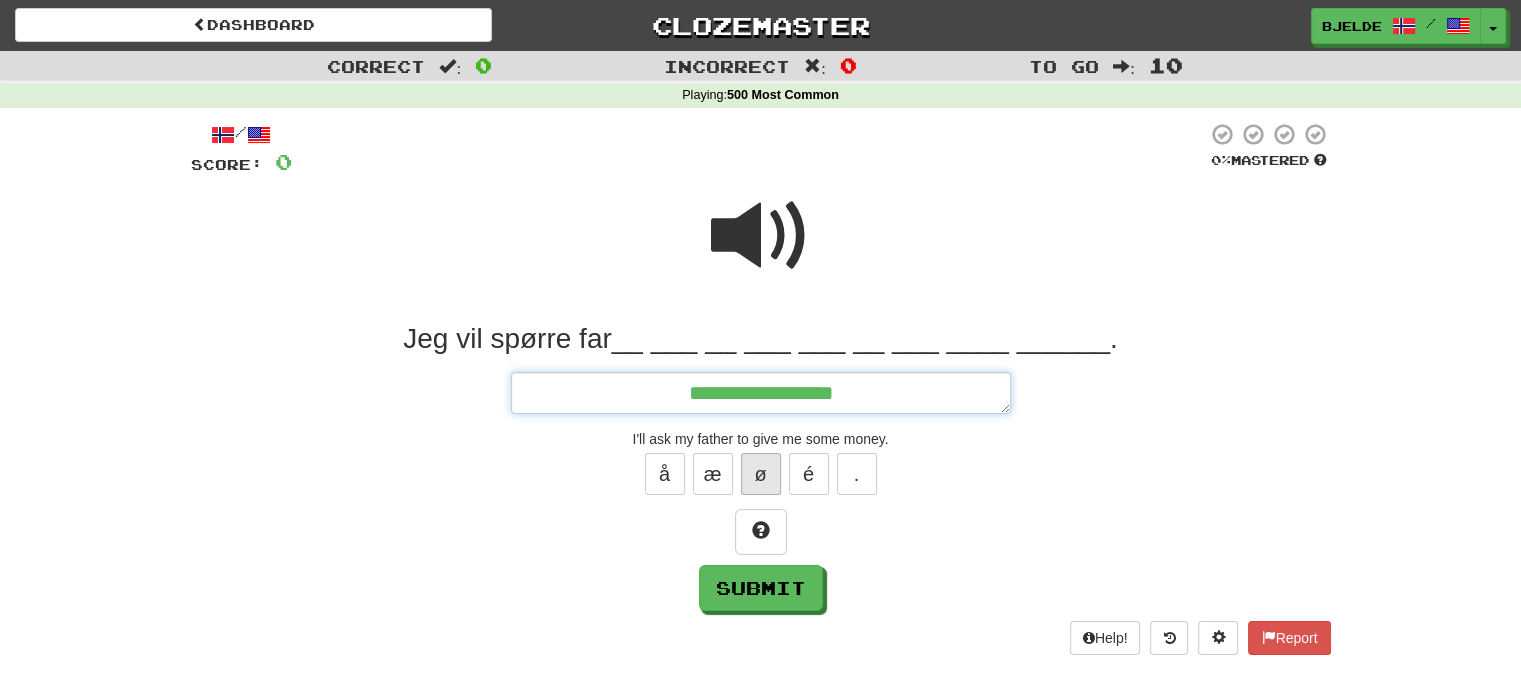 type on "*" 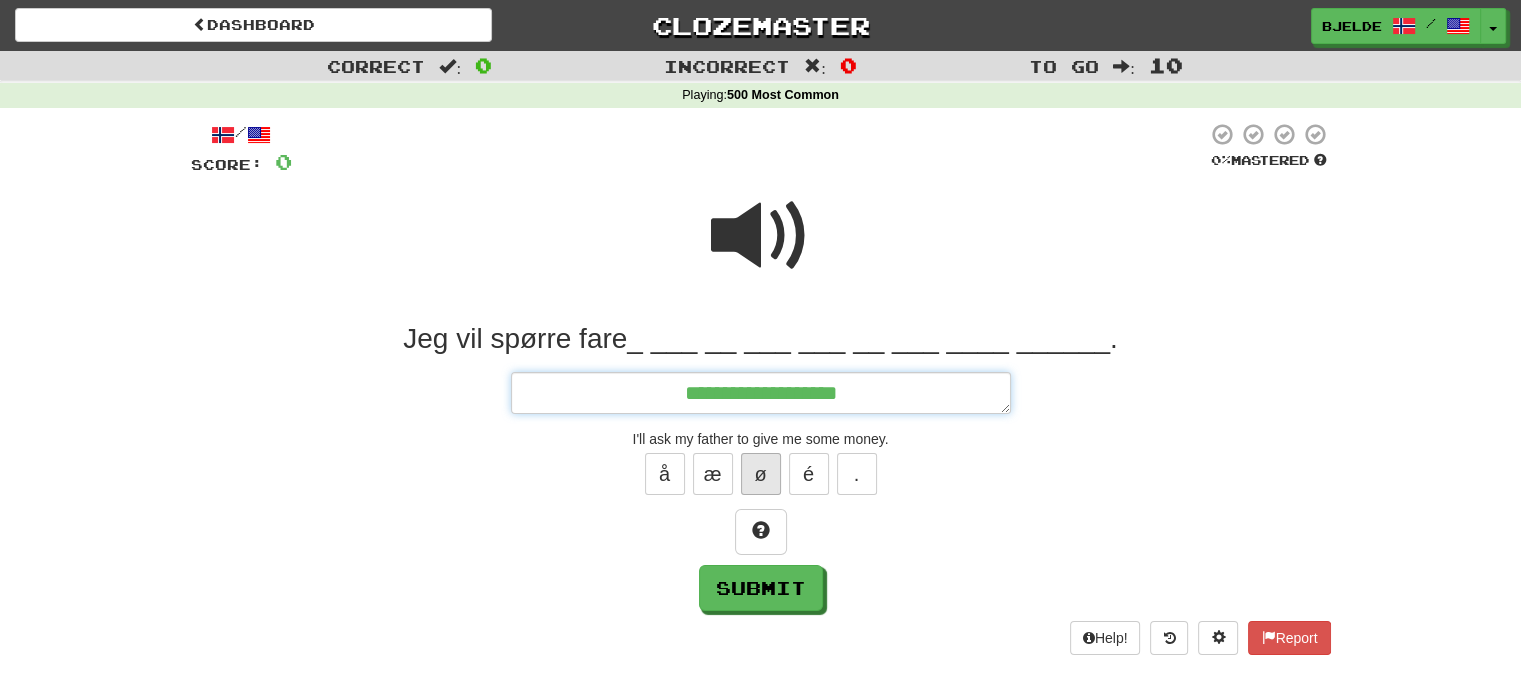 type on "*" 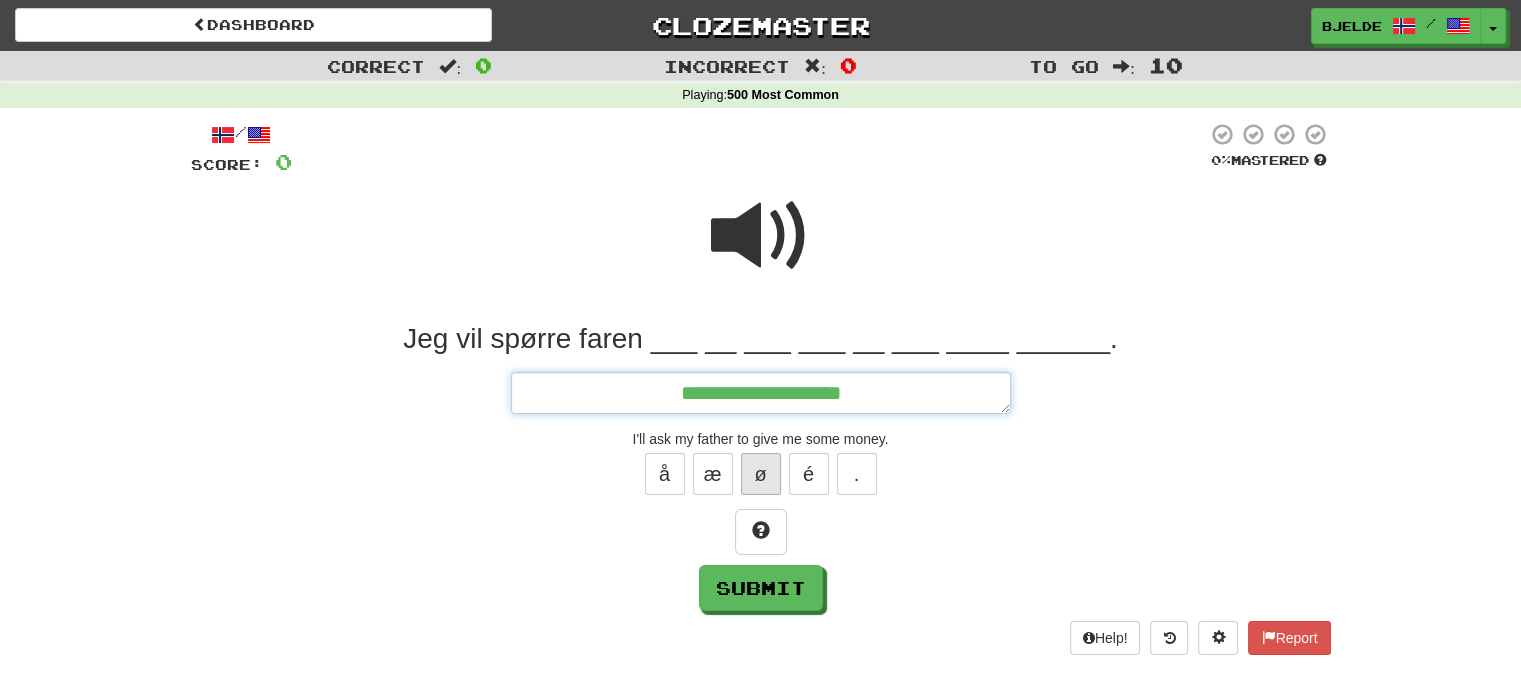 type on "*" 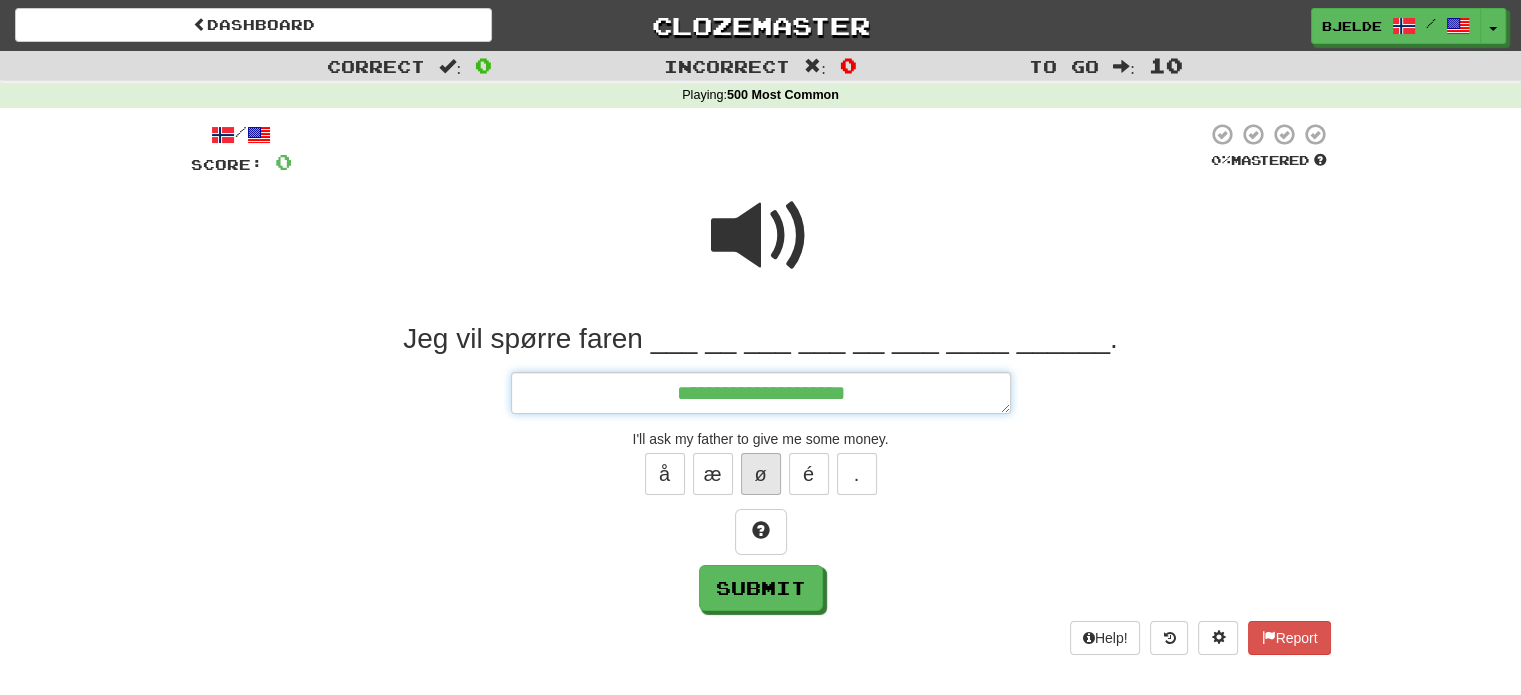 type on "*" 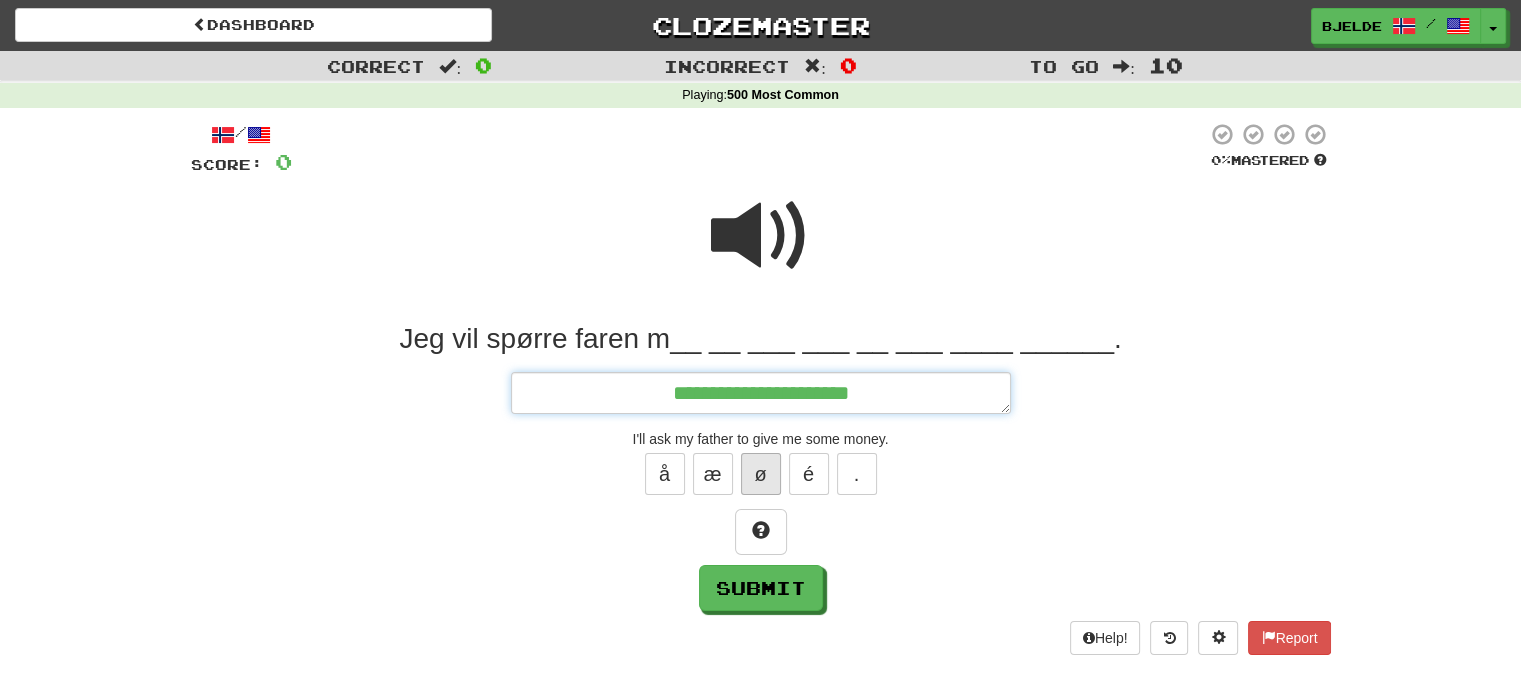 type on "*" 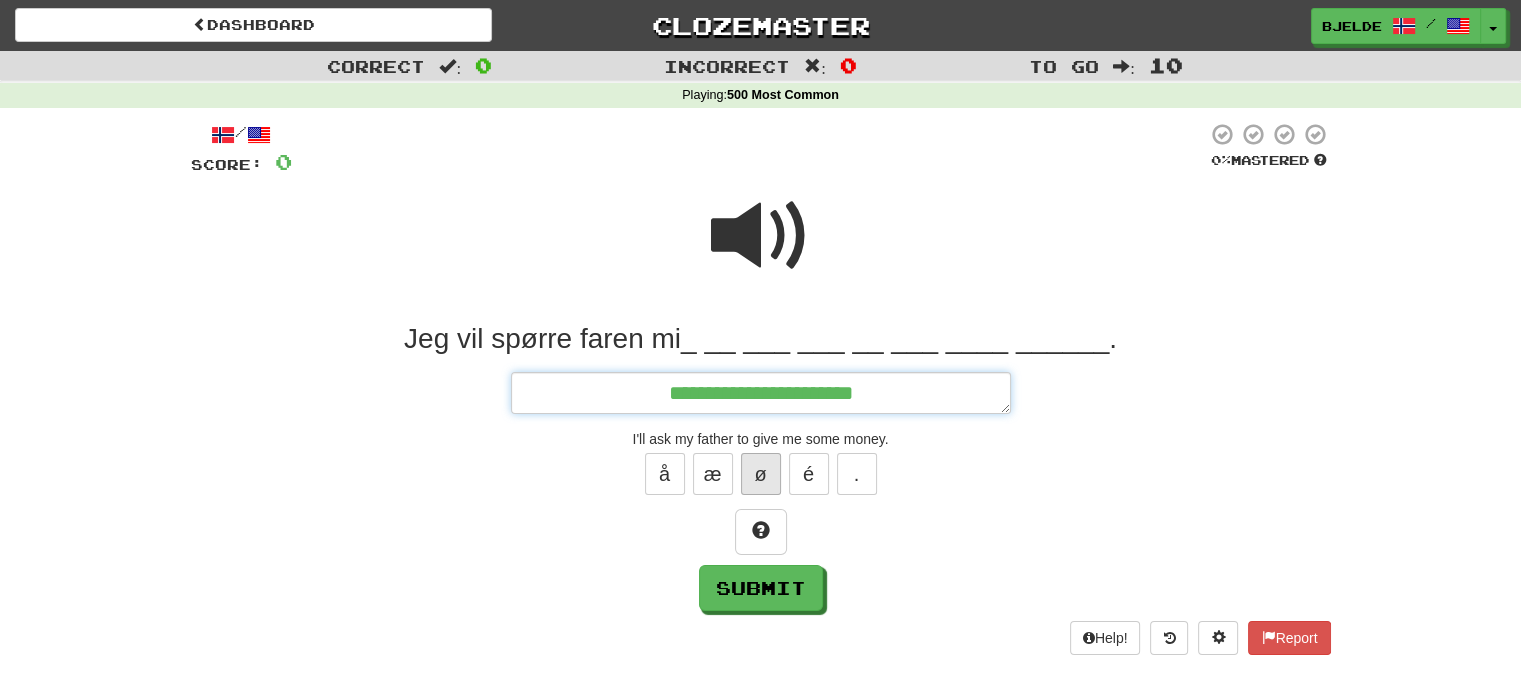 type on "*" 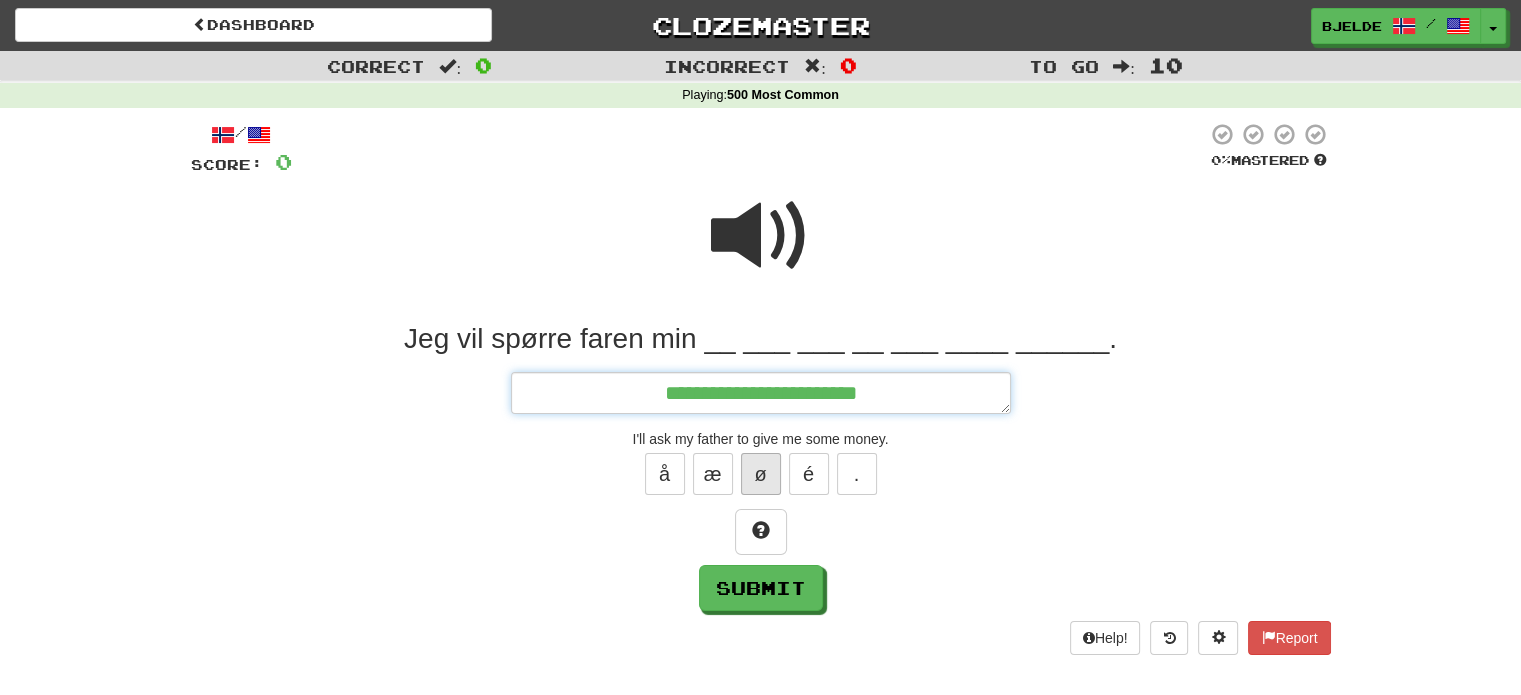 type on "*" 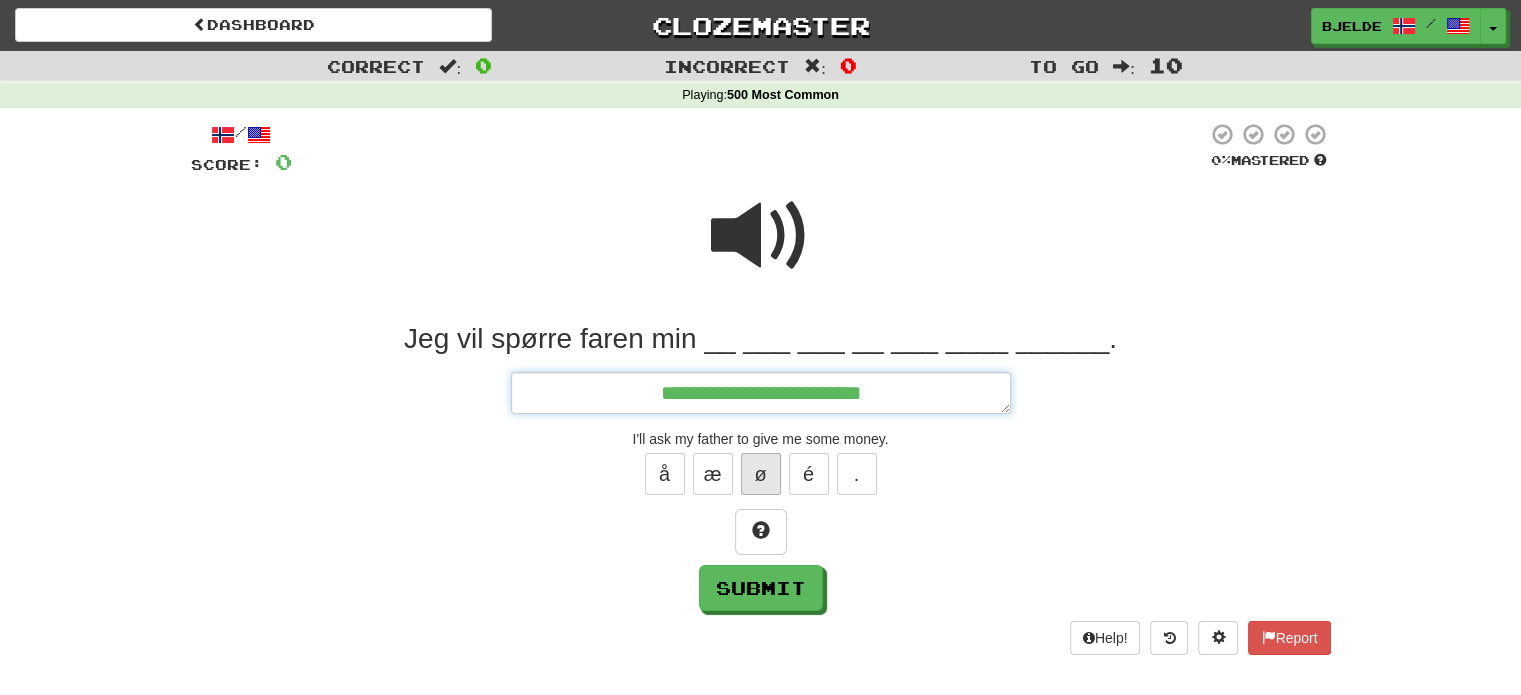 type on "*" 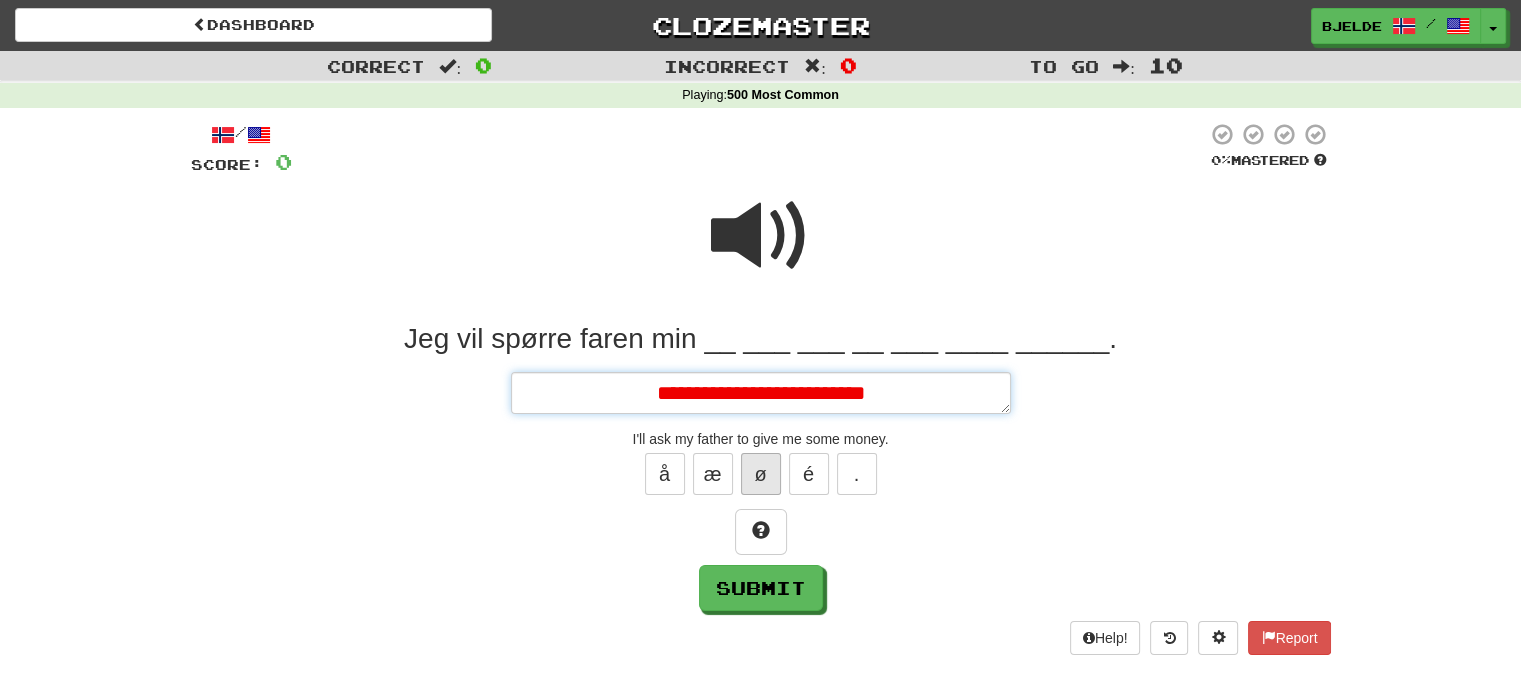 type on "*" 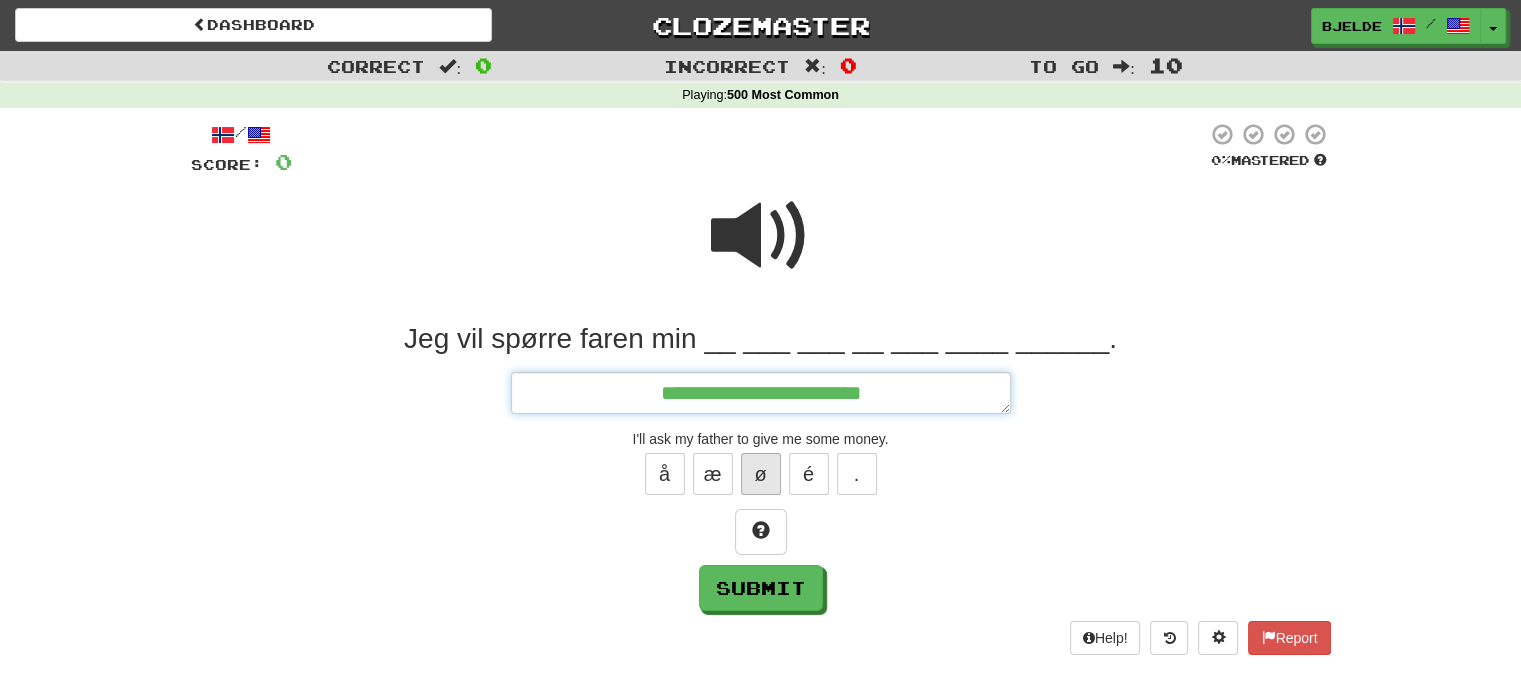 type on "*" 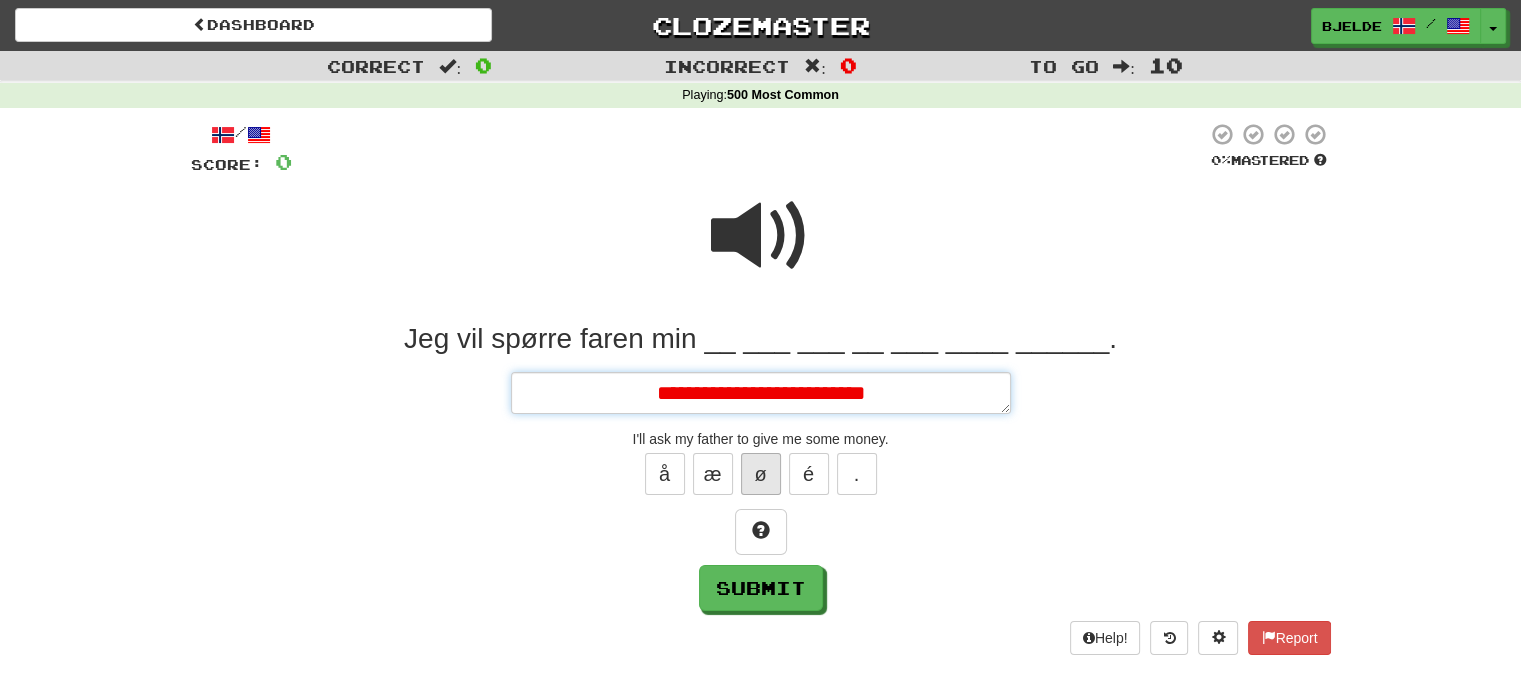 type on "*" 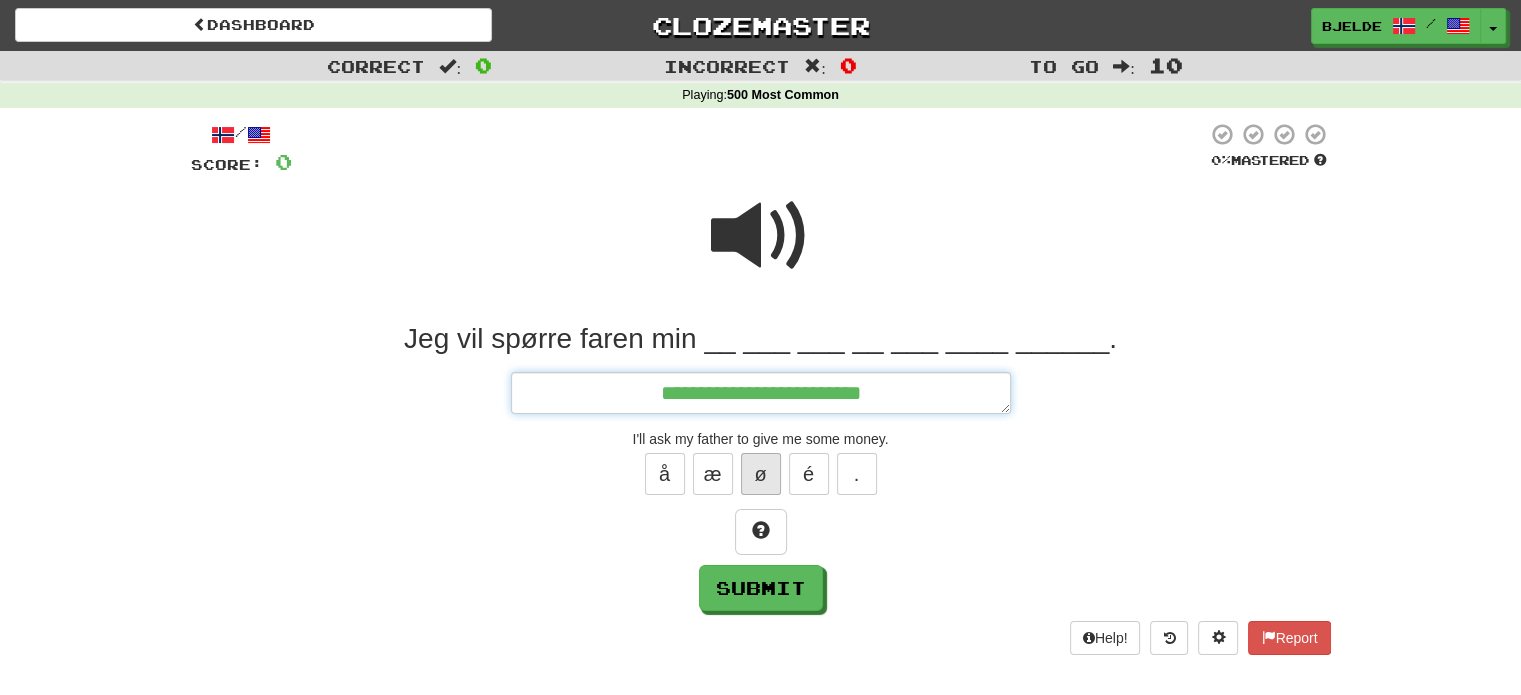 type on "*" 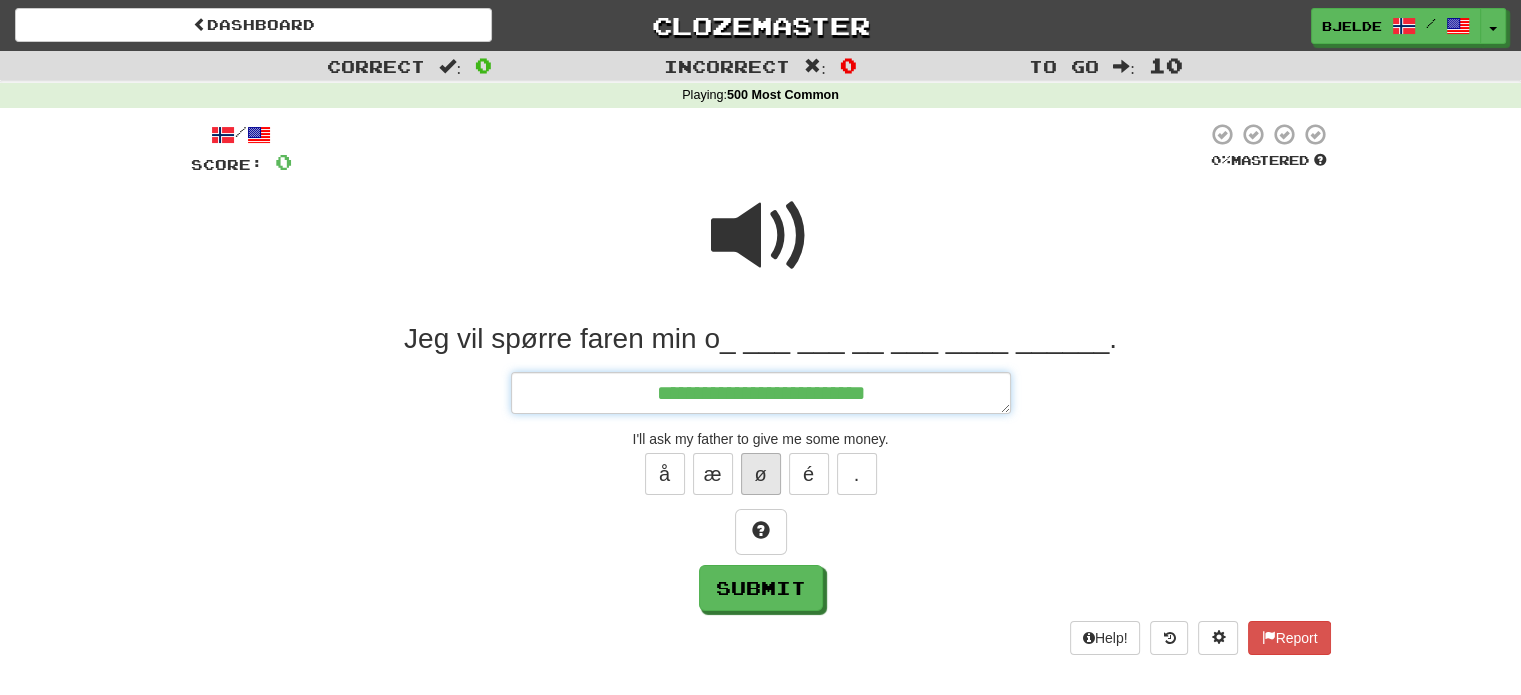 type on "*" 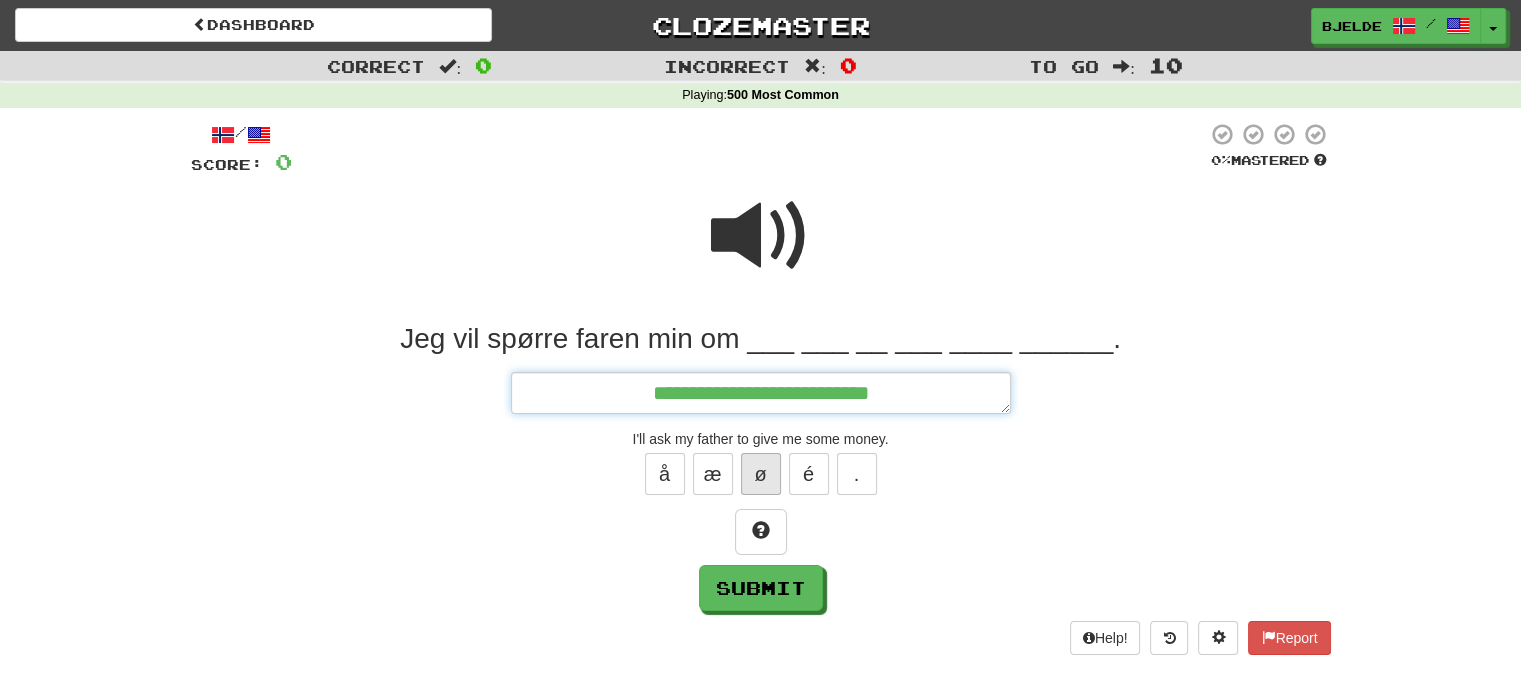 type on "*" 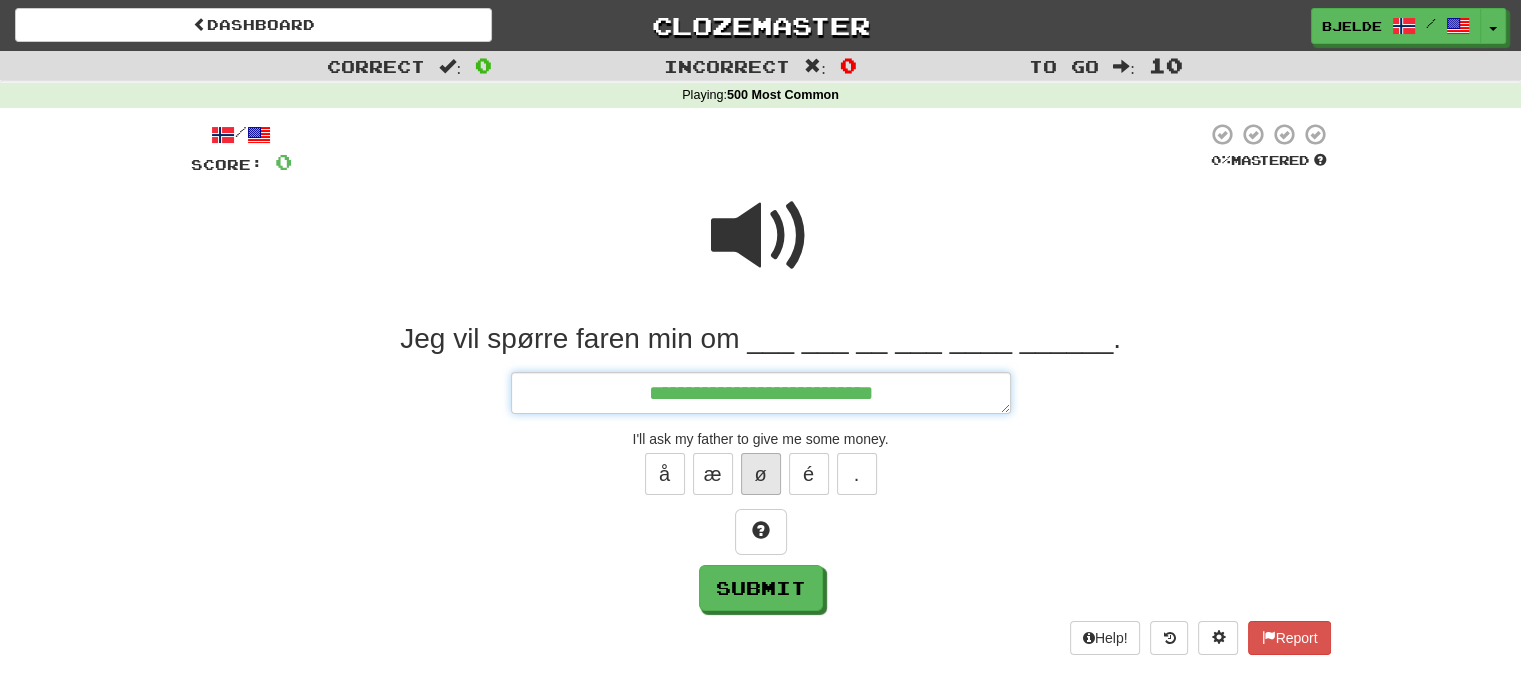 type on "*" 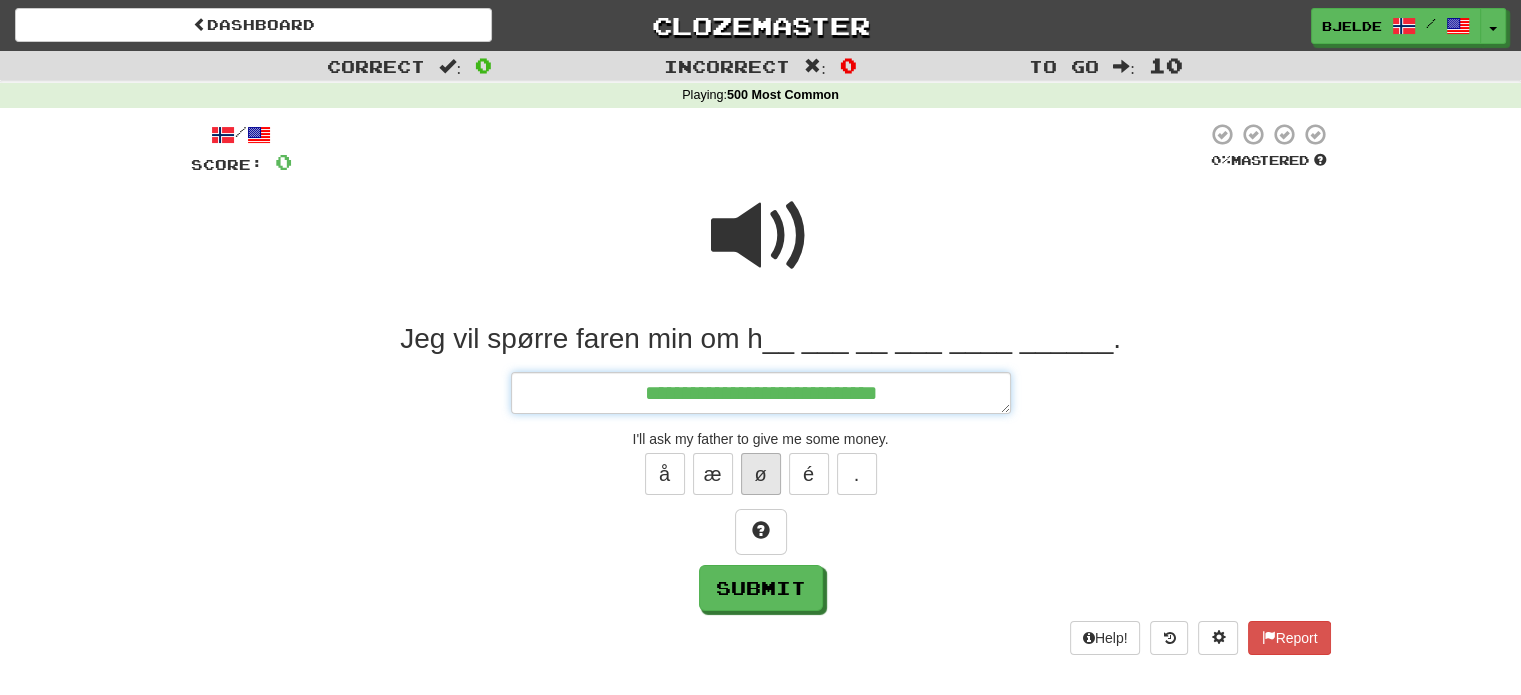 type on "*" 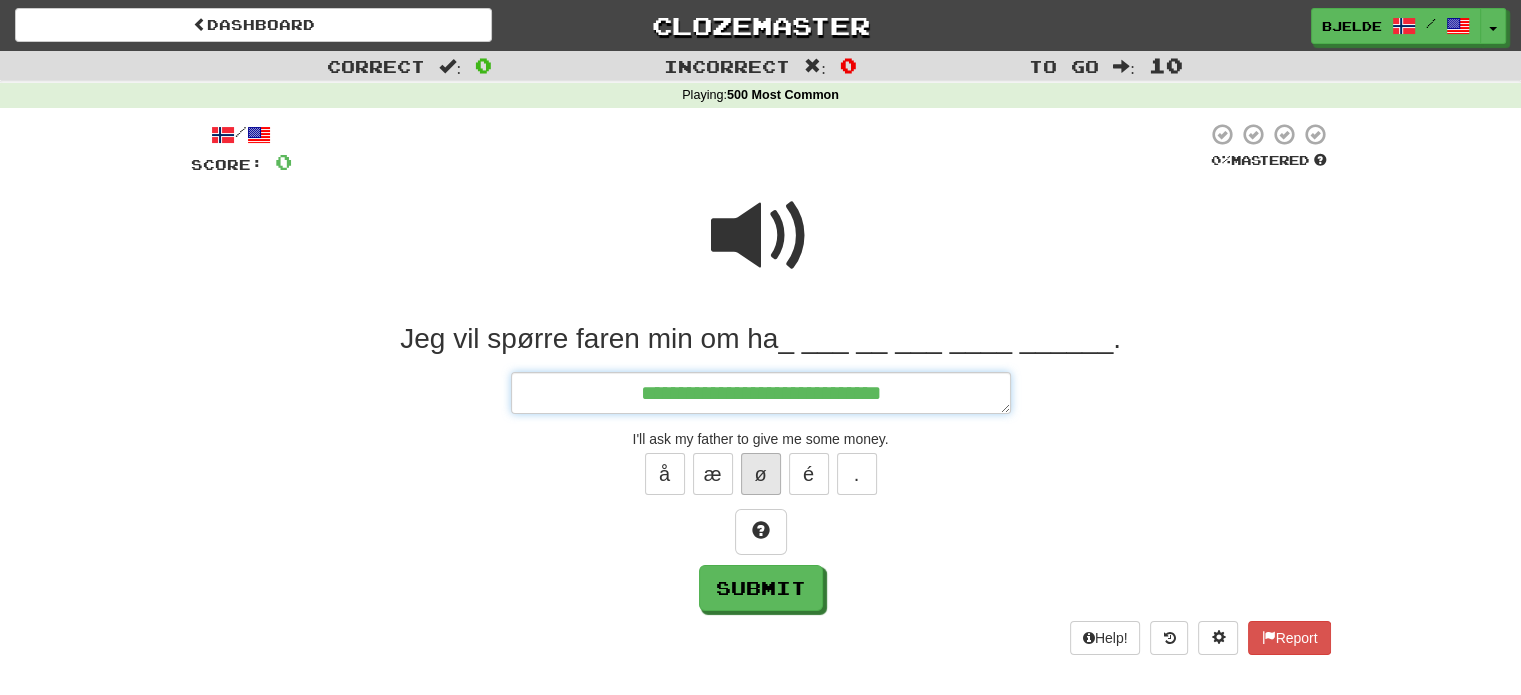 type on "*" 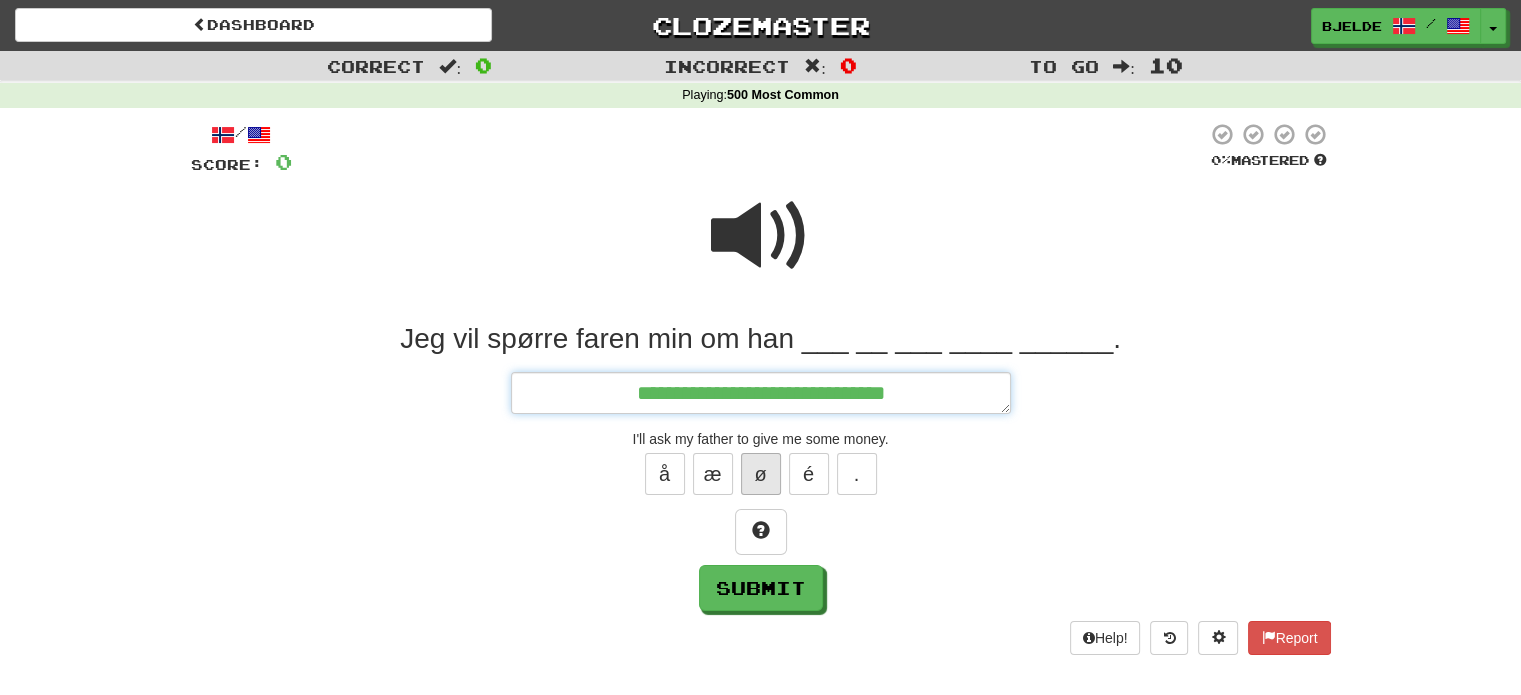 type on "*" 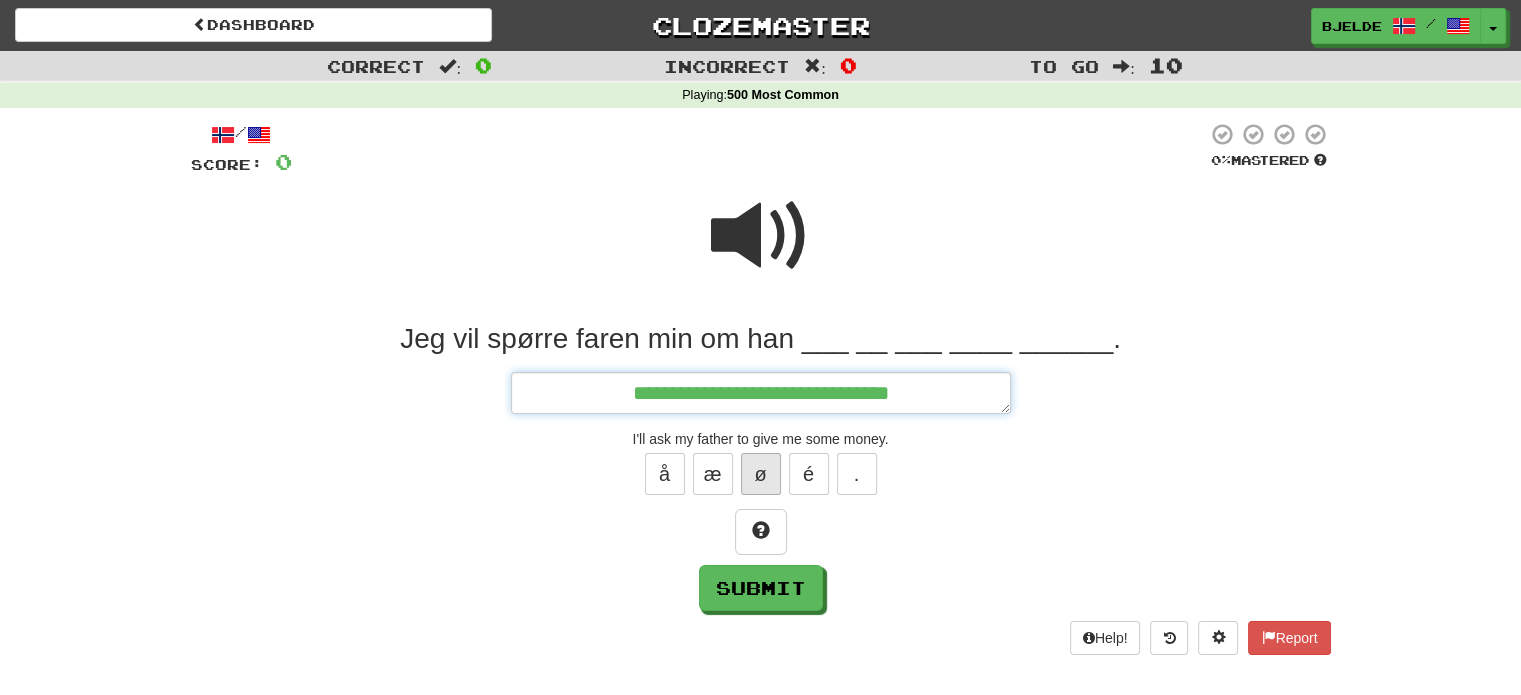type on "*" 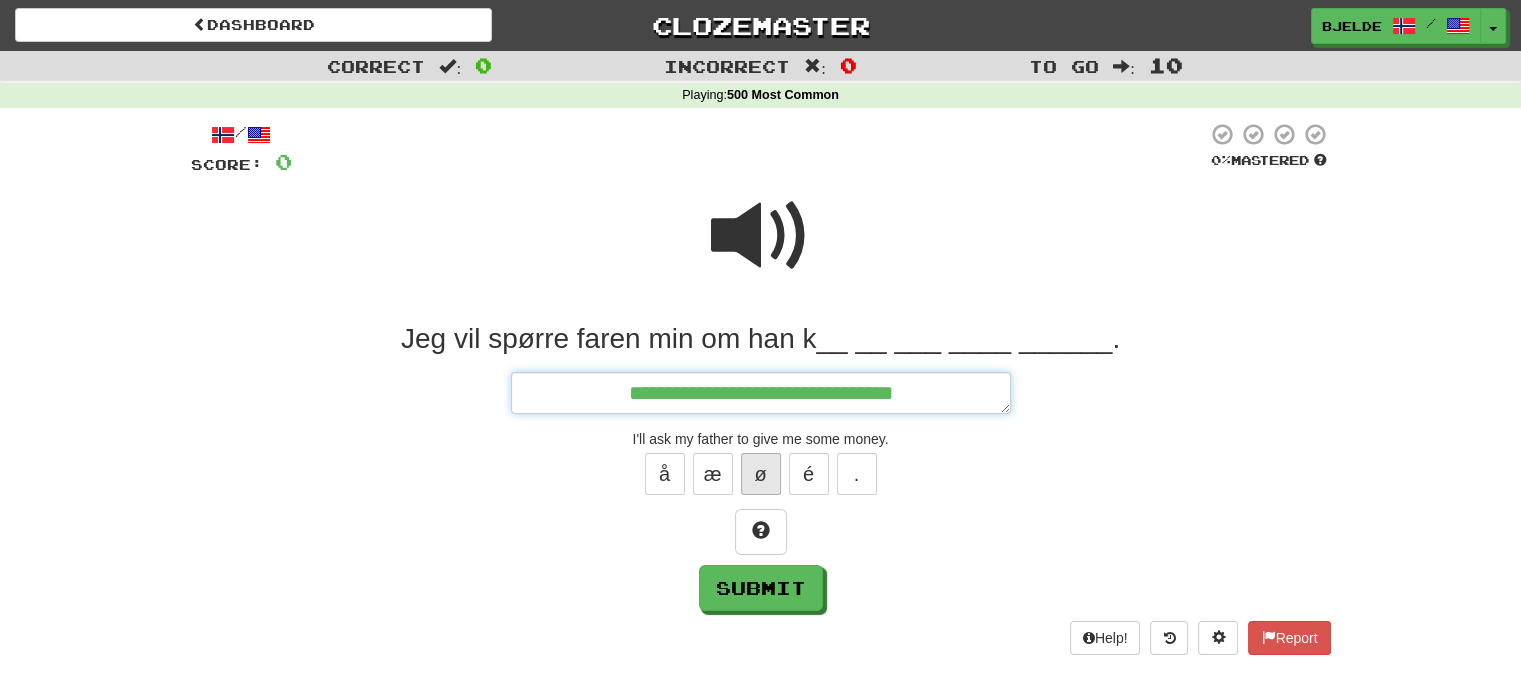 type on "*" 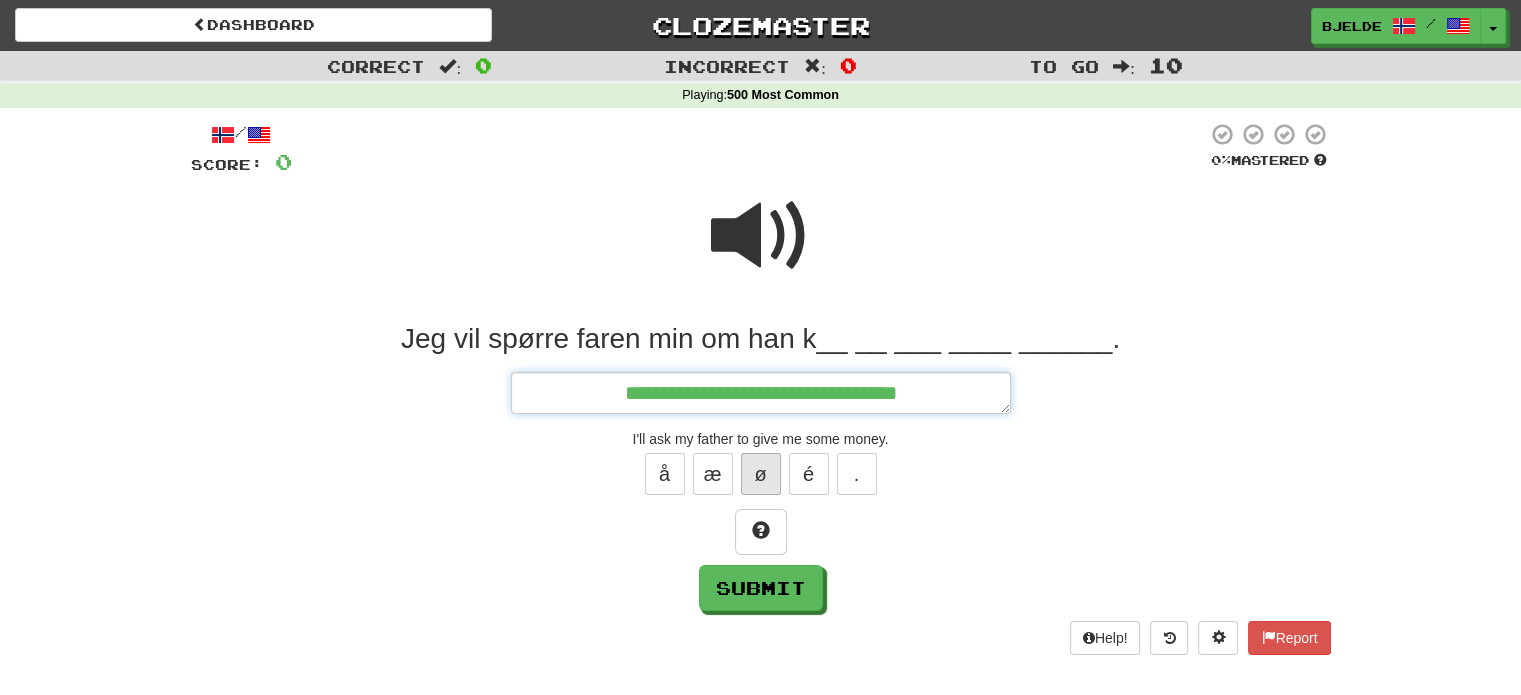 type on "**********" 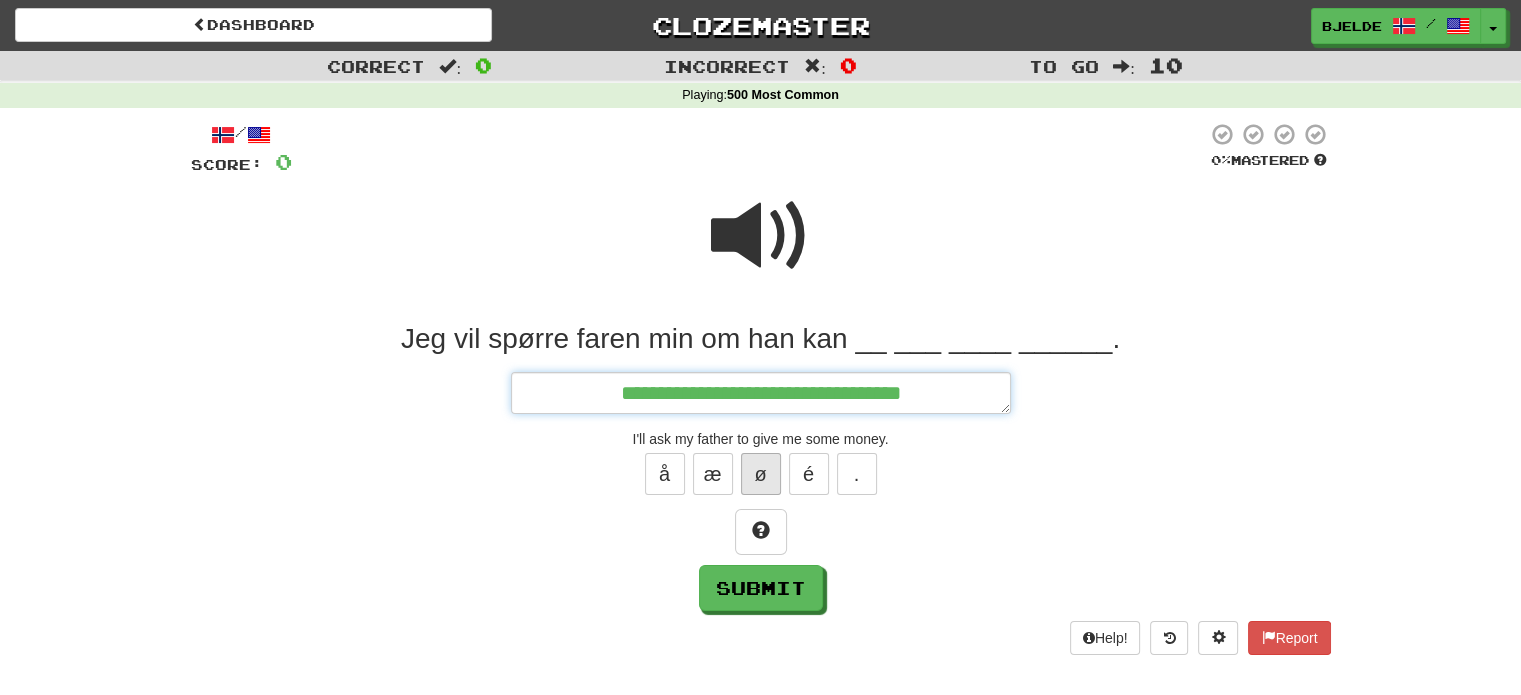 type on "*" 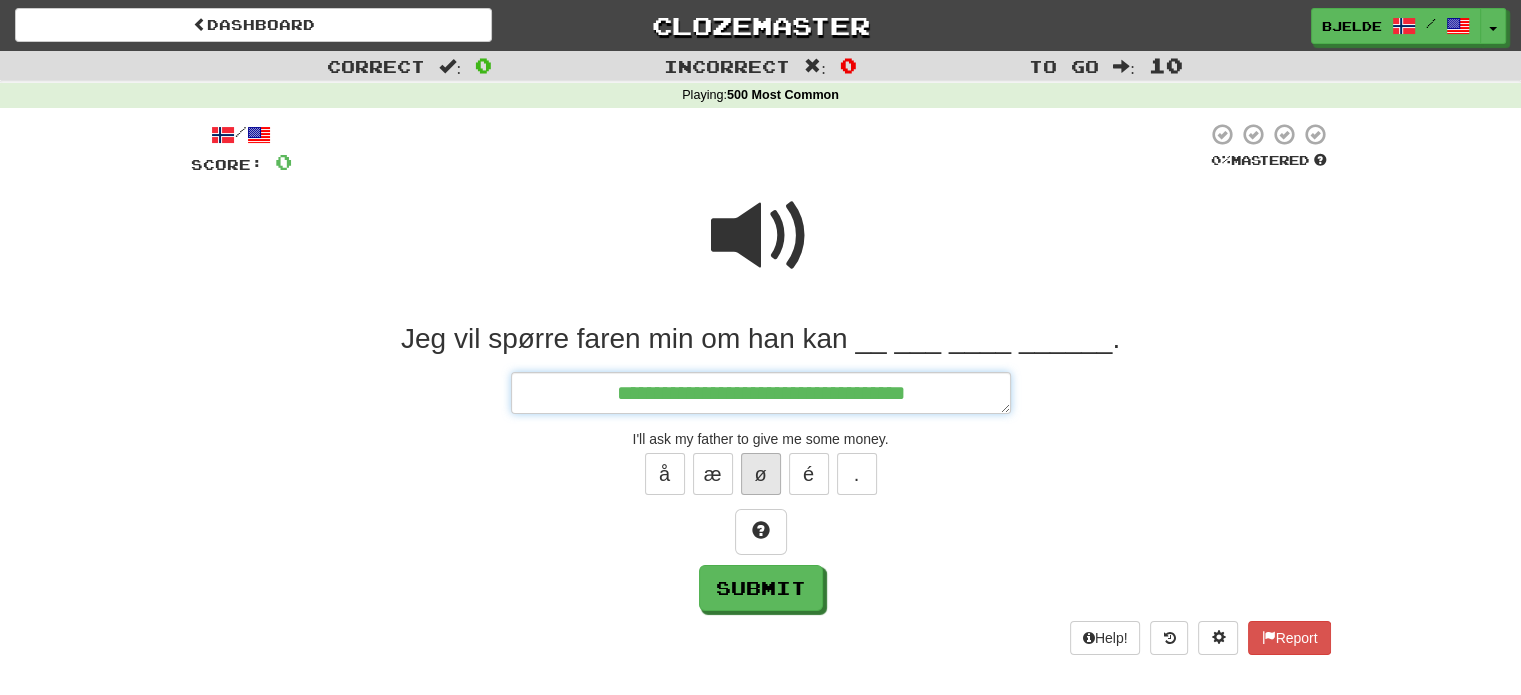 type on "*" 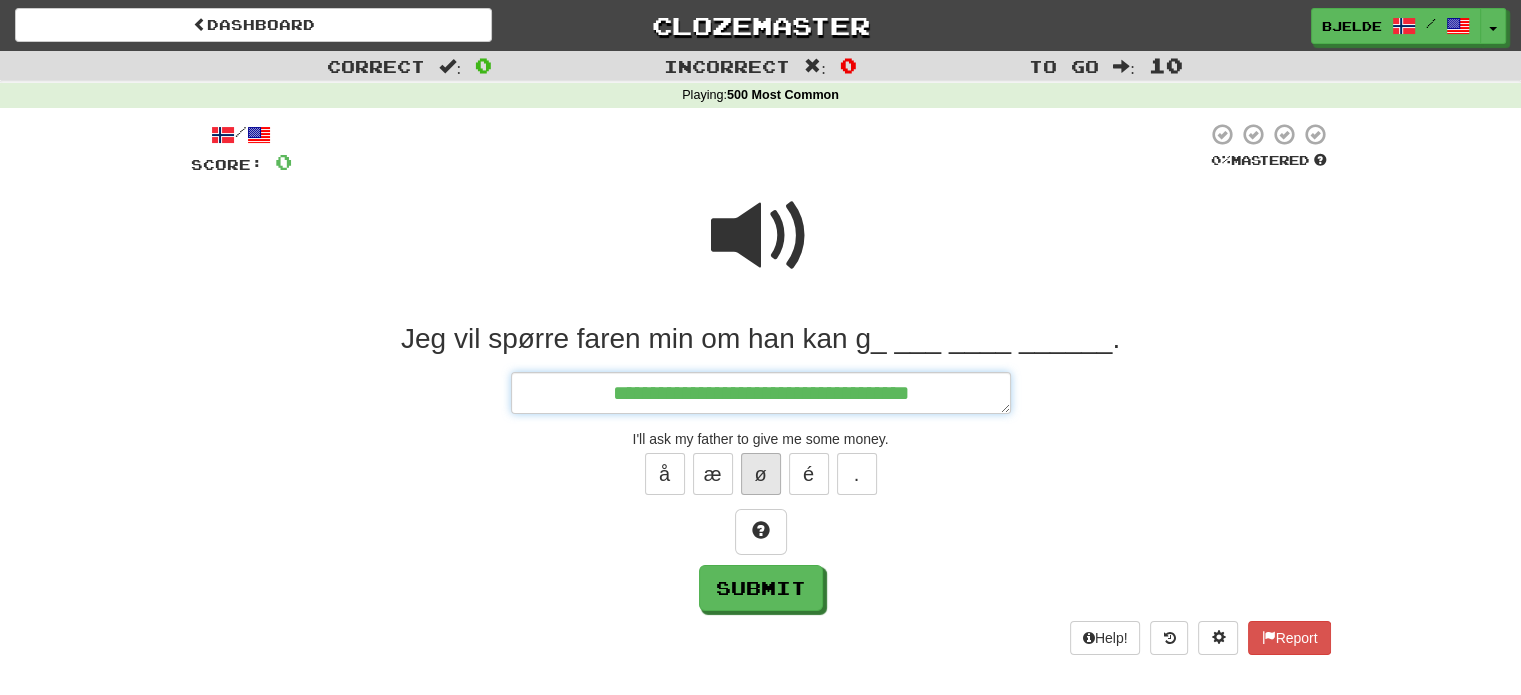 type on "*" 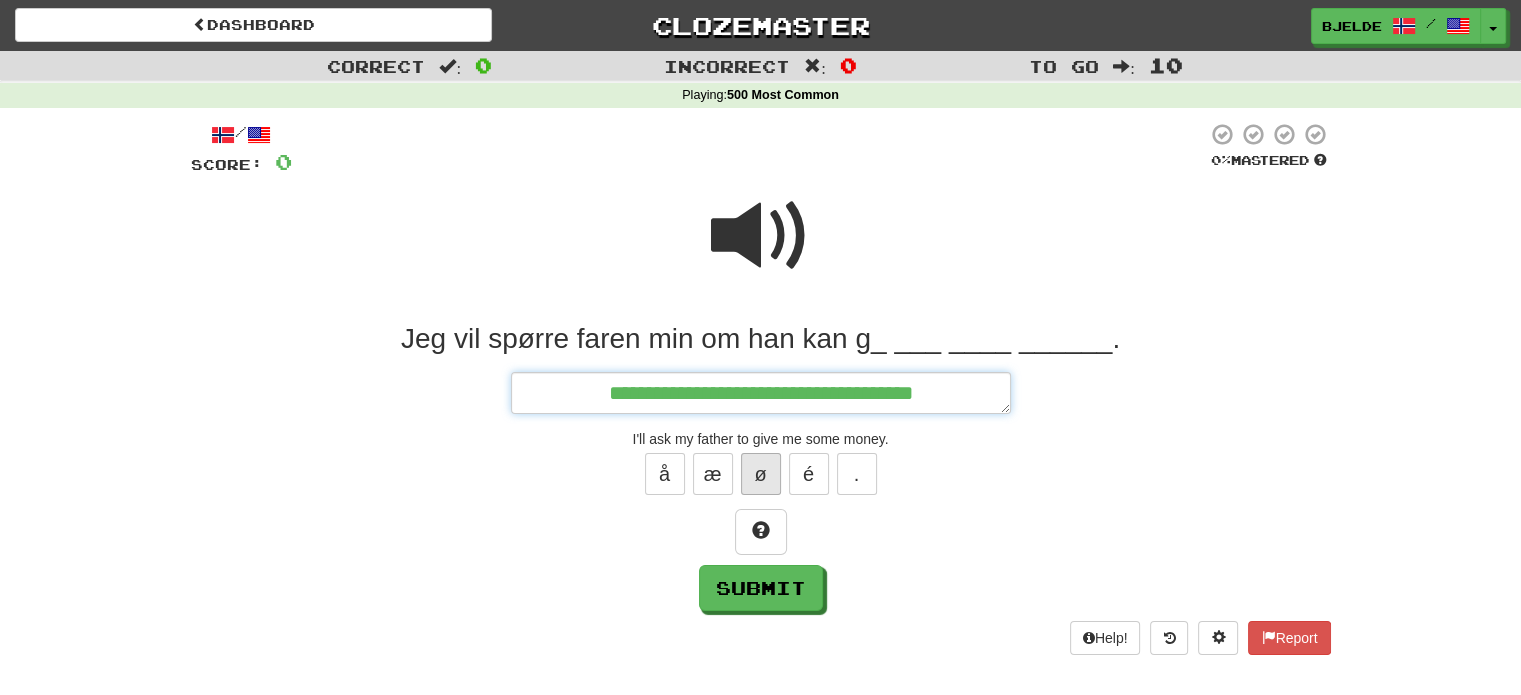 type on "*" 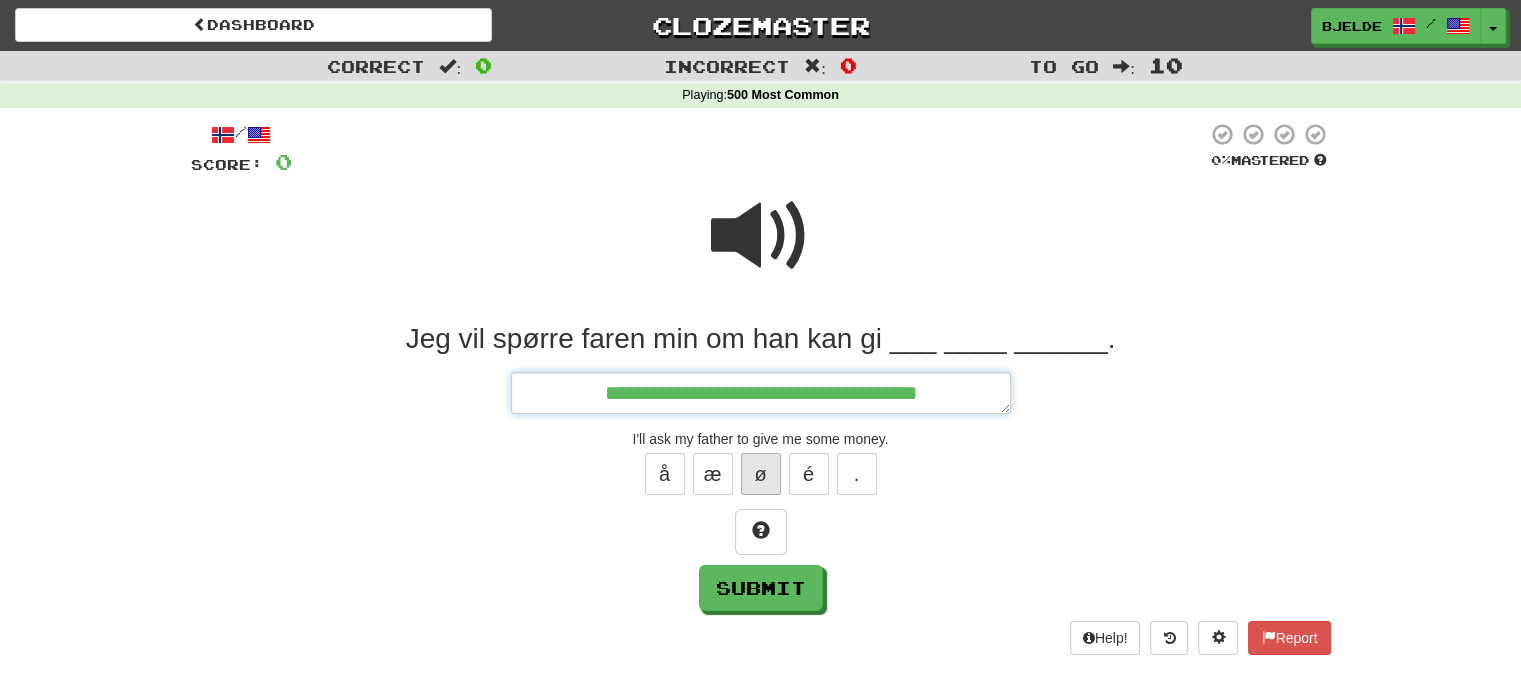 type on "*" 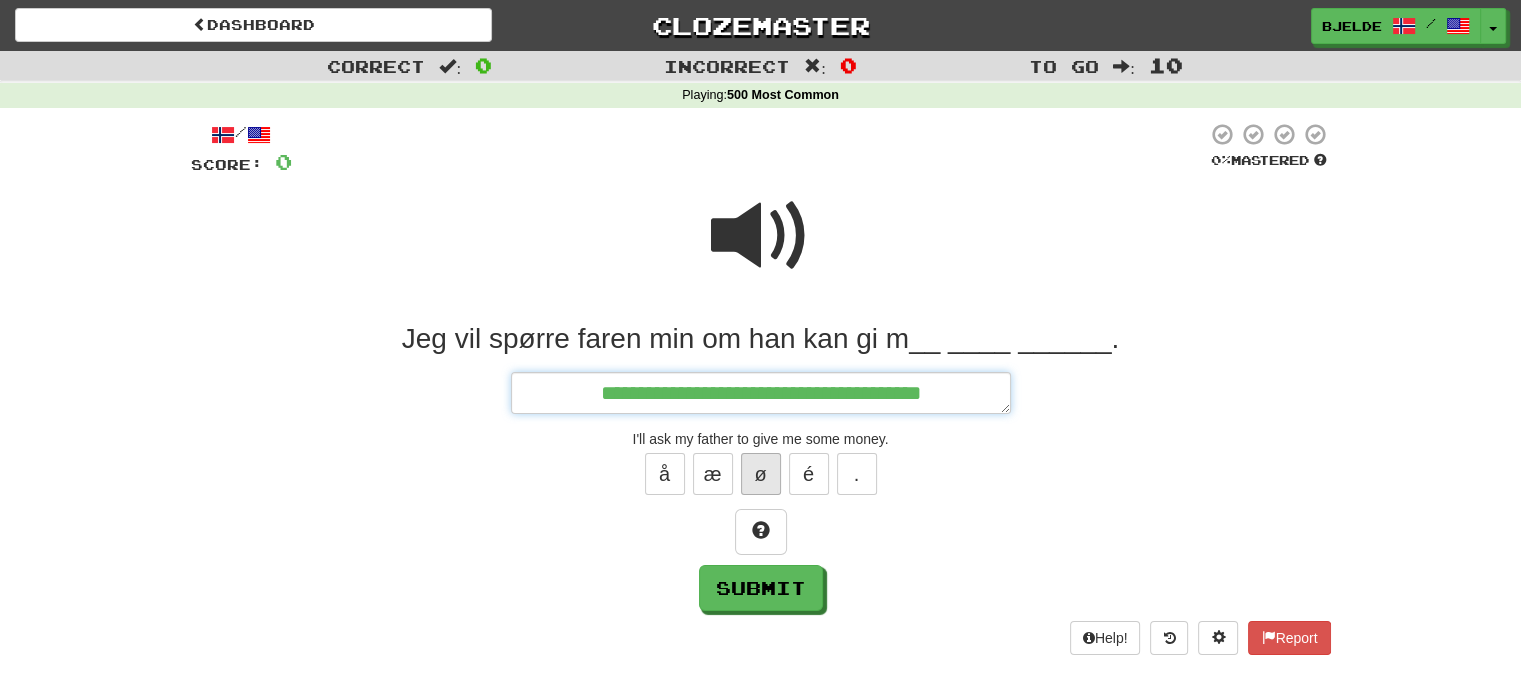 type on "*" 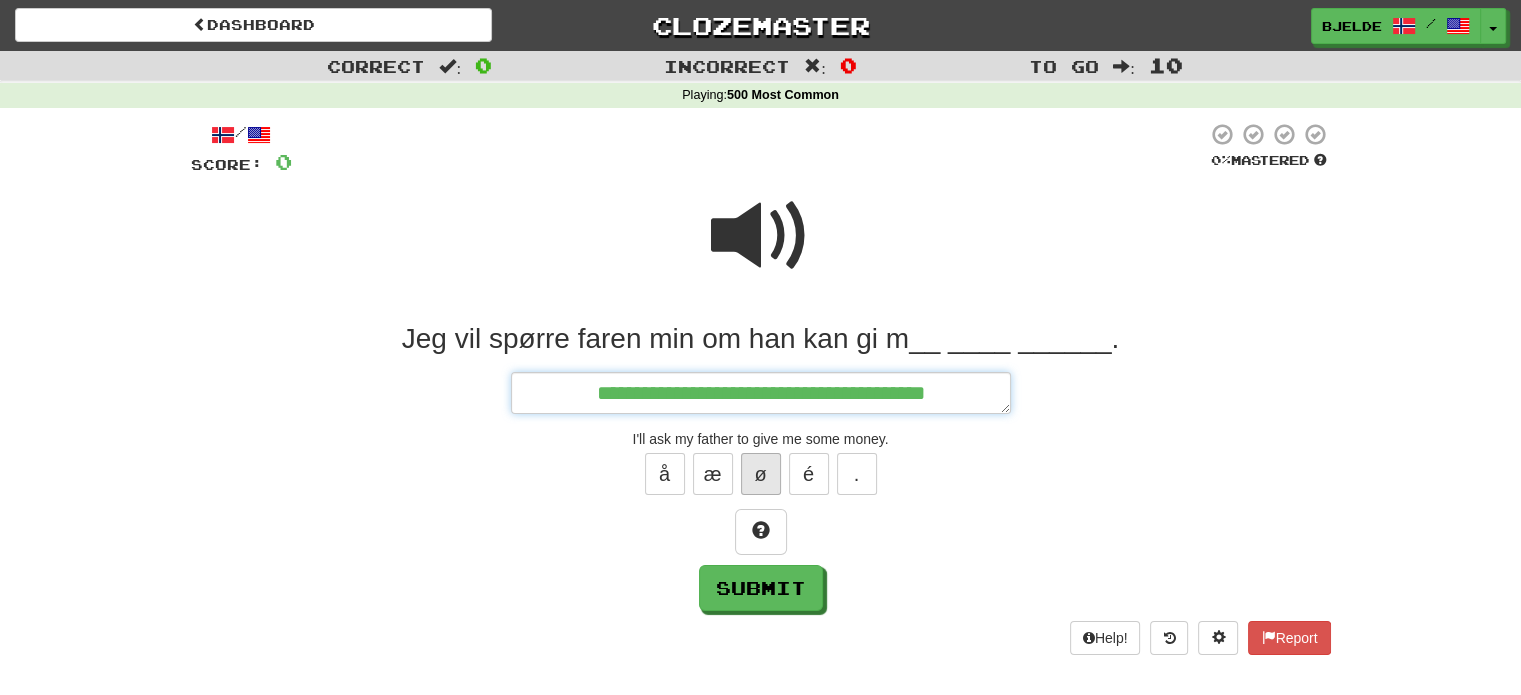 type on "*" 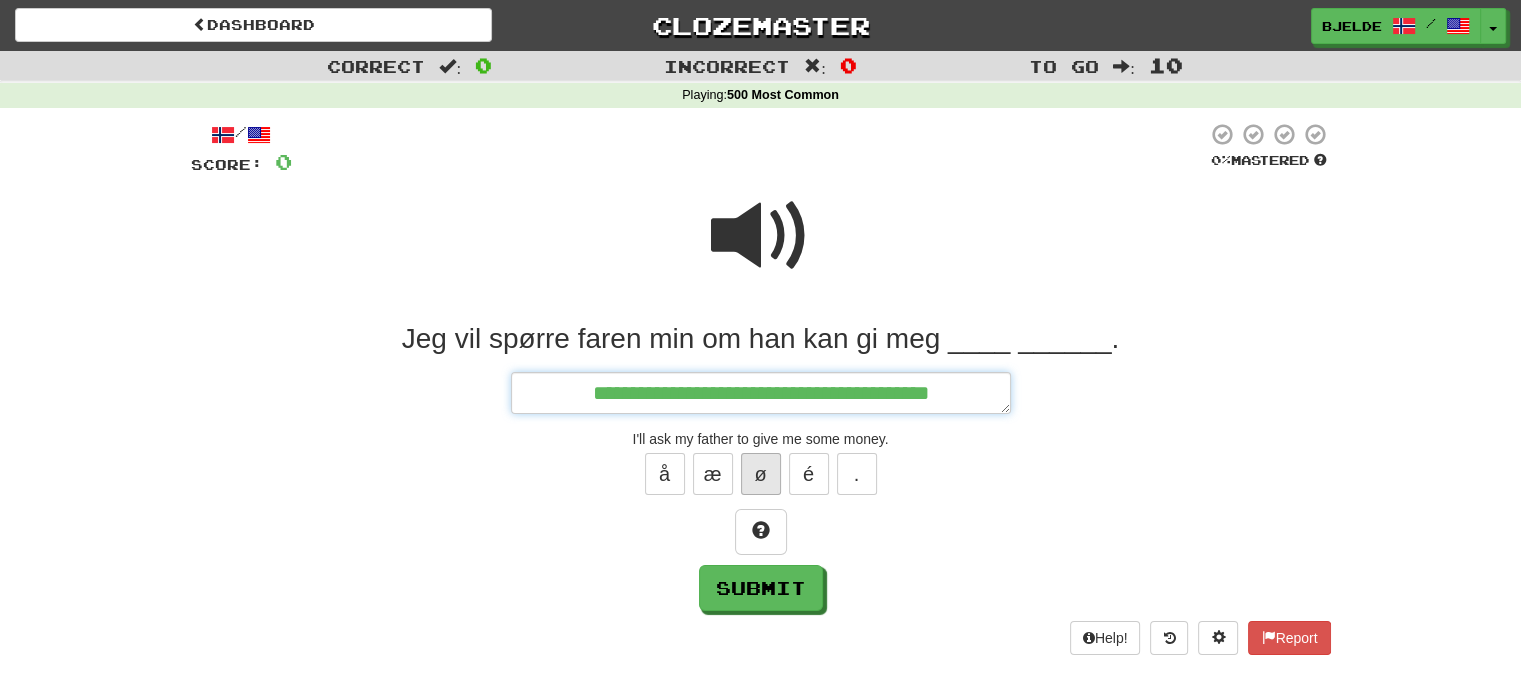 type on "*" 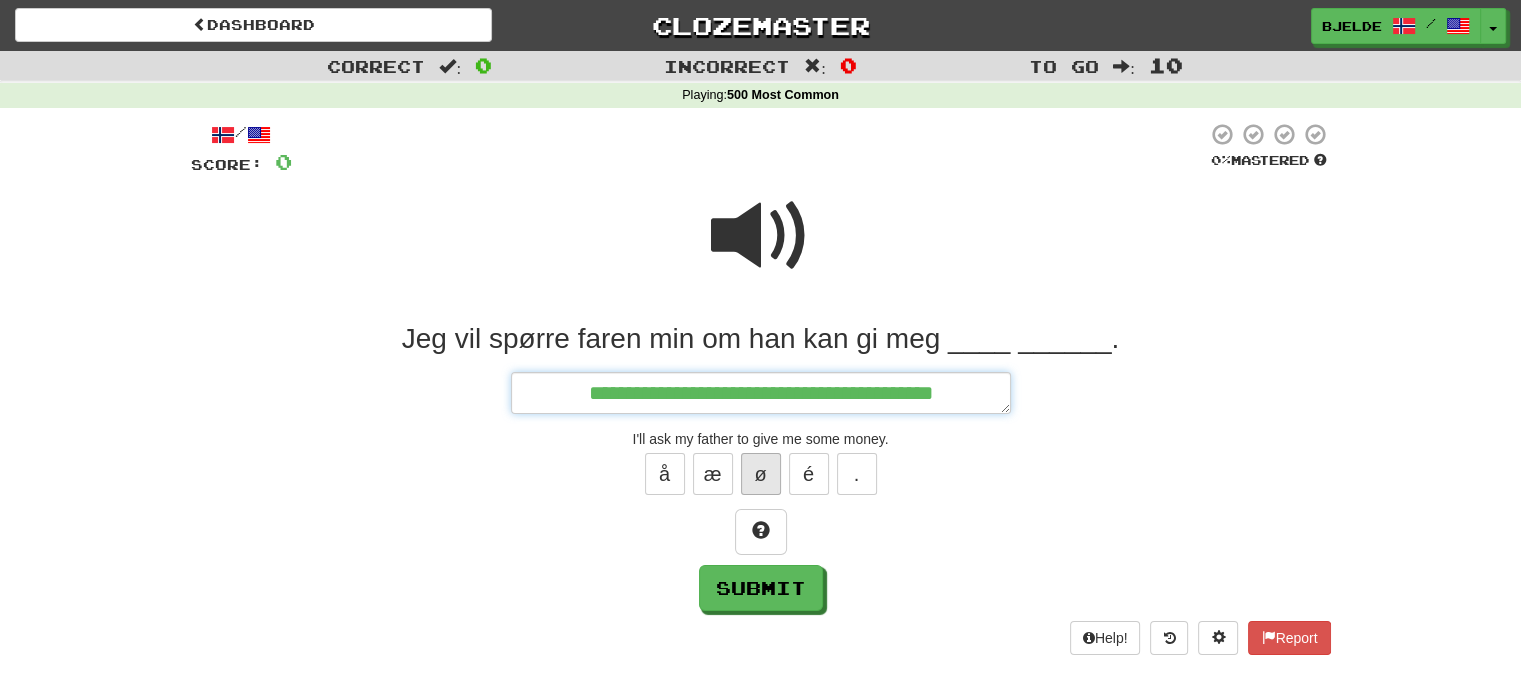 type on "*" 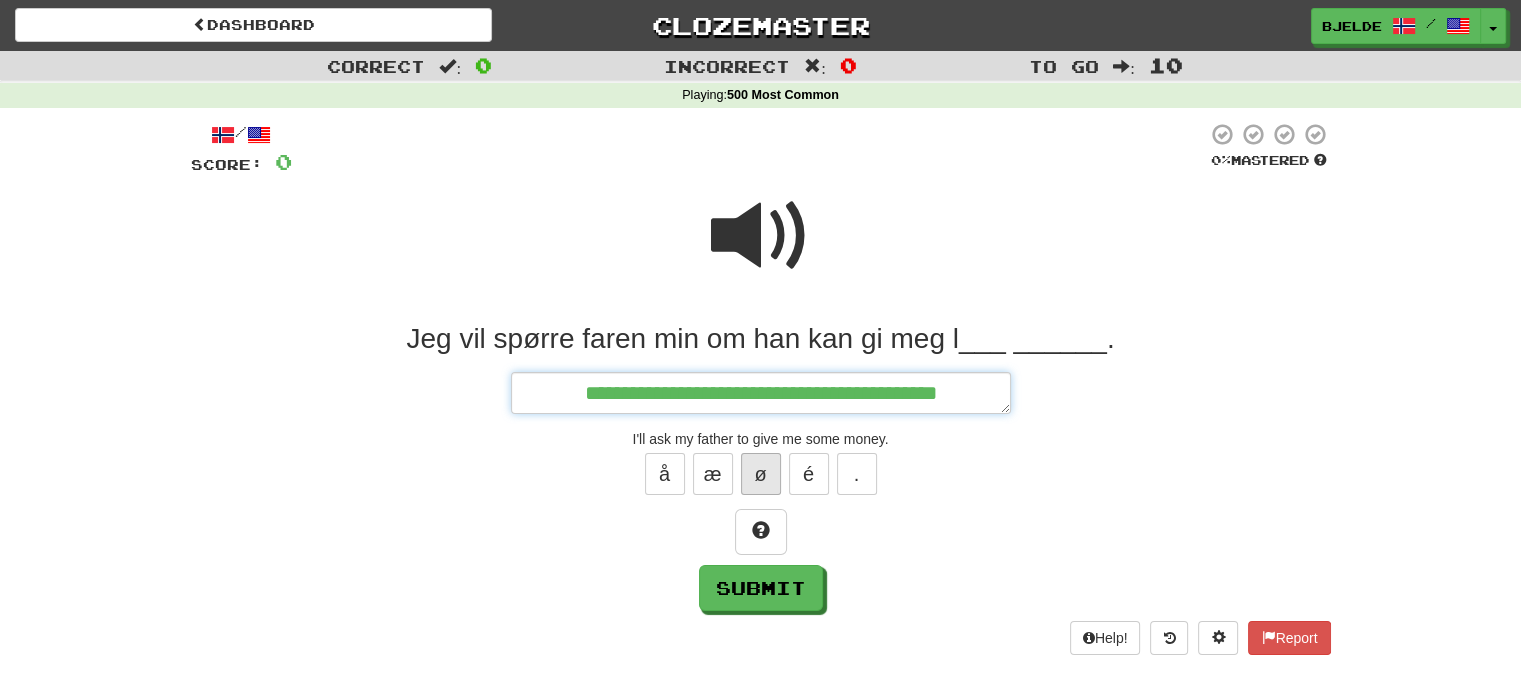 type on "*" 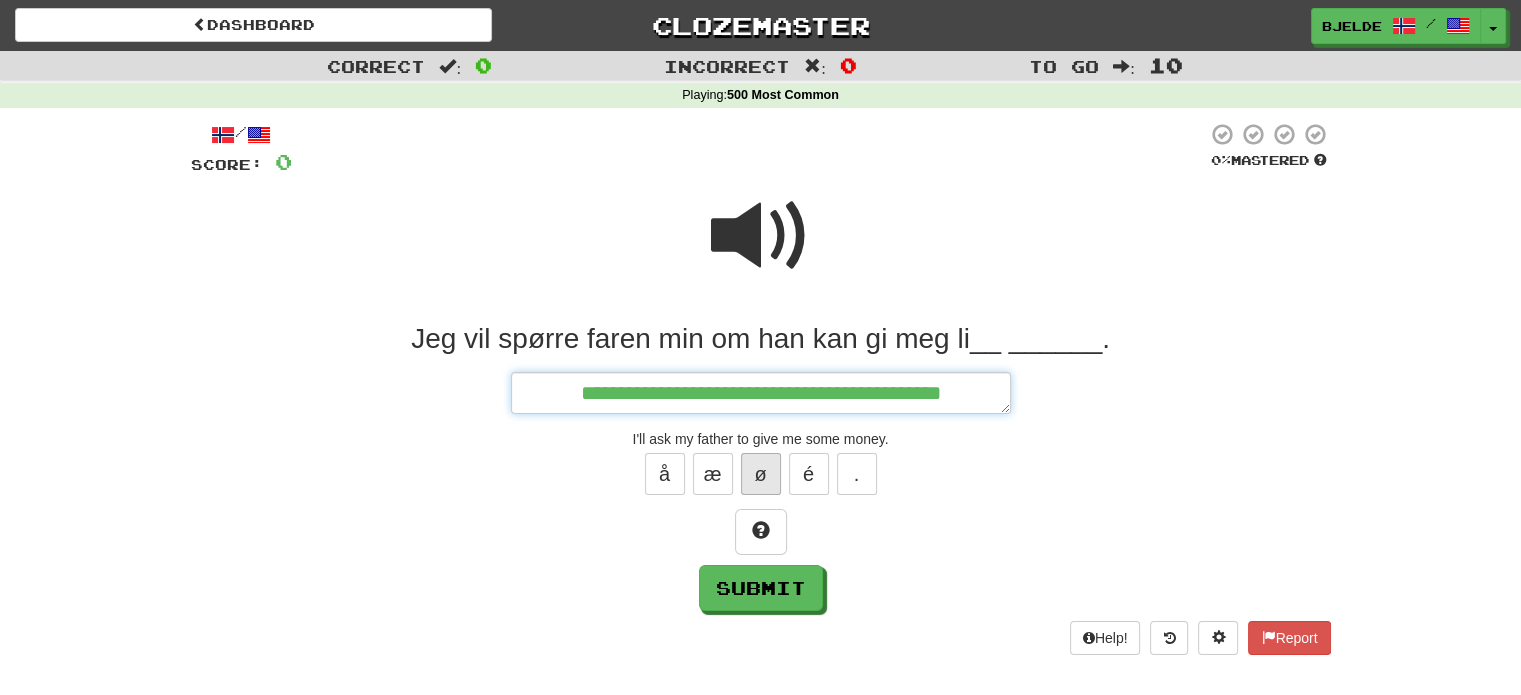 type on "*" 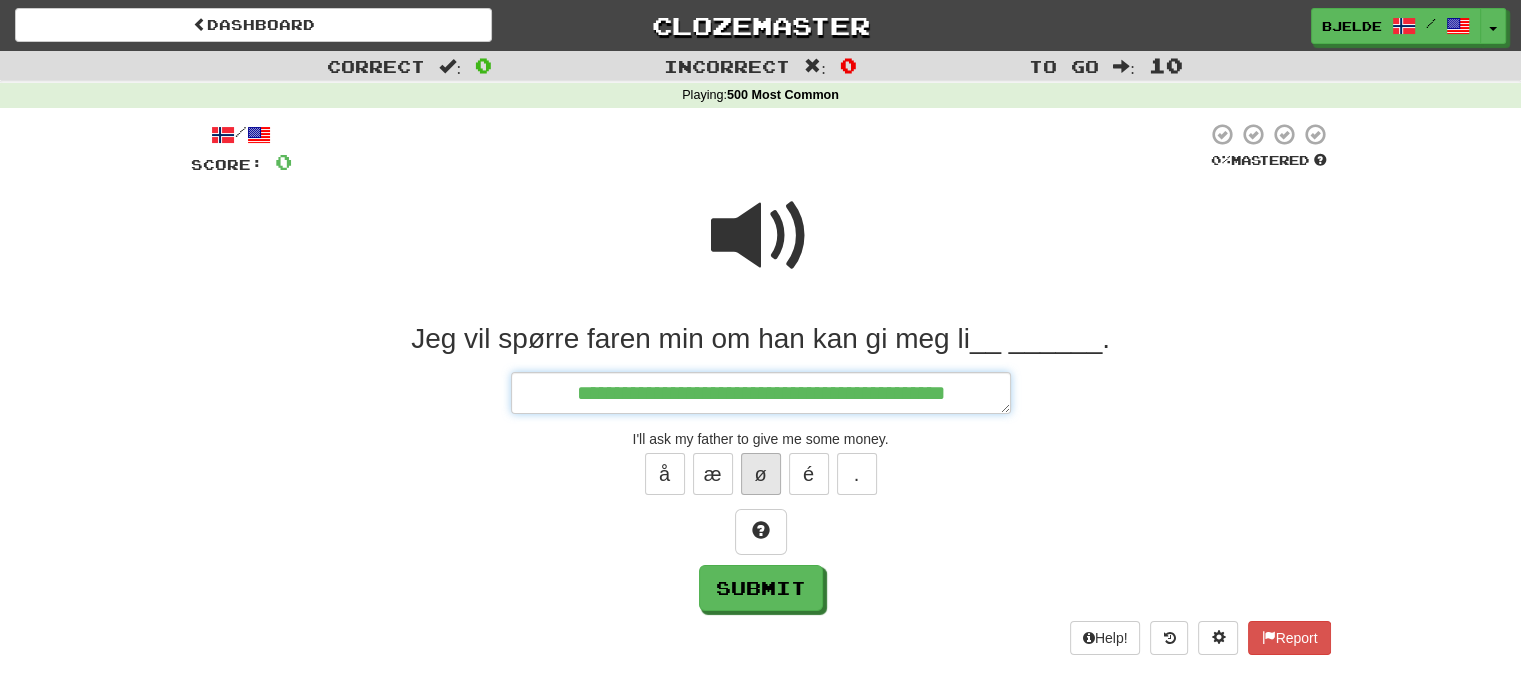 type on "*" 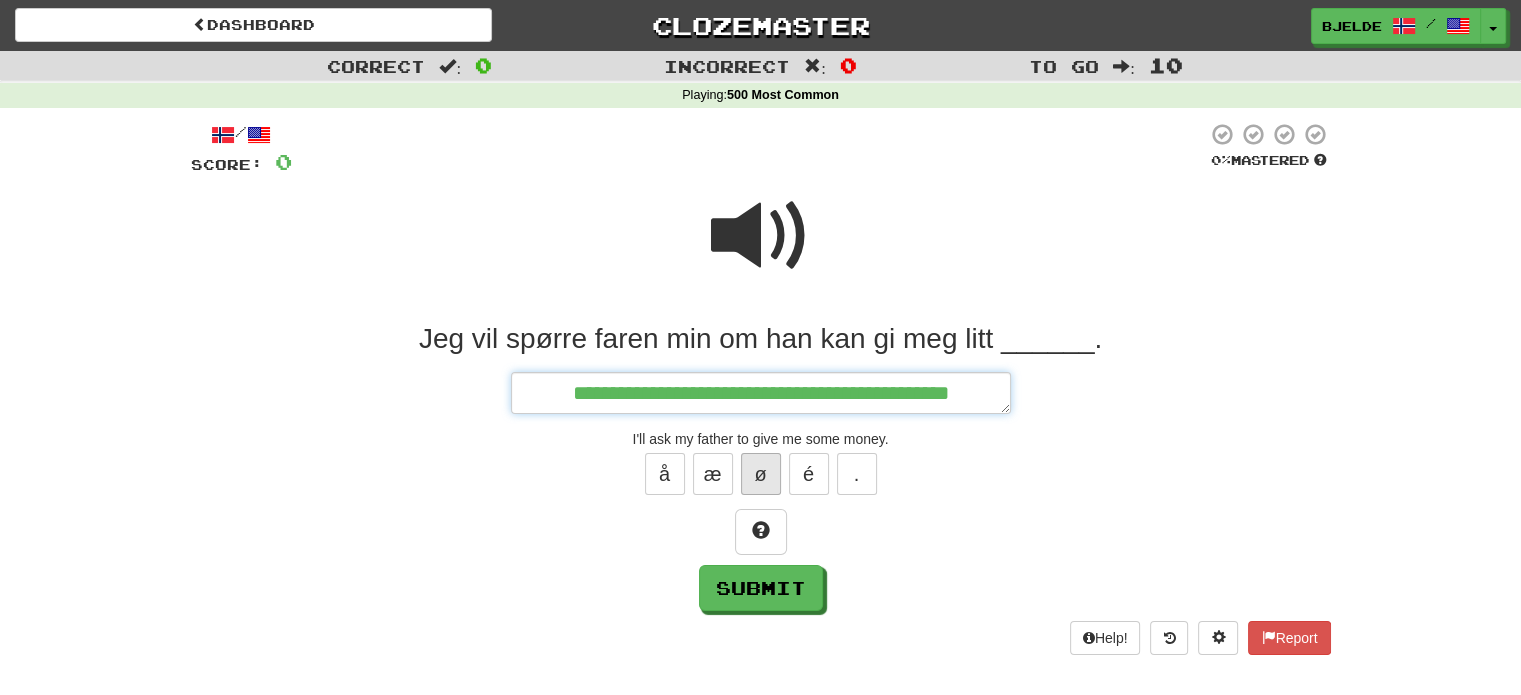 type on "*" 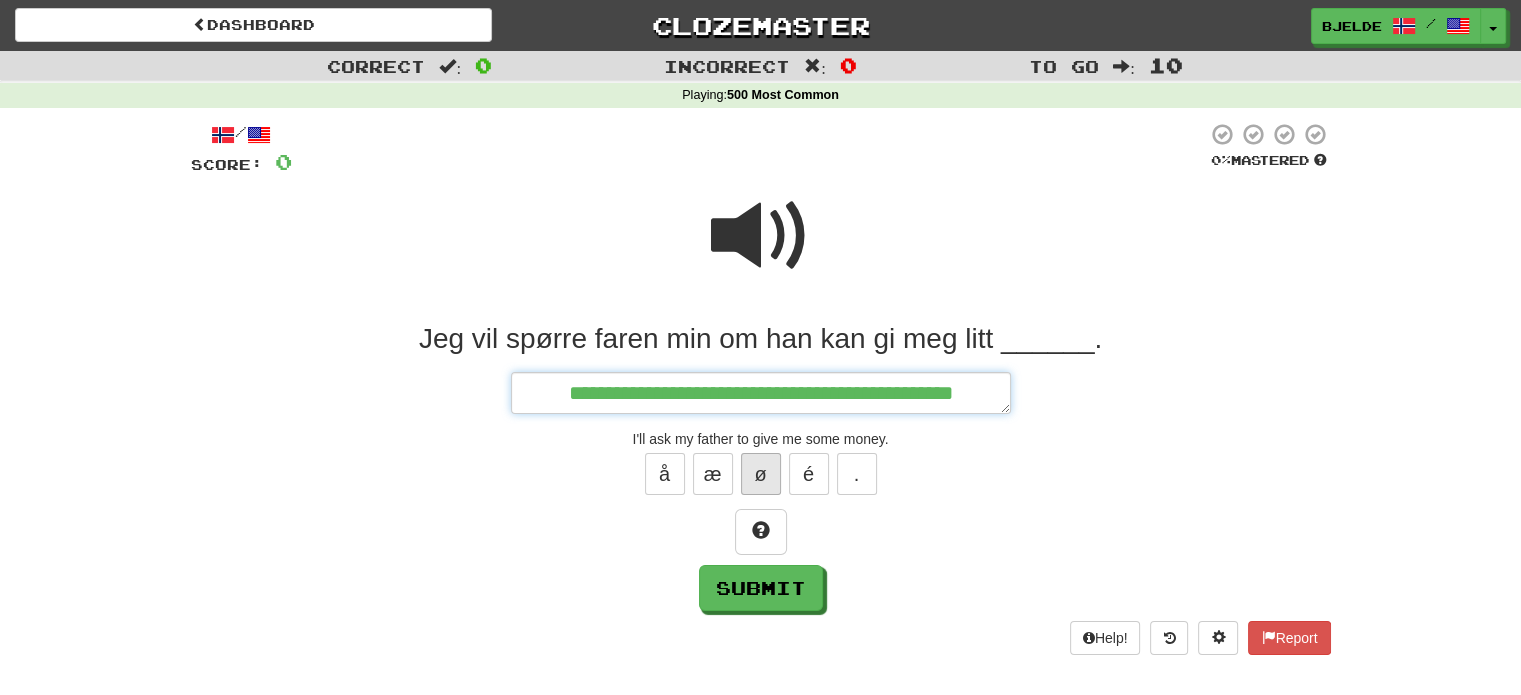 type on "*" 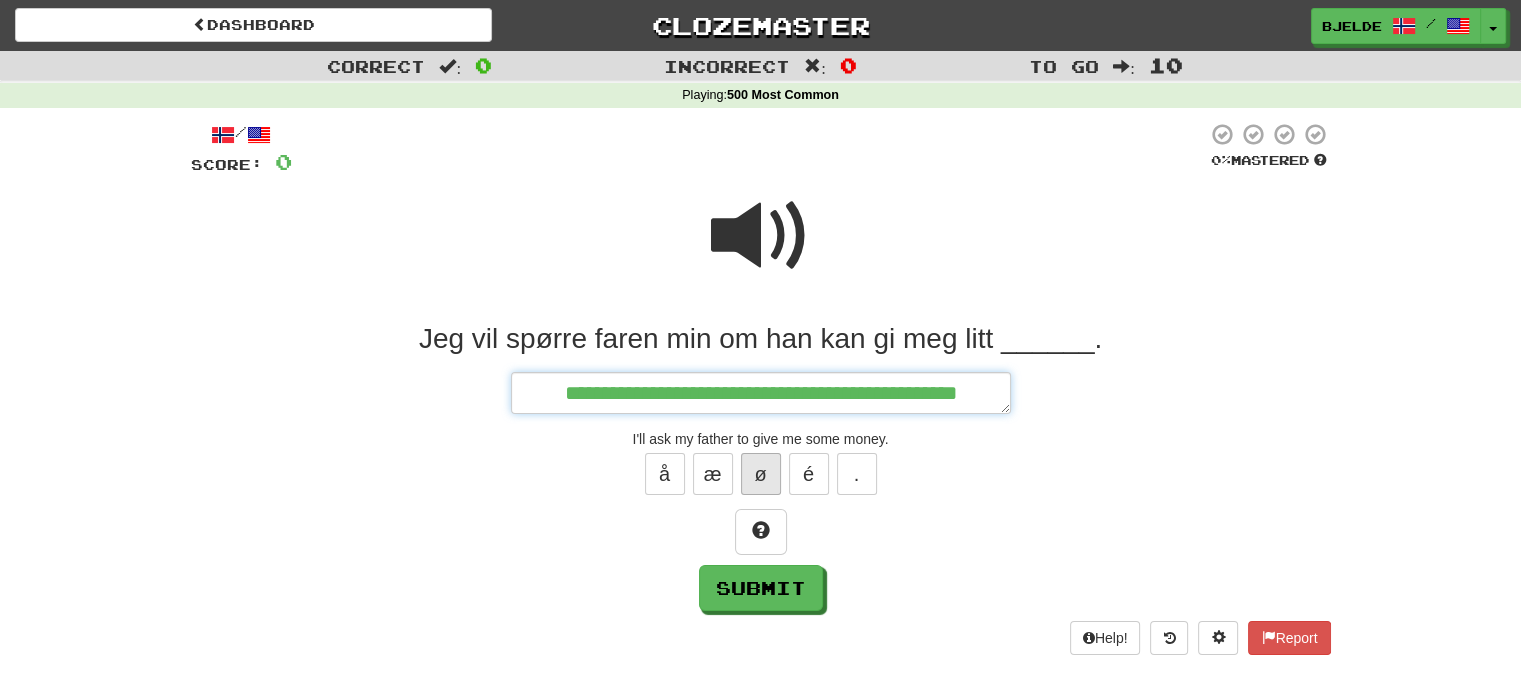 type on "*" 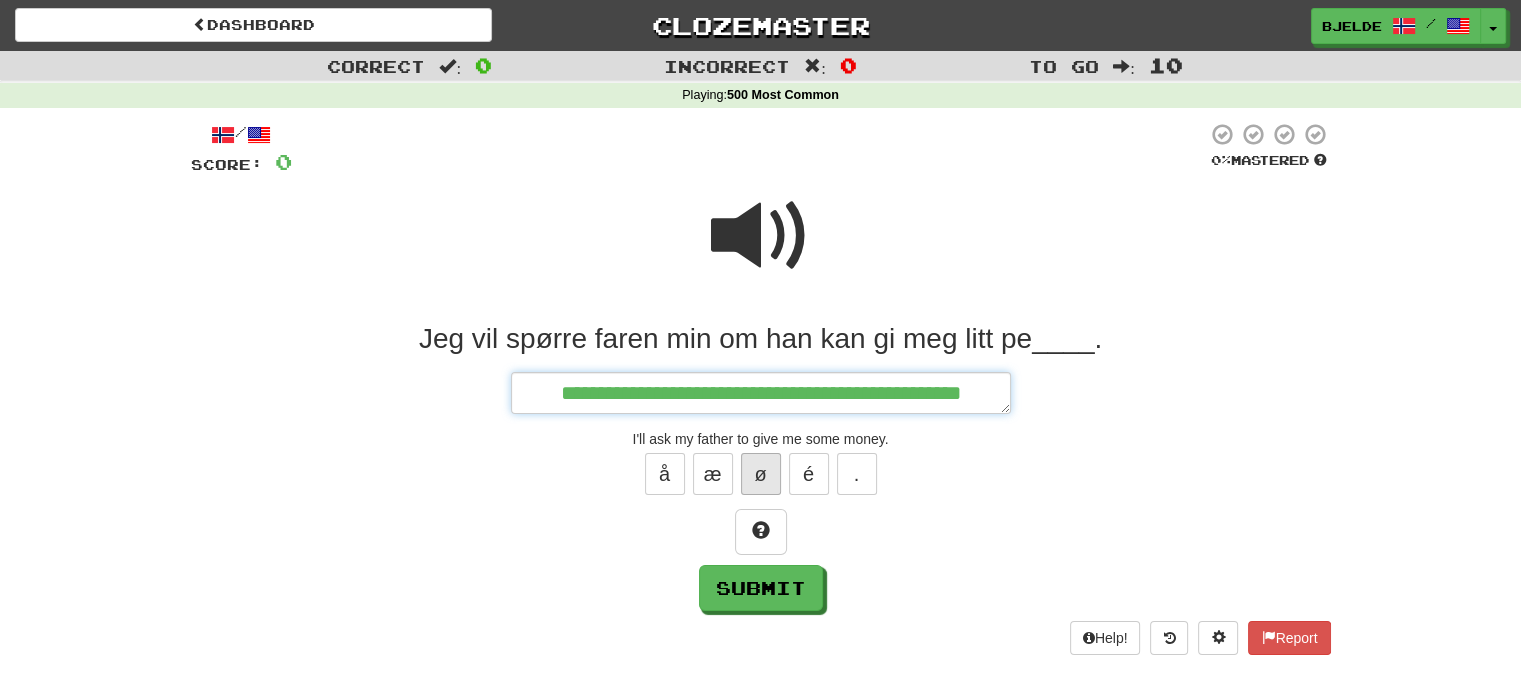 type on "*" 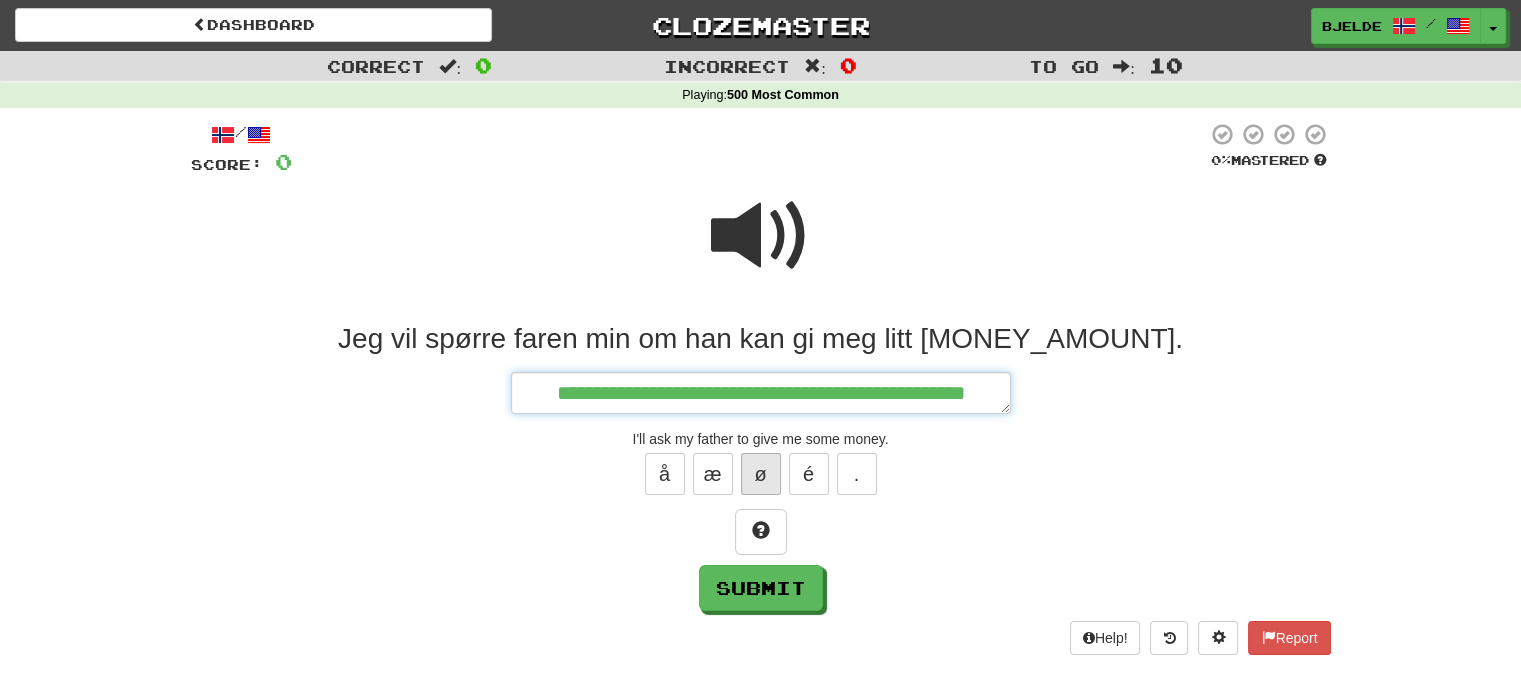 type on "*" 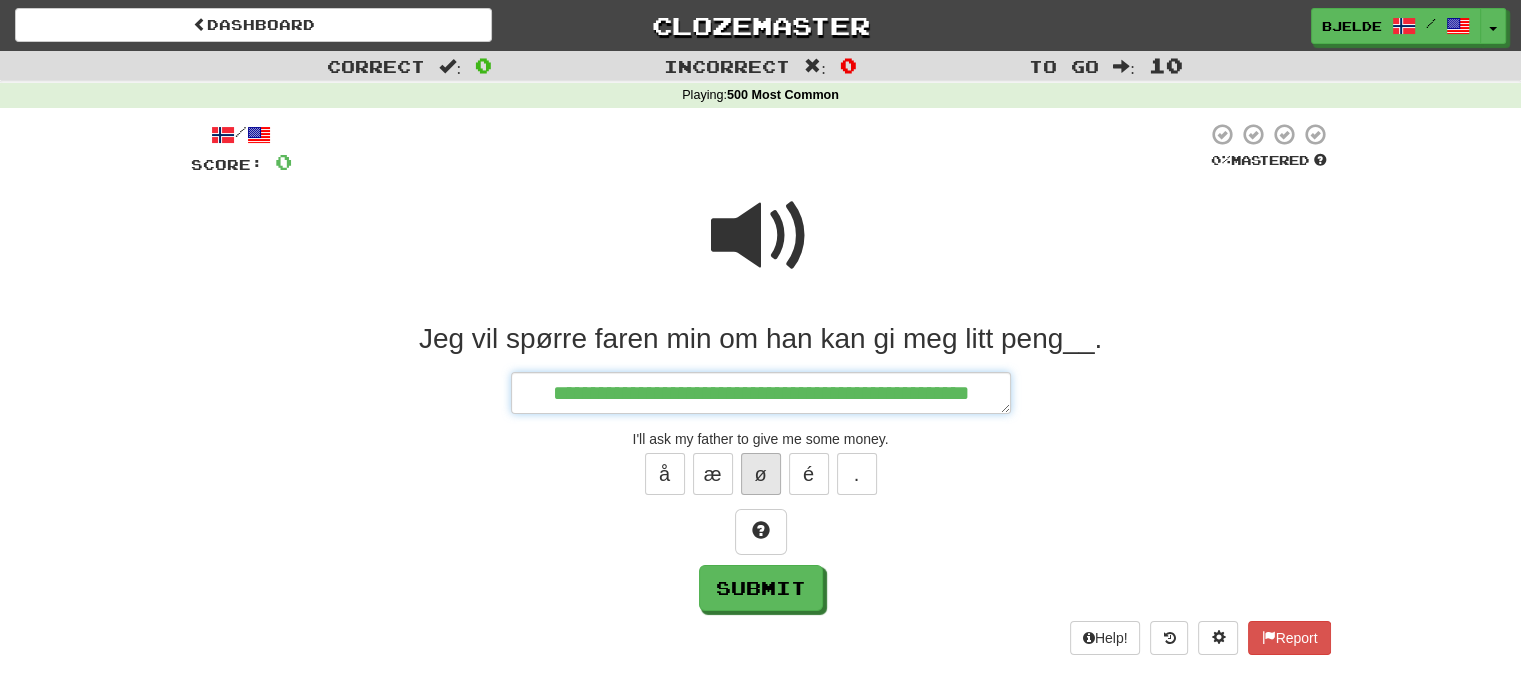 type on "*" 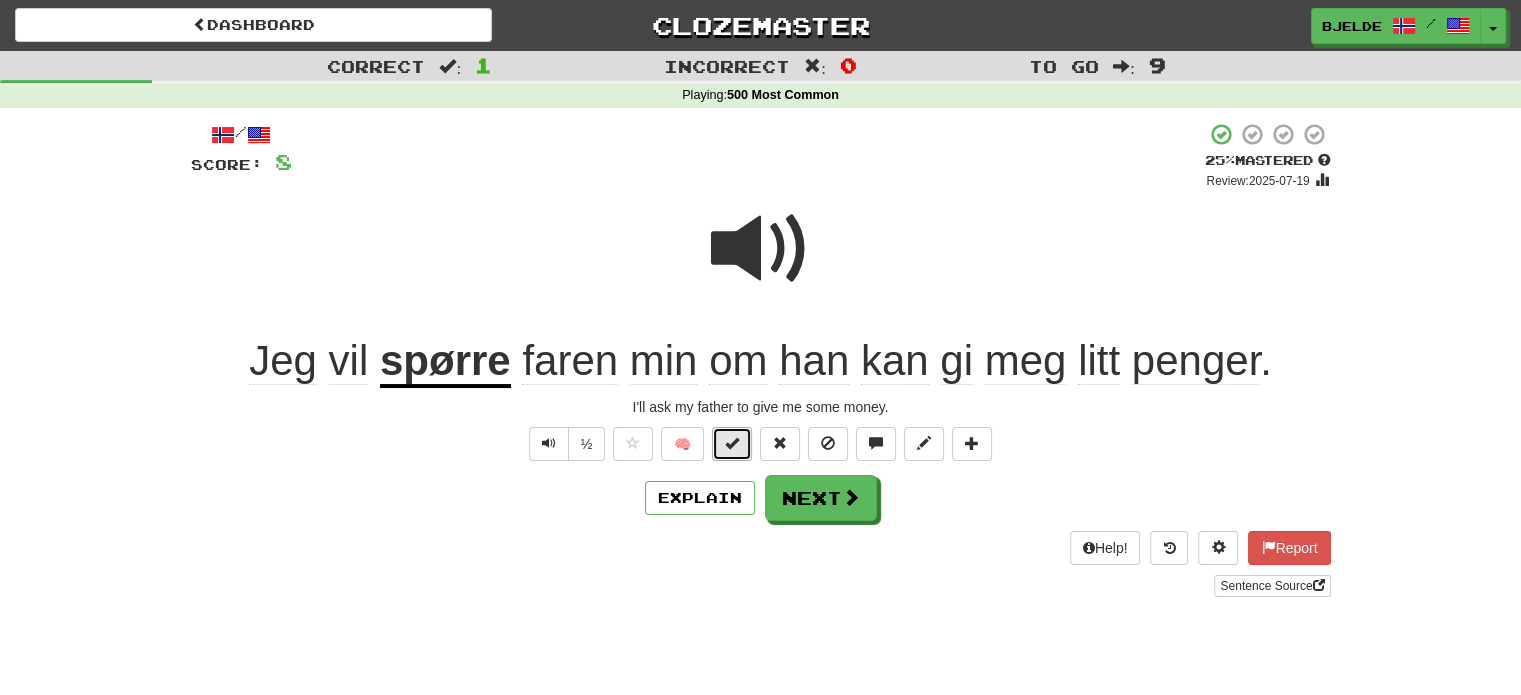 click at bounding box center [732, 444] 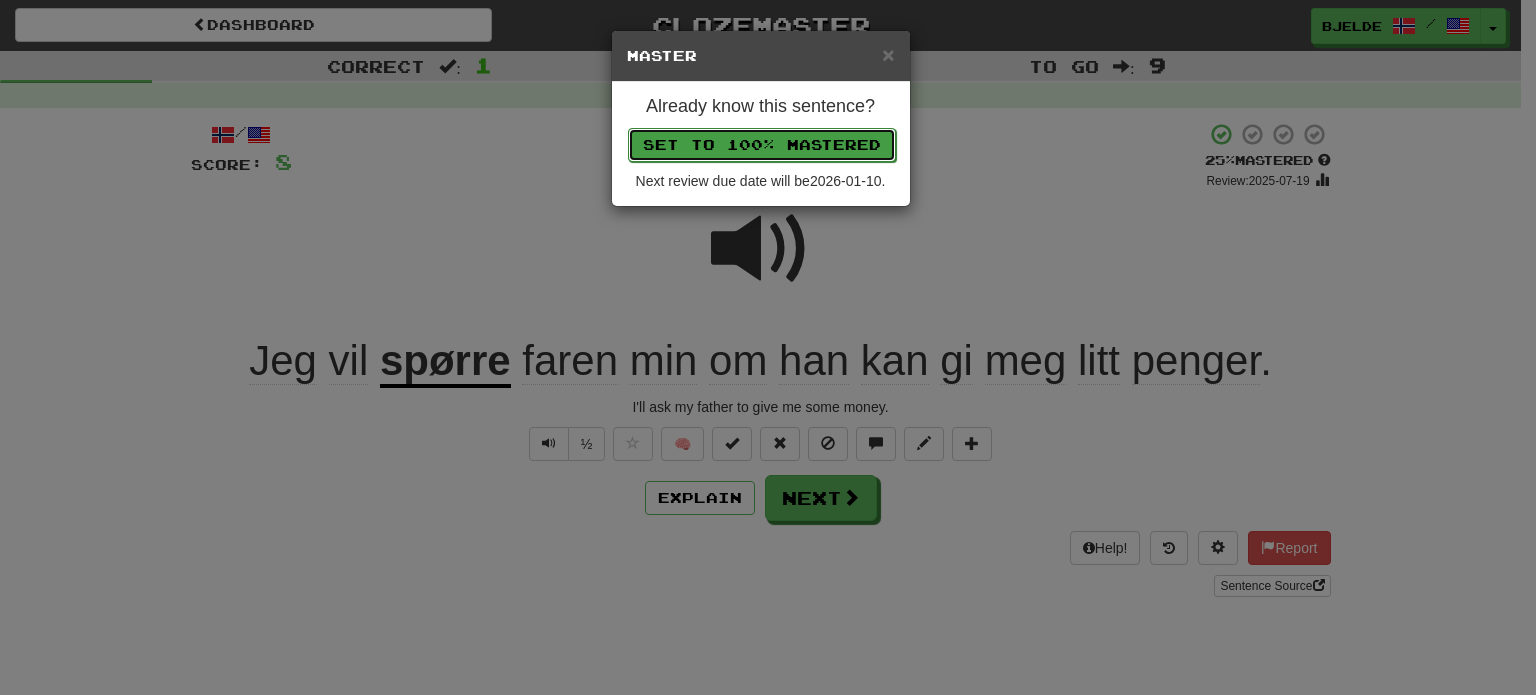 click on "Set to 100% Mastered" at bounding box center (762, 145) 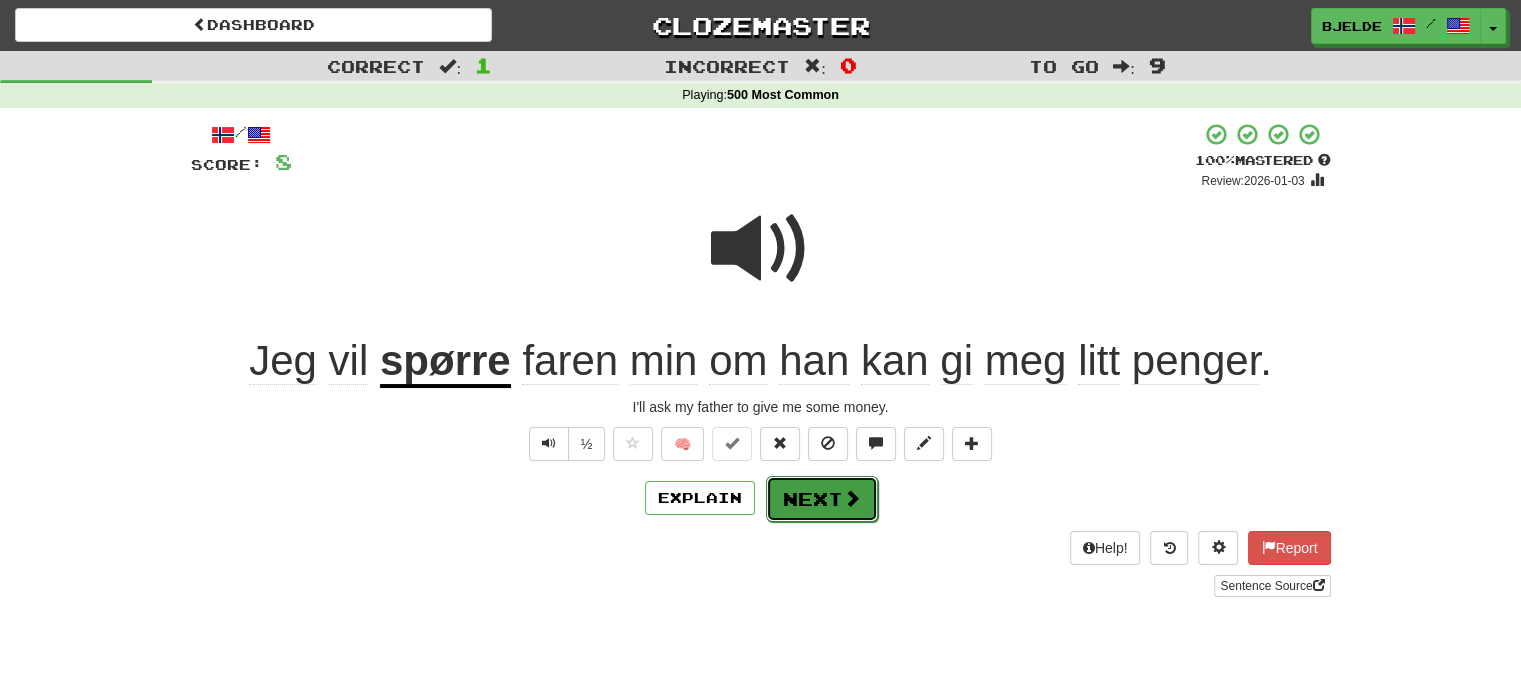 click on "Next" at bounding box center (822, 499) 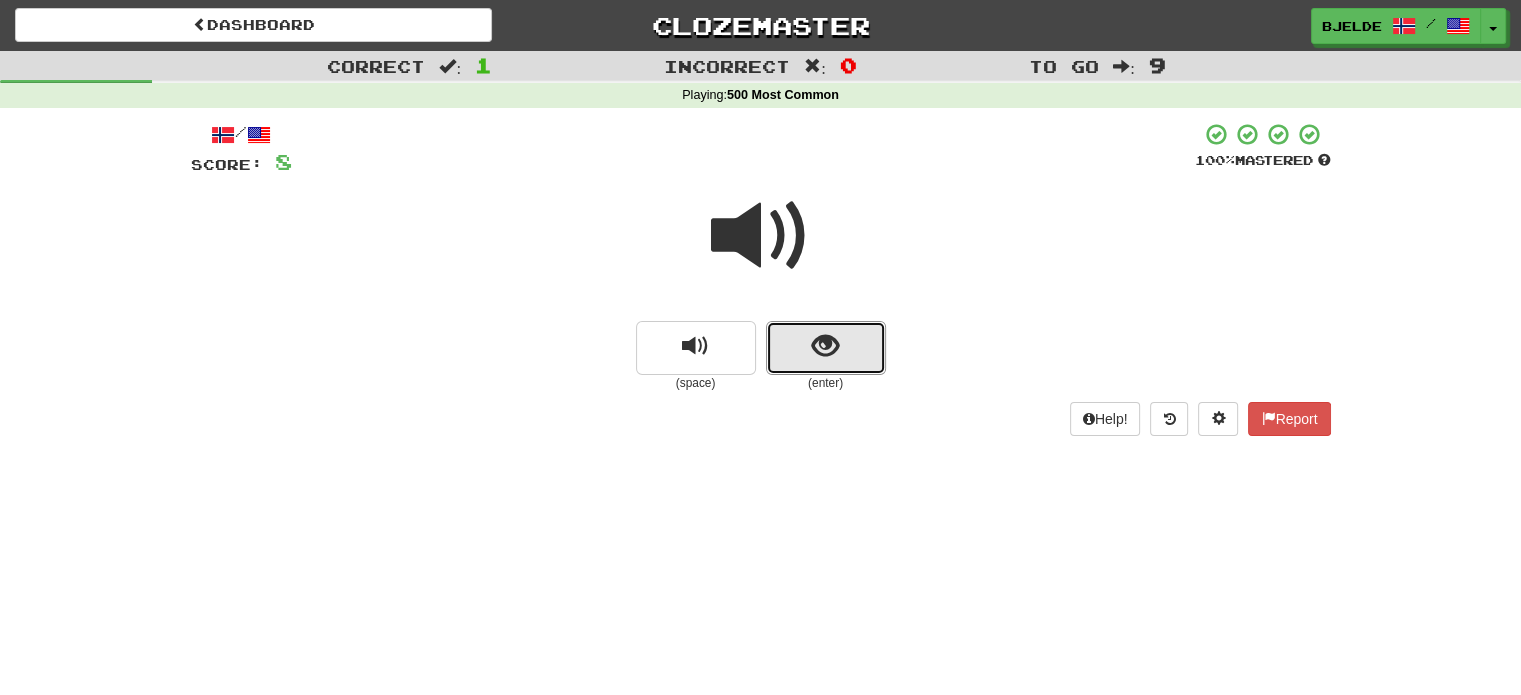 click at bounding box center (825, 346) 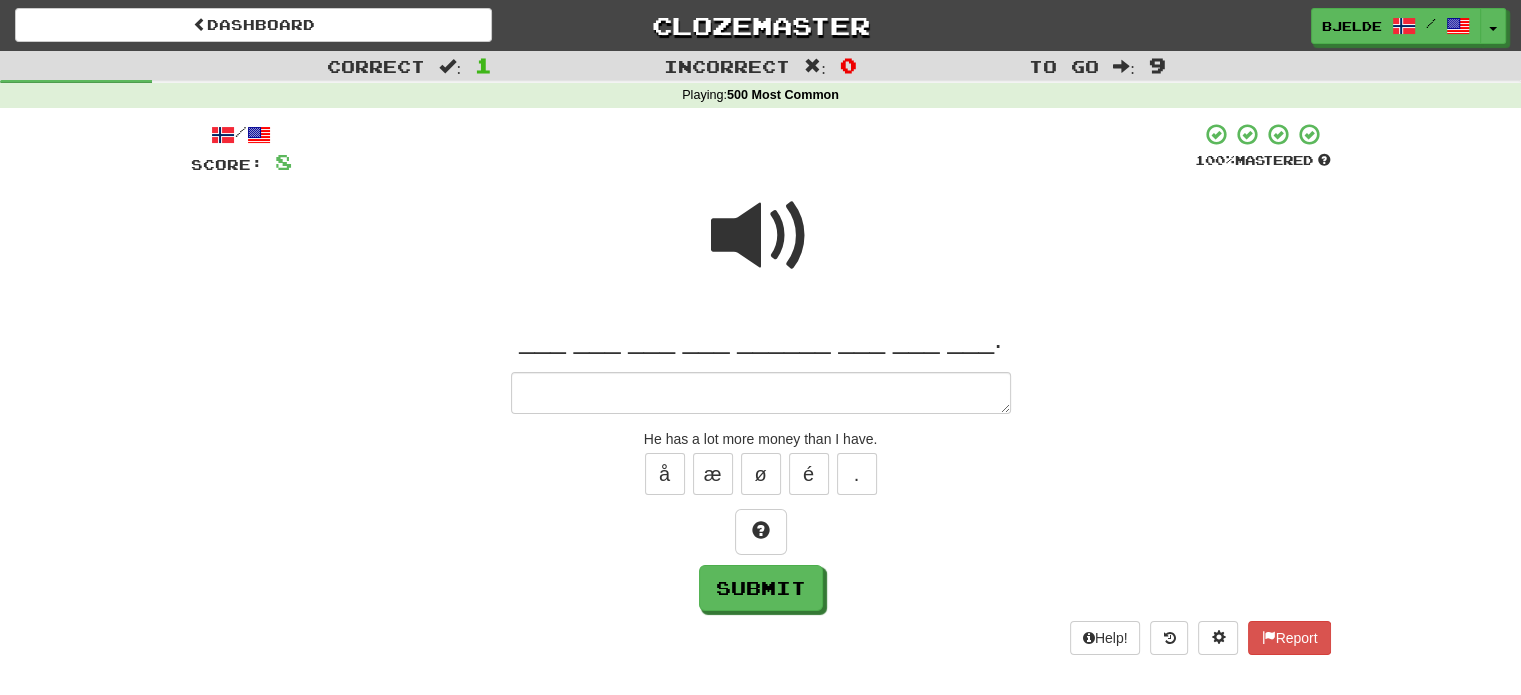 type on "*" 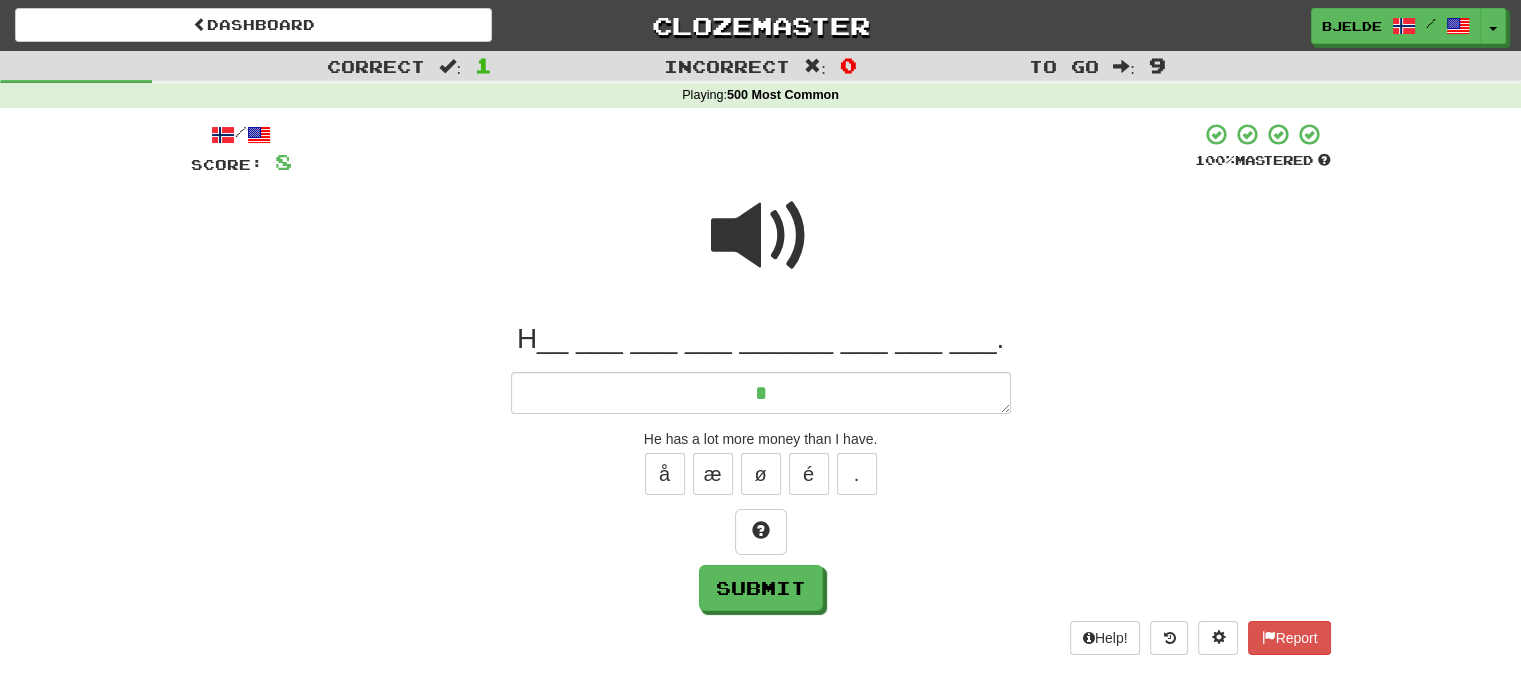 type on "*" 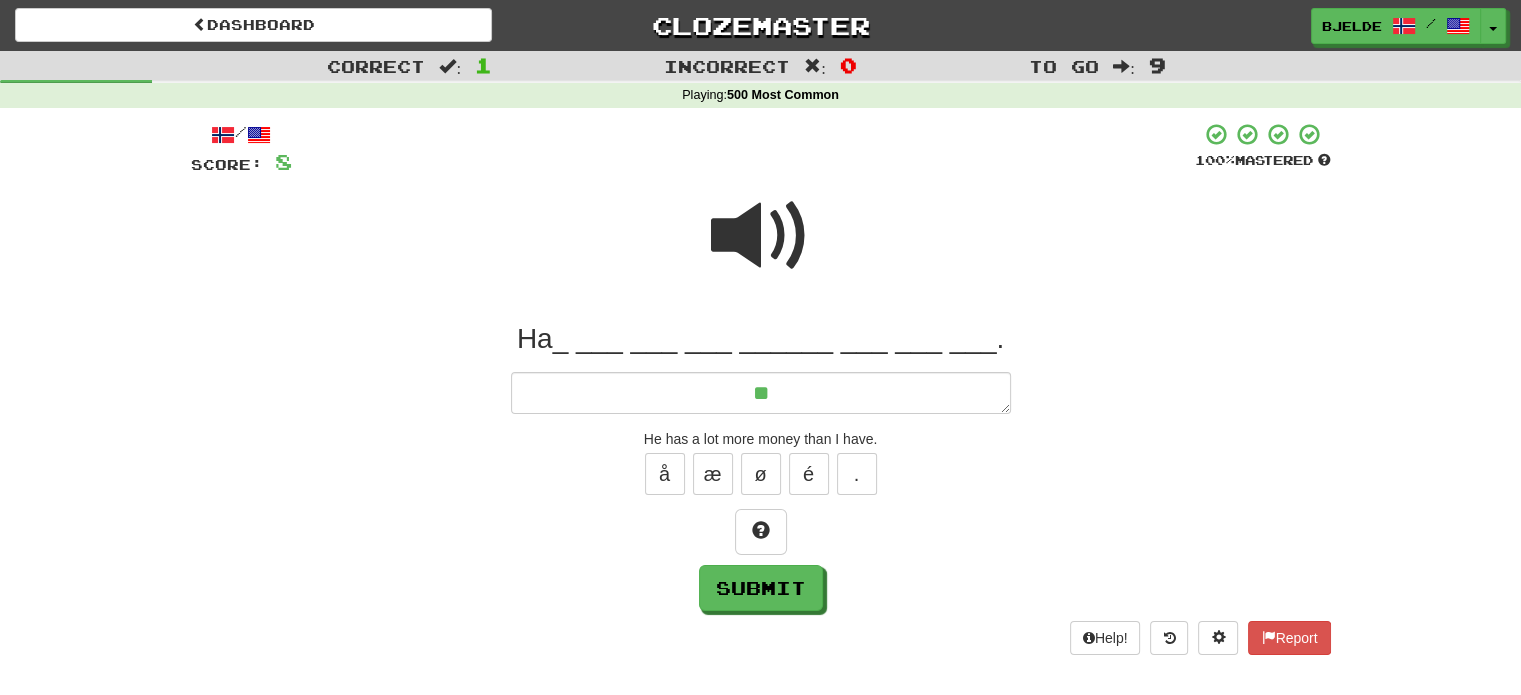 type on "*" 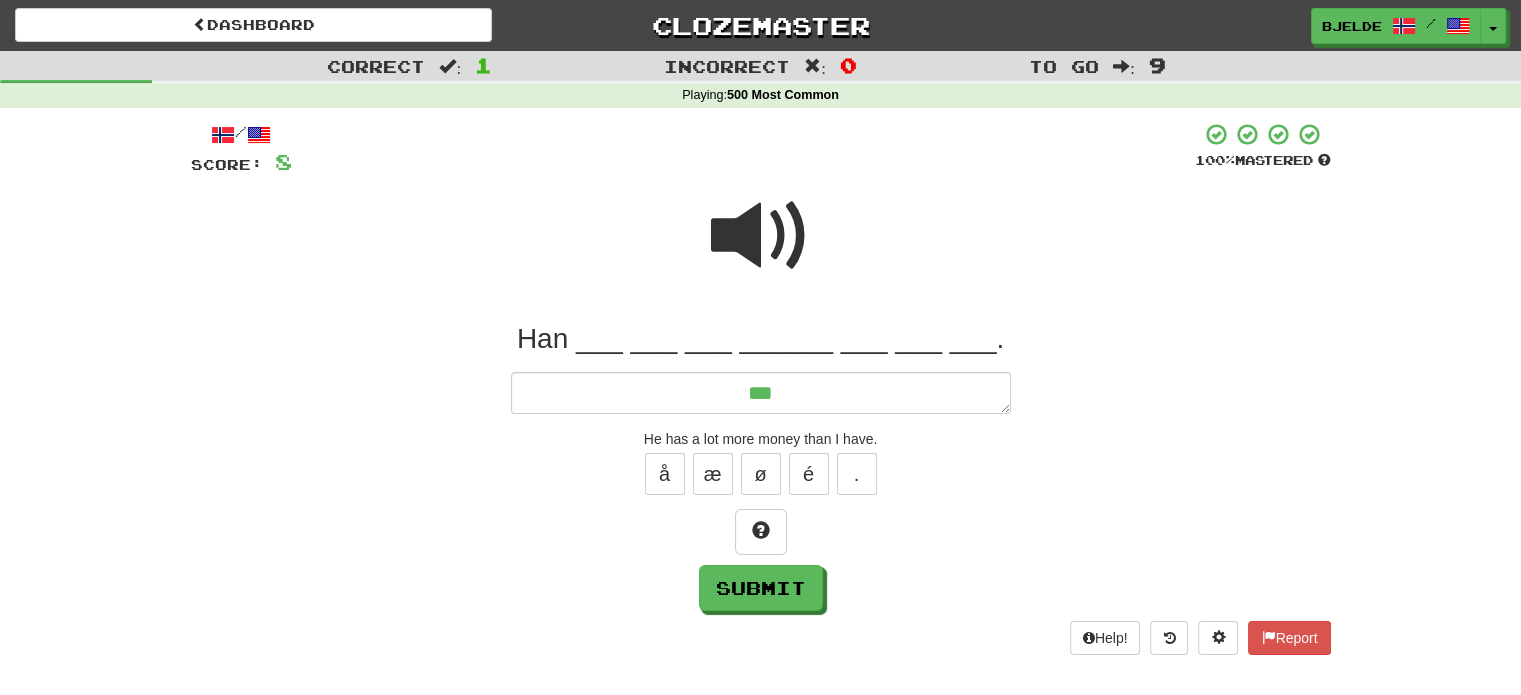type on "*" 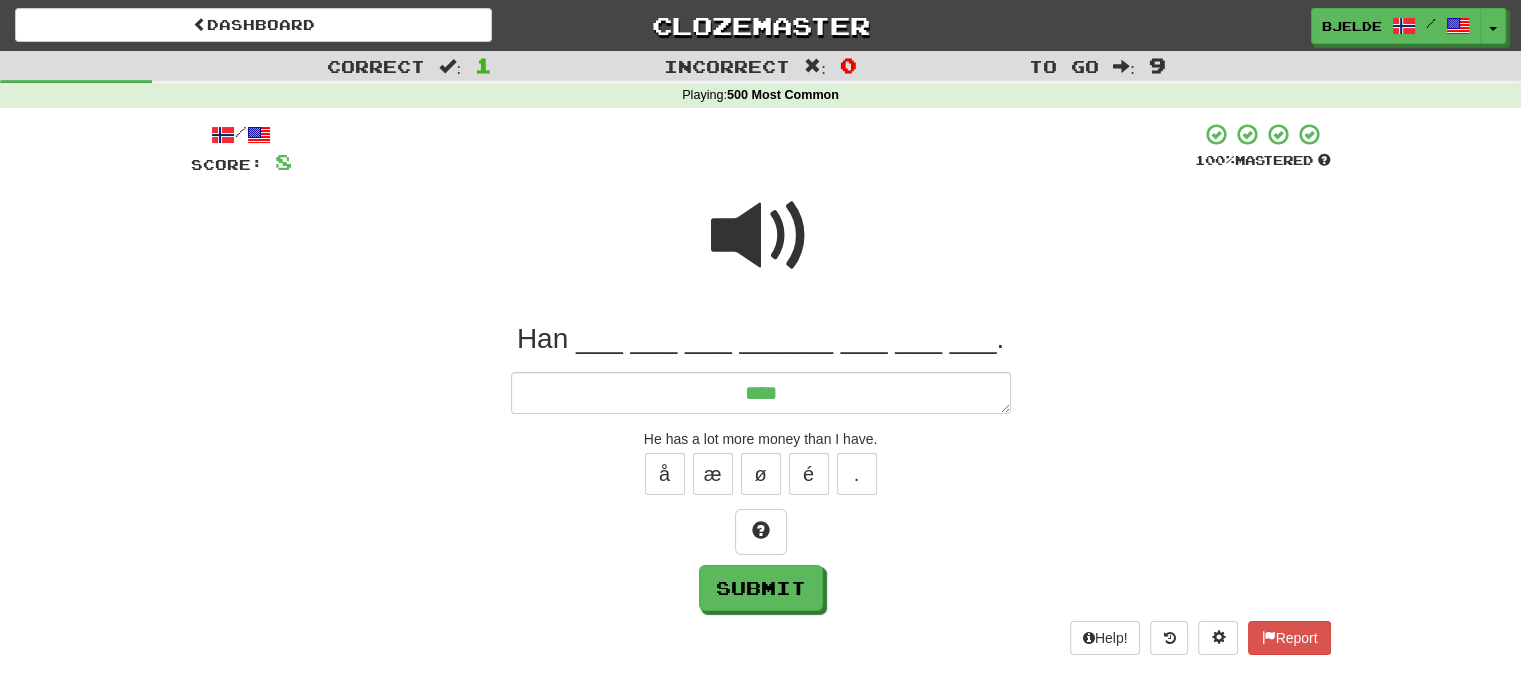 type on "*" 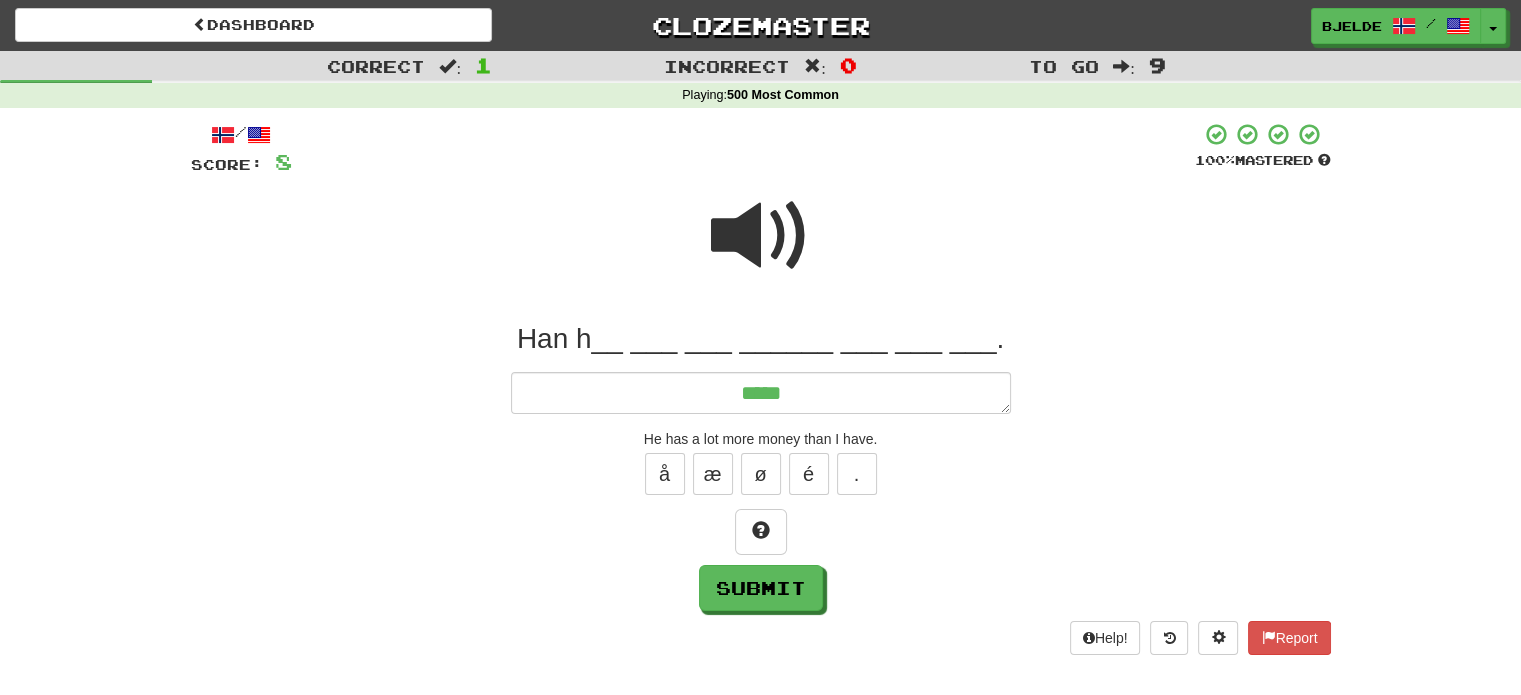 type on "*" 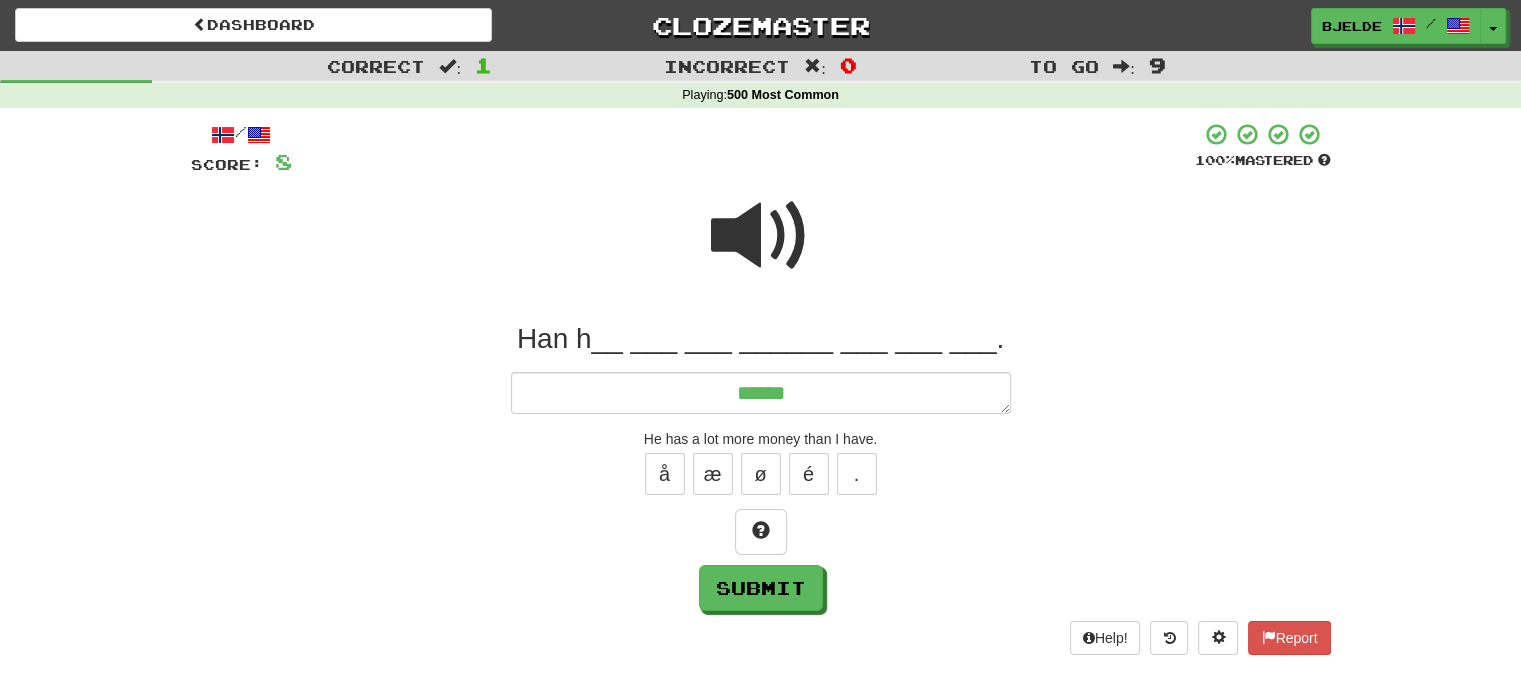 type on "*" 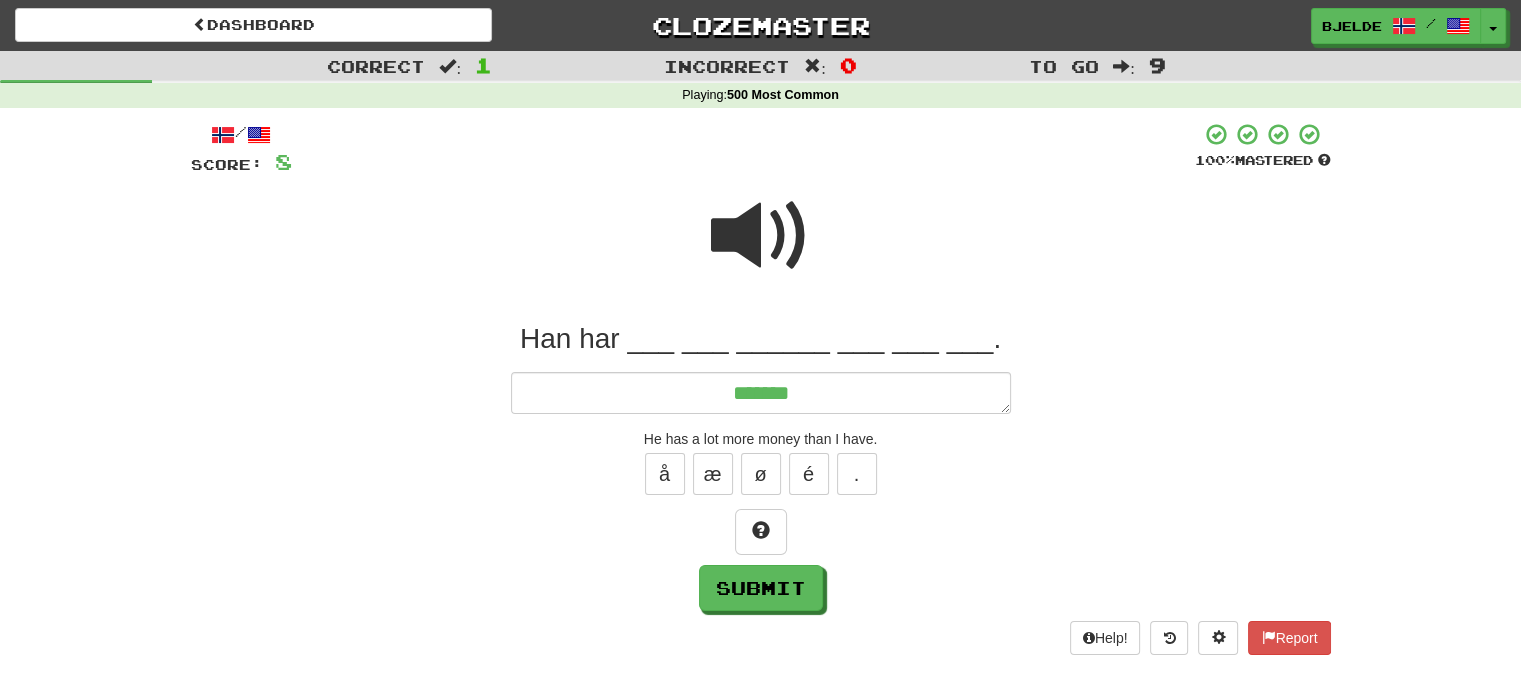 type on "*" 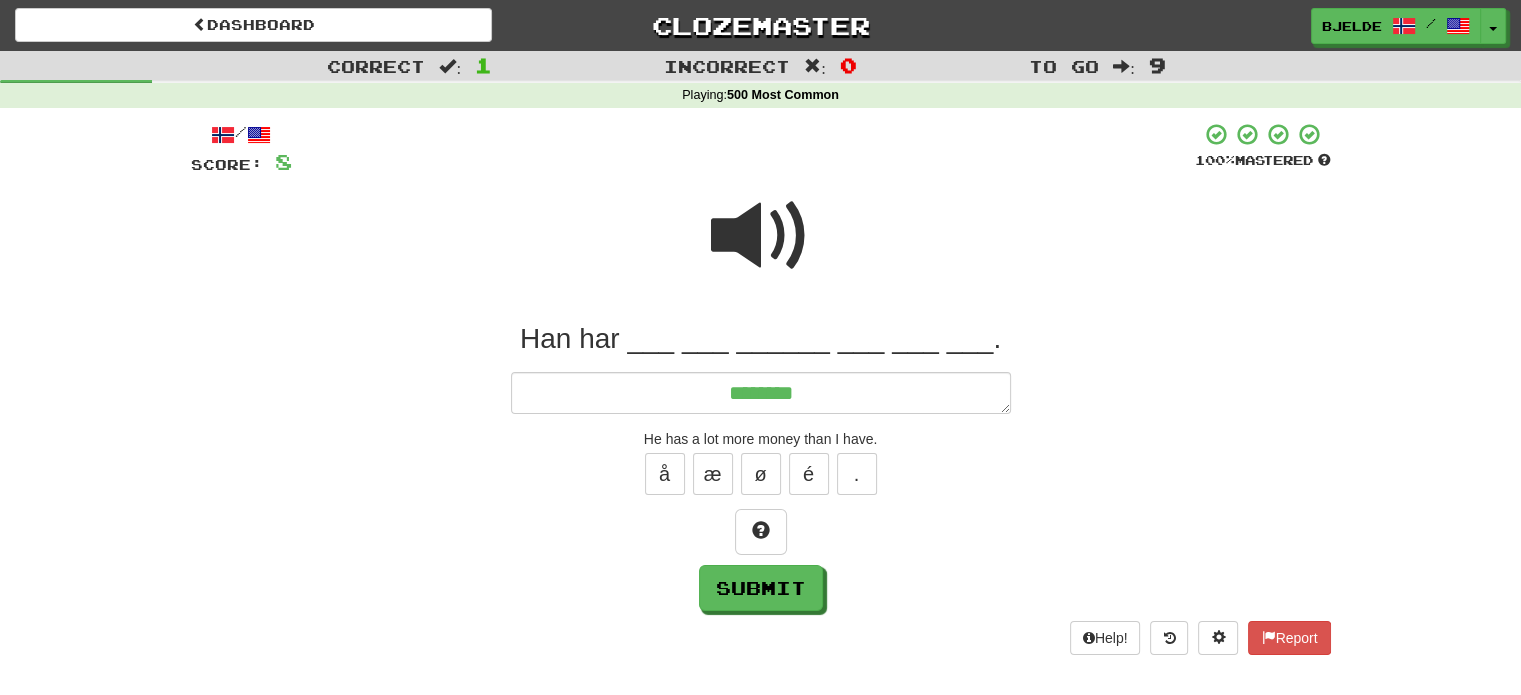type on "*" 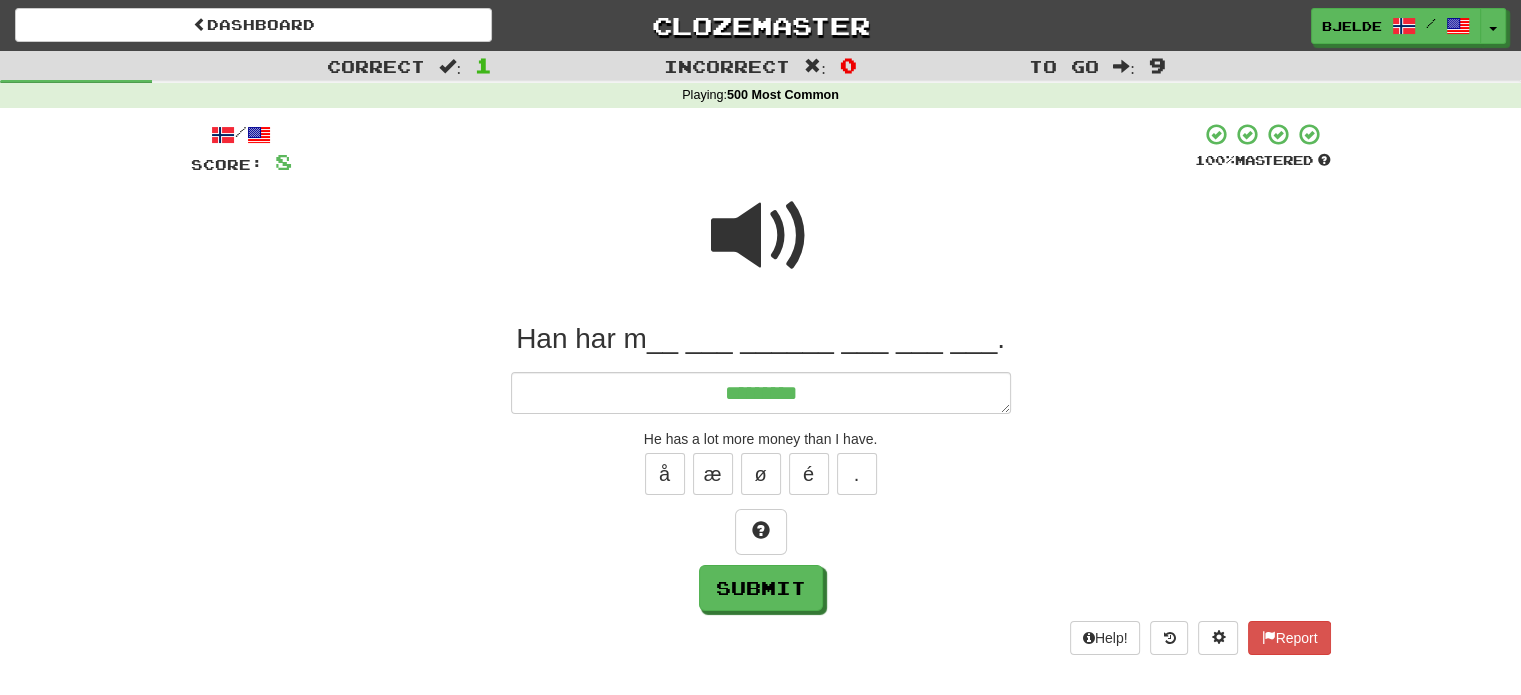 type on "*" 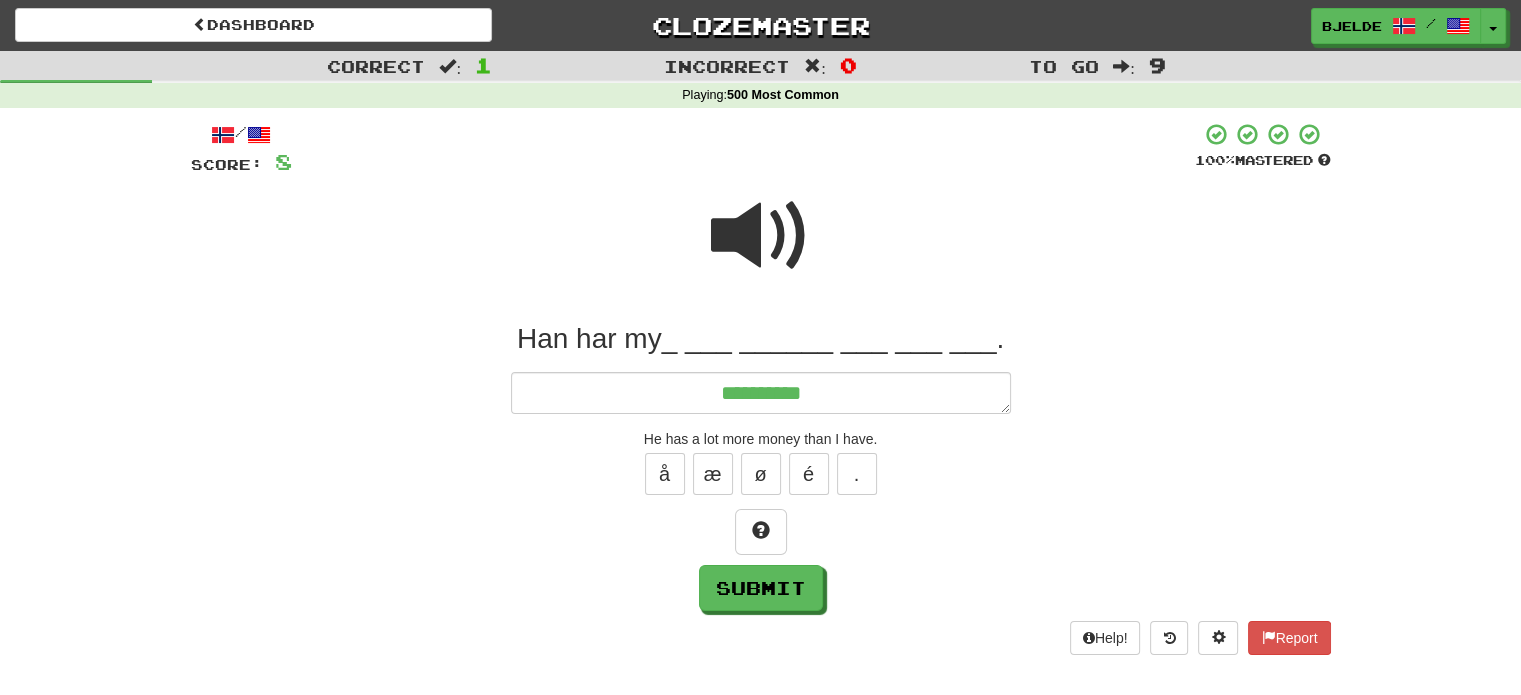 type on "*" 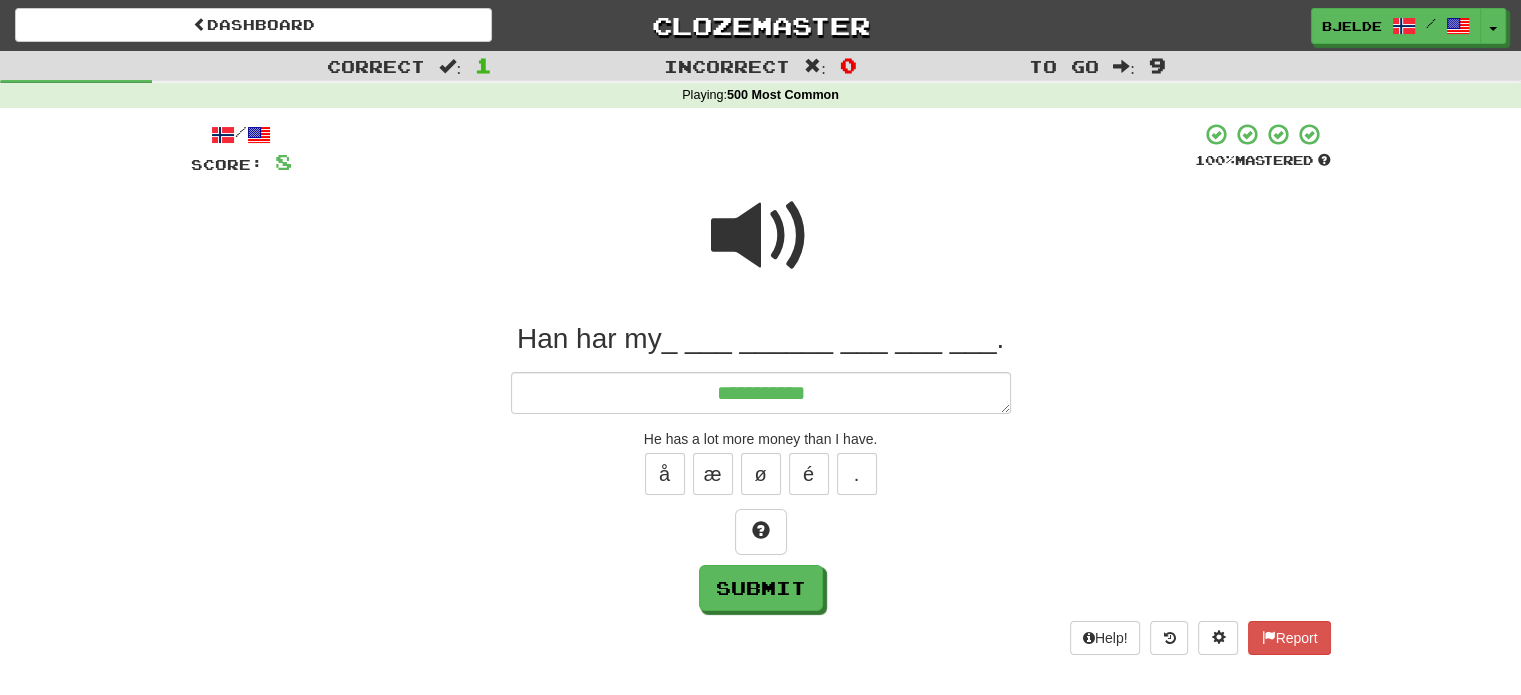 type on "*" 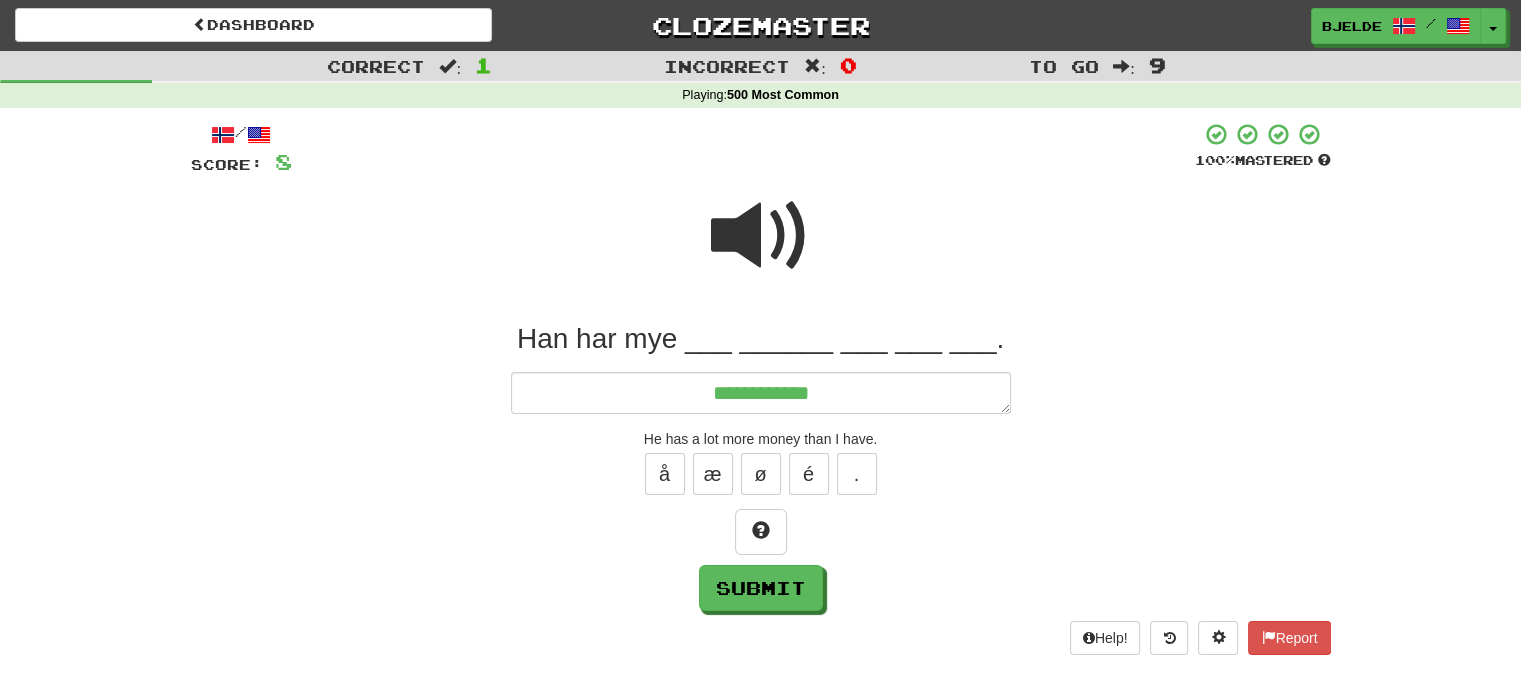 type on "*" 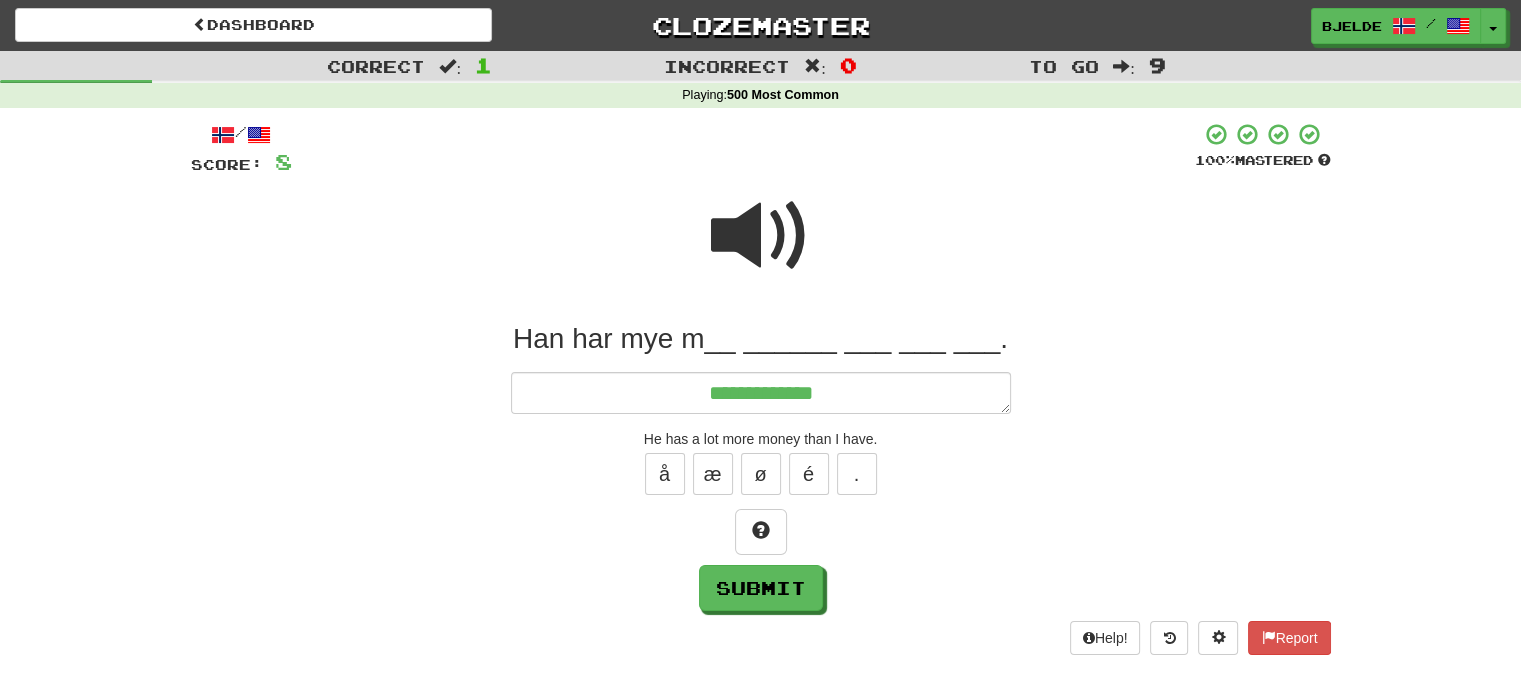 type on "*" 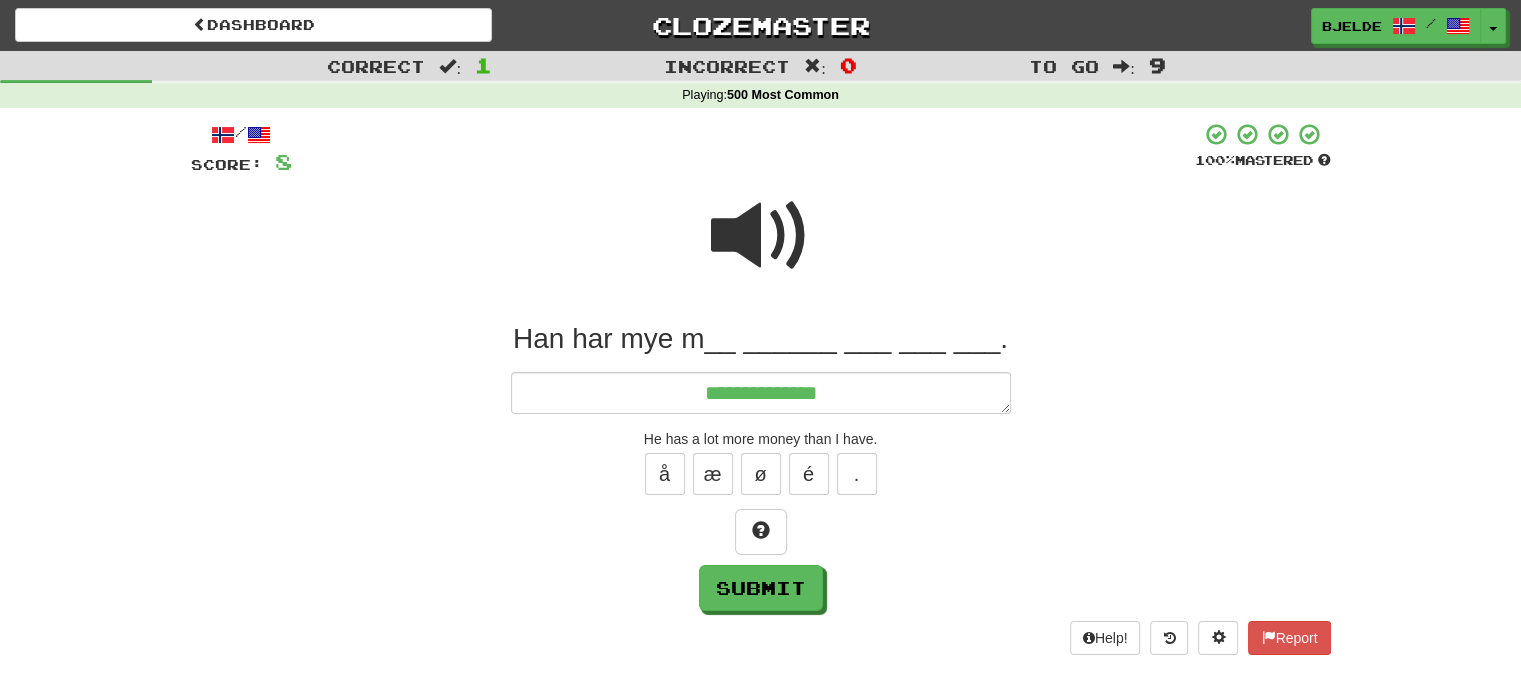 type on "*" 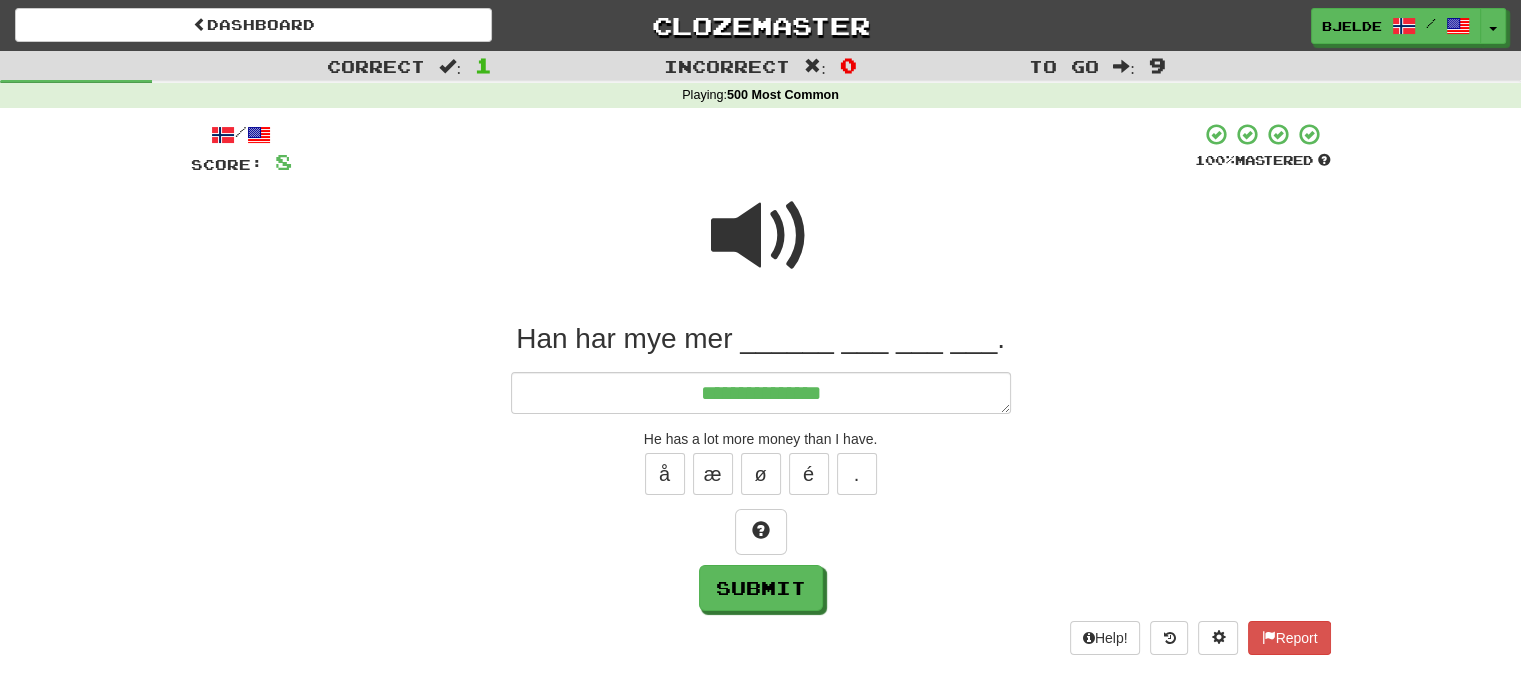 type on "*" 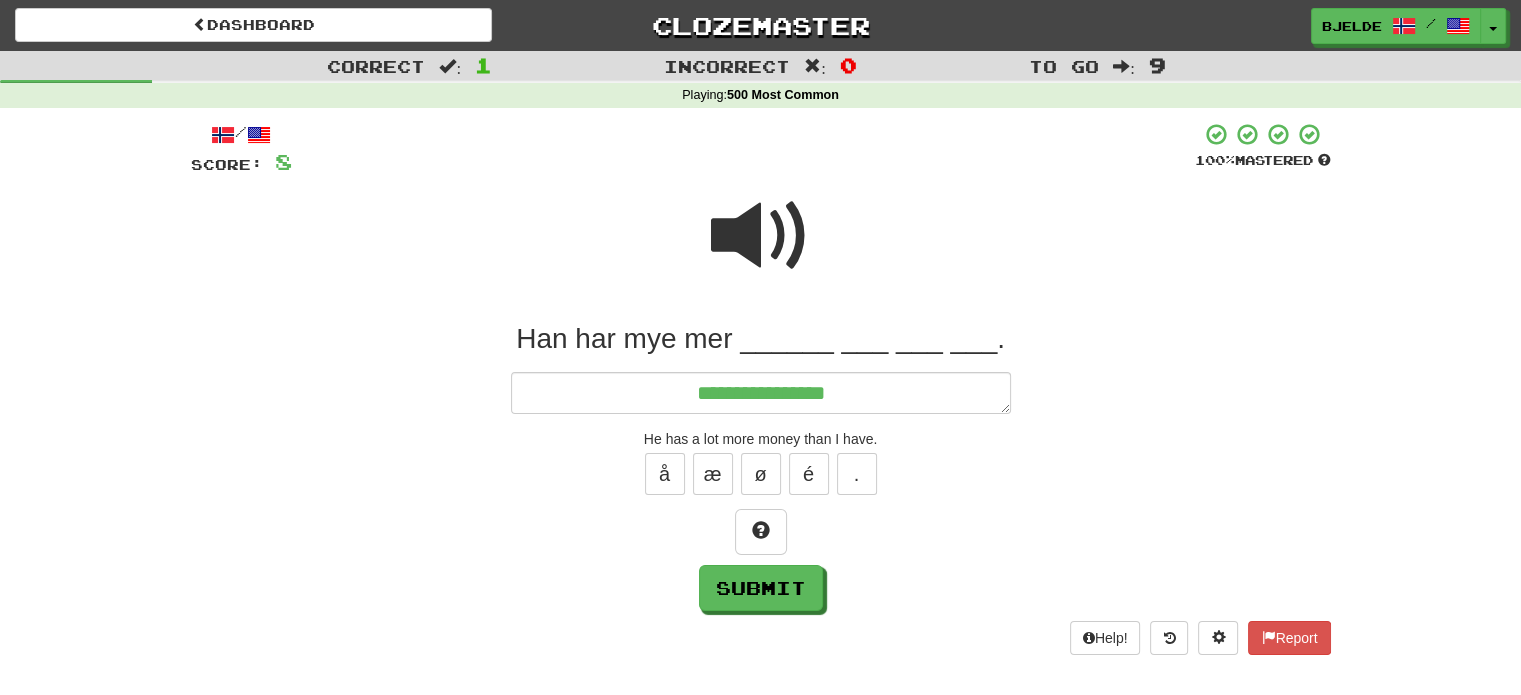 type on "*" 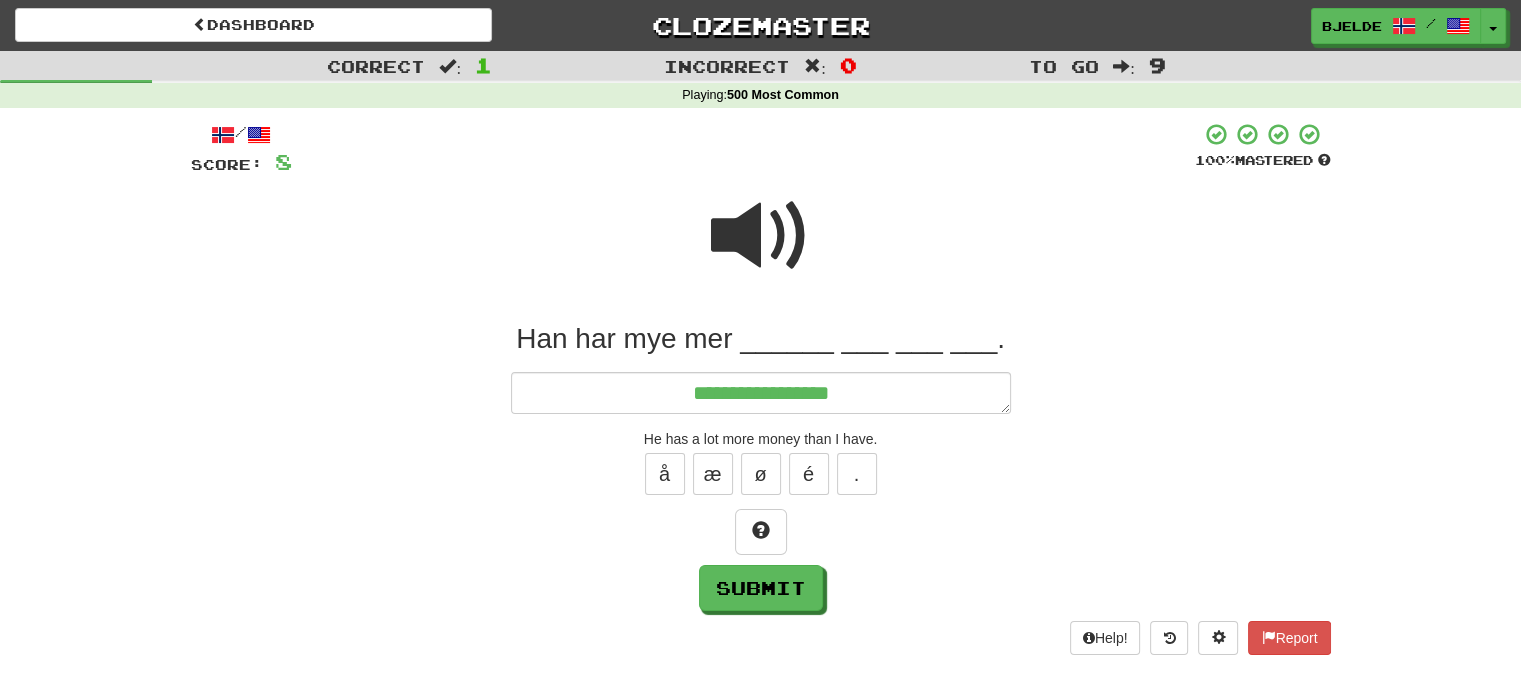 type on "*" 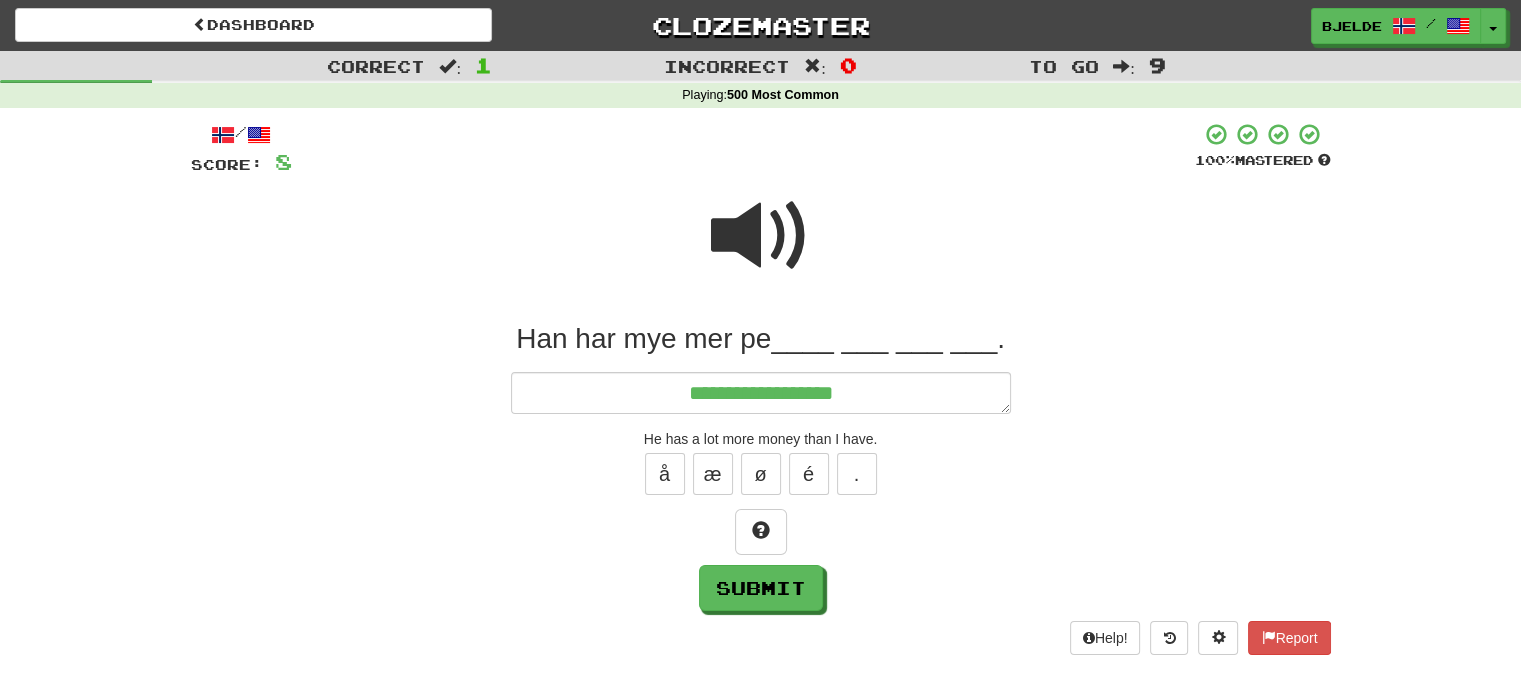 type on "**********" 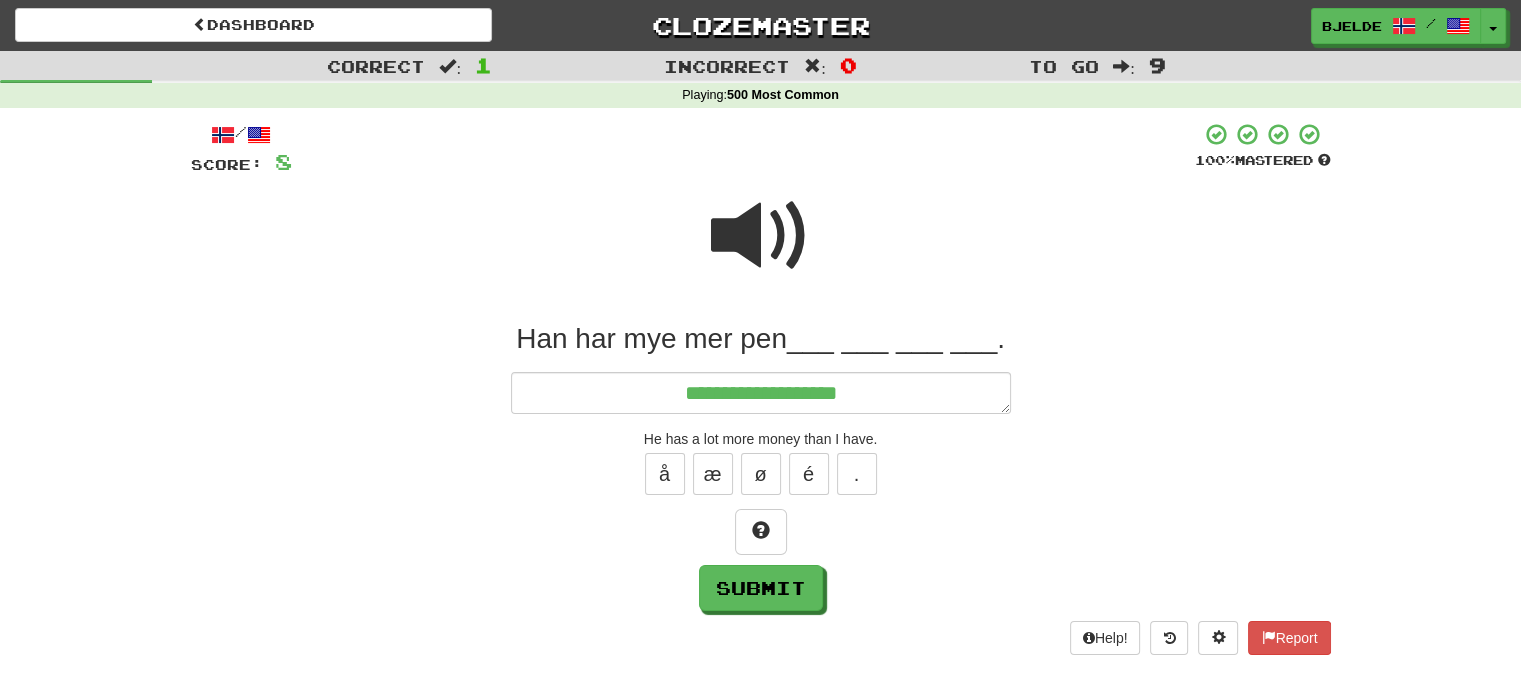 type on "*" 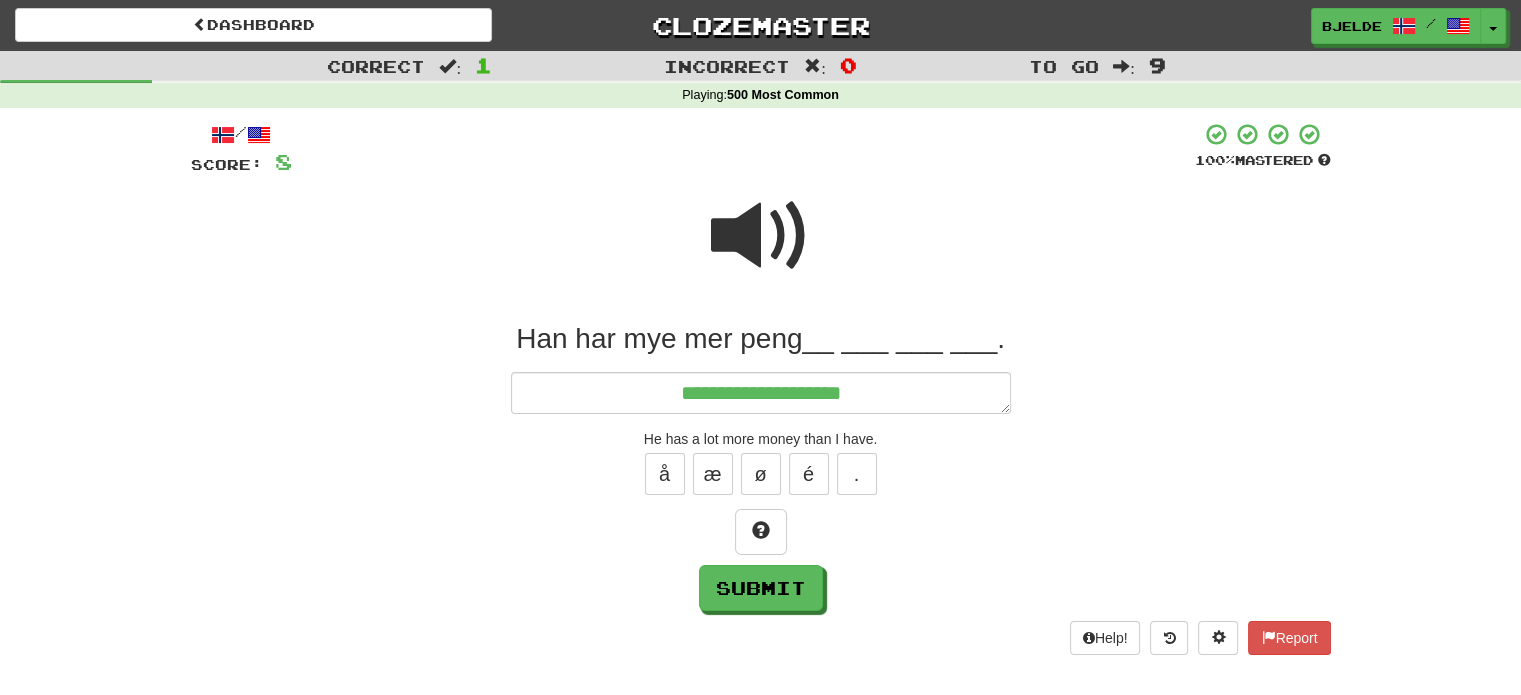 type on "*" 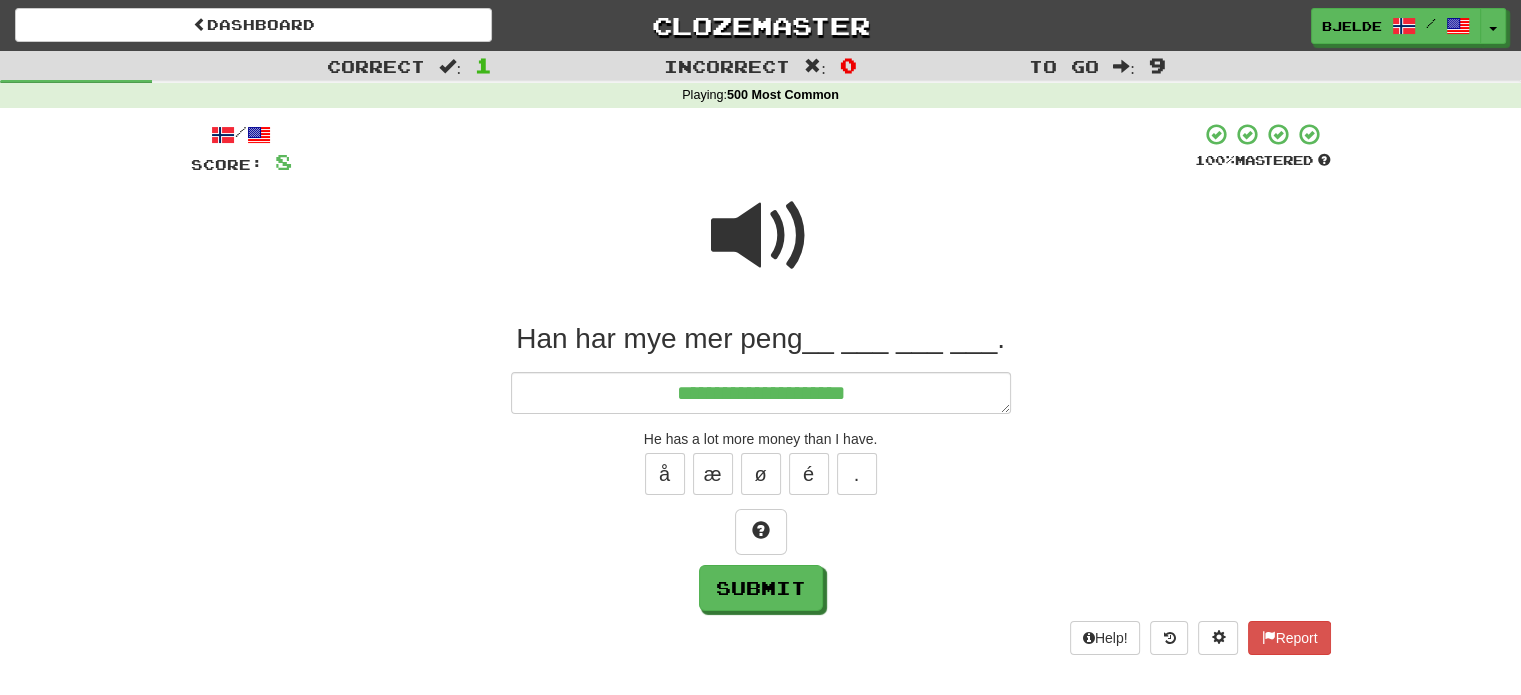 type on "*" 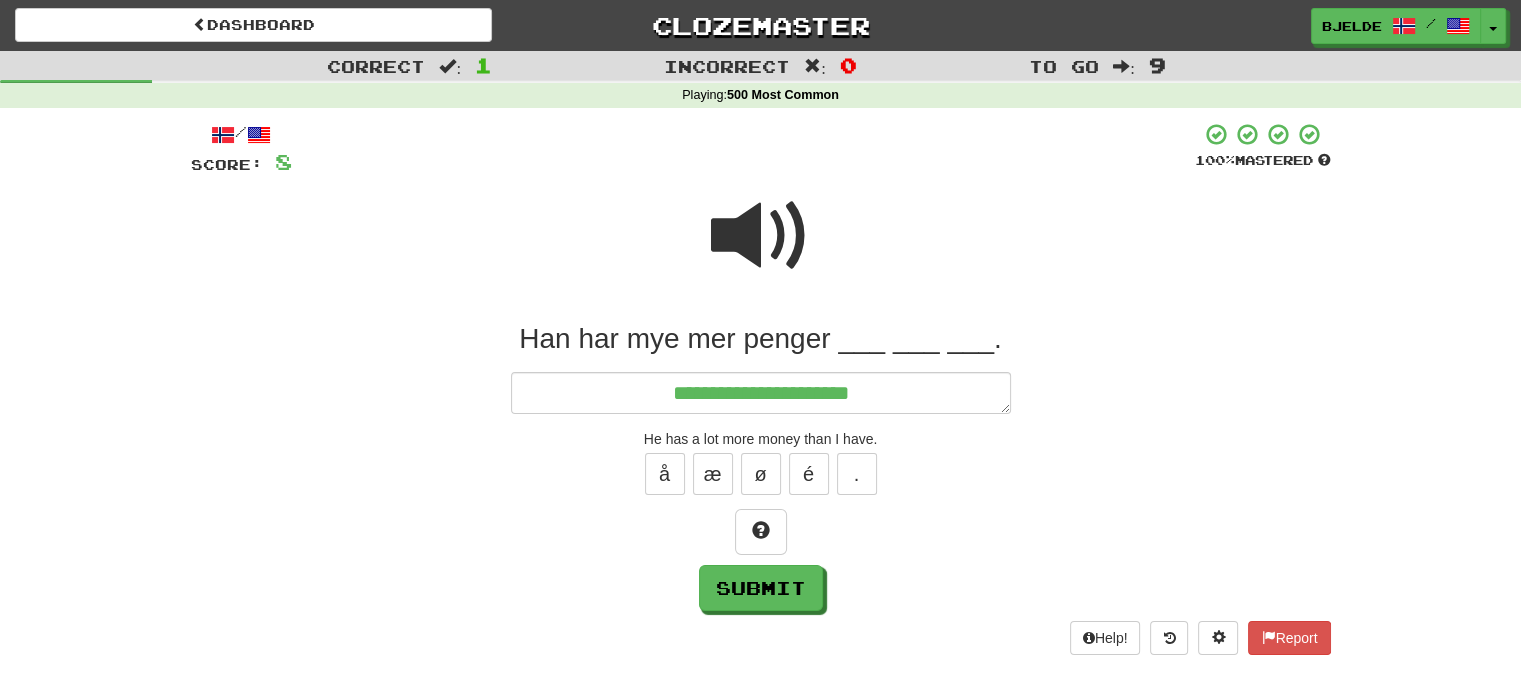 type on "*" 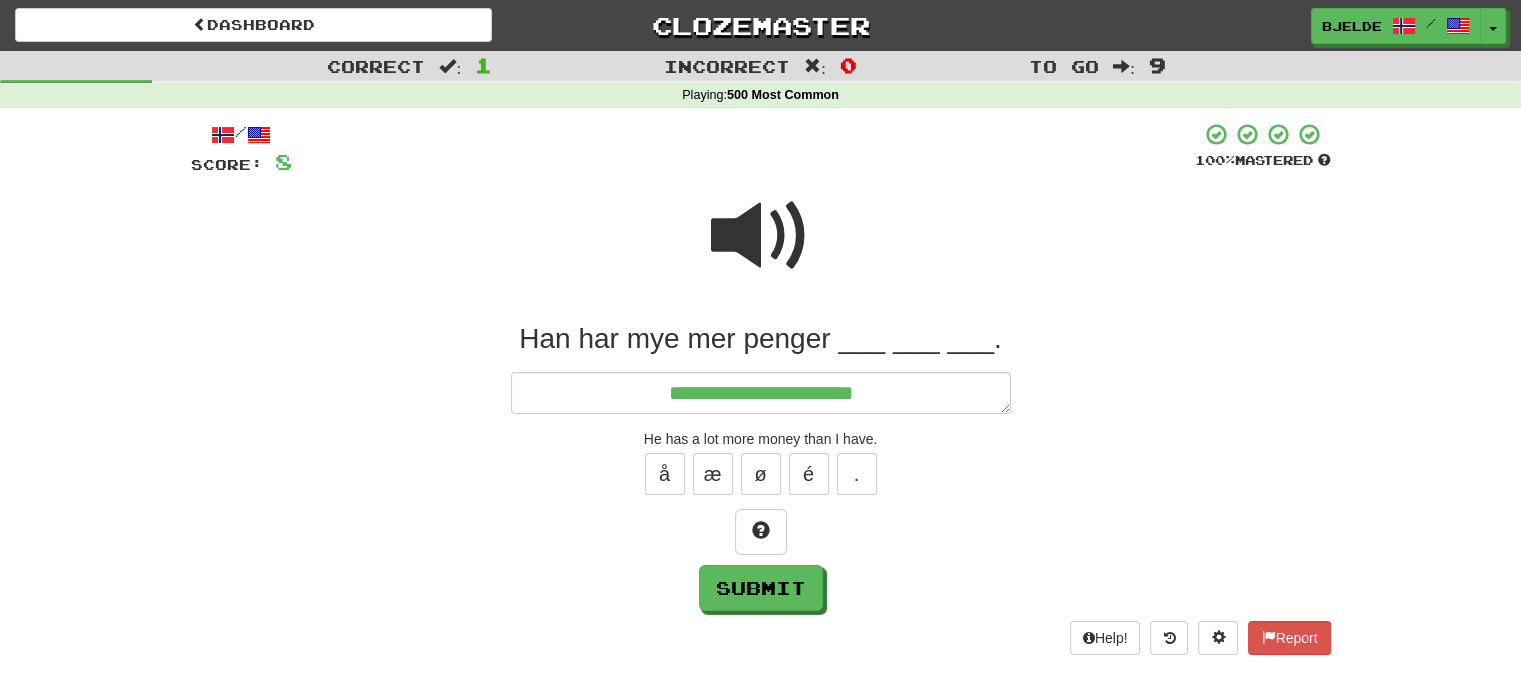 type on "*" 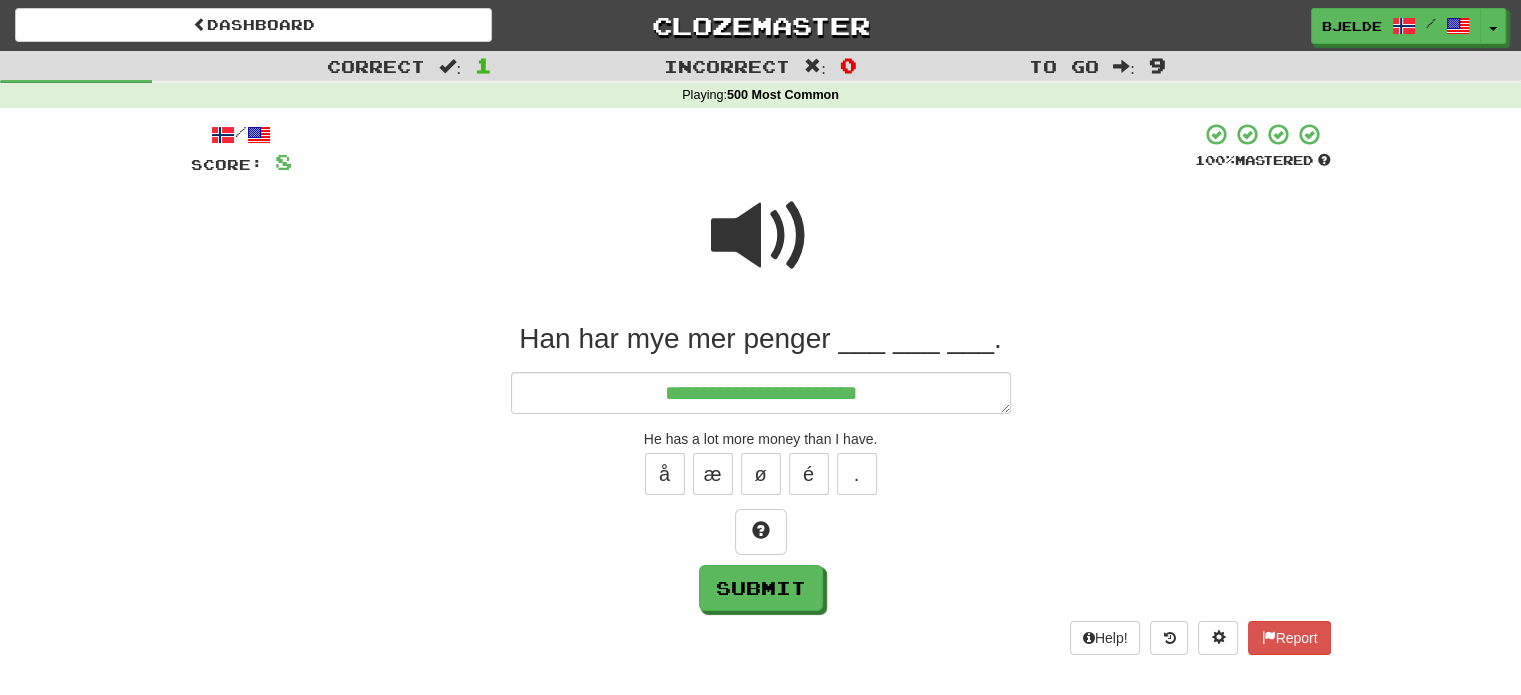 type on "**********" 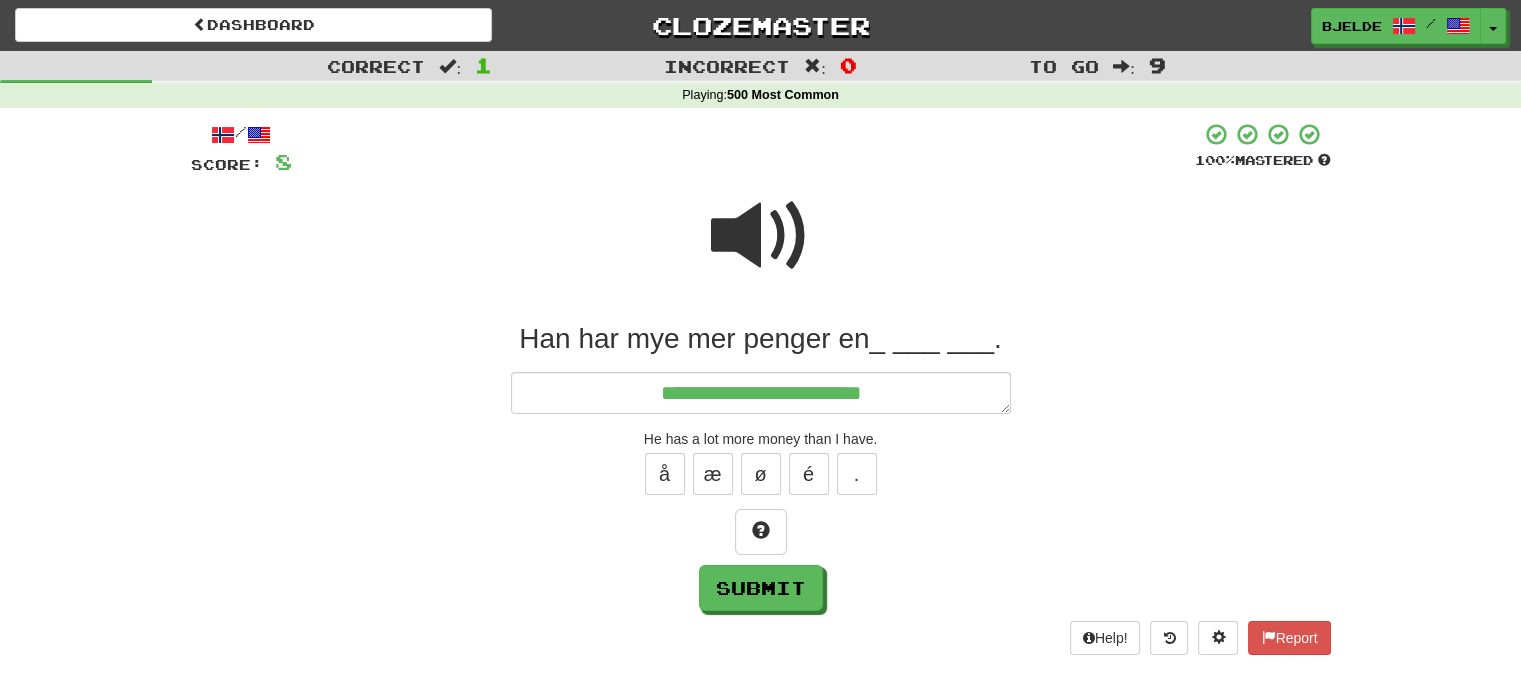 type on "*" 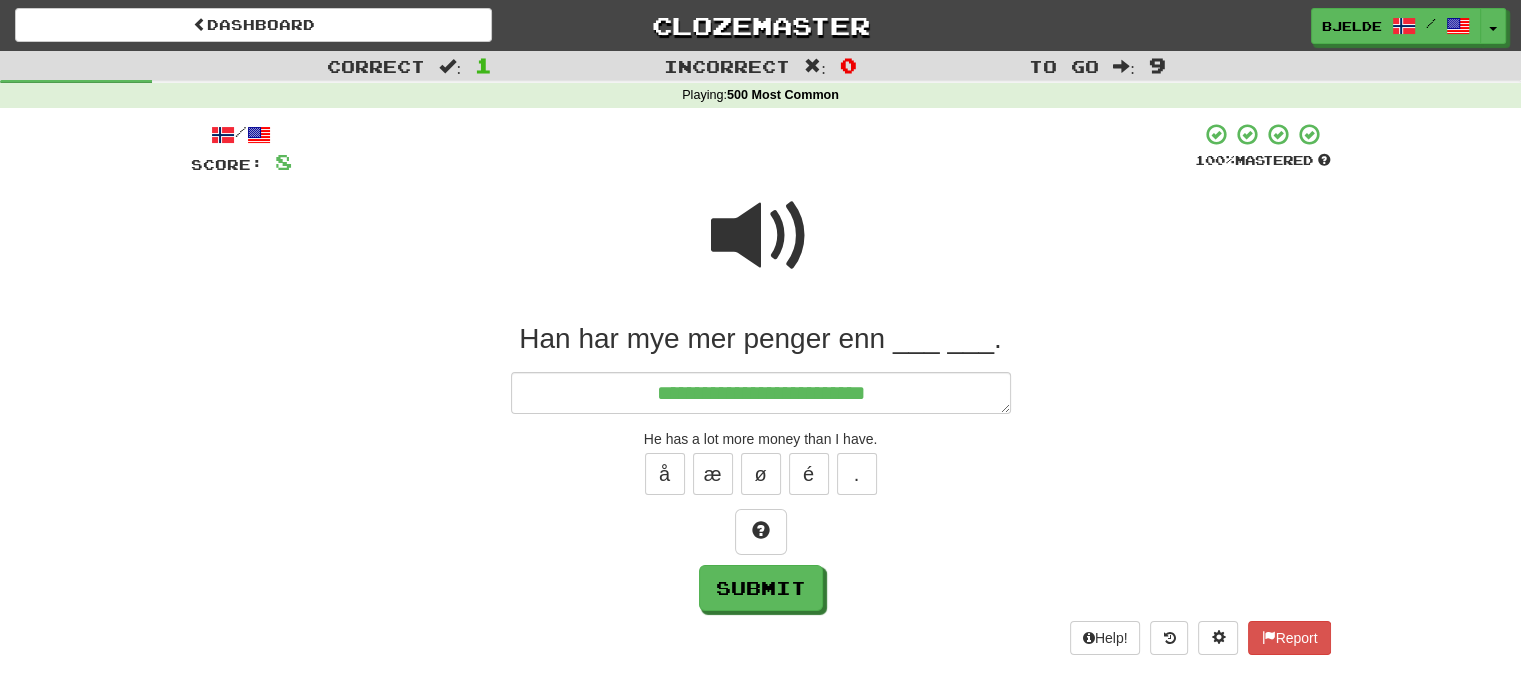 type on "*" 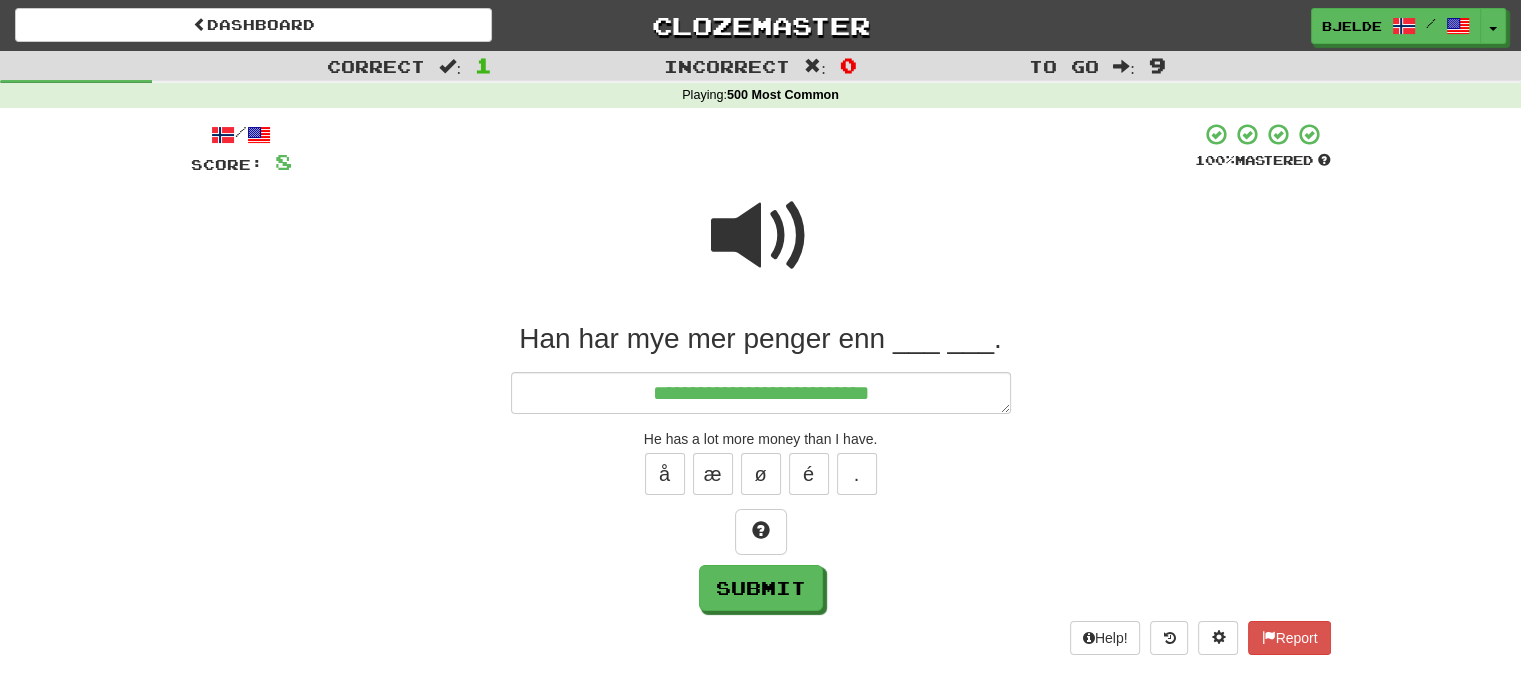 type on "*" 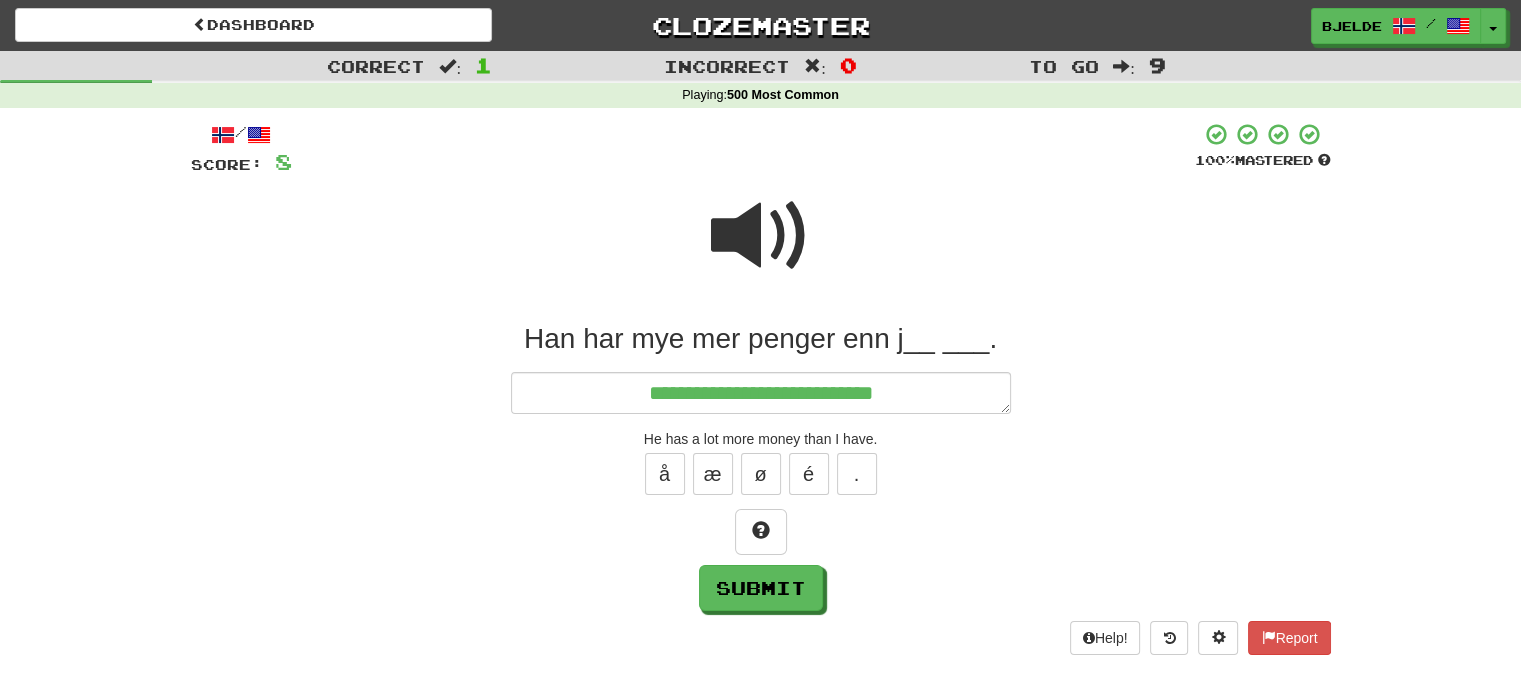 type on "*" 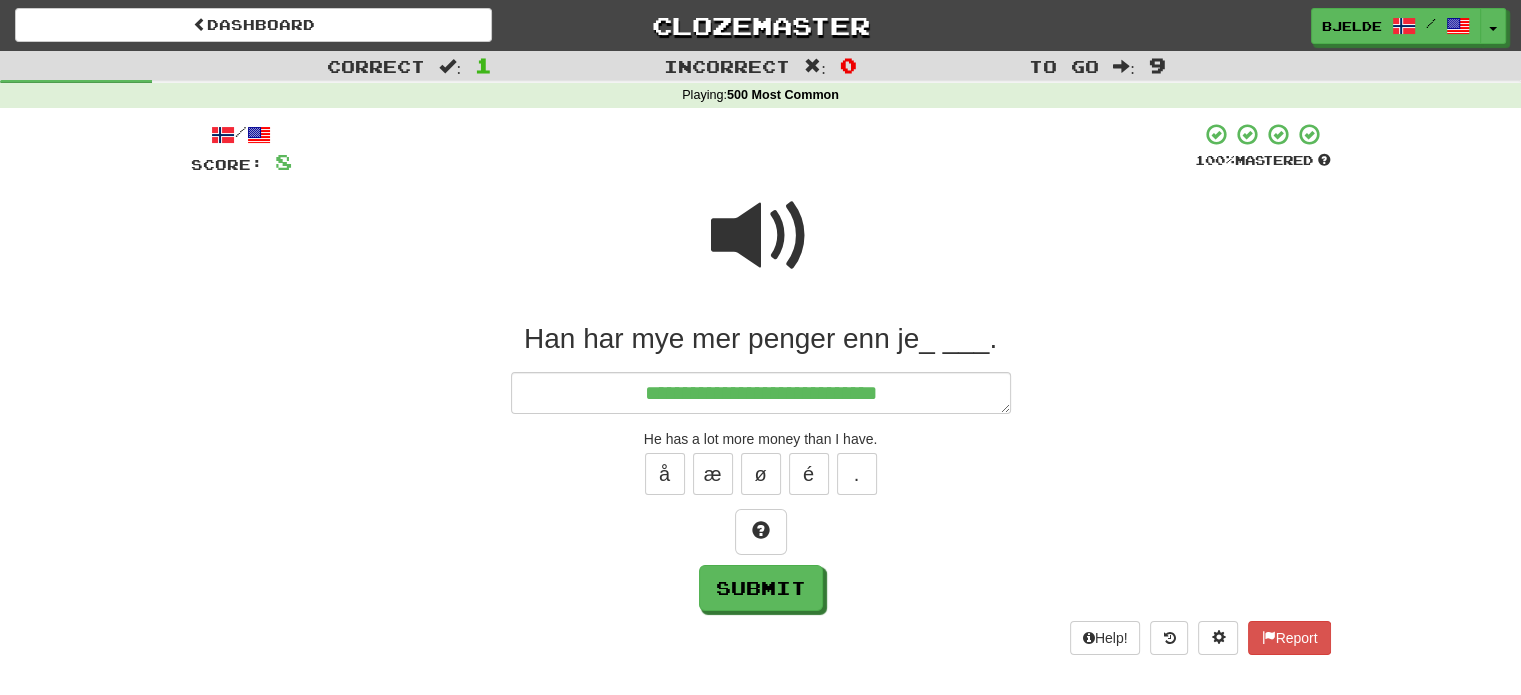 type on "*" 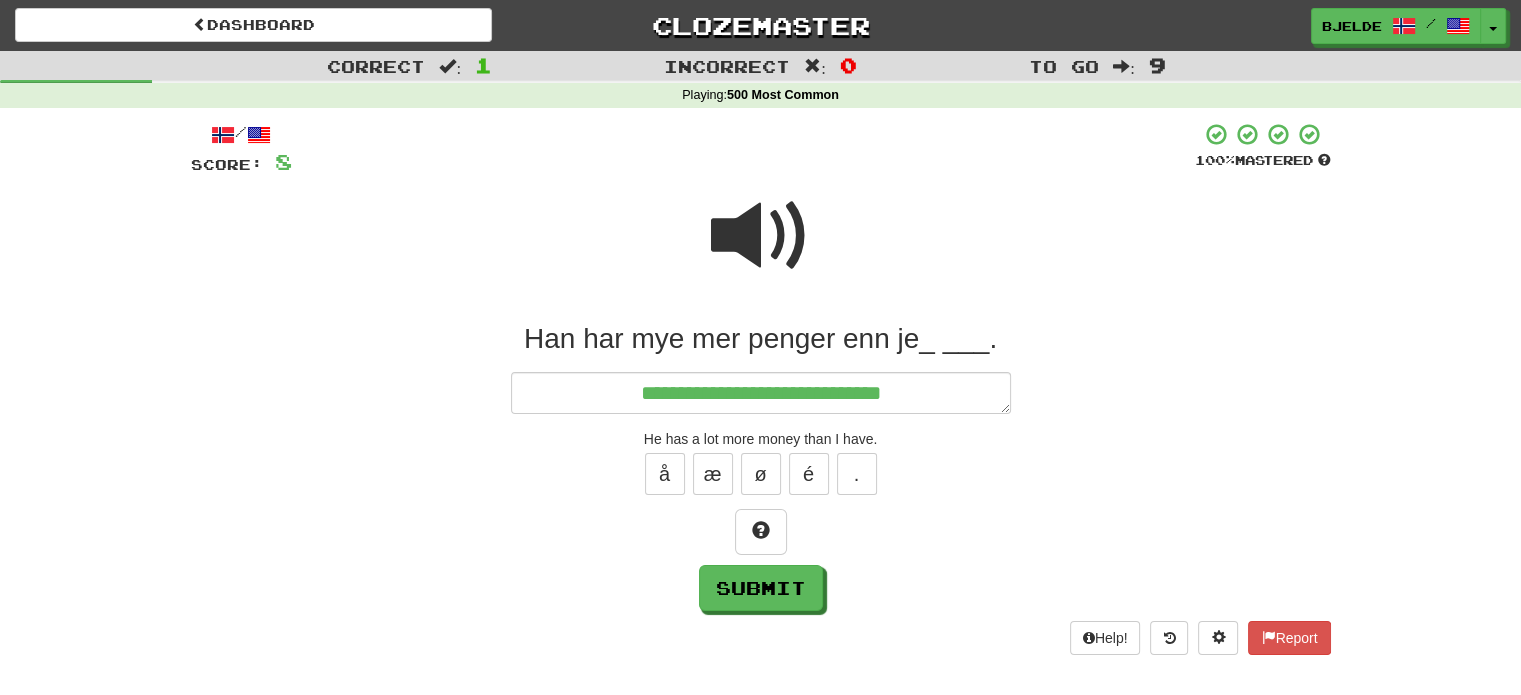 type on "*" 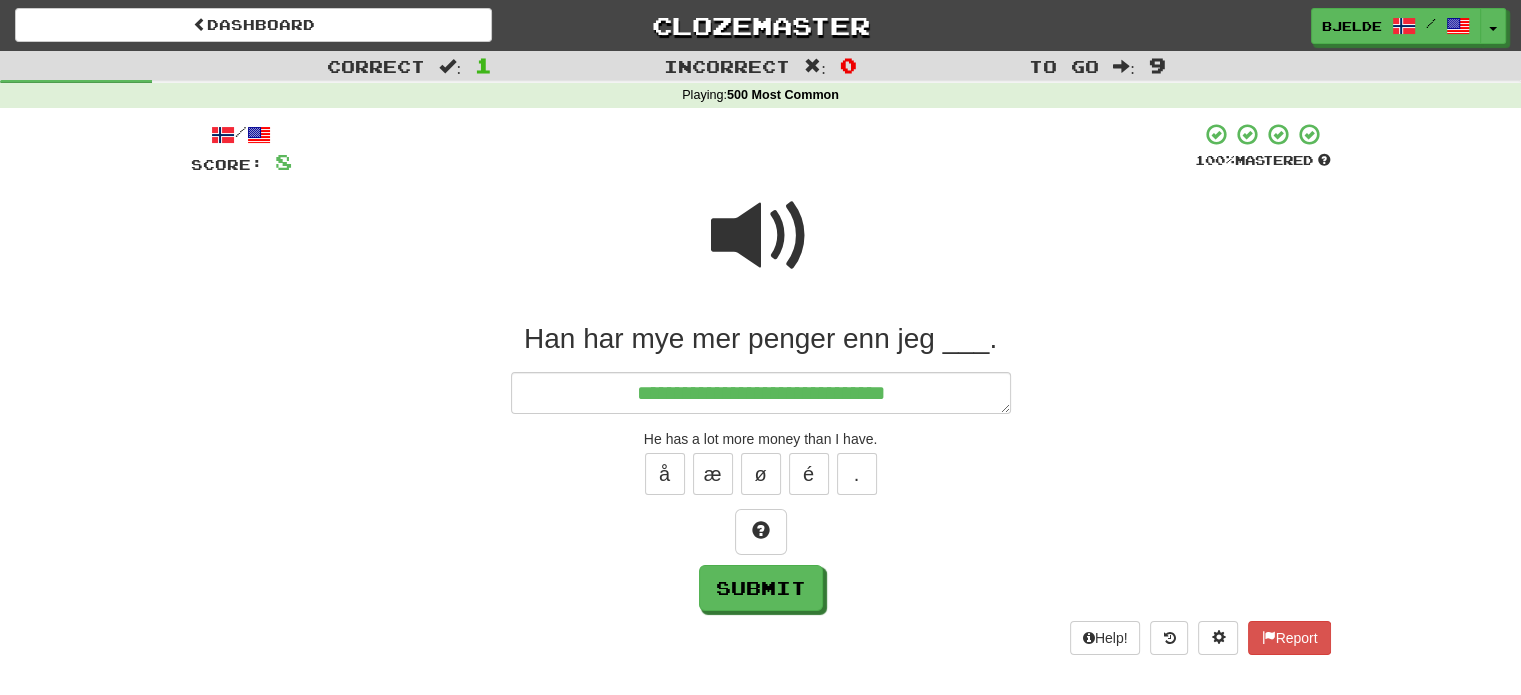 type on "*" 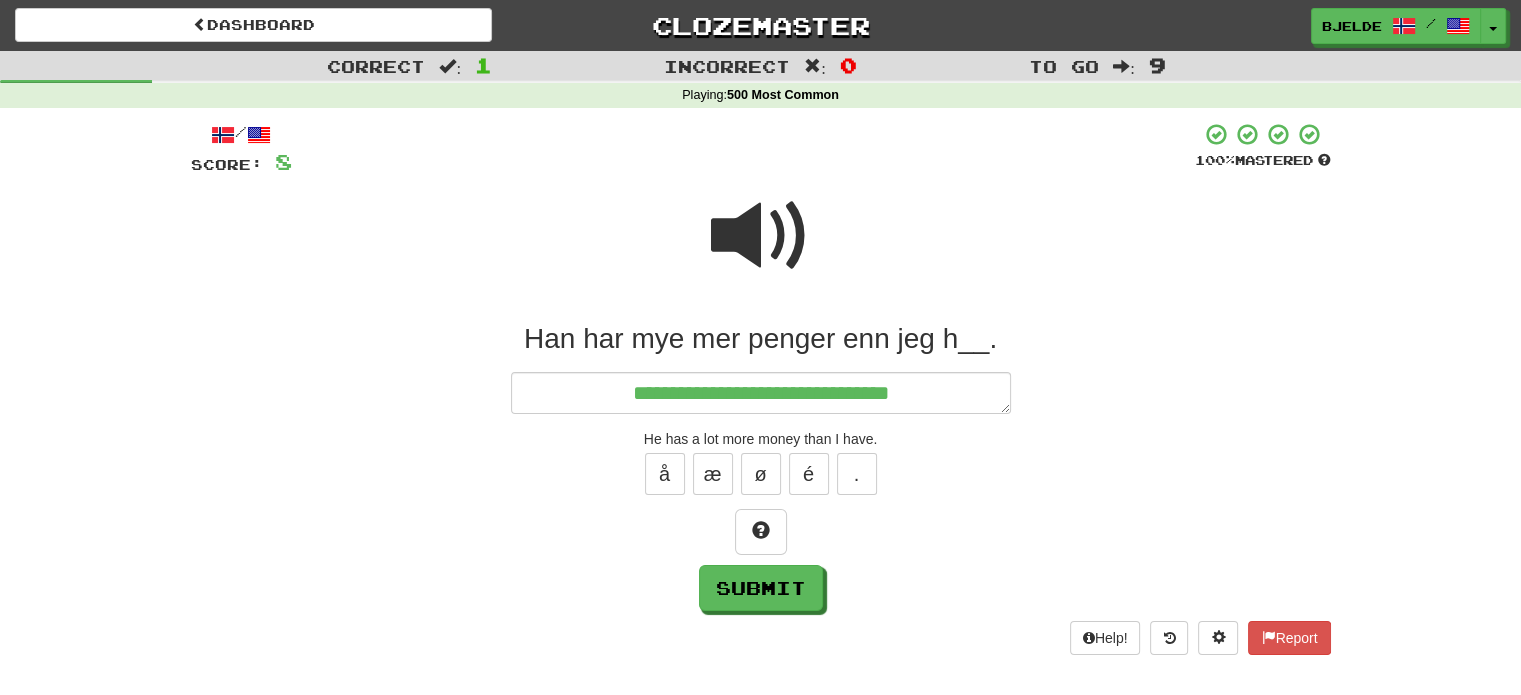 type on "*" 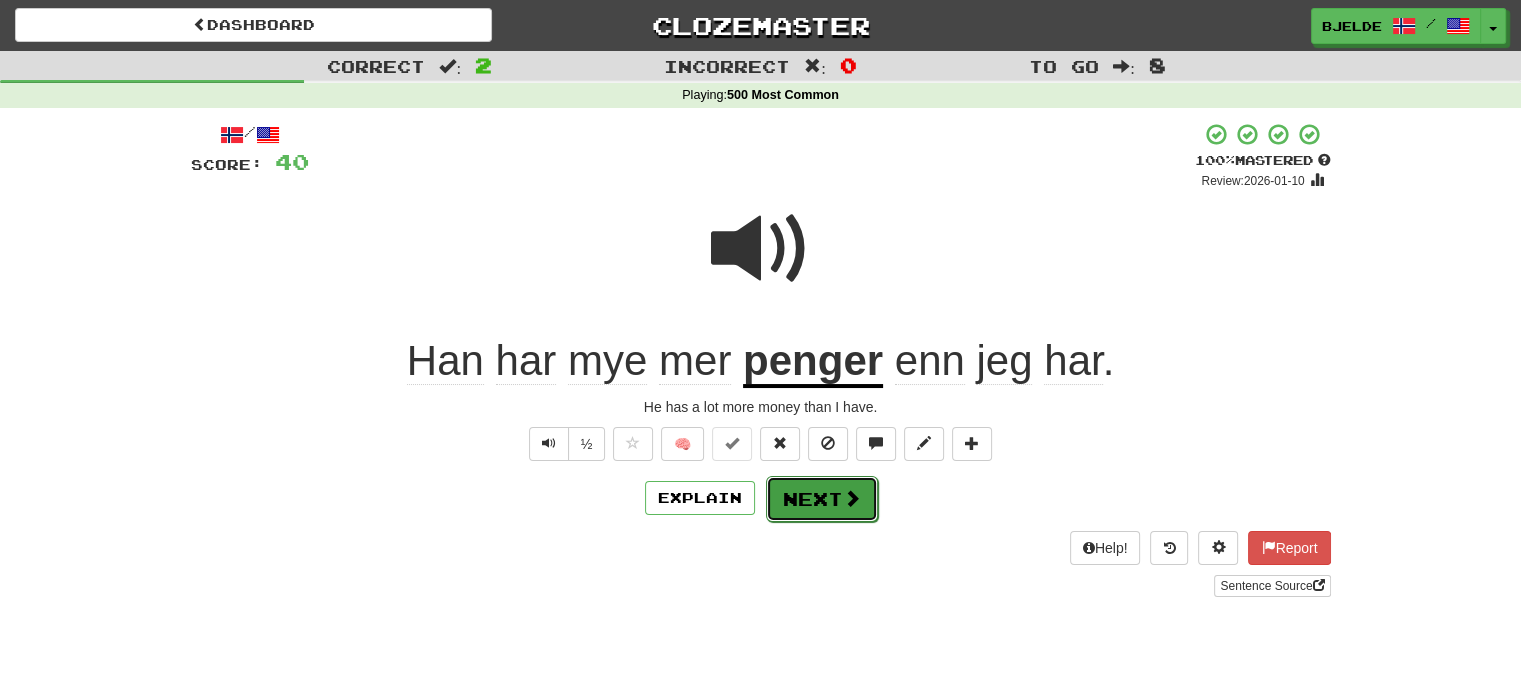 click on "Next" at bounding box center [822, 499] 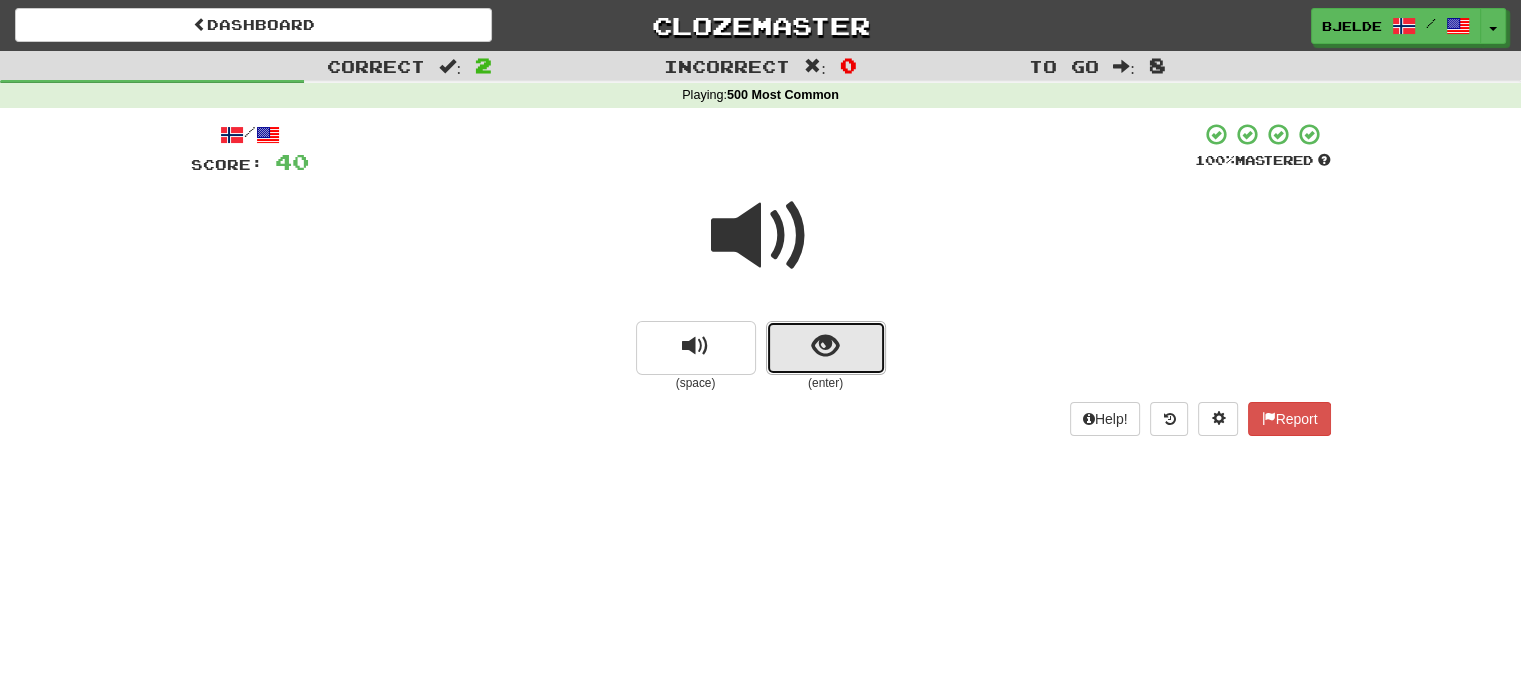 click at bounding box center [826, 348] 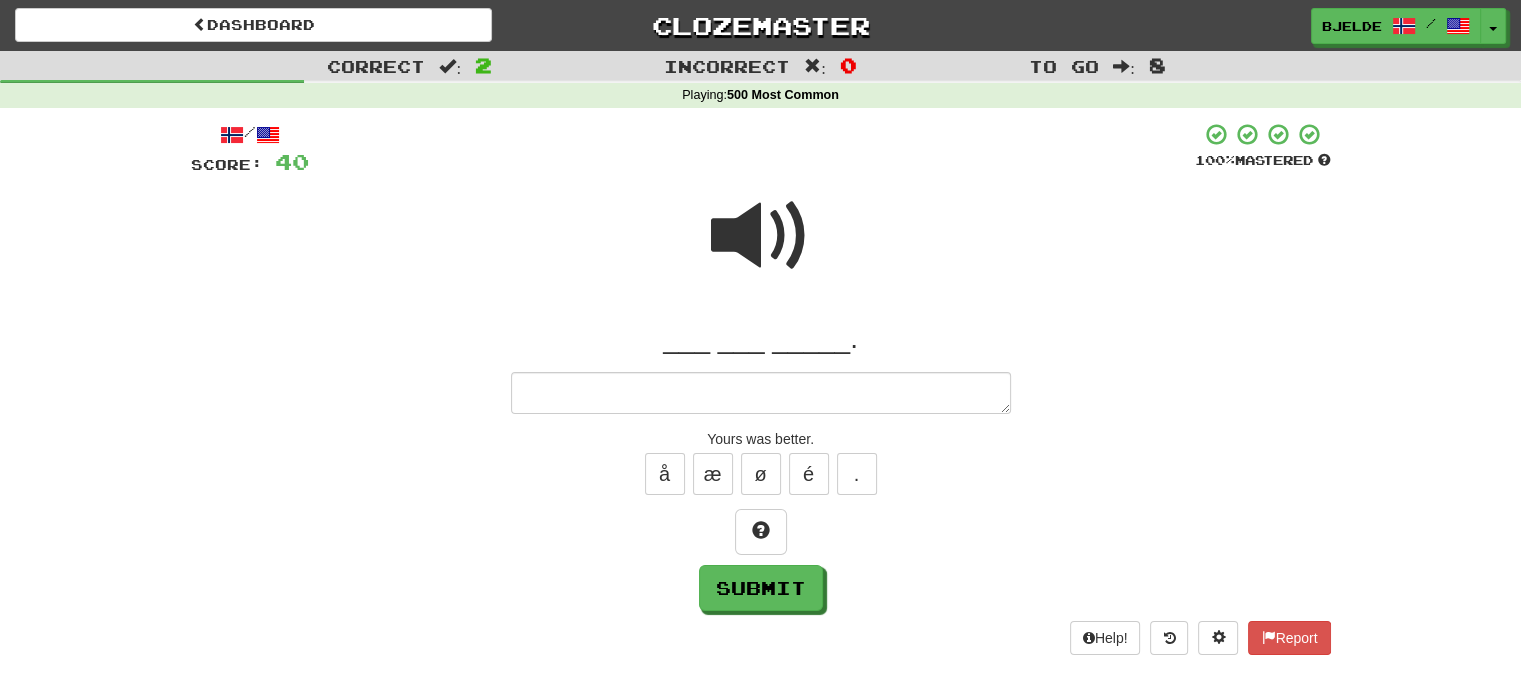 type on "*" 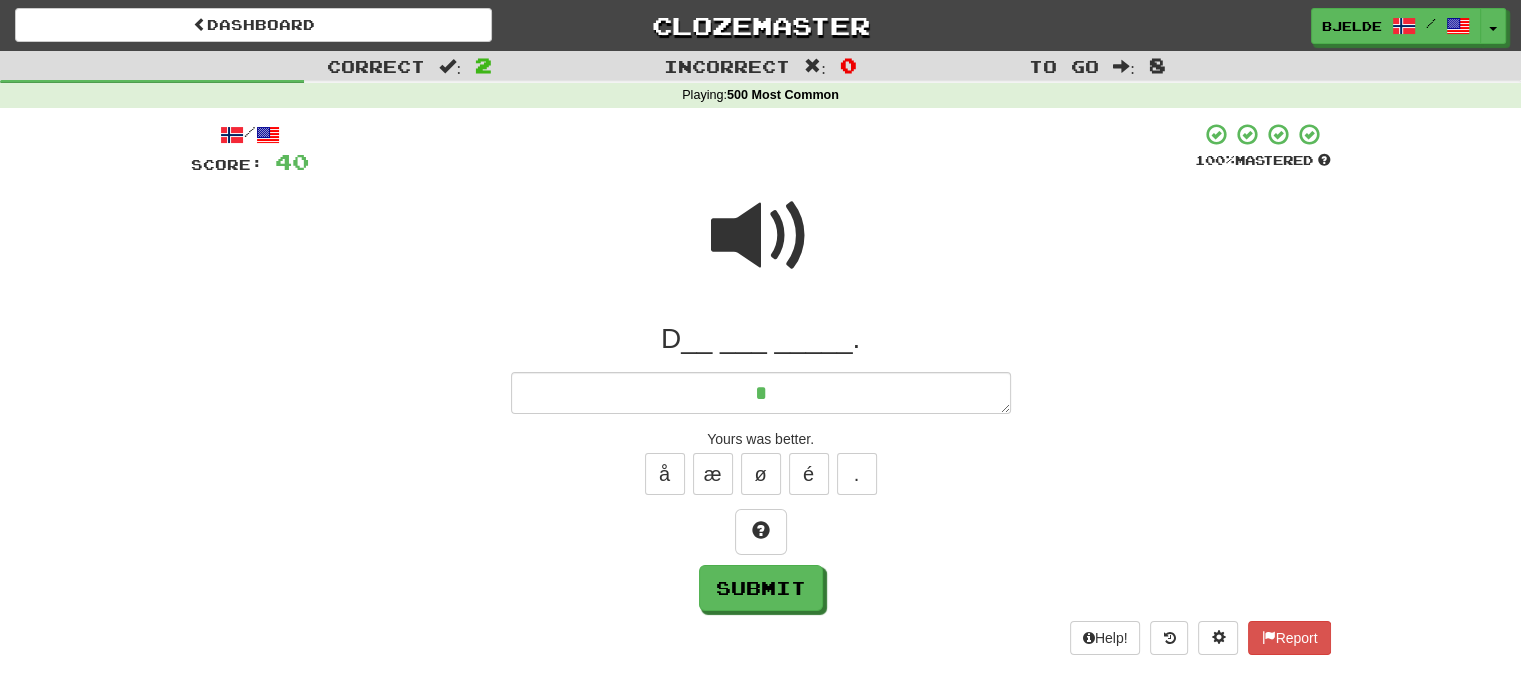 type on "**" 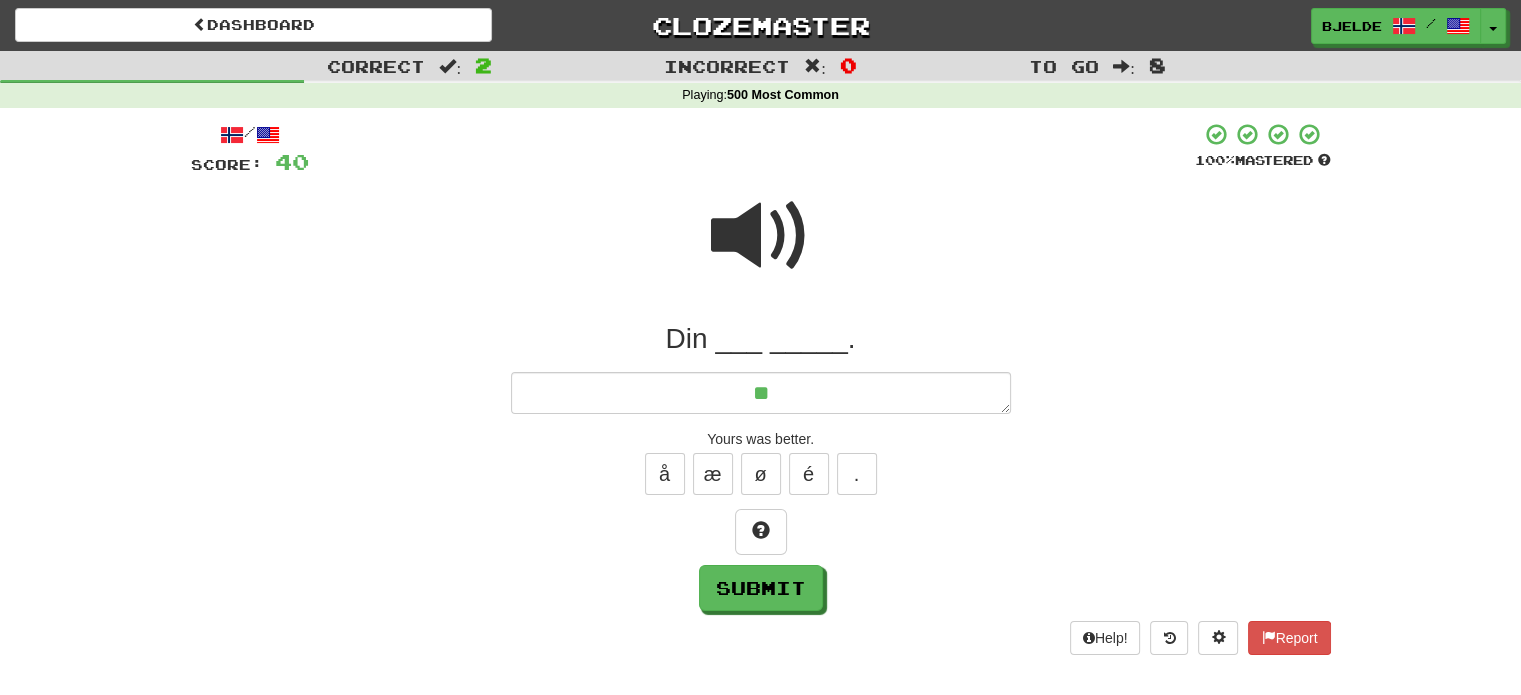 type on "*" 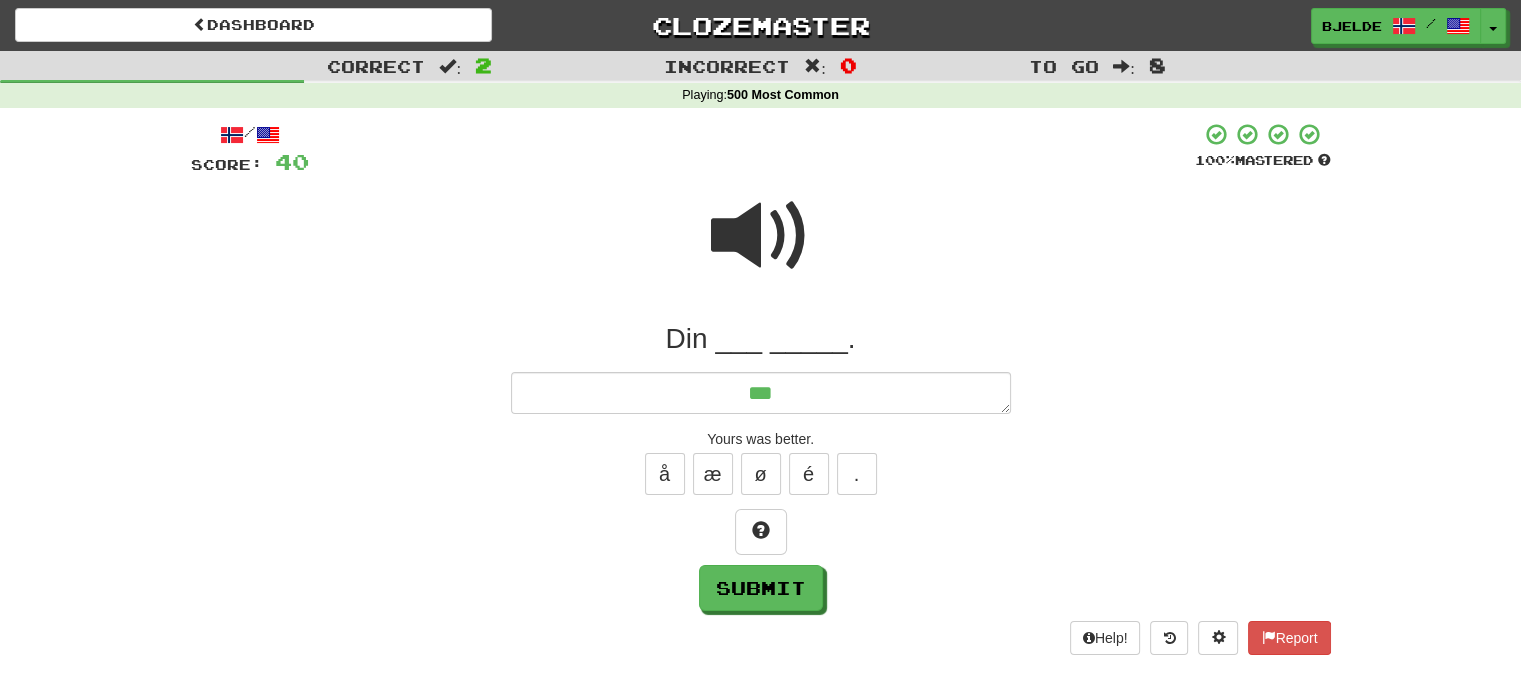 type on "***" 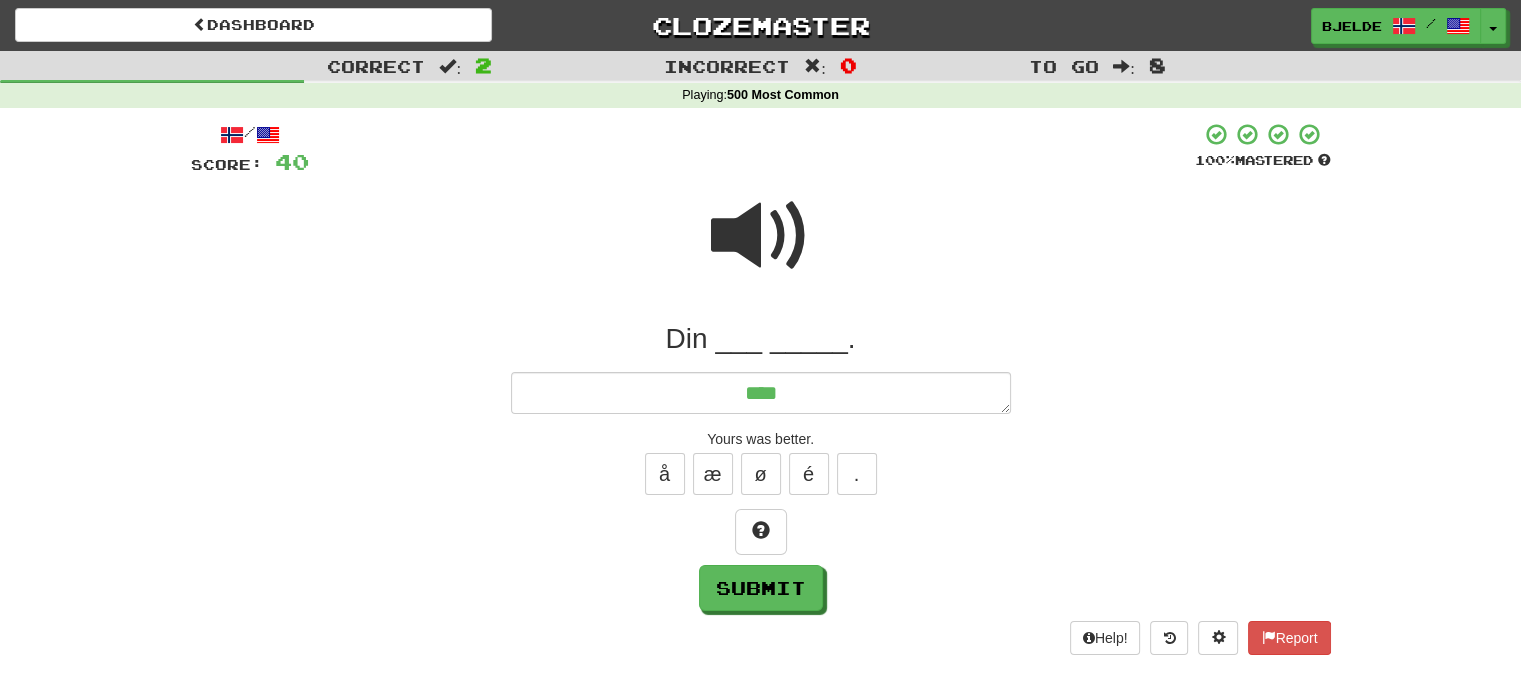 type on "*" 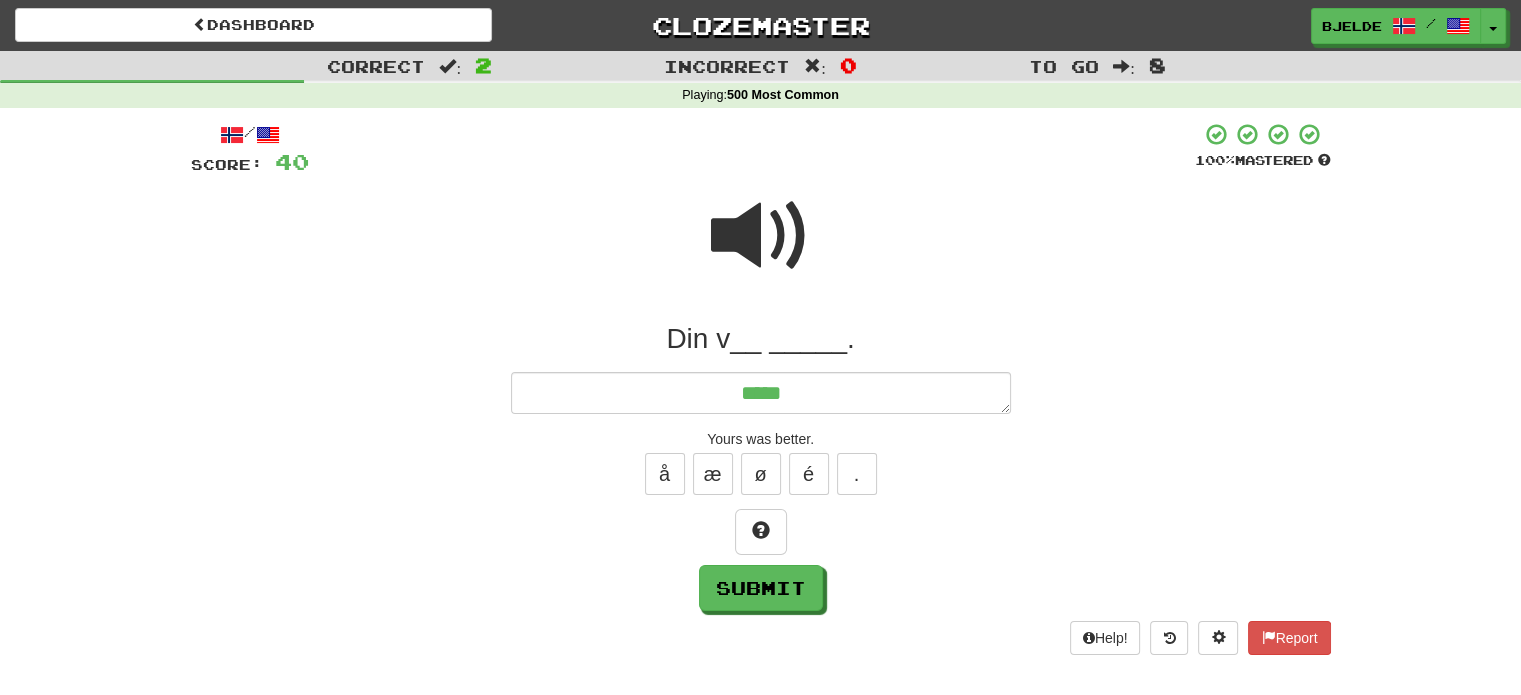 type on "*" 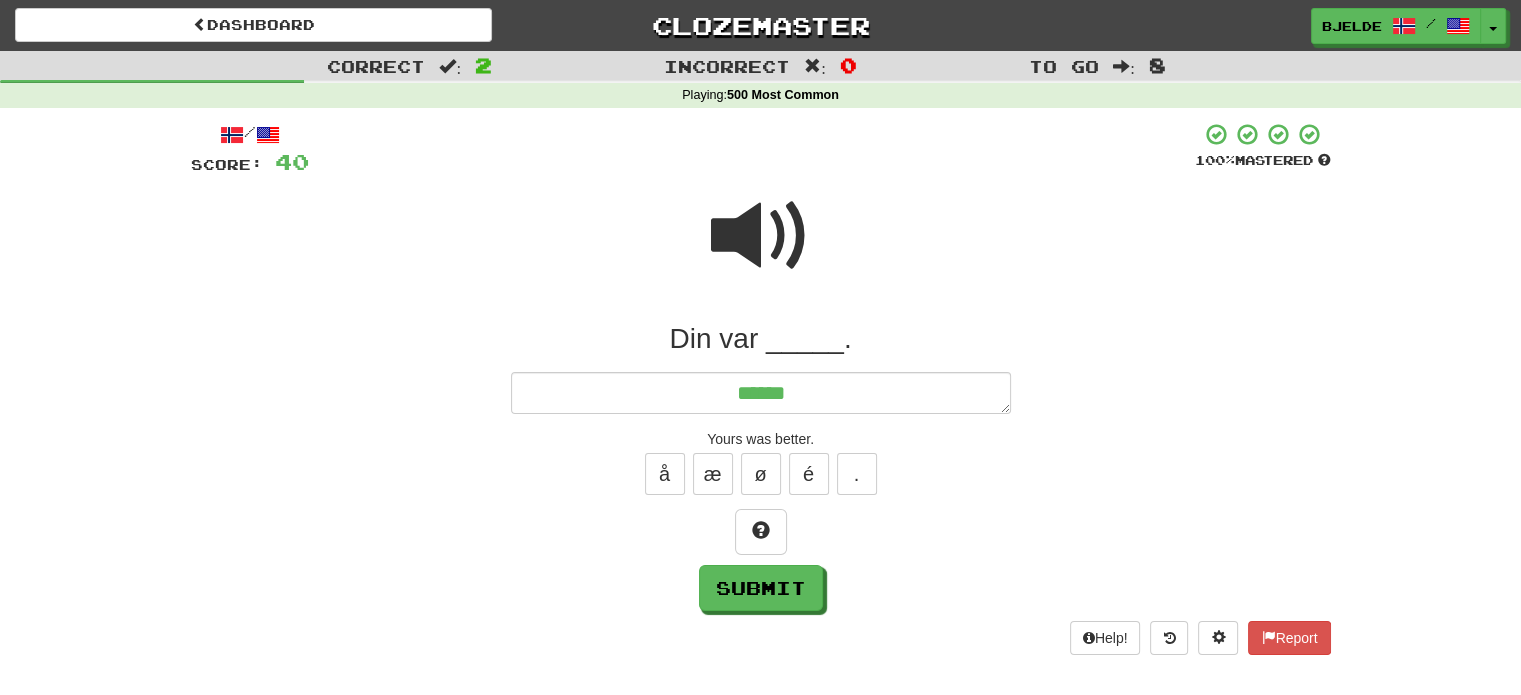 type on "*" 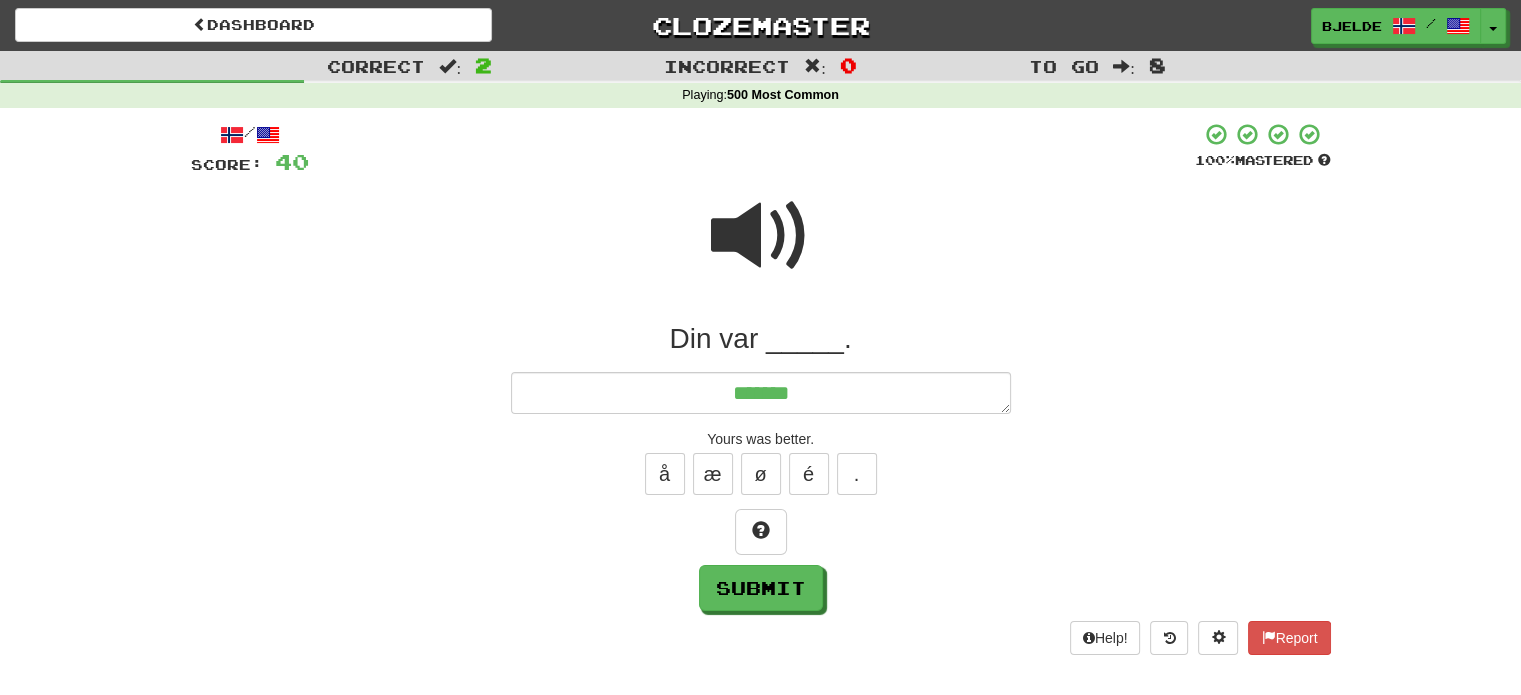type on "*" 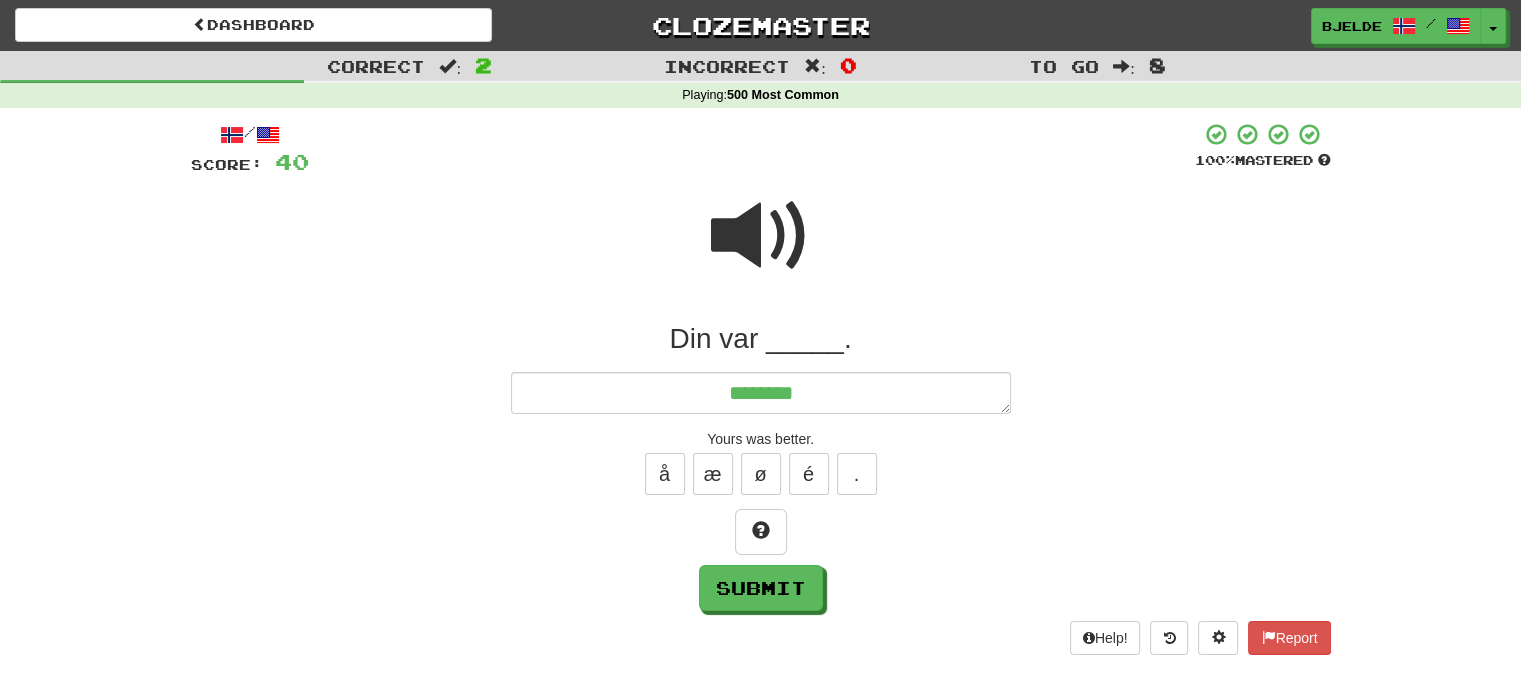 type on "*" 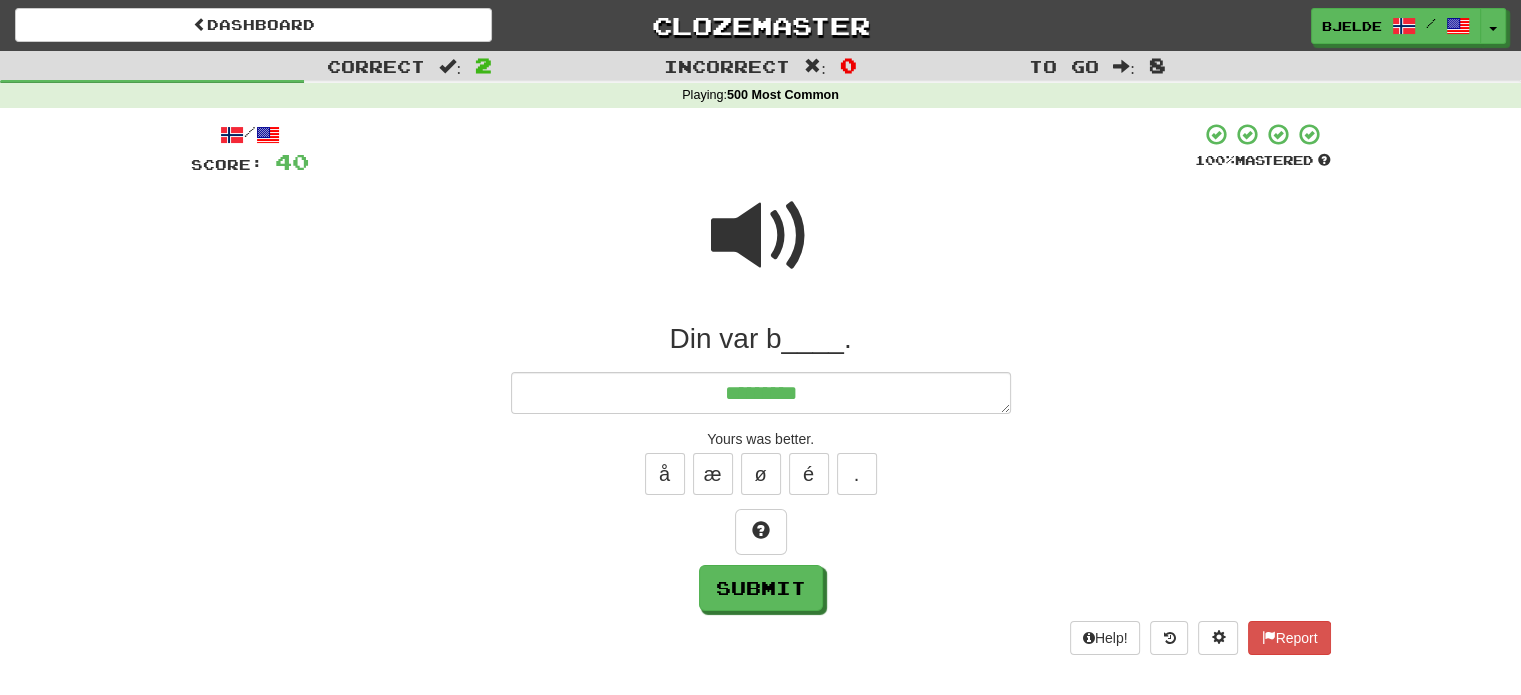 type on "*" 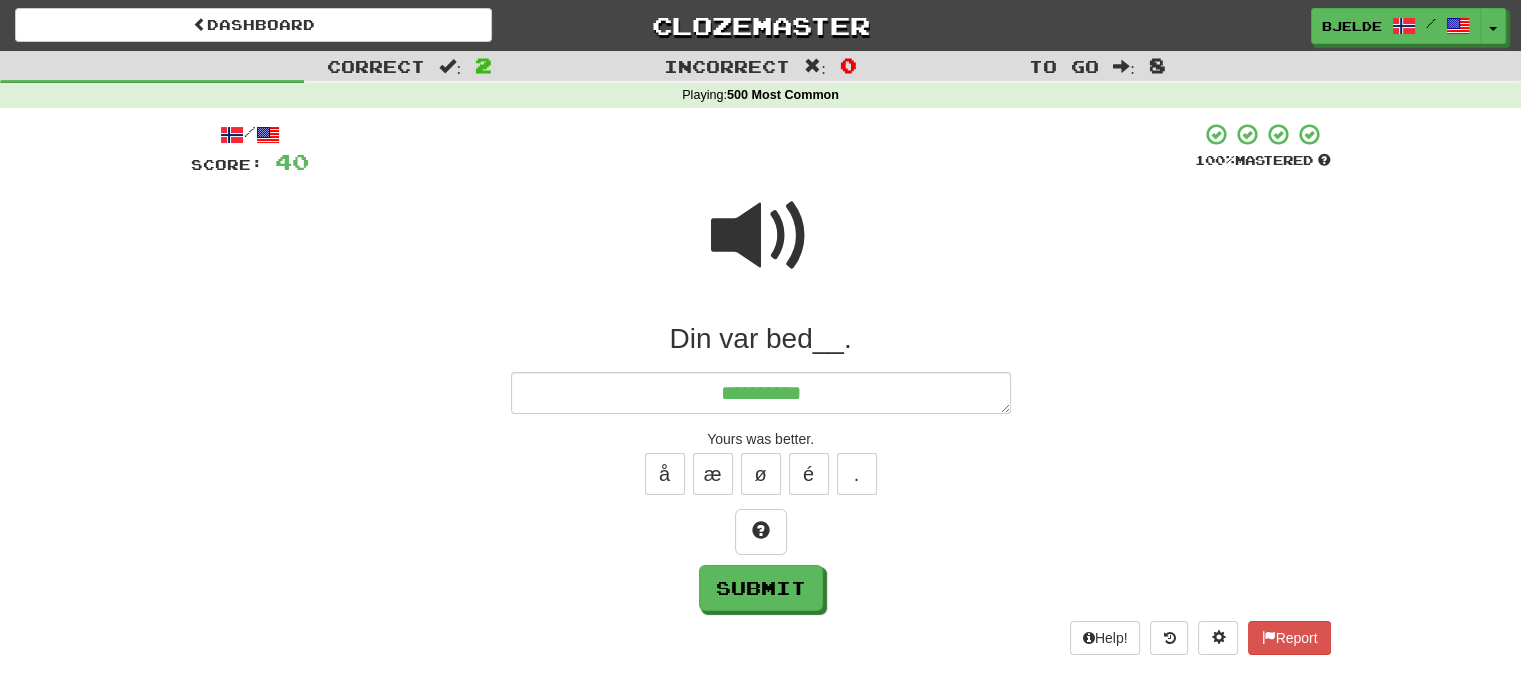 type on "*" 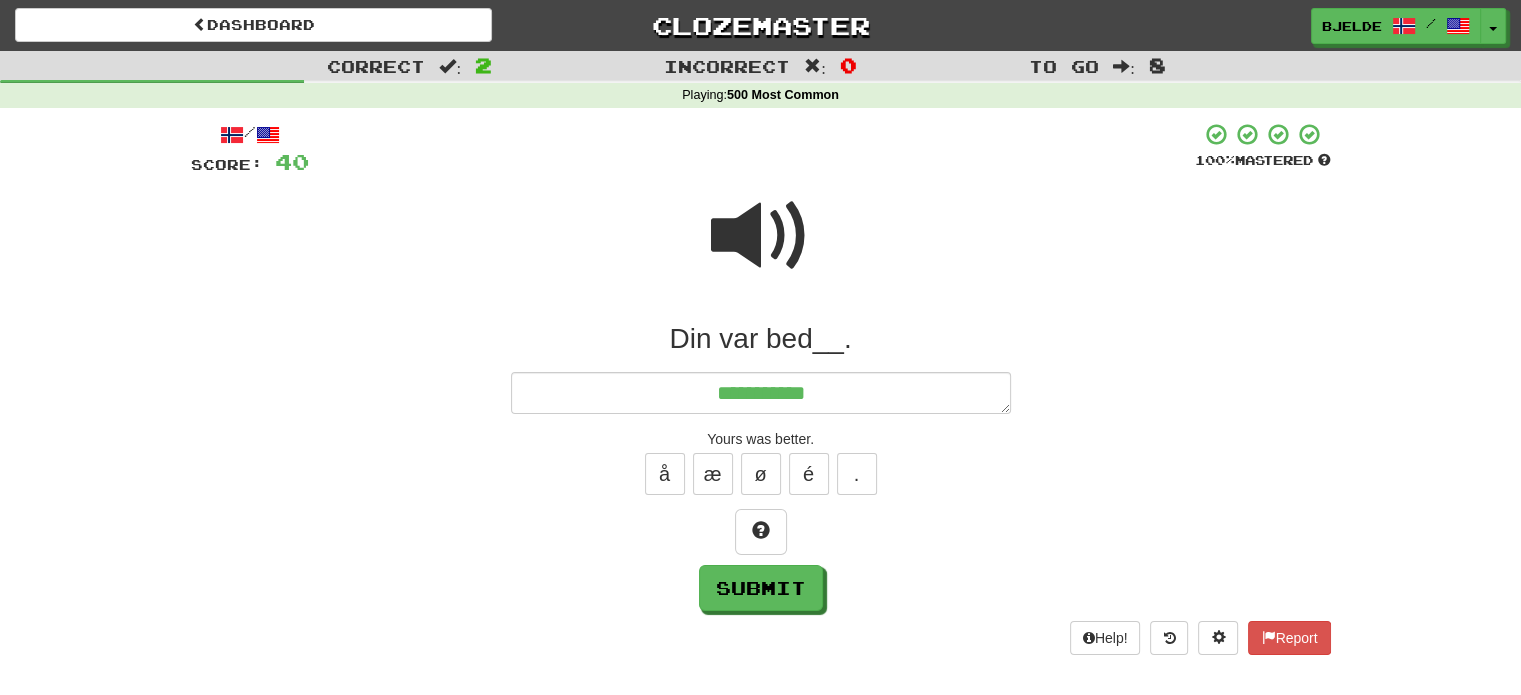 type on "*" 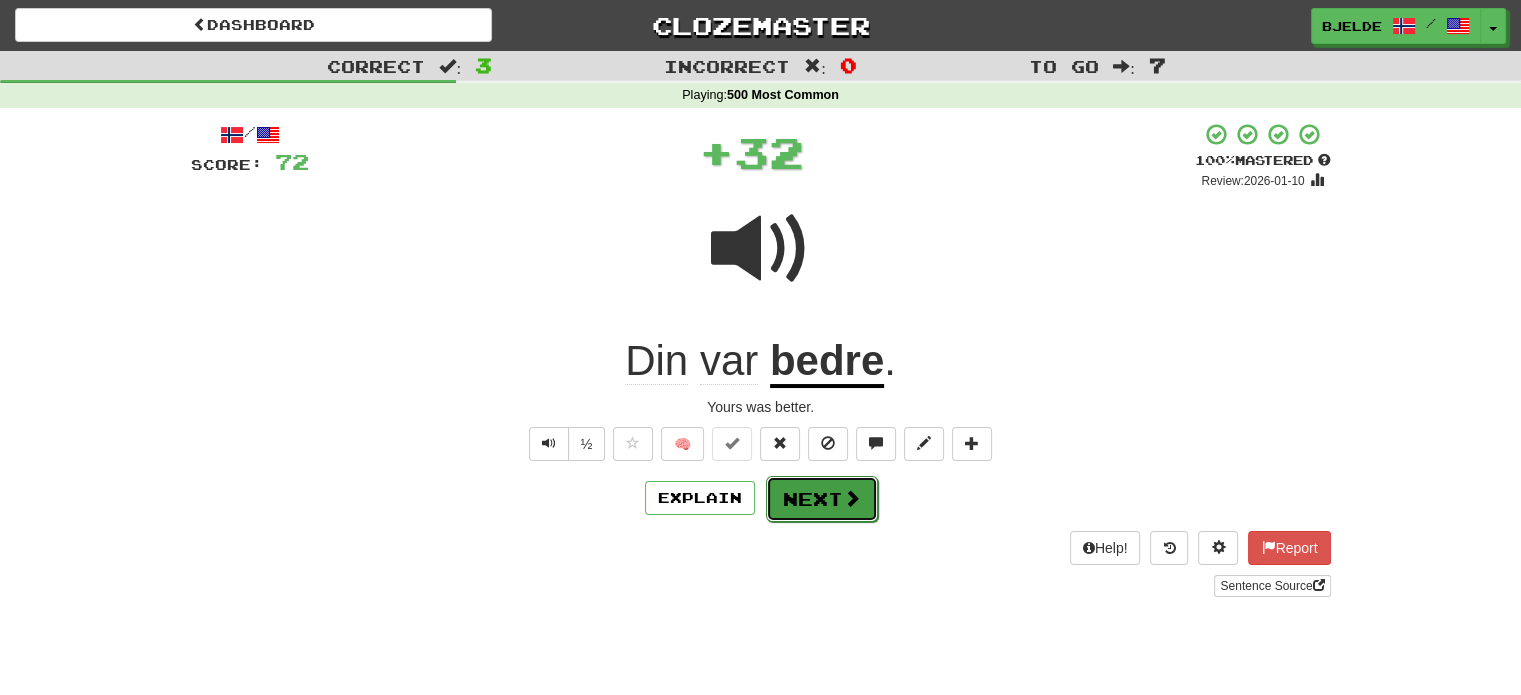 click on "Next" at bounding box center [822, 499] 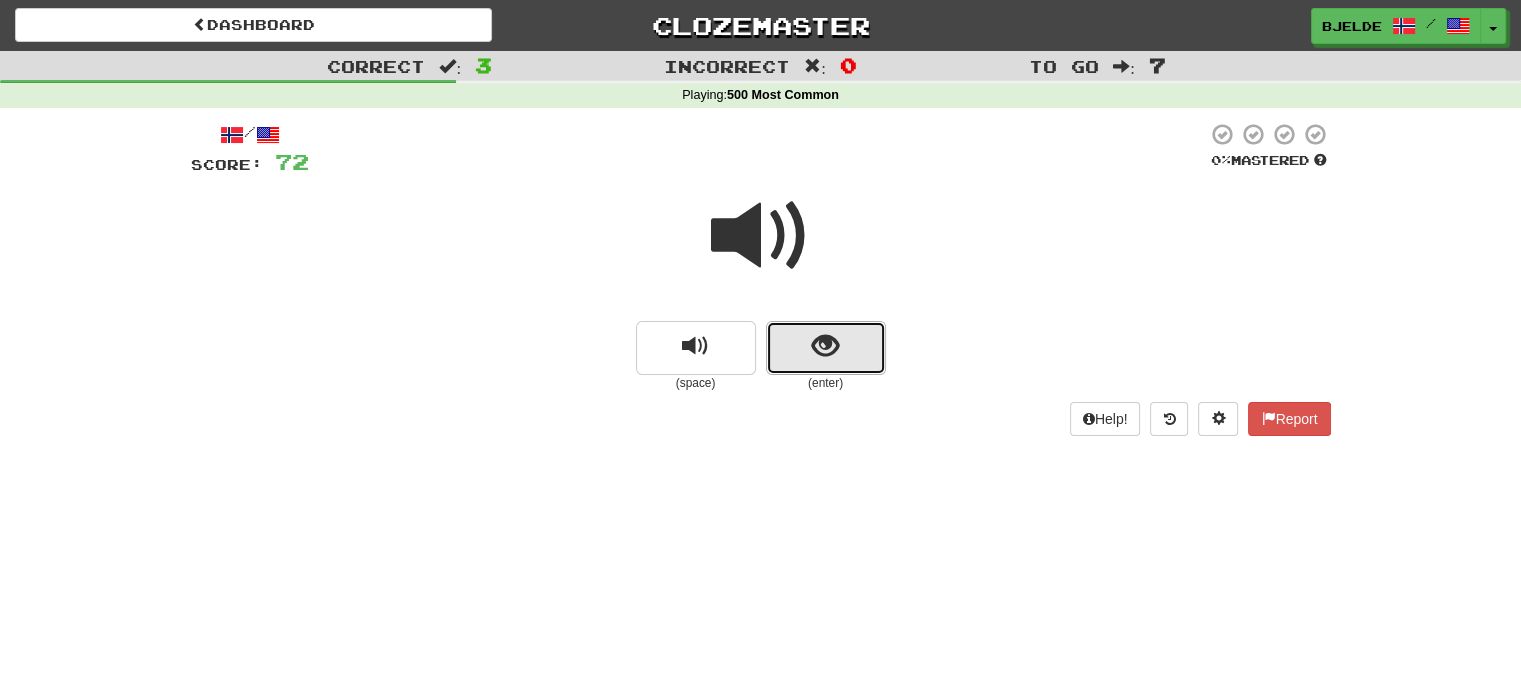 click at bounding box center [826, 348] 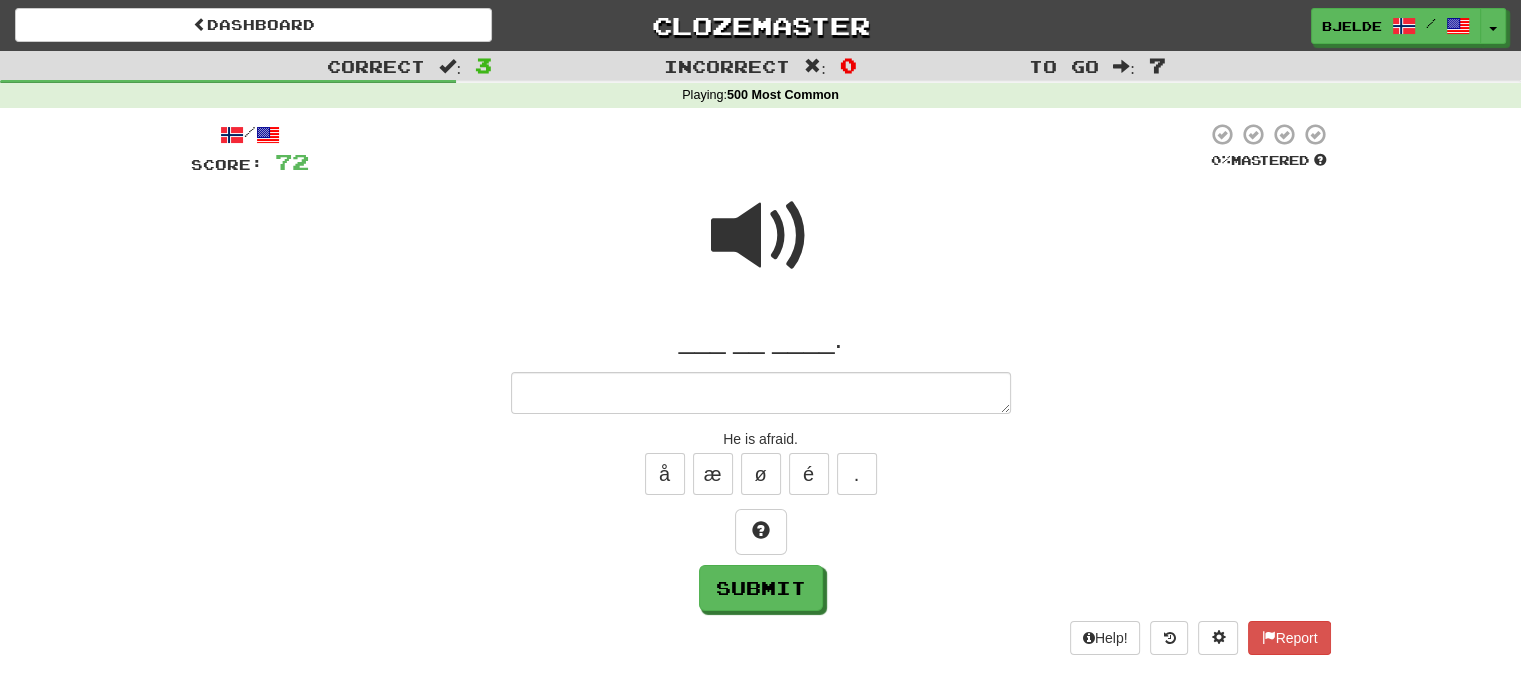 type on "*" 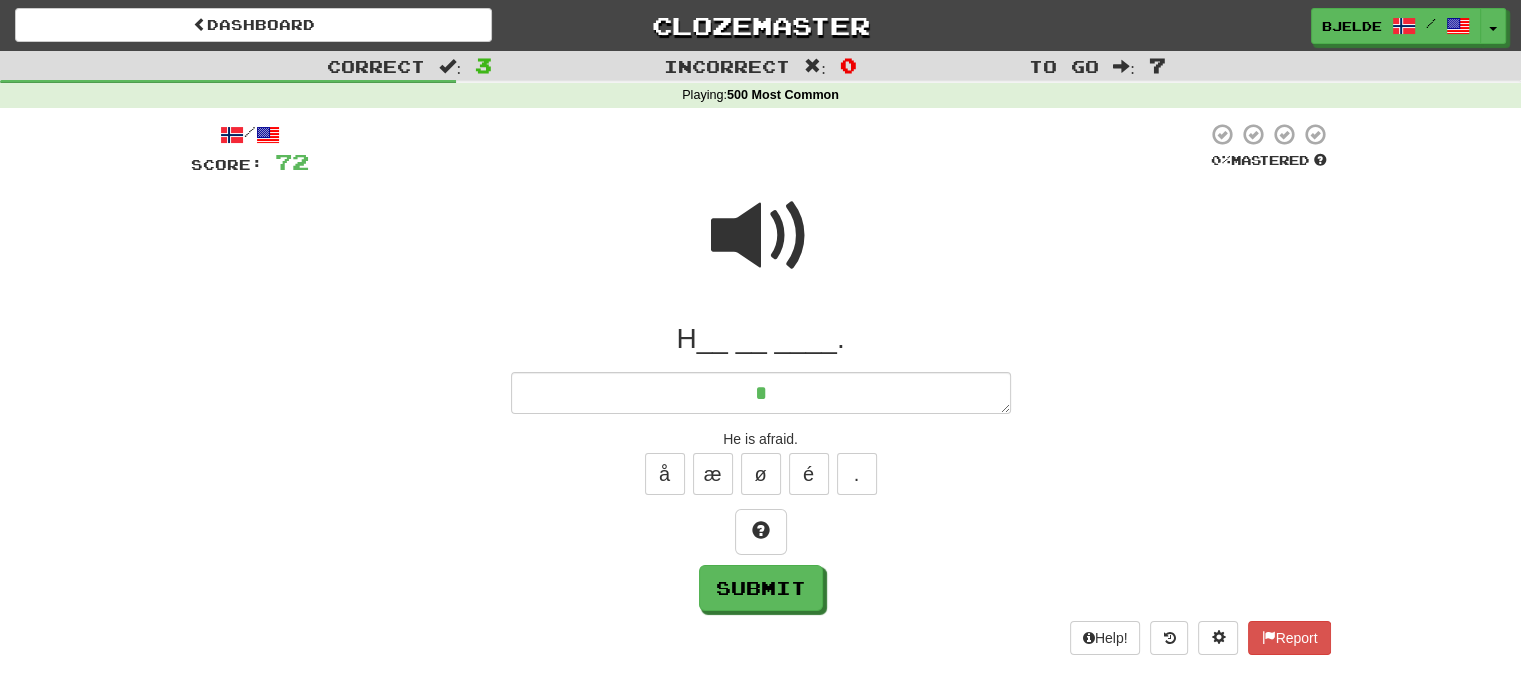 type on "*" 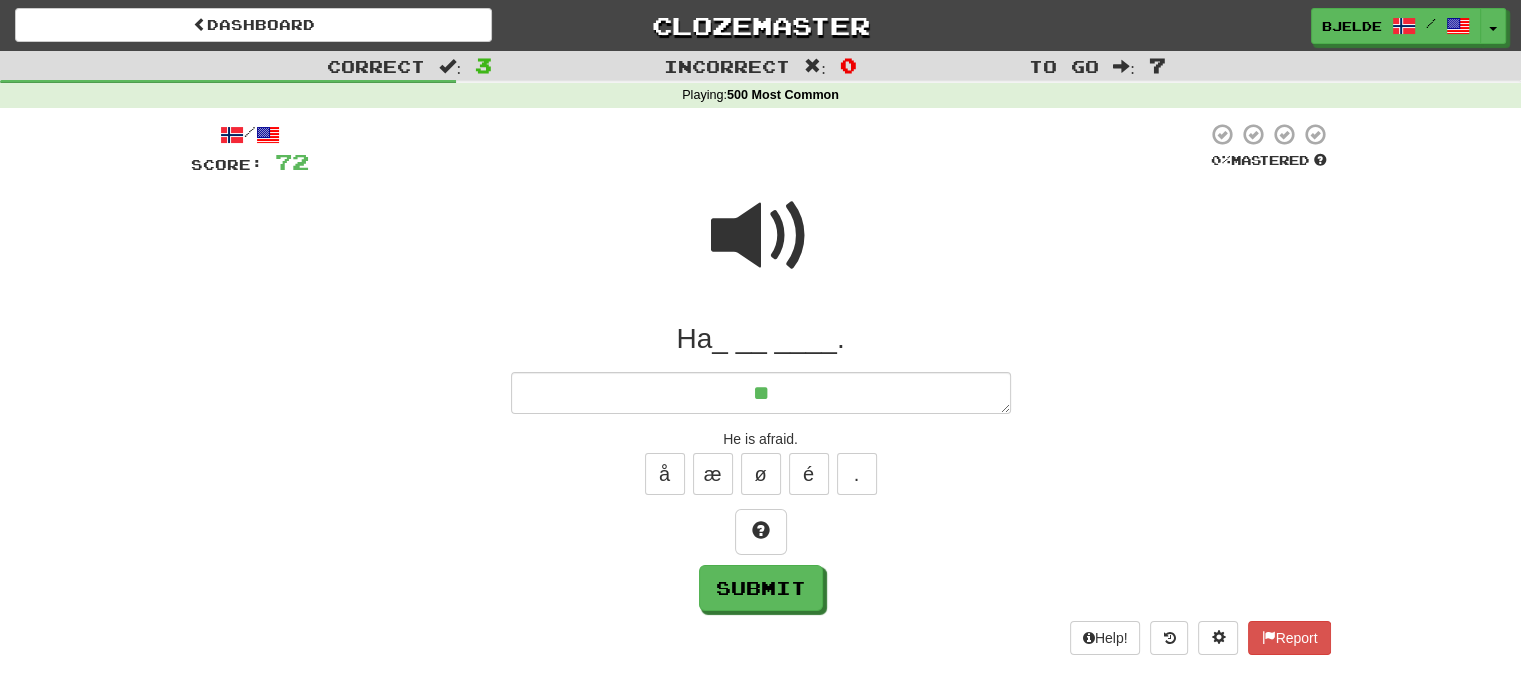 type on "*" 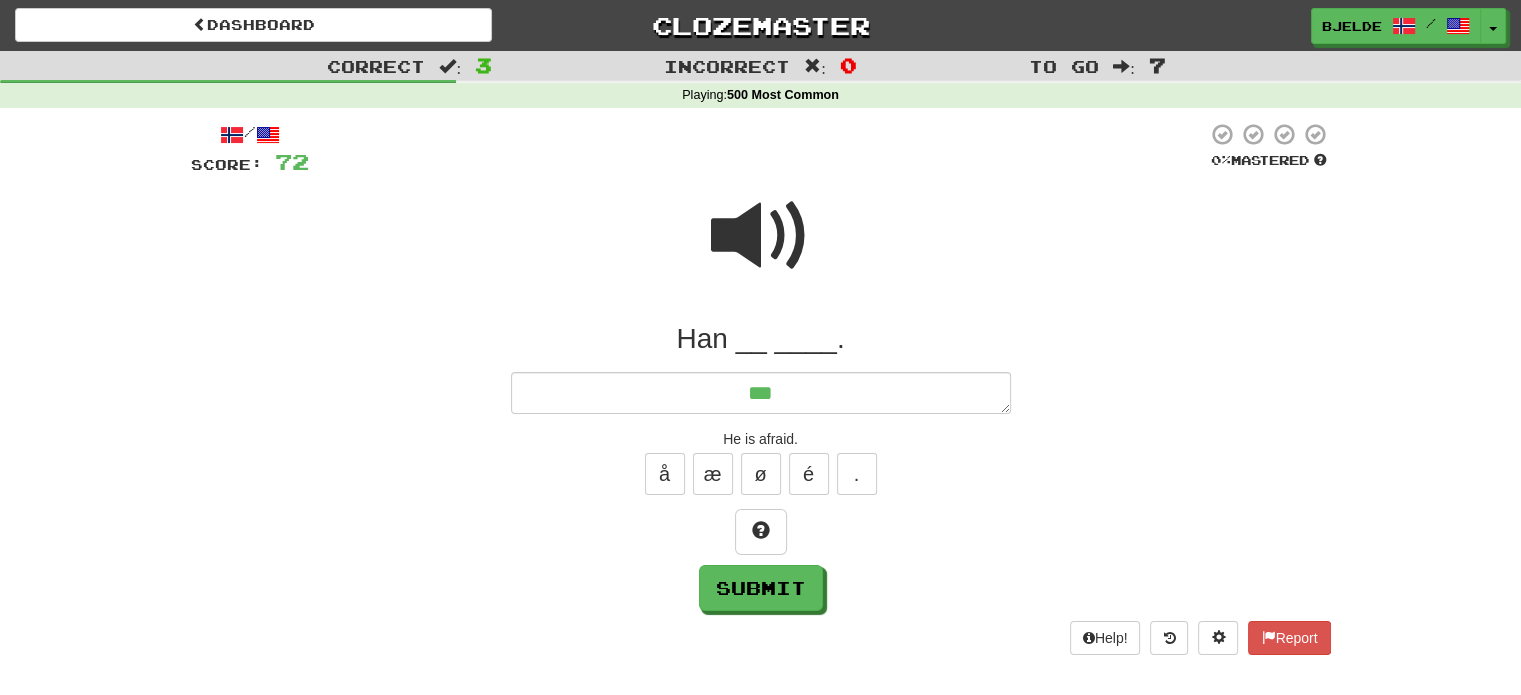 type on "*" 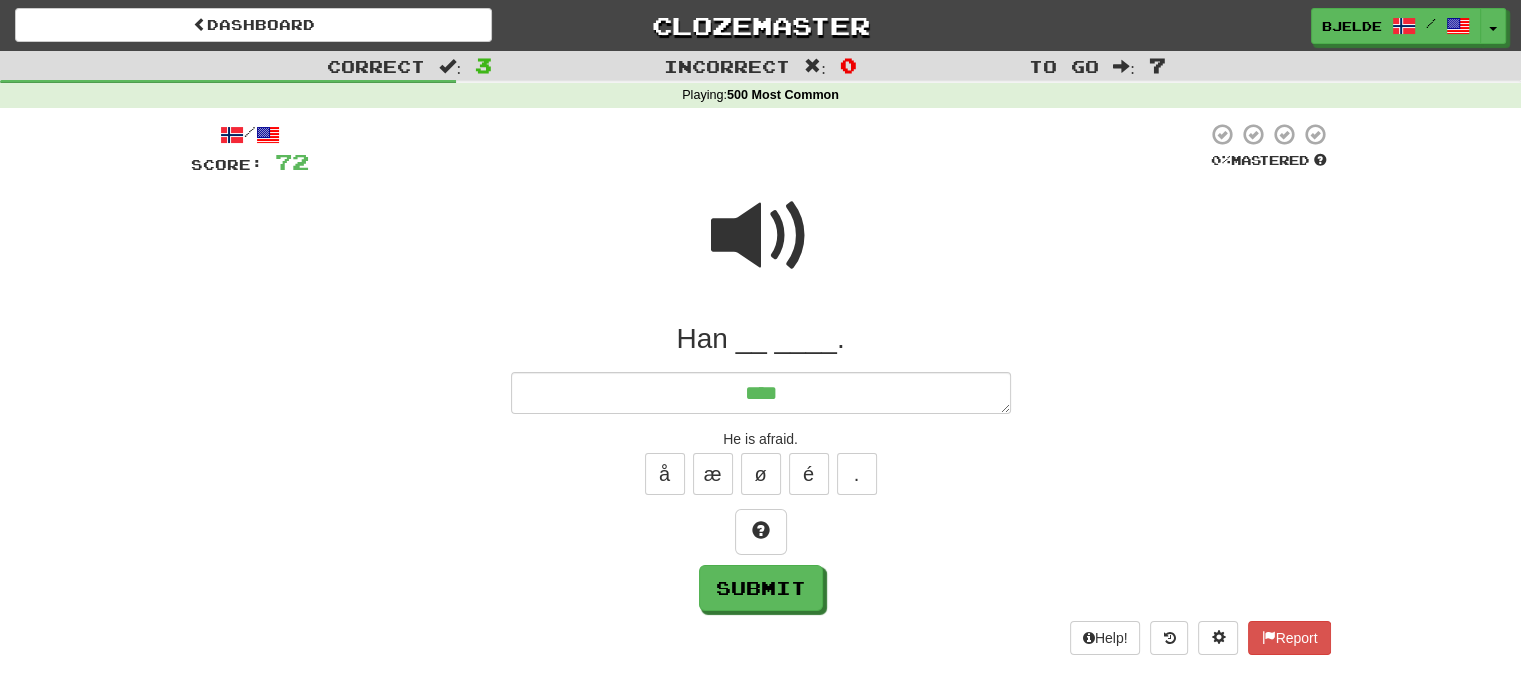 type 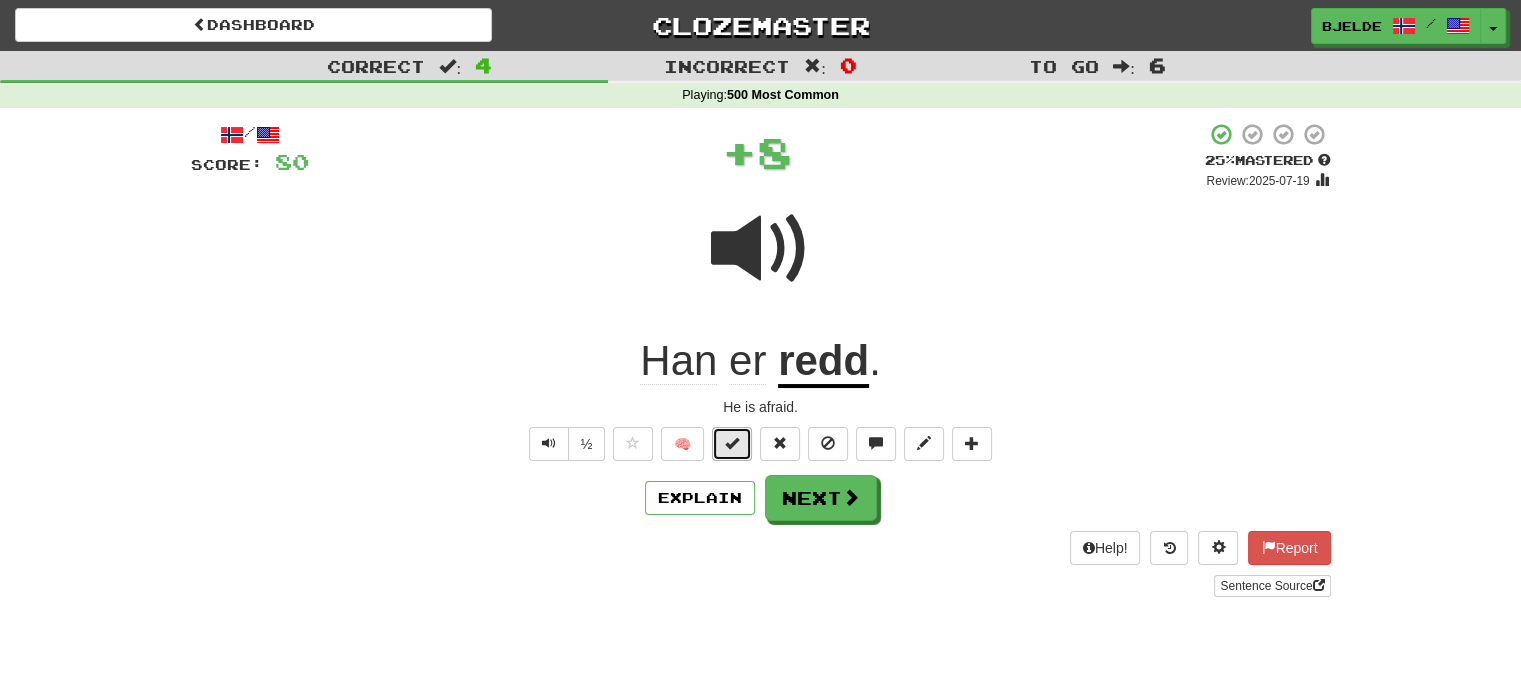 click at bounding box center [732, 443] 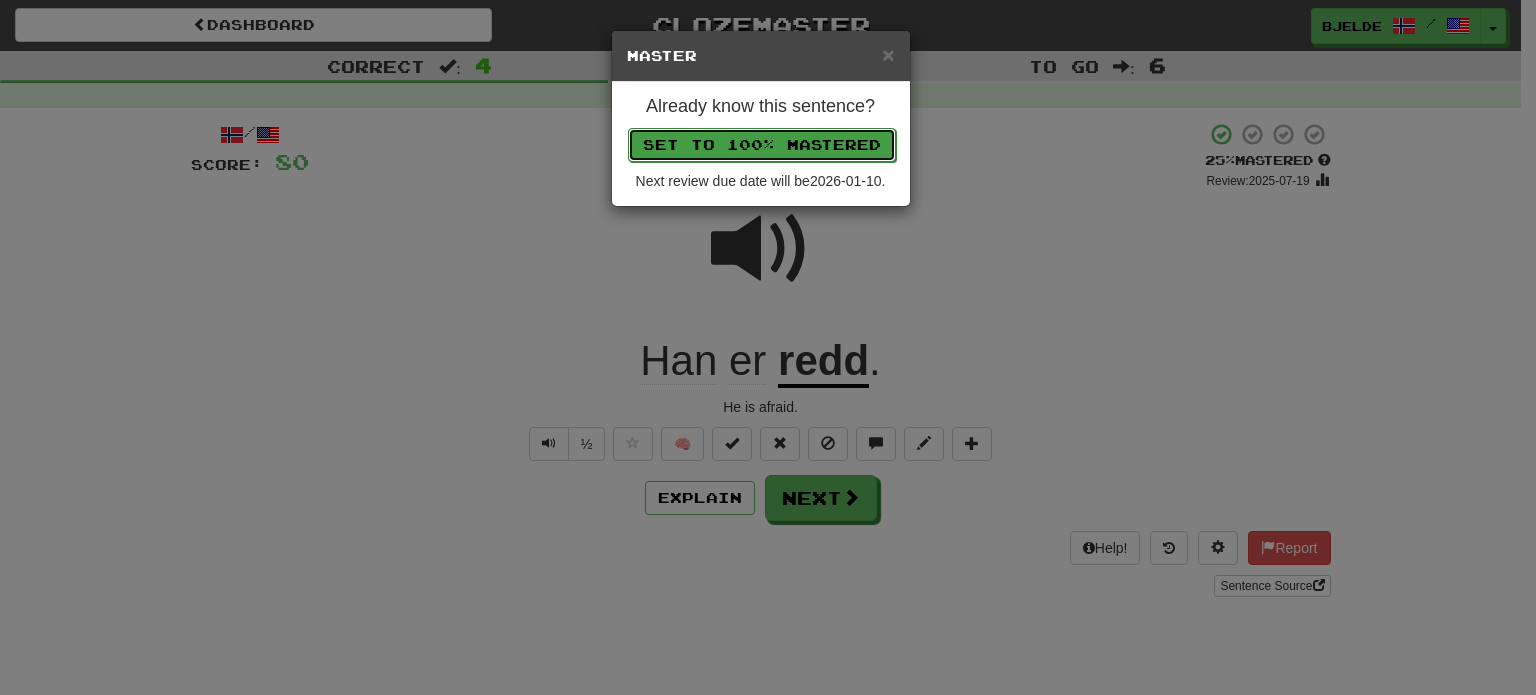 click on "Set to 100% Mastered" at bounding box center [762, 145] 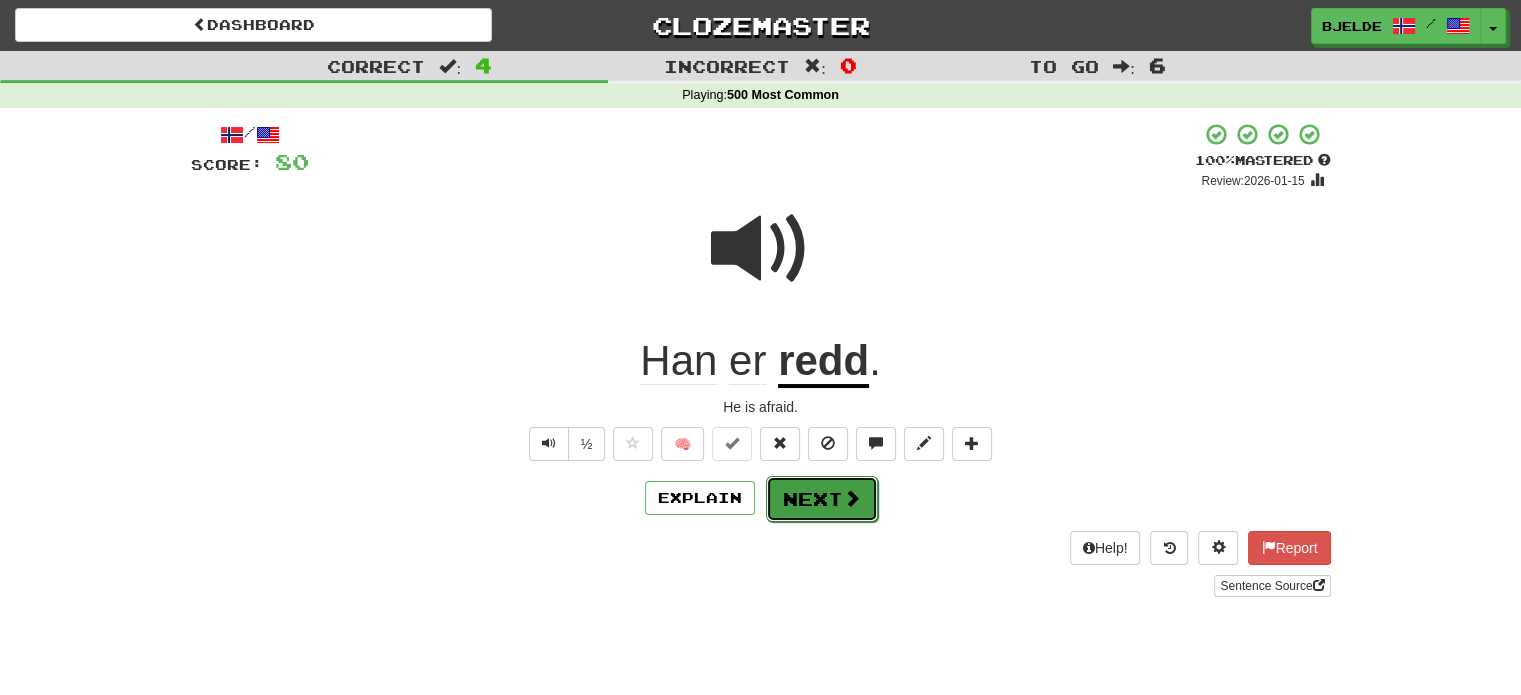 click on "Next" at bounding box center (822, 499) 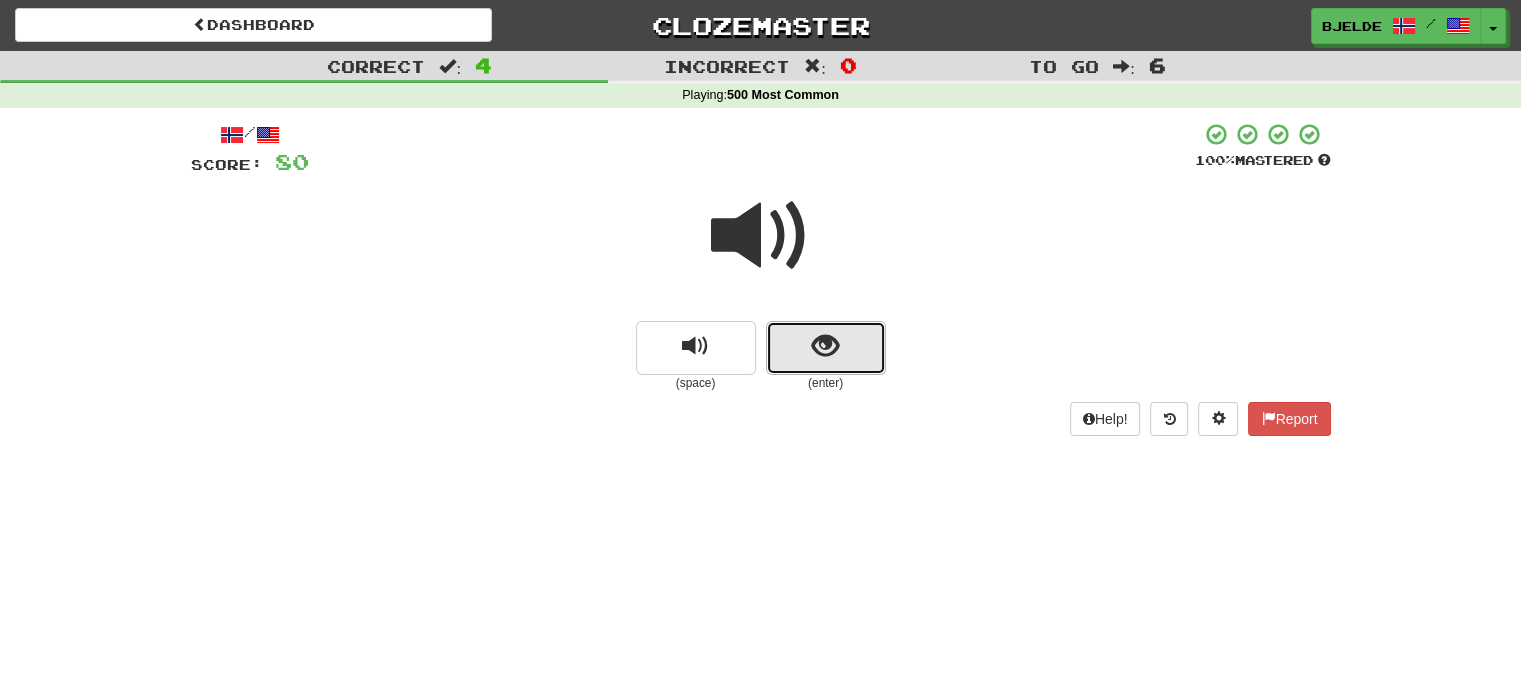 click at bounding box center (825, 346) 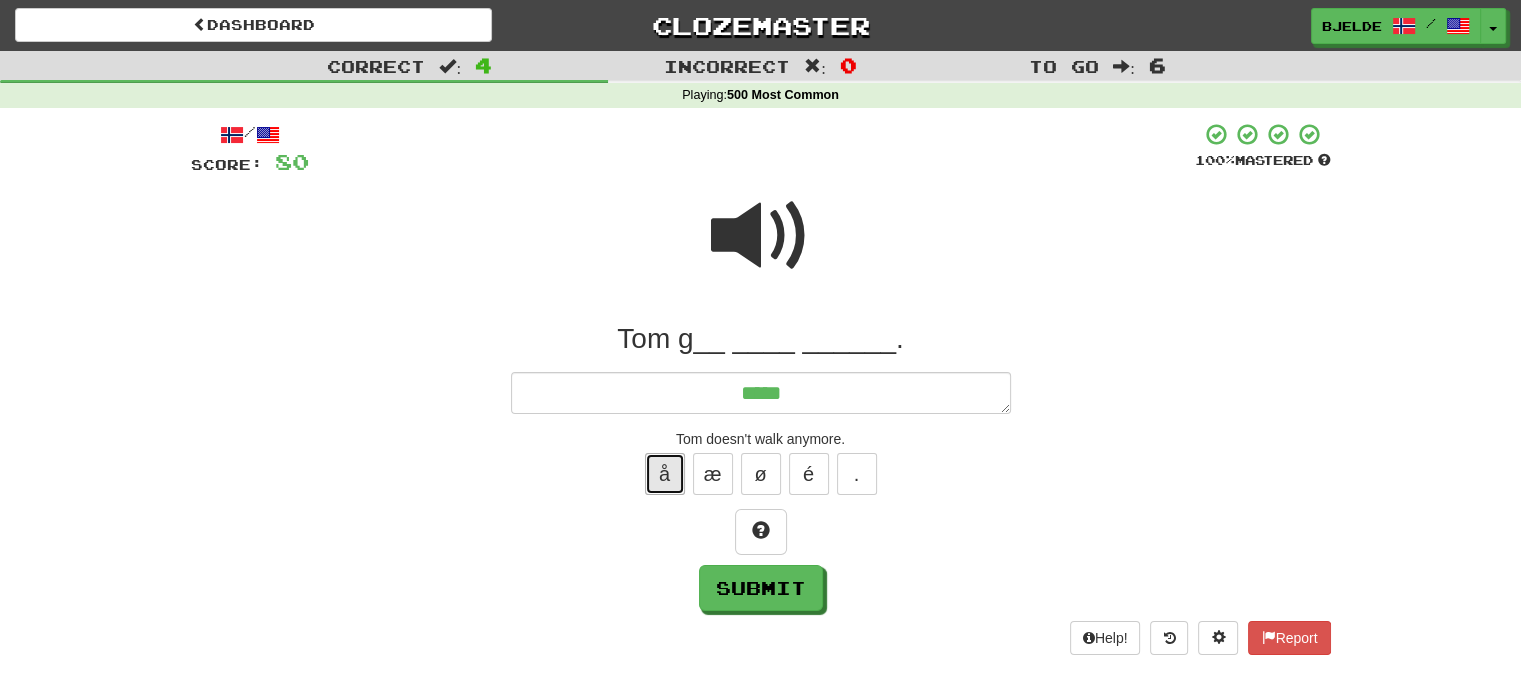 click on "å" at bounding box center (665, 474) 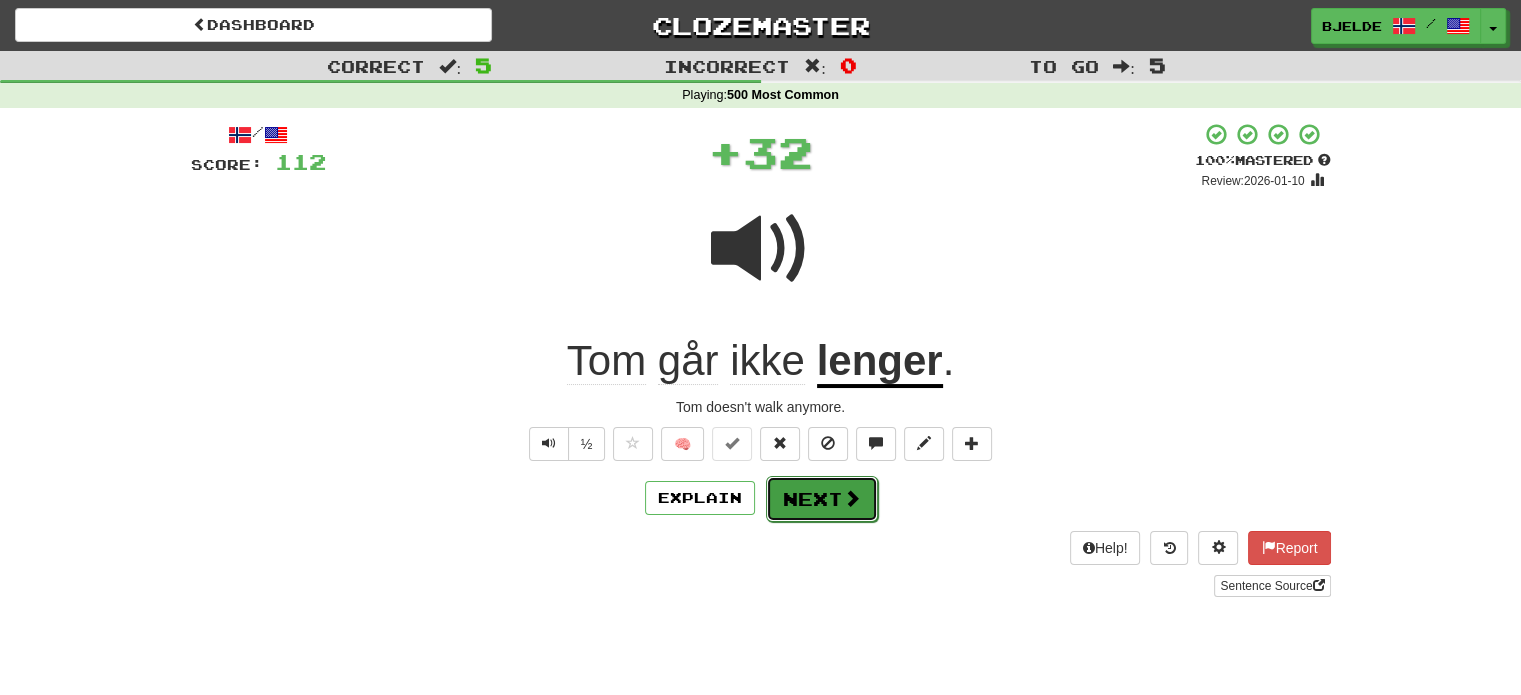 click on "Next" at bounding box center (822, 499) 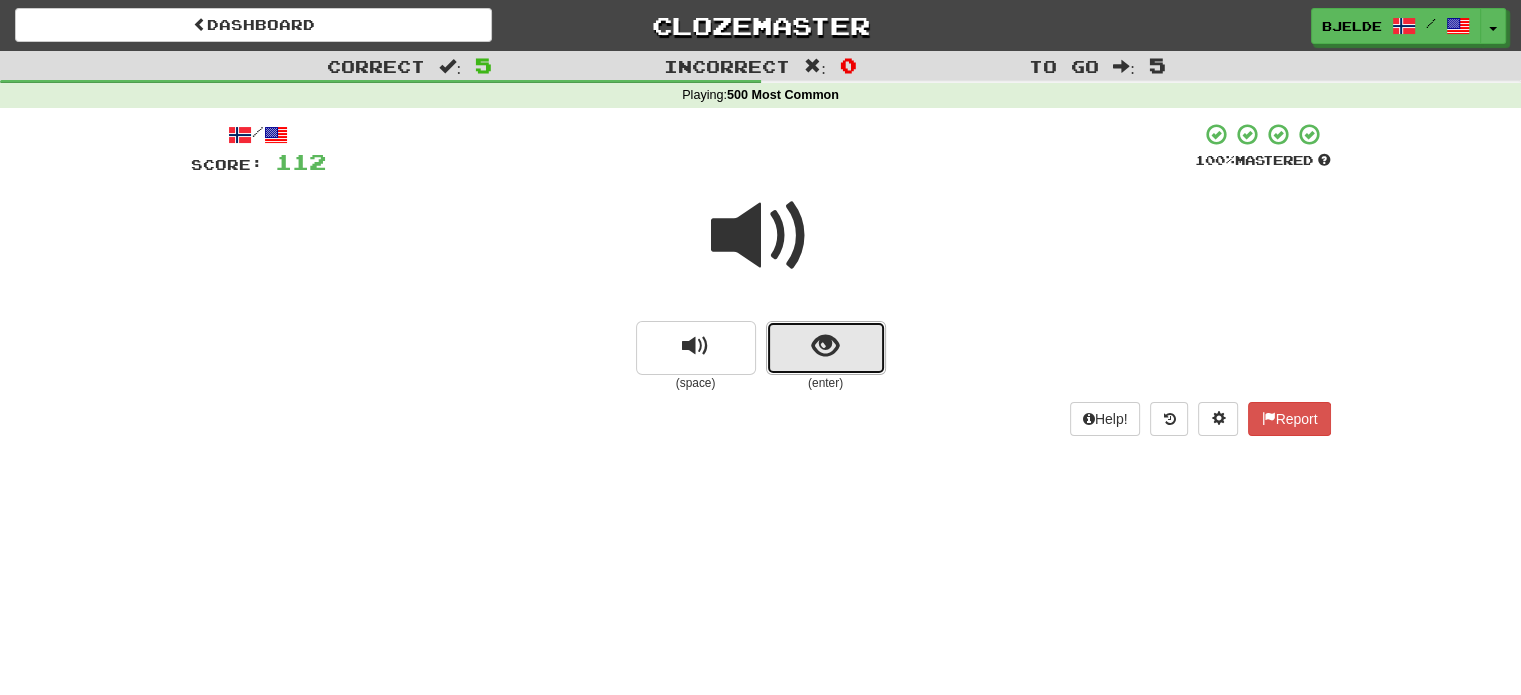click at bounding box center (826, 348) 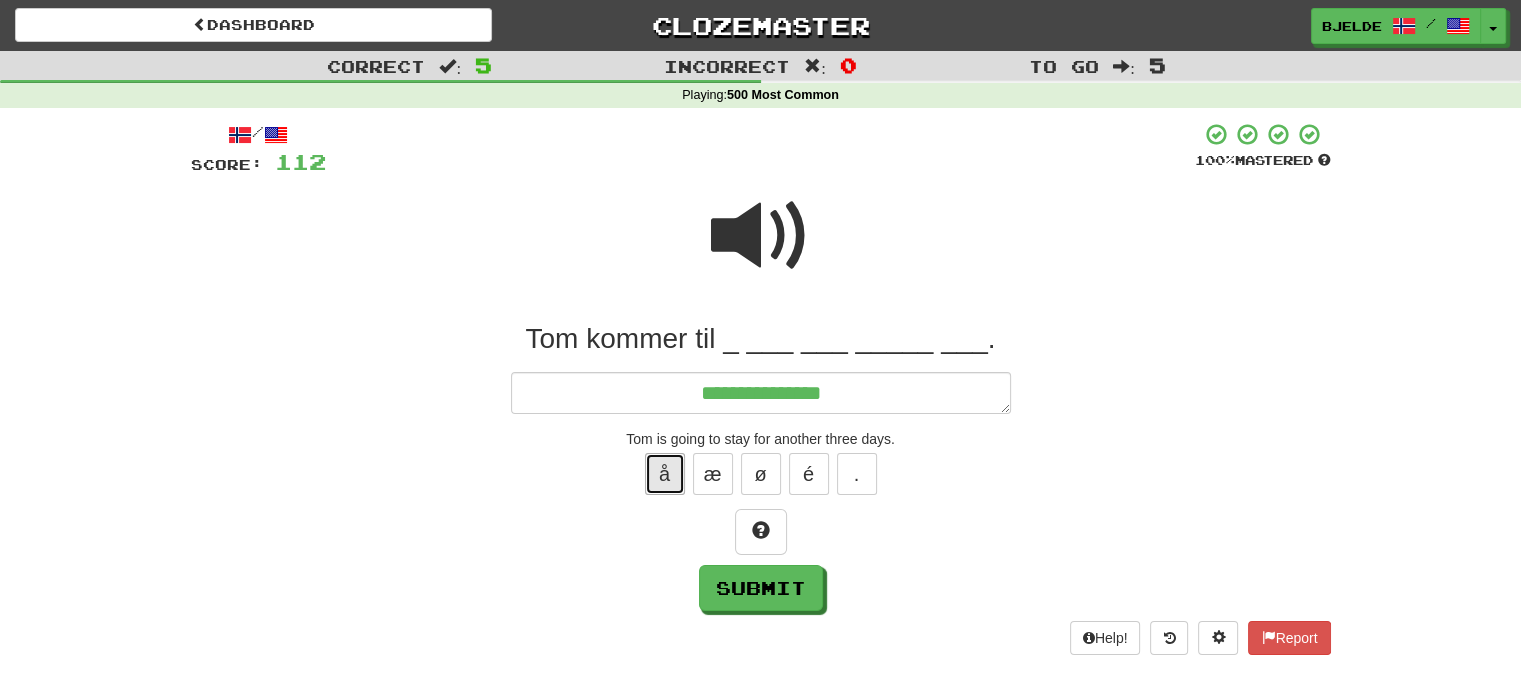 click on "å" at bounding box center [665, 474] 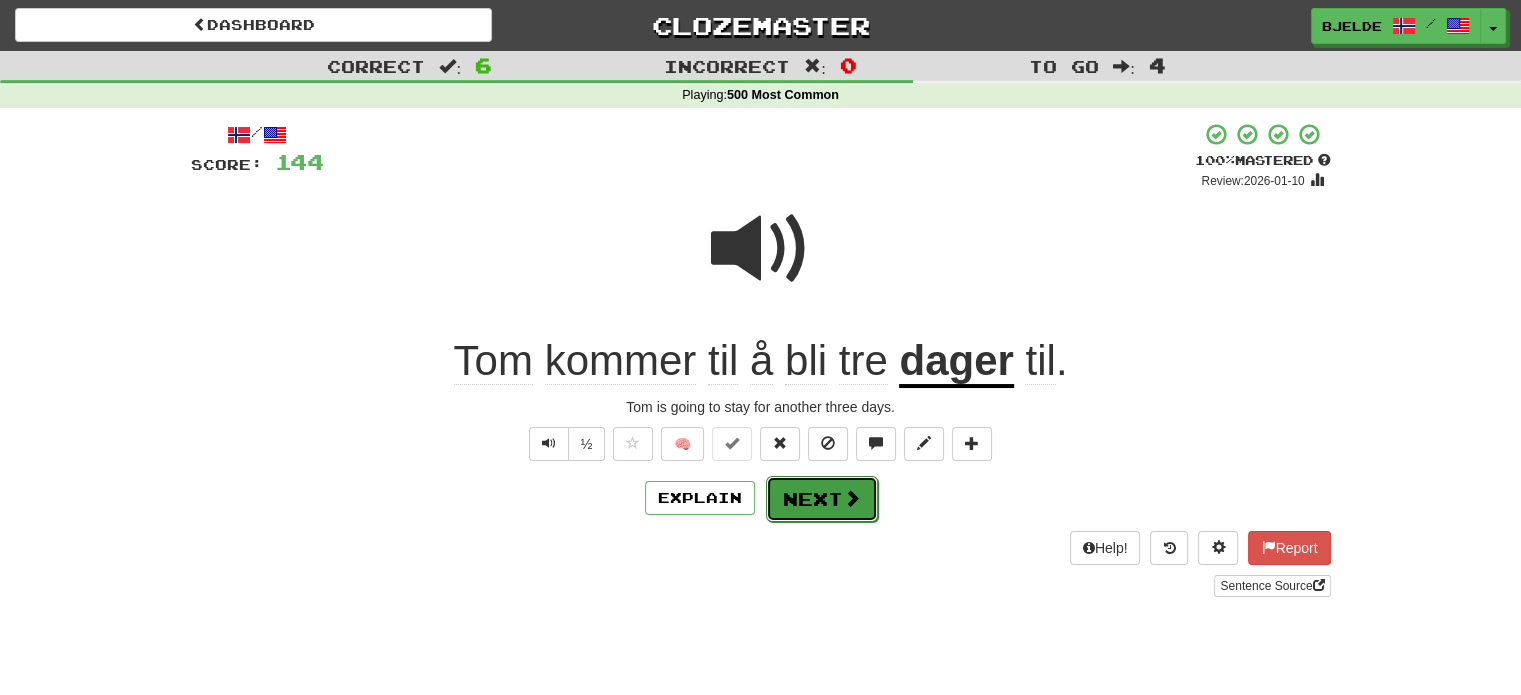 click on "Next" at bounding box center (822, 499) 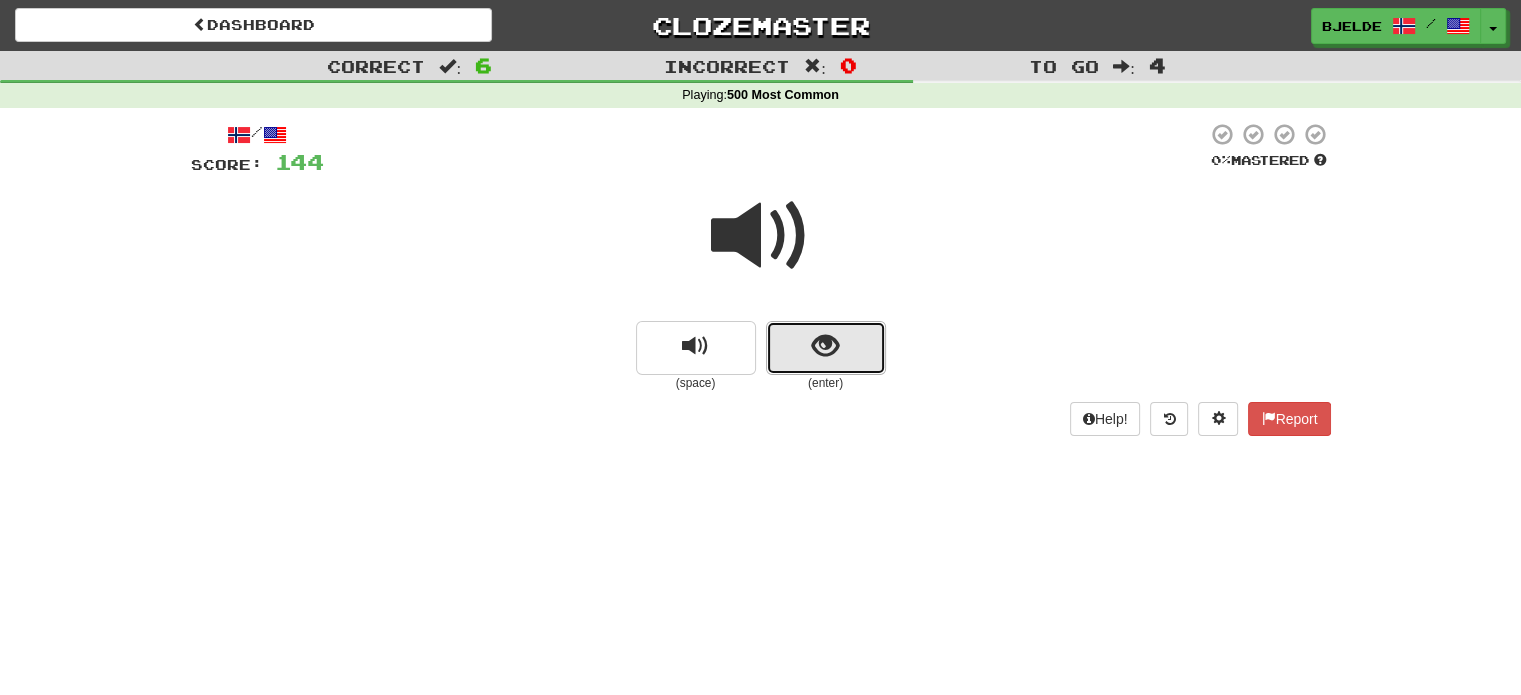 click at bounding box center [825, 346] 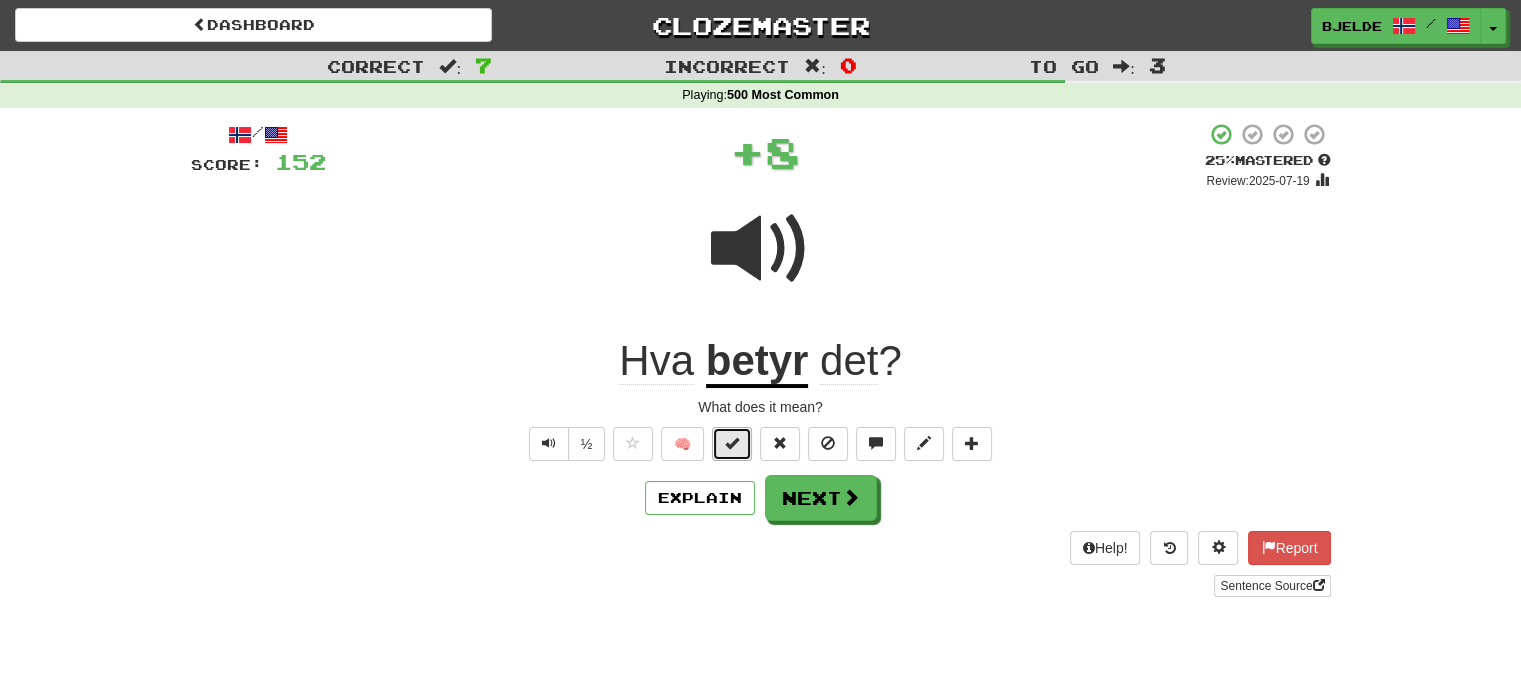 click at bounding box center (732, 443) 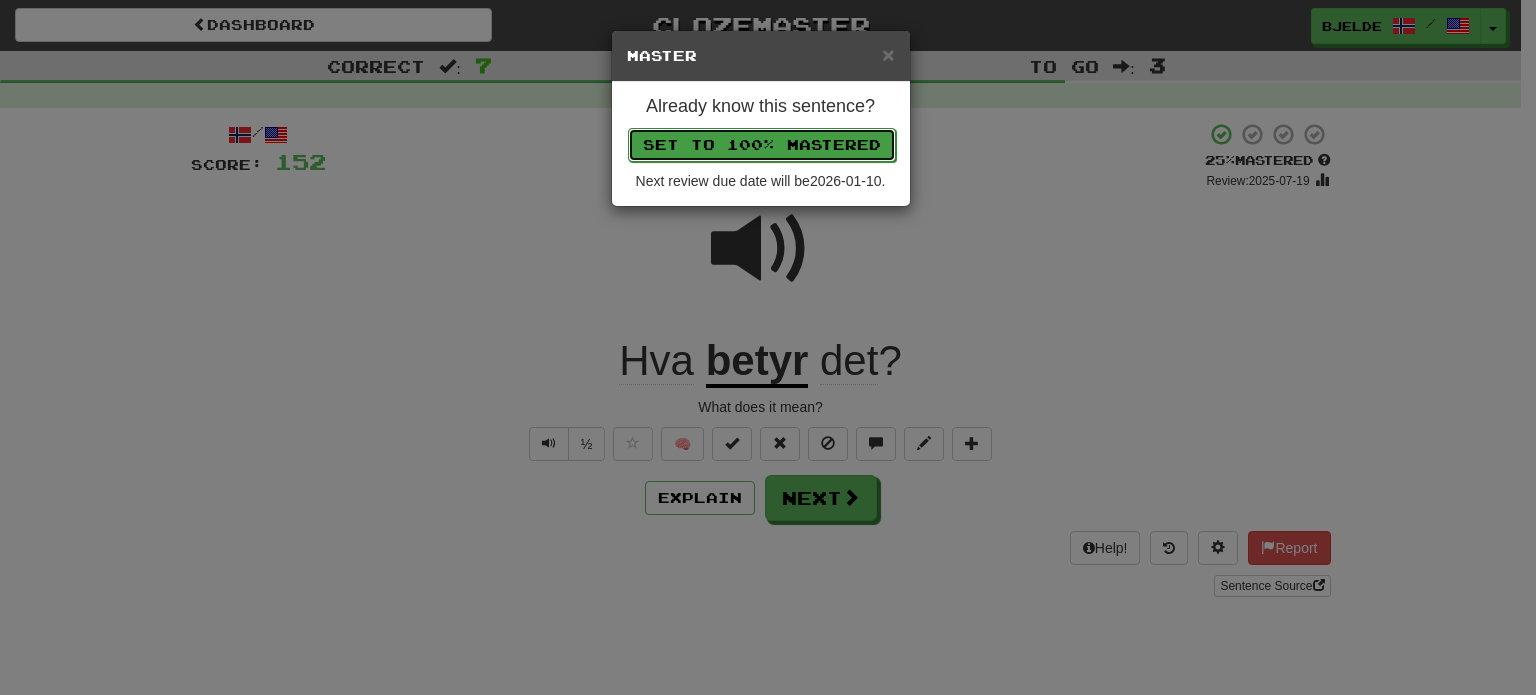 click on "Set to 100% Mastered" at bounding box center [762, 145] 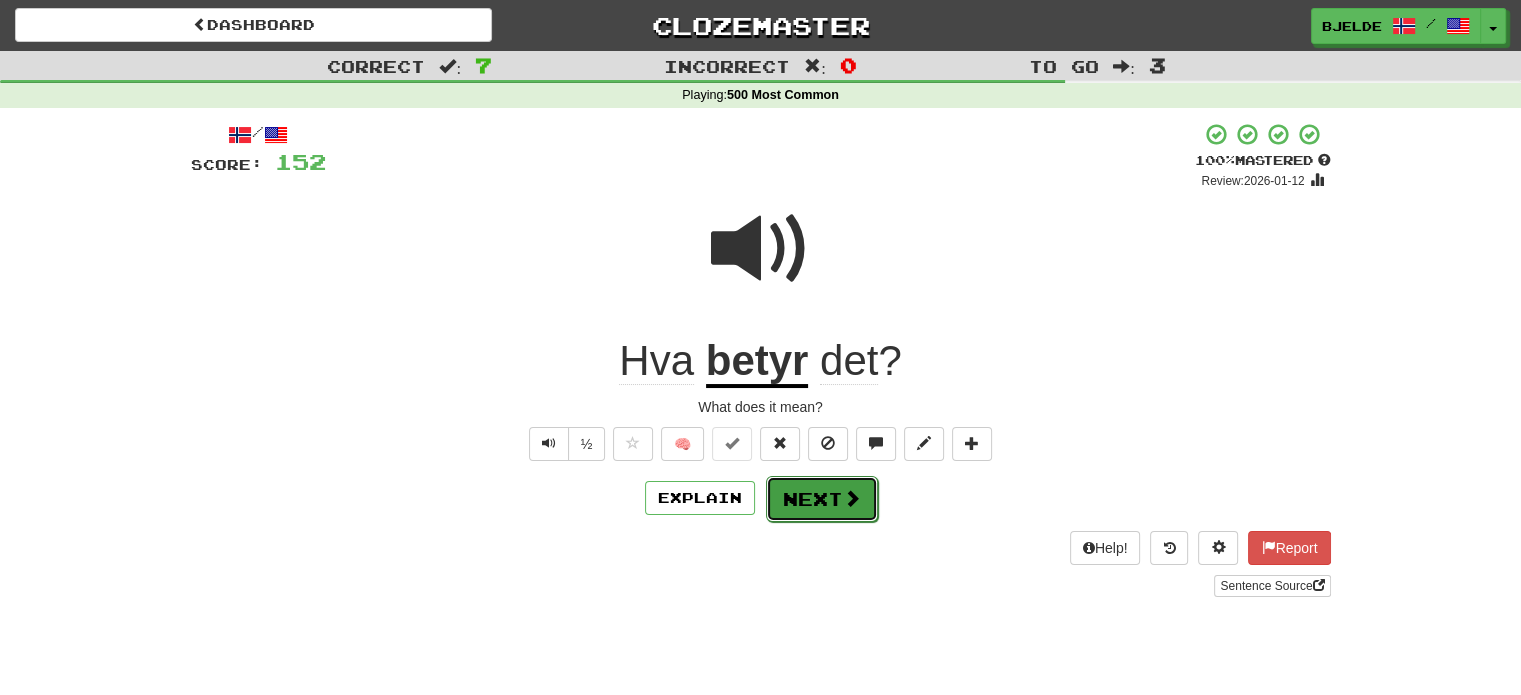click on "Next" at bounding box center (822, 499) 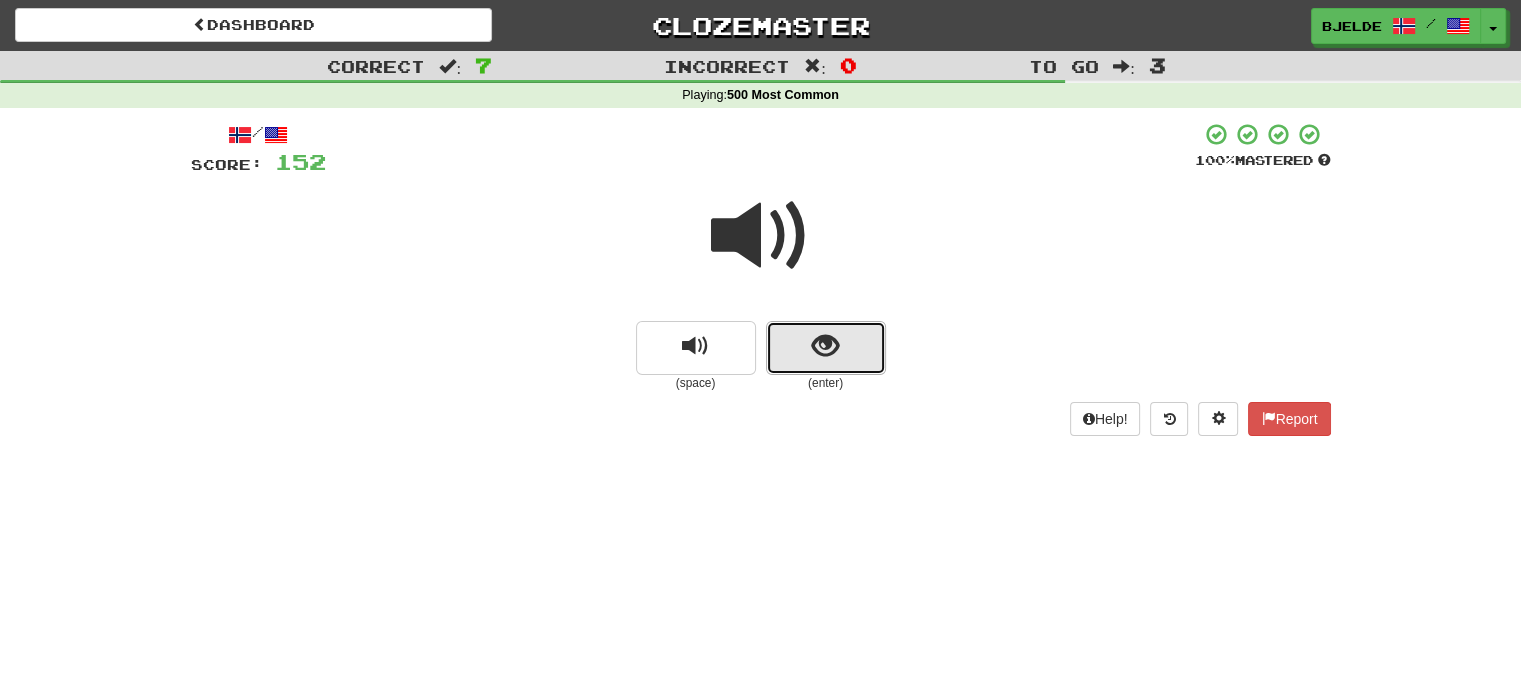 click at bounding box center [825, 346] 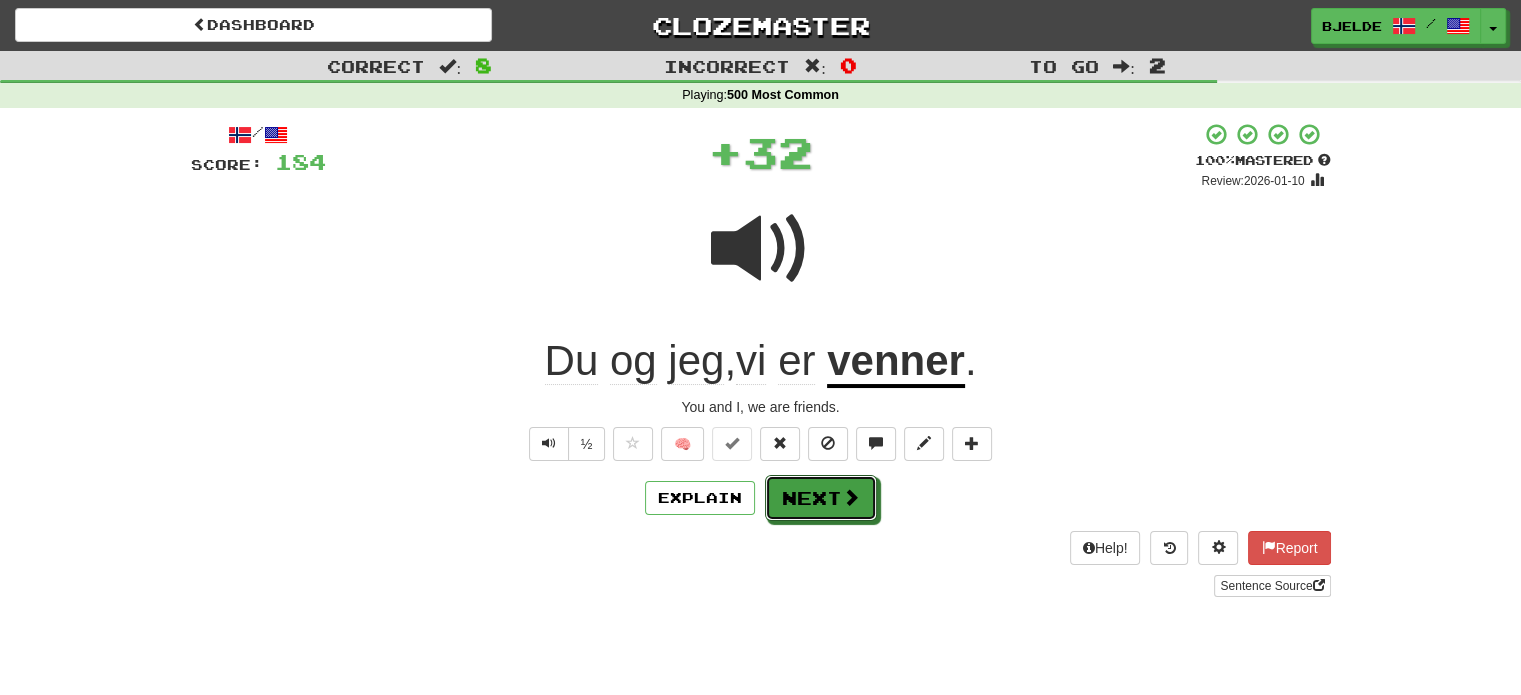 click on "Next" at bounding box center [821, 498] 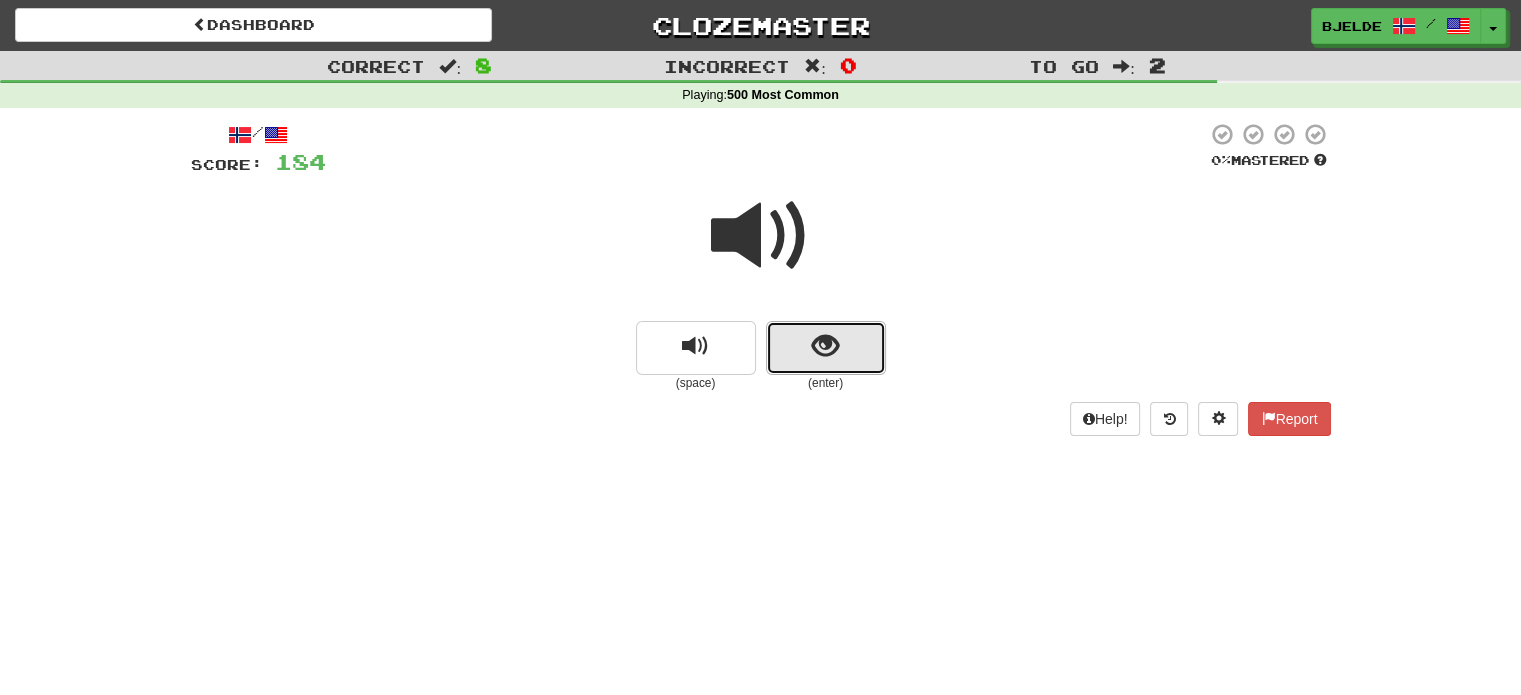 click at bounding box center [826, 348] 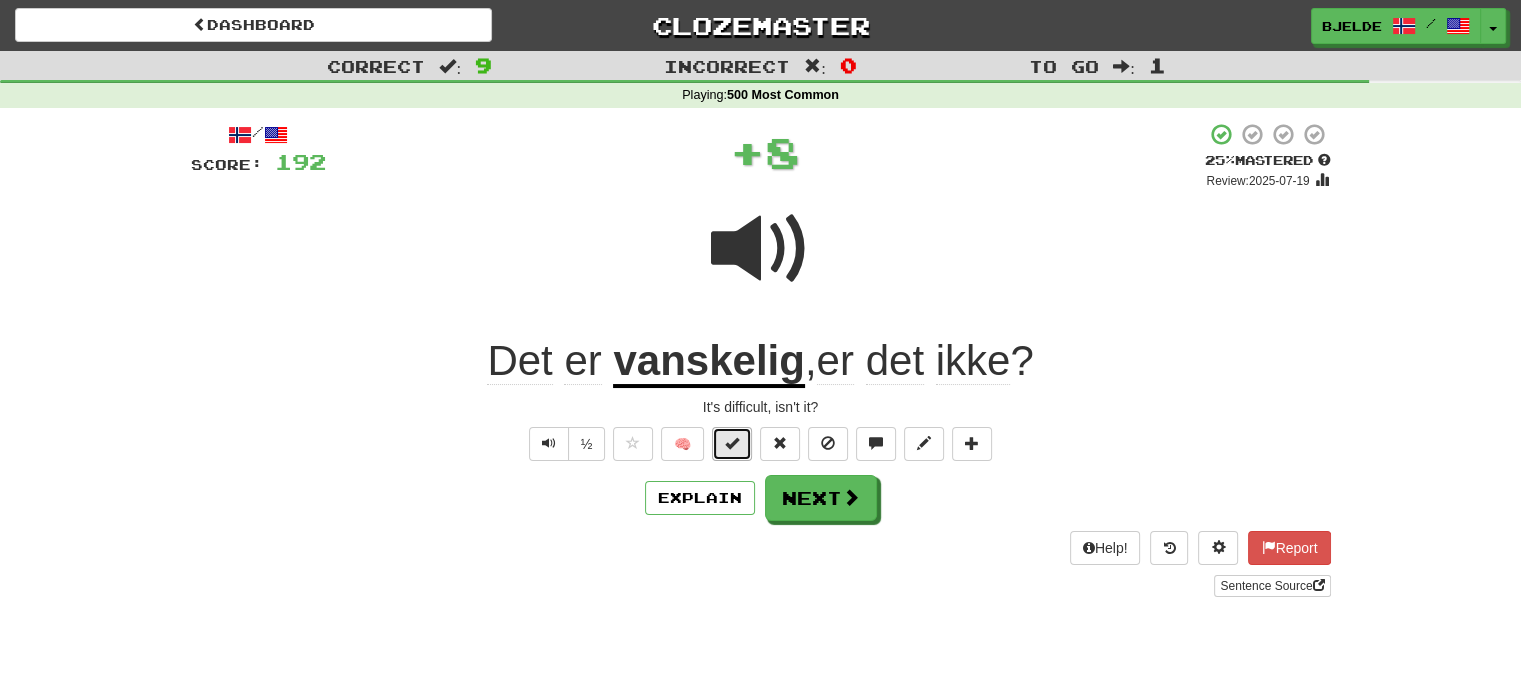 click at bounding box center (732, 444) 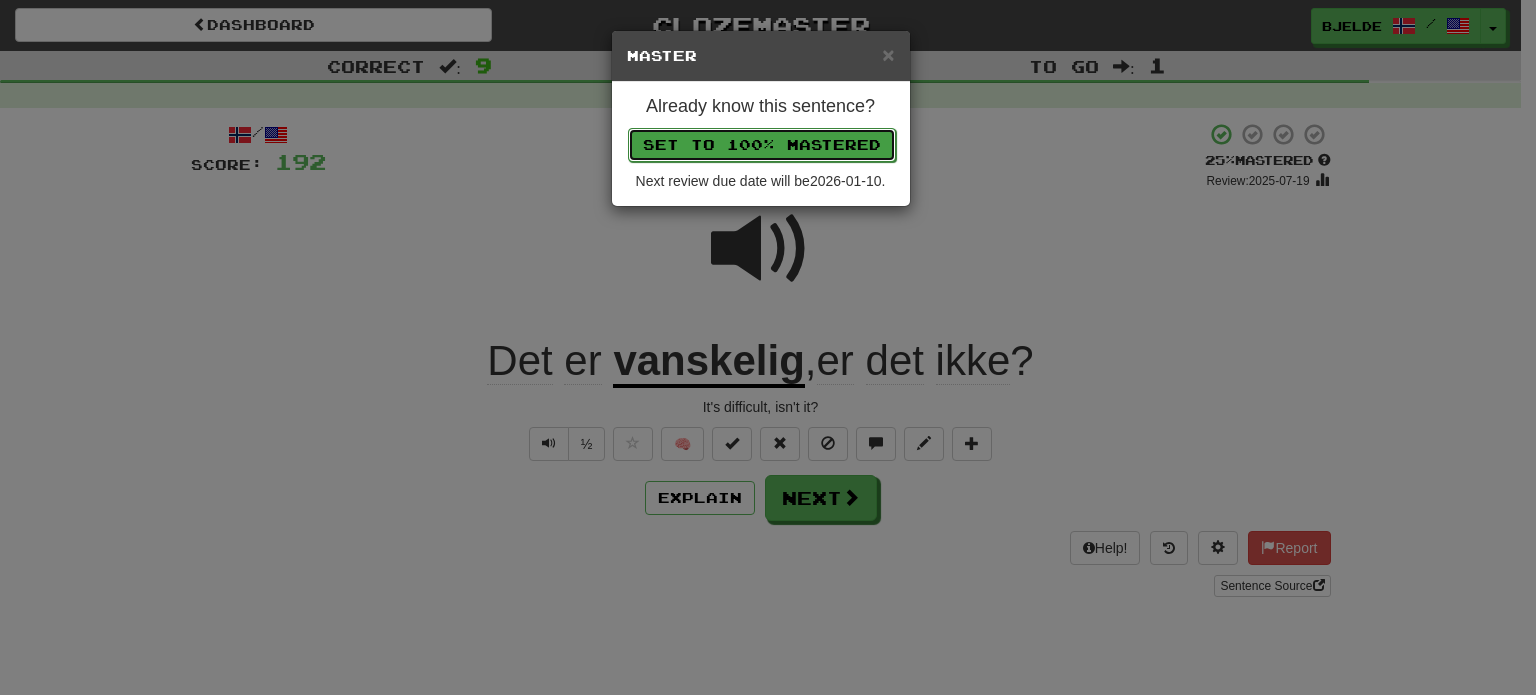 click on "Set to 100% Mastered" at bounding box center [762, 145] 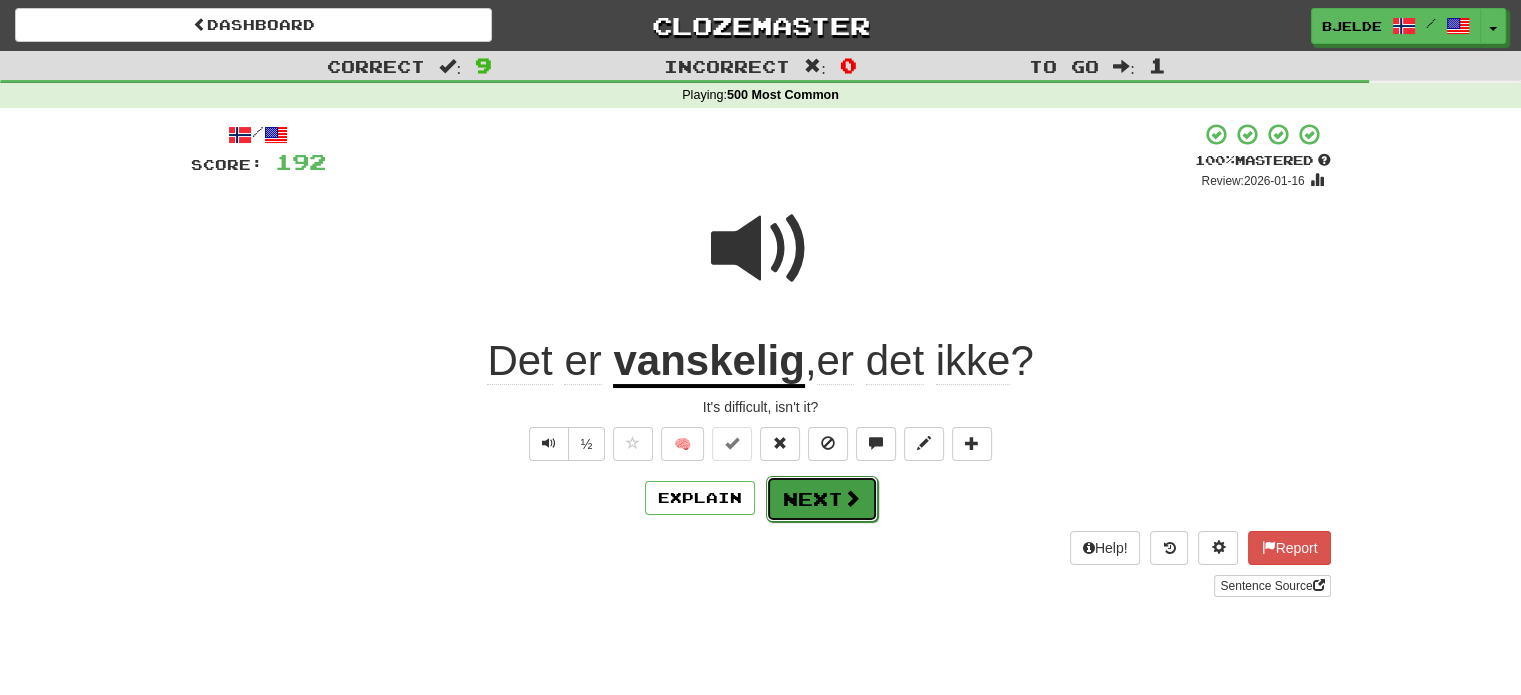 click on "Next" at bounding box center (822, 499) 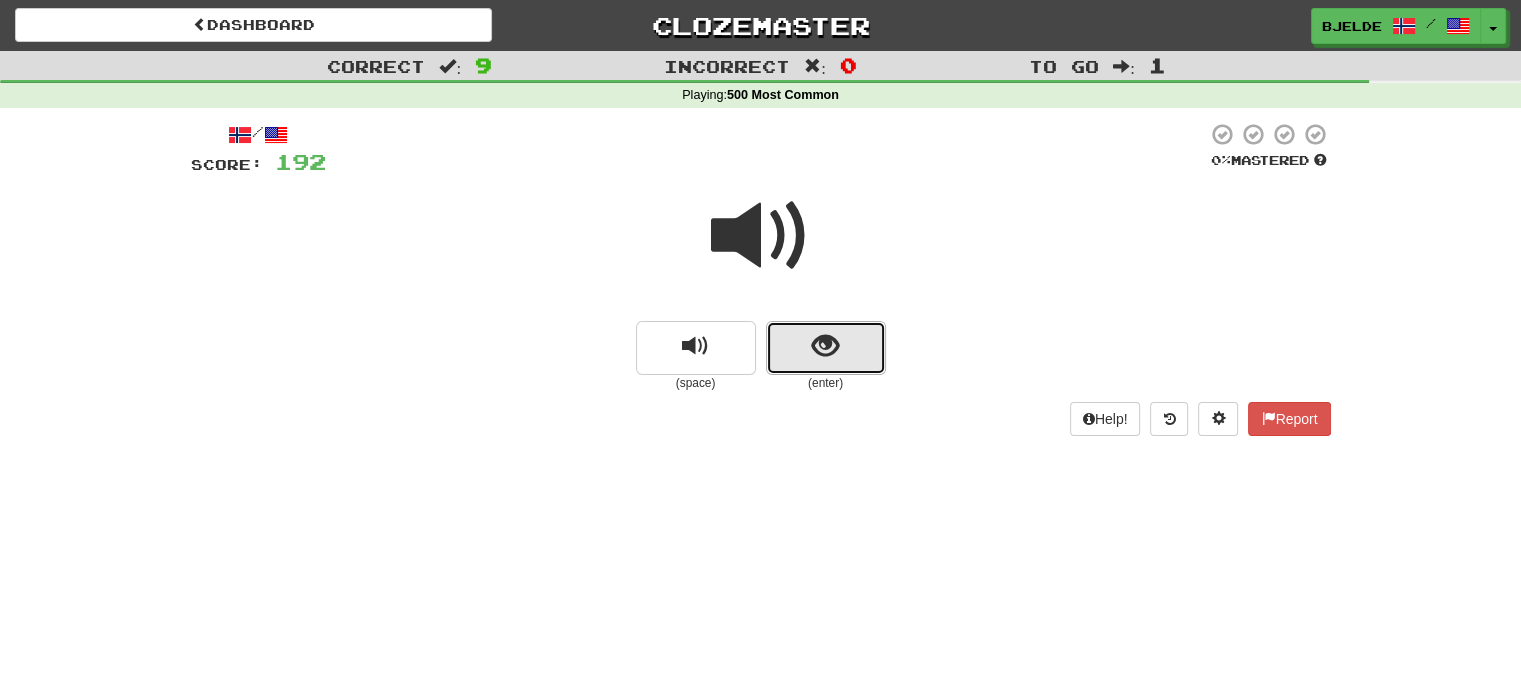 click at bounding box center (826, 348) 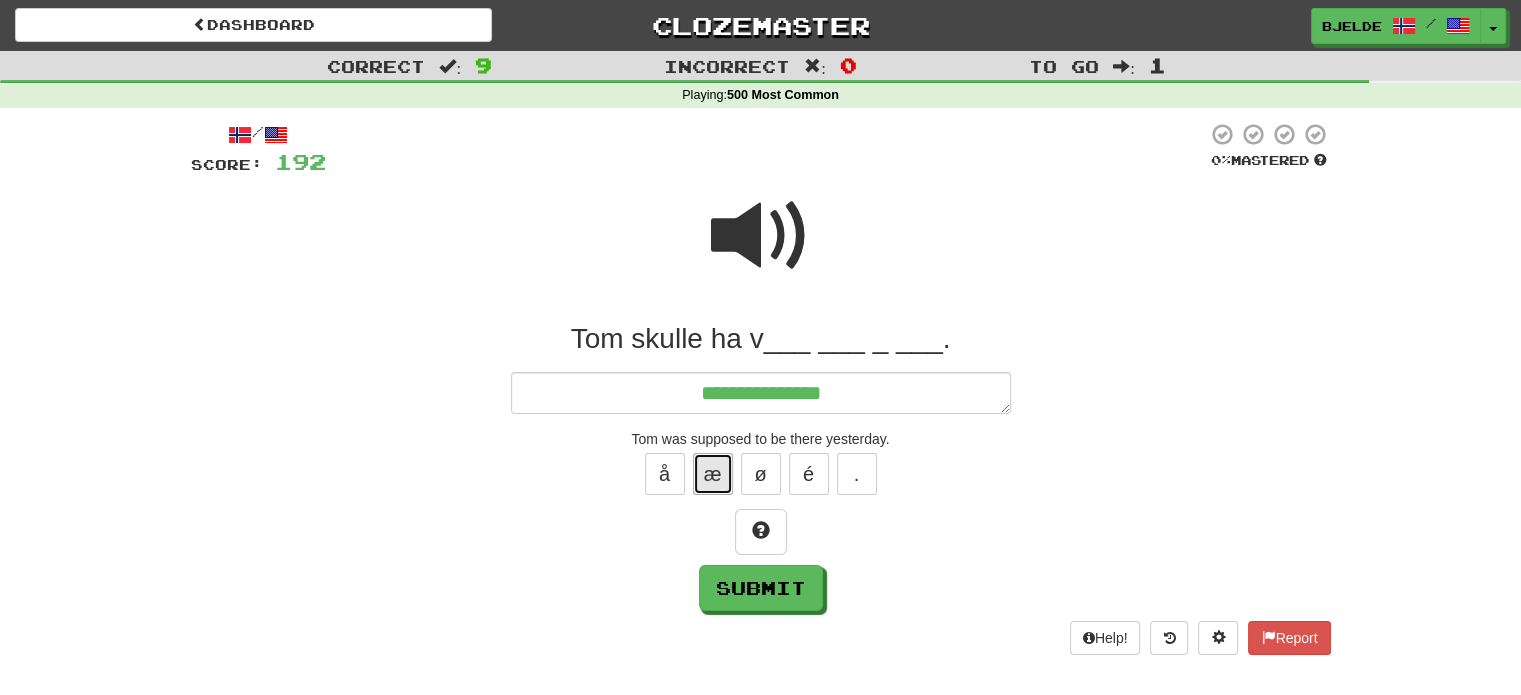click on "æ" at bounding box center (713, 474) 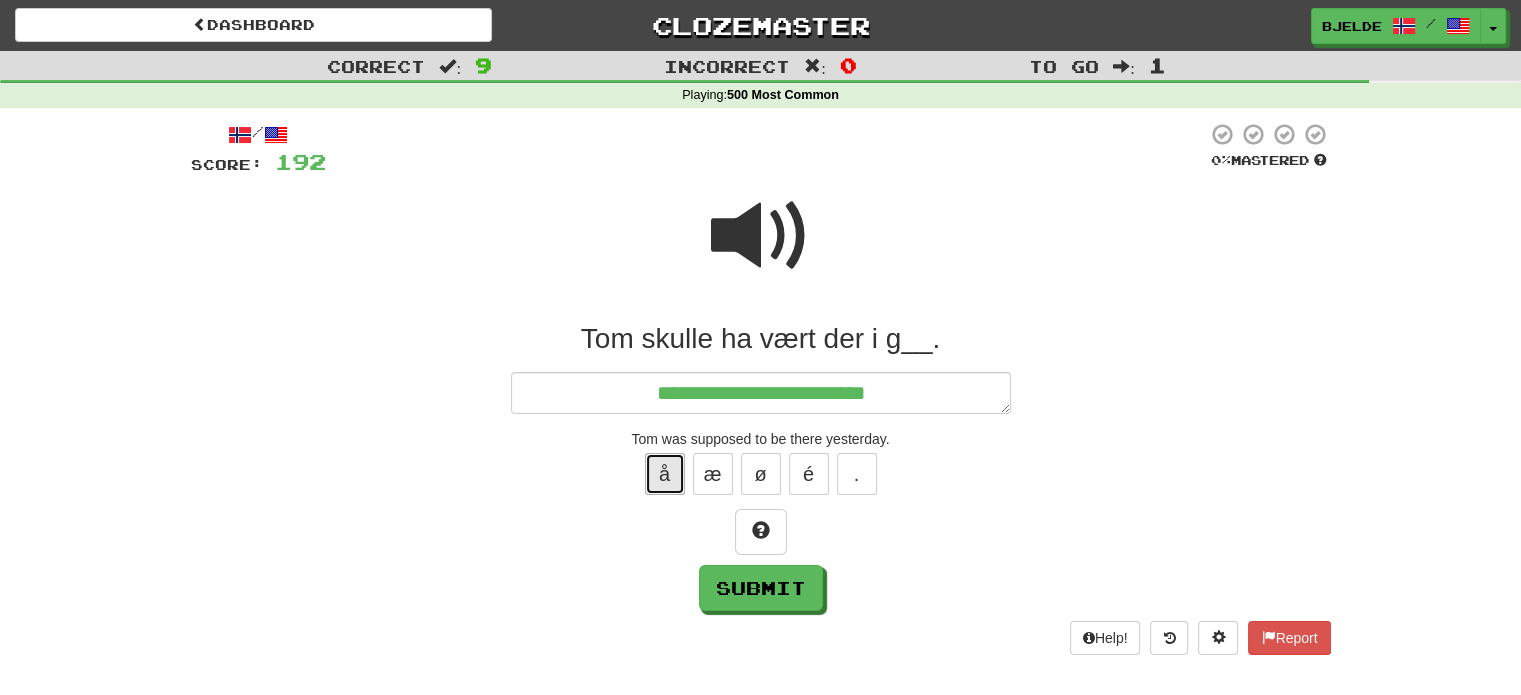 click on "å" at bounding box center [665, 474] 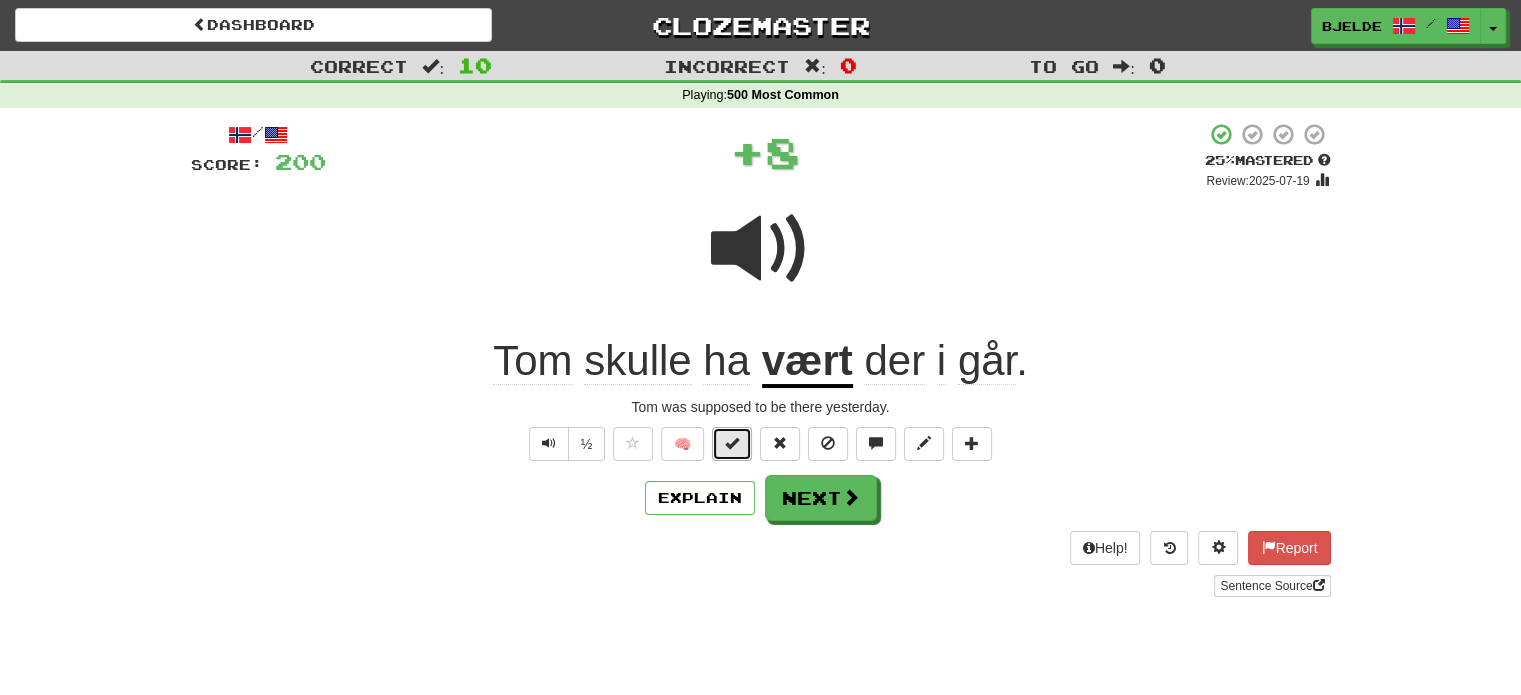 click at bounding box center (732, 444) 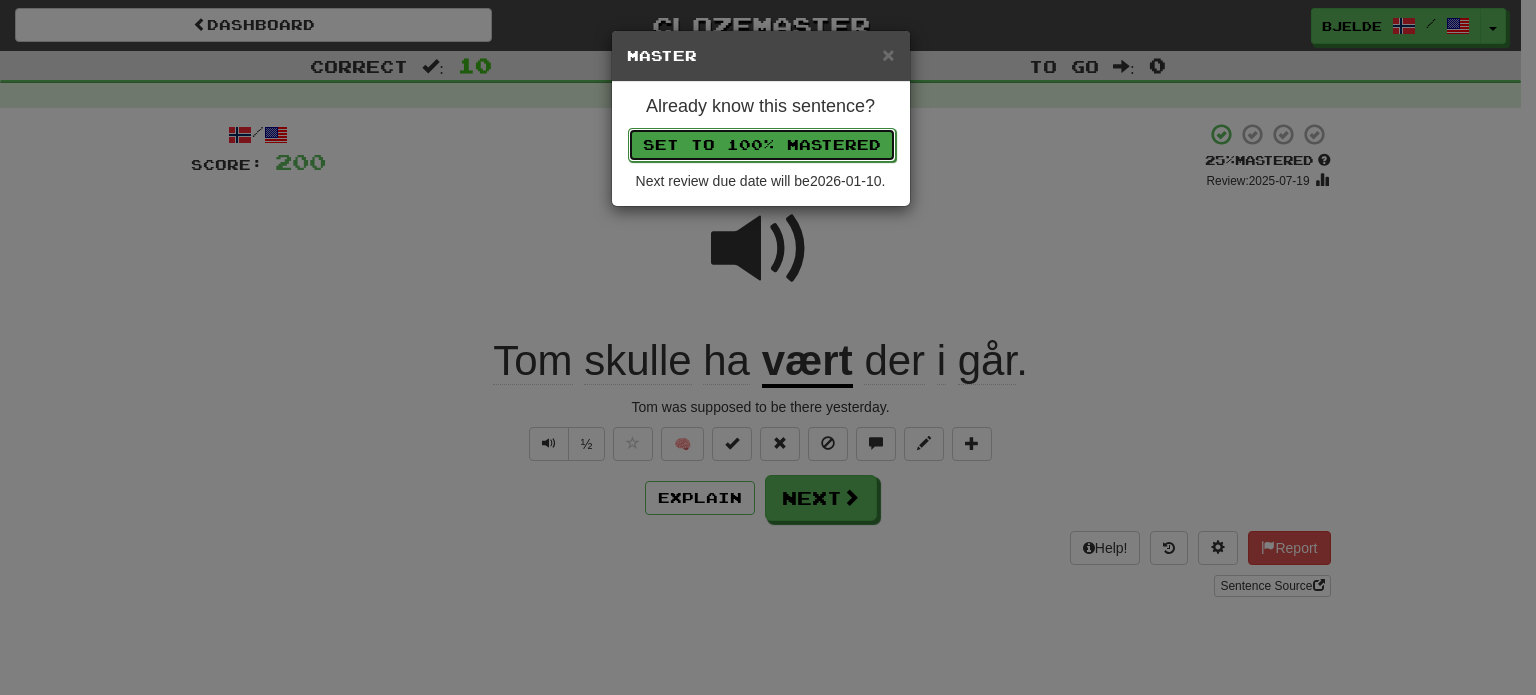 click on "Set to 100% Mastered" at bounding box center (762, 145) 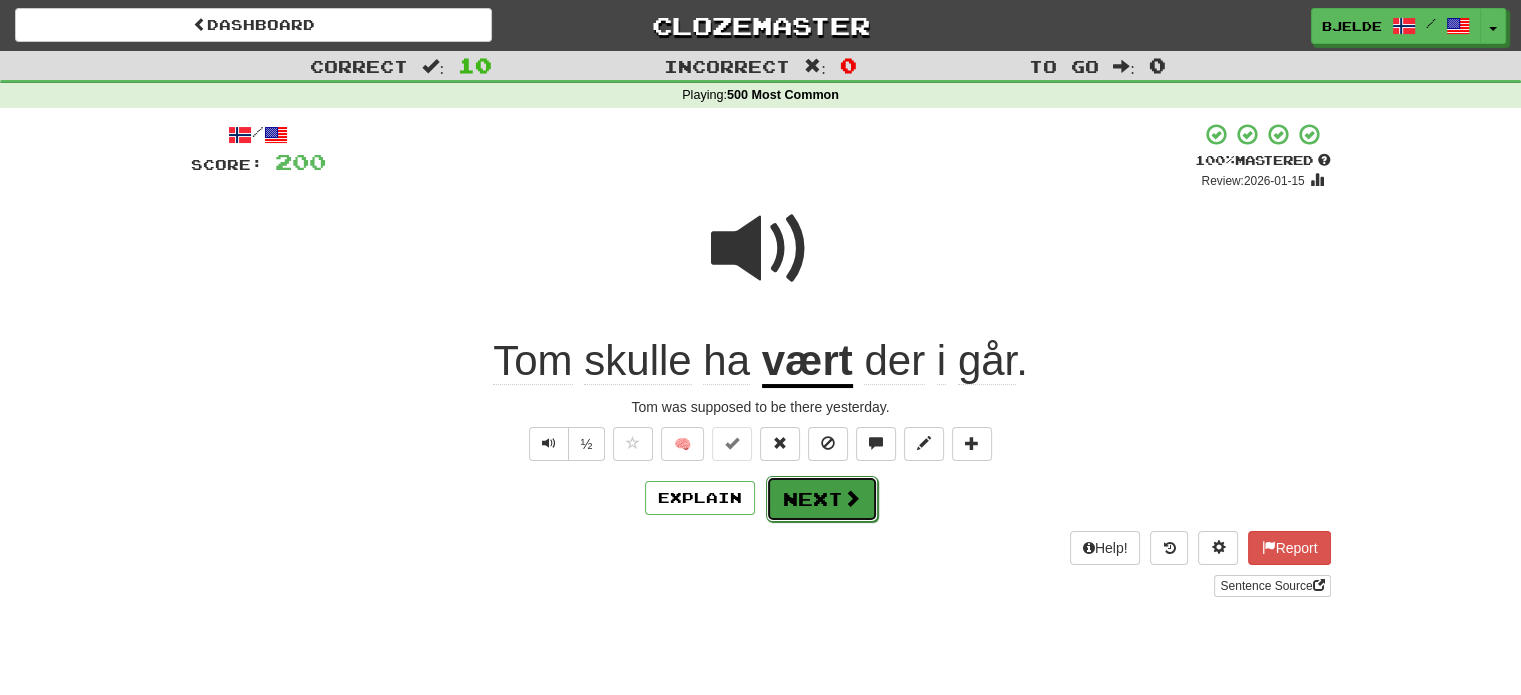click on "Next" at bounding box center (822, 499) 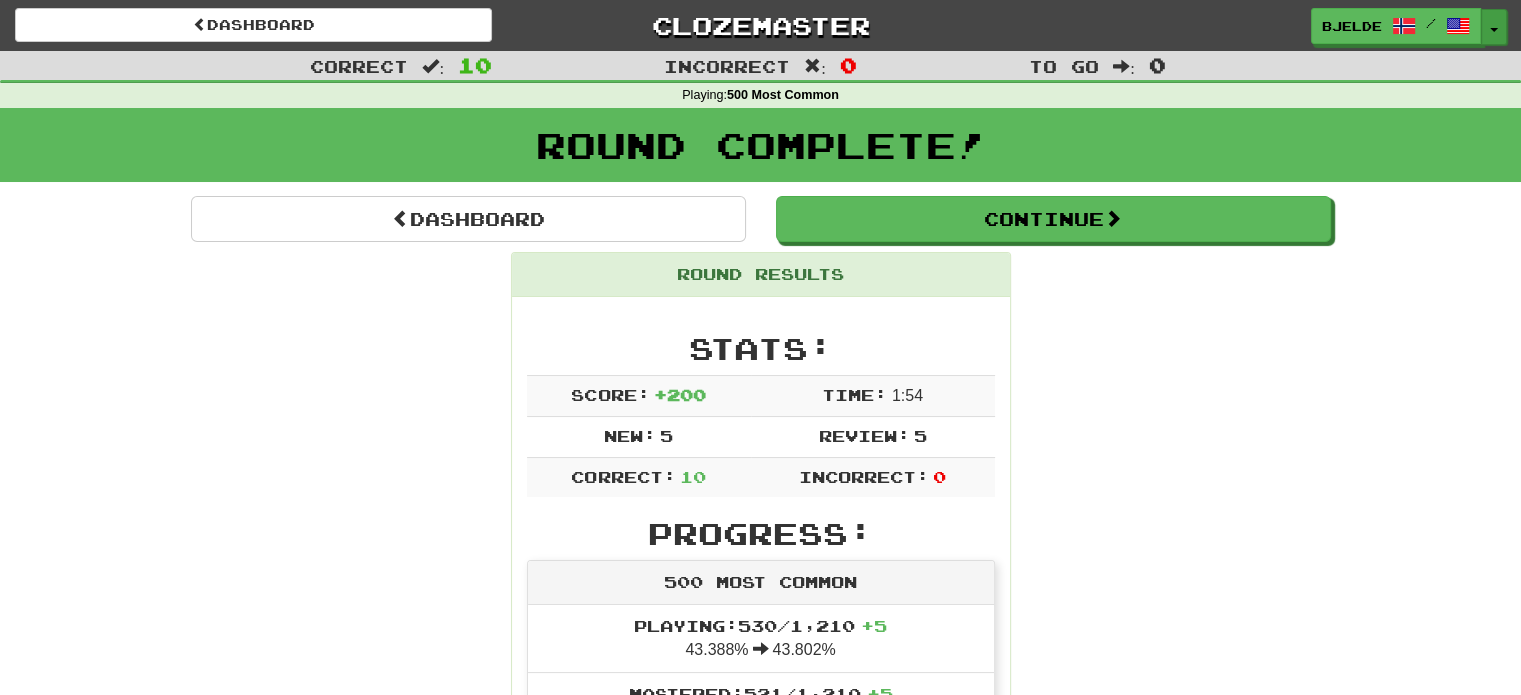 click on "Toggle Dropdown" at bounding box center [1494, 27] 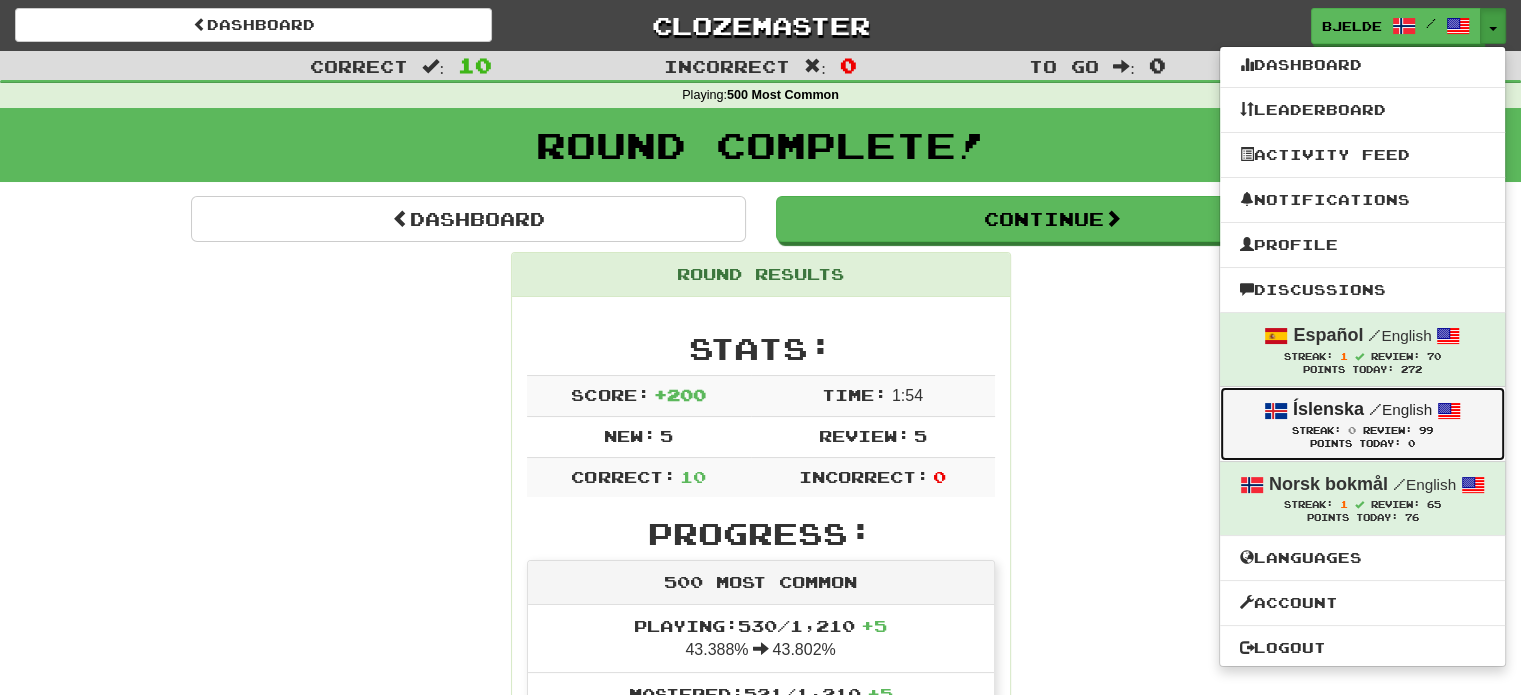 click on "Íslenska
/
English" at bounding box center [1362, 410] 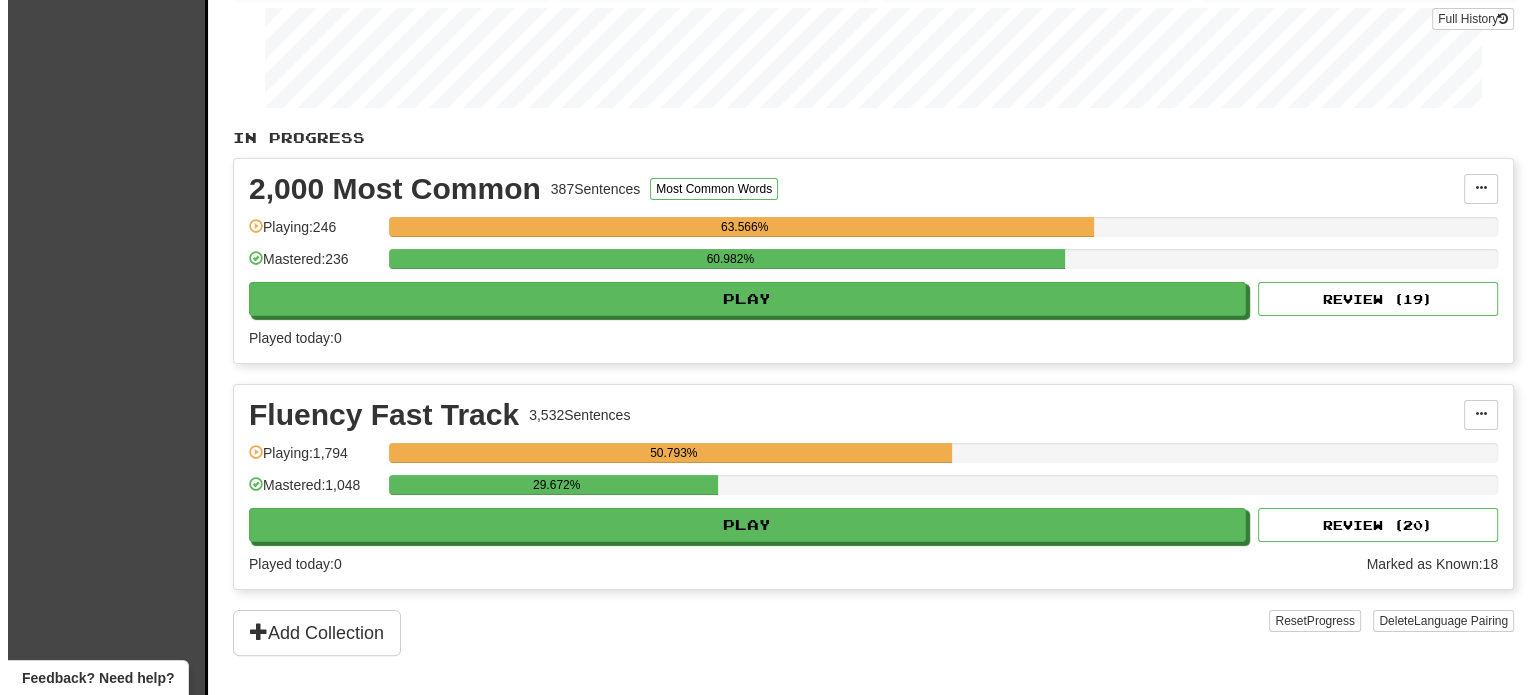 scroll, scrollTop: 372, scrollLeft: 0, axis: vertical 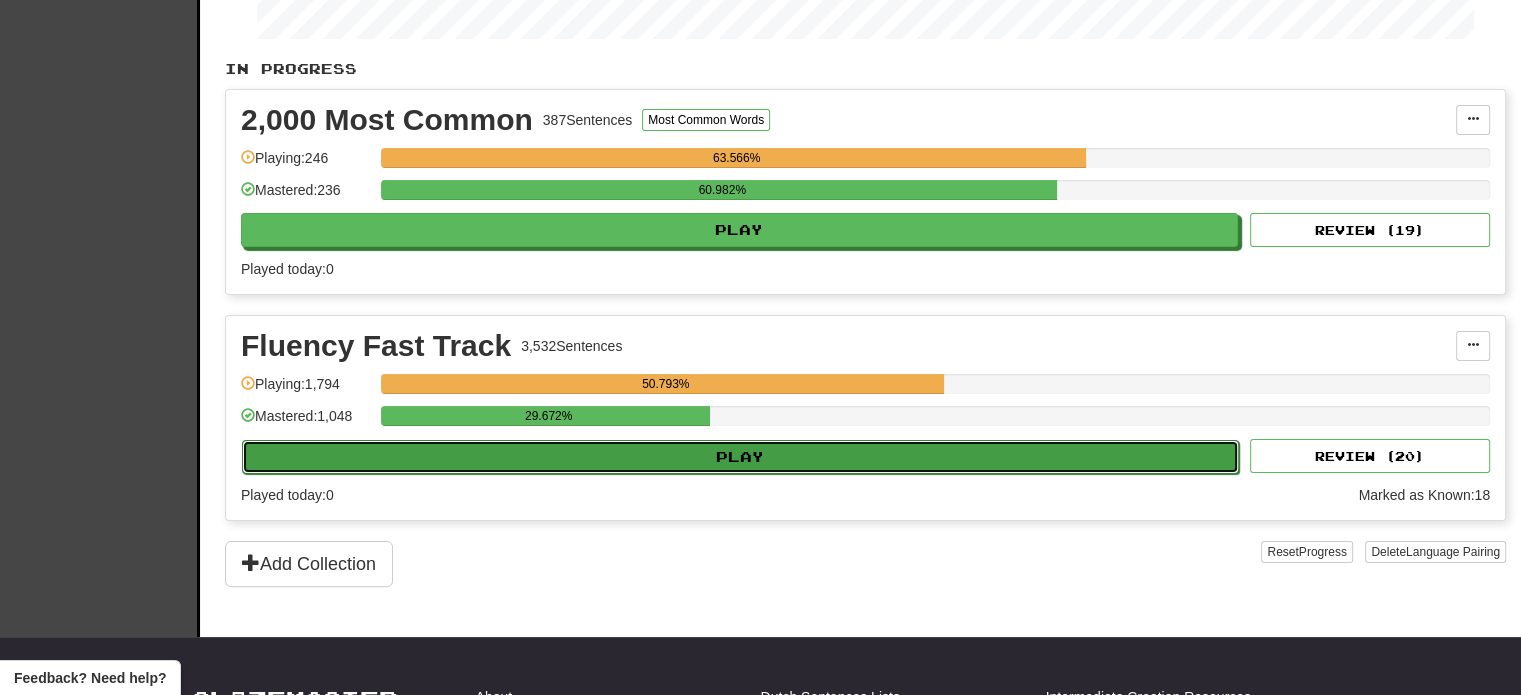 click on "Play" at bounding box center (740, 457) 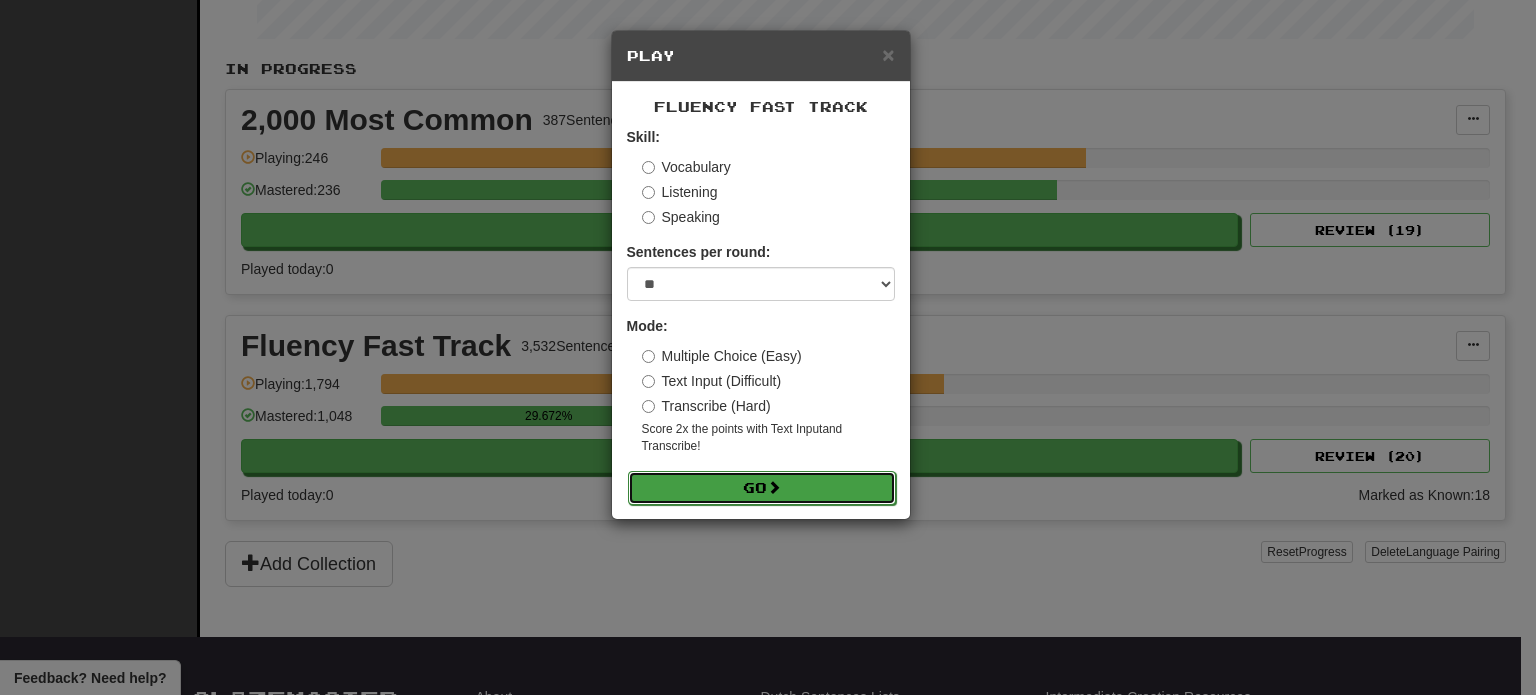 click on "Go" at bounding box center [762, 488] 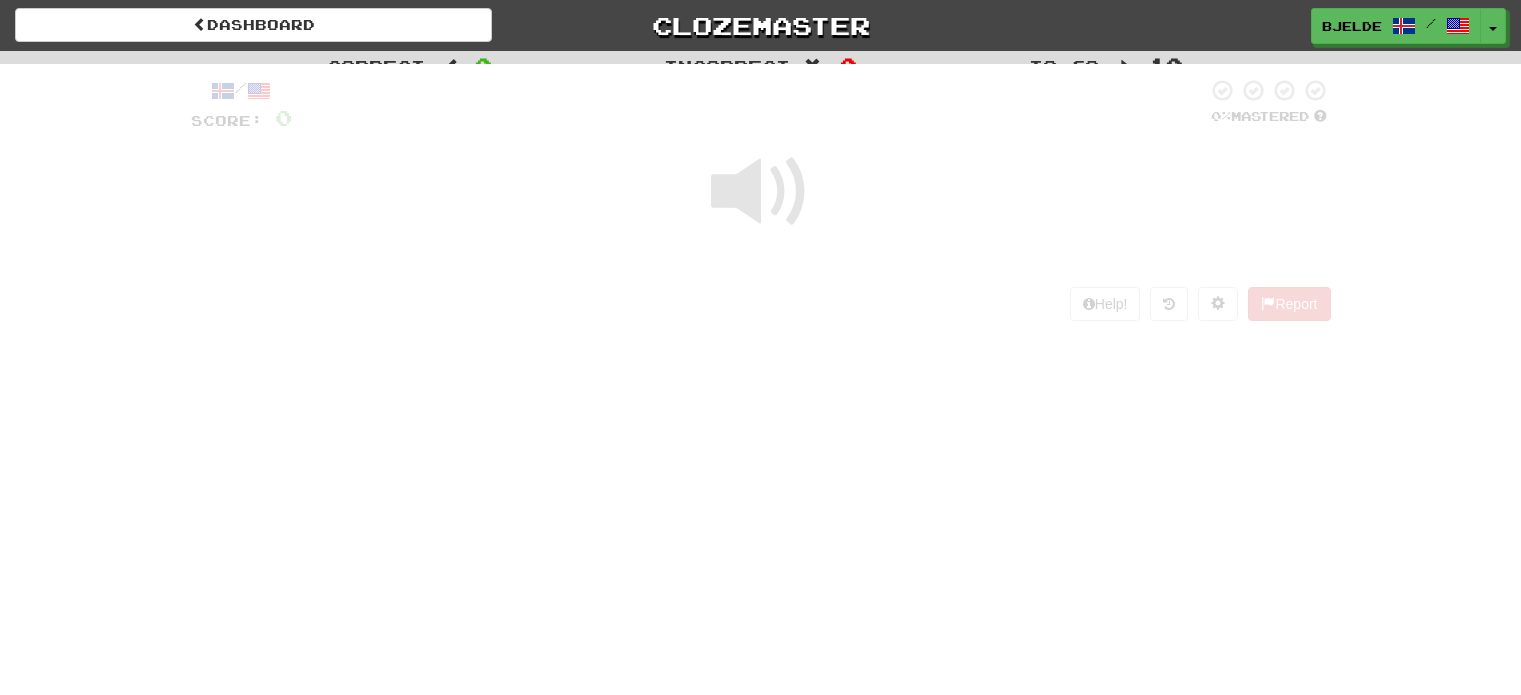 scroll, scrollTop: 0, scrollLeft: 0, axis: both 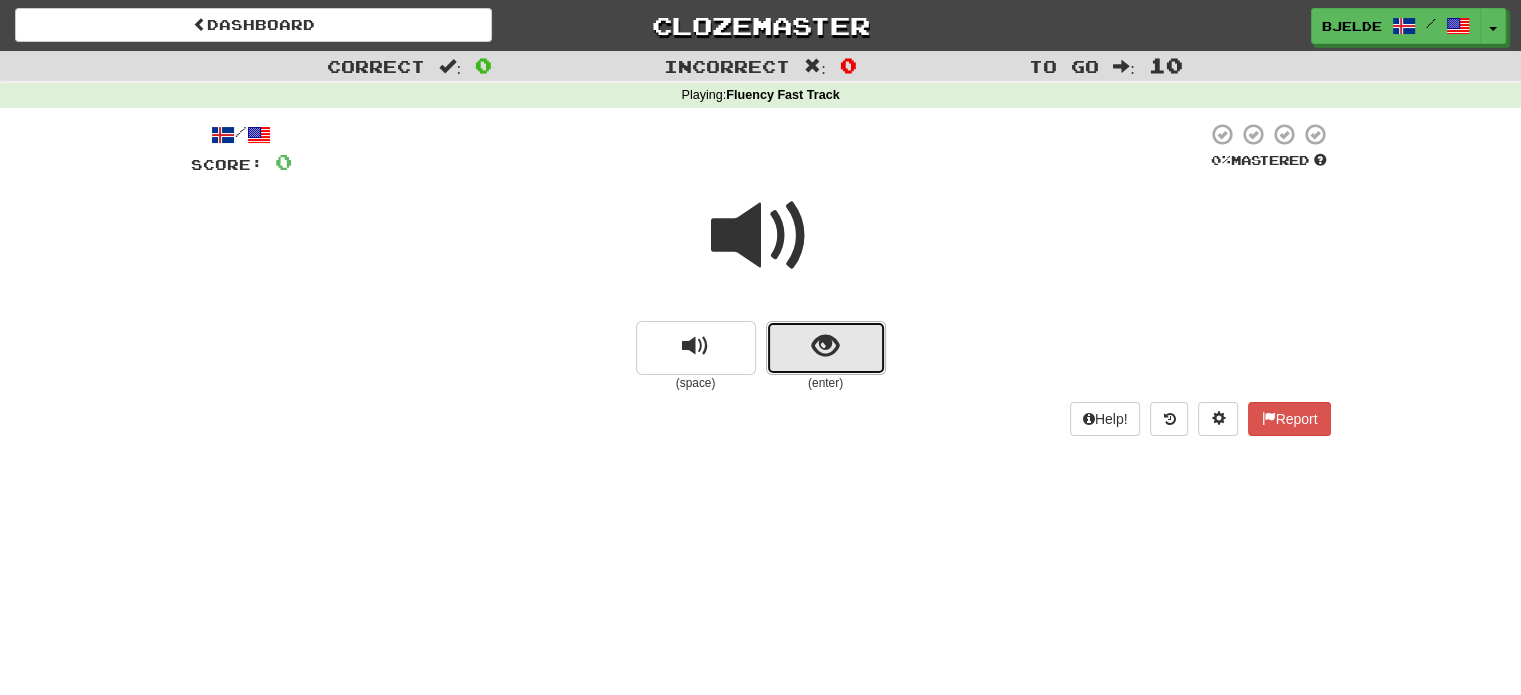 click at bounding box center (826, 348) 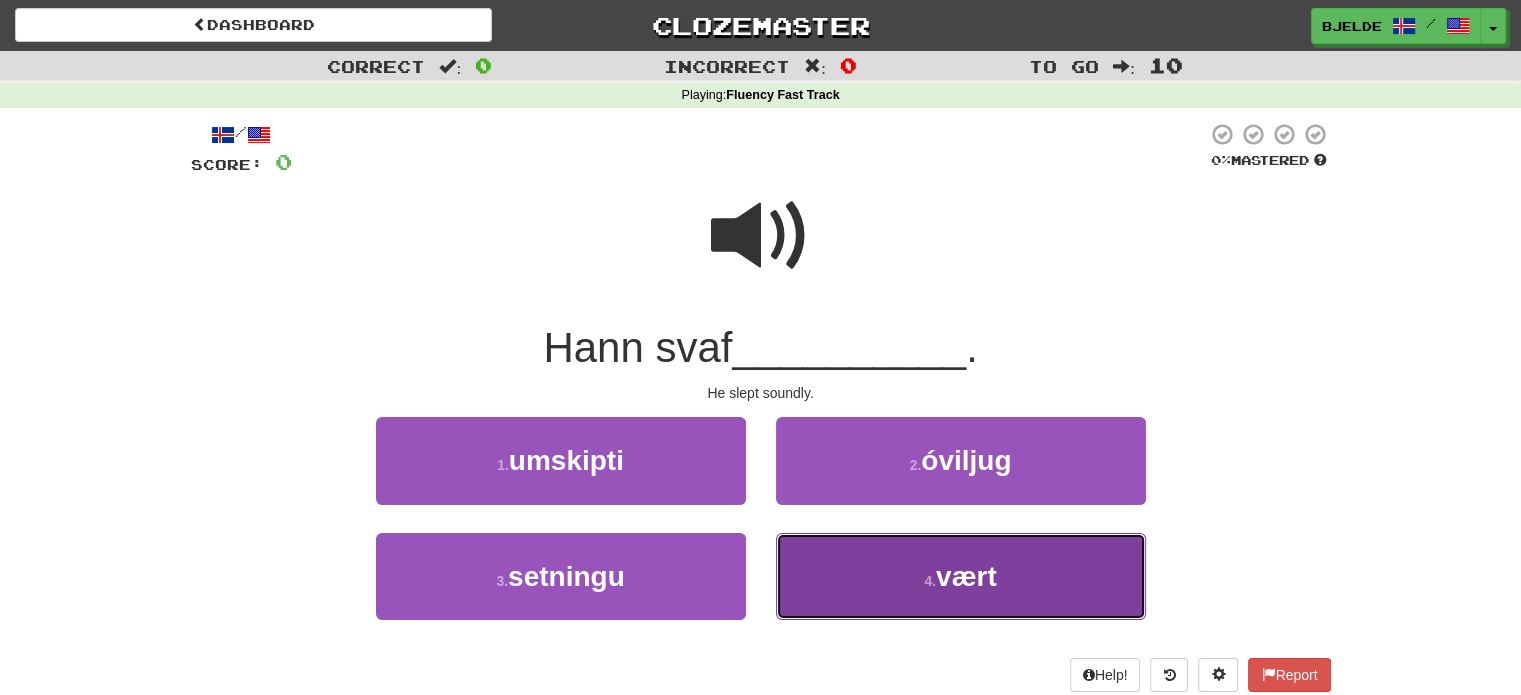 click on "4 .  vært" at bounding box center [961, 576] 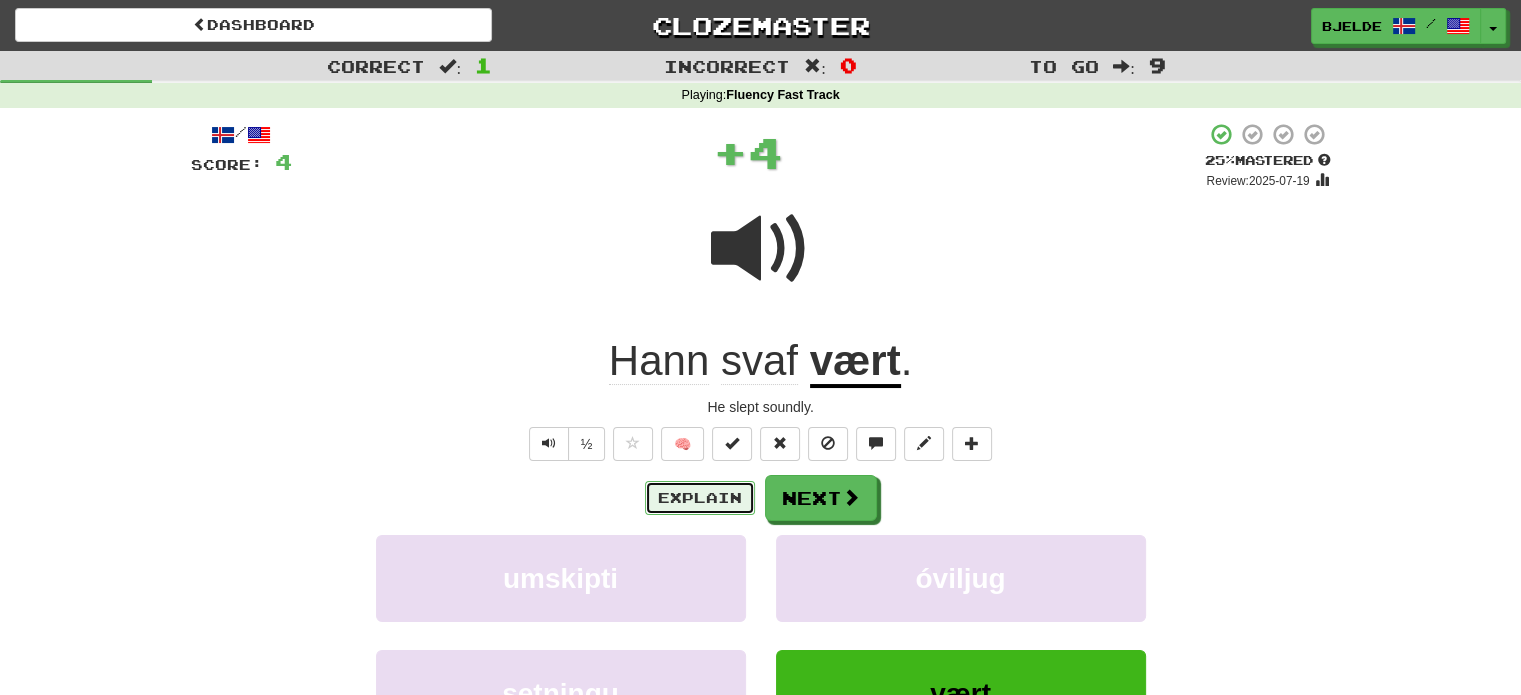 click on "Explain" at bounding box center (700, 498) 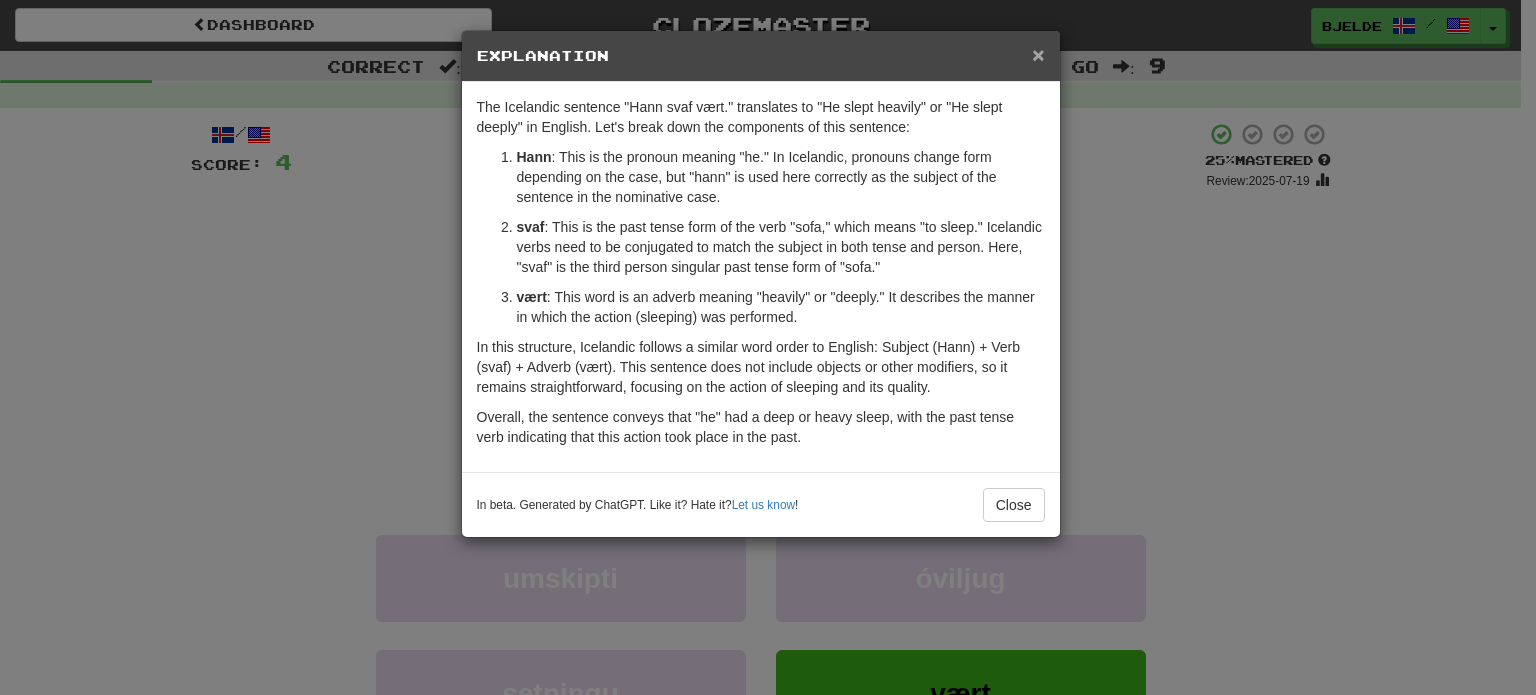 click on "×" at bounding box center (1038, 54) 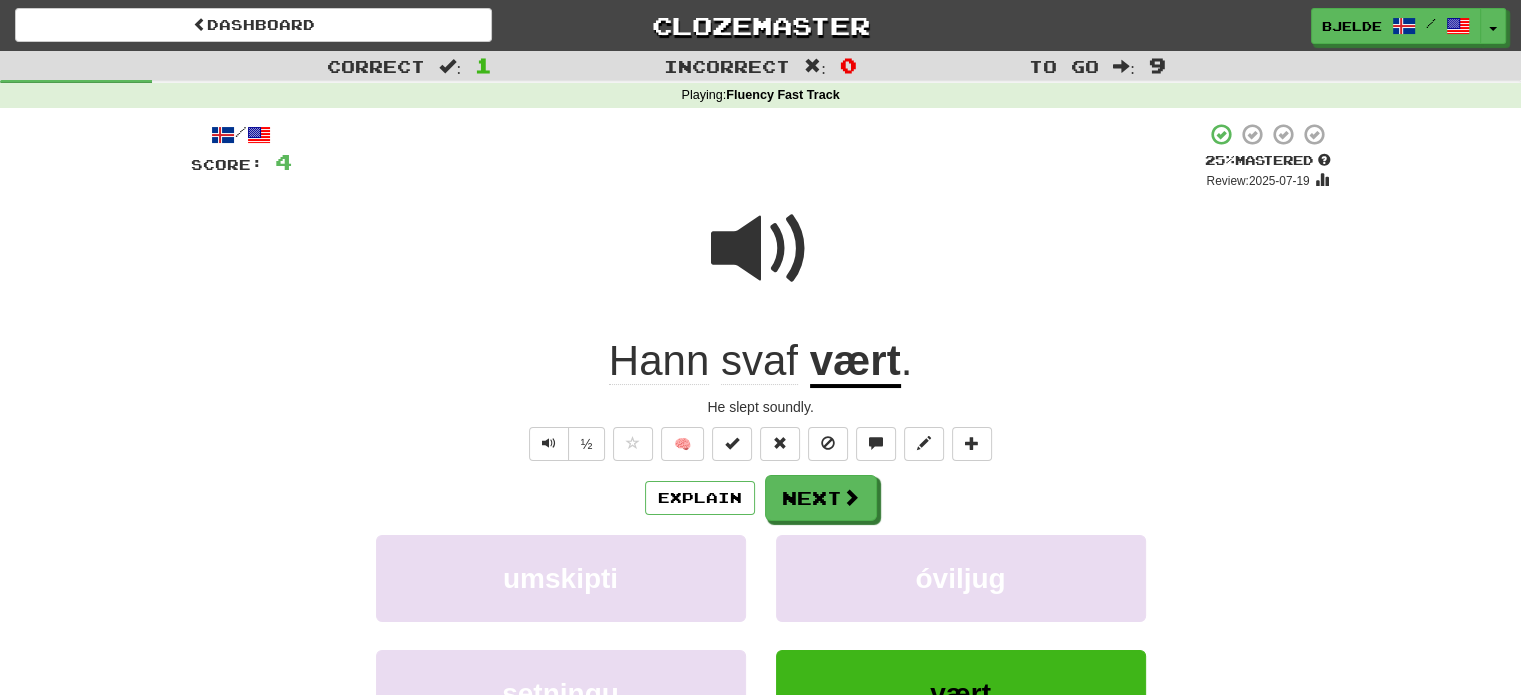 click at bounding box center [761, 249] 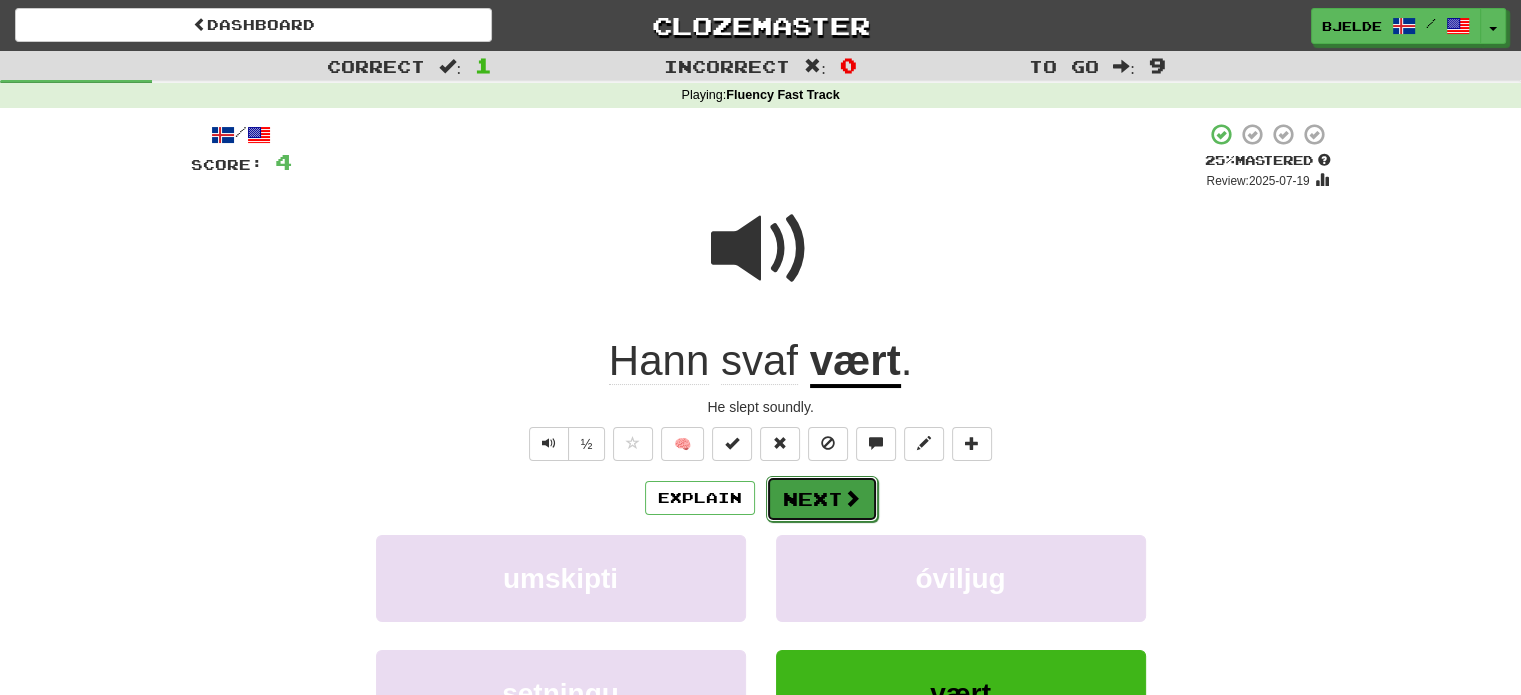 click on "Next" at bounding box center (822, 499) 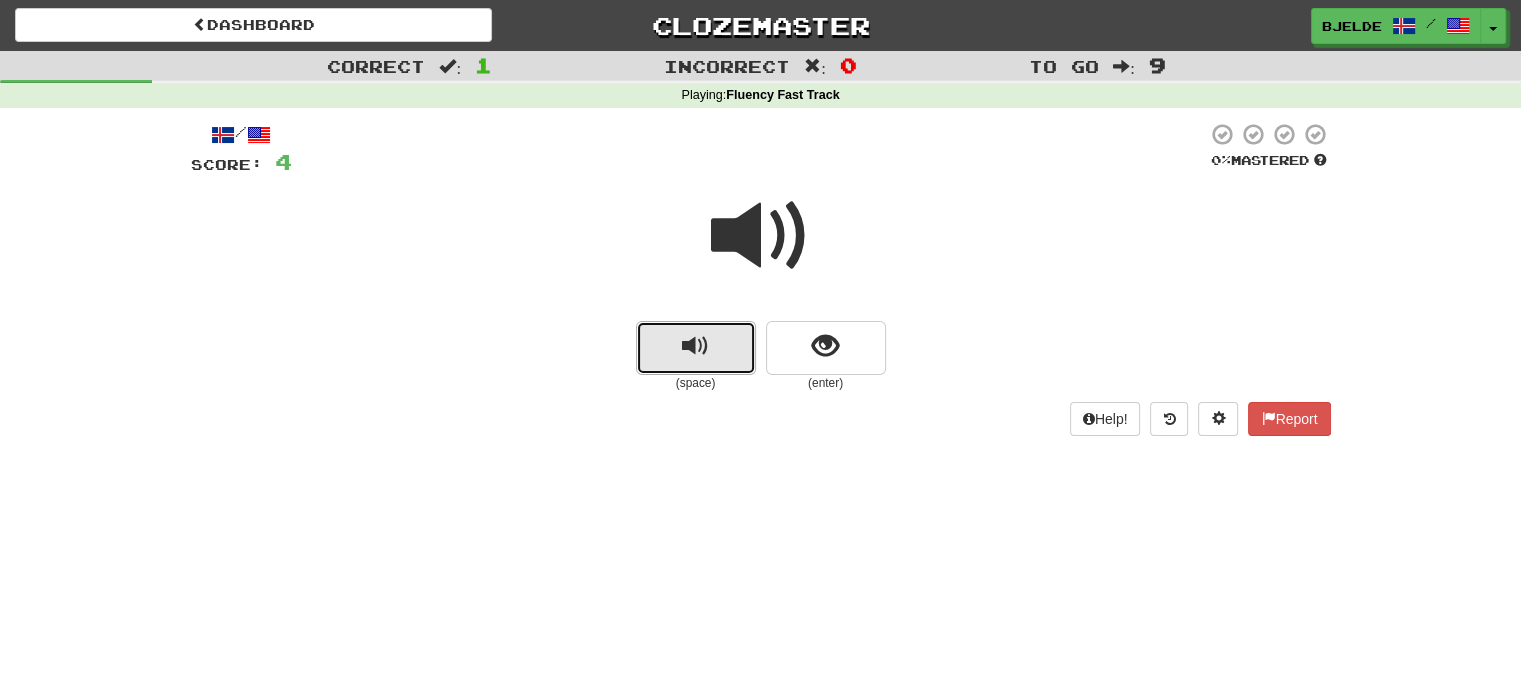 click at bounding box center [696, 348] 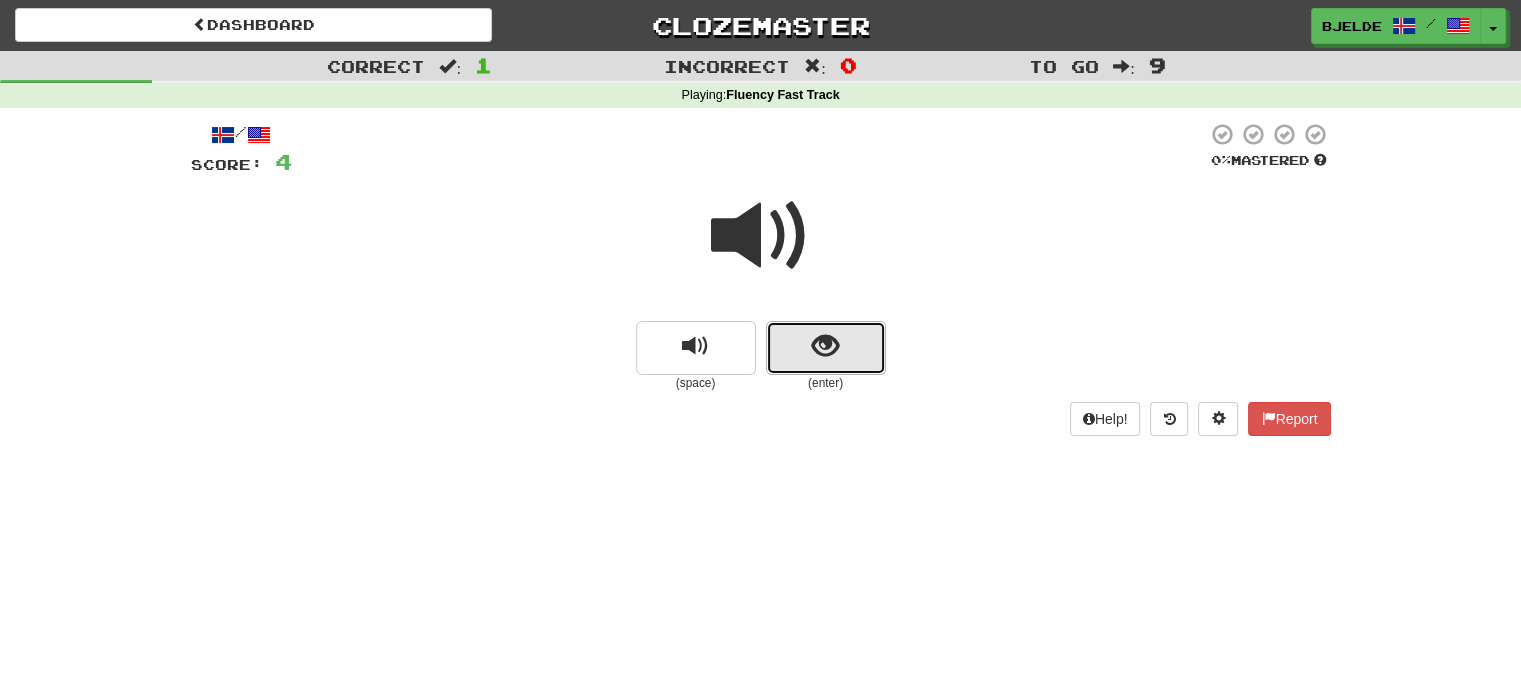 click at bounding box center [826, 348] 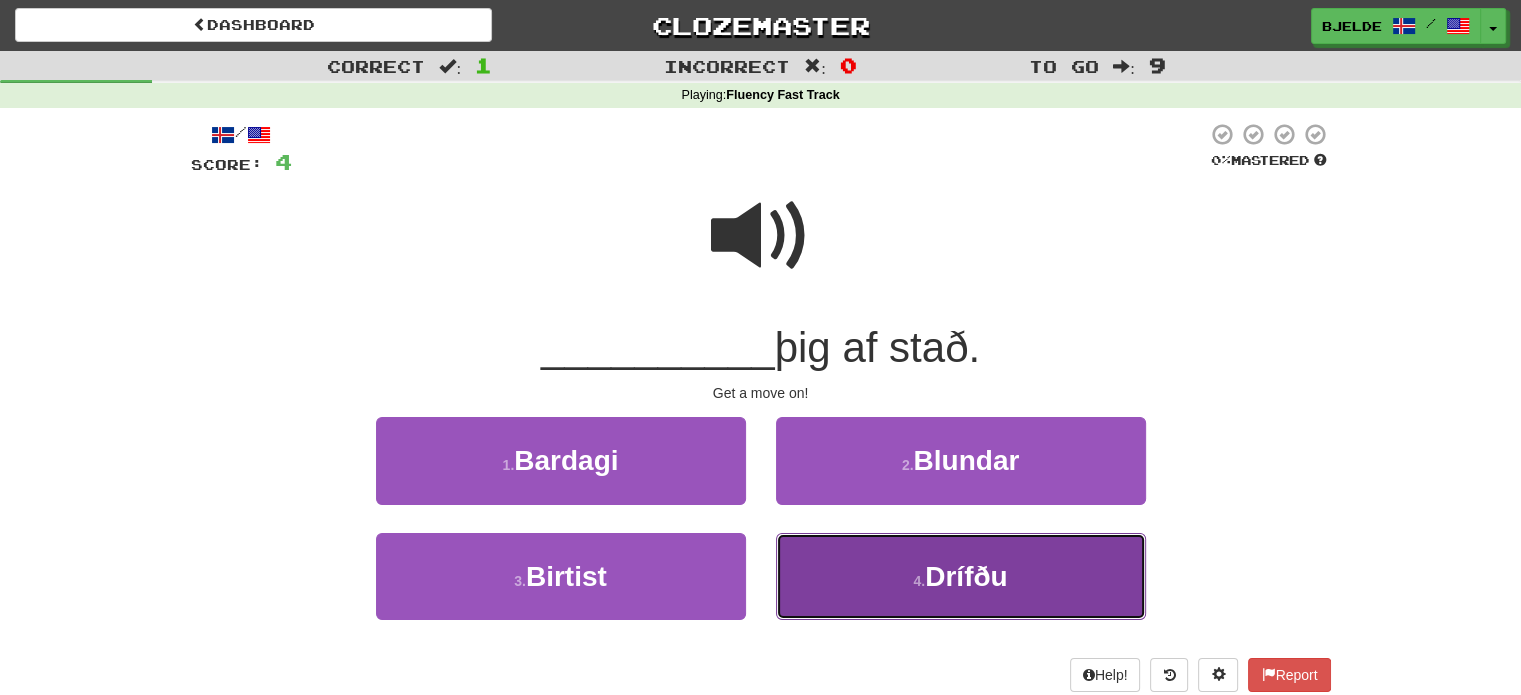 click on "4 .  Drífðu" at bounding box center [961, 576] 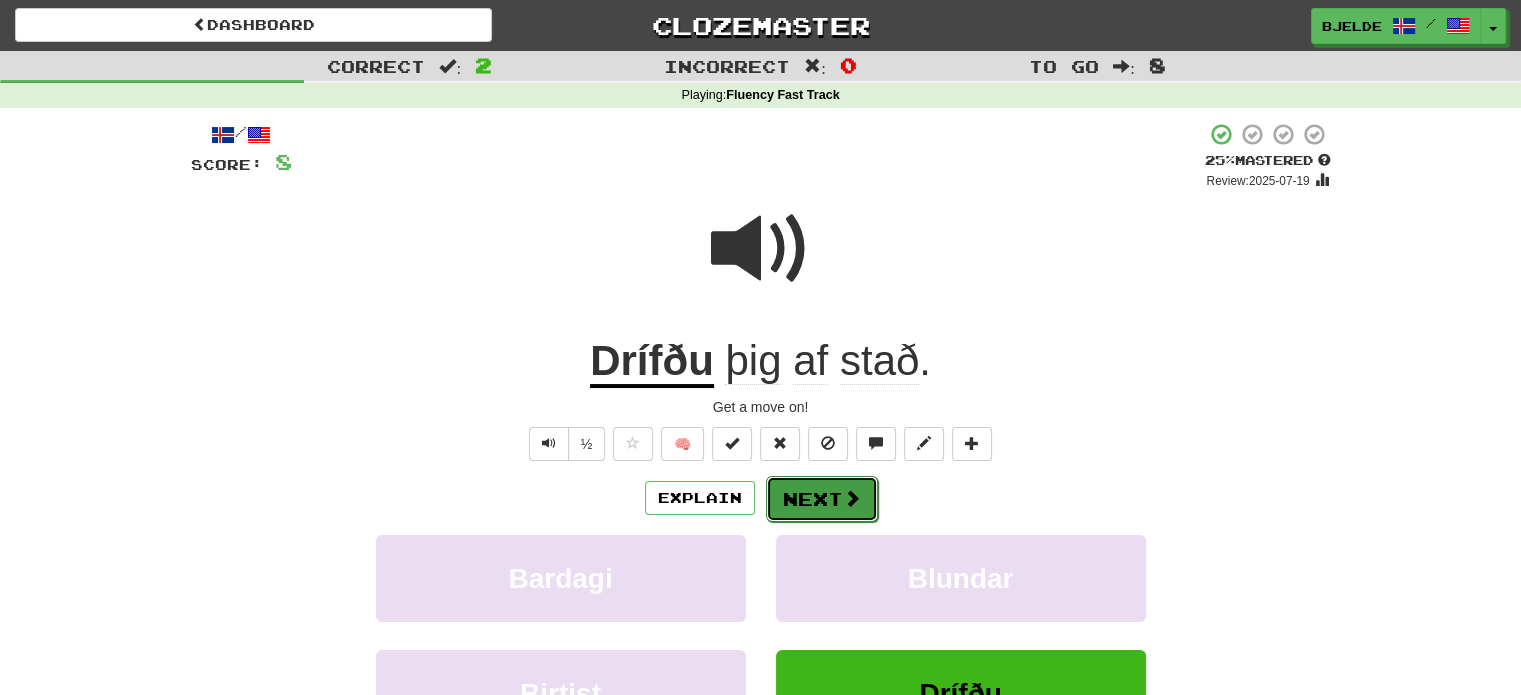 click on "Next" at bounding box center (822, 499) 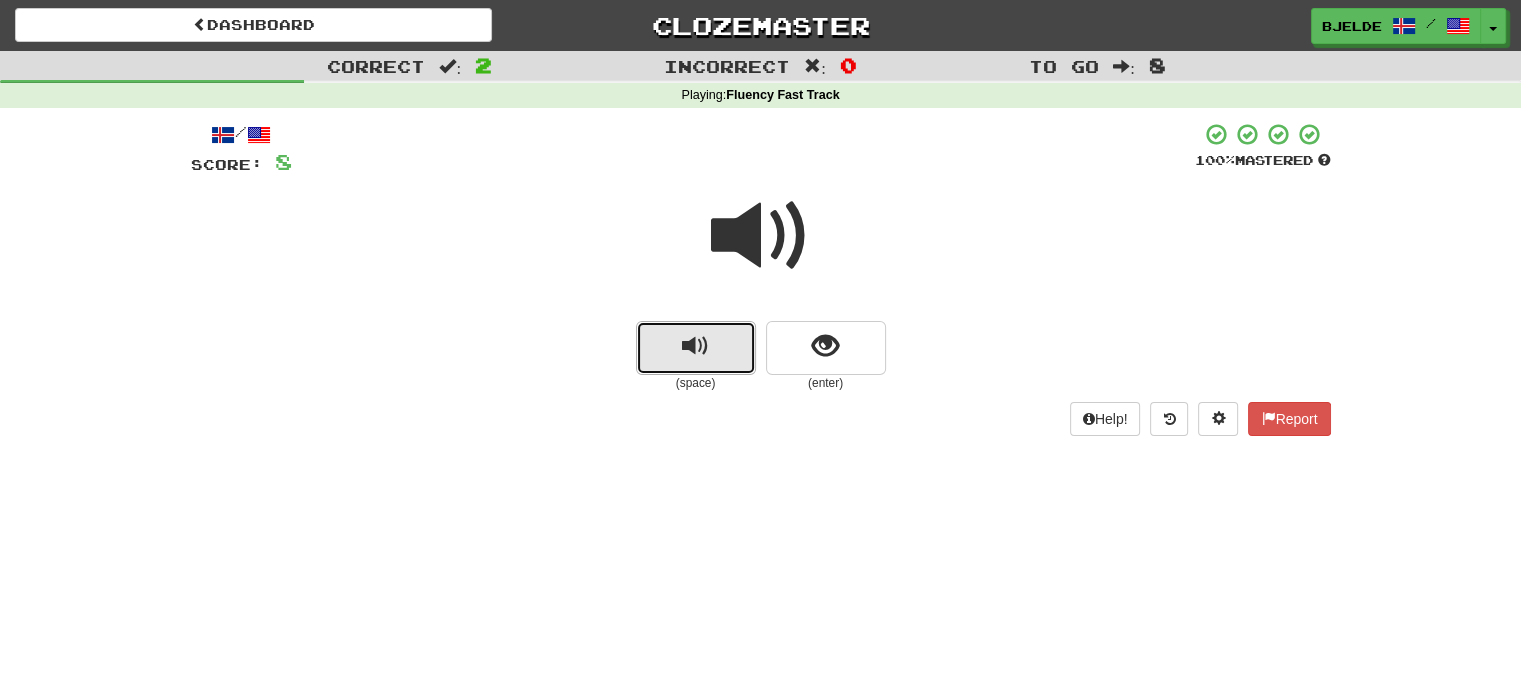 click at bounding box center (695, 346) 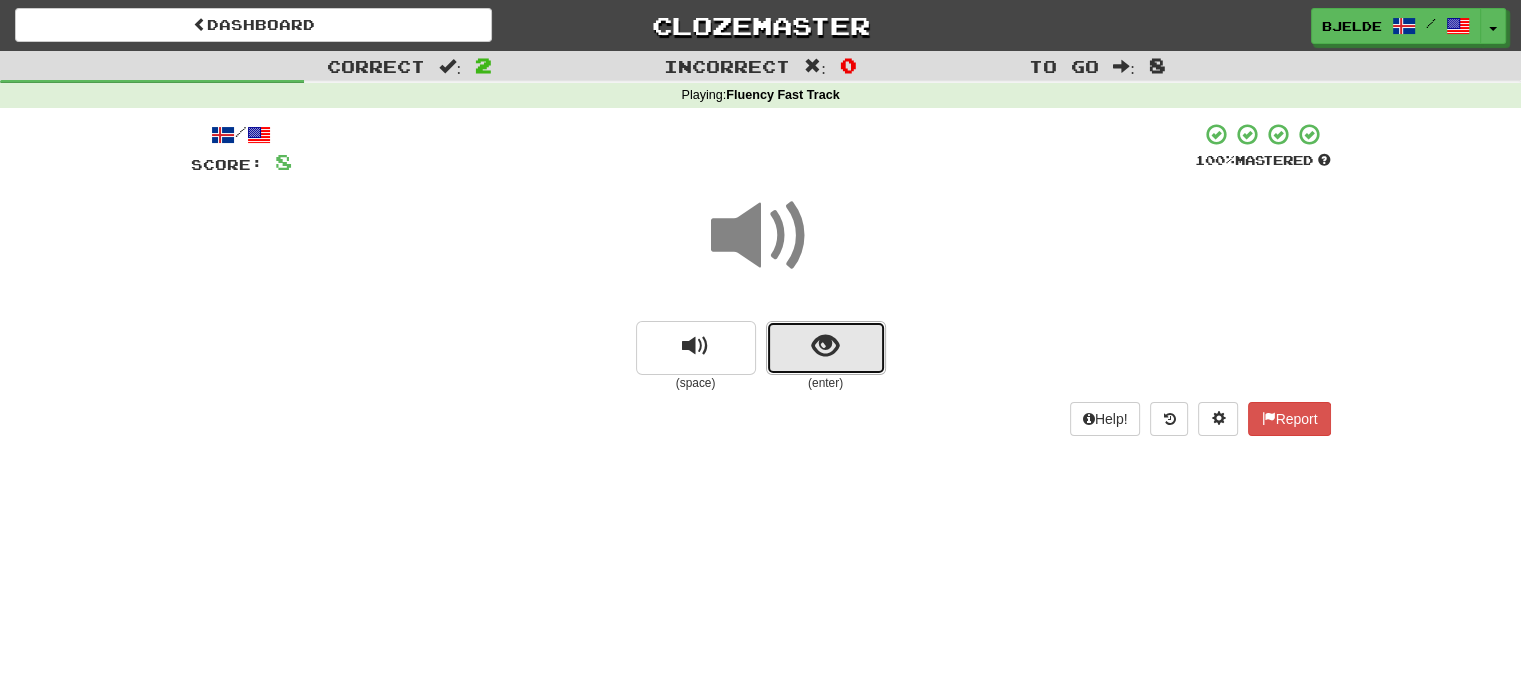 click at bounding box center (825, 346) 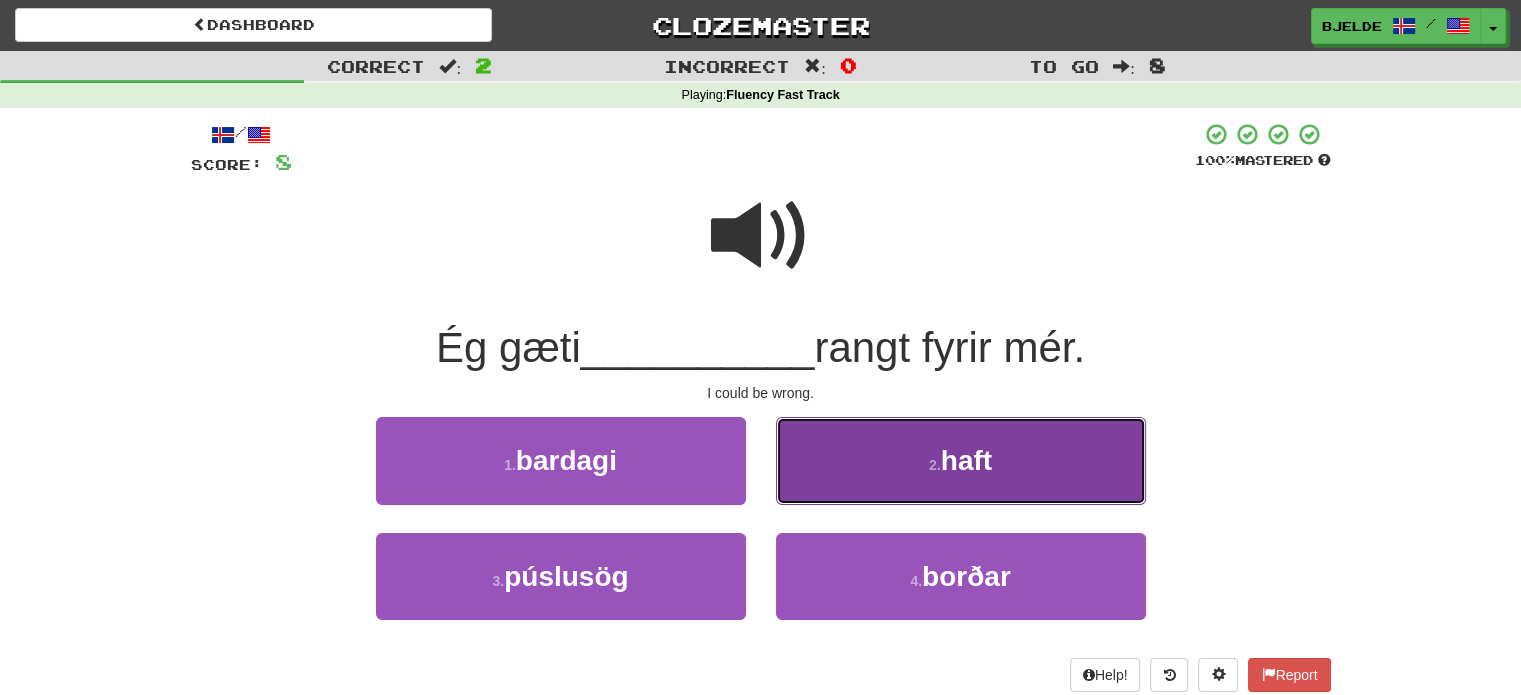 click on "2 .  haft" at bounding box center (961, 460) 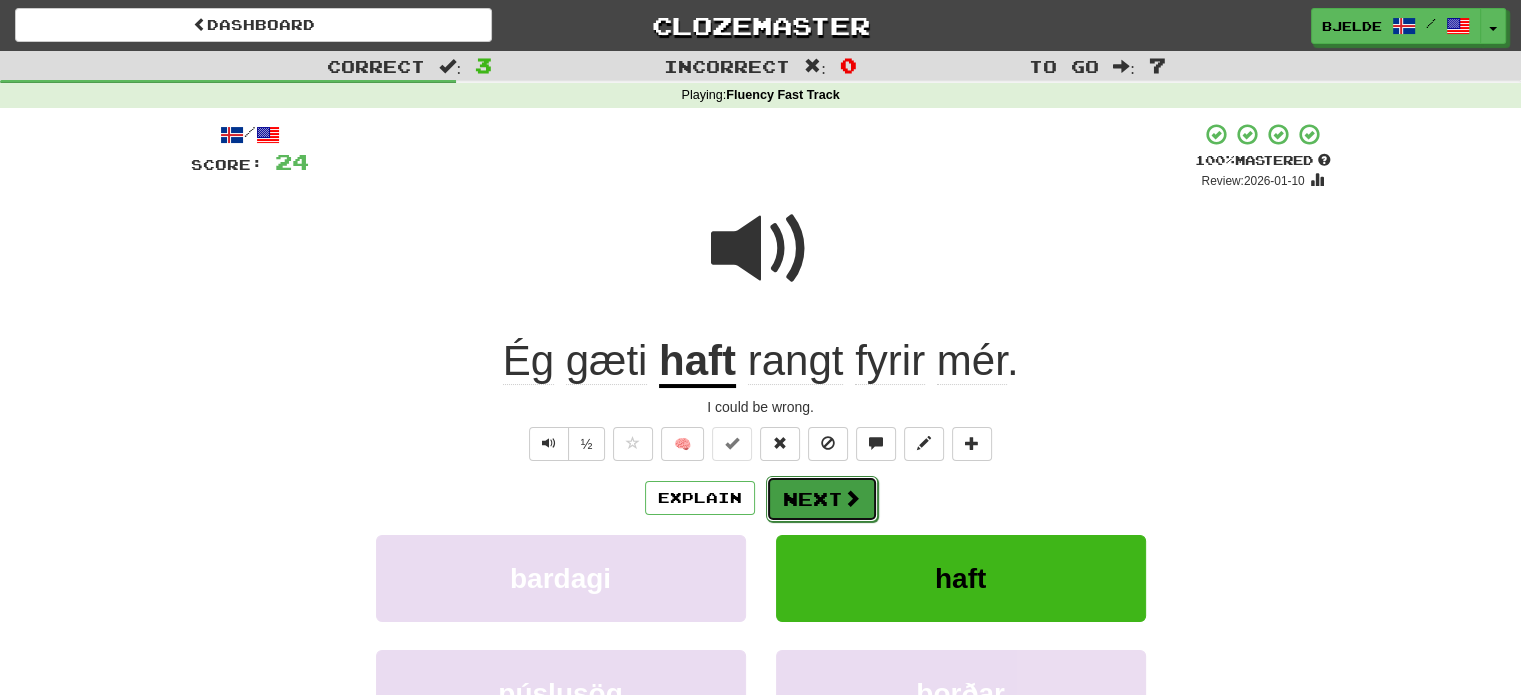 click on "Next" at bounding box center [822, 499] 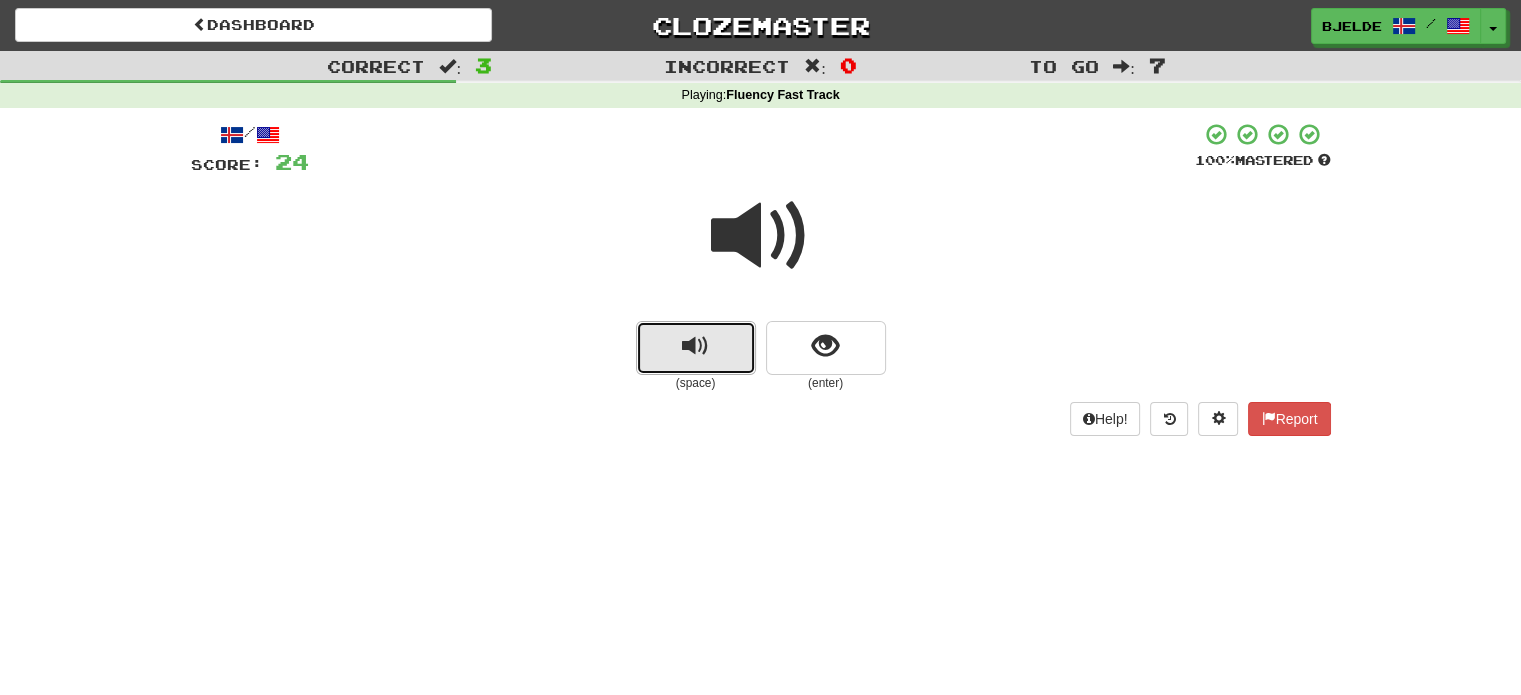 click at bounding box center (696, 348) 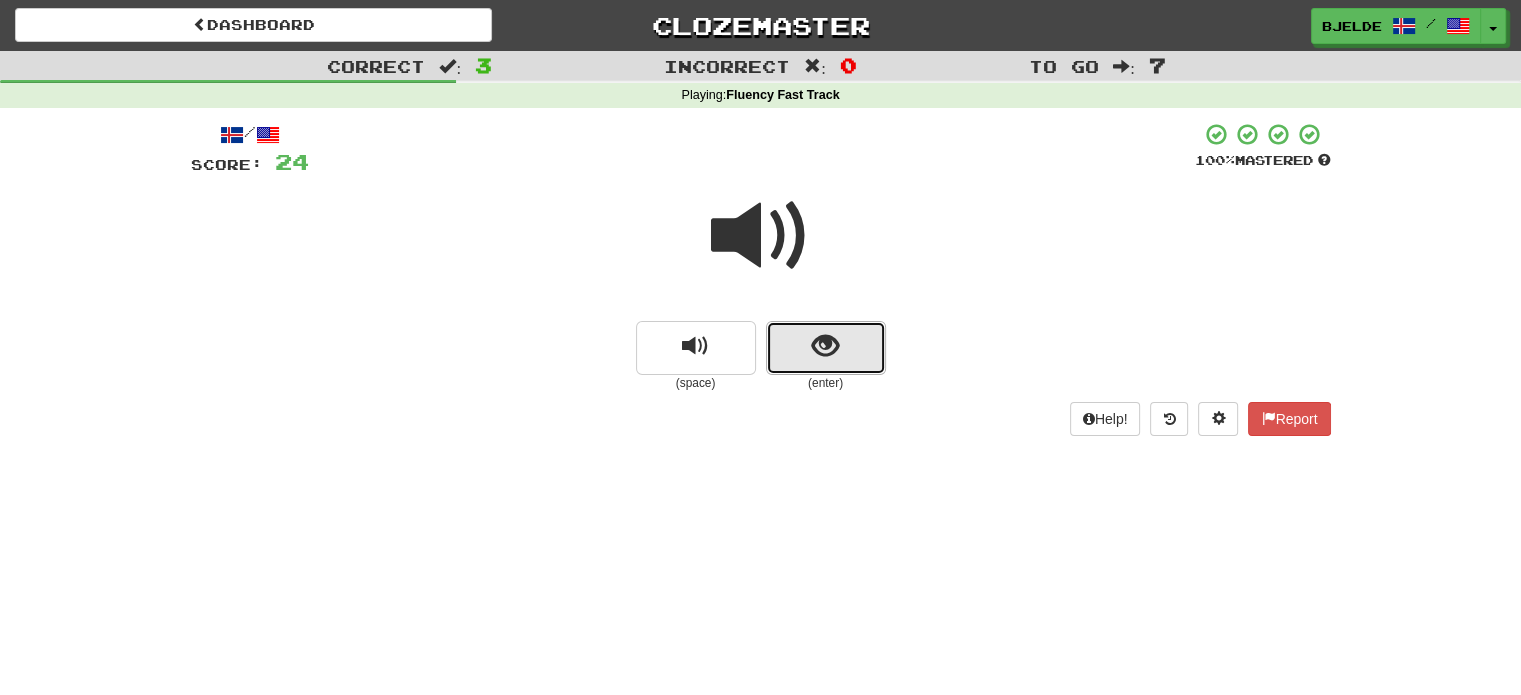 click at bounding box center (826, 348) 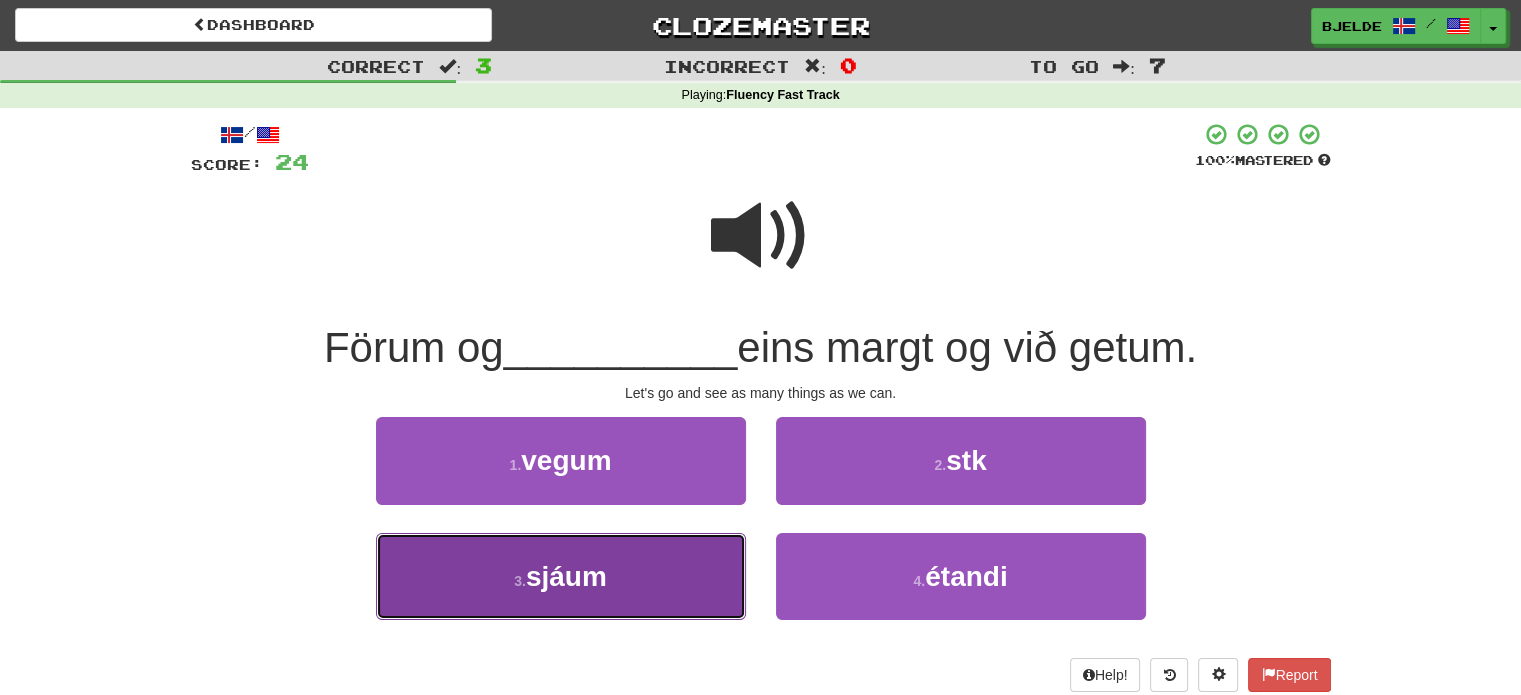 click on "3 .  sjáum" at bounding box center [561, 576] 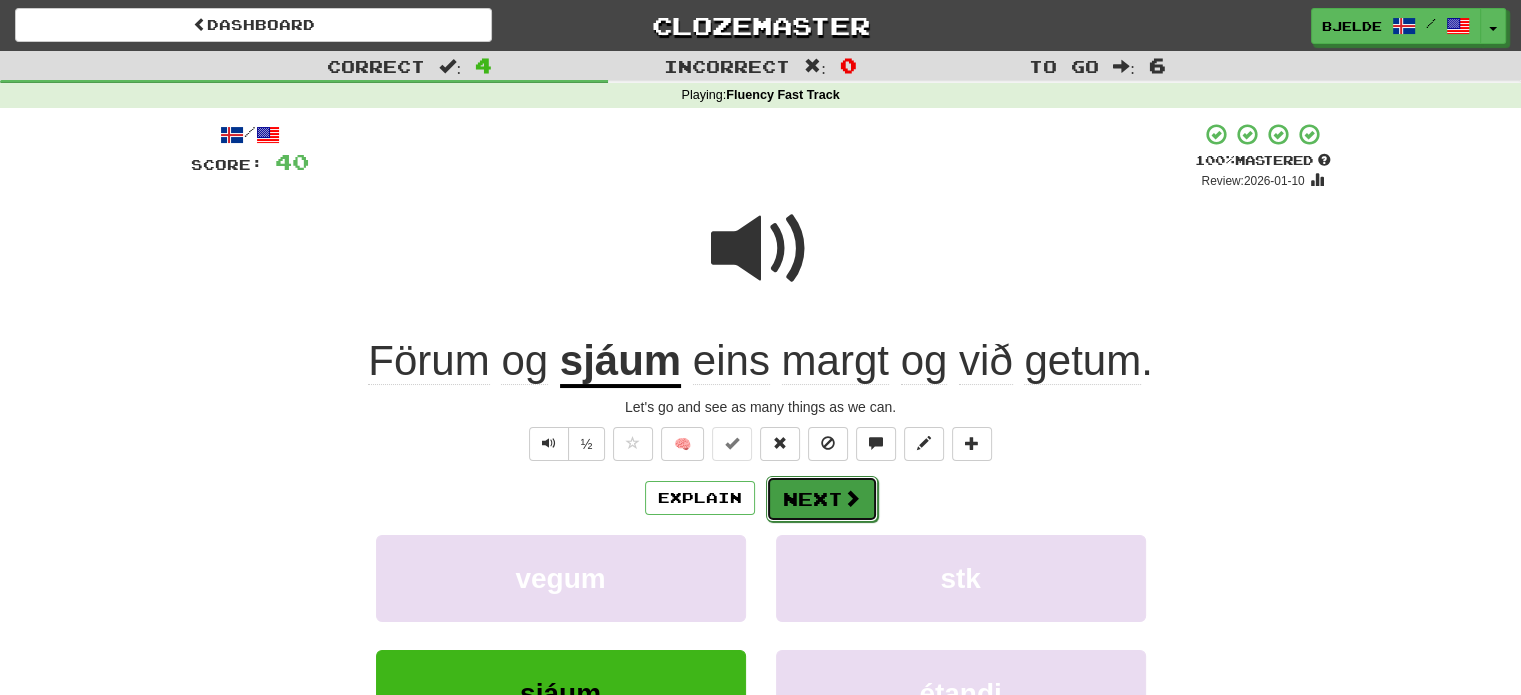 click on "Next" at bounding box center [822, 499] 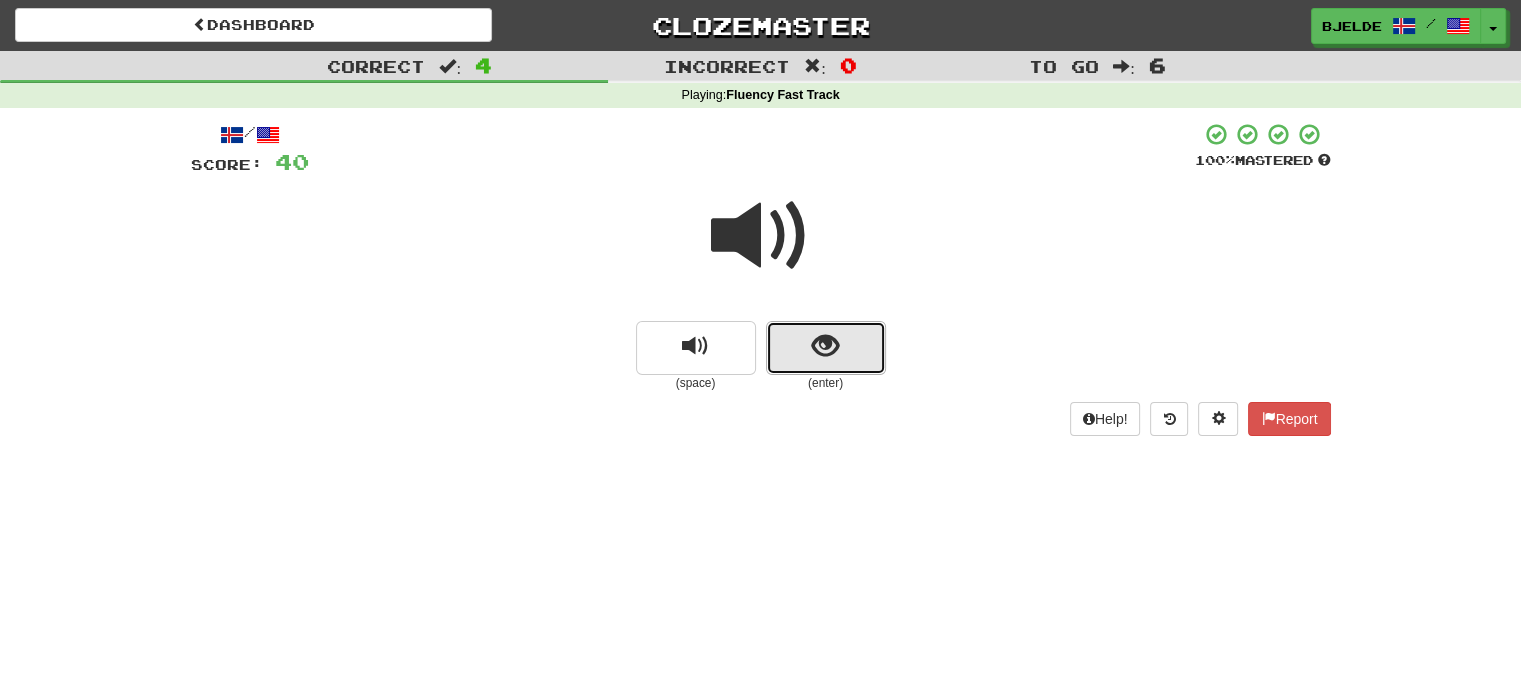 click at bounding box center (826, 348) 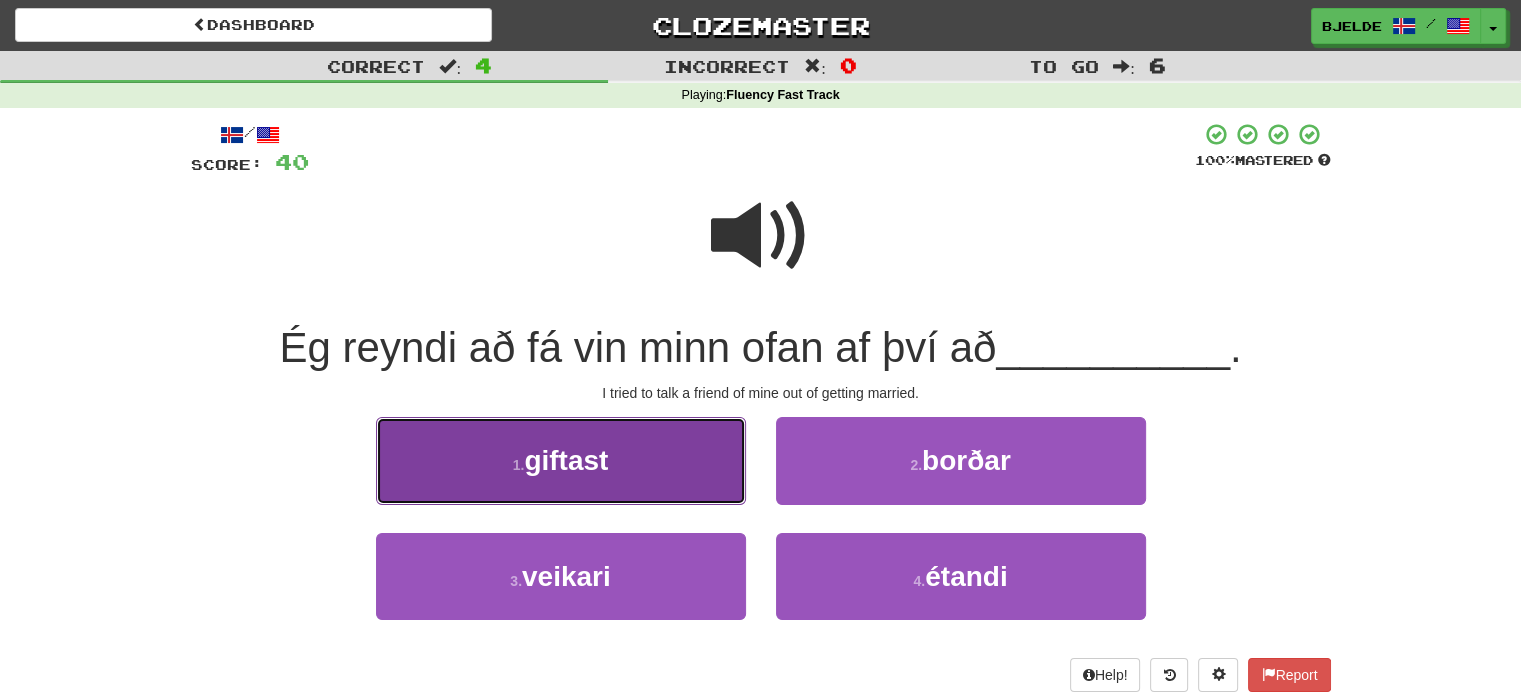 click on "1 .  giftast" at bounding box center (561, 460) 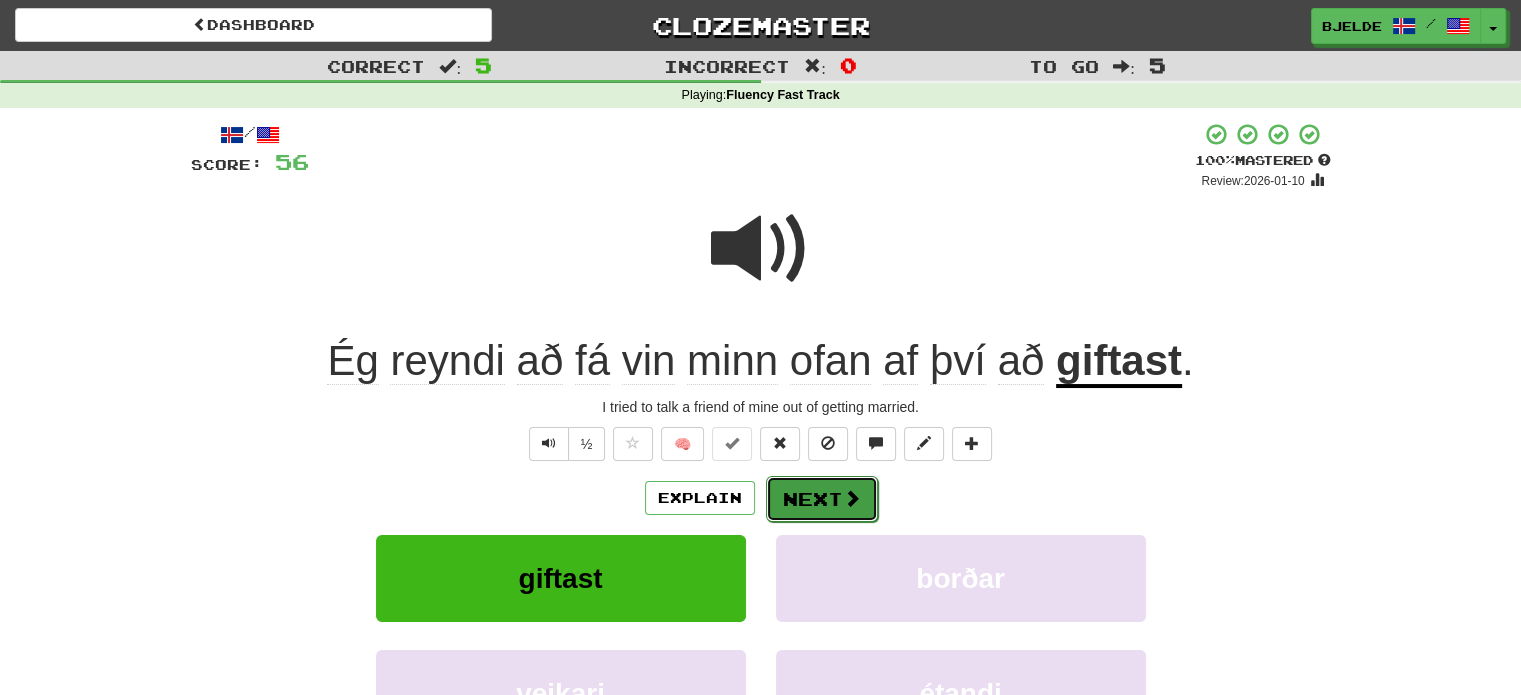 click at bounding box center (852, 498) 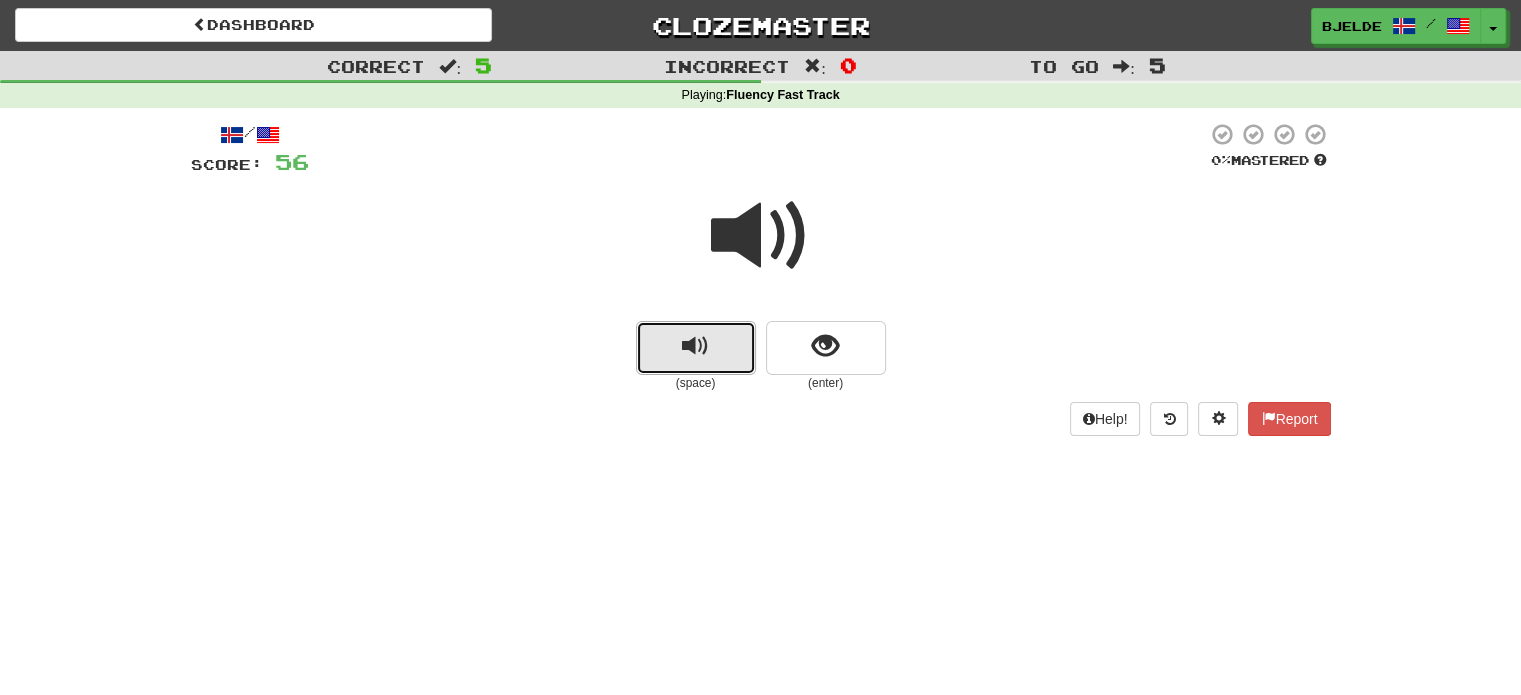 click at bounding box center (695, 346) 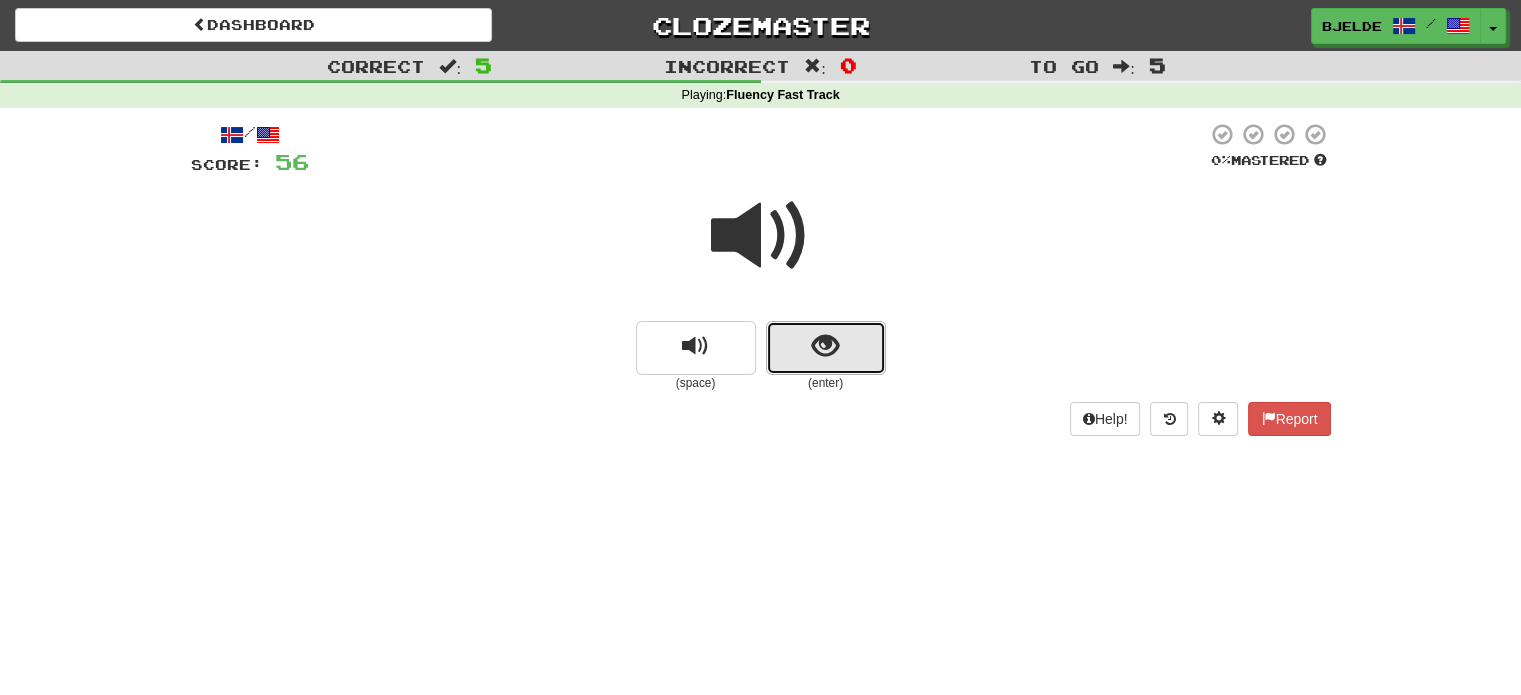 click at bounding box center (826, 348) 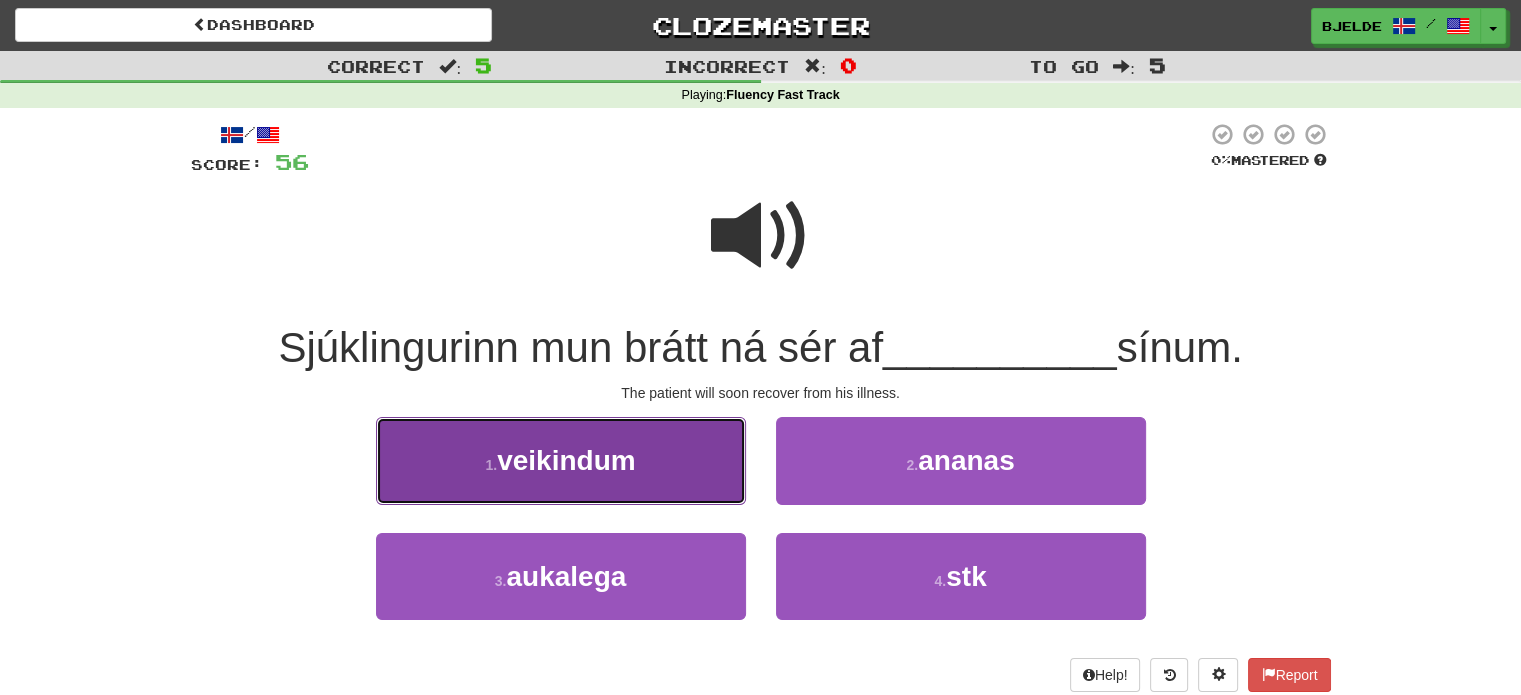 click on "1 .  veikindum" at bounding box center [561, 460] 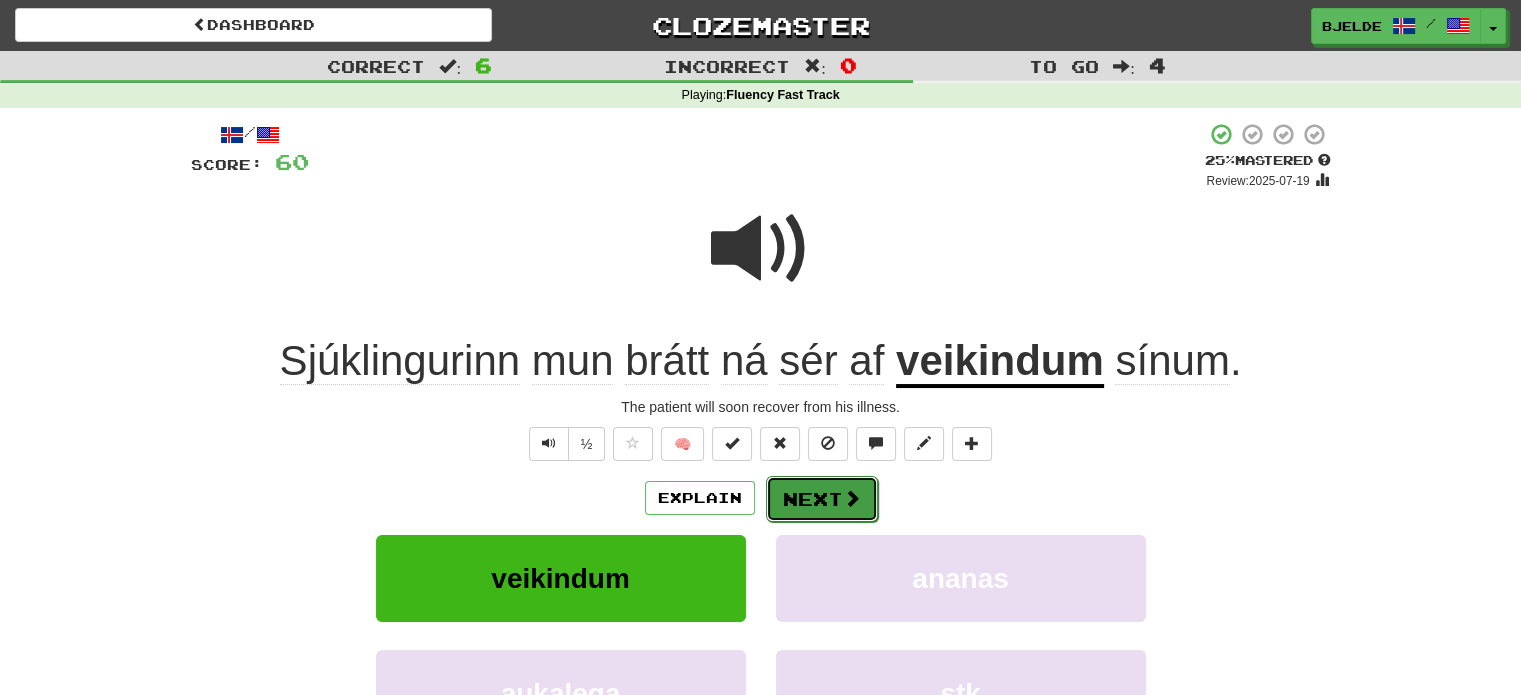click on "Next" at bounding box center (822, 499) 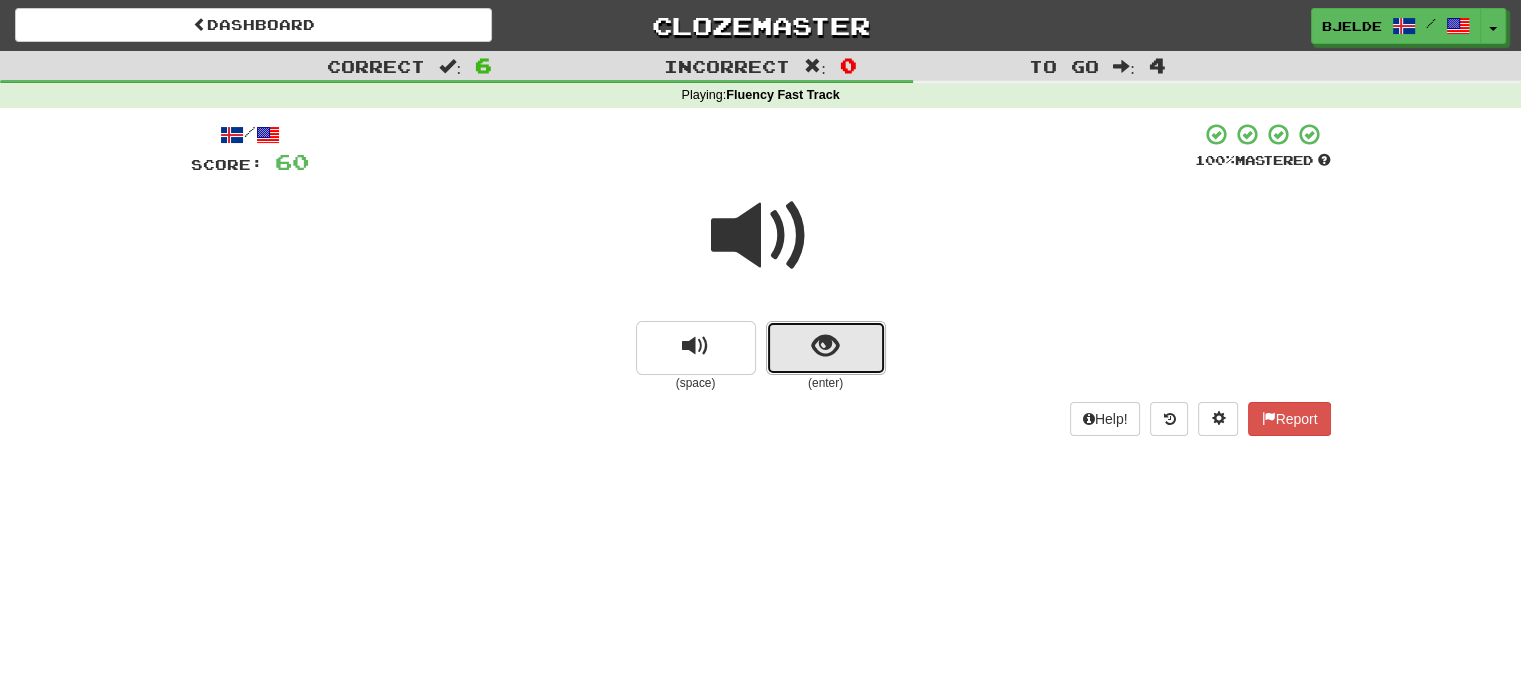 click at bounding box center (826, 348) 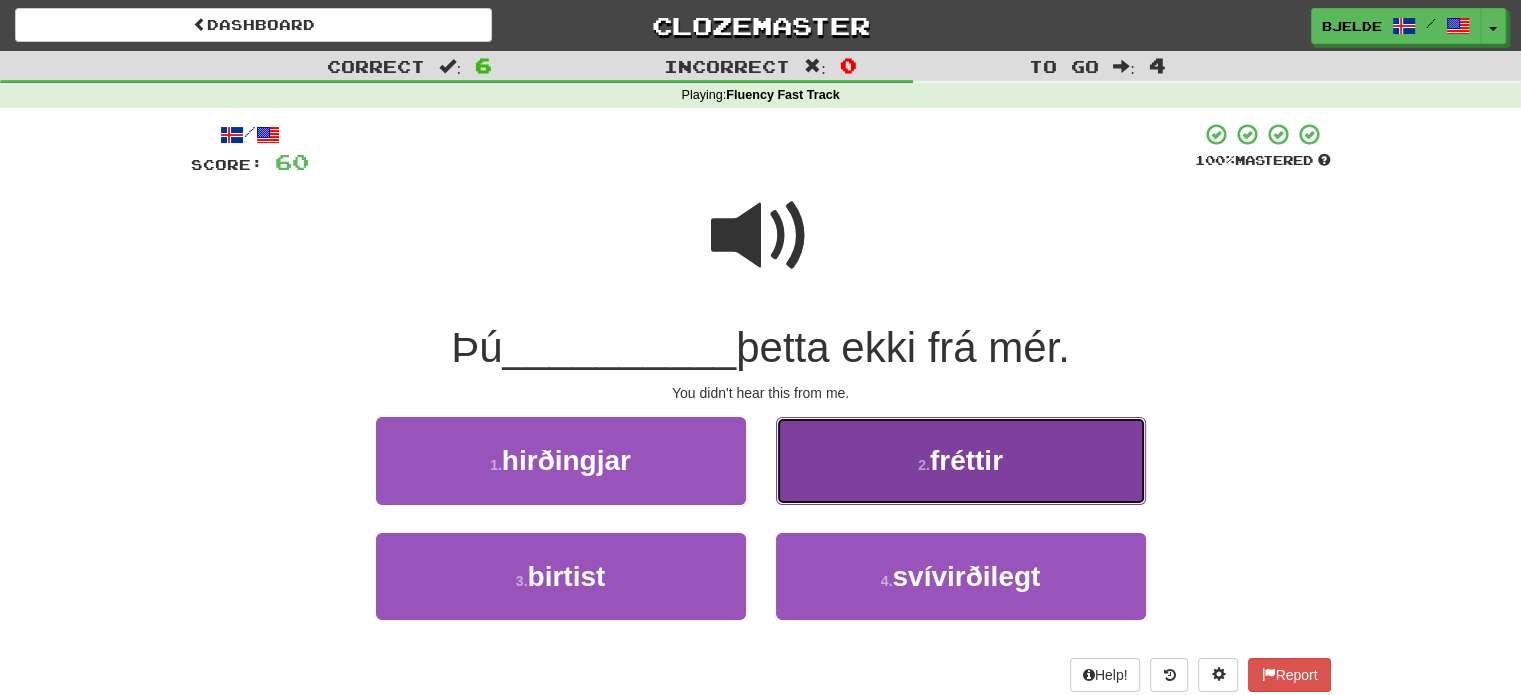 click on "2 .  fréttir" at bounding box center [961, 460] 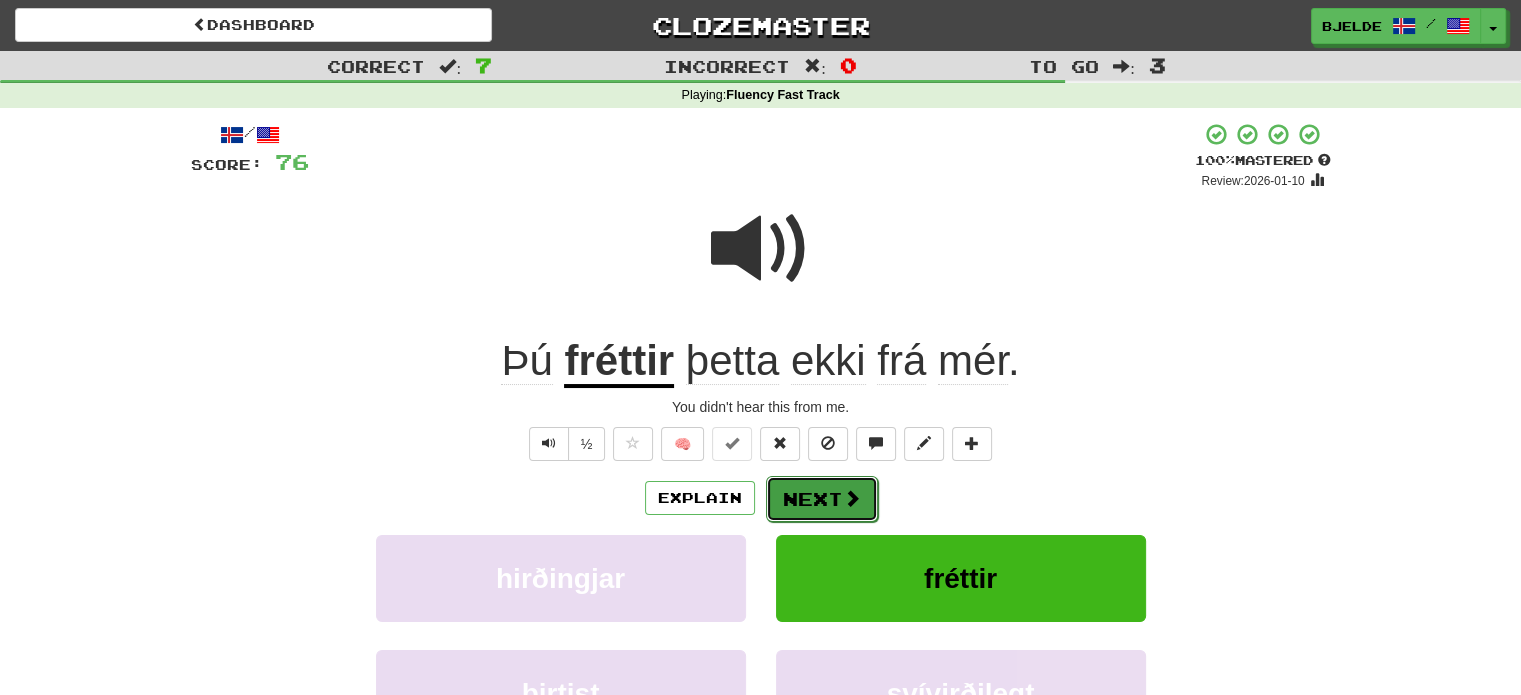 click on "Next" at bounding box center [822, 499] 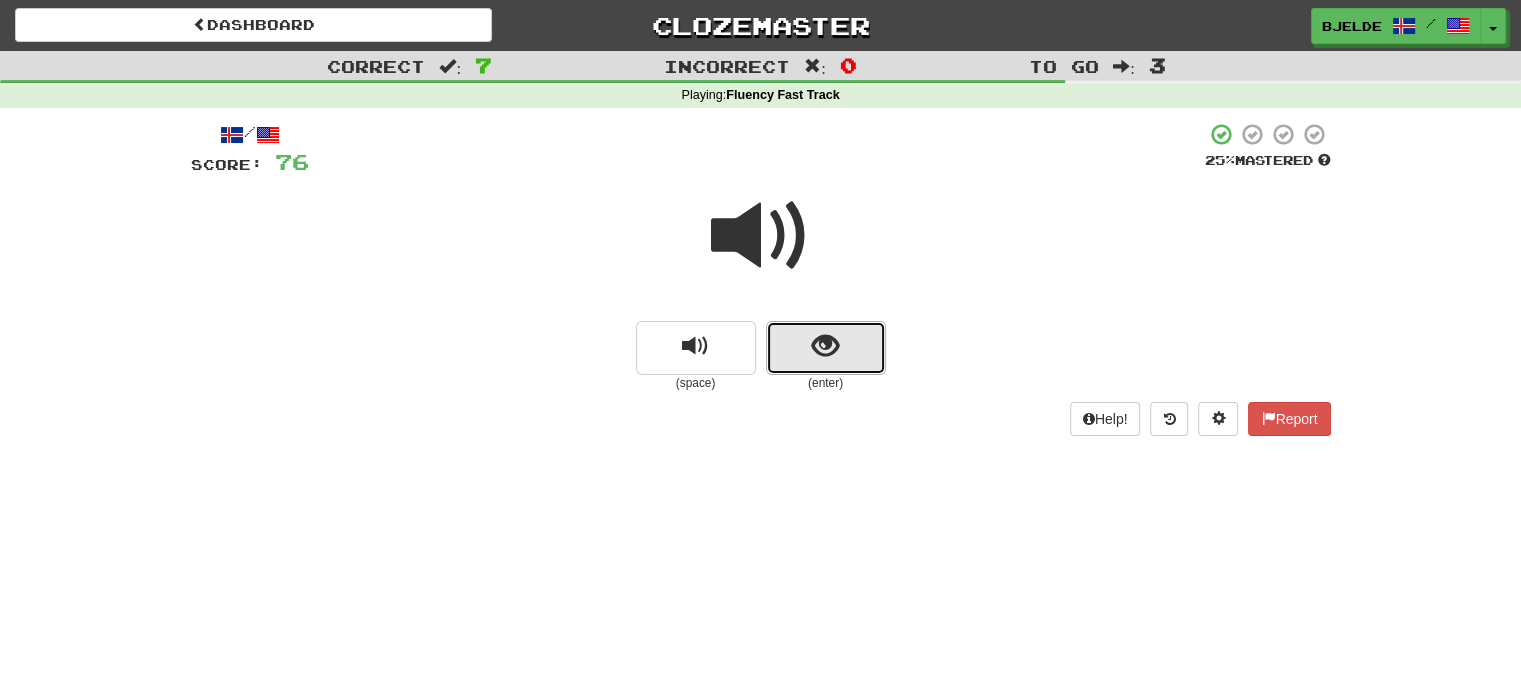 click at bounding box center (826, 348) 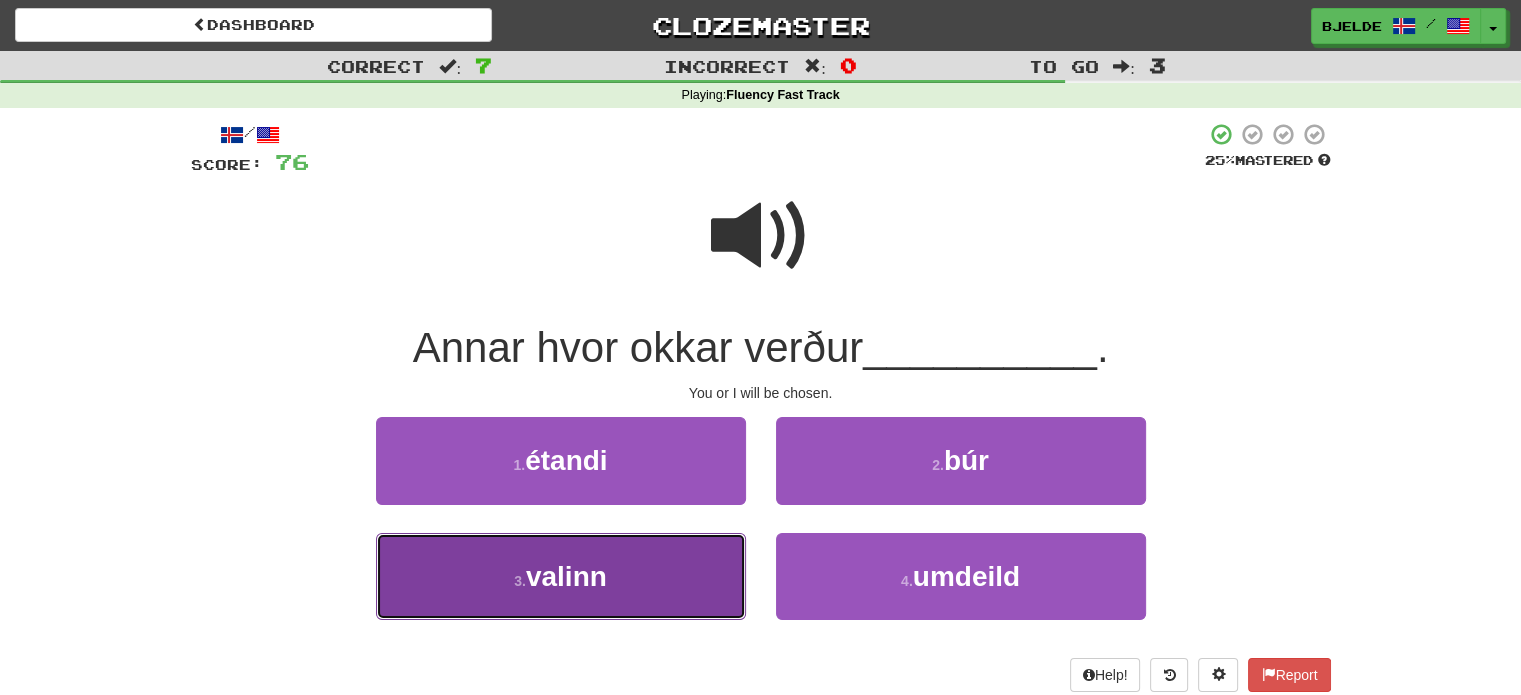 click on "3 .  valinn" at bounding box center [561, 576] 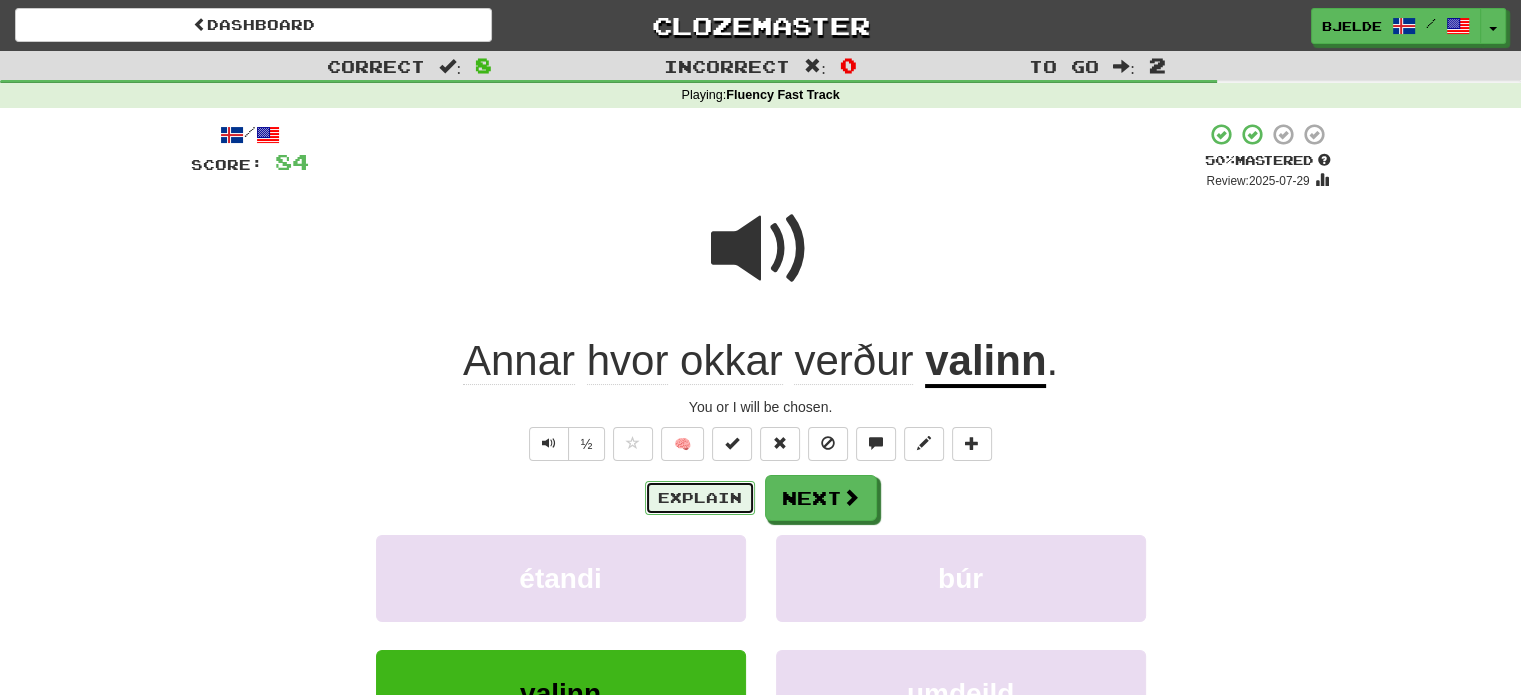 click on "Explain" at bounding box center [700, 498] 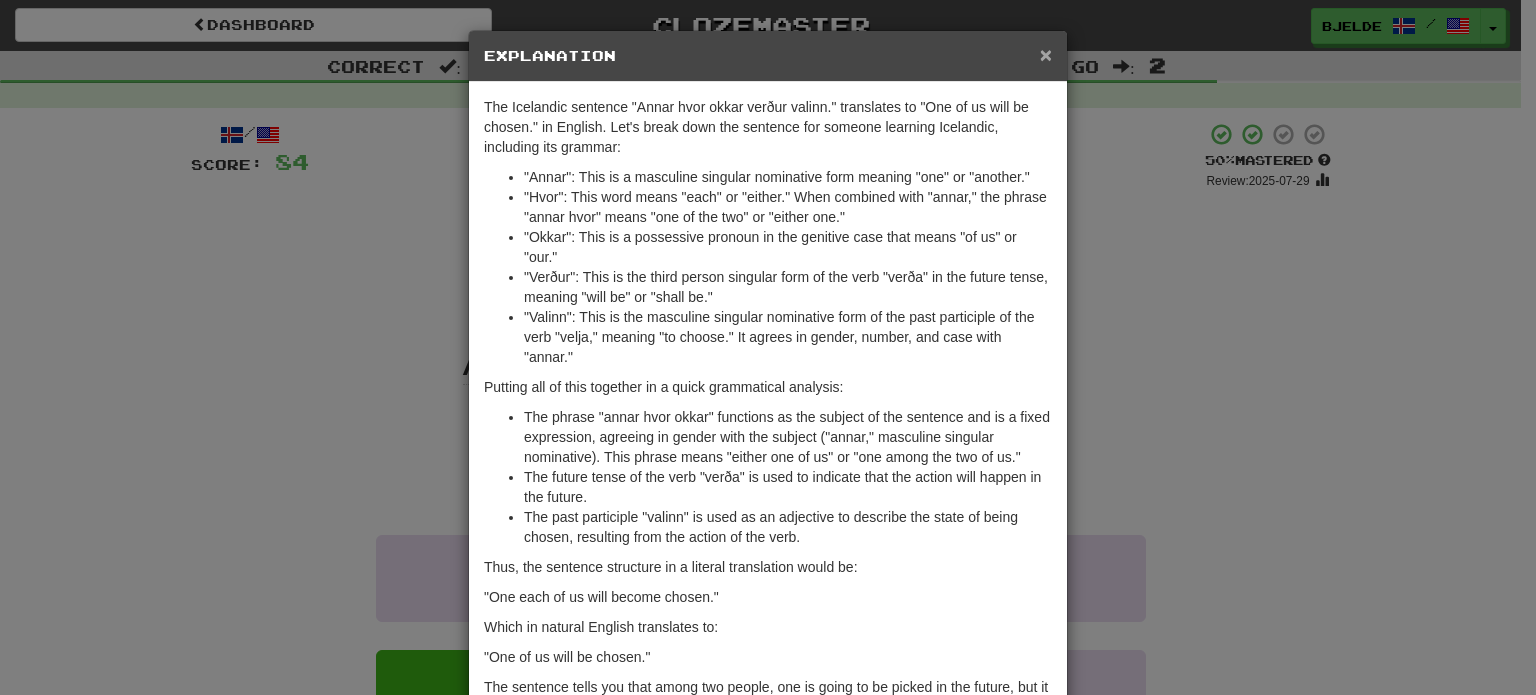 click on "×" at bounding box center (1046, 54) 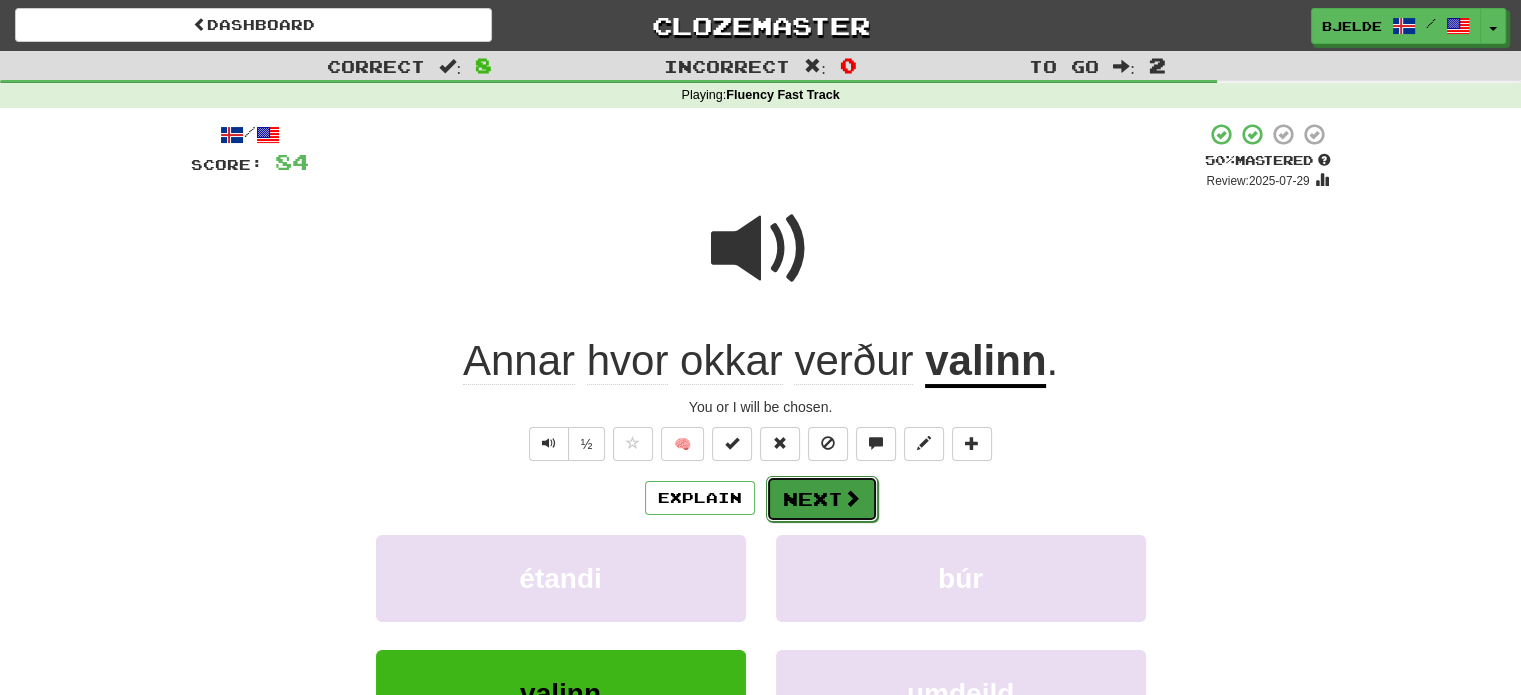 click on "Next" at bounding box center [822, 499] 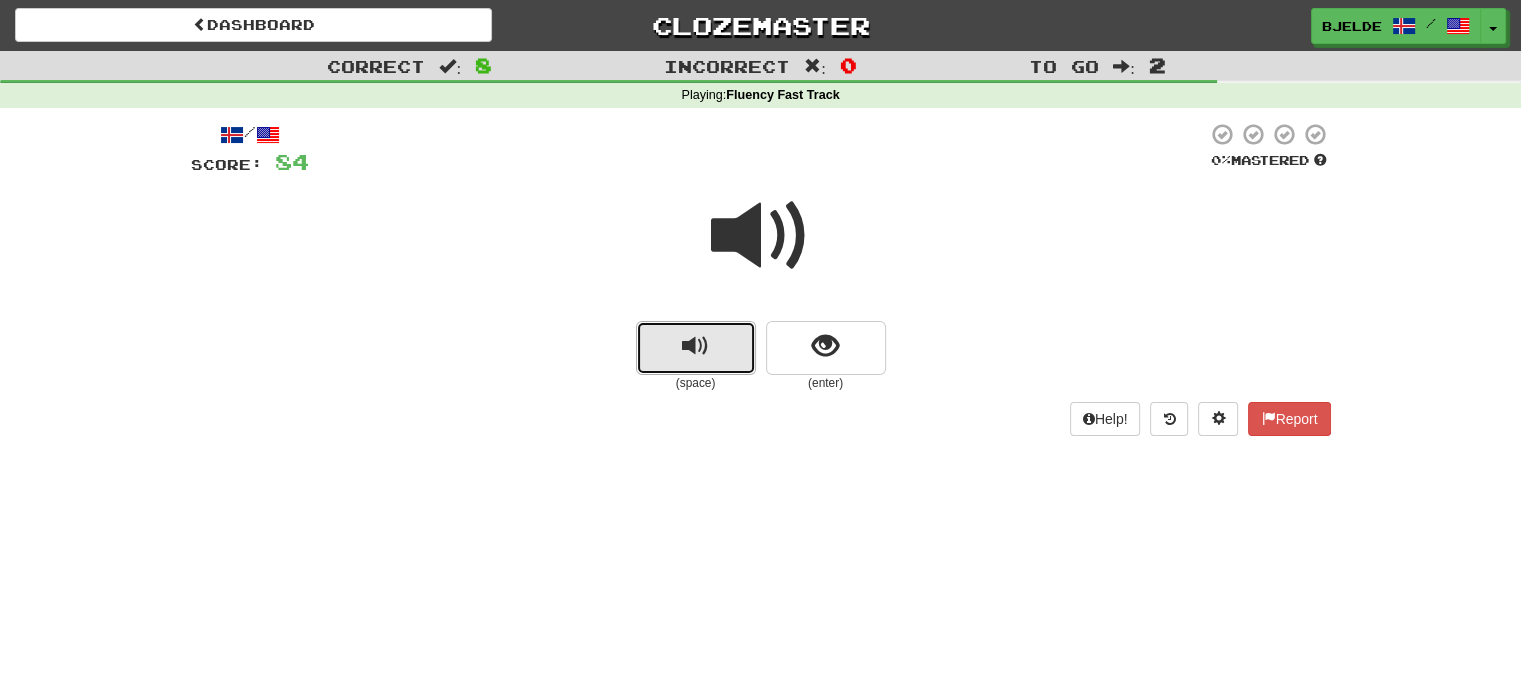 click at bounding box center [695, 346] 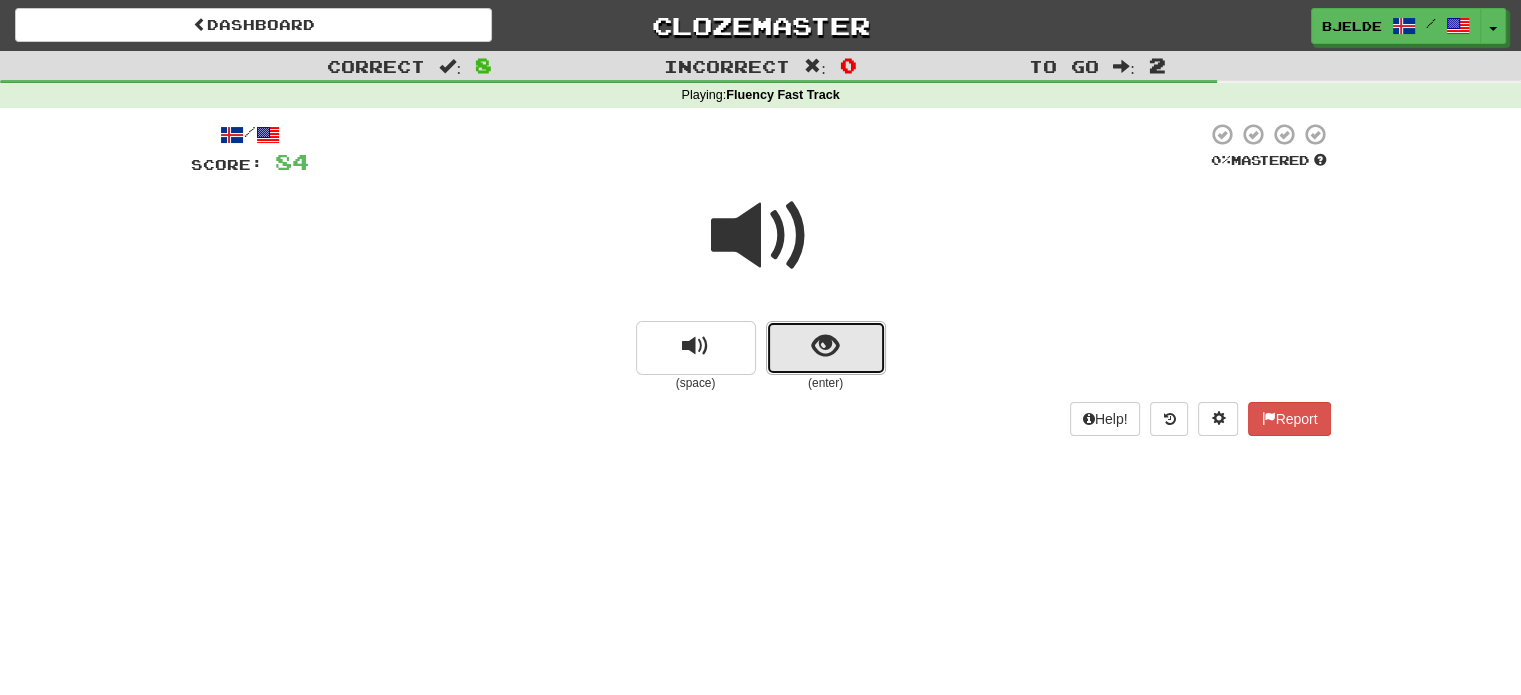 click at bounding box center (826, 348) 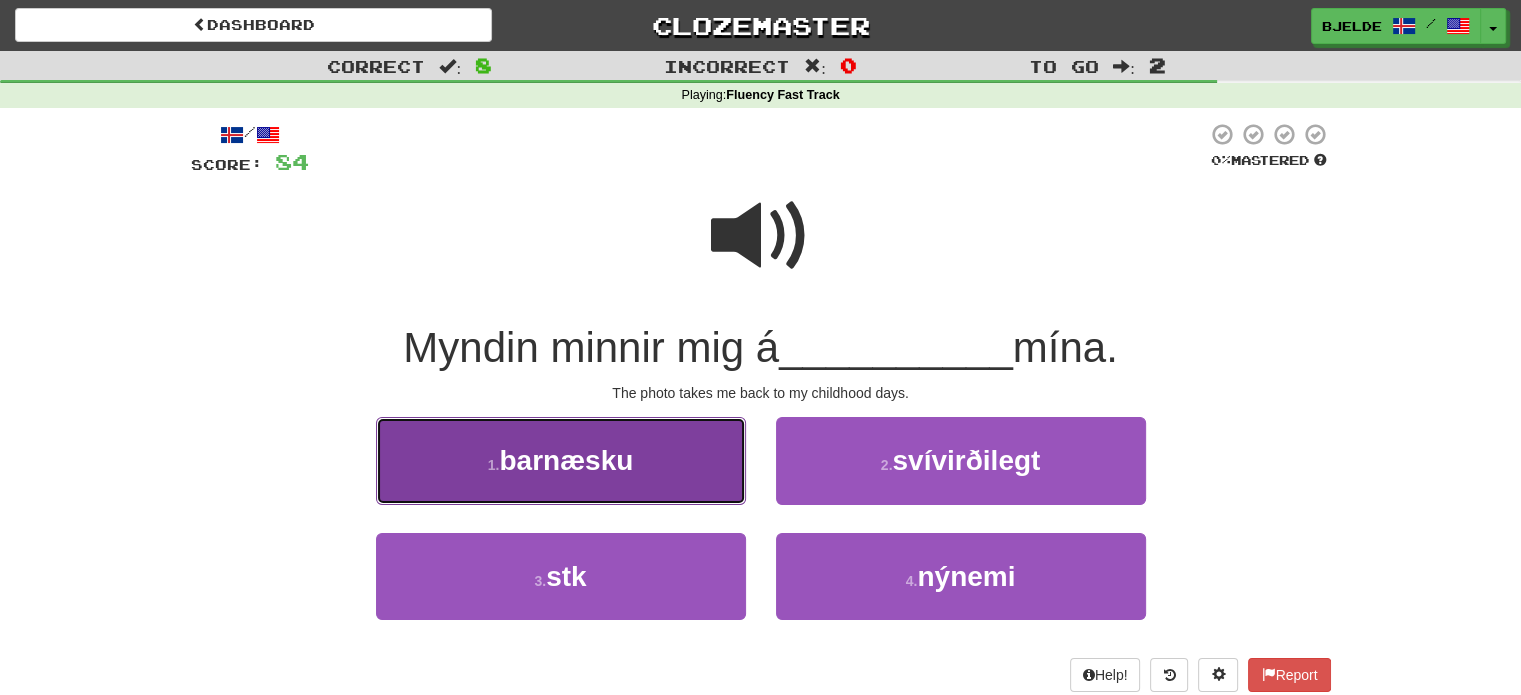 click on "1 .  barnæsku" at bounding box center (561, 460) 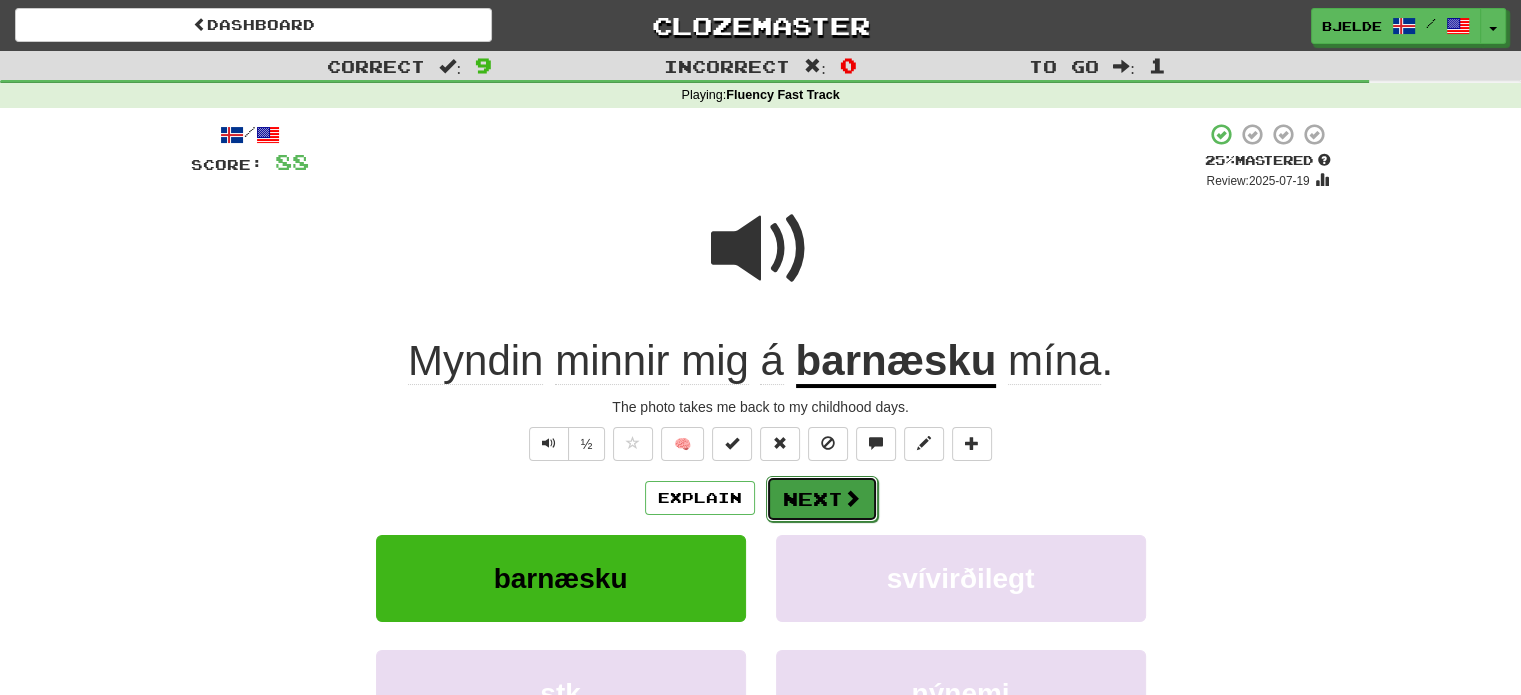 click on "Next" at bounding box center [822, 499] 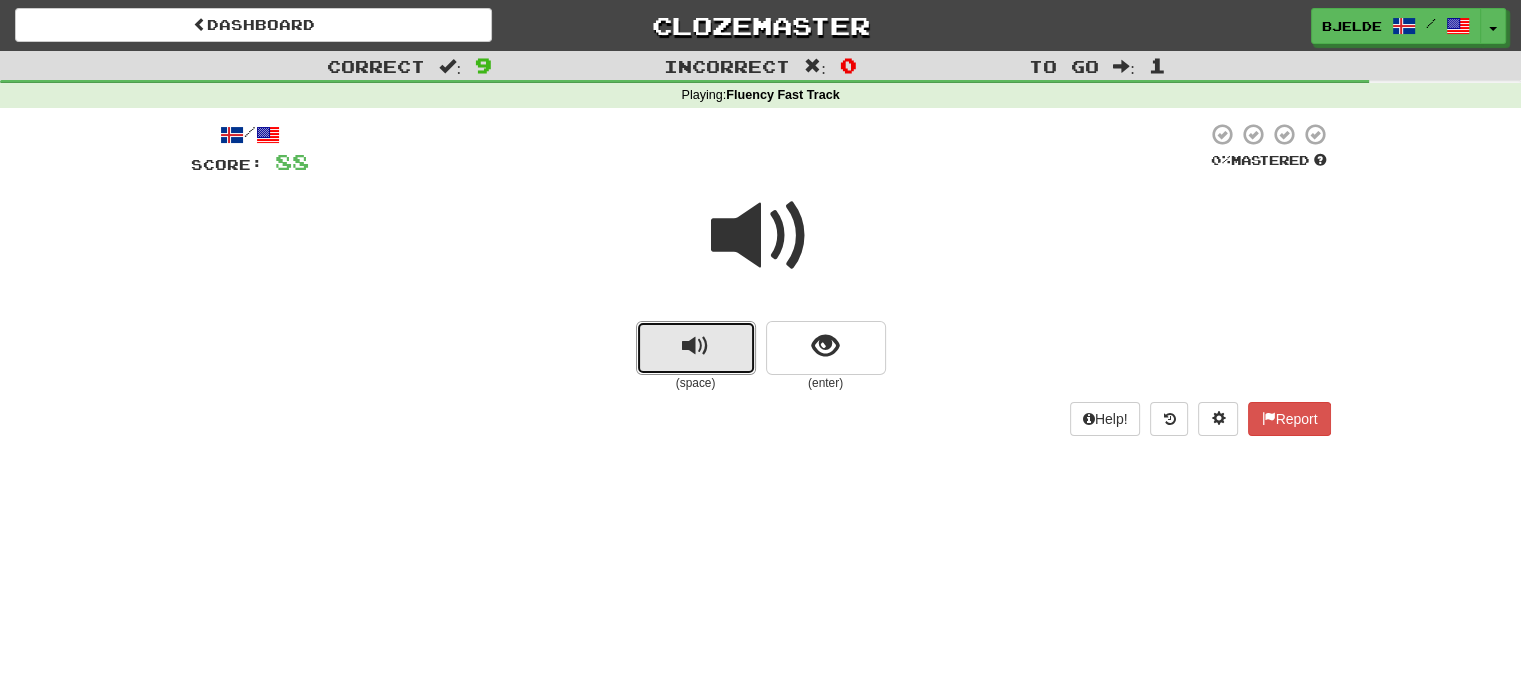click at bounding box center [696, 348] 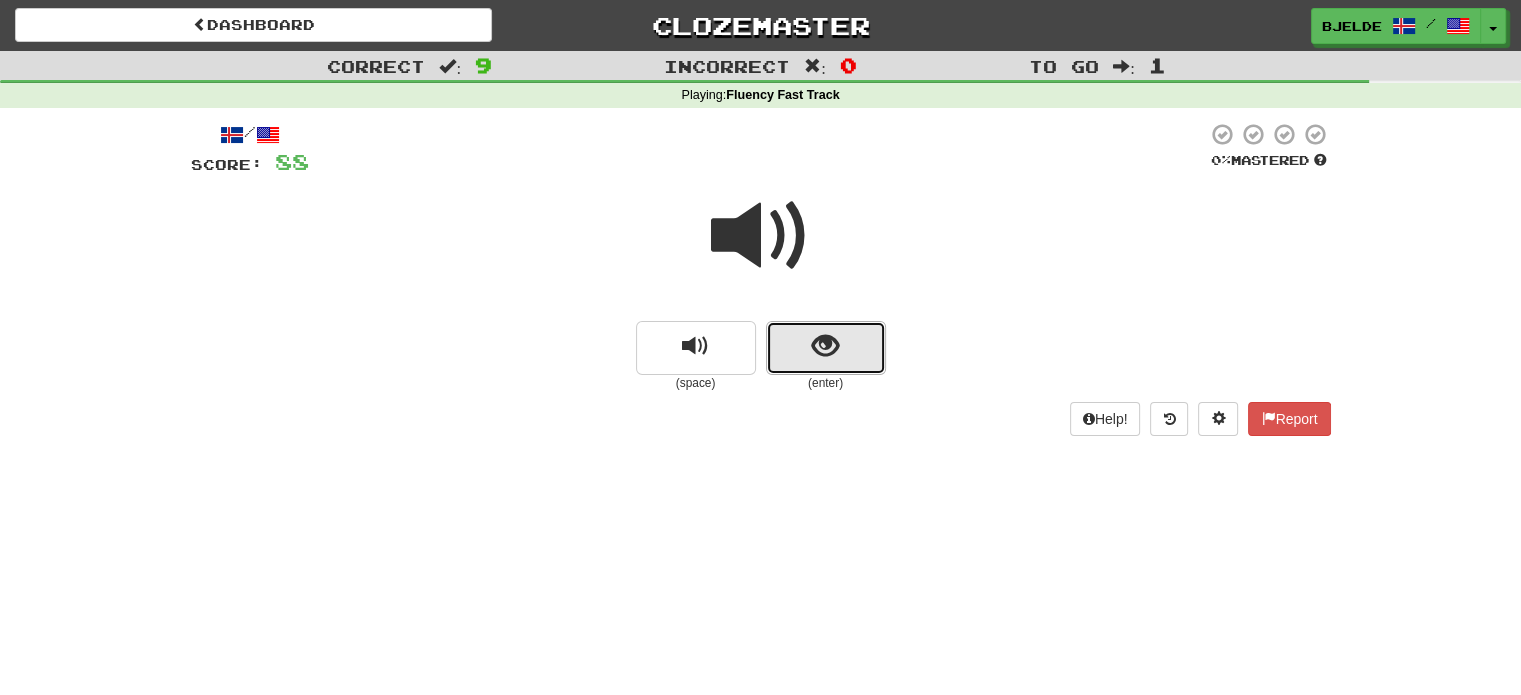 click at bounding box center [825, 346] 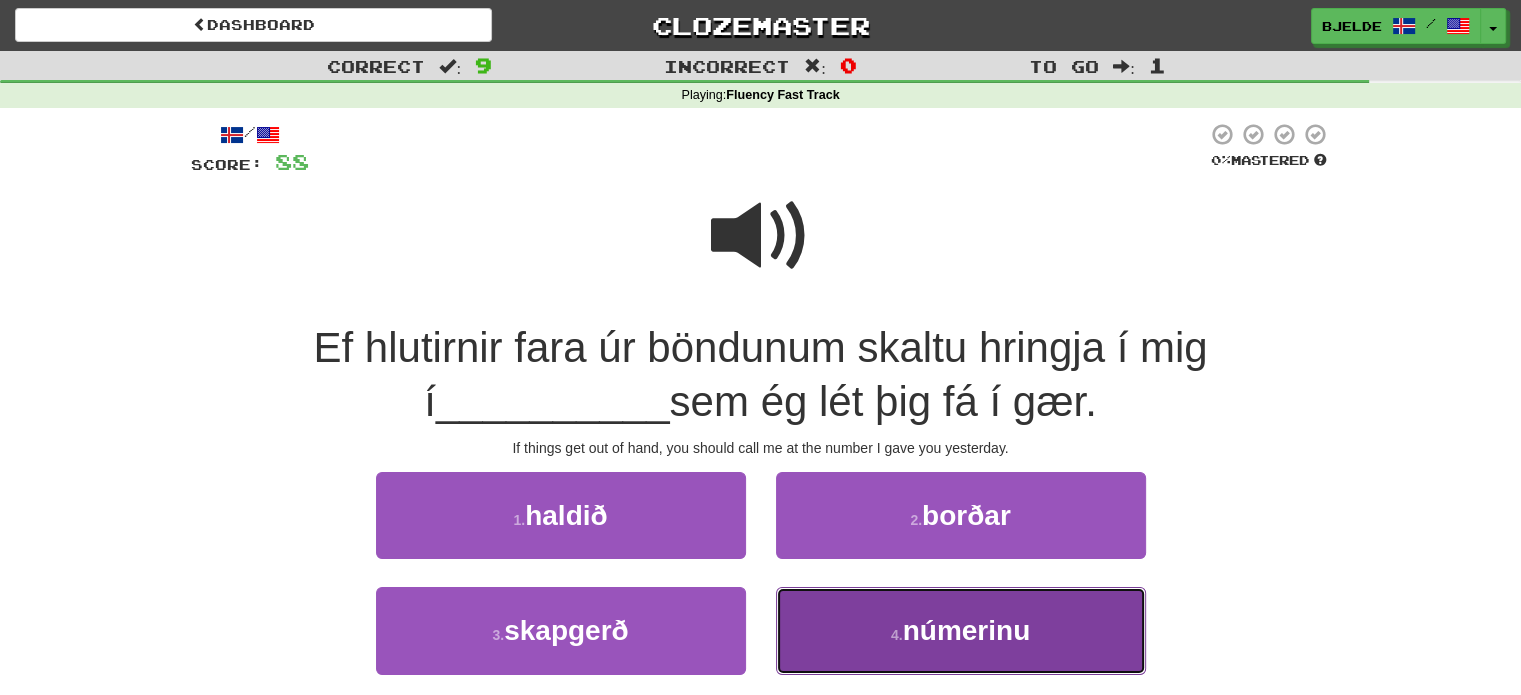 click on "númerinu" at bounding box center [967, 630] 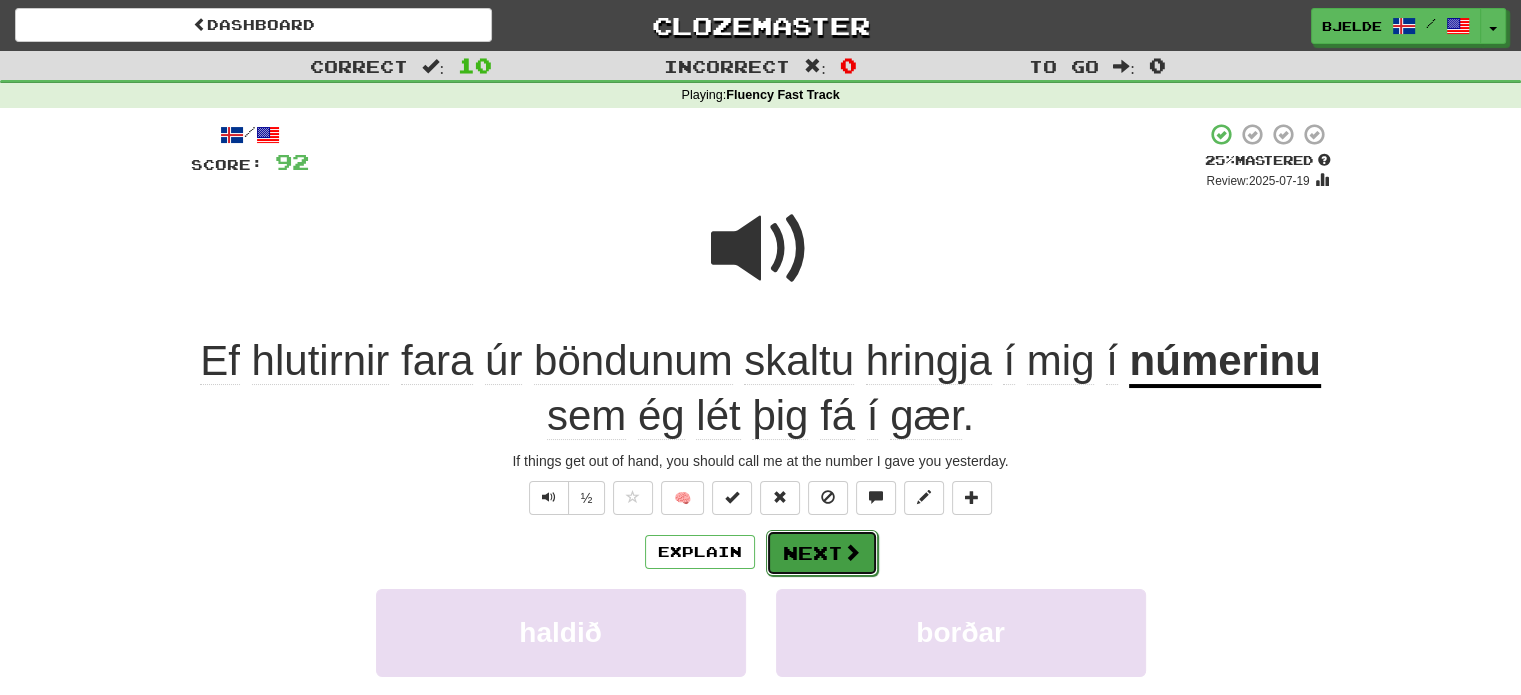 click on "Next" at bounding box center [822, 553] 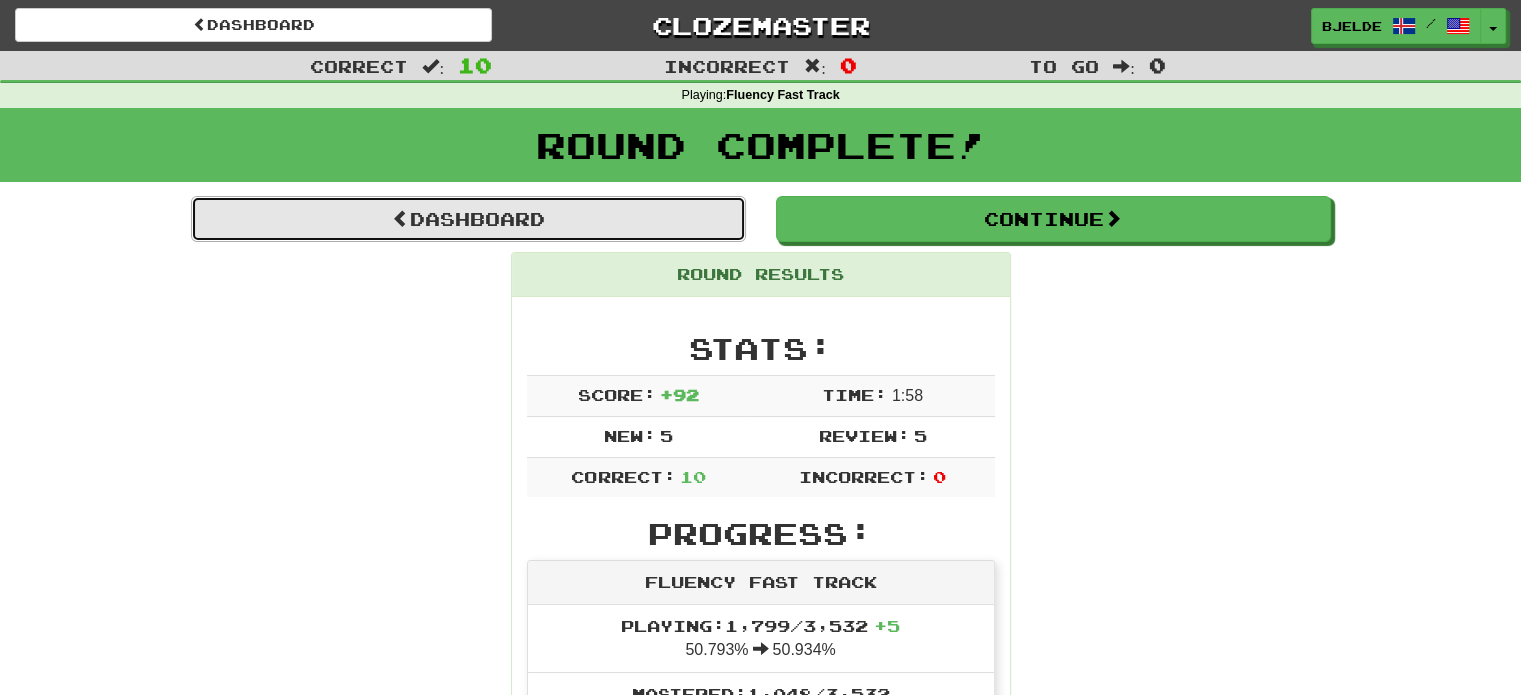 click on "Dashboard" at bounding box center [468, 219] 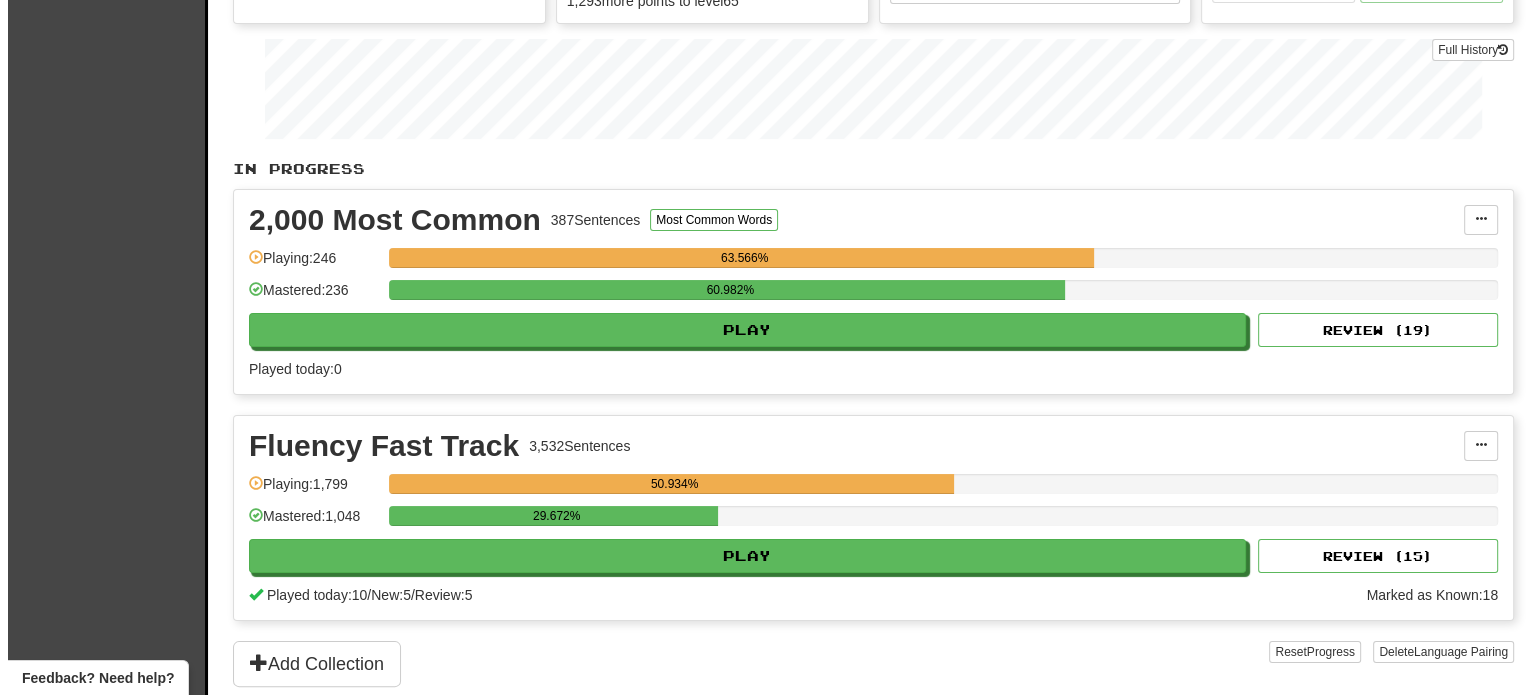 scroll, scrollTop: 276, scrollLeft: 0, axis: vertical 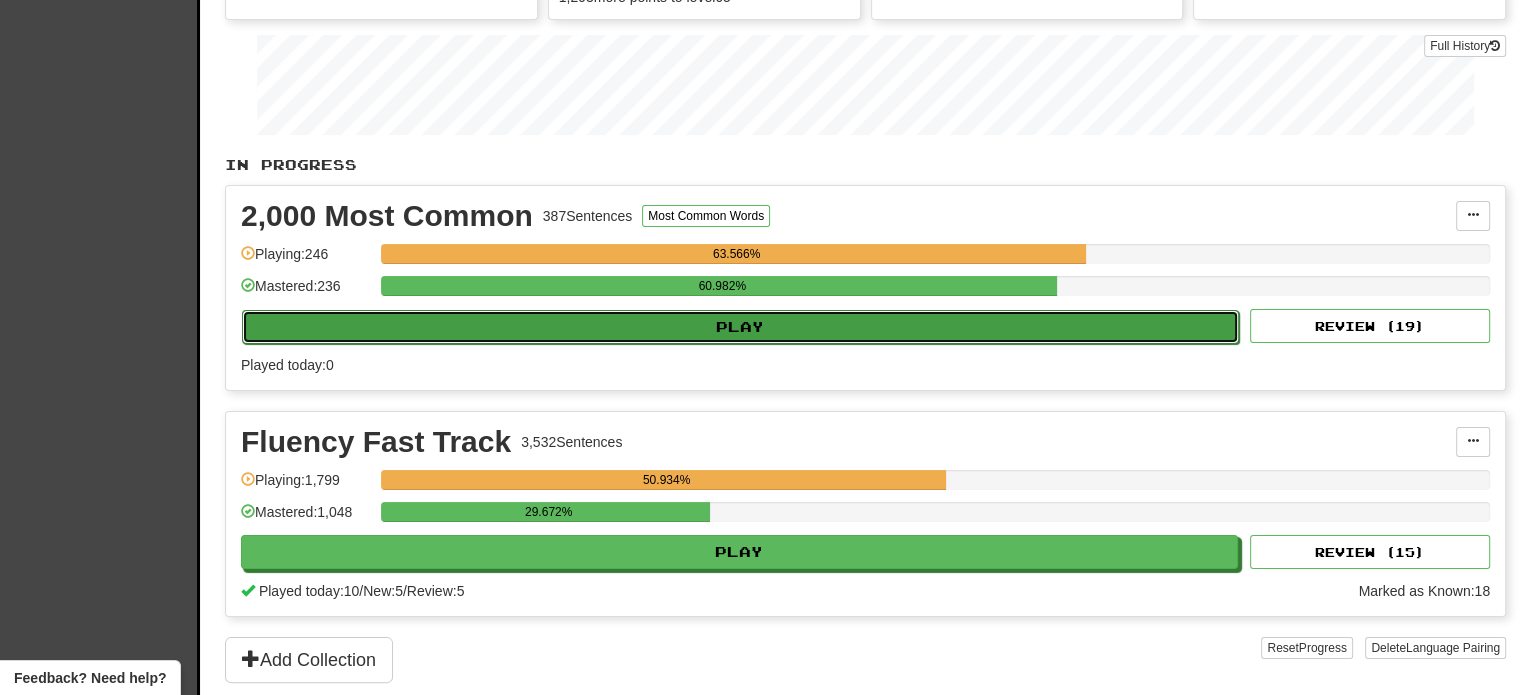 click on "Play" at bounding box center [740, 327] 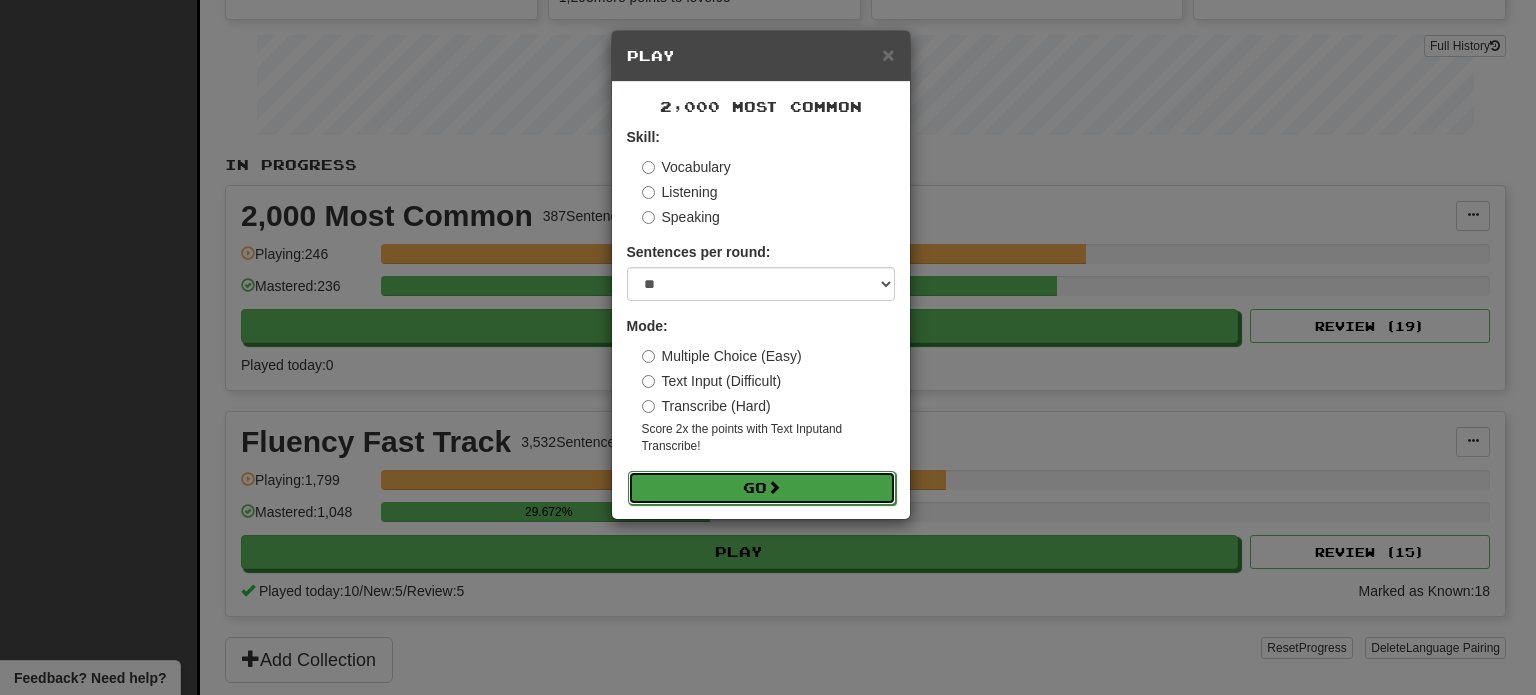 click on "Go" at bounding box center [762, 488] 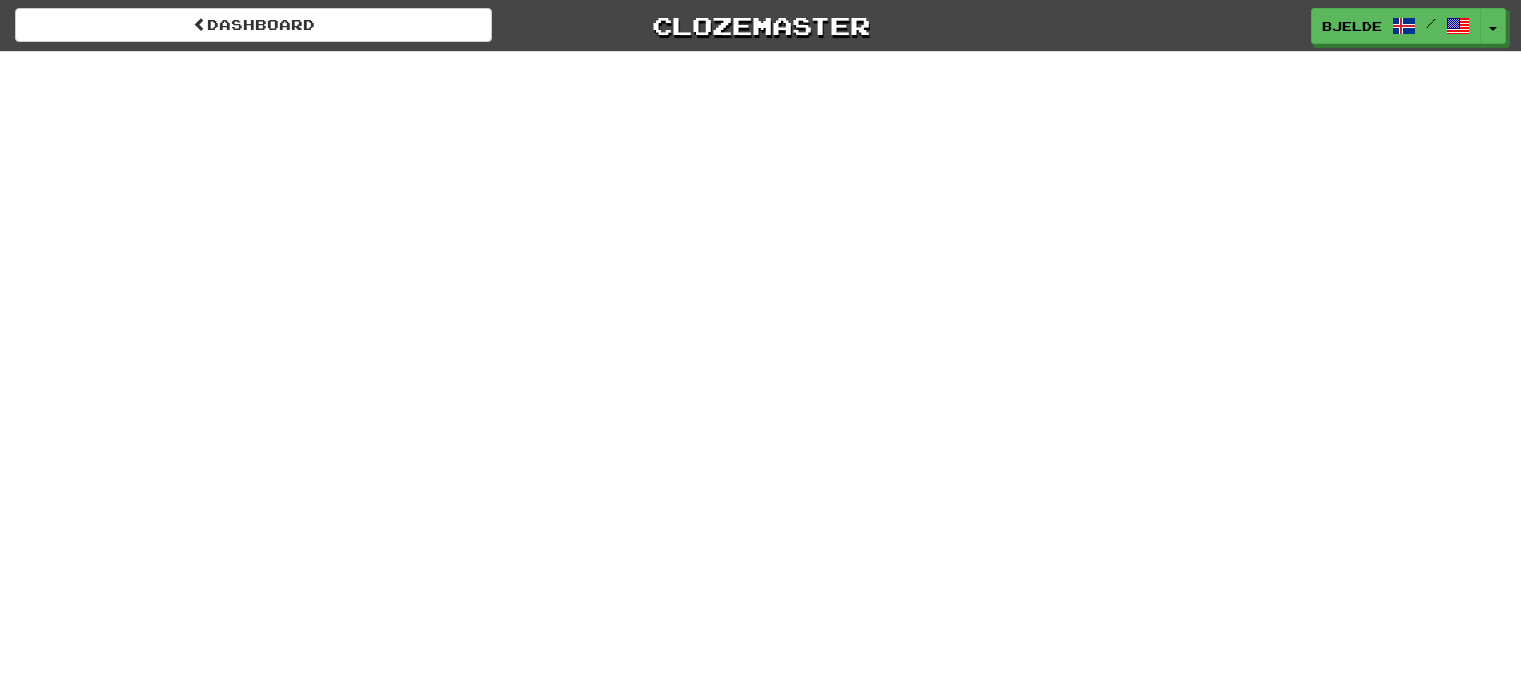 scroll, scrollTop: 0, scrollLeft: 0, axis: both 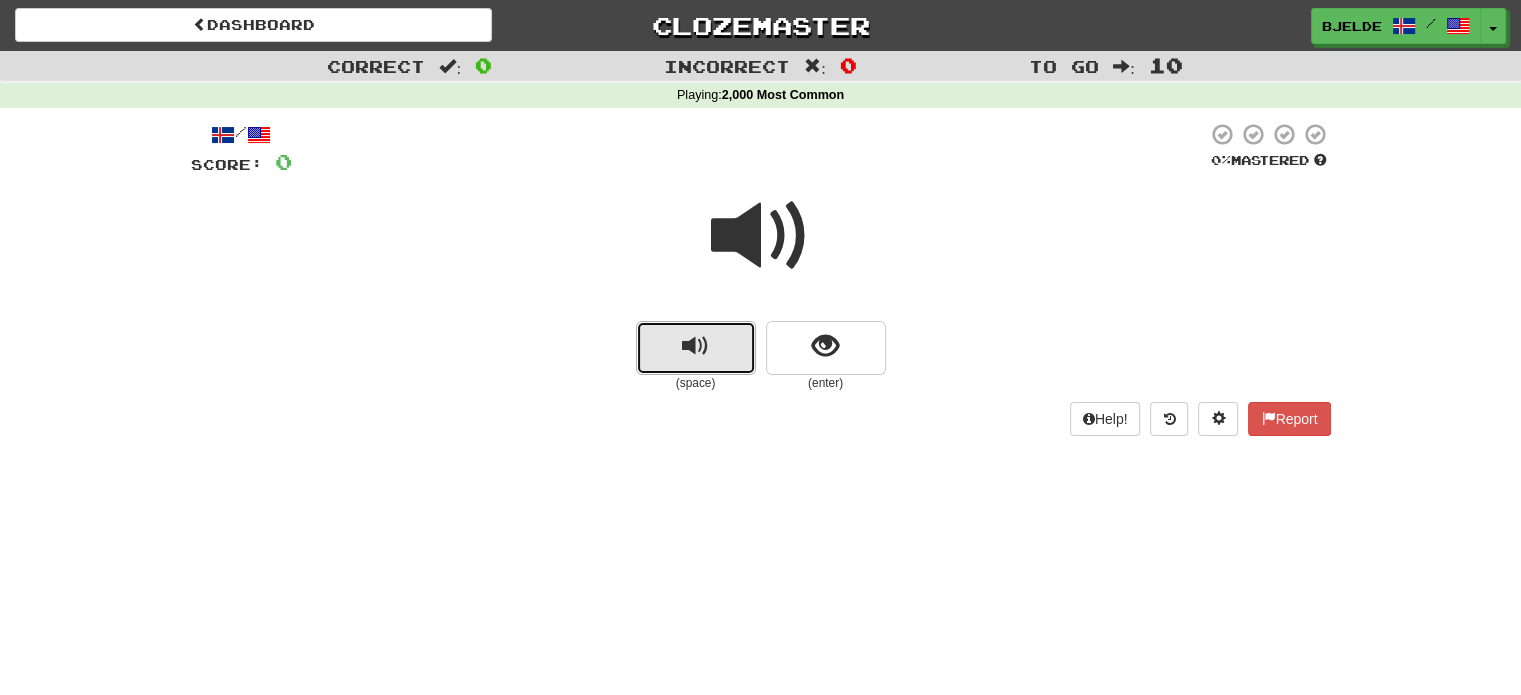 click at bounding box center (695, 346) 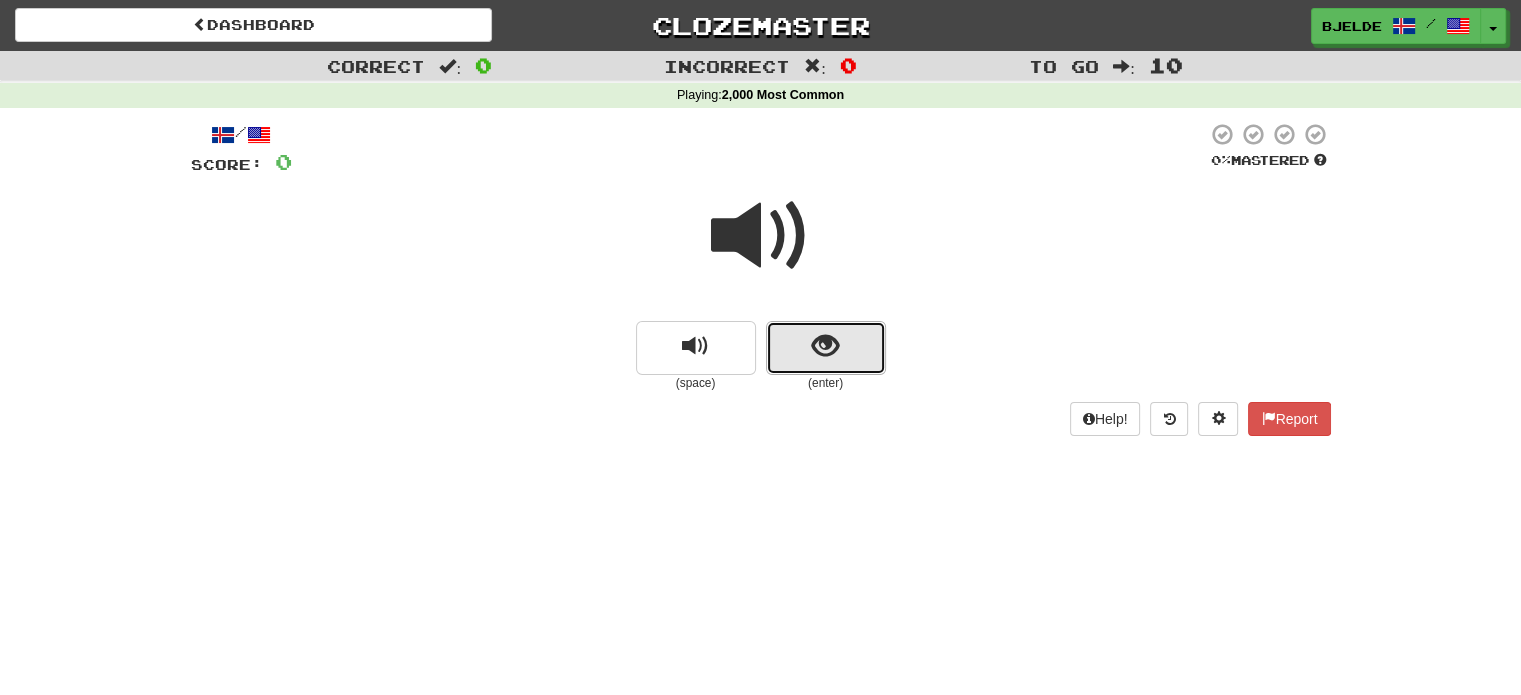 click at bounding box center [826, 348] 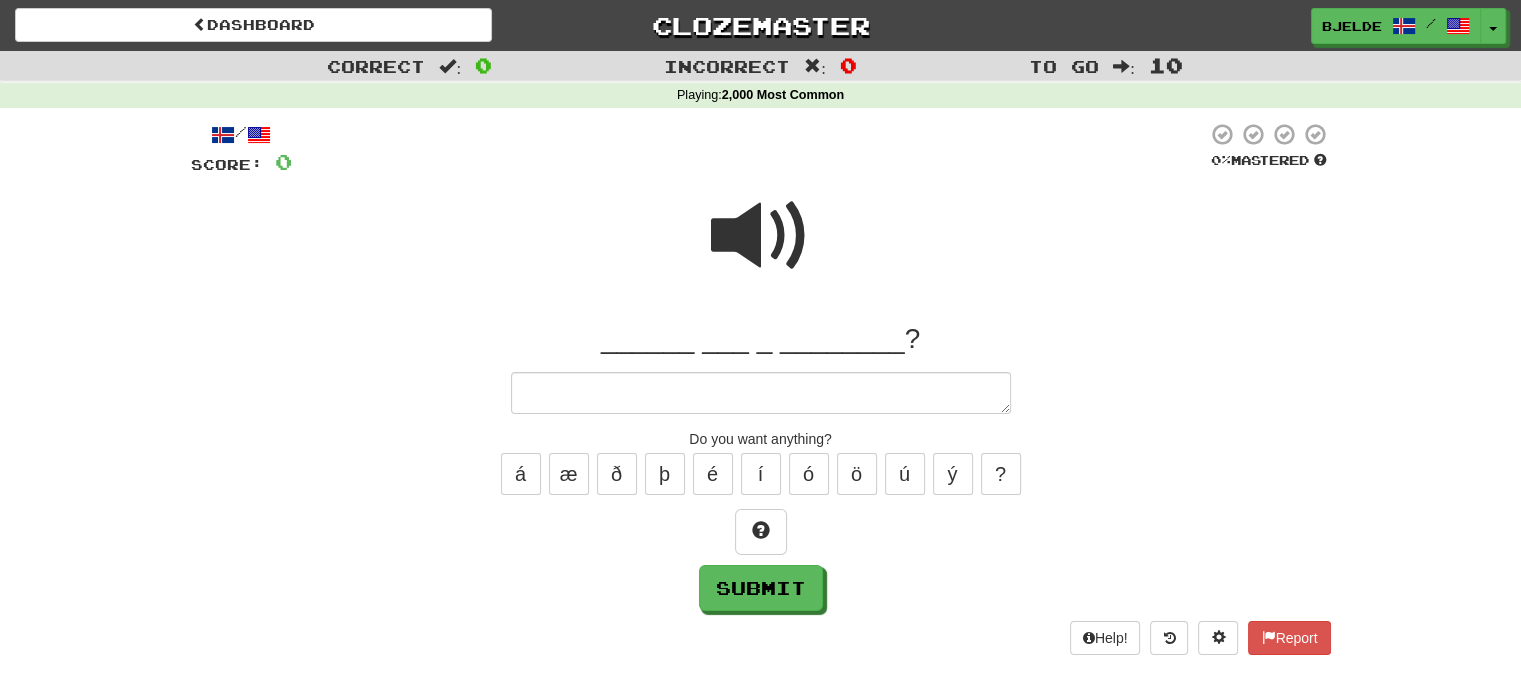 type on "*" 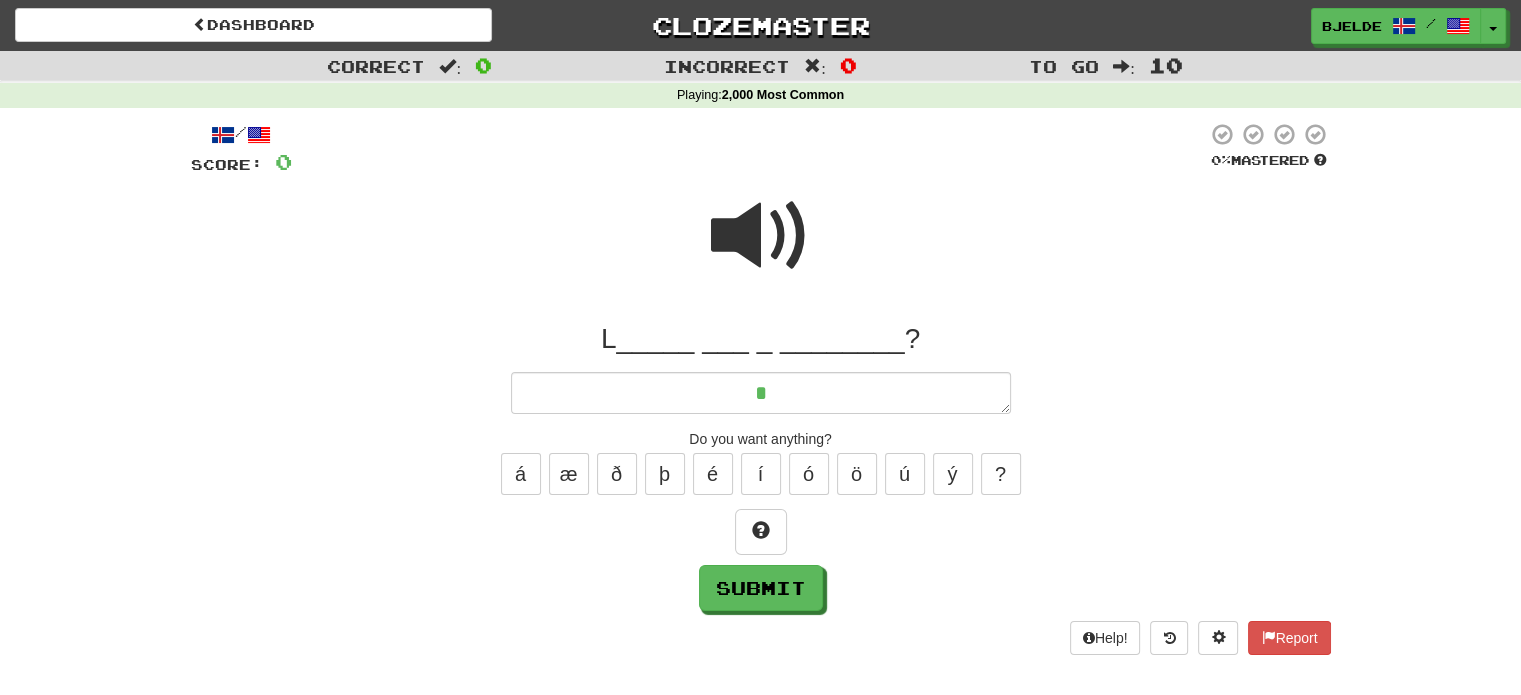 type on "*" 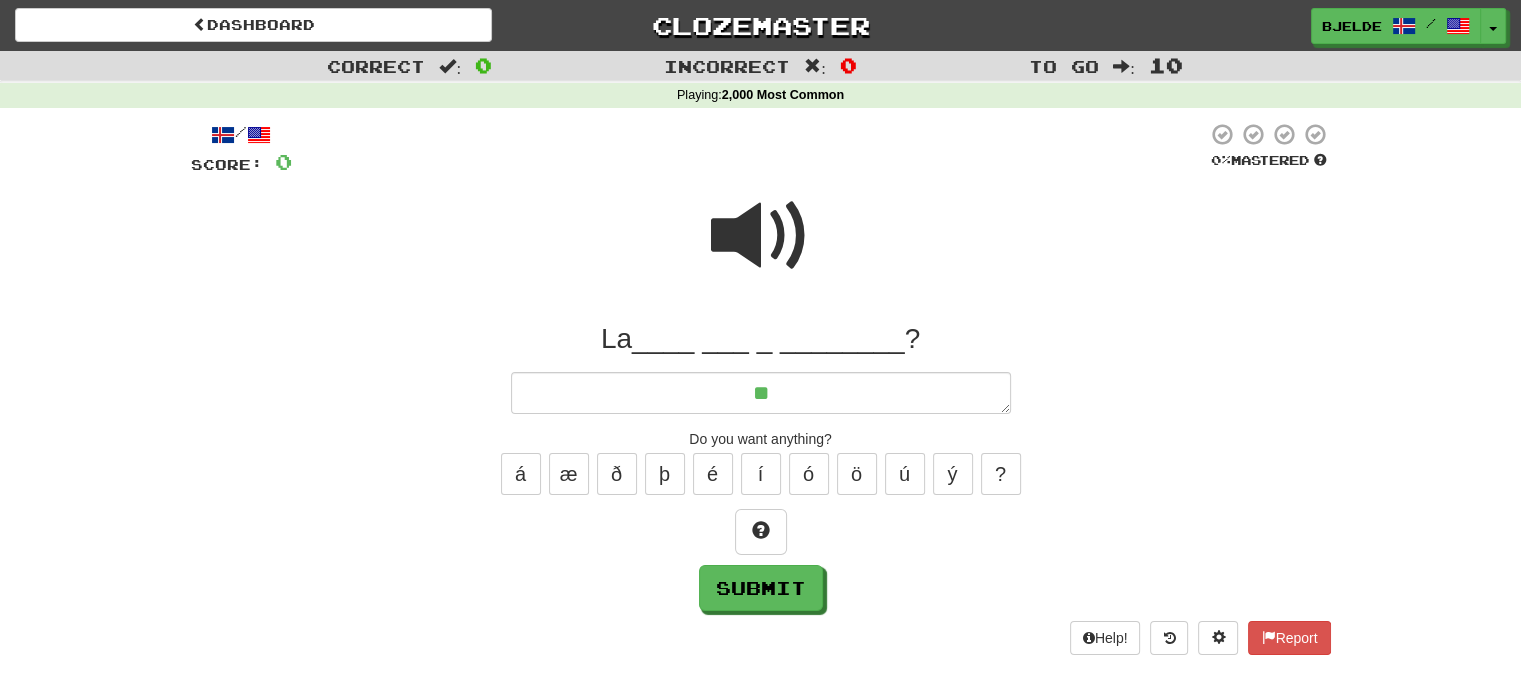 type on "*" 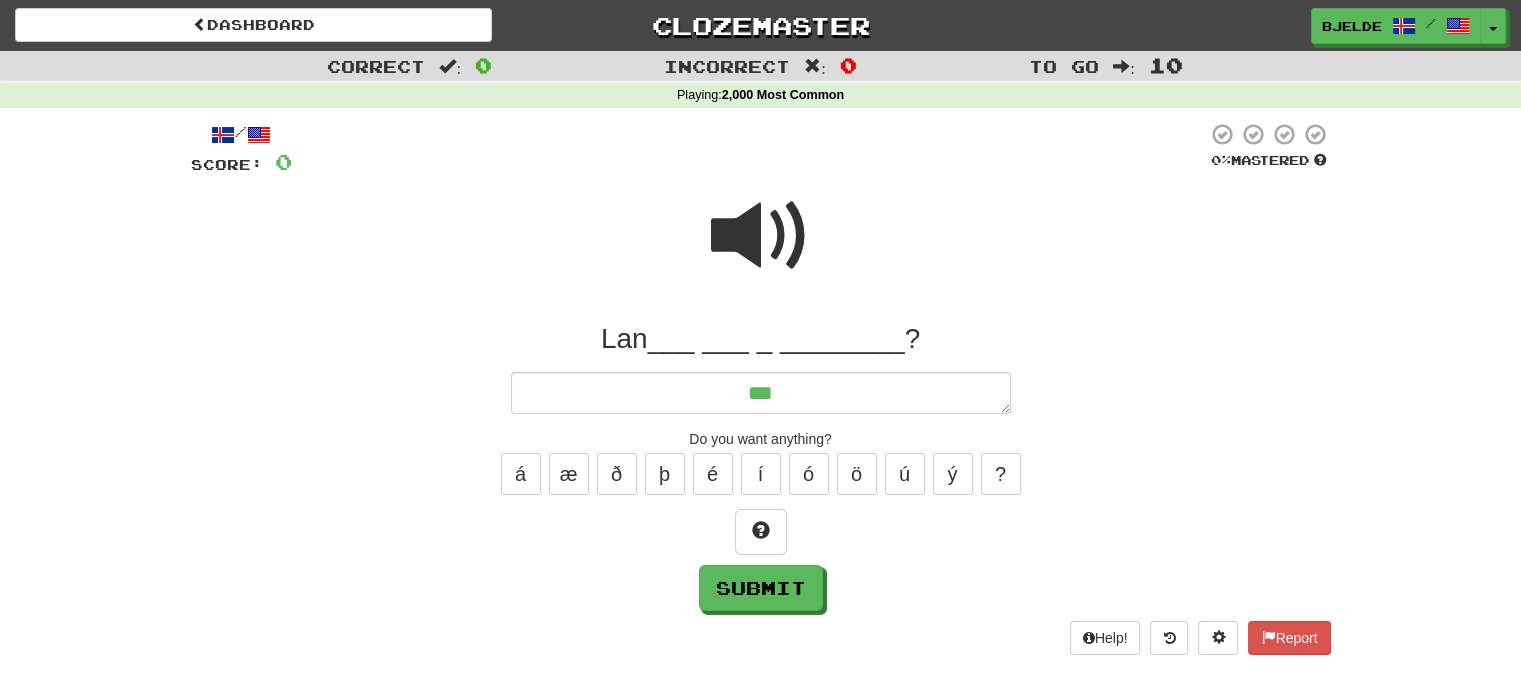 type on "*" 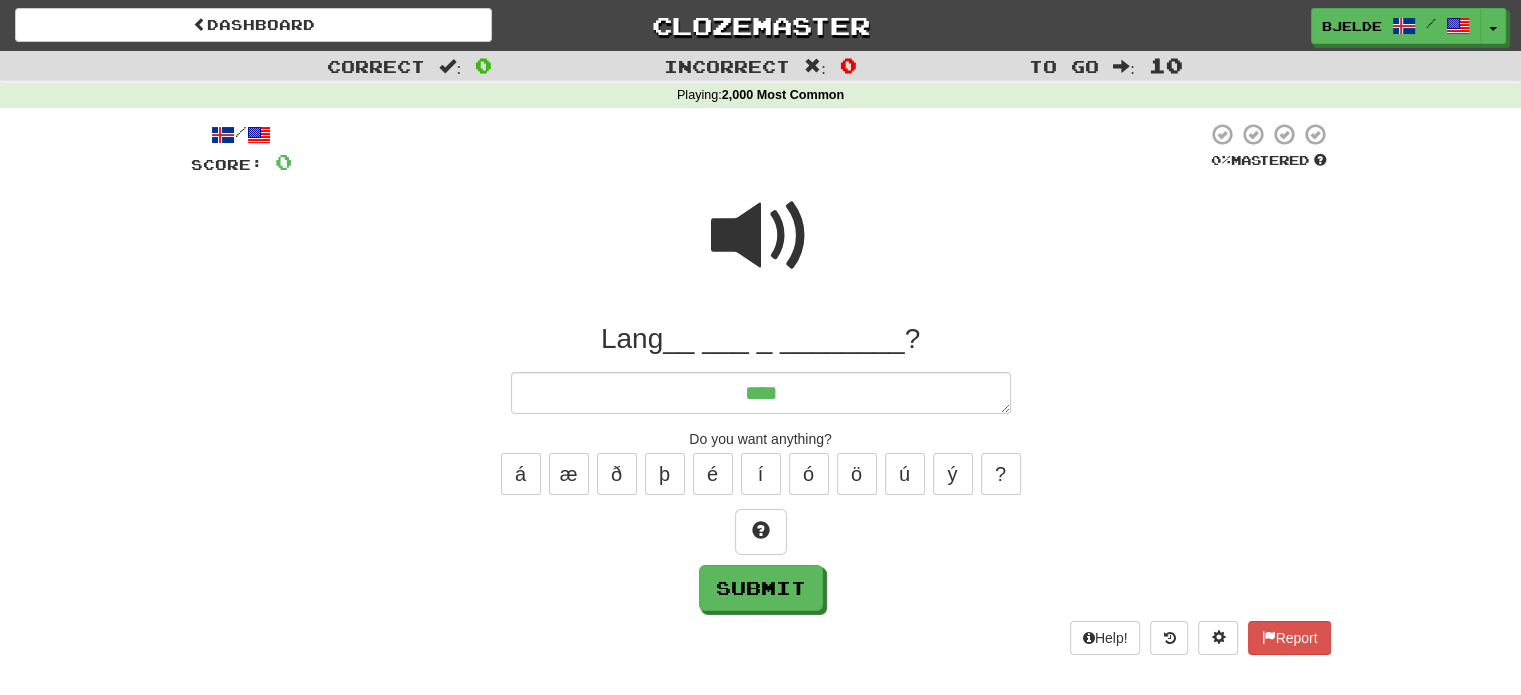type on "*" 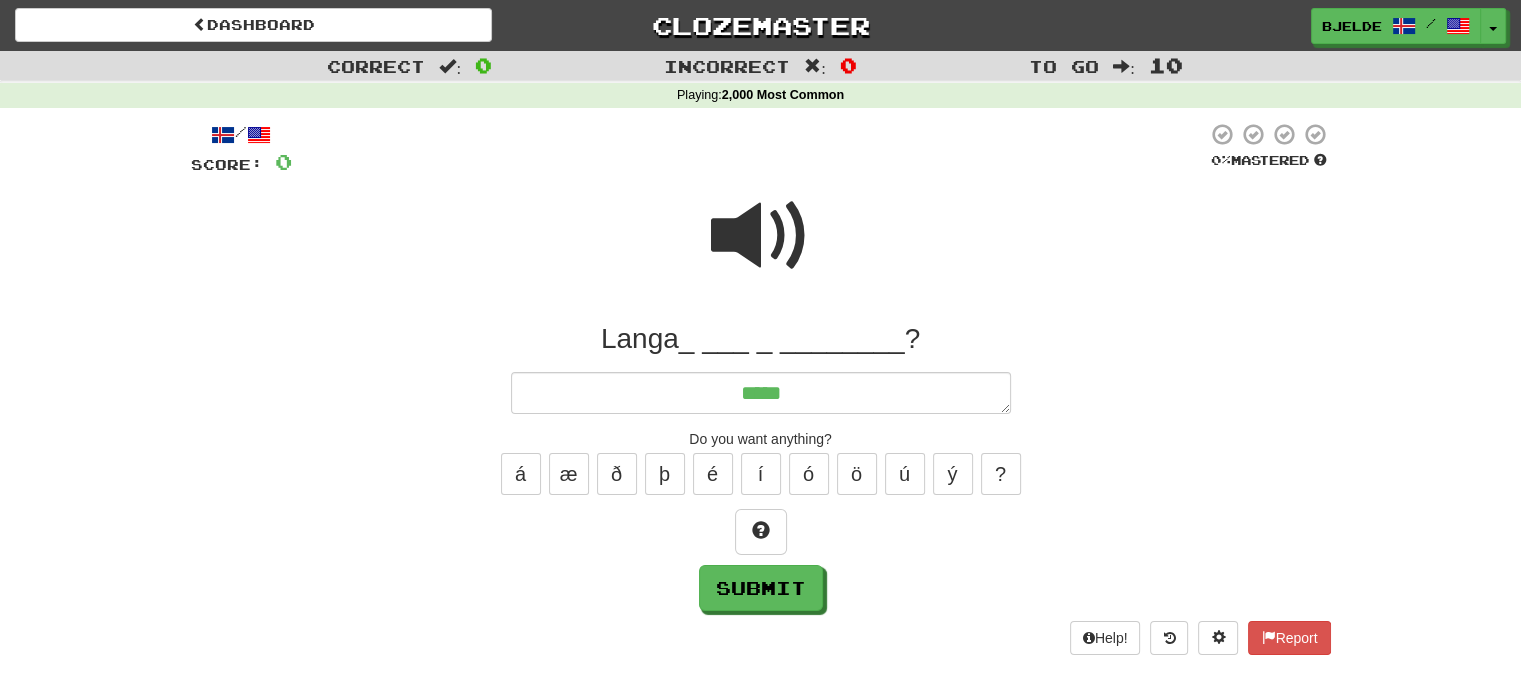 type on "*" 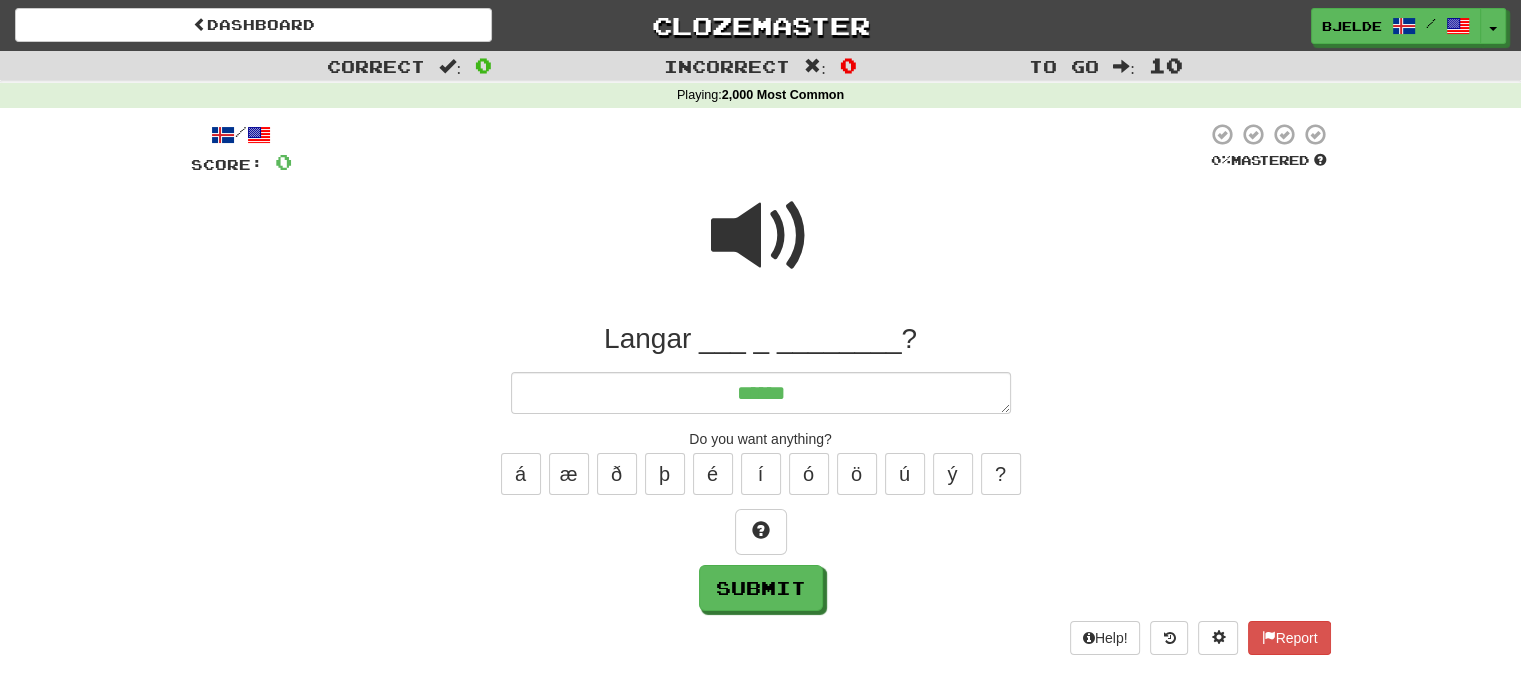 type on "*" 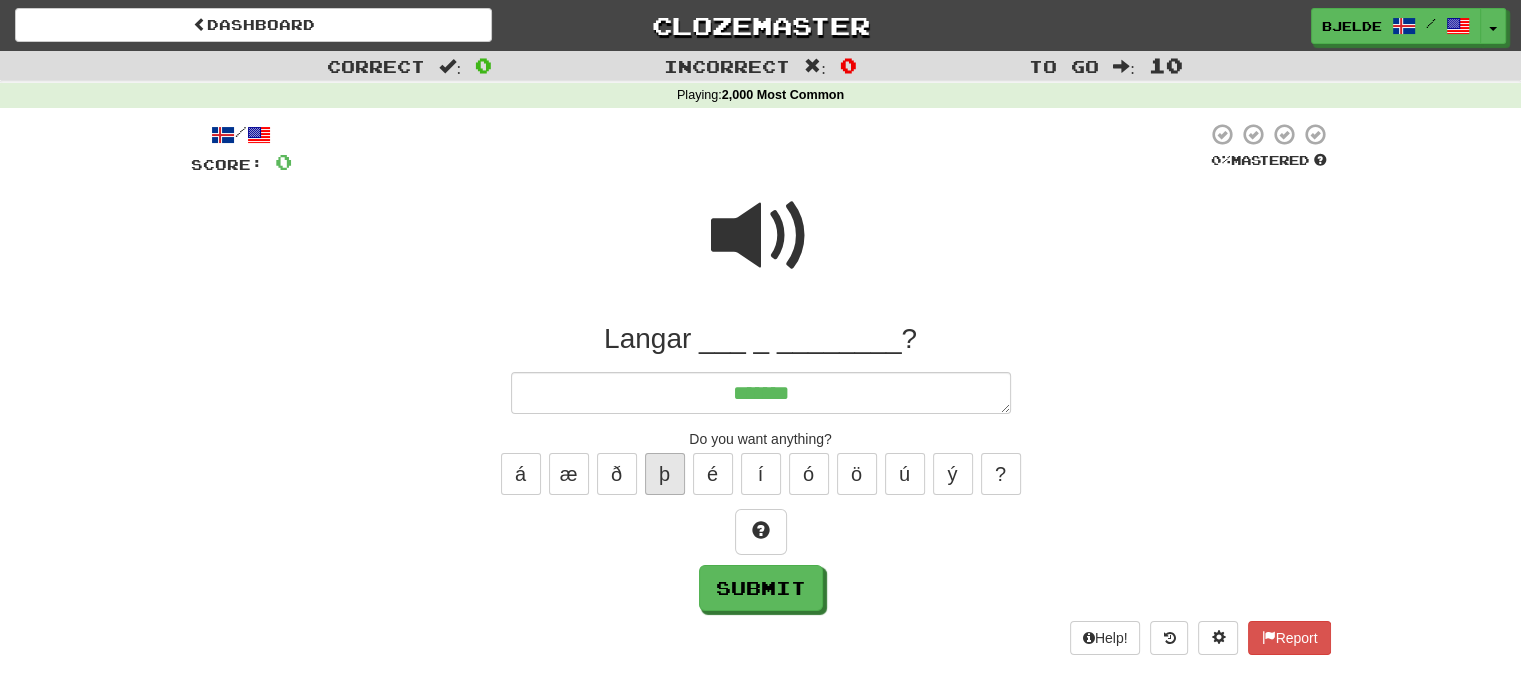 type on "******" 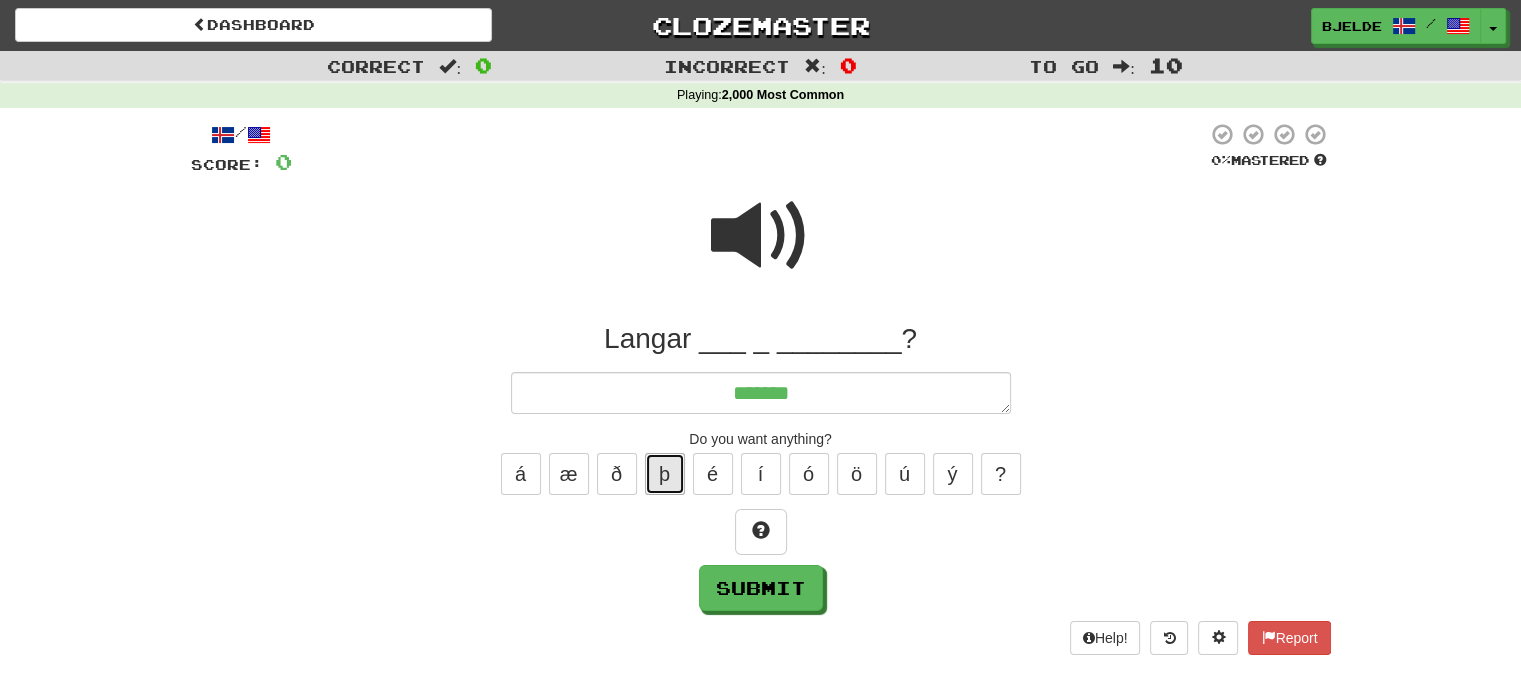 click on "þ" at bounding box center (665, 474) 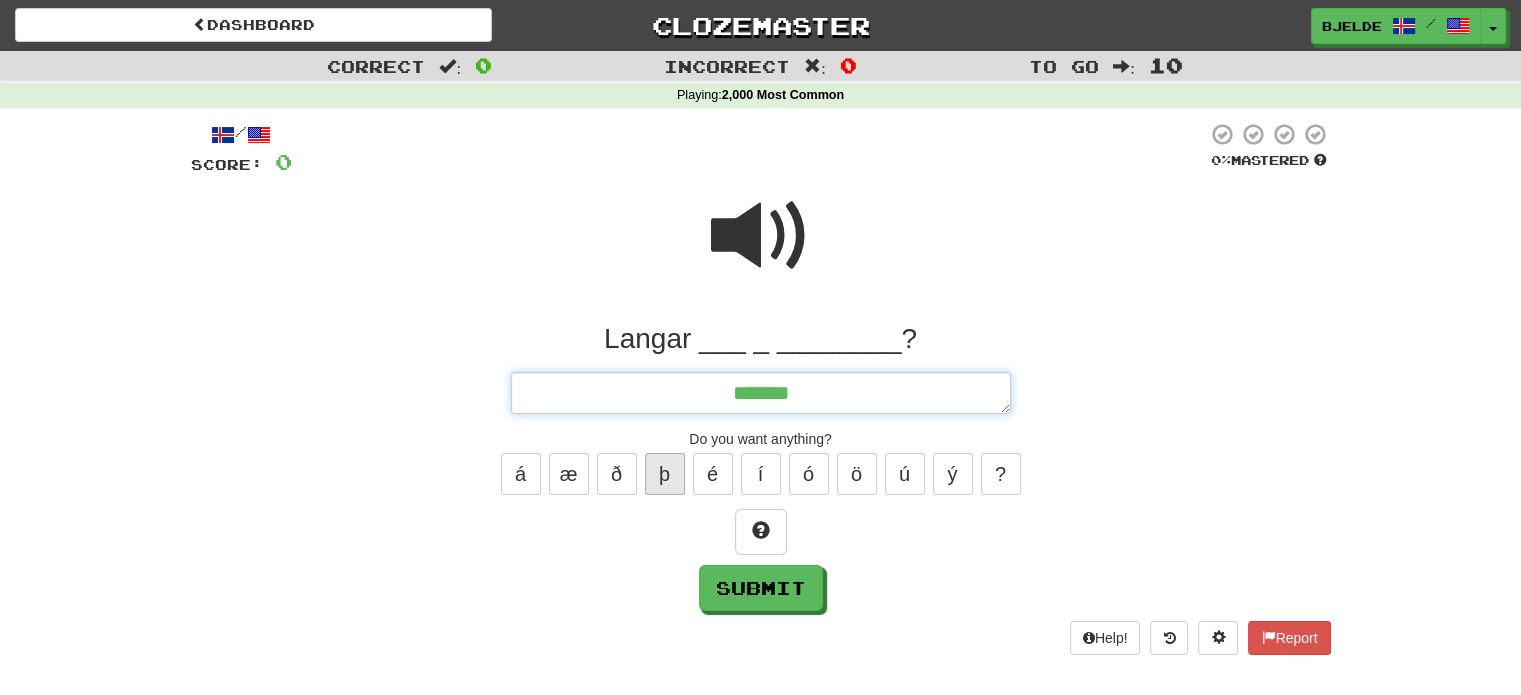 type on "*" 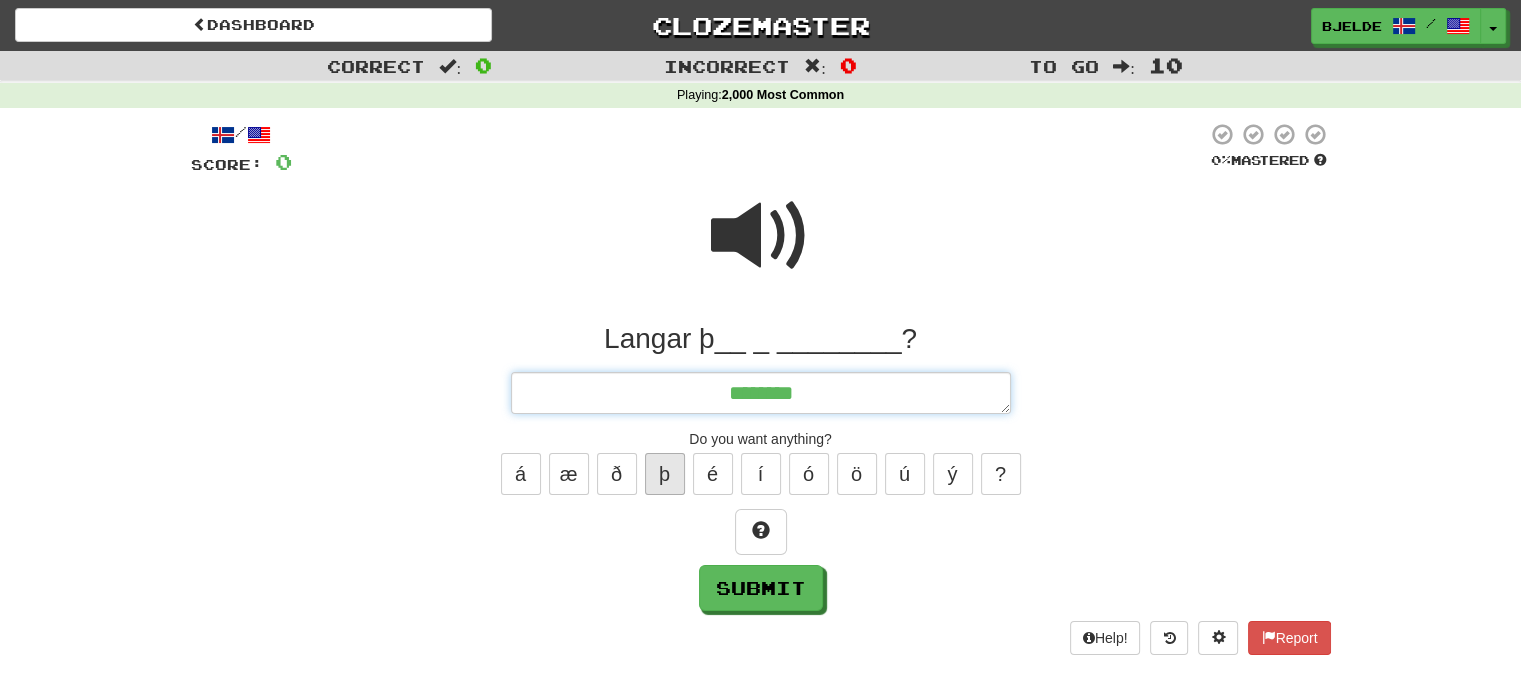 type on "*" 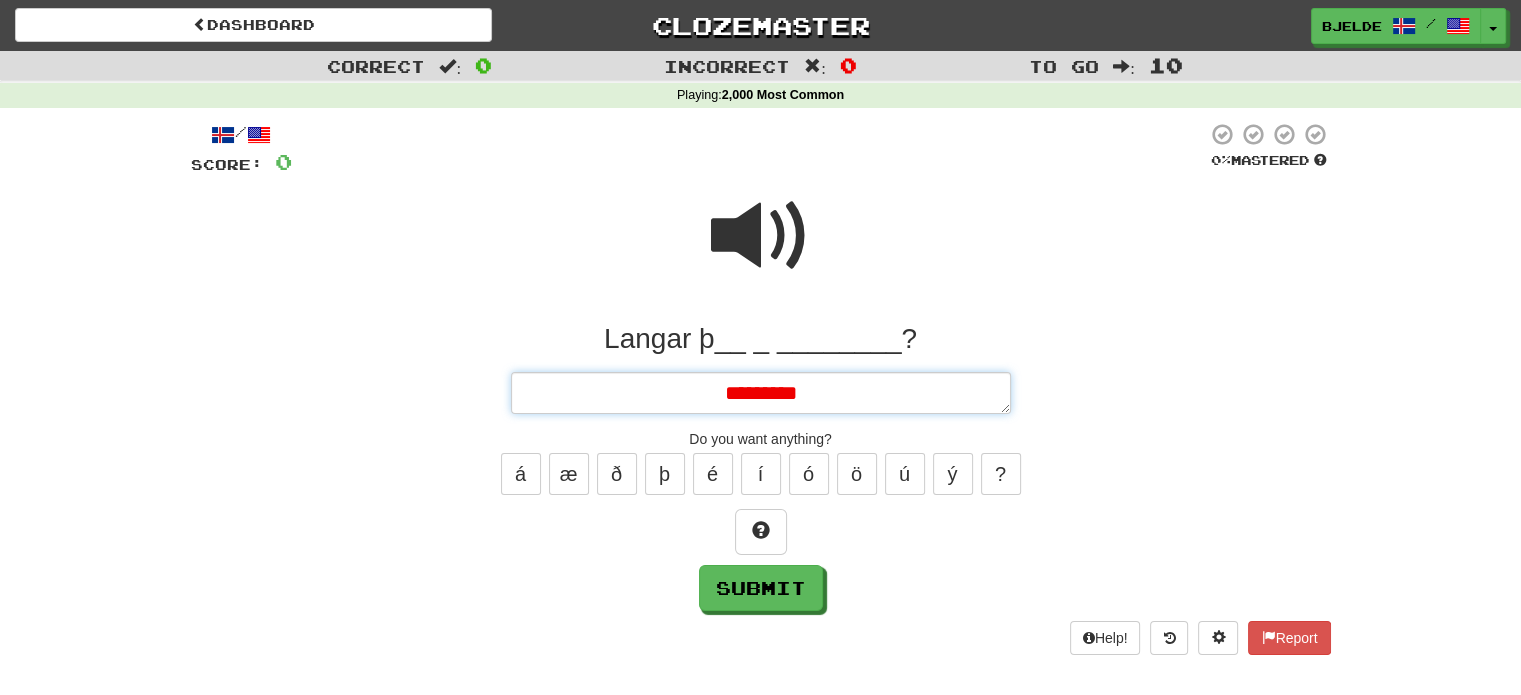 type on "*" 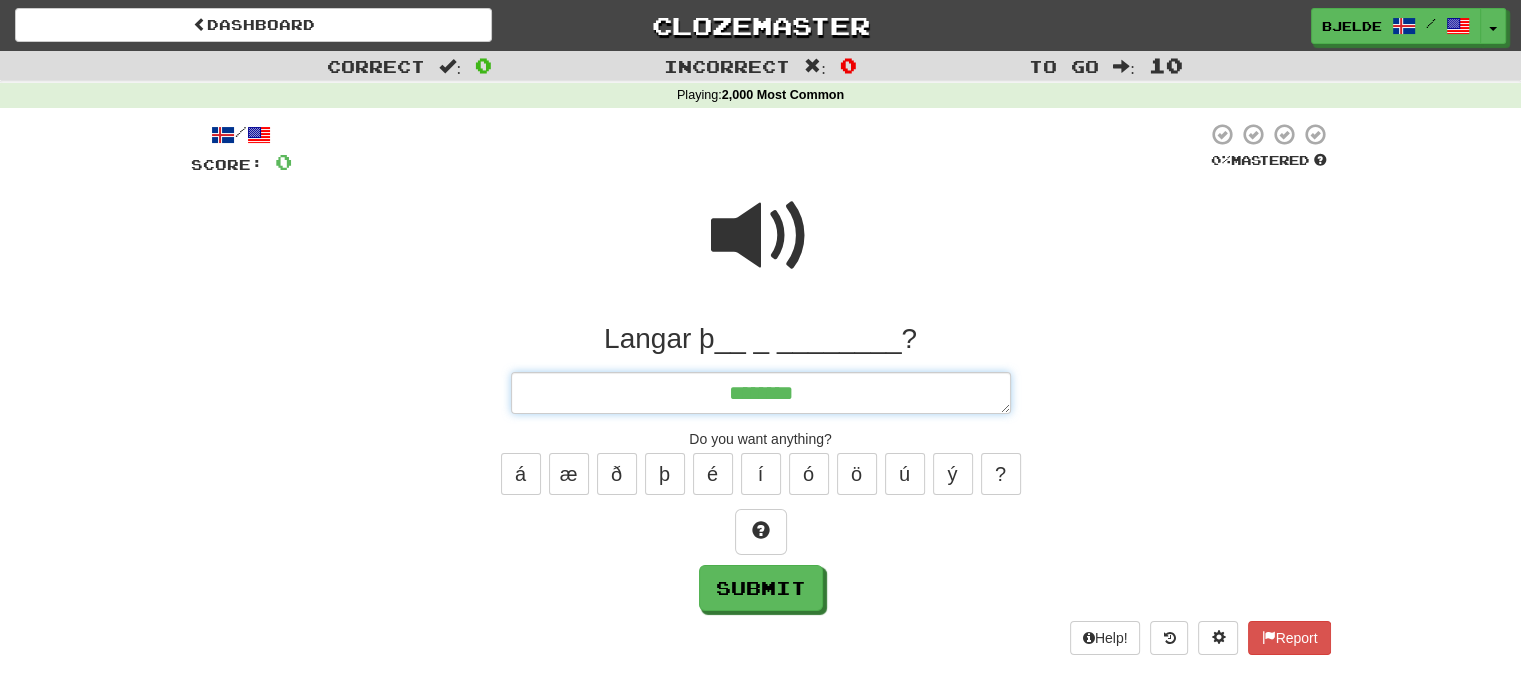 type on "*" 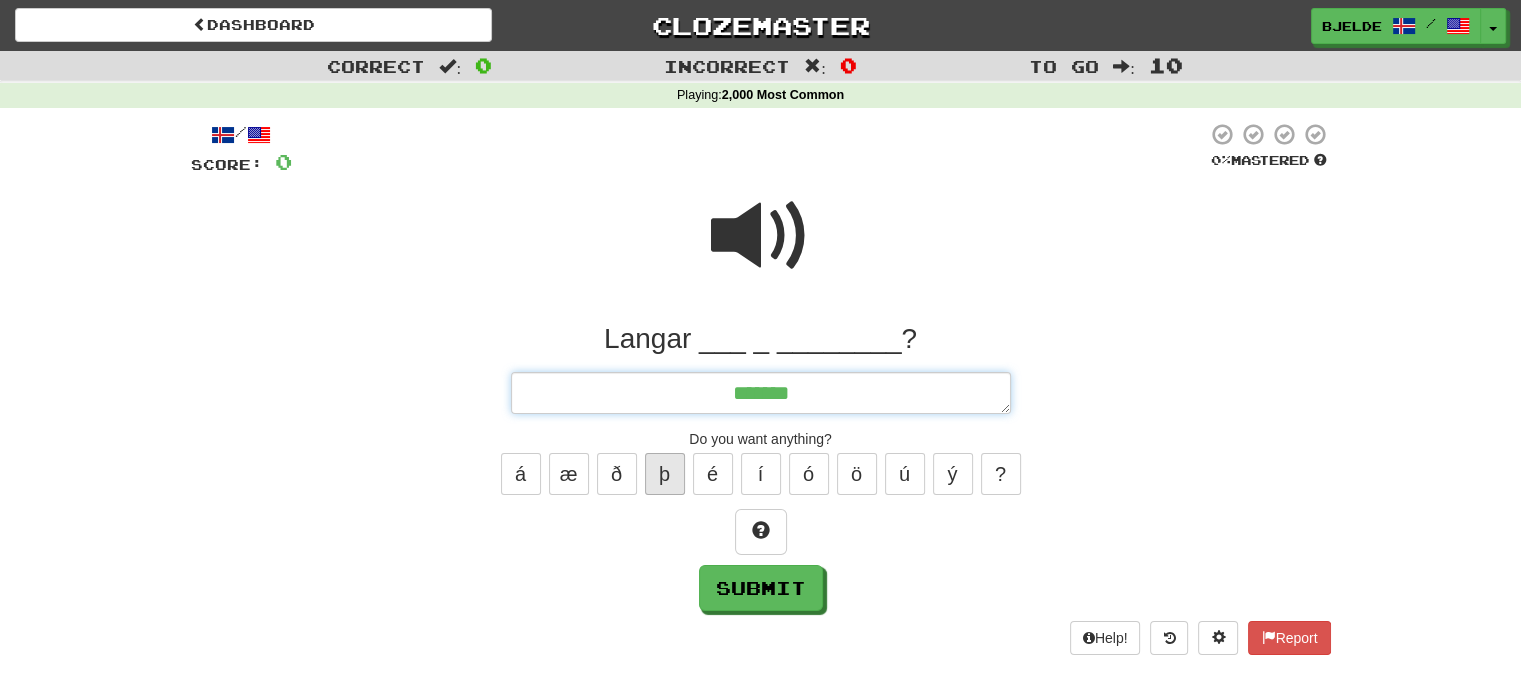 type on "******" 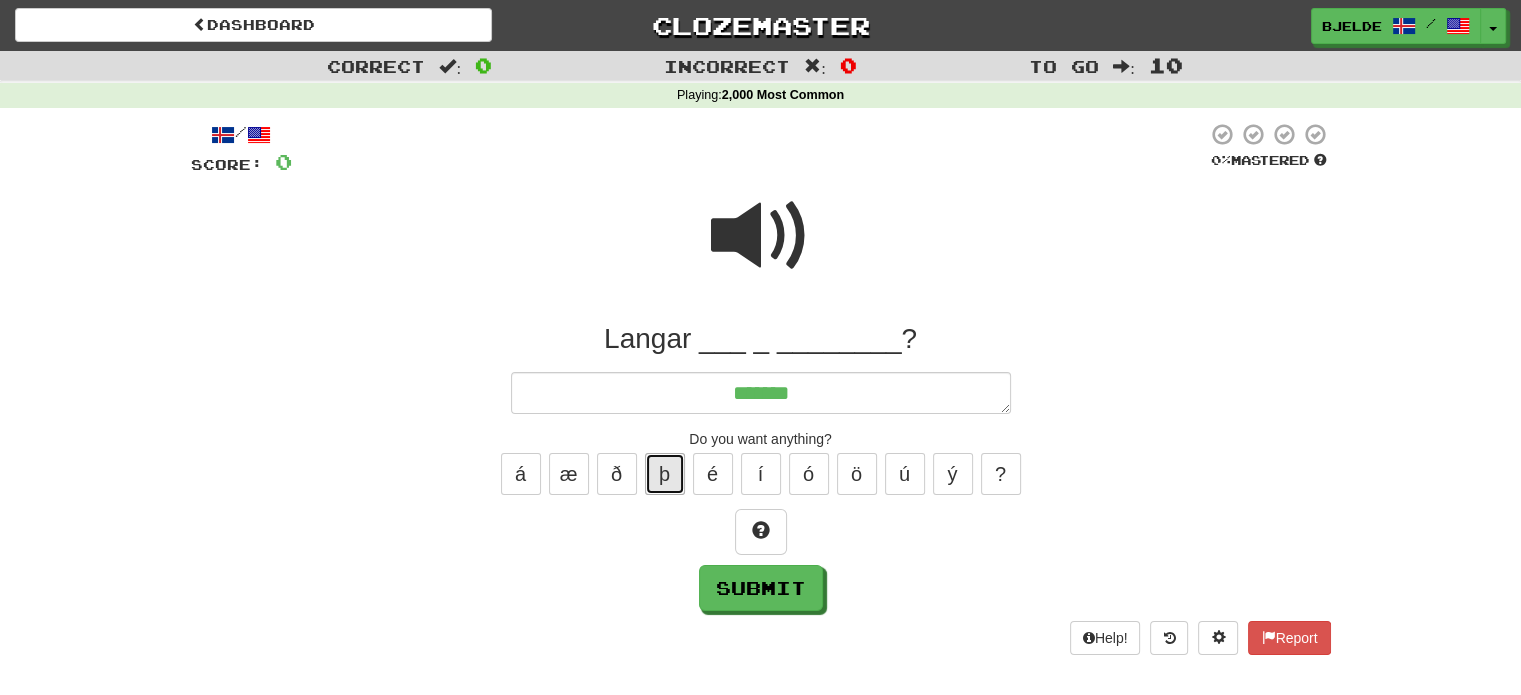 click on "þ" at bounding box center (665, 474) 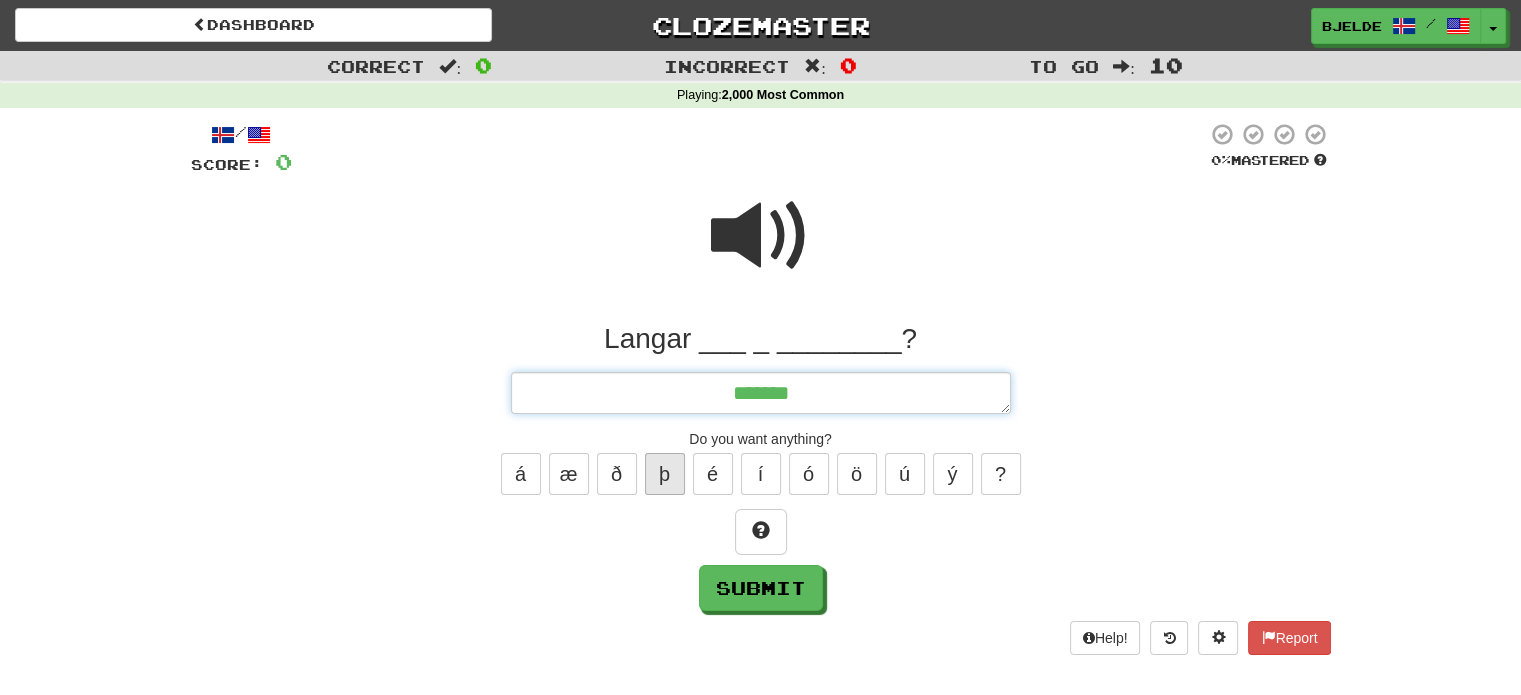 type on "*" 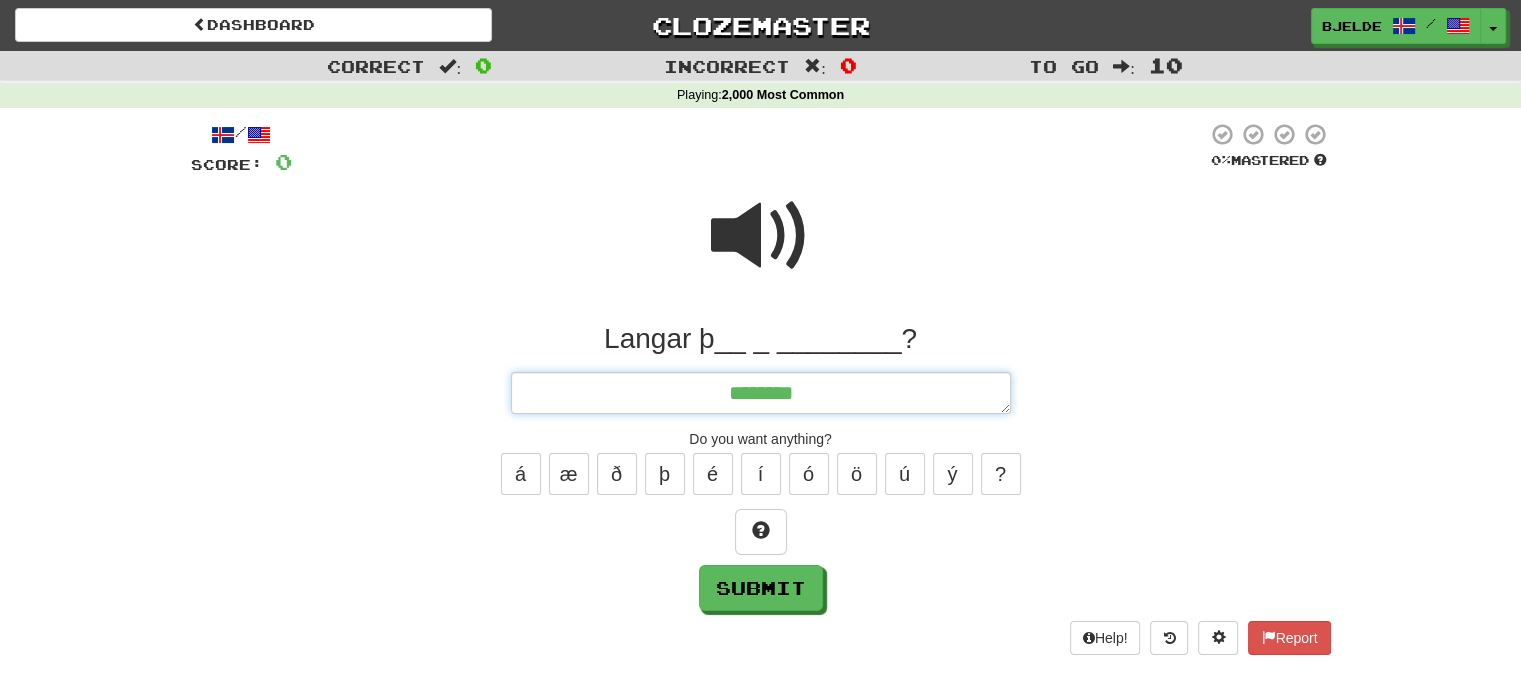 type on "*" 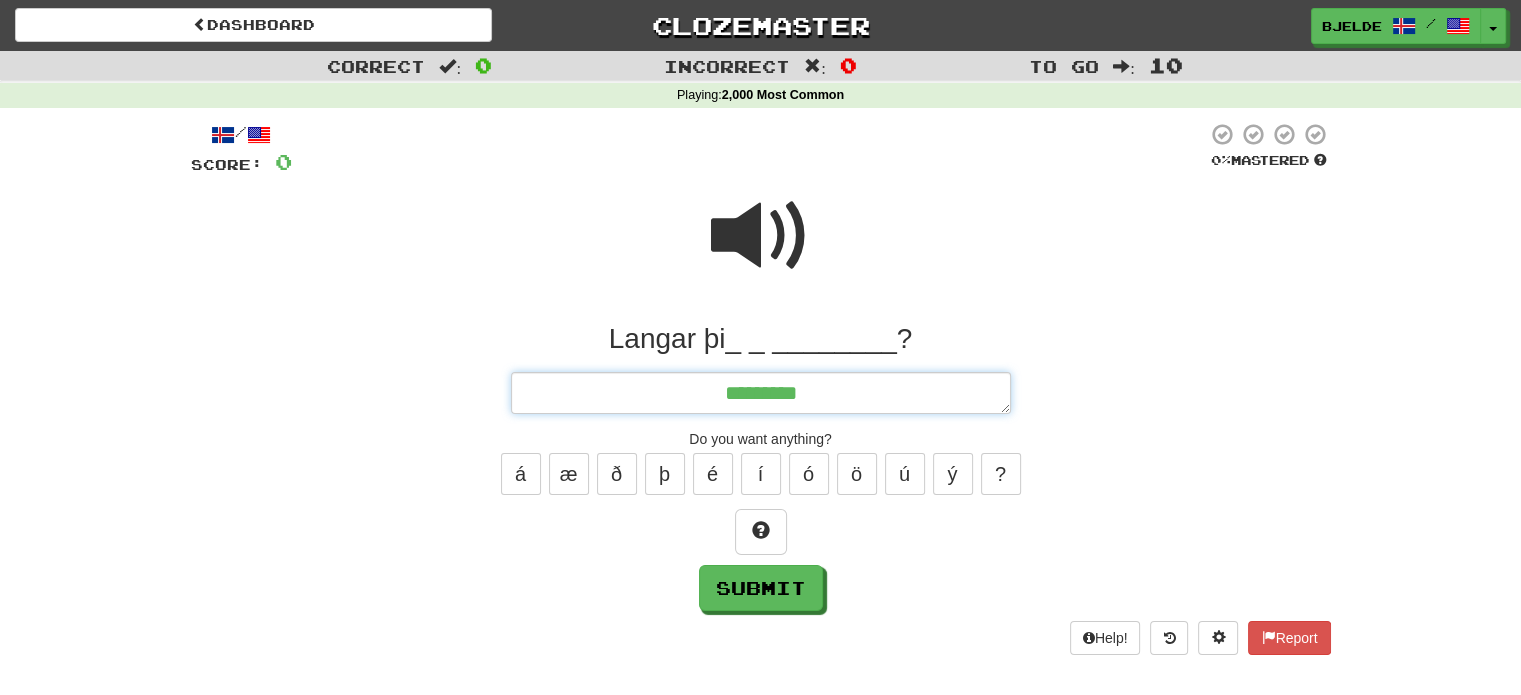 type on "*" 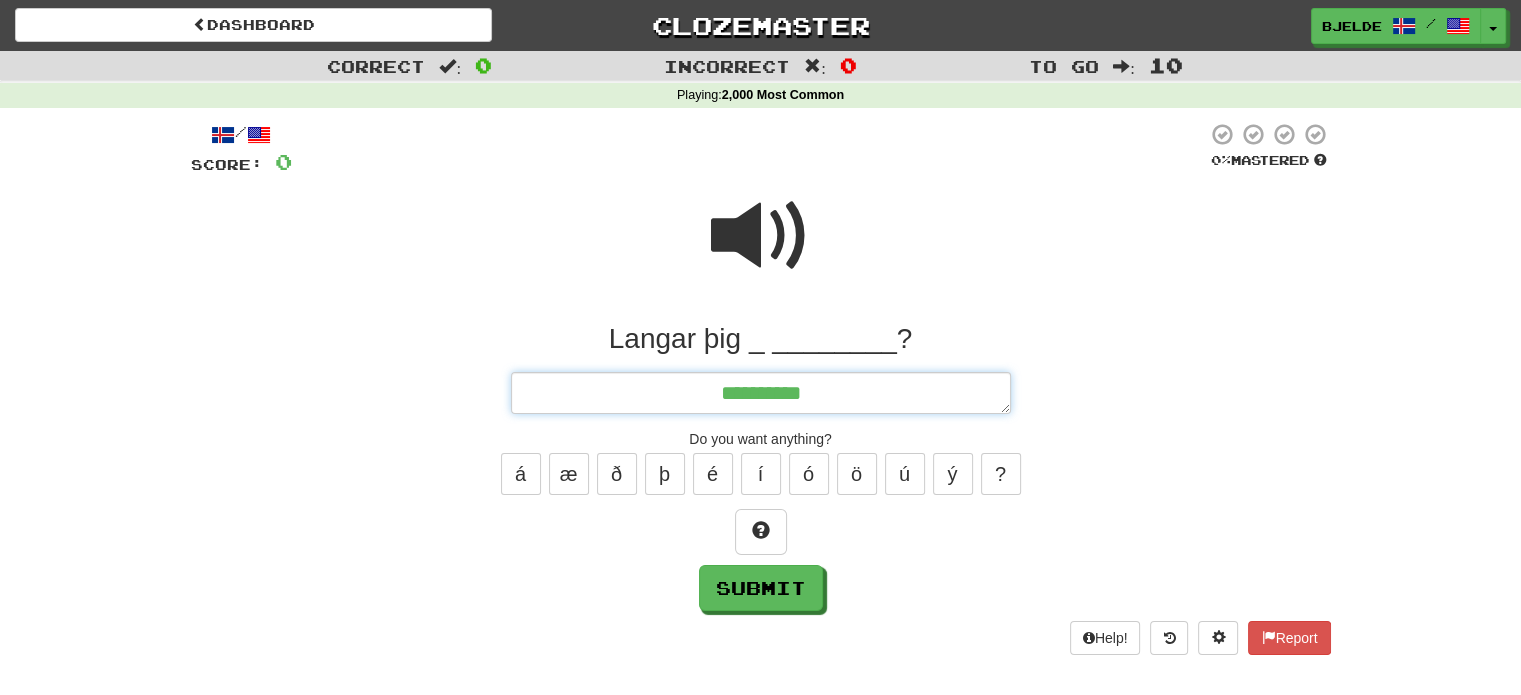 type on "*" 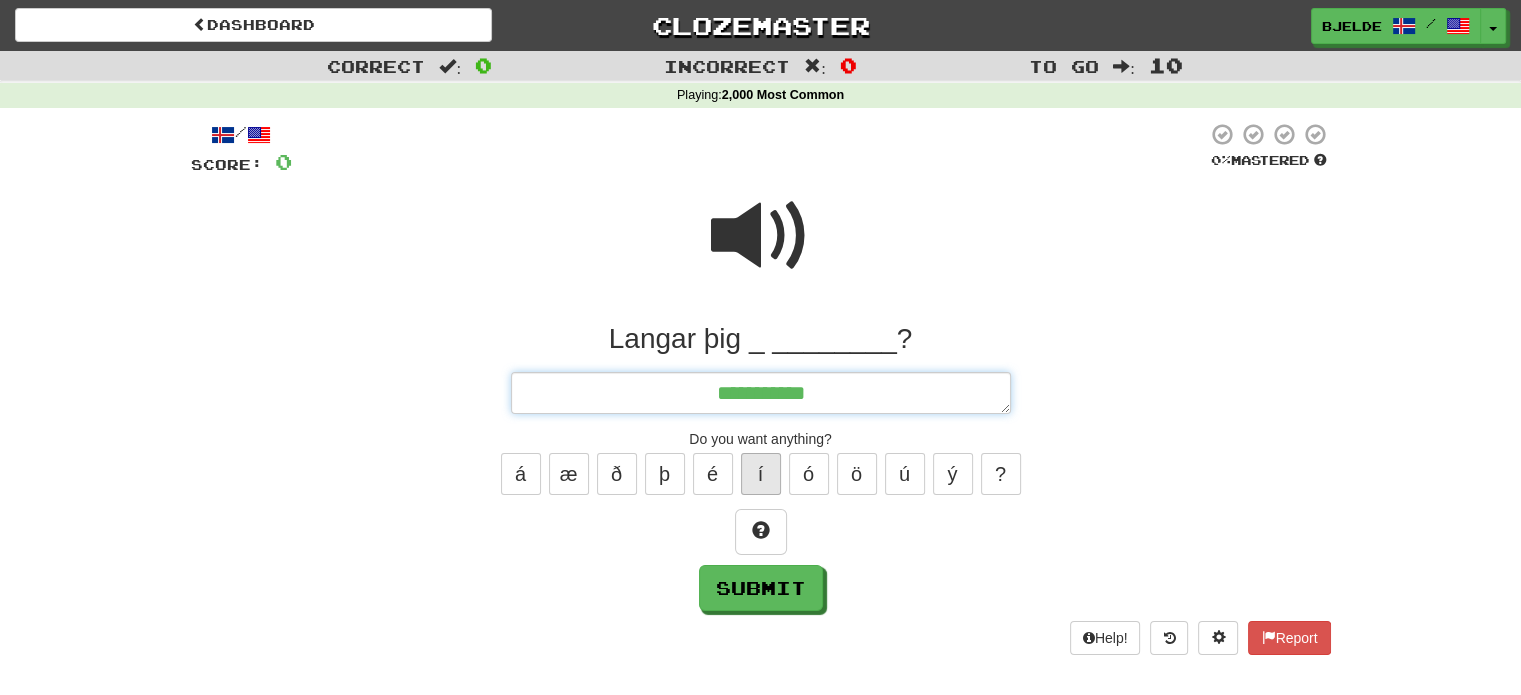 type on "**********" 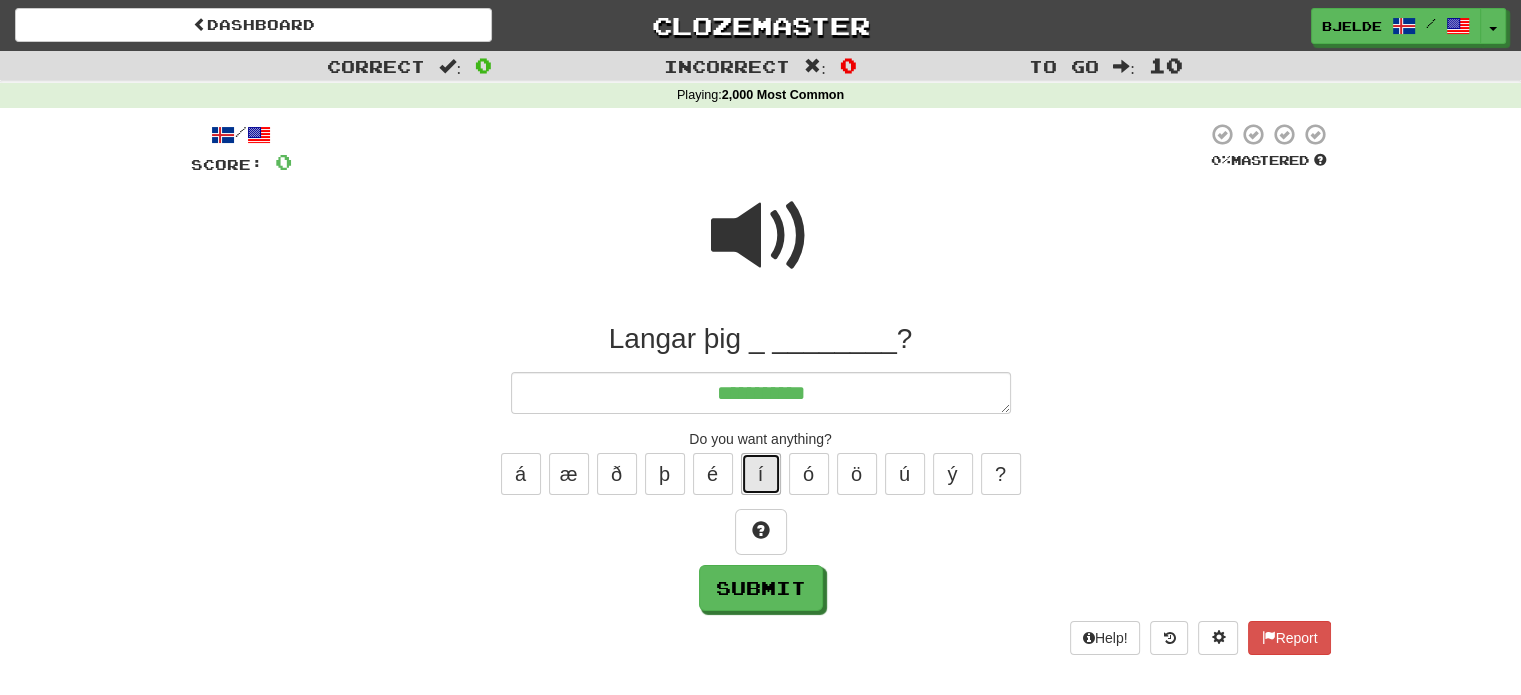 click on "í" at bounding box center (761, 474) 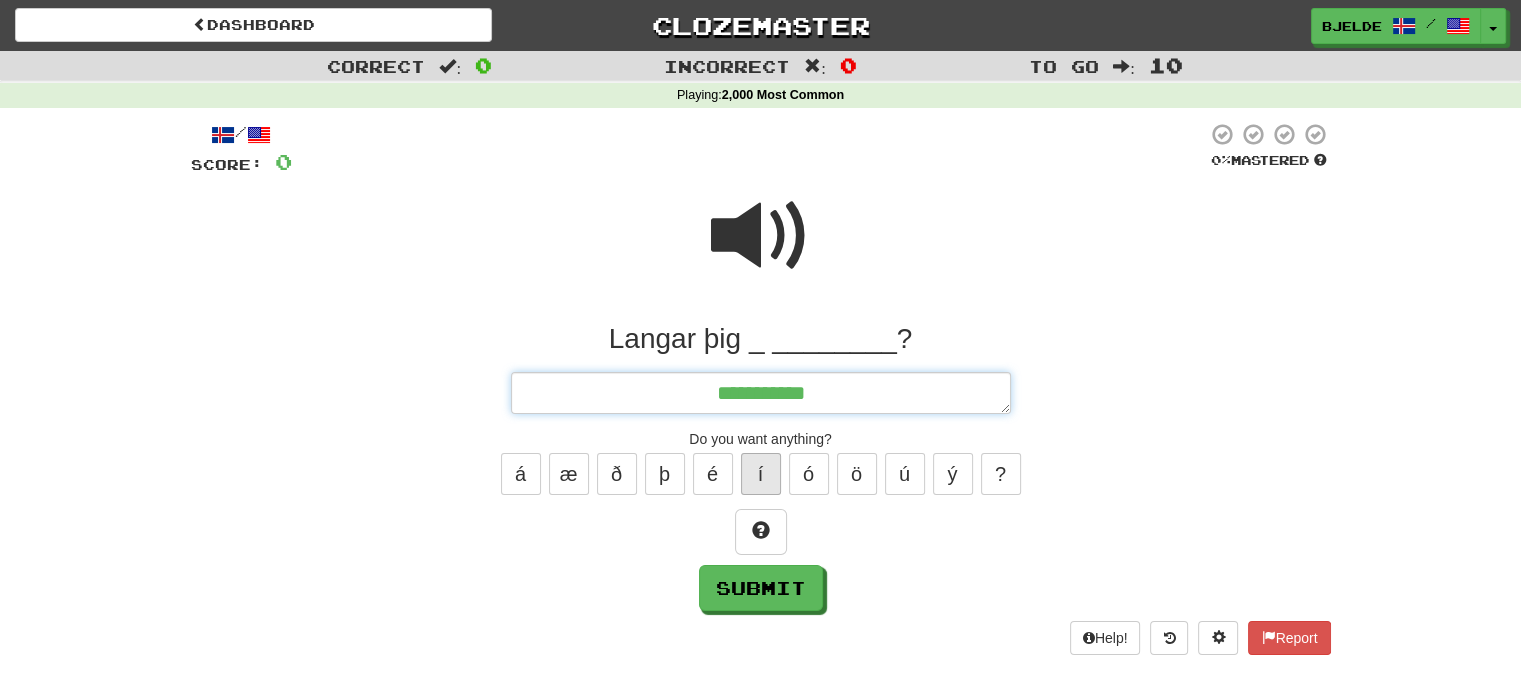 type on "*" 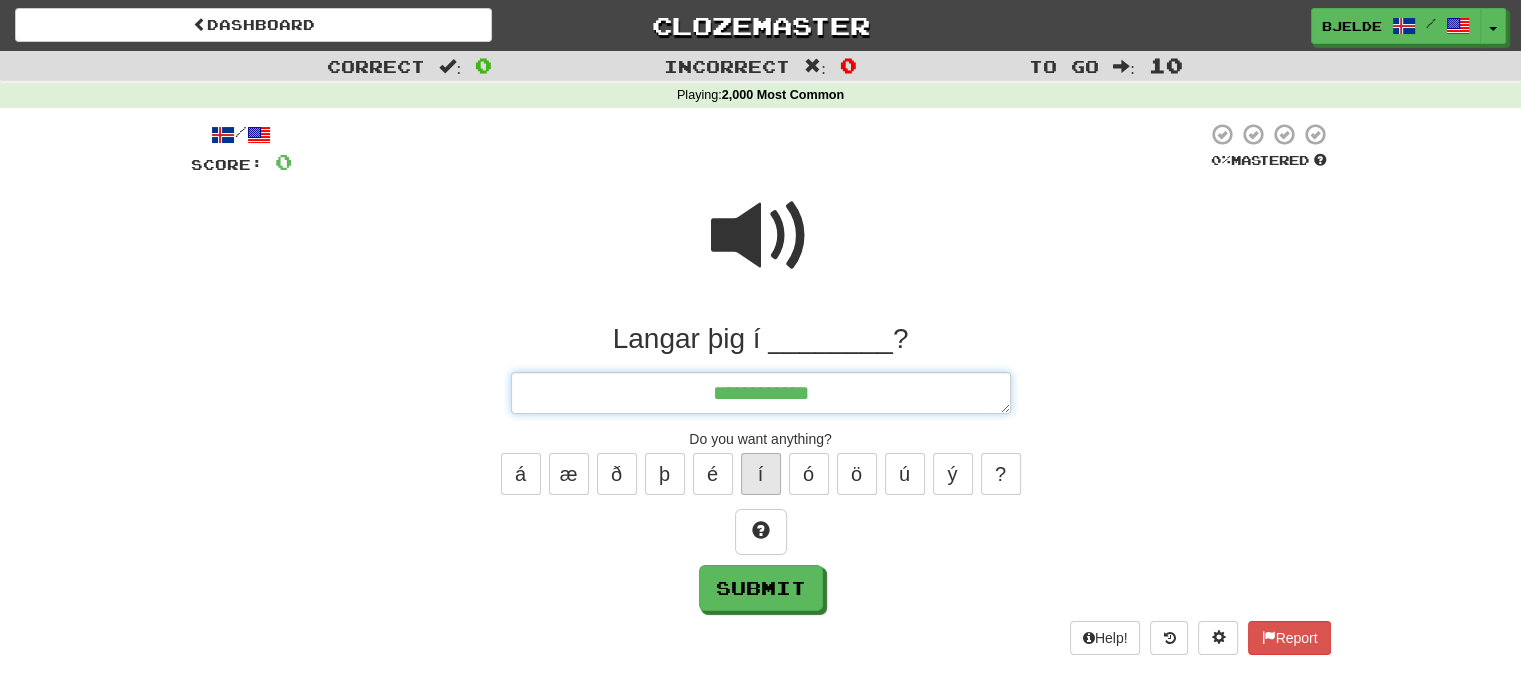 type on "*" 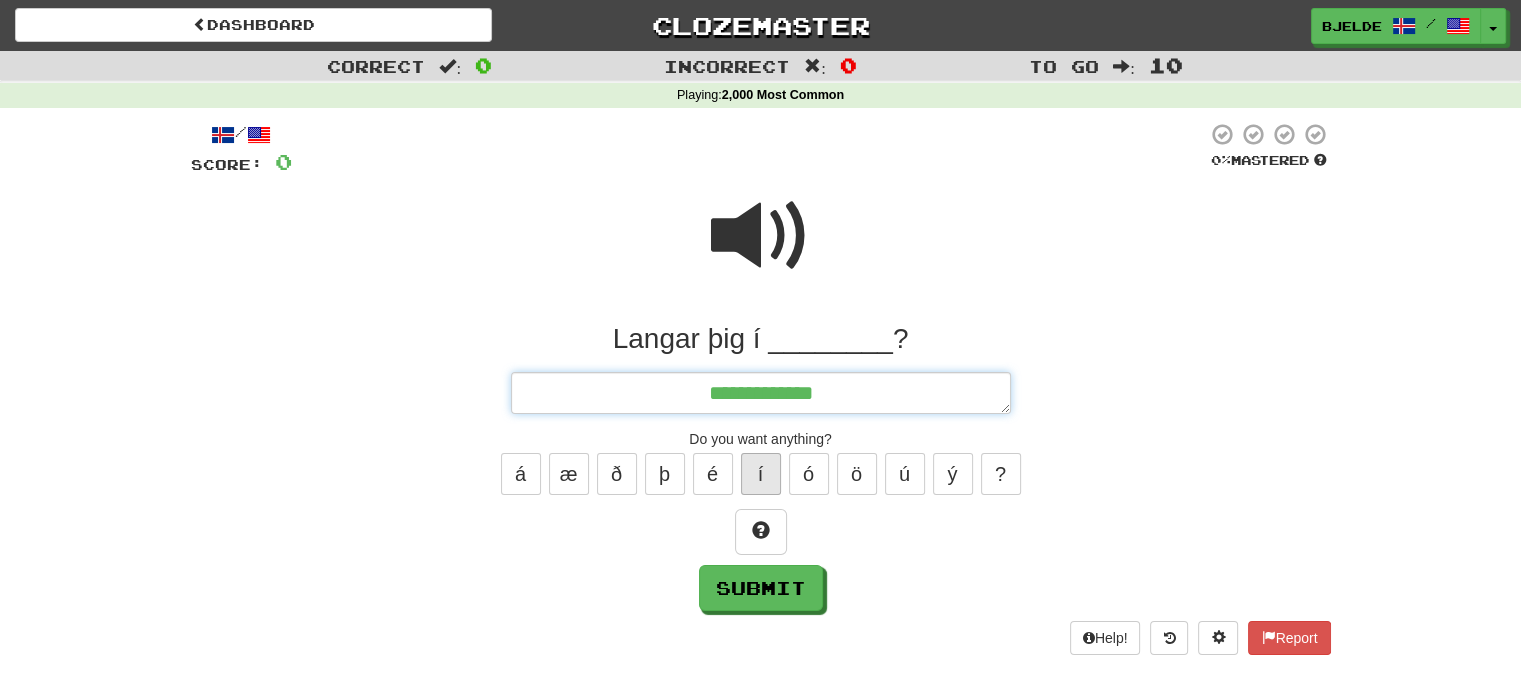 type on "*" 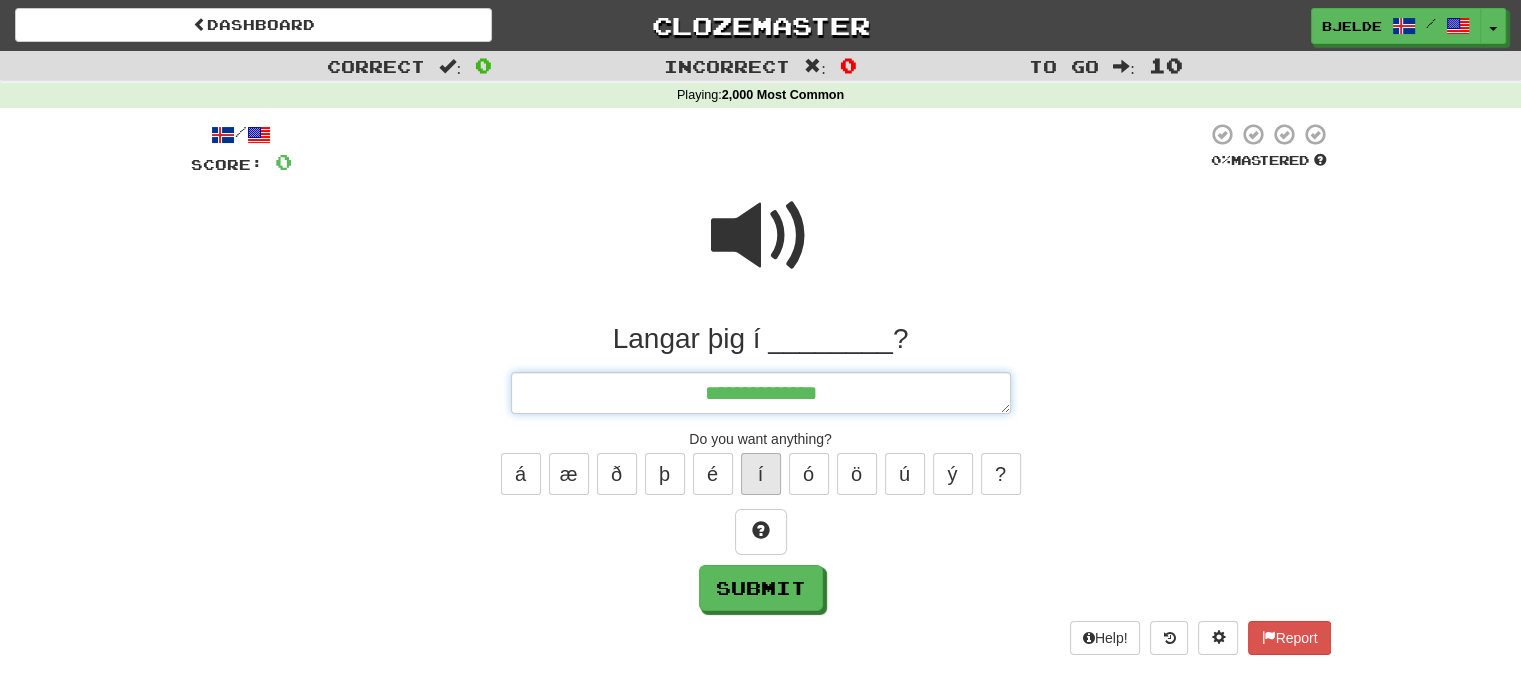 type on "*" 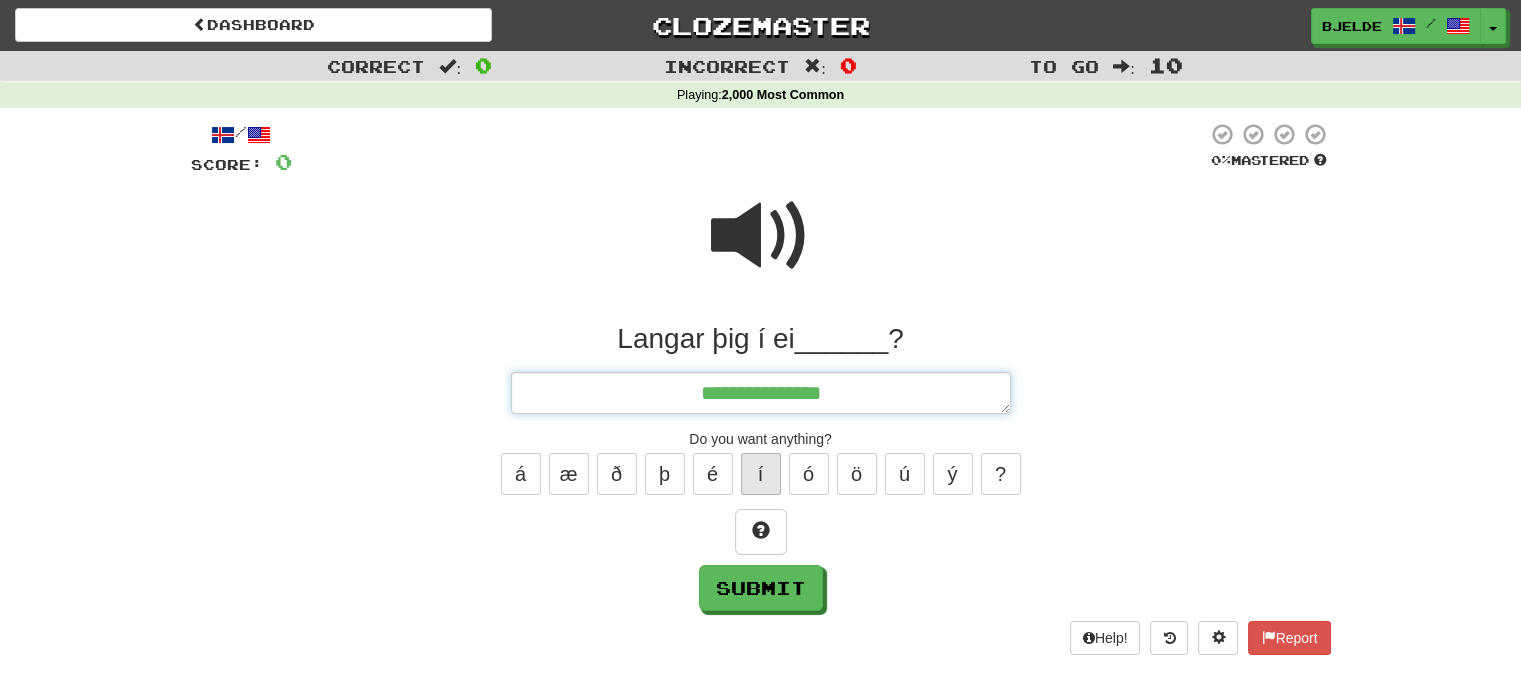 type on "*" 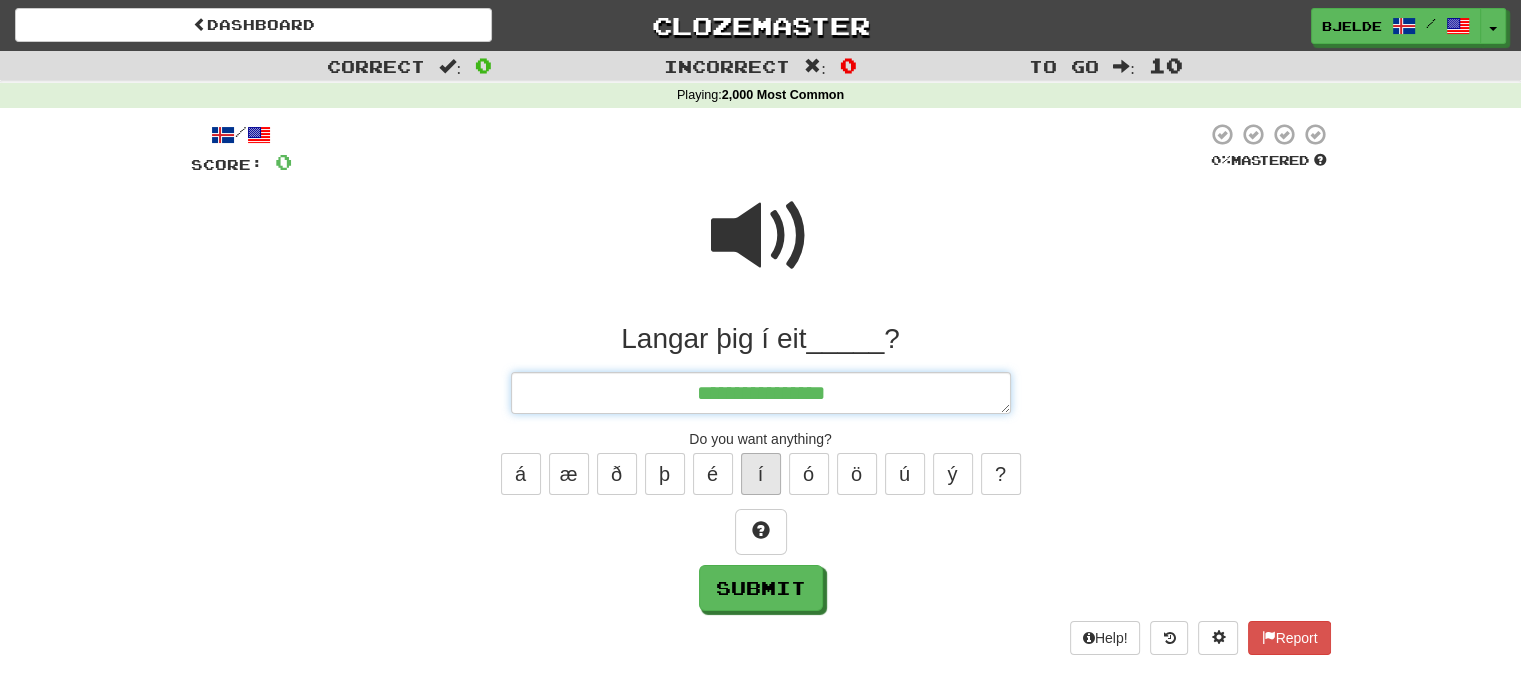 type on "*" 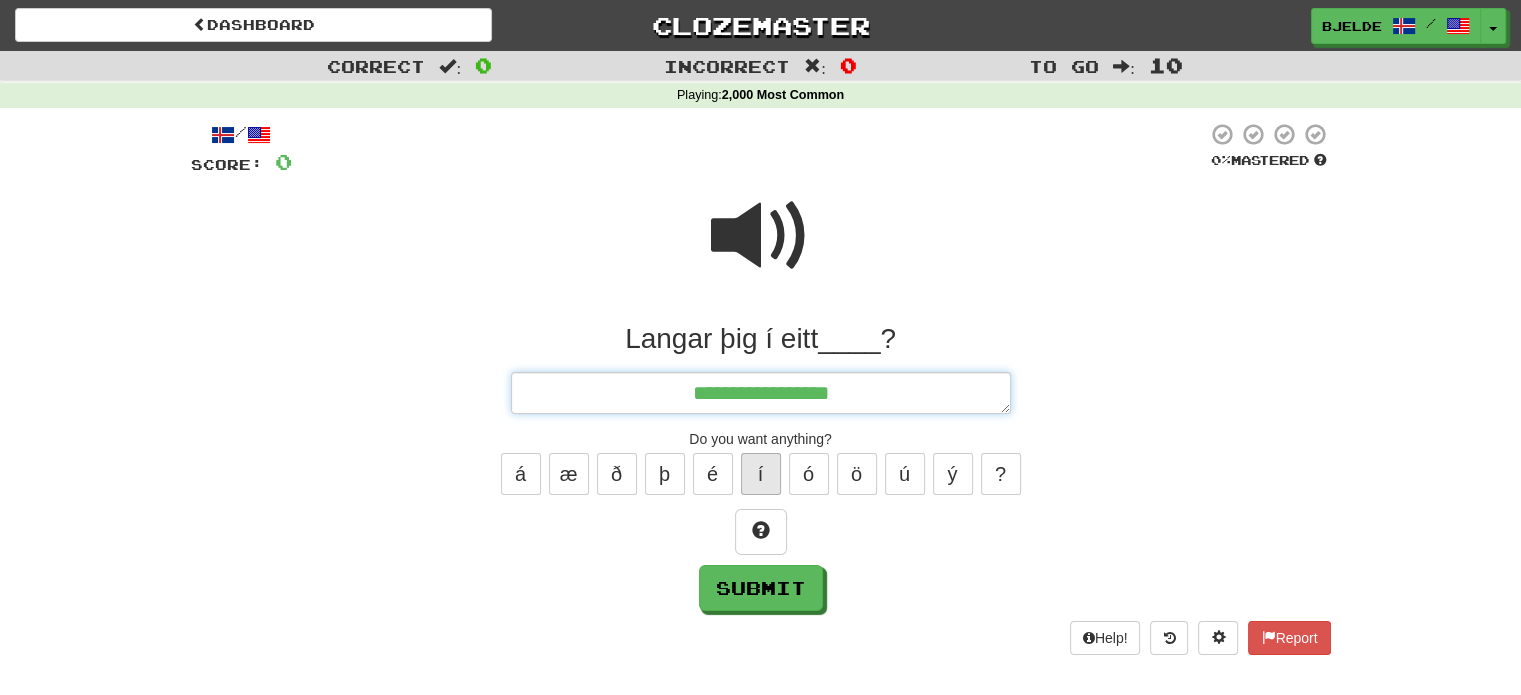 type on "*" 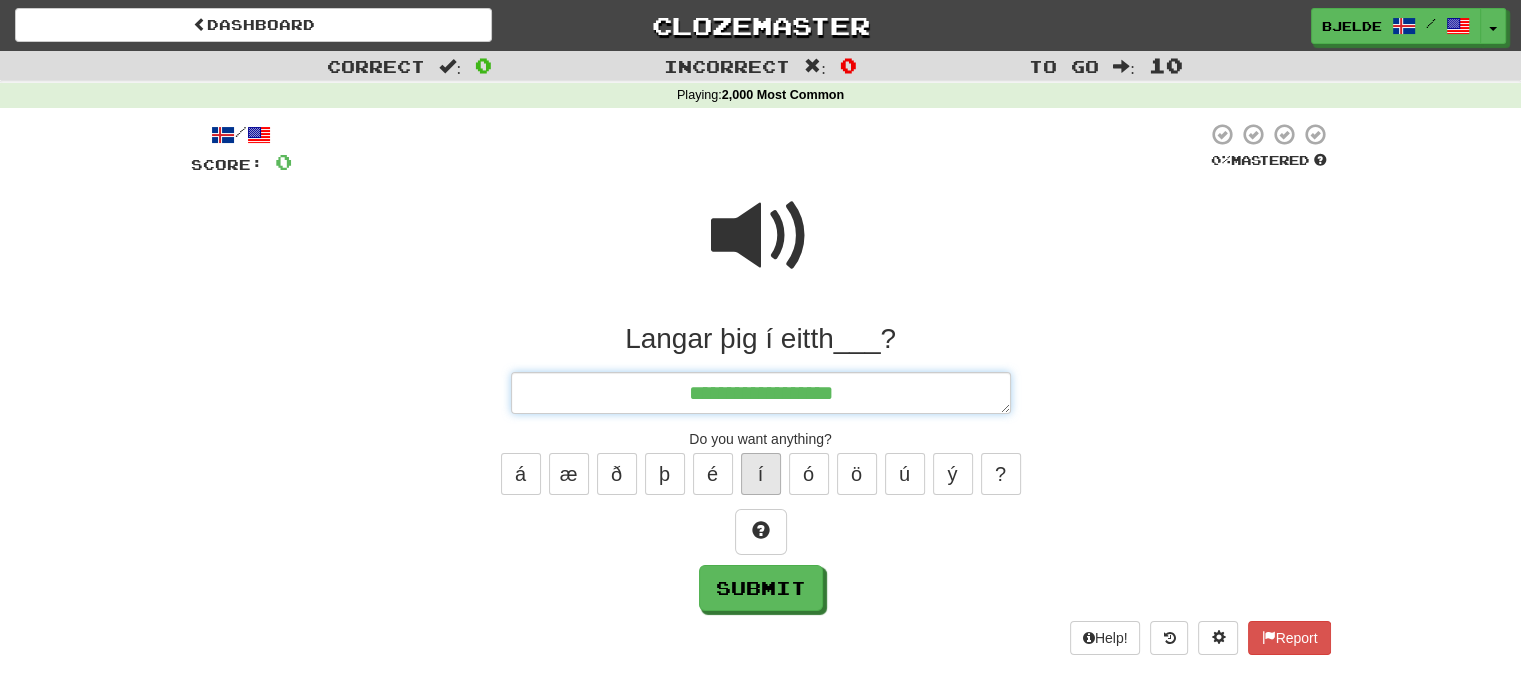 type on "*" 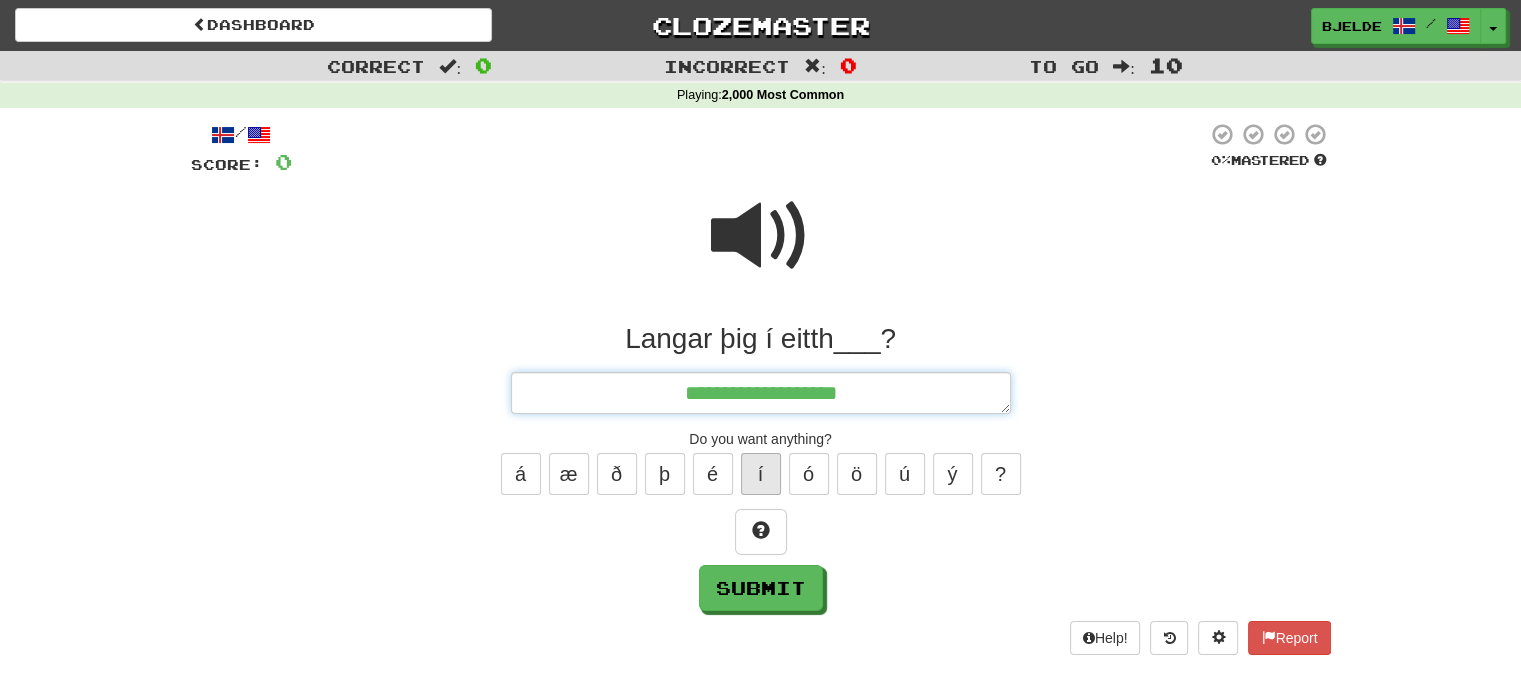 type on "*" 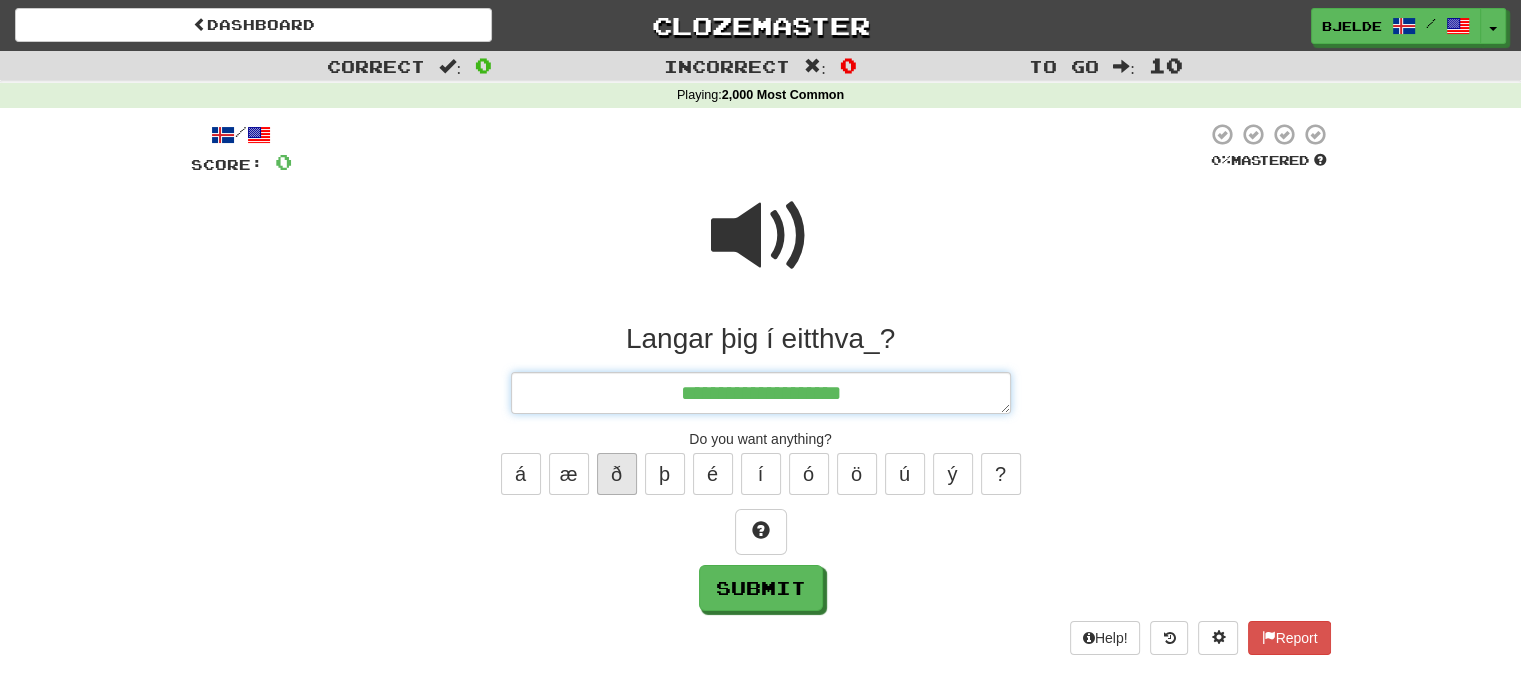 type on "**********" 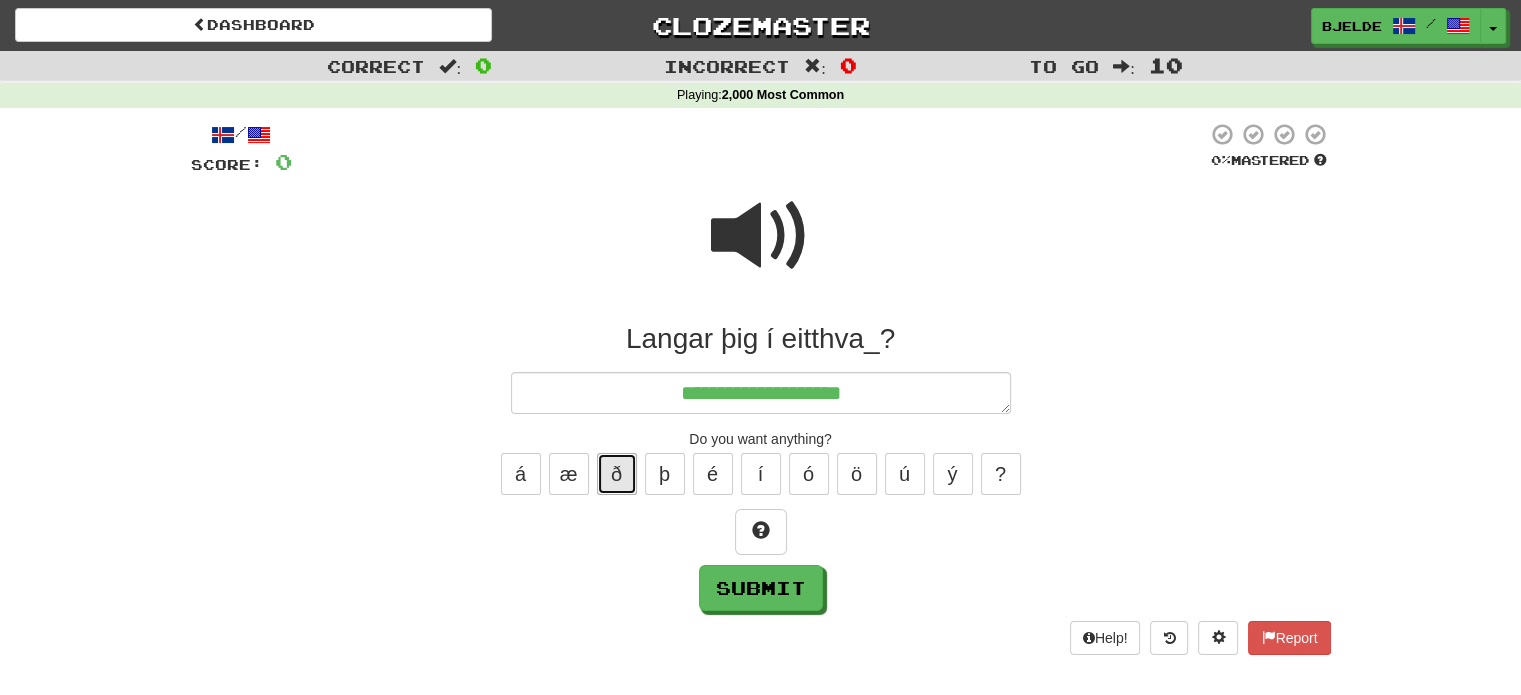 click on "ð" at bounding box center [617, 474] 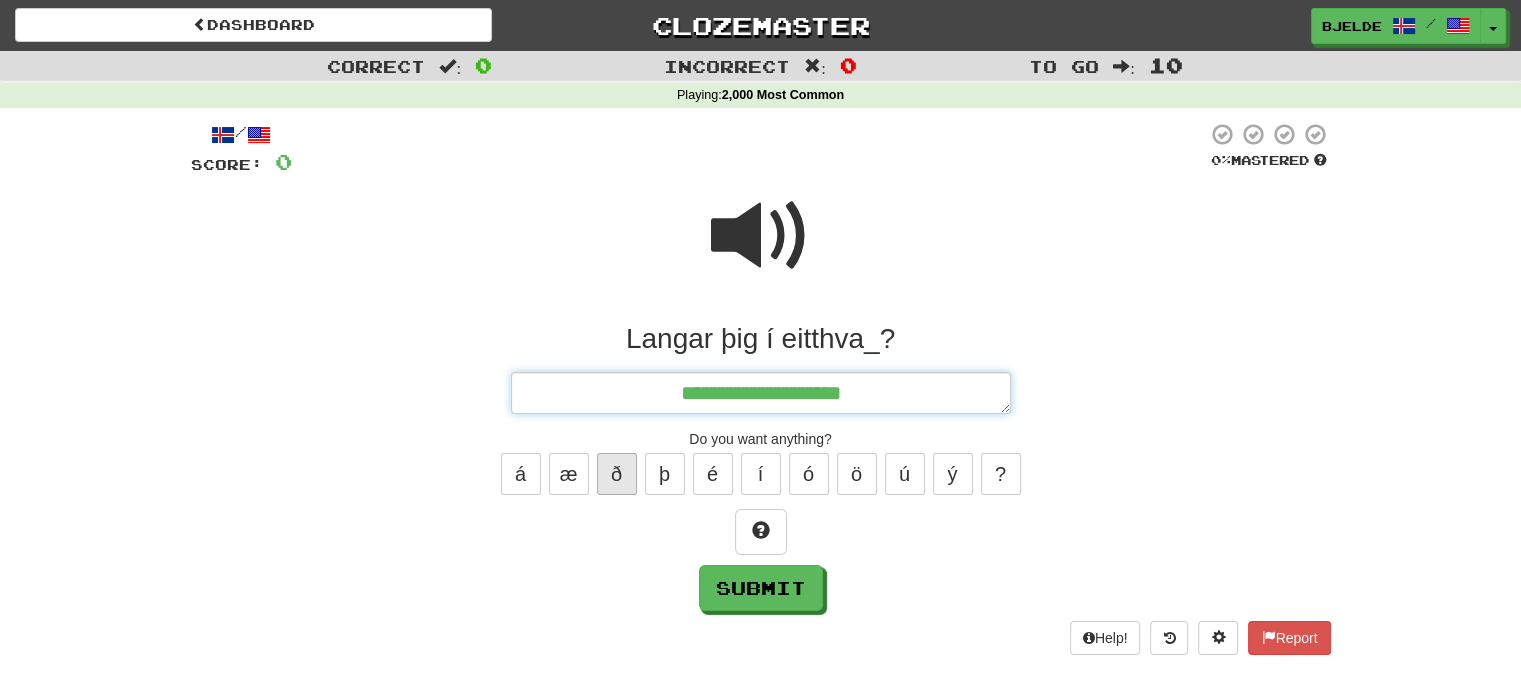 type on "*" 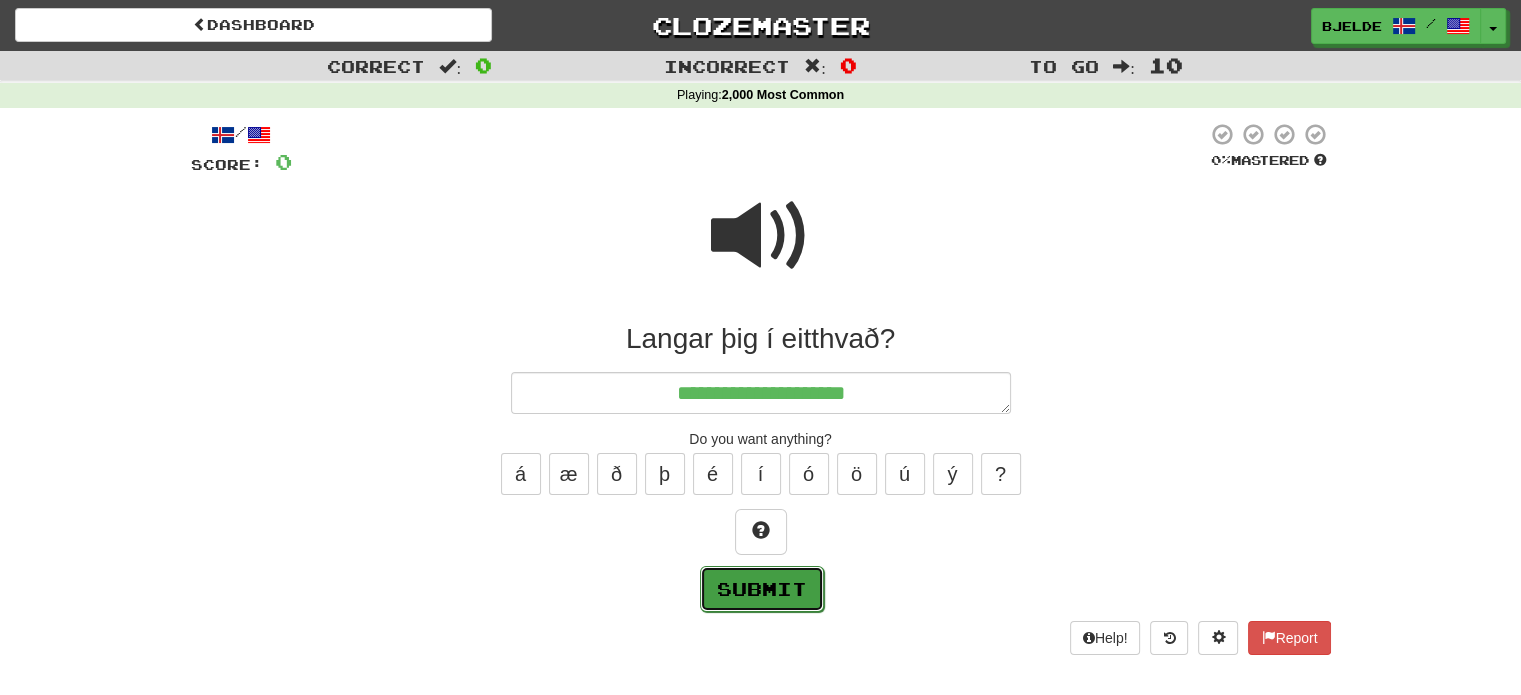 click on "Submit" at bounding box center (762, 589) 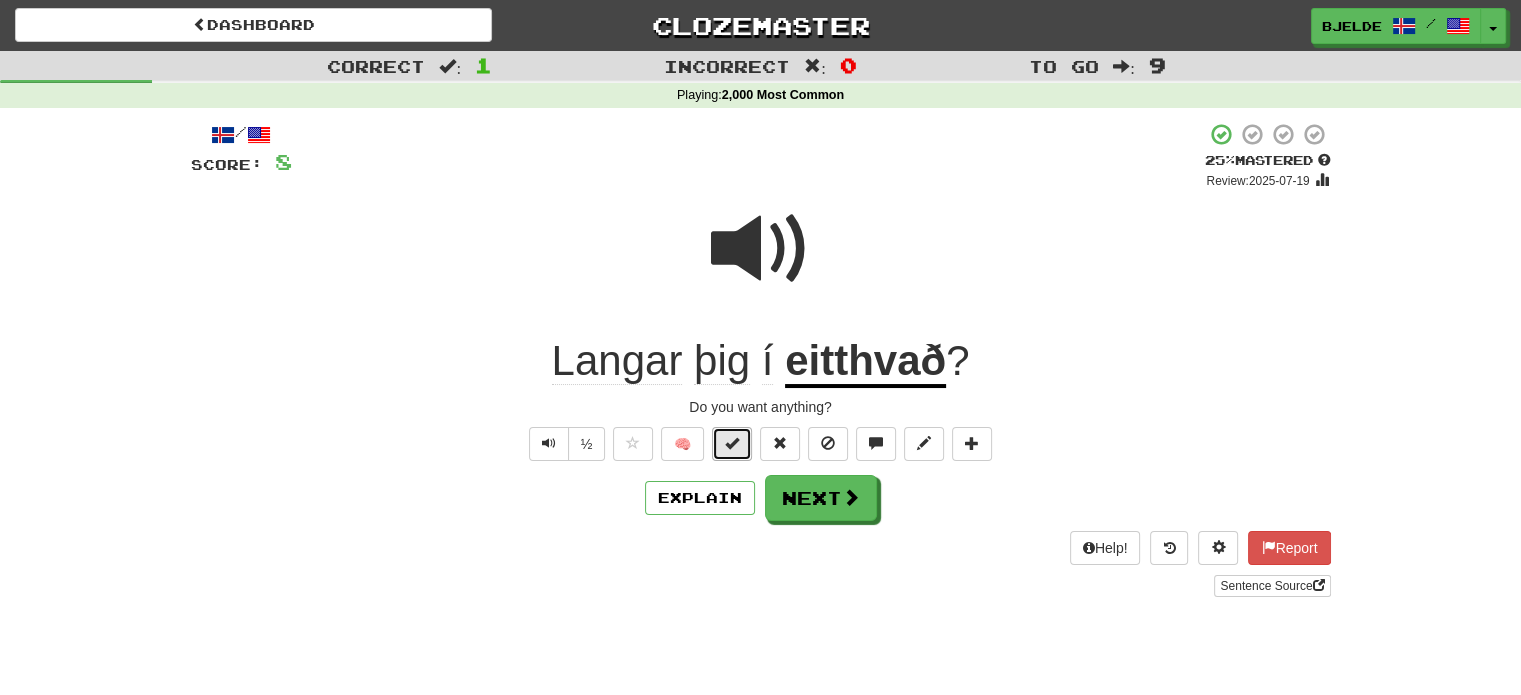 click at bounding box center (732, 443) 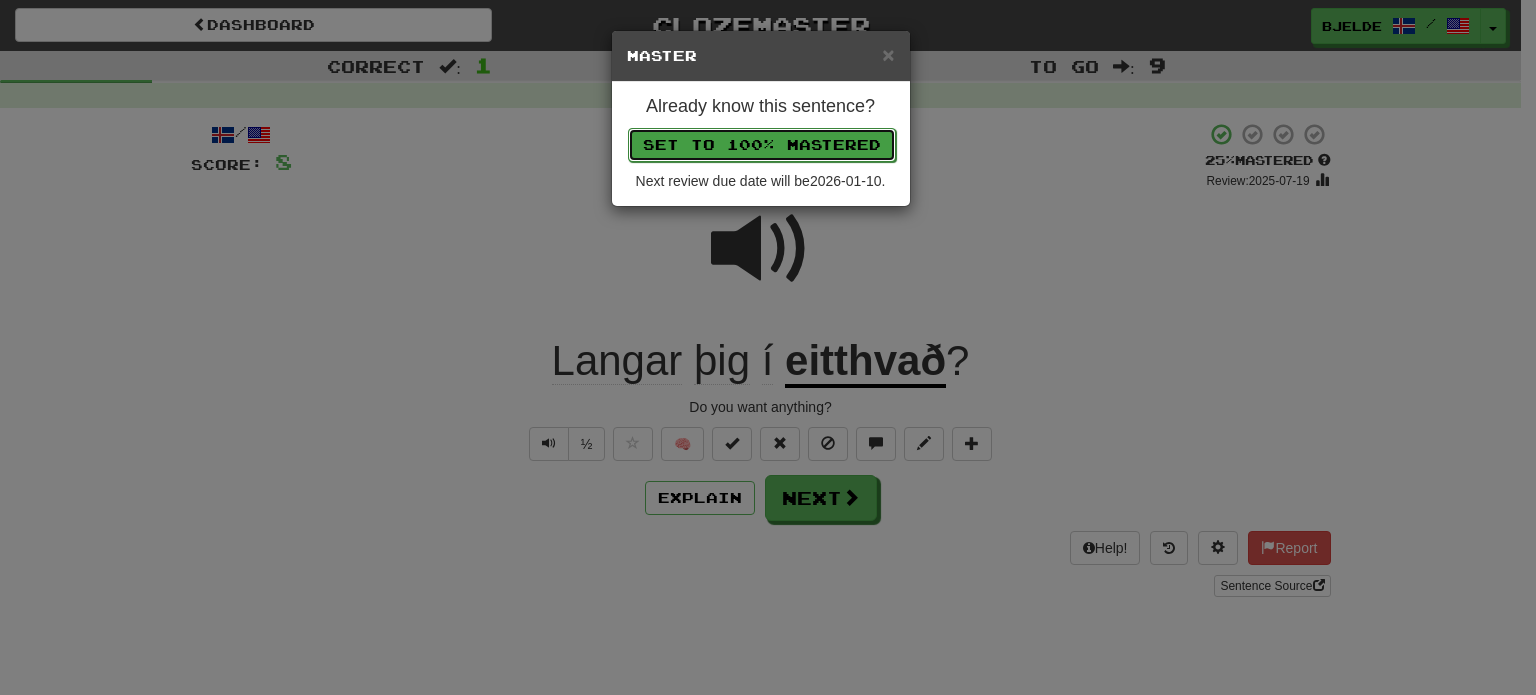 click on "Set to 100% Mastered" at bounding box center [762, 145] 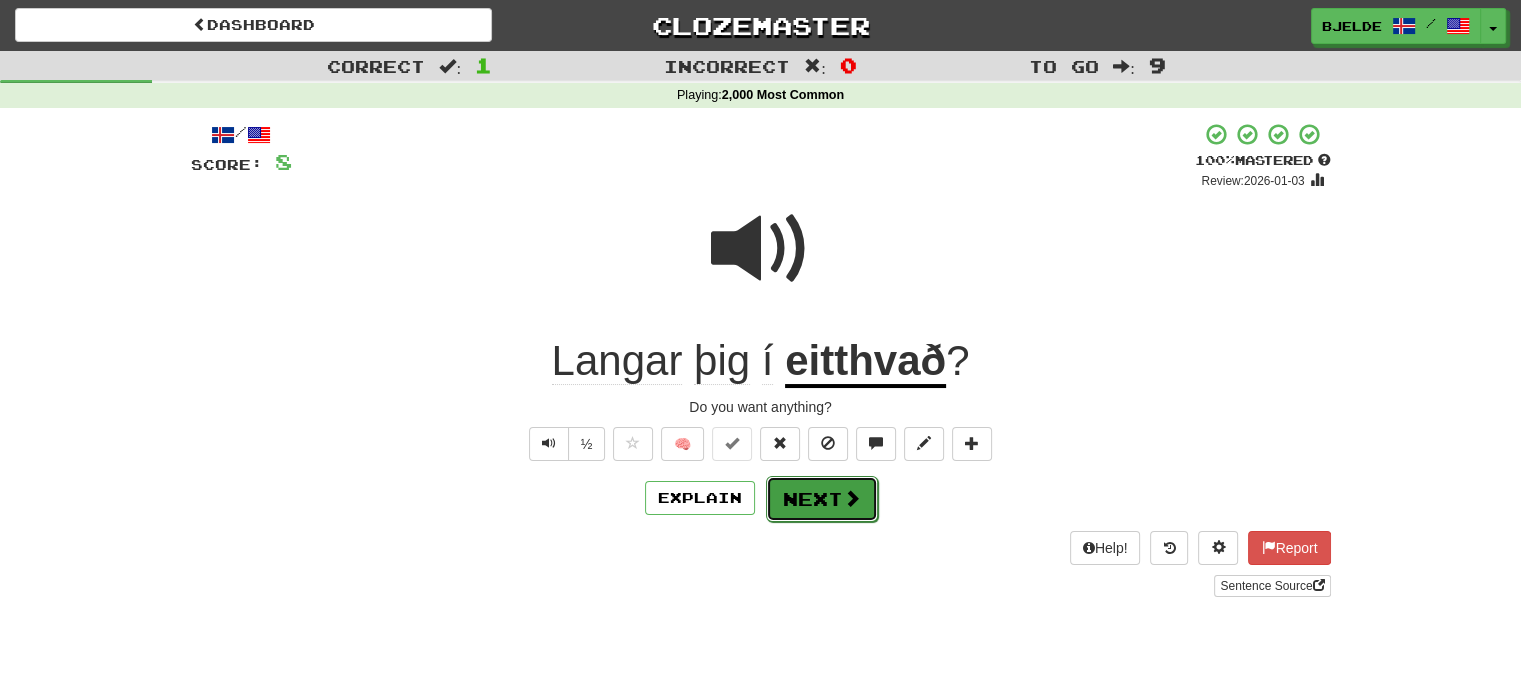 click on "Next" at bounding box center (822, 499) 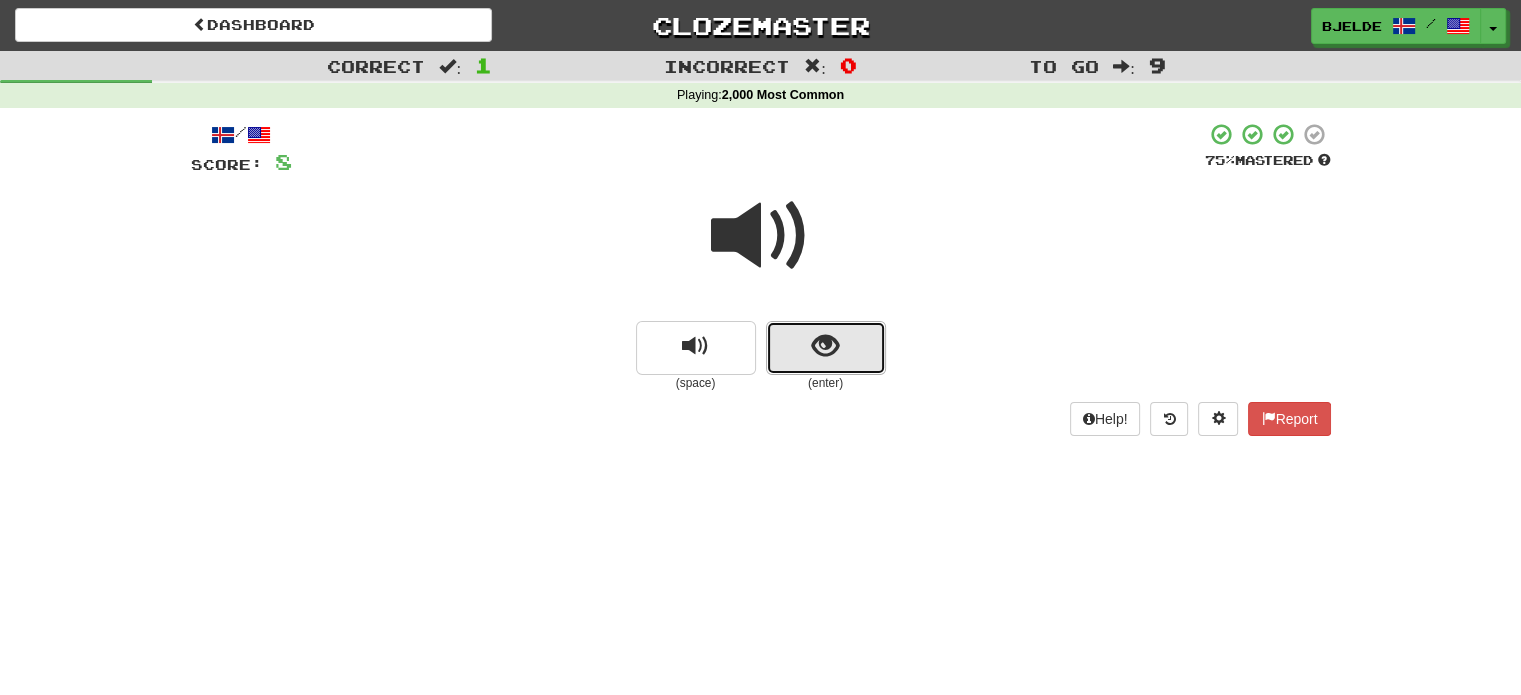 click at bounding box center [826, 348] 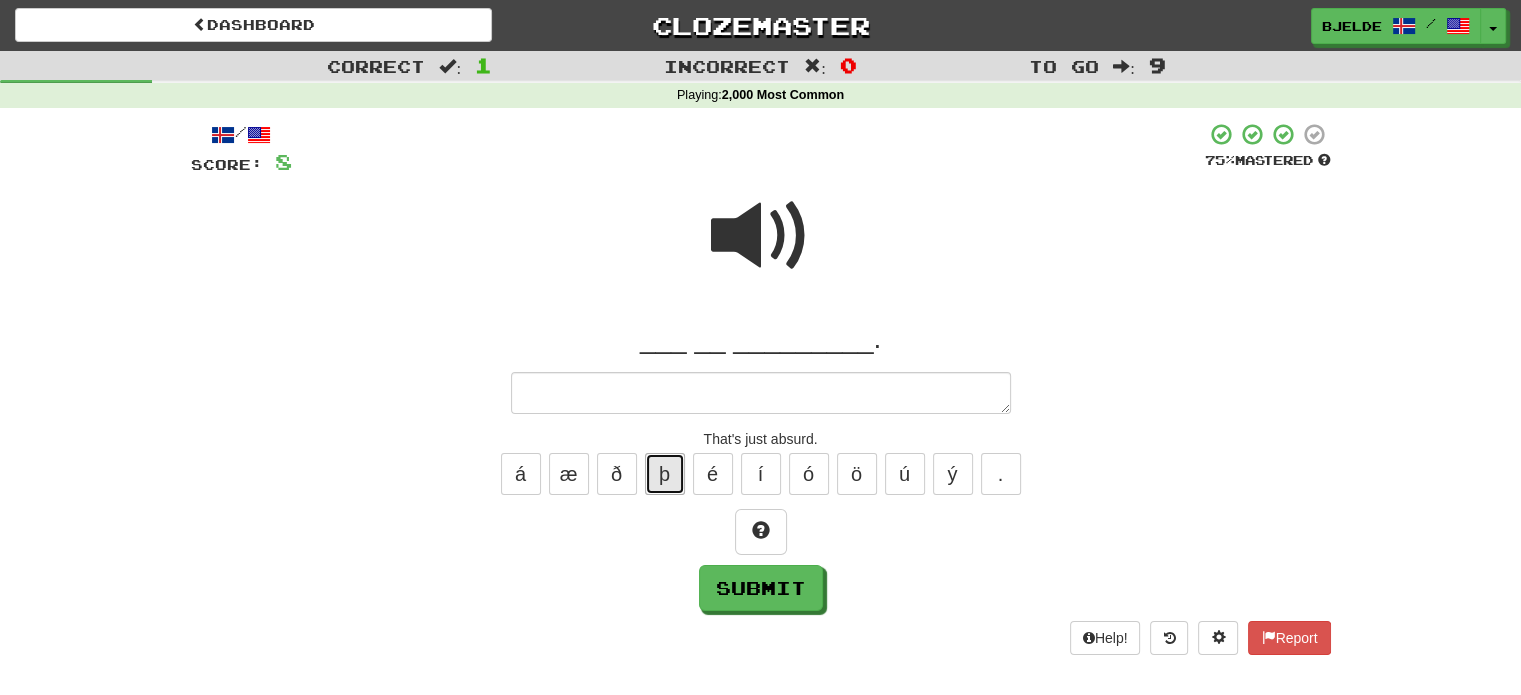 click on "þ" at bounding box center (665, 474) 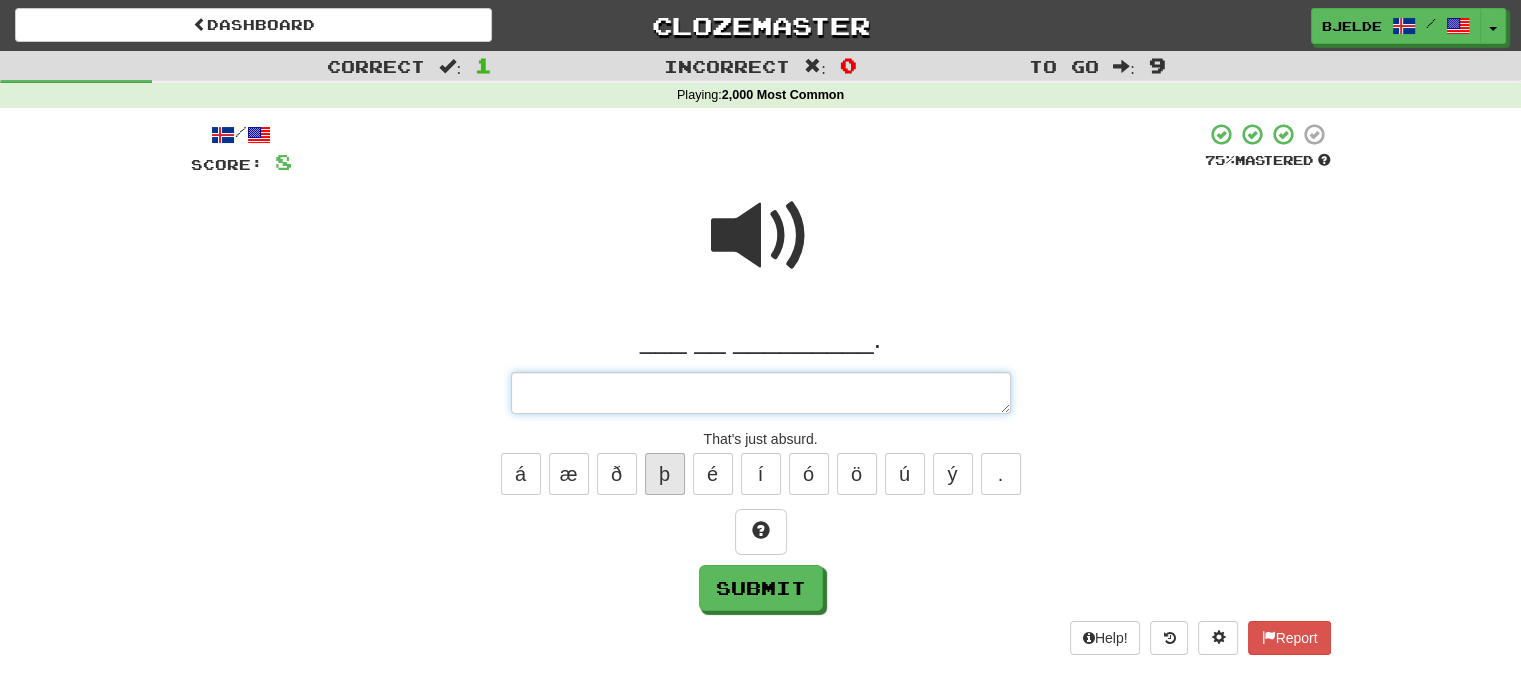 type on "*" 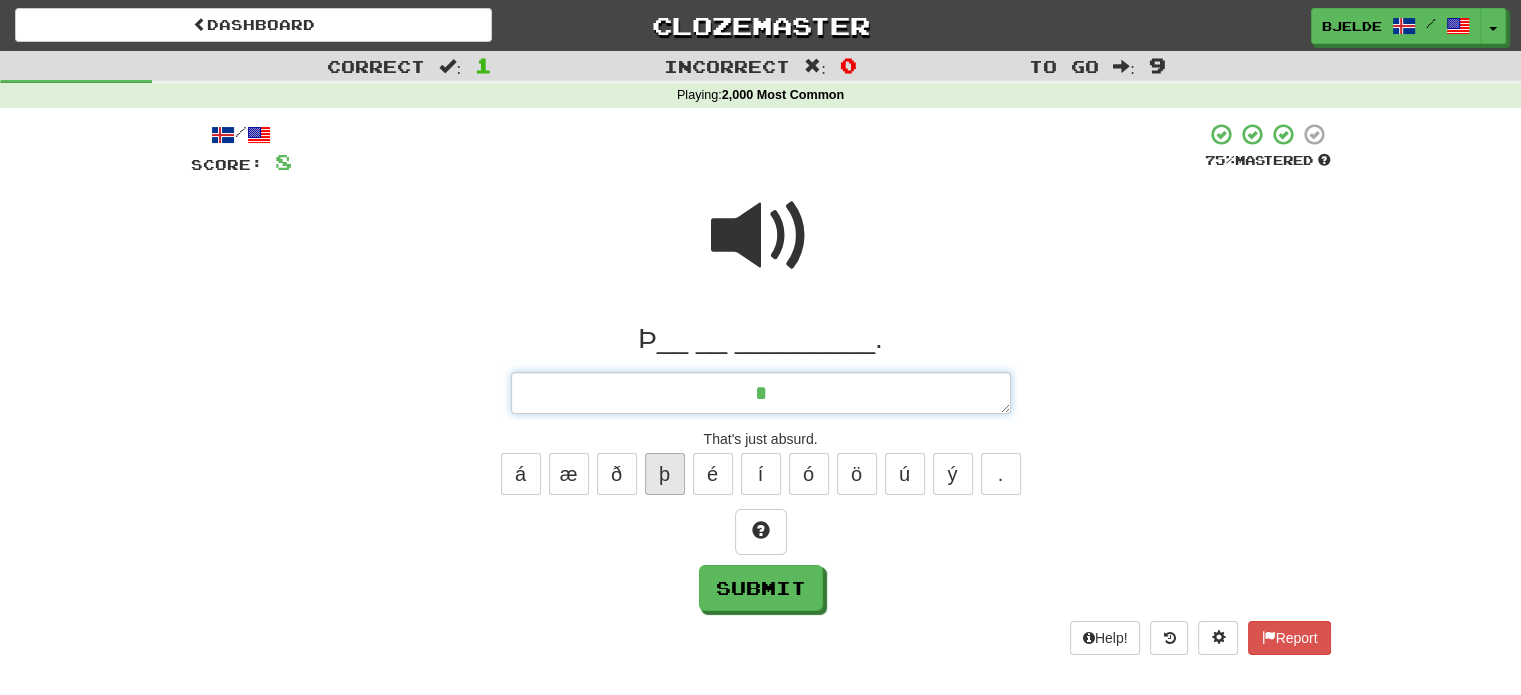type on "*" 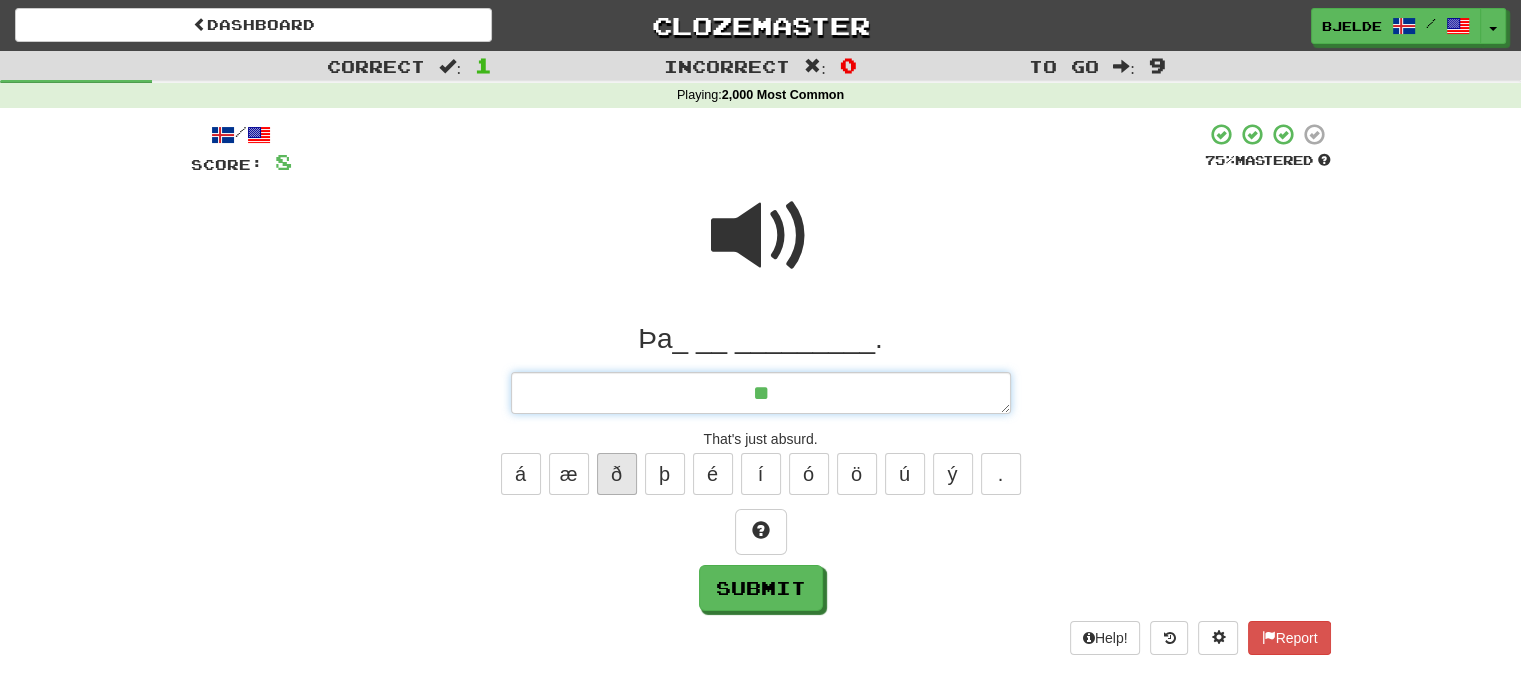 type on "**" 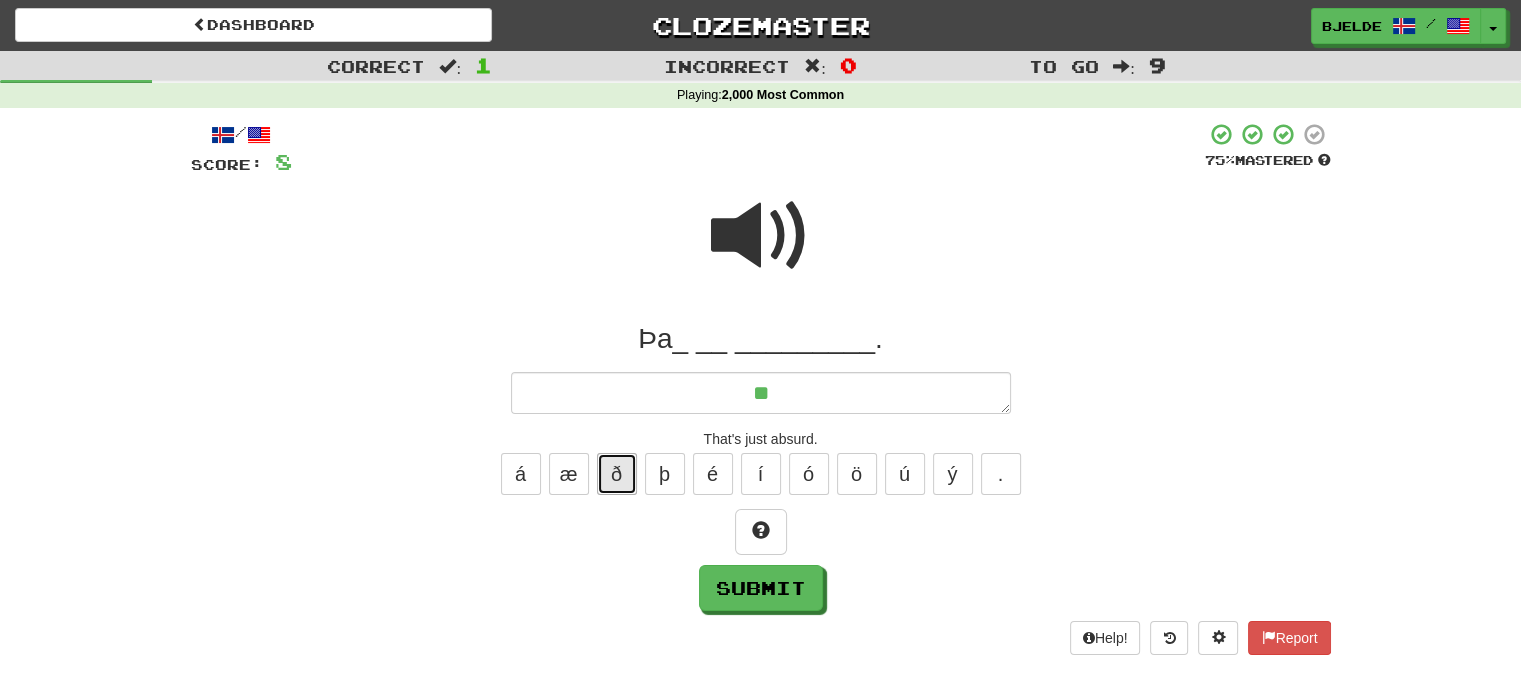 click on "ð" at bounding box center [617, 474] 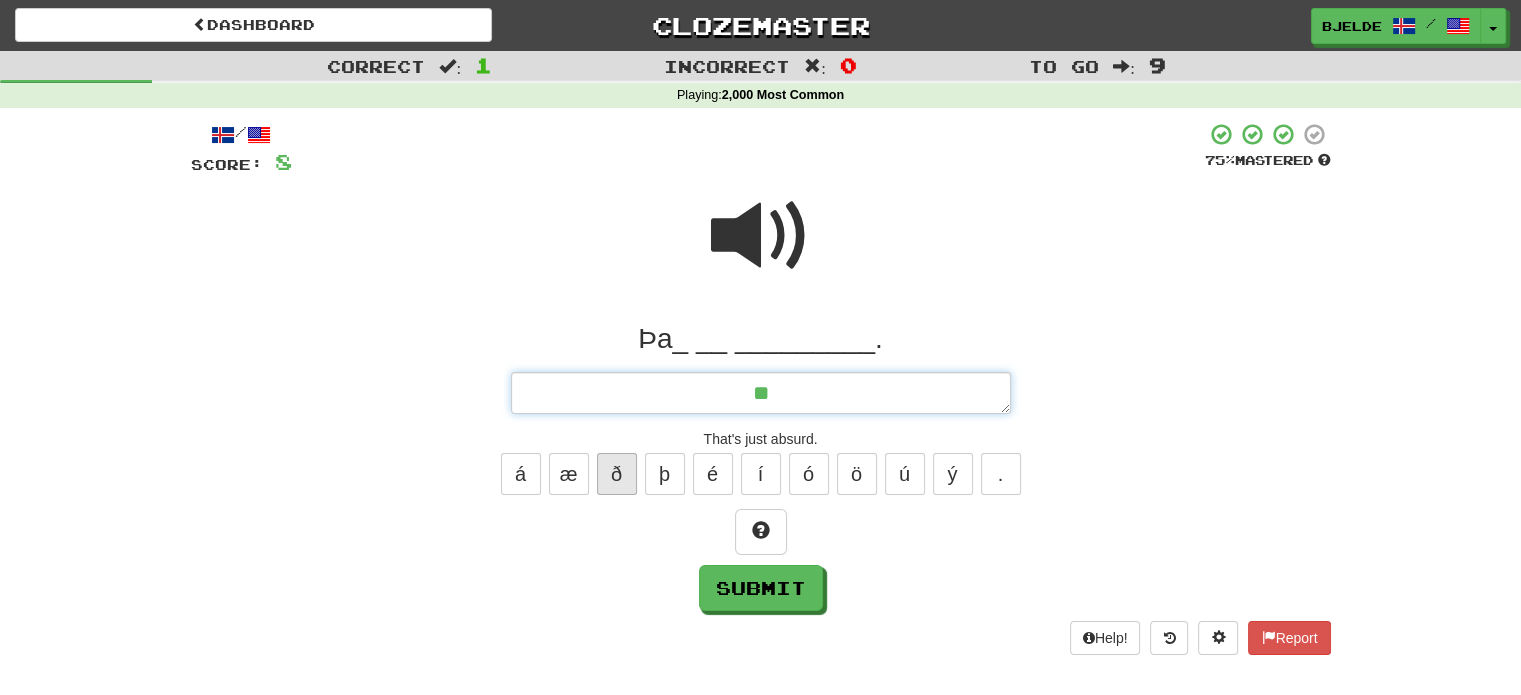 type on "*" 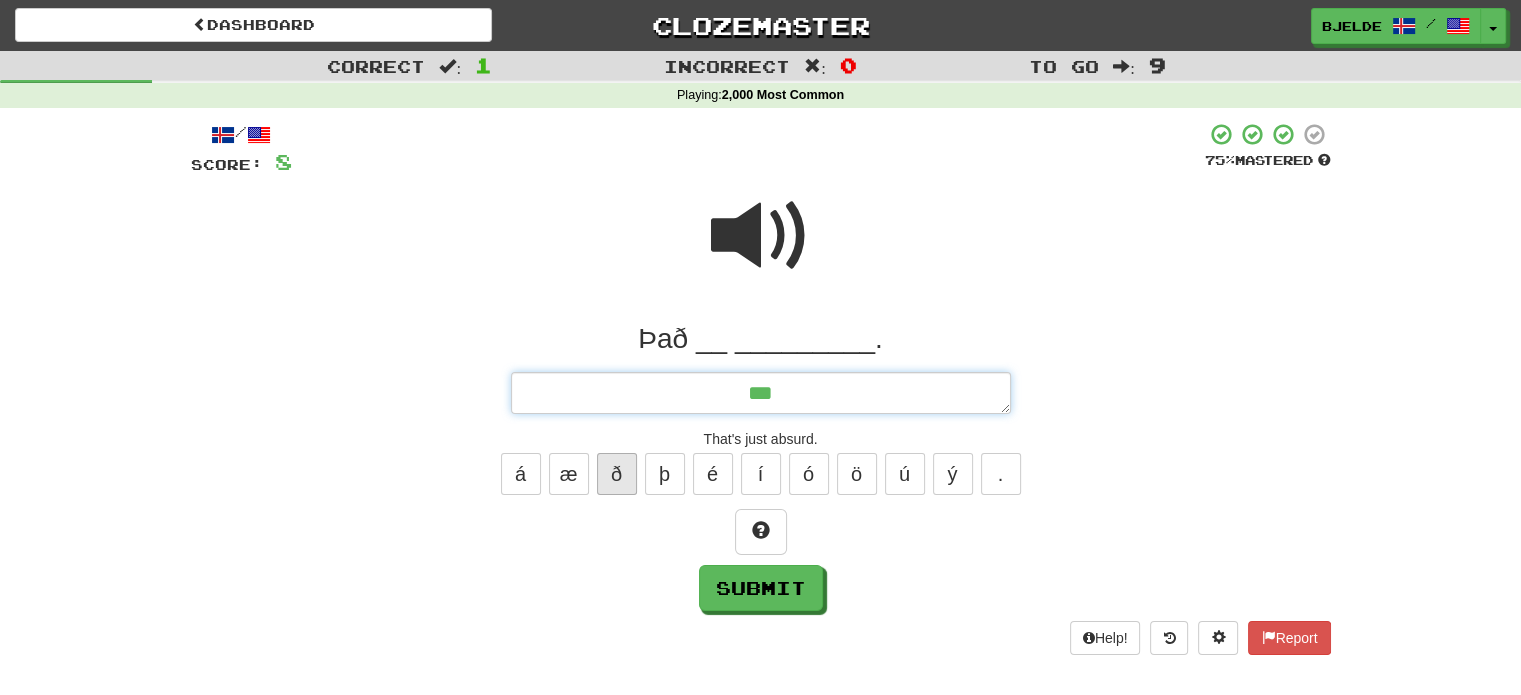 type on "*" 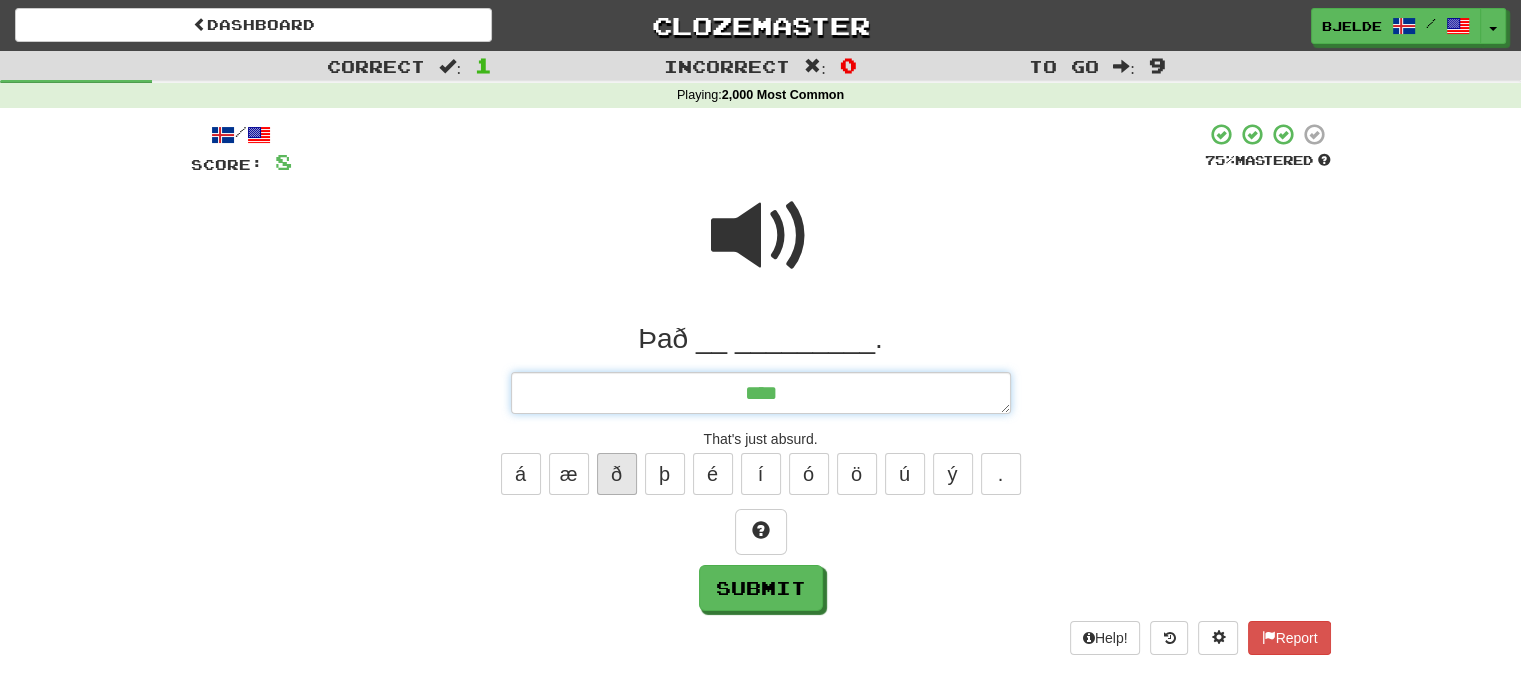 type on "*" 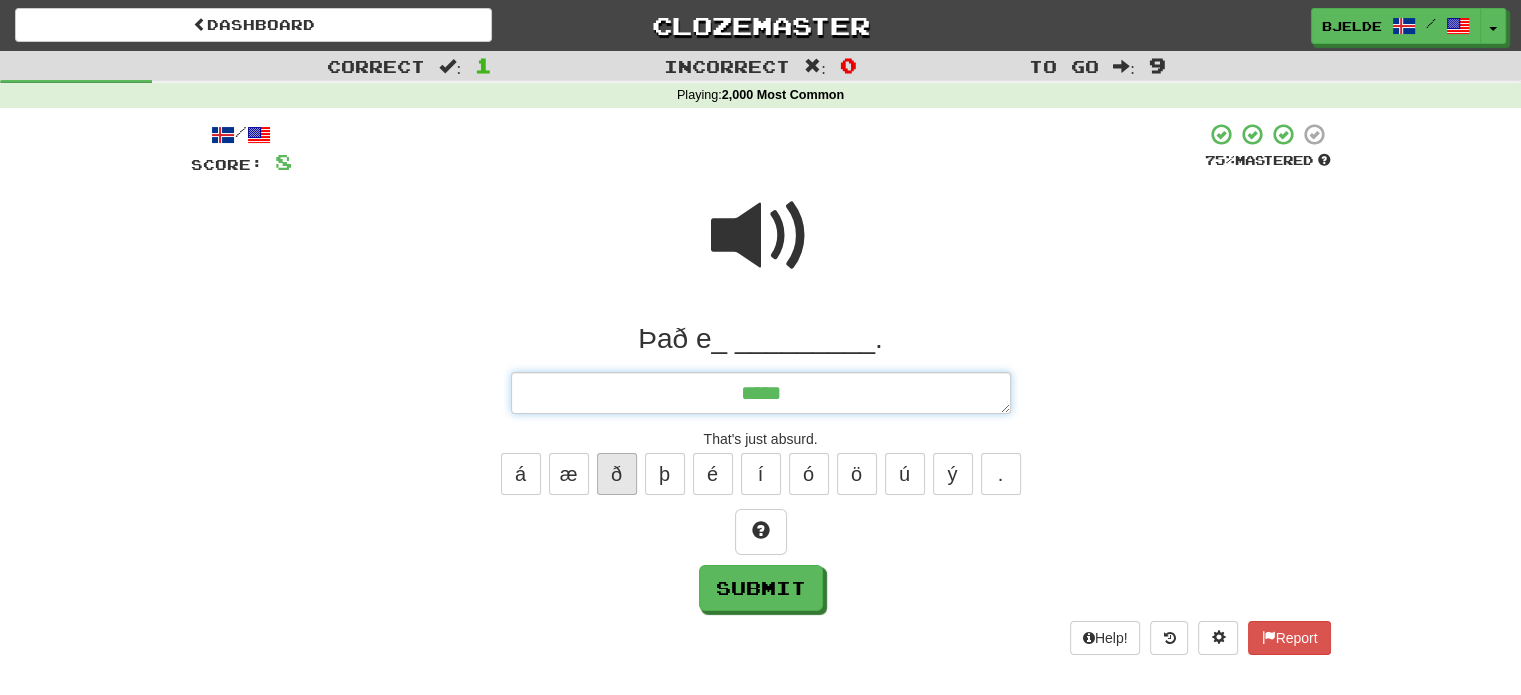 type on "*" 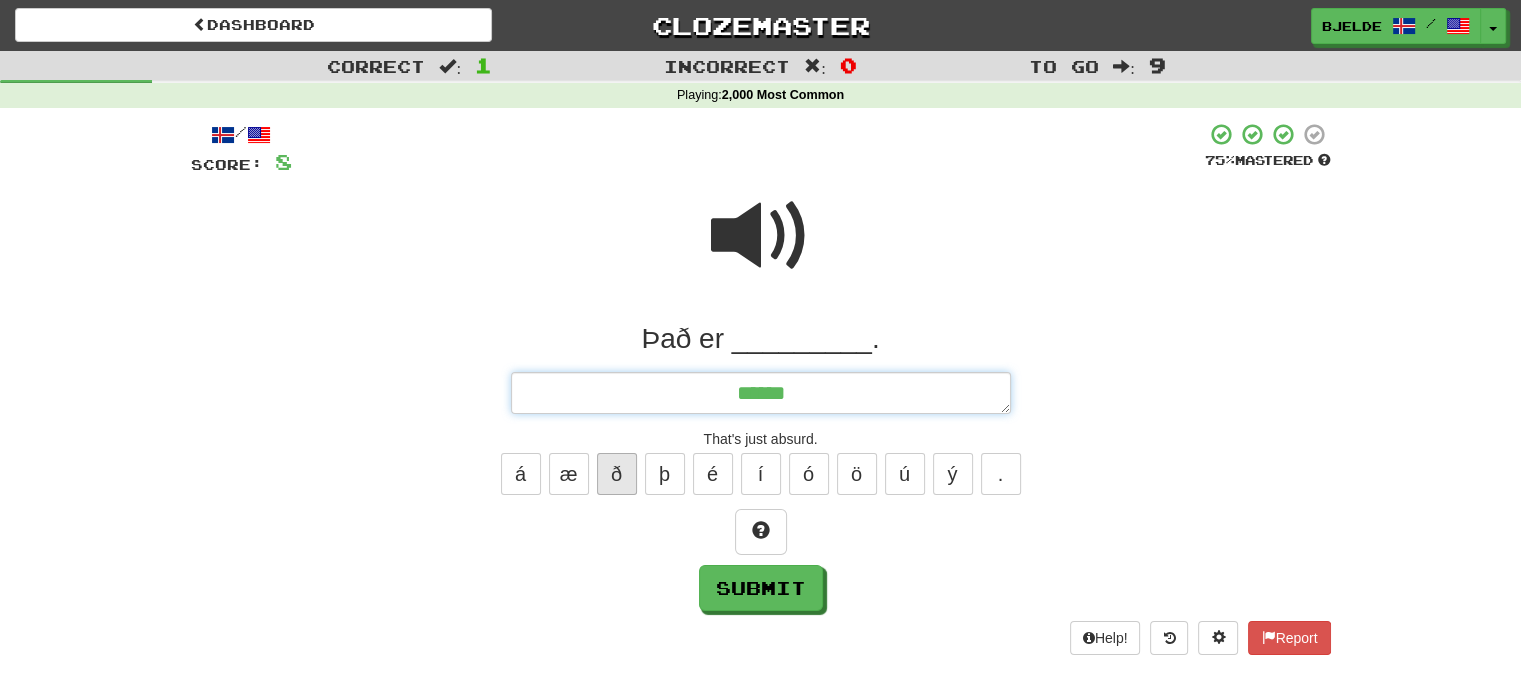 type on "*" 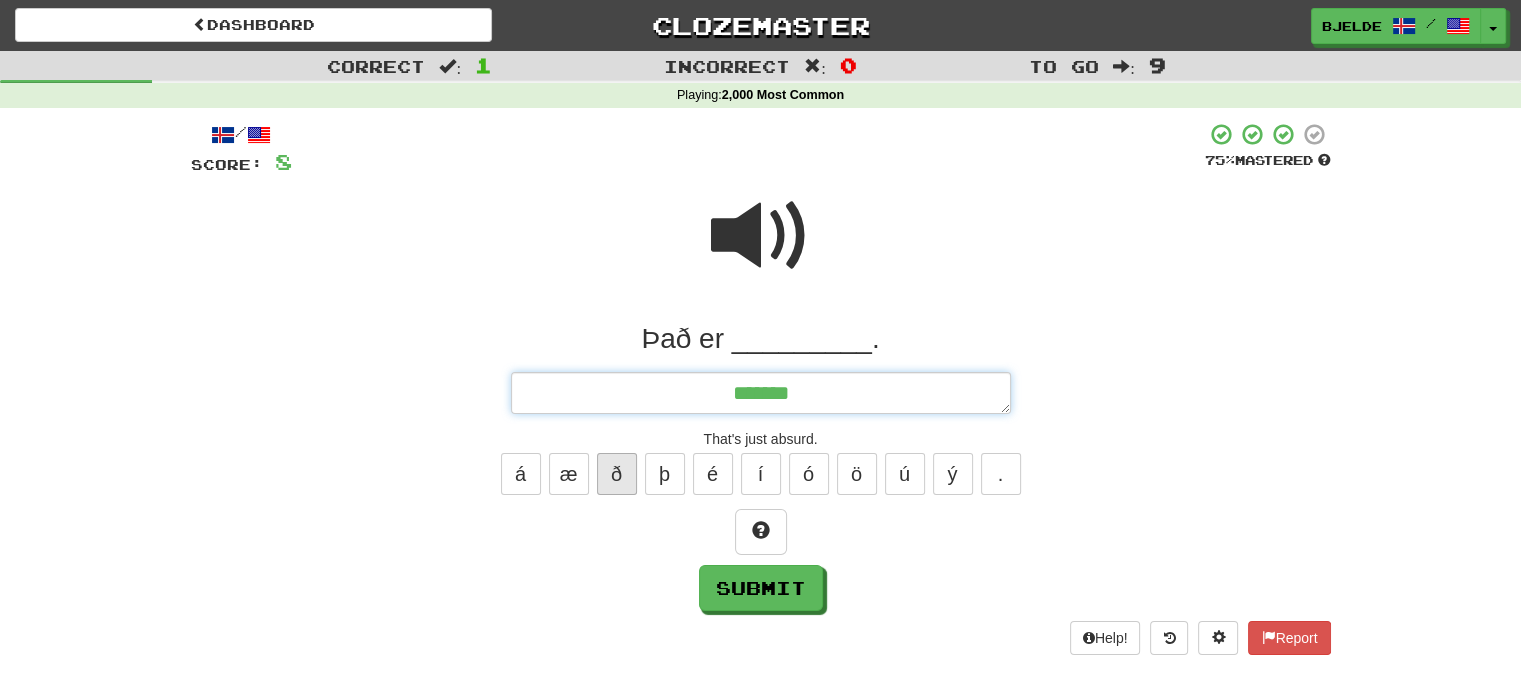 type on "*" 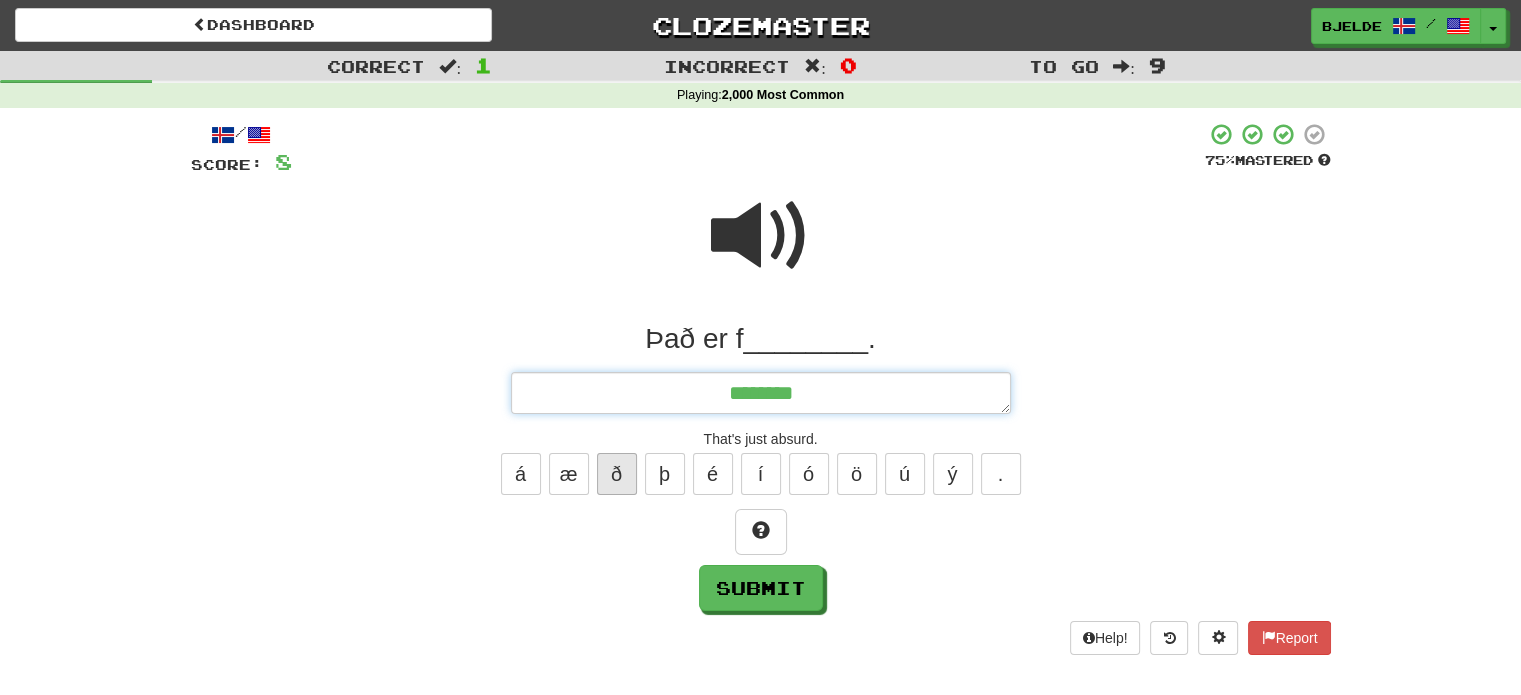 type on "*" 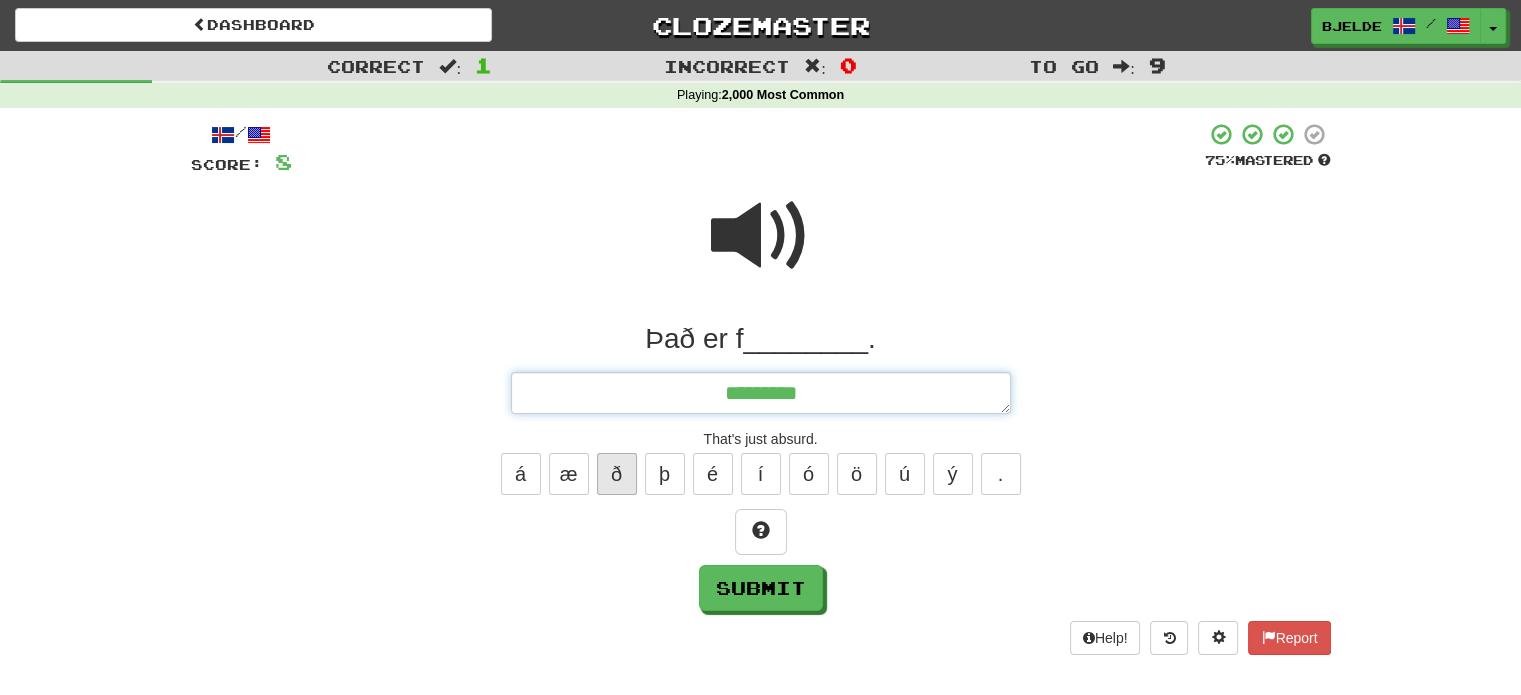 type on "*" 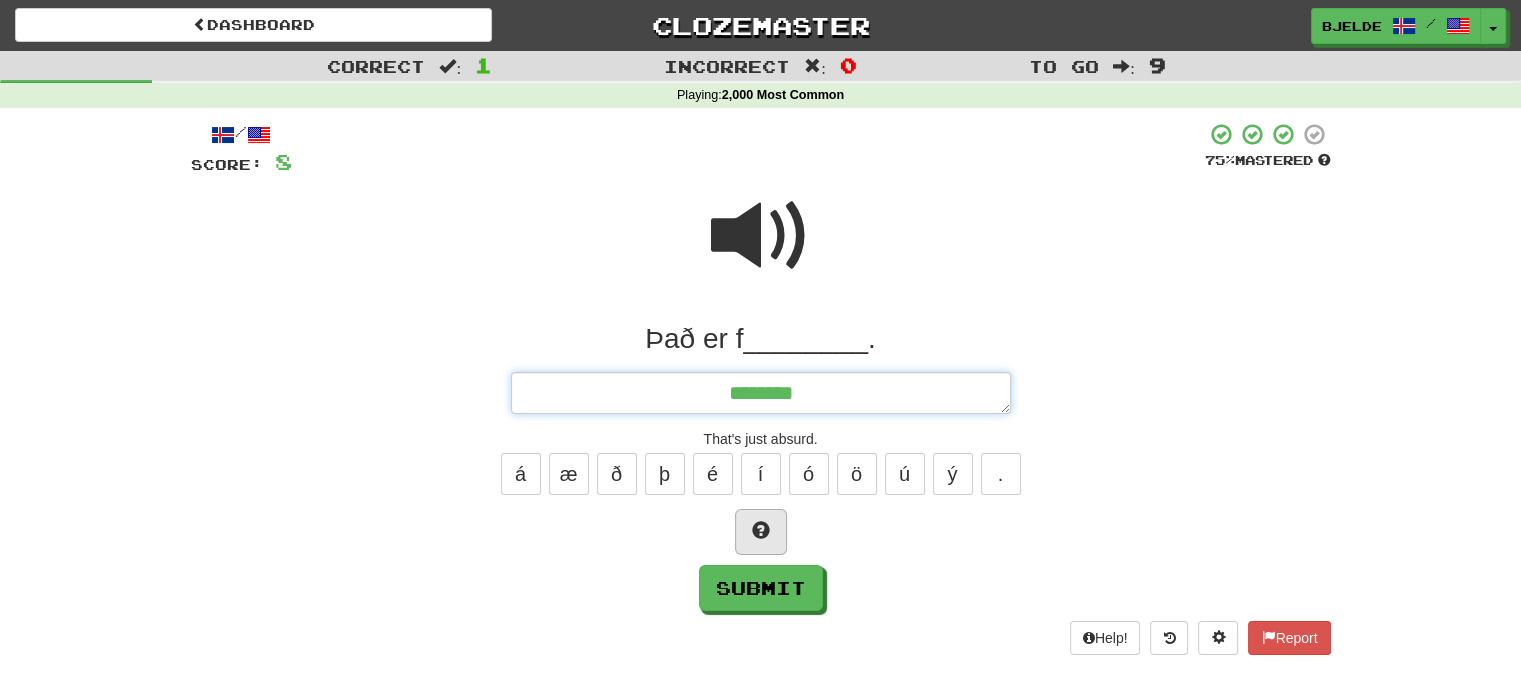 type on "********" 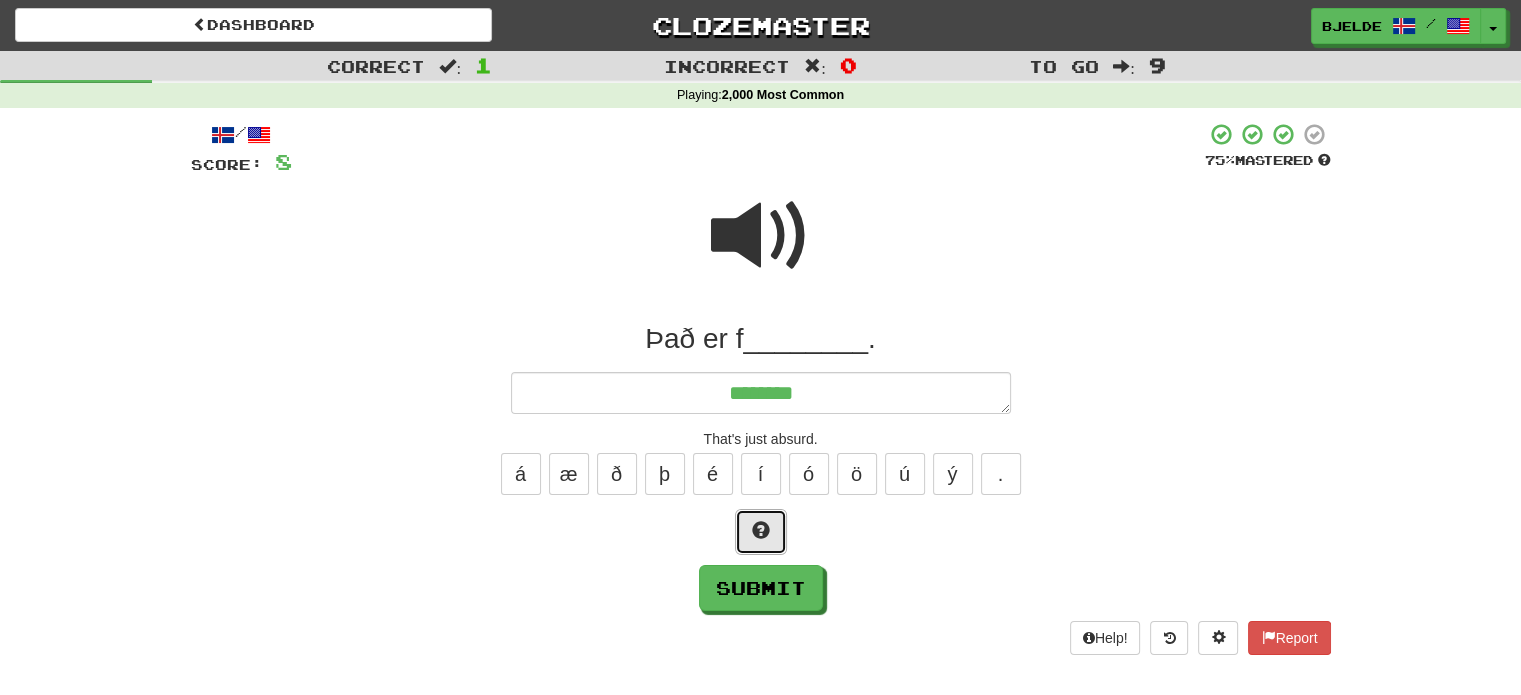 click at bounding box center (761, 532) 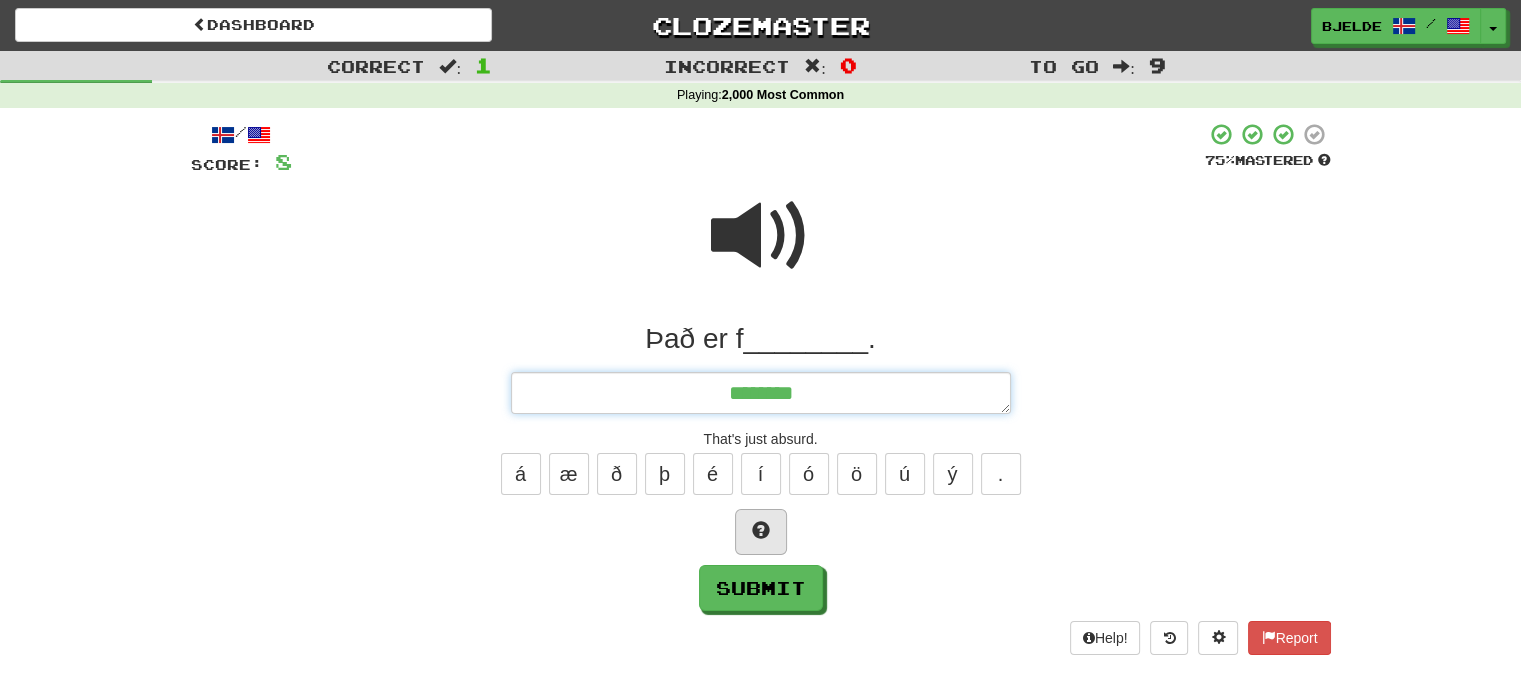 type on "*" 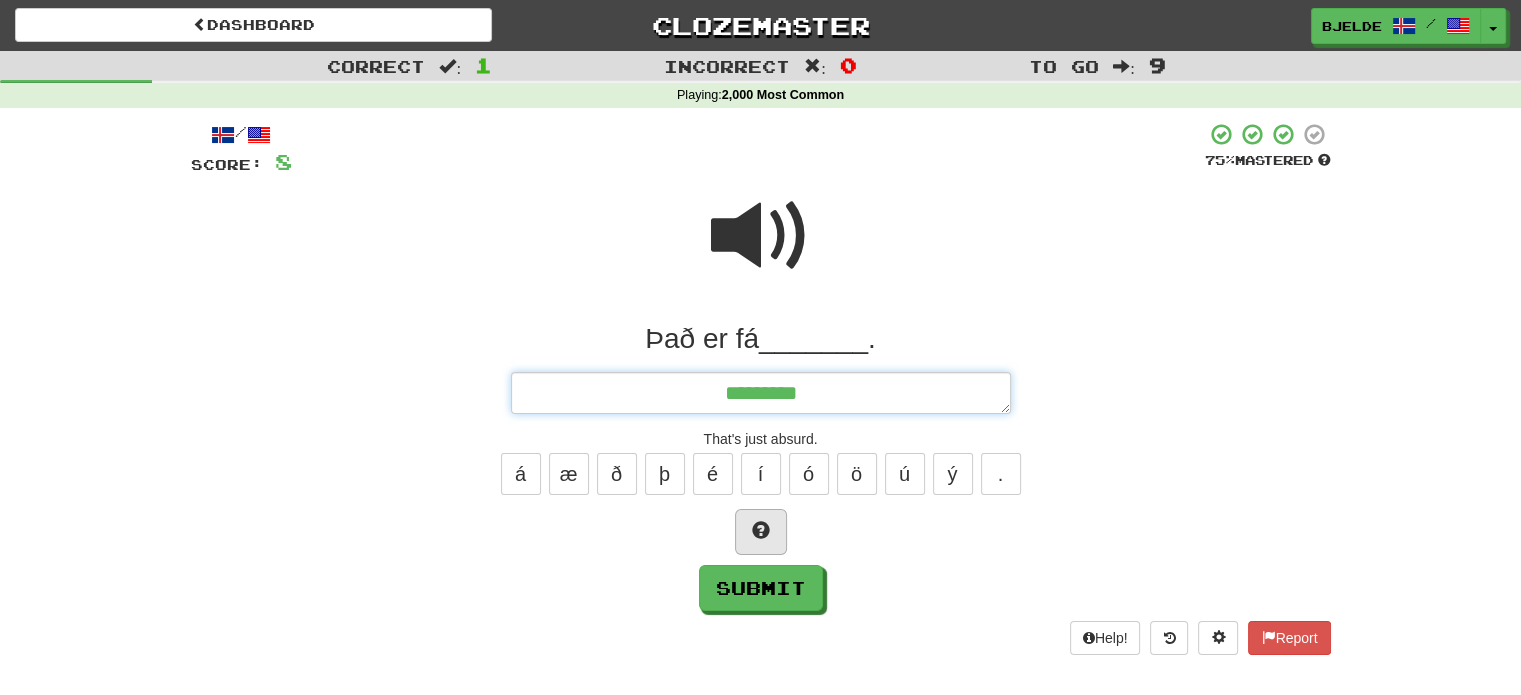 type on "*" 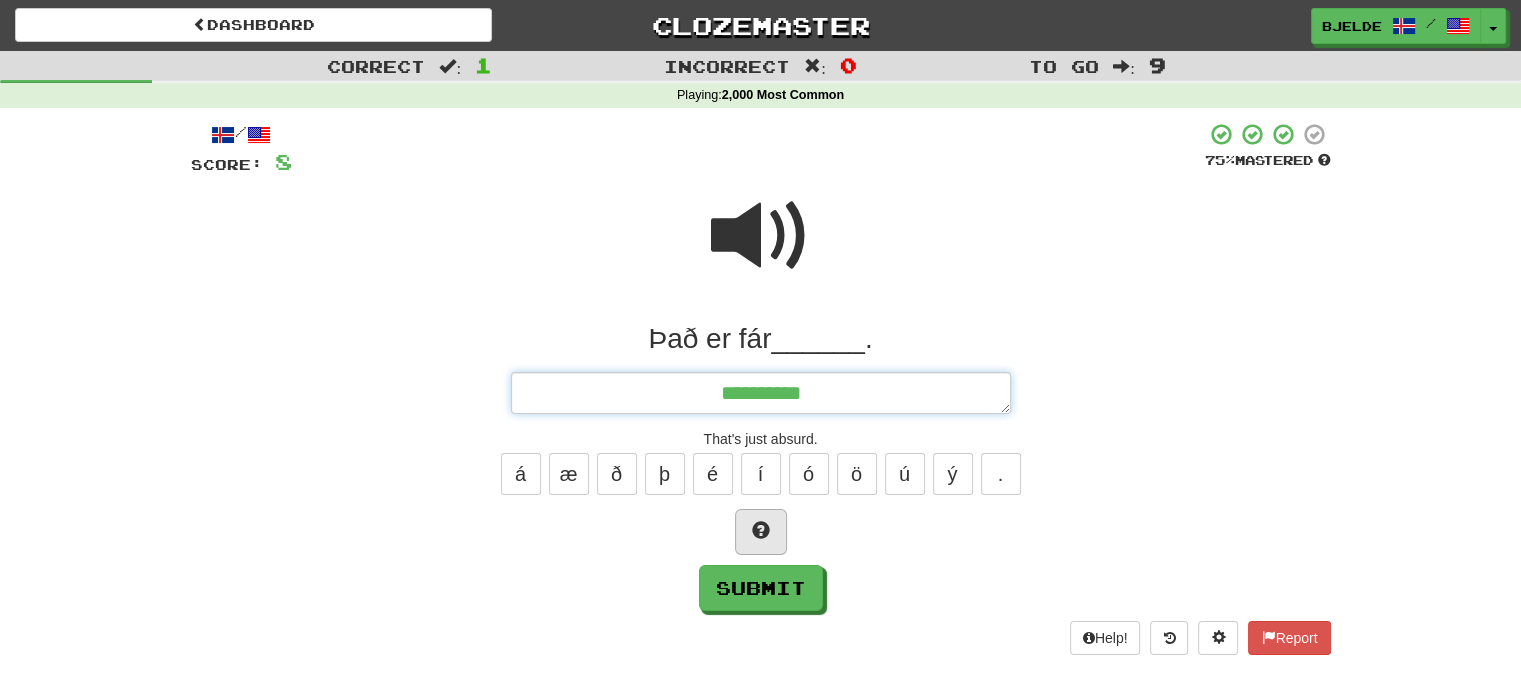 type on "*" 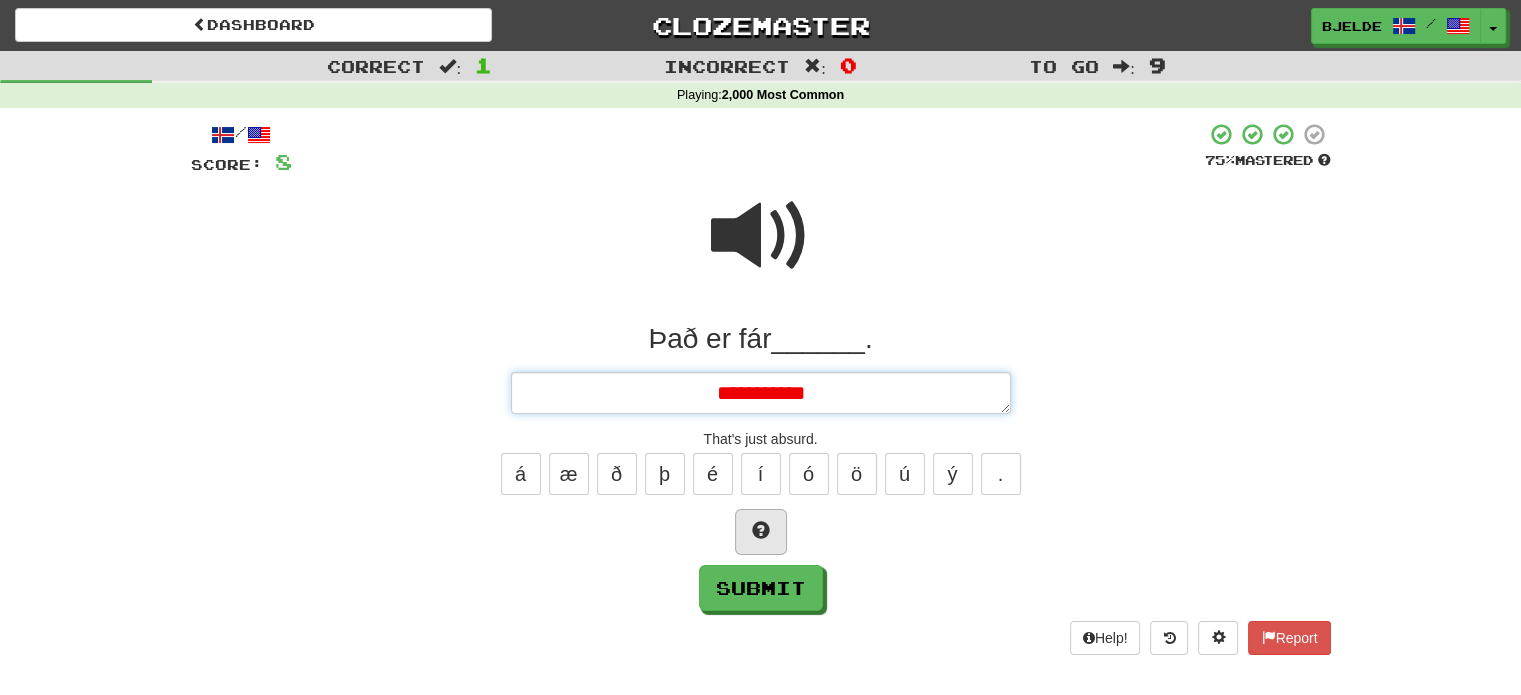 type on "*" 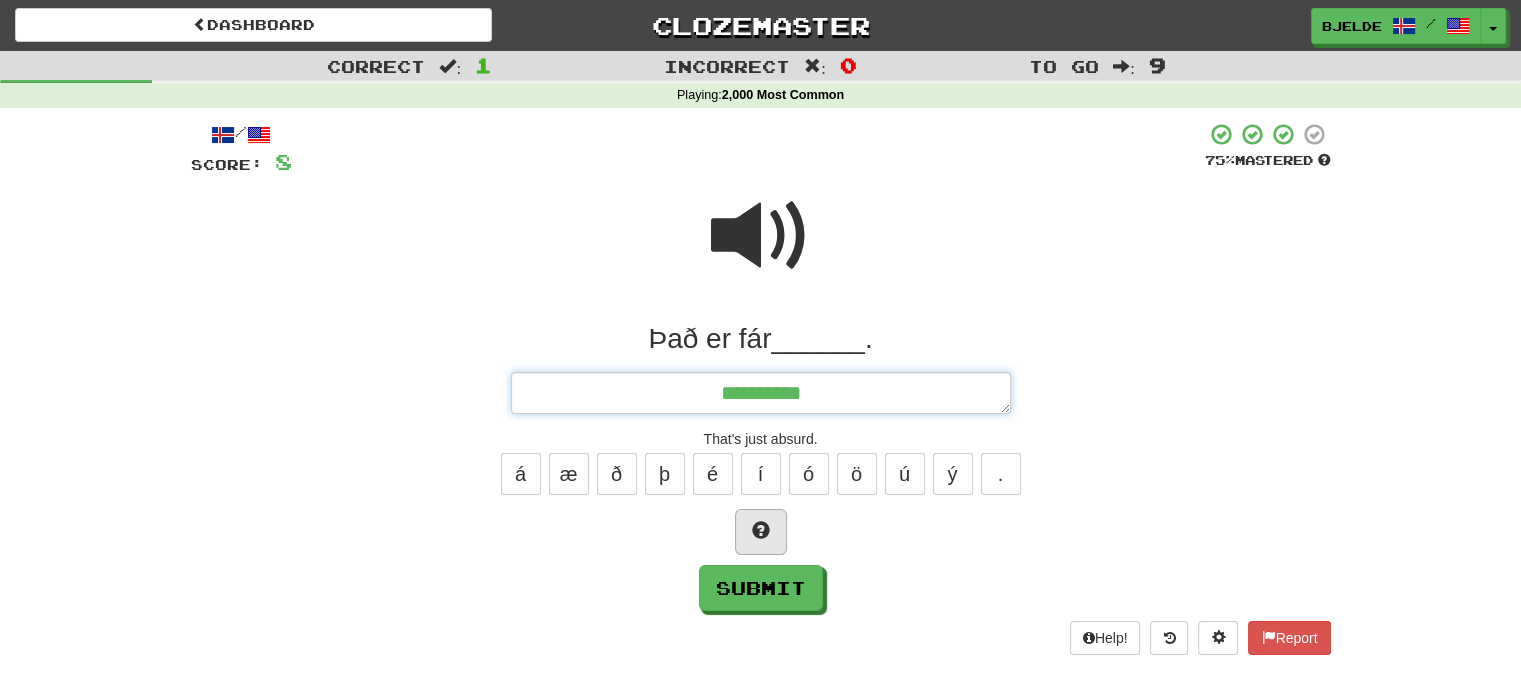 type on "*" 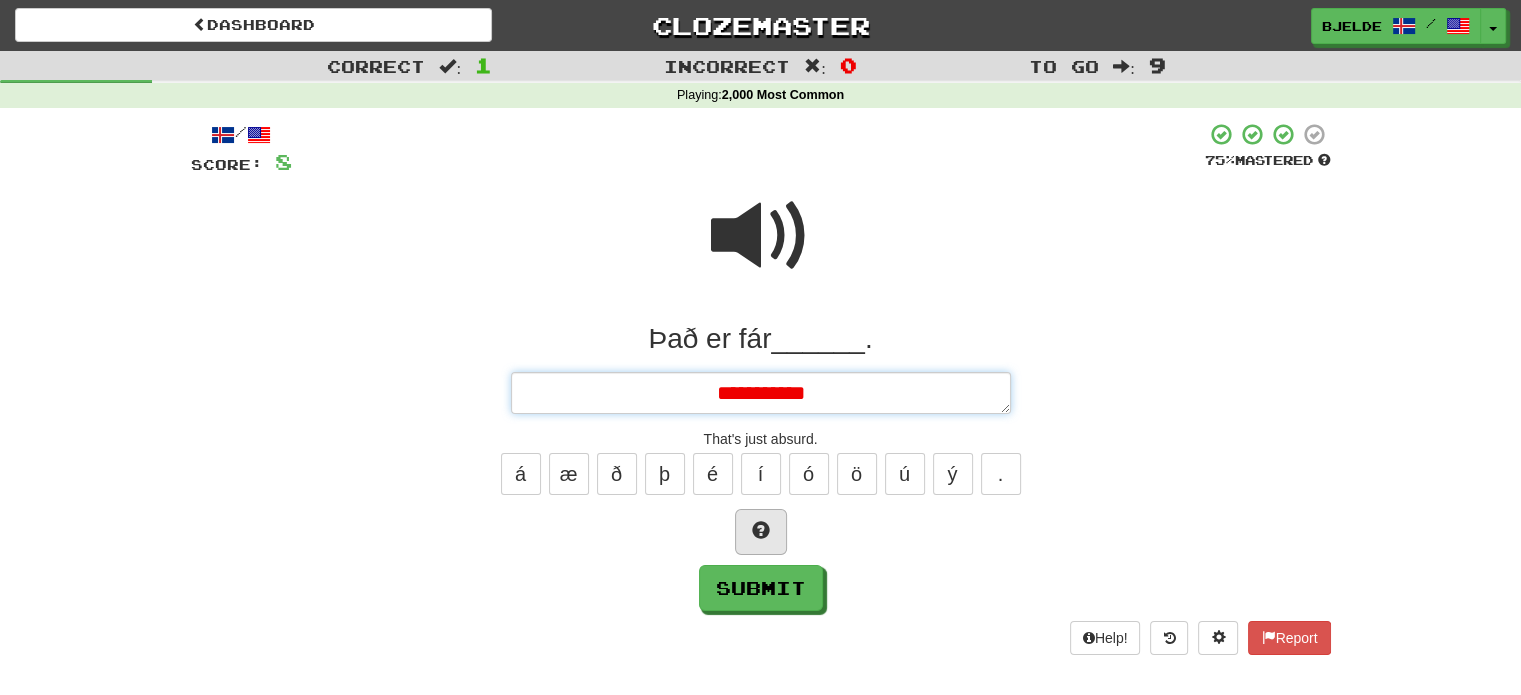 type on "*" 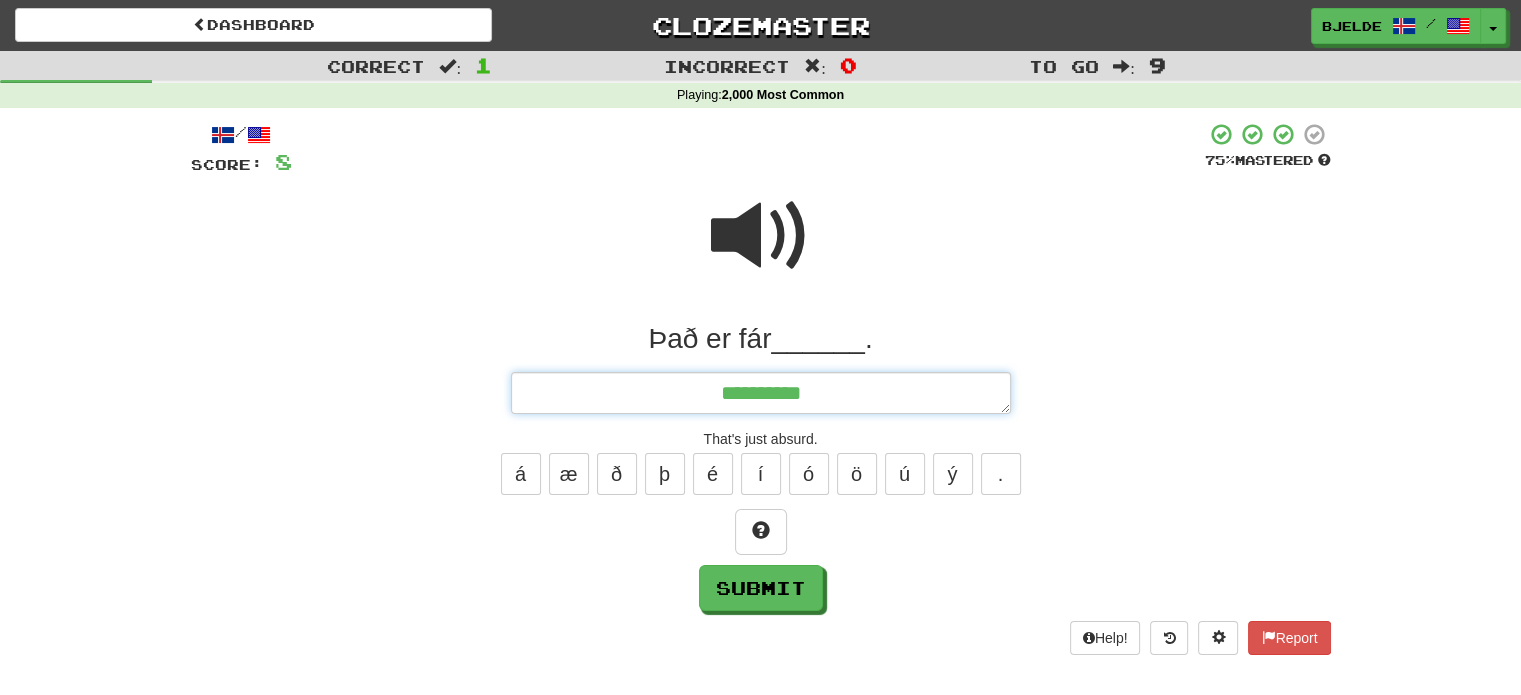 type on "**********" 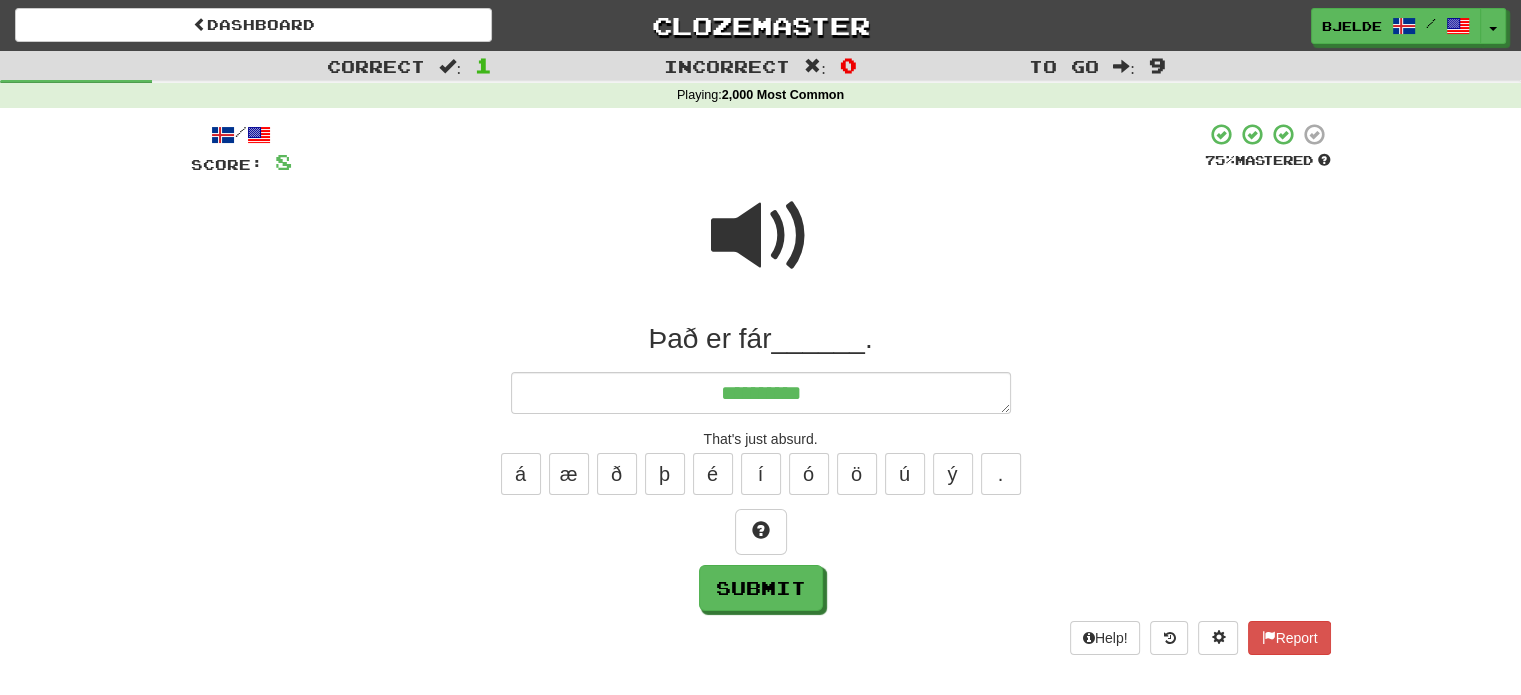 click at bounding box center [761, 236] 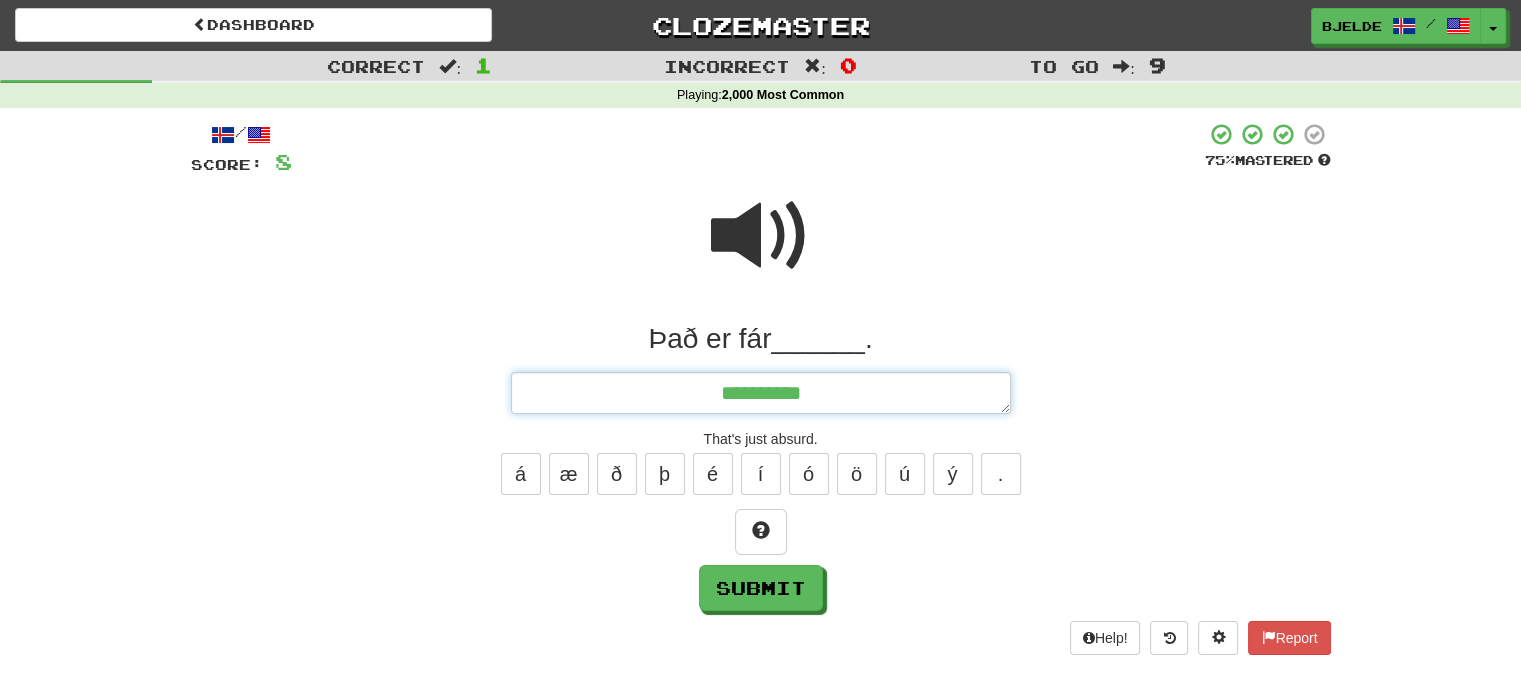 click on "**********" at bounding box center (761, 393) 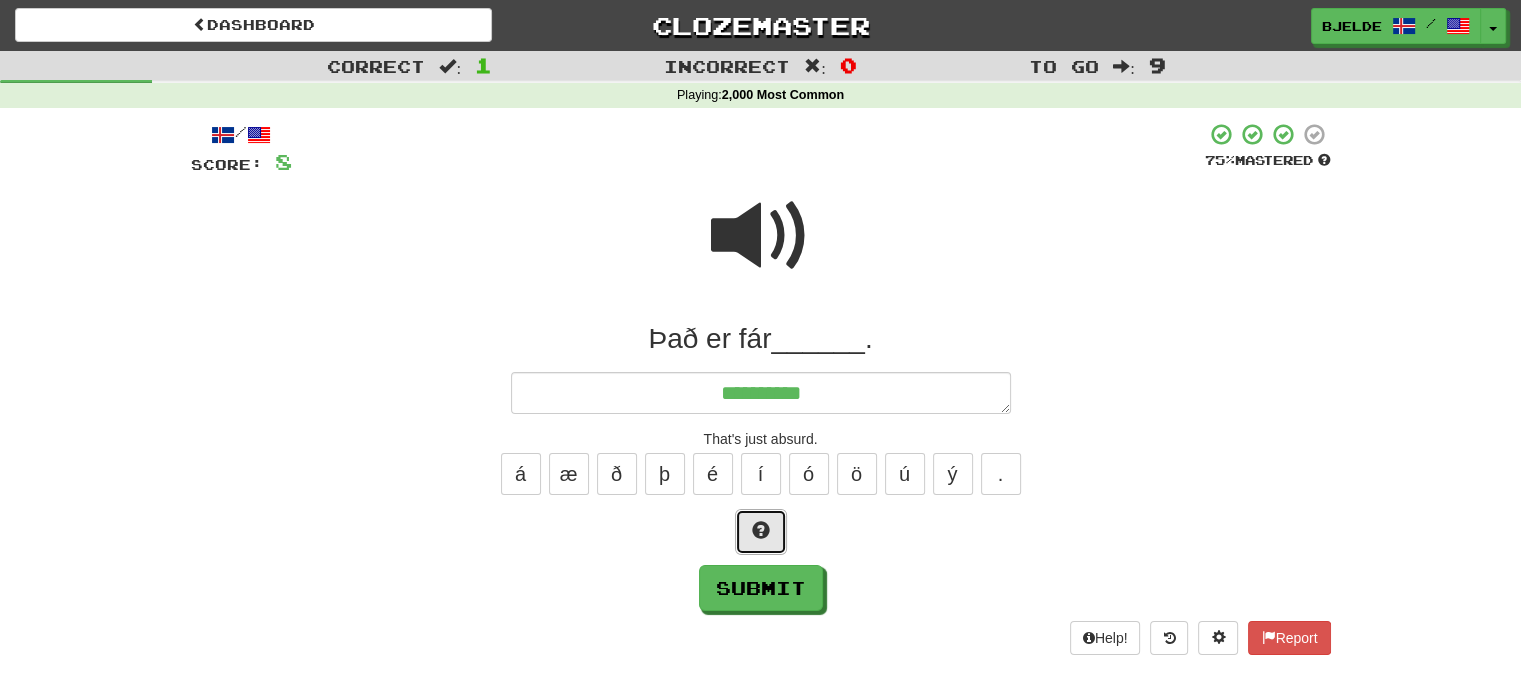 click at bounding box center (761, 532) 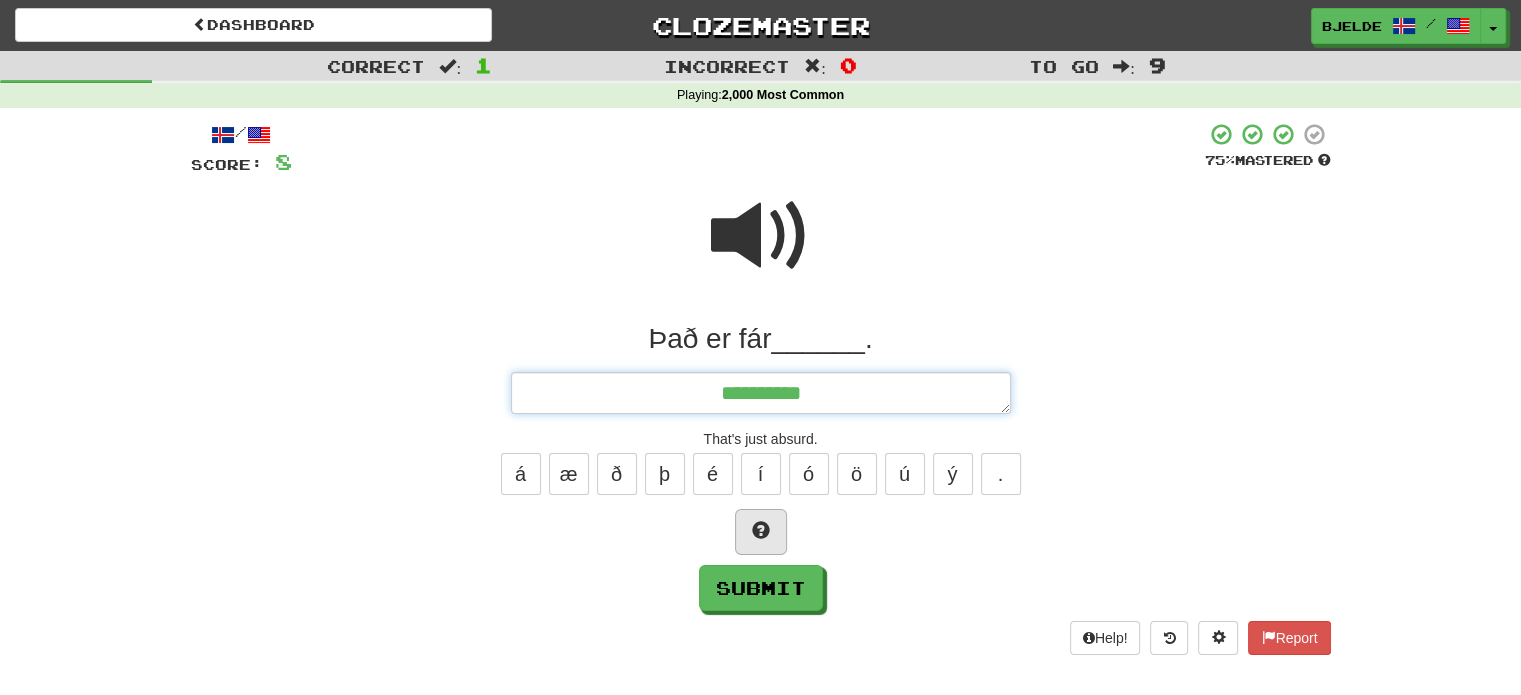 type on "*" 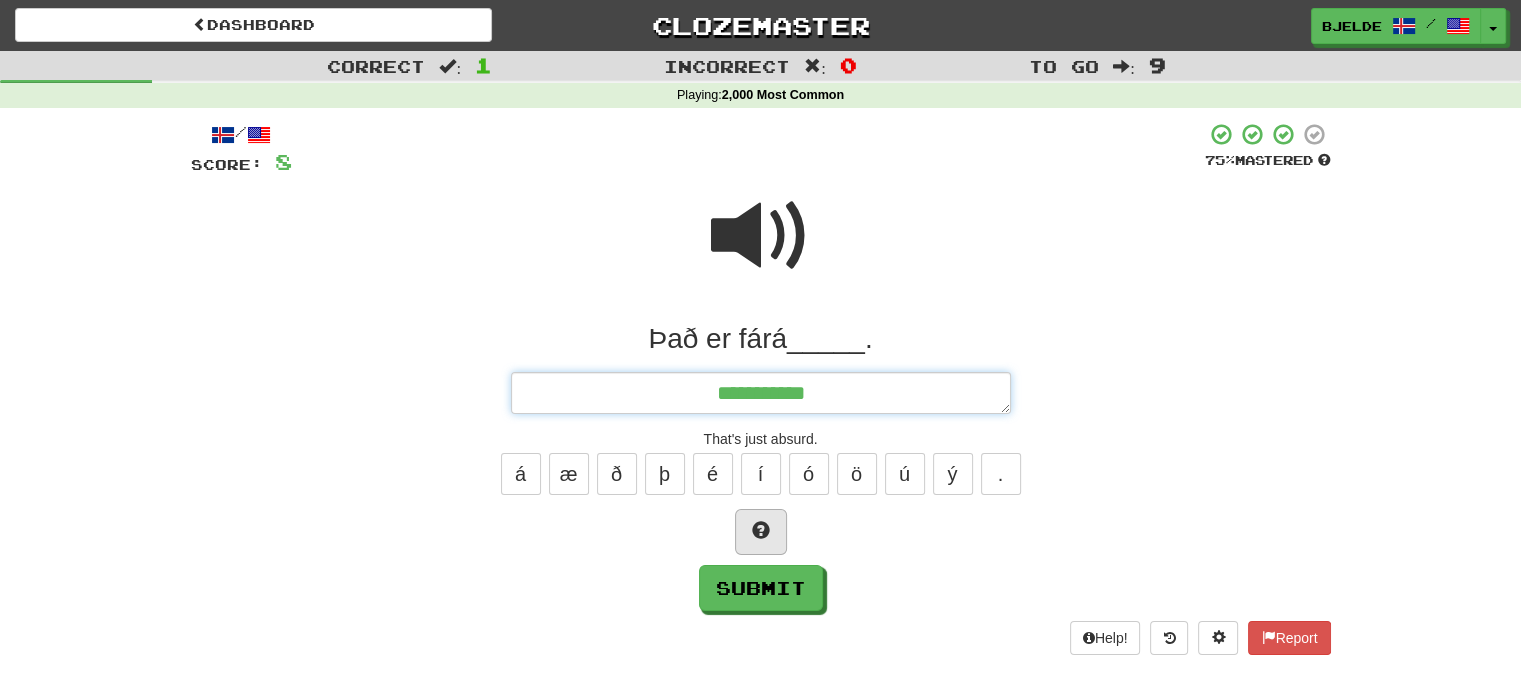 type on "*" 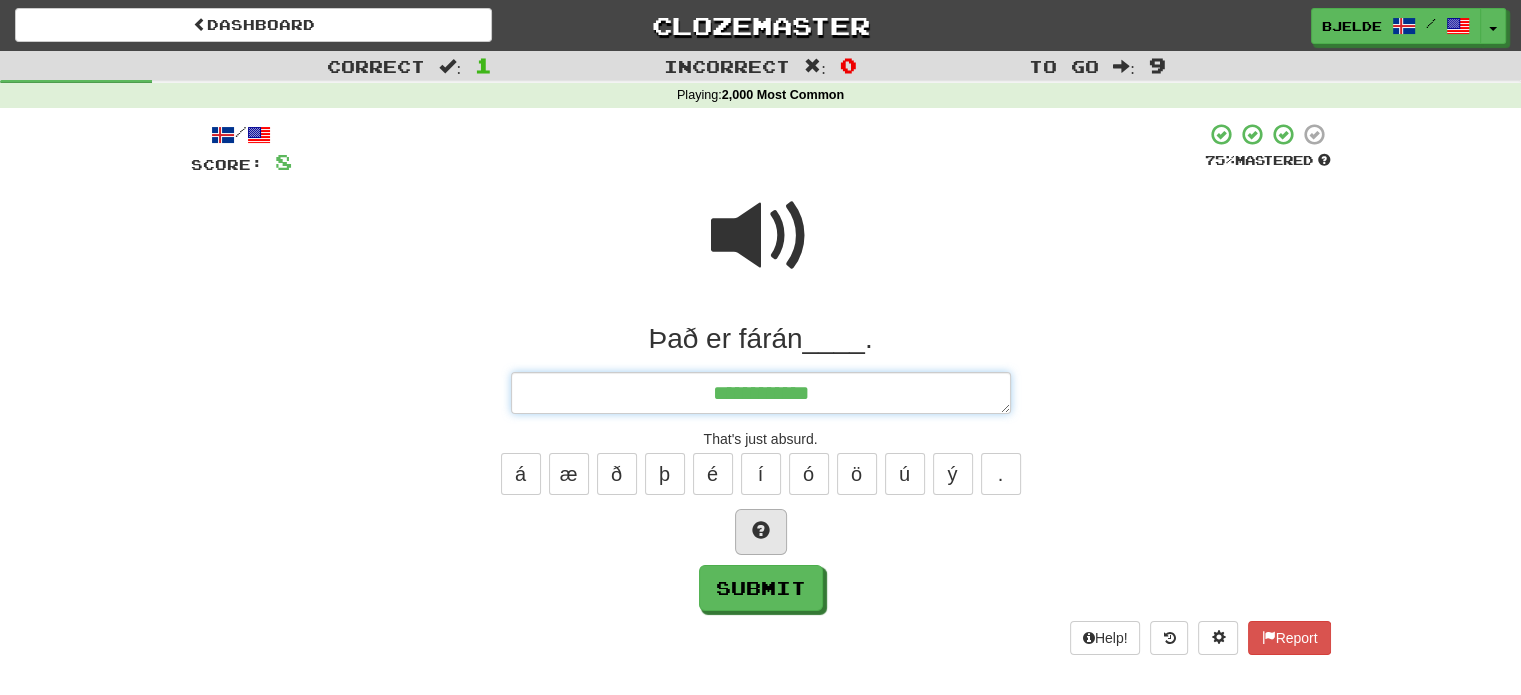 type on "*" 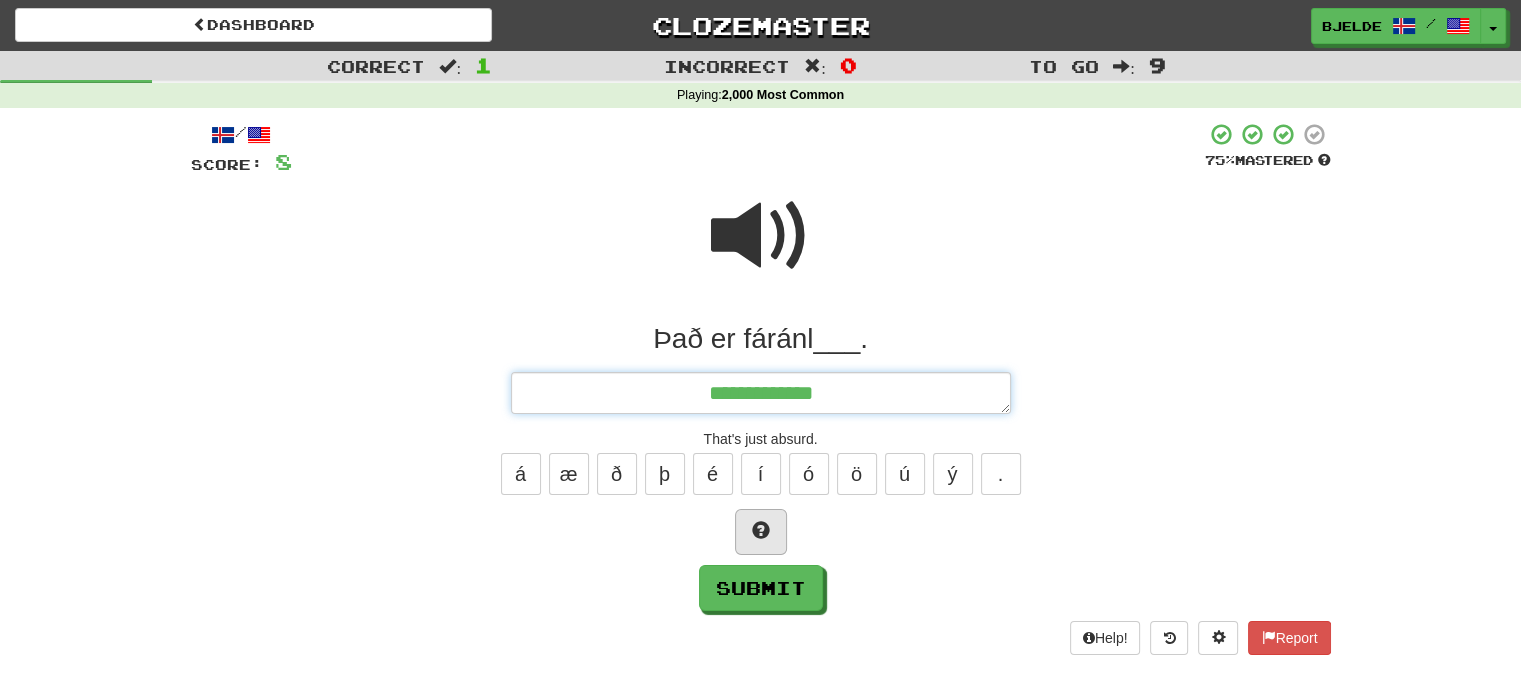 type on "*" 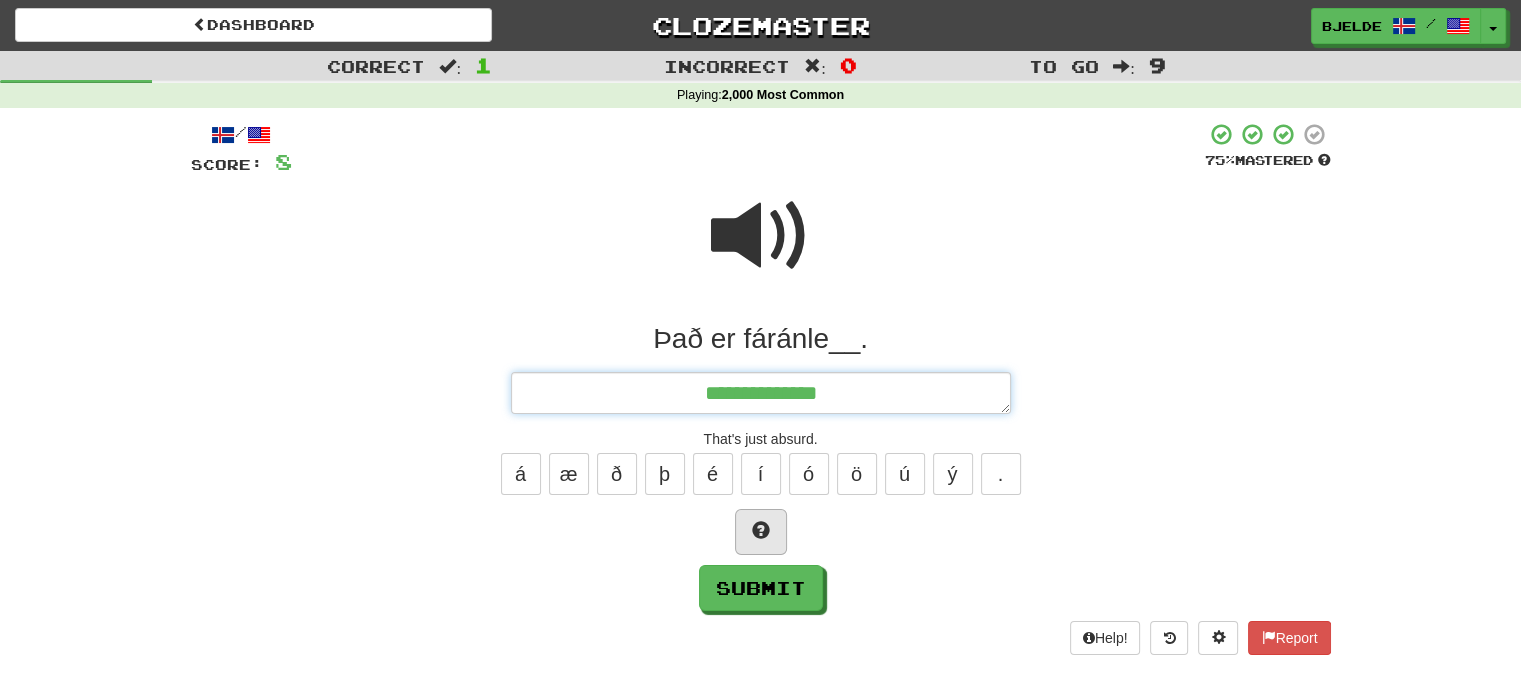 type on "*" 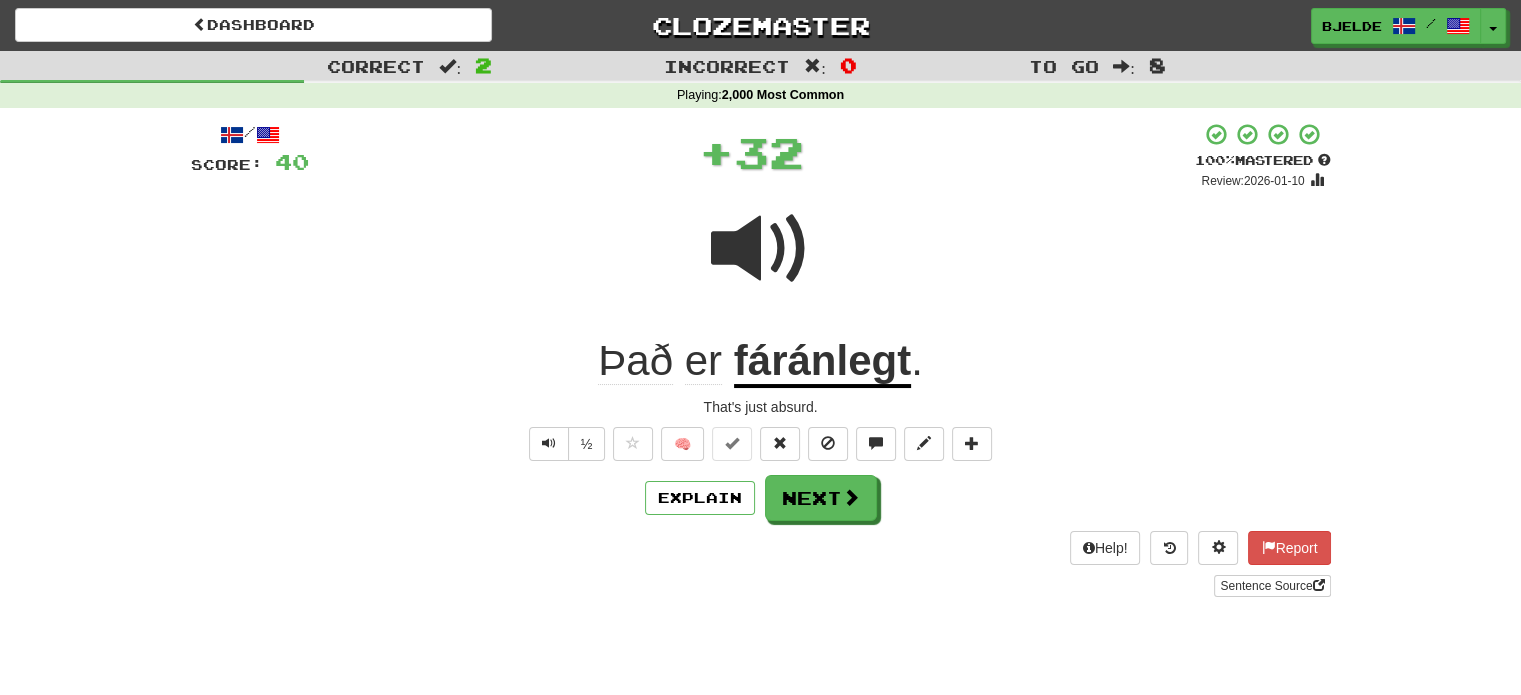 click on "Explain Next" at bounding box center (761, 498) 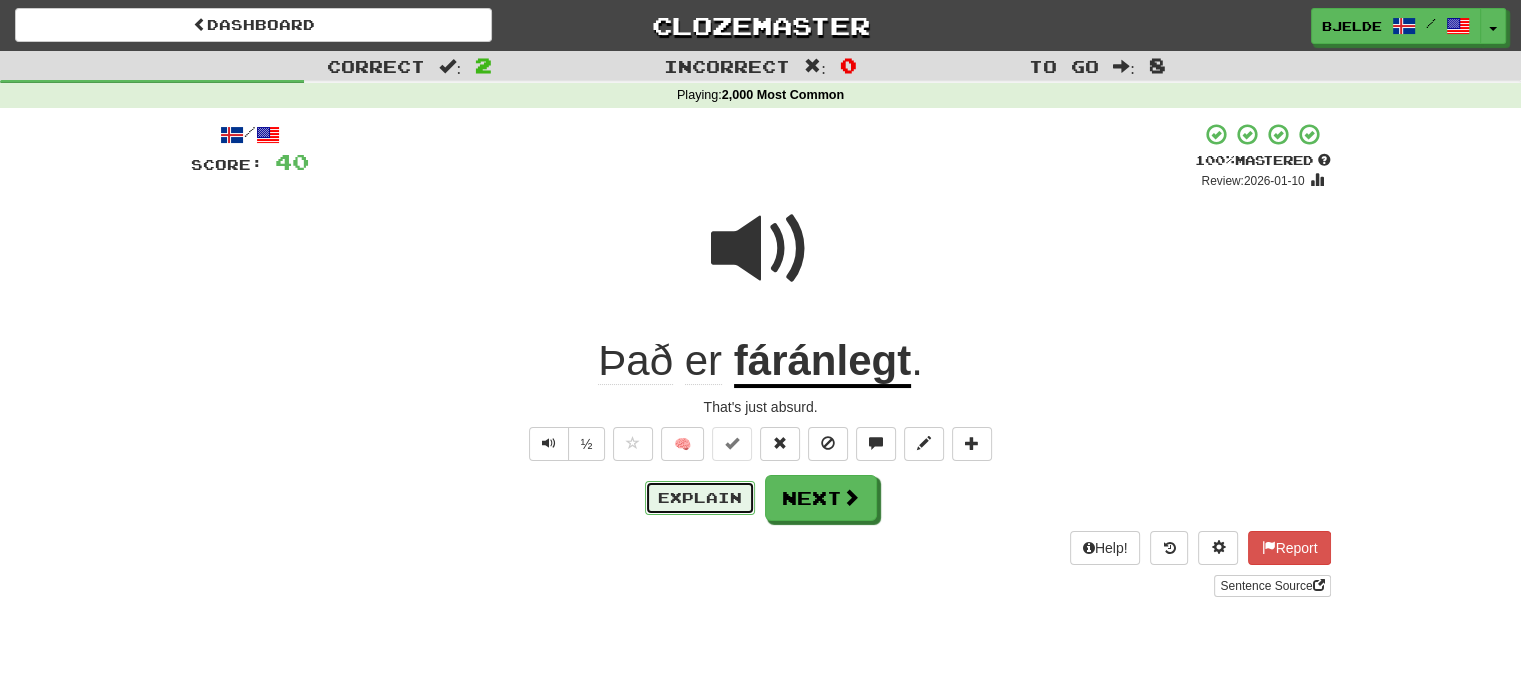 click on "Explain" at bounding box center (700, 498) 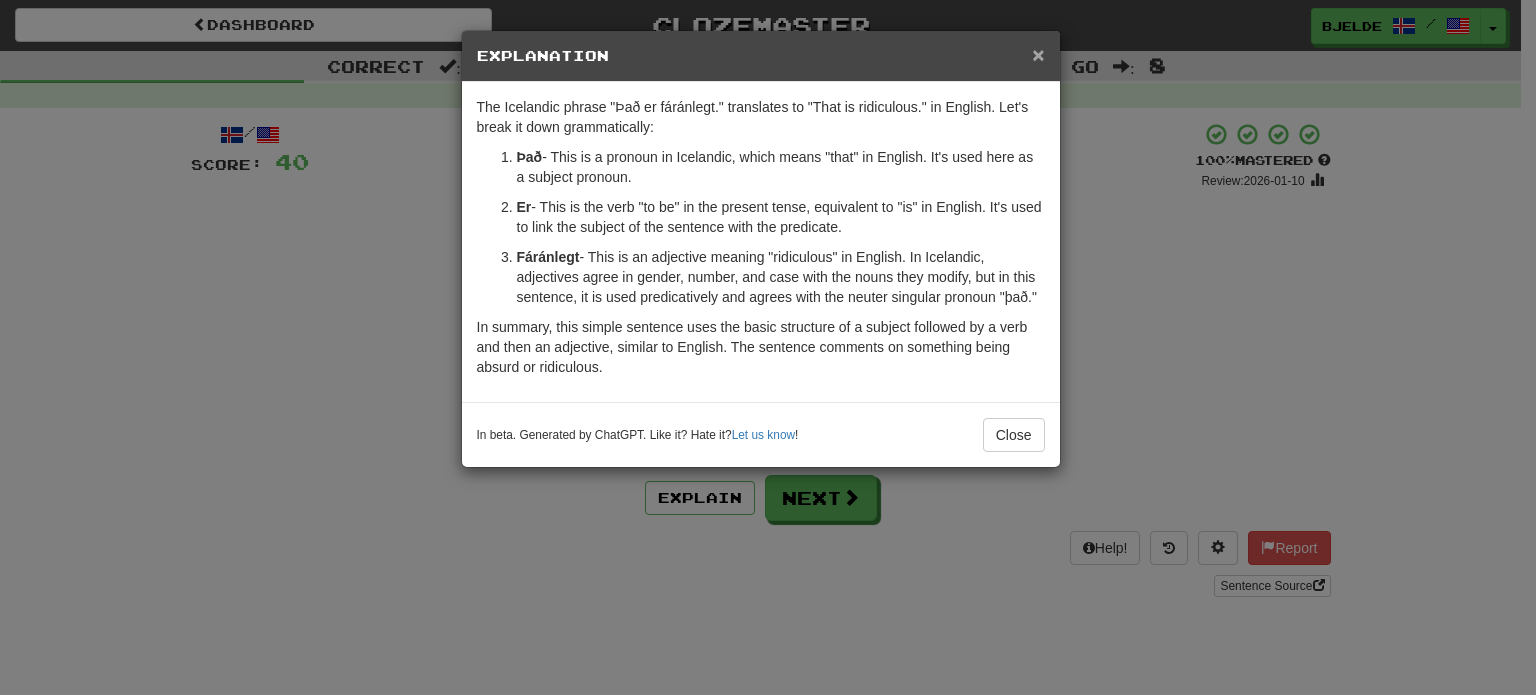 click on "×" at bounding box center [1038, 54] 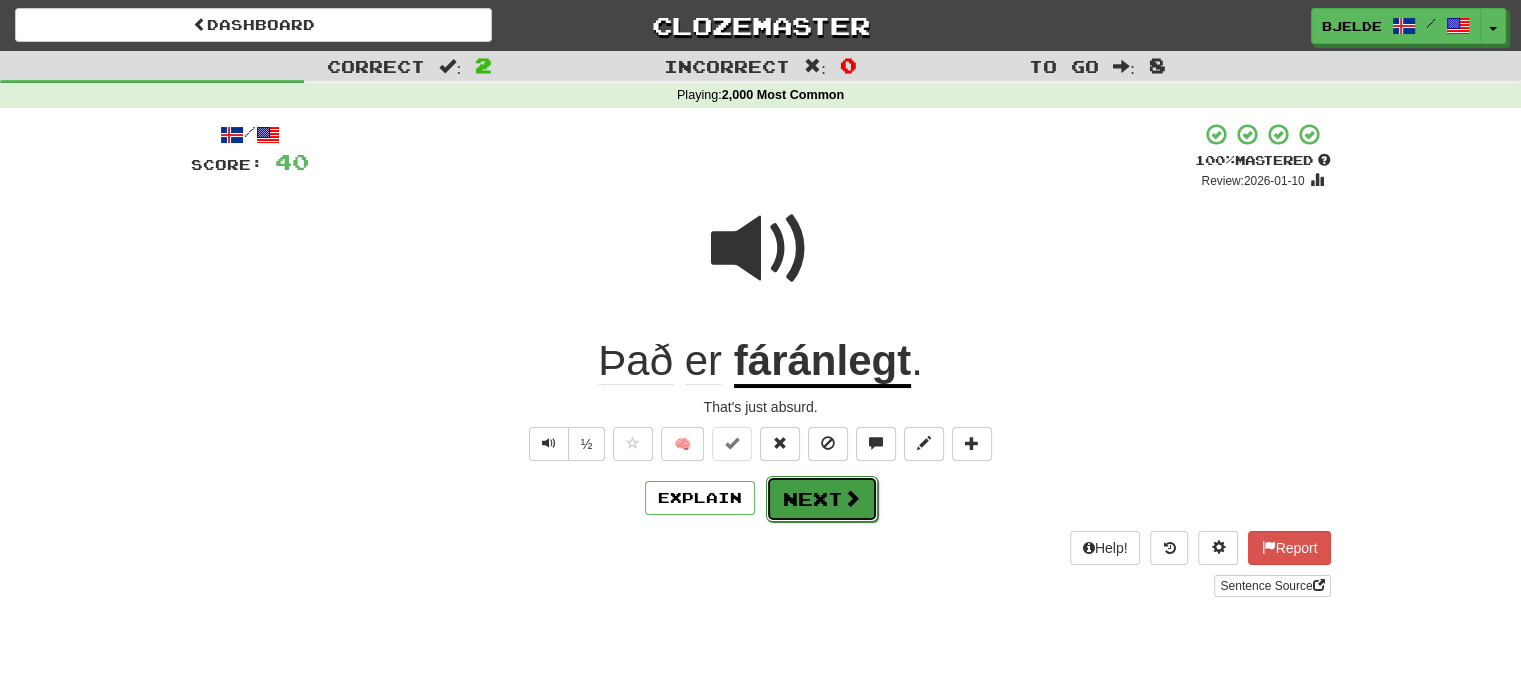 click on "Next" at bounding box center (822, 499) 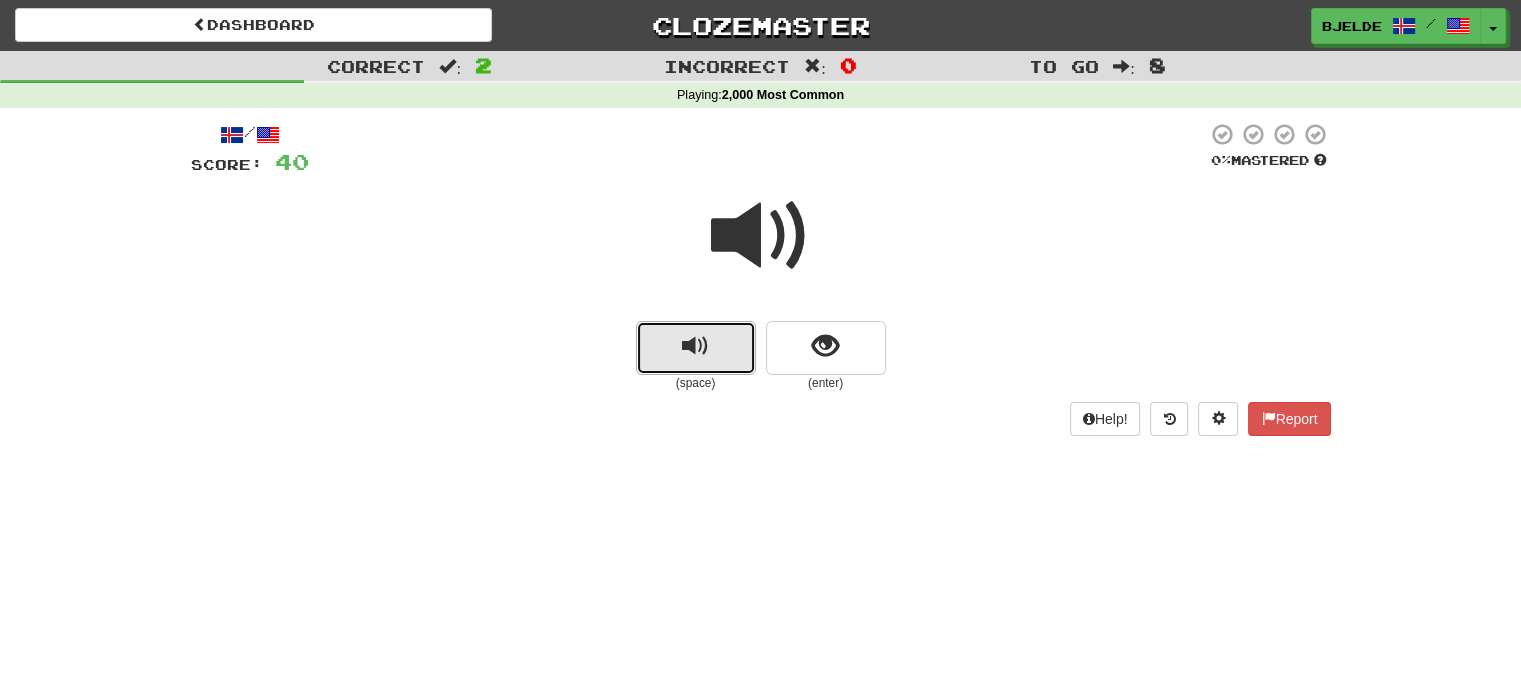 click at bounding box center [695, 346] 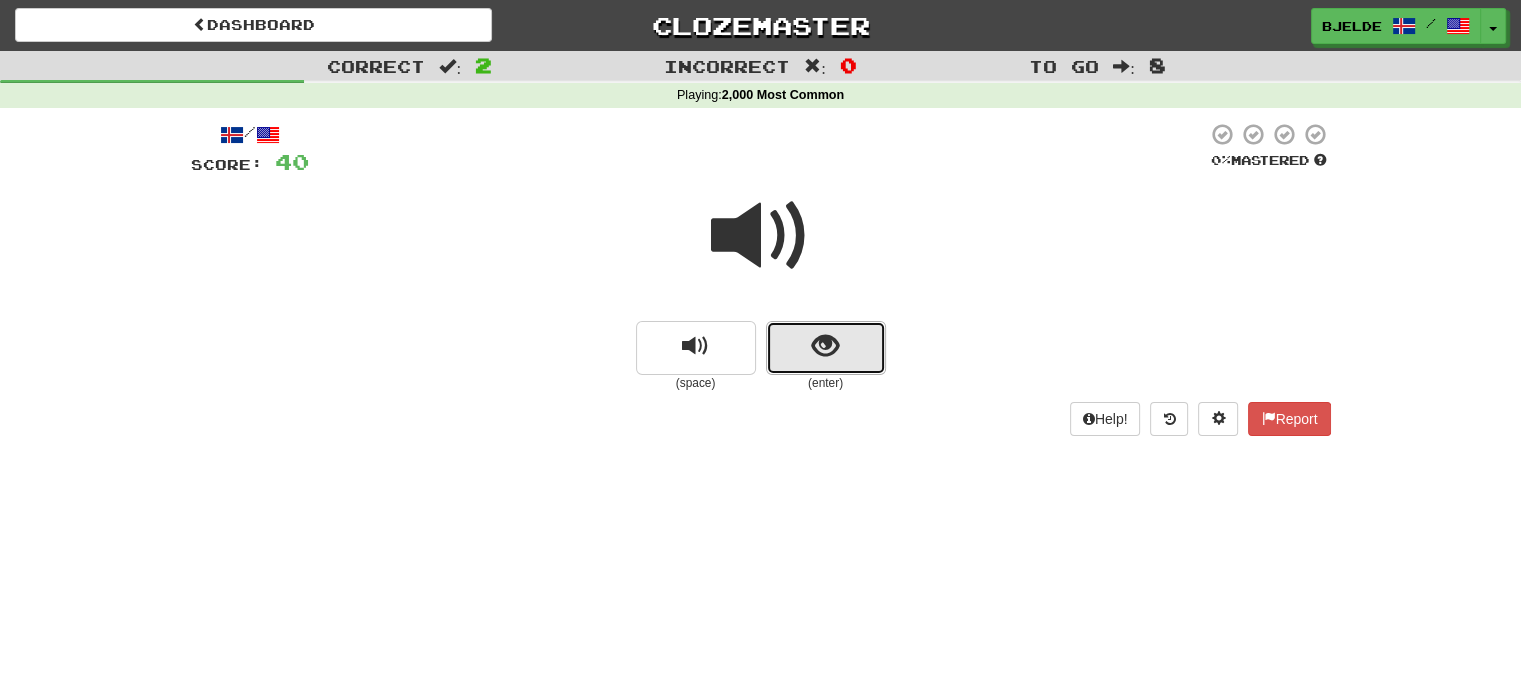 click at bounding box center (825, 346) 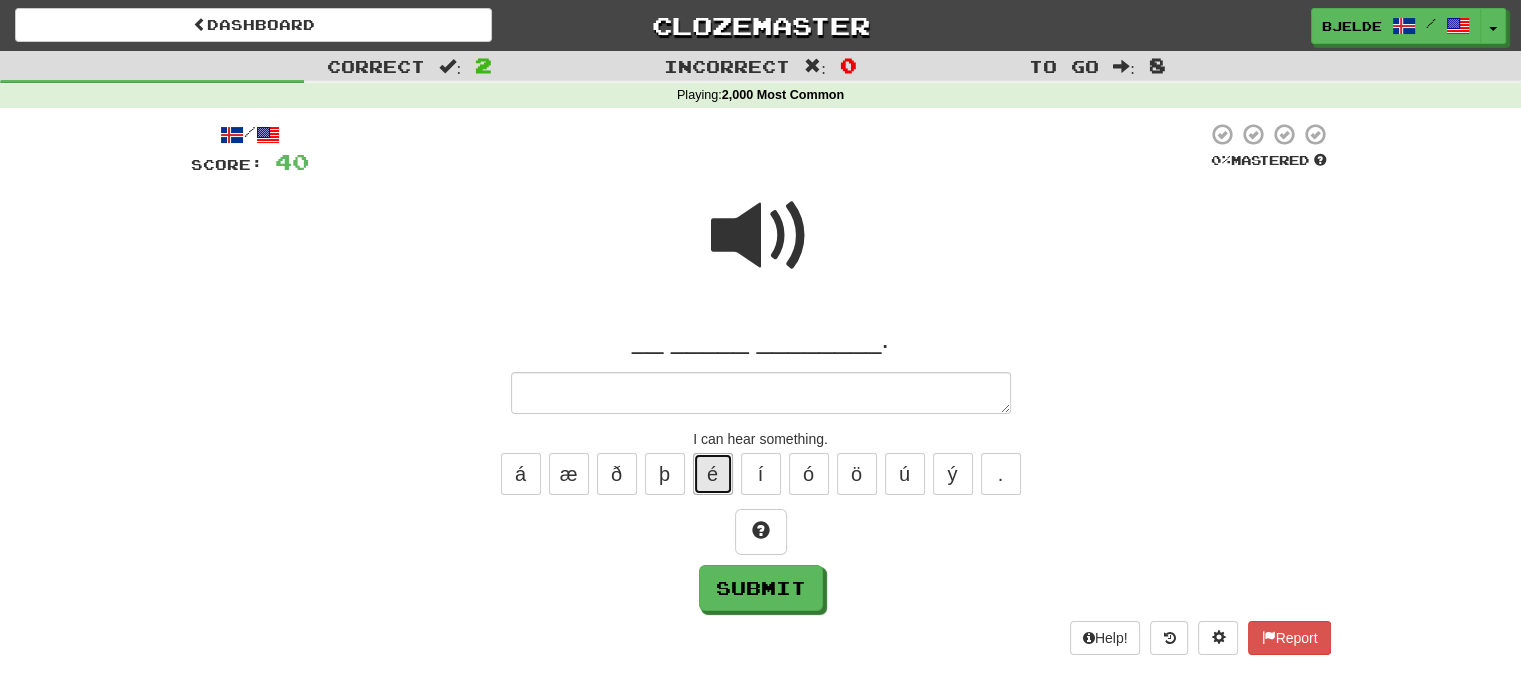 click on "é" at bounding box center (713, 474) 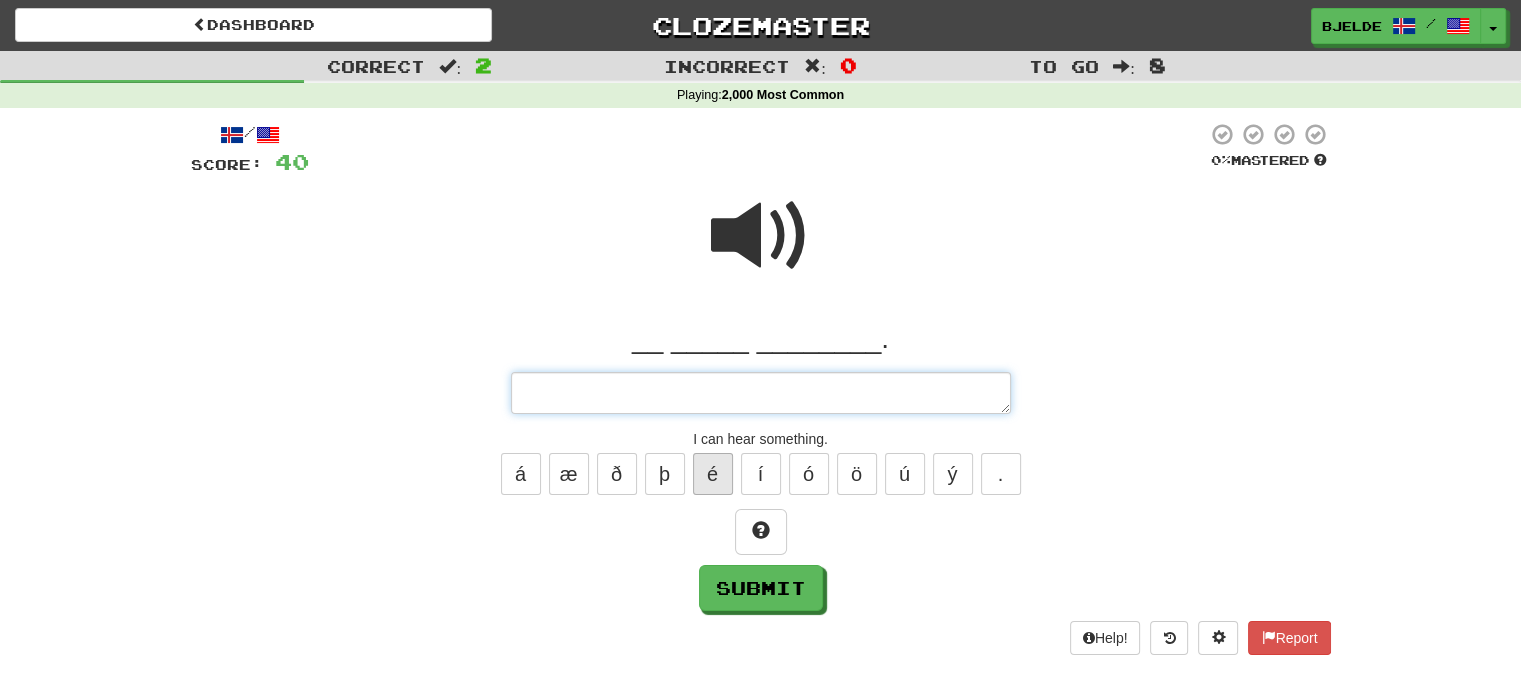type on "*" 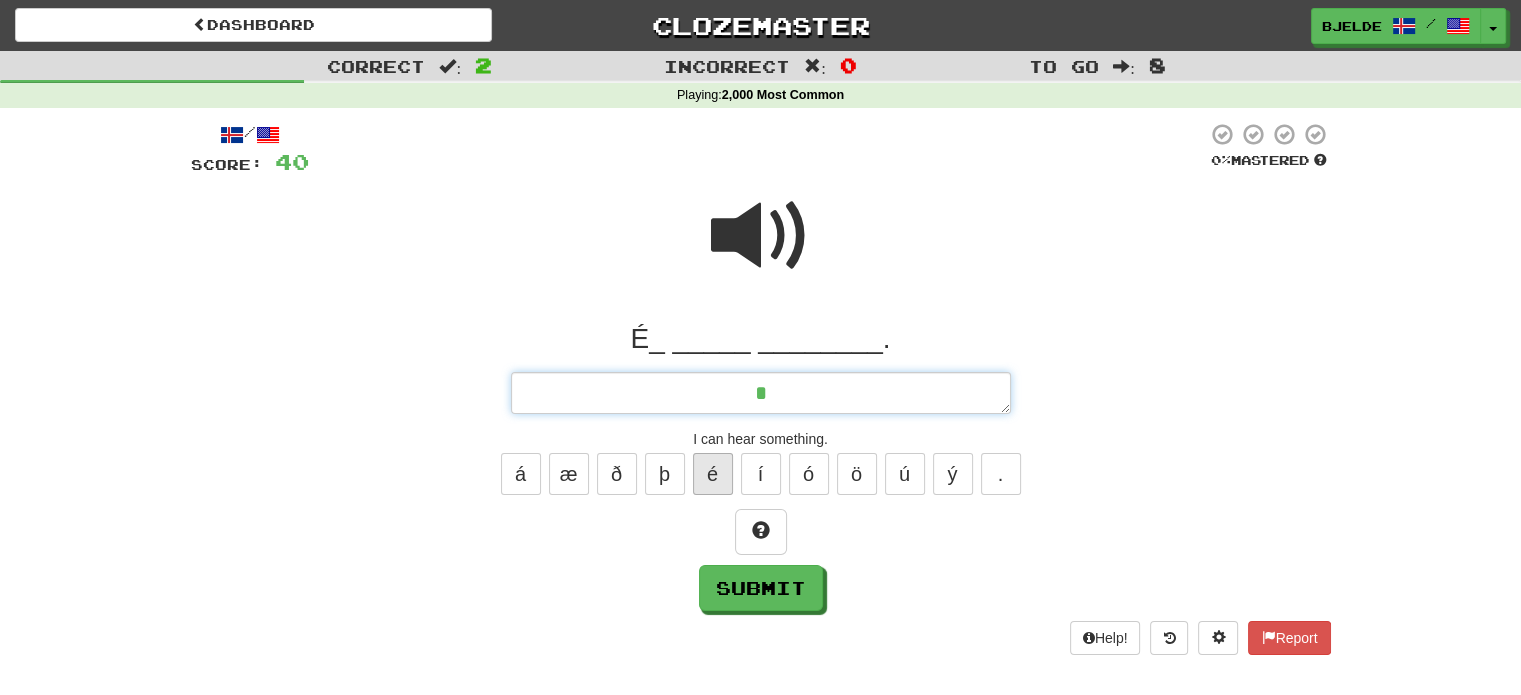 type on "*" 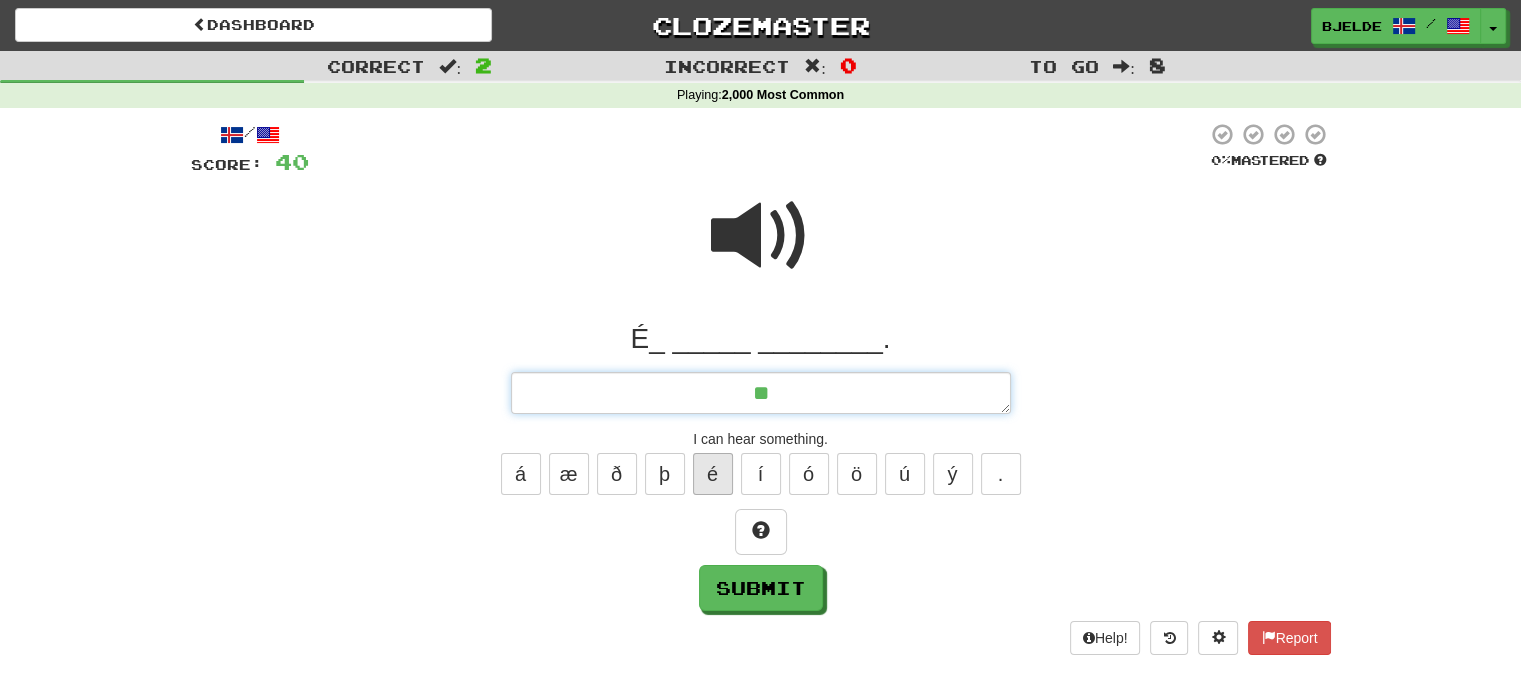 type on "*" 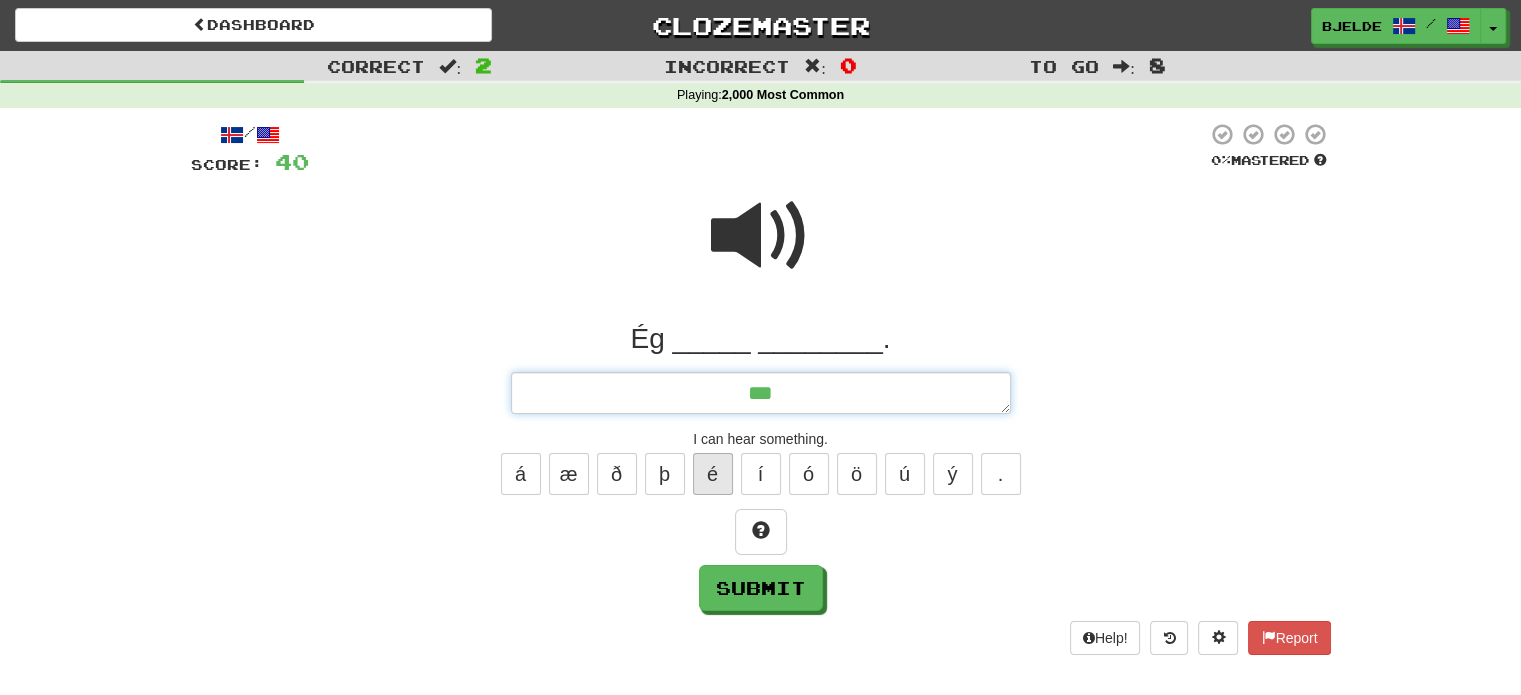 type on "*" 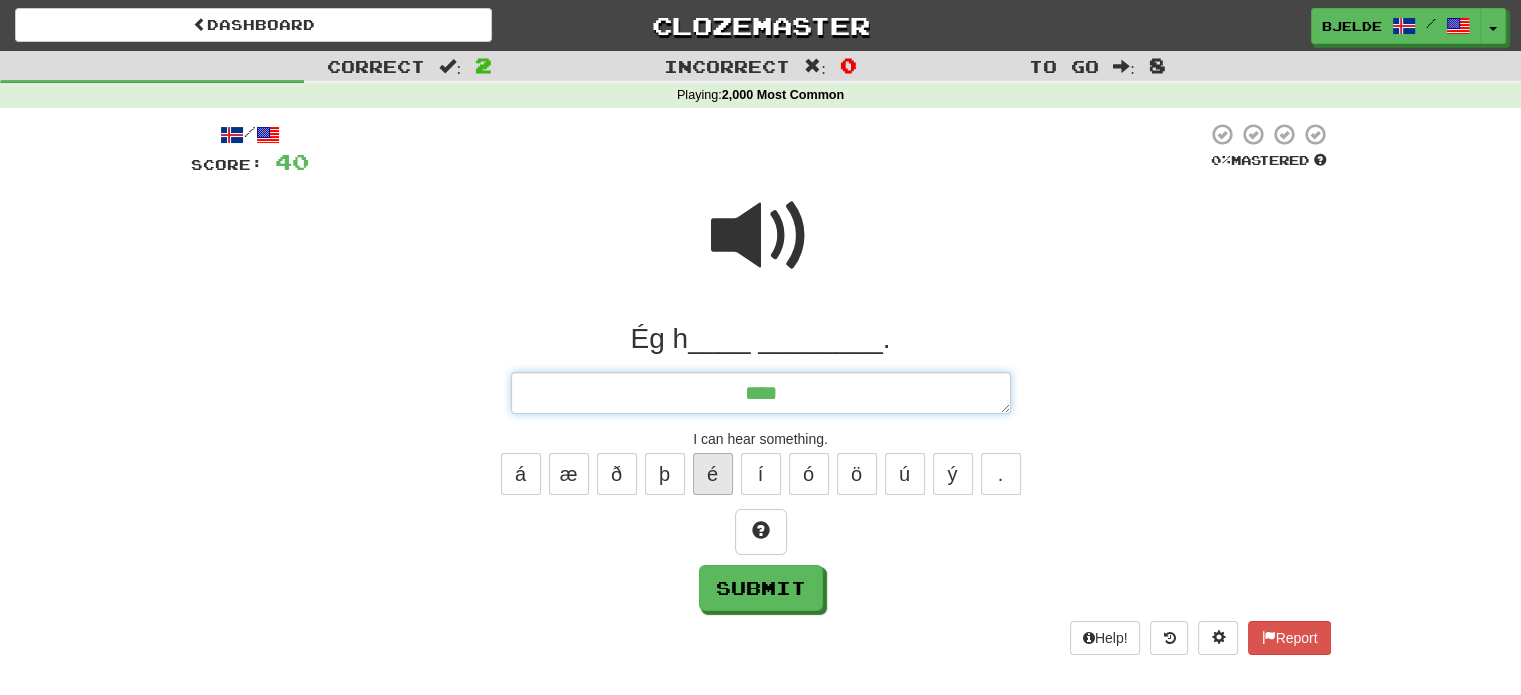 type on "*" 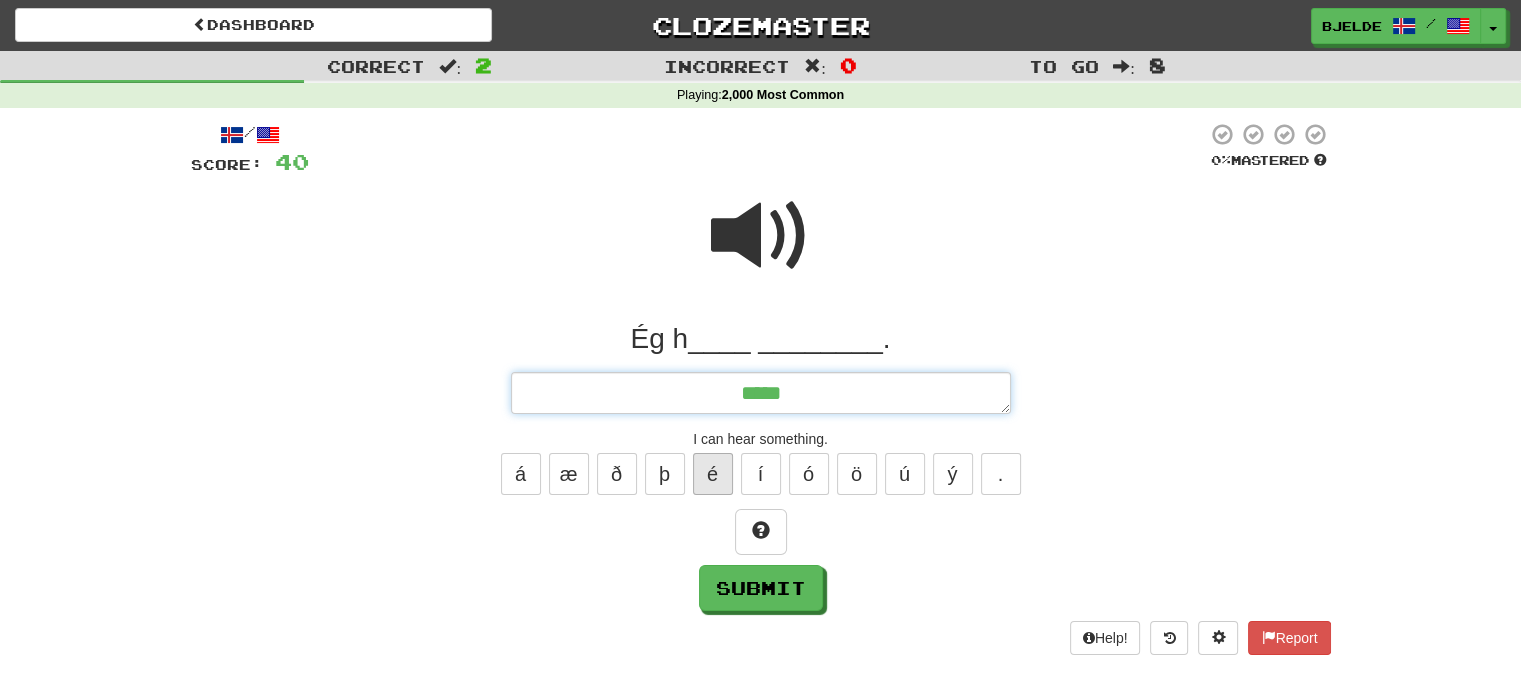 type on "******" 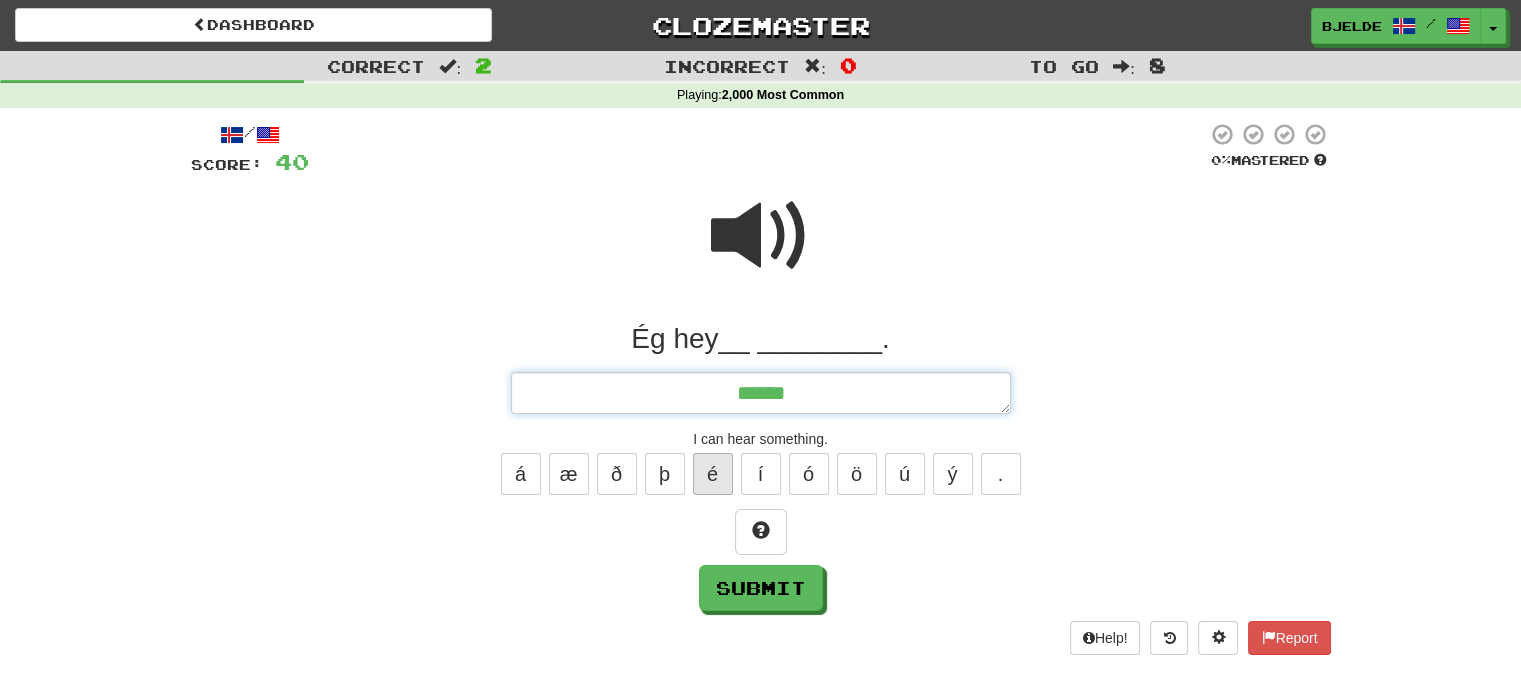 type on "*" 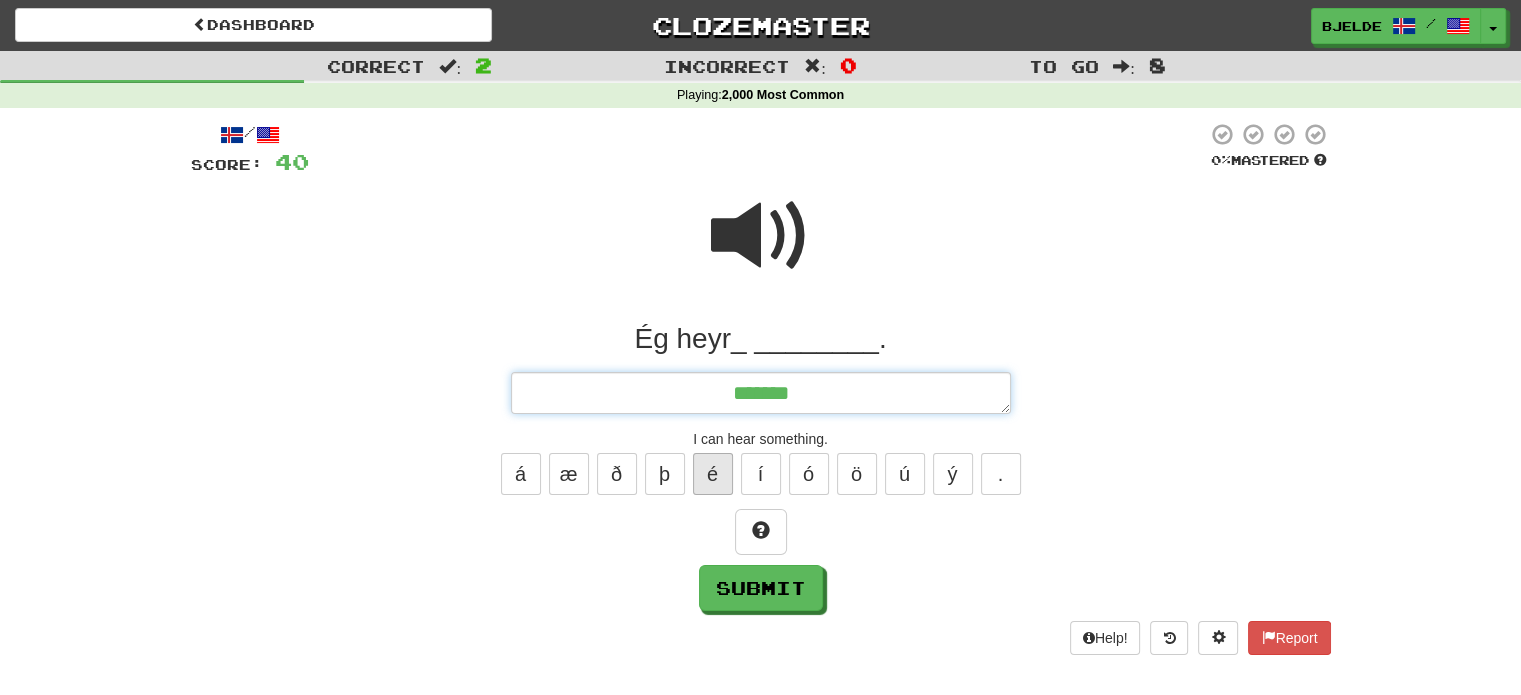 type on "*" 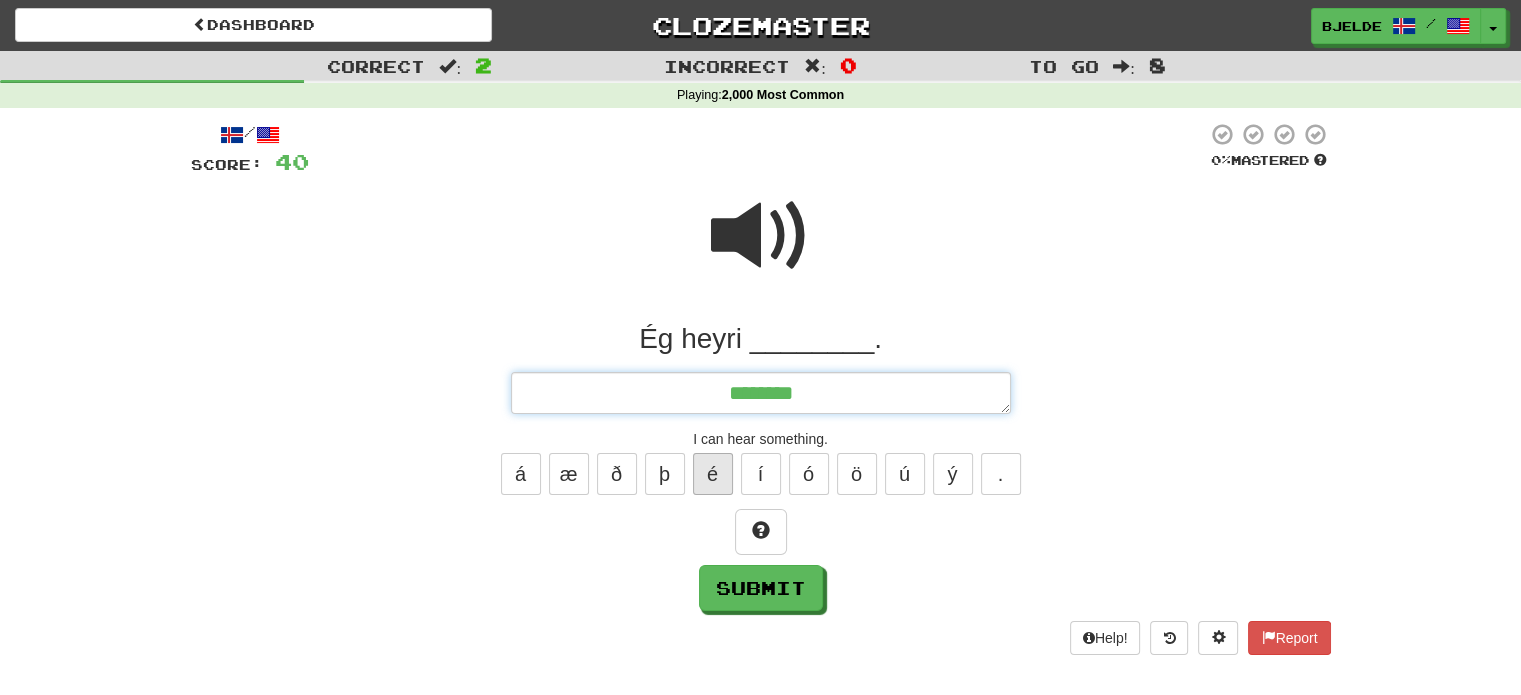 type on "*" 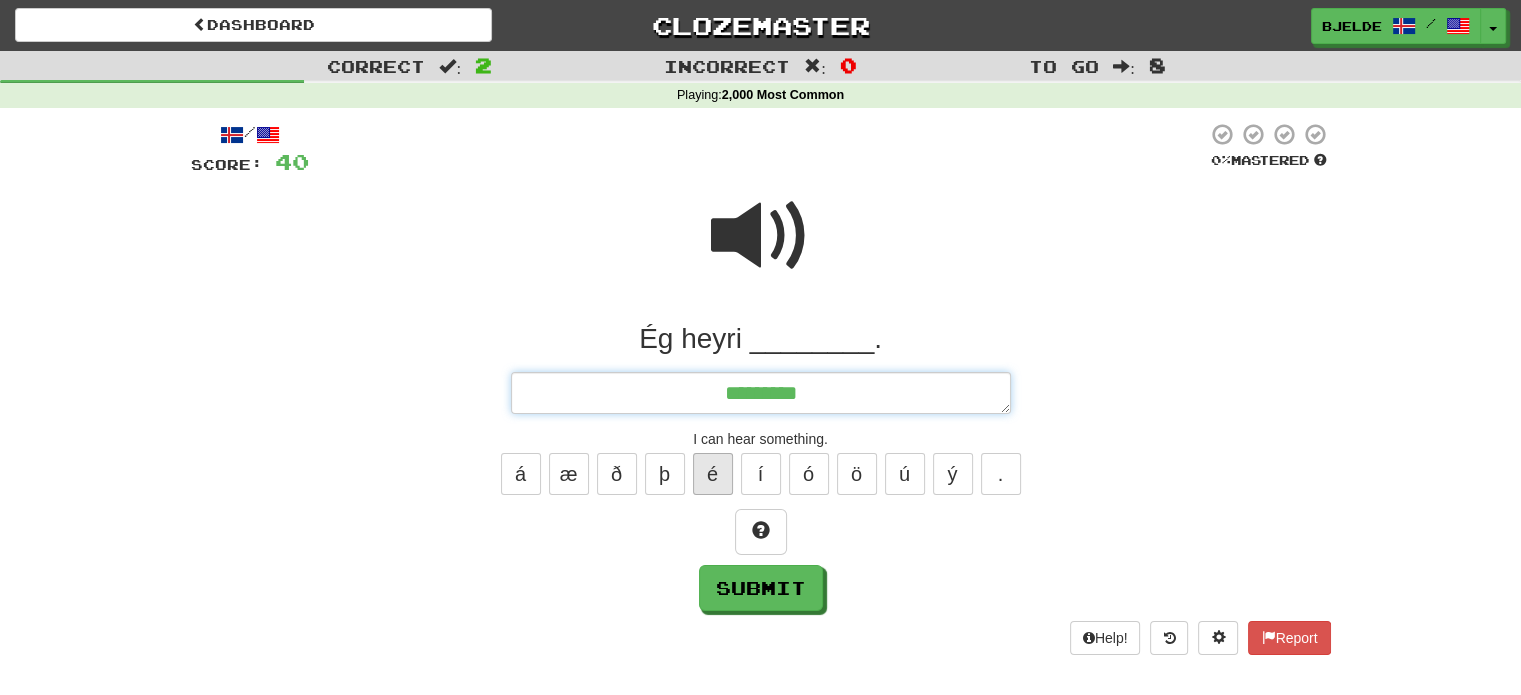 type on "*" 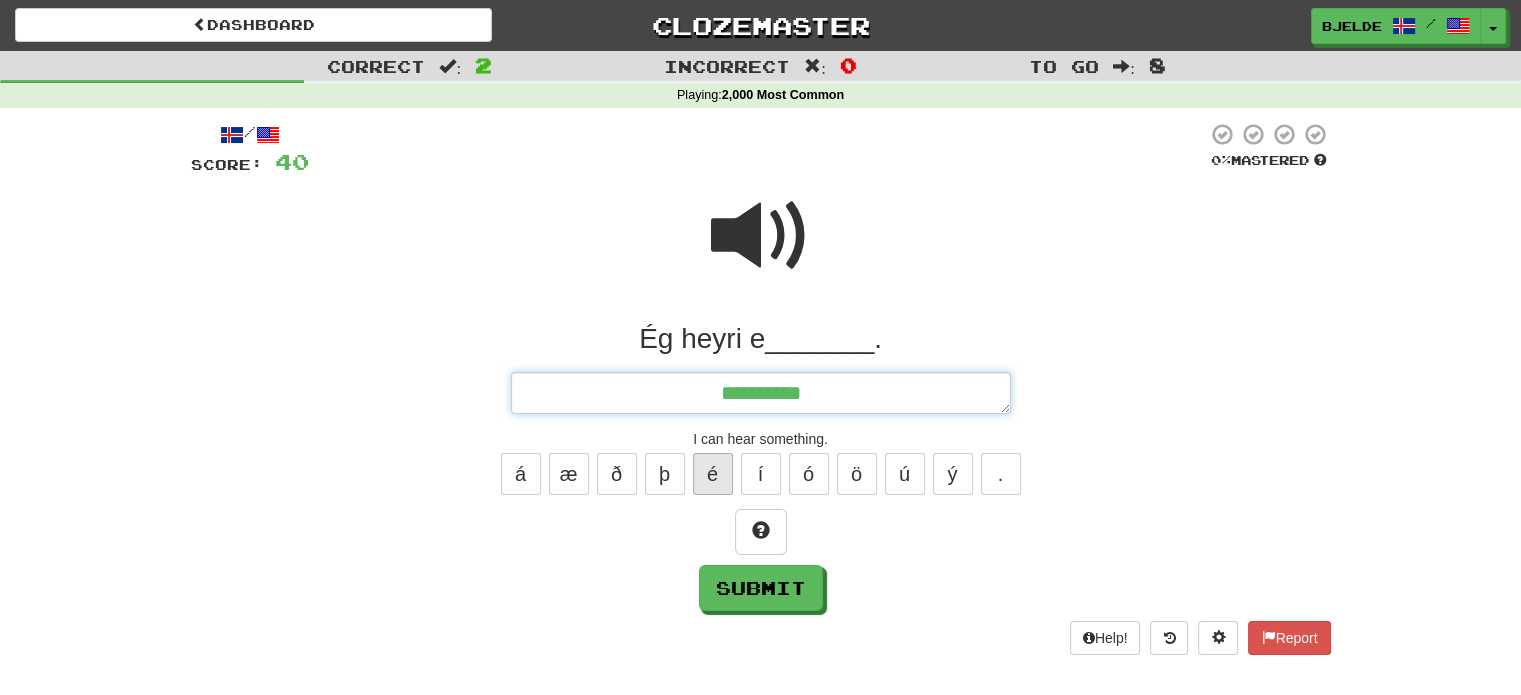 type on "*" 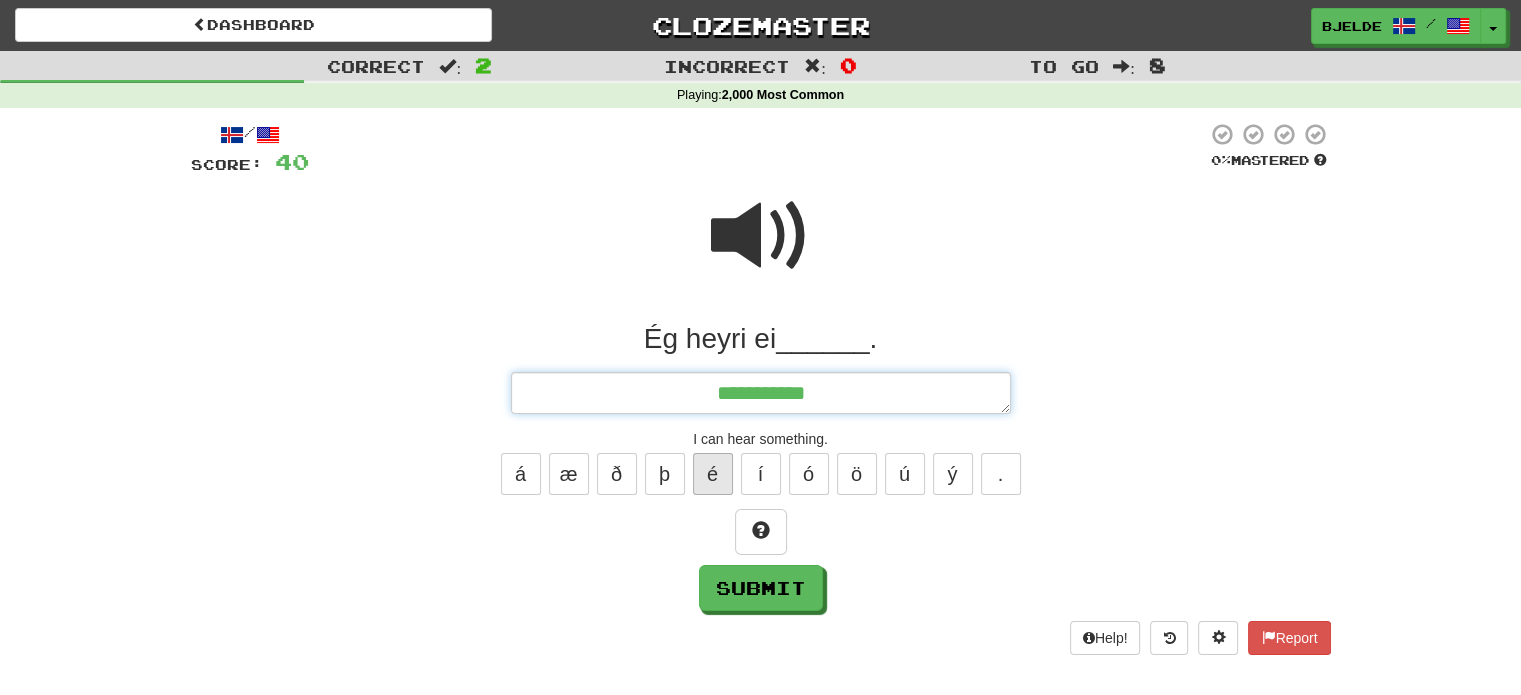 type on "*" 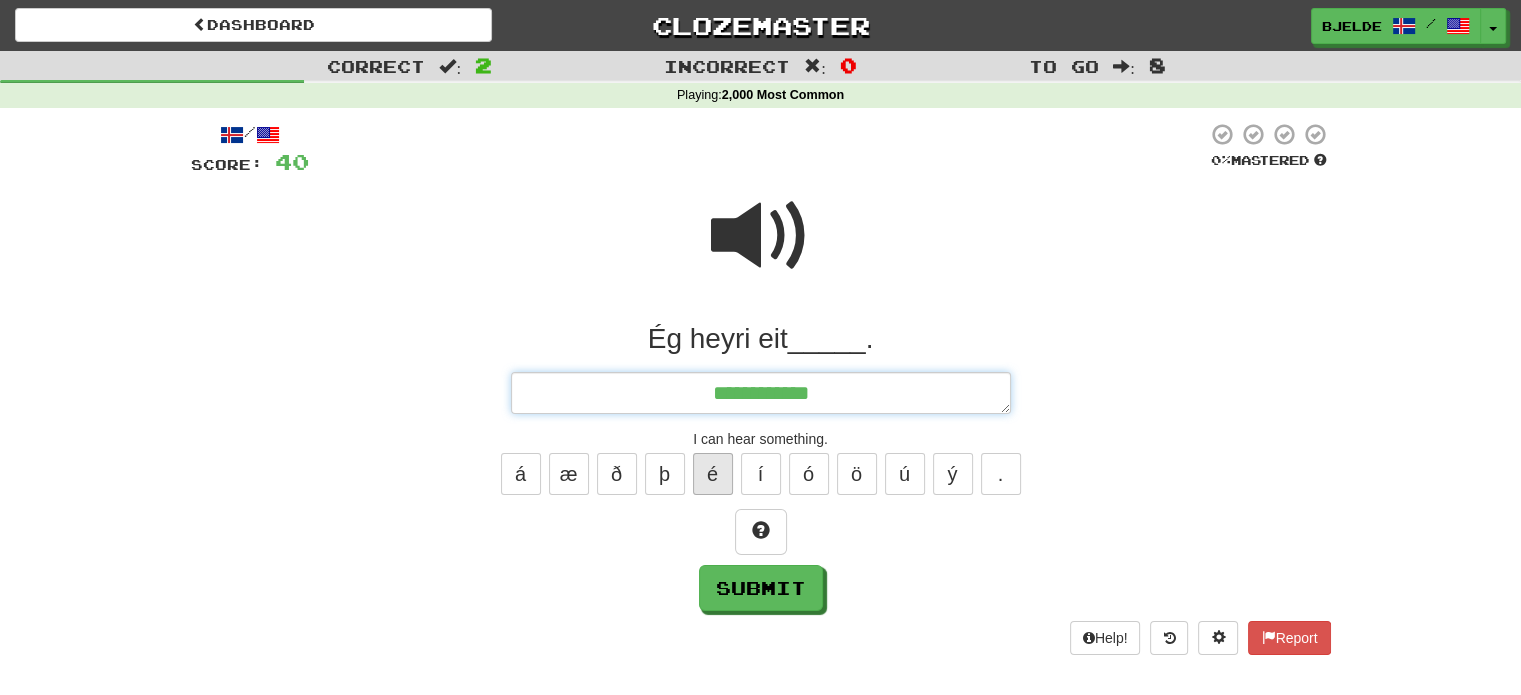 type on "*" 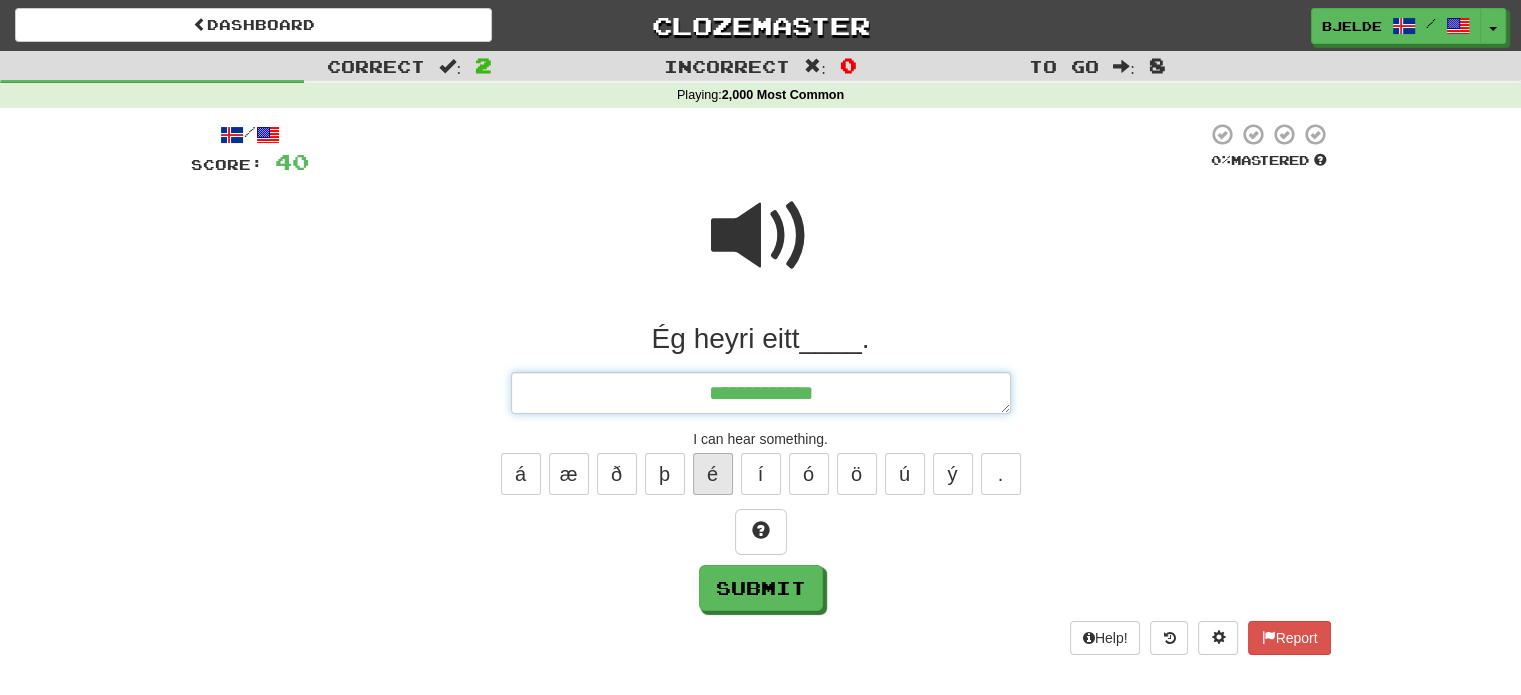 type on "*" 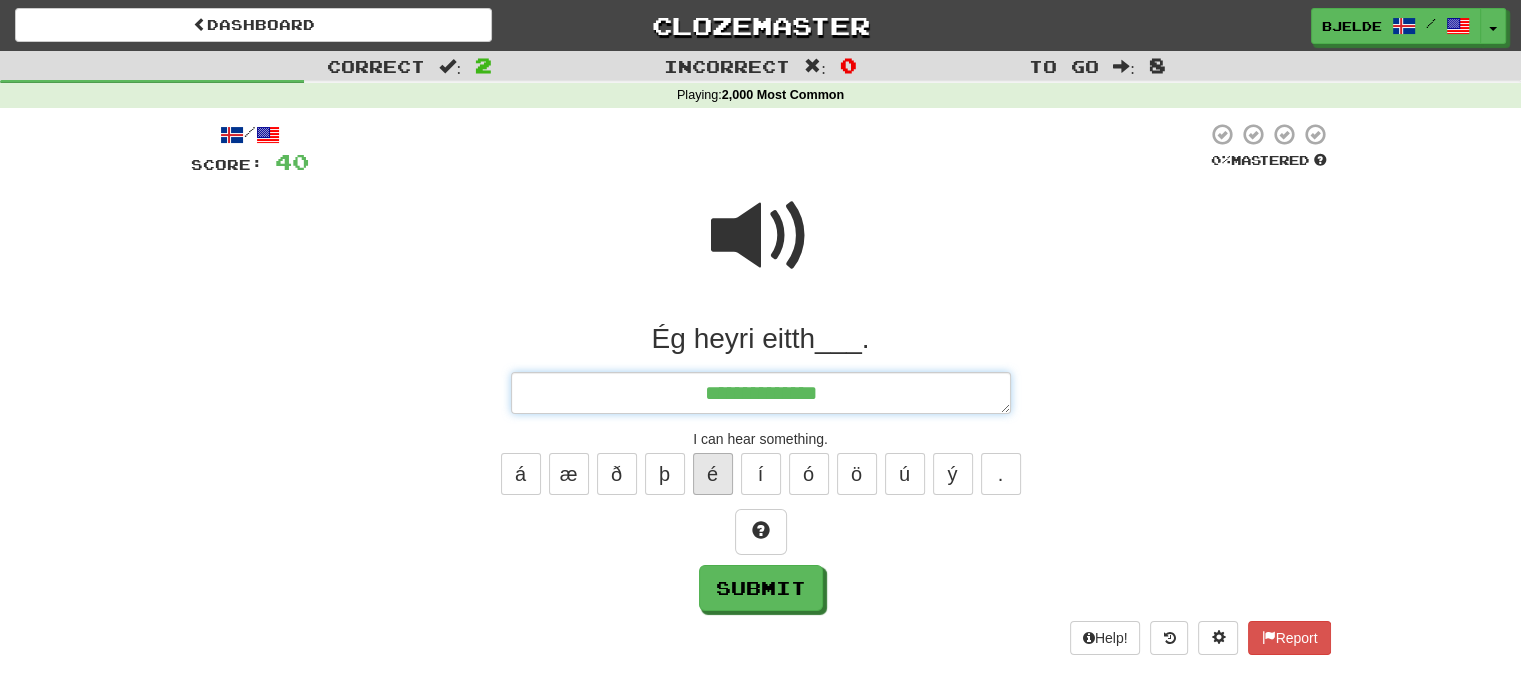 type on "*" 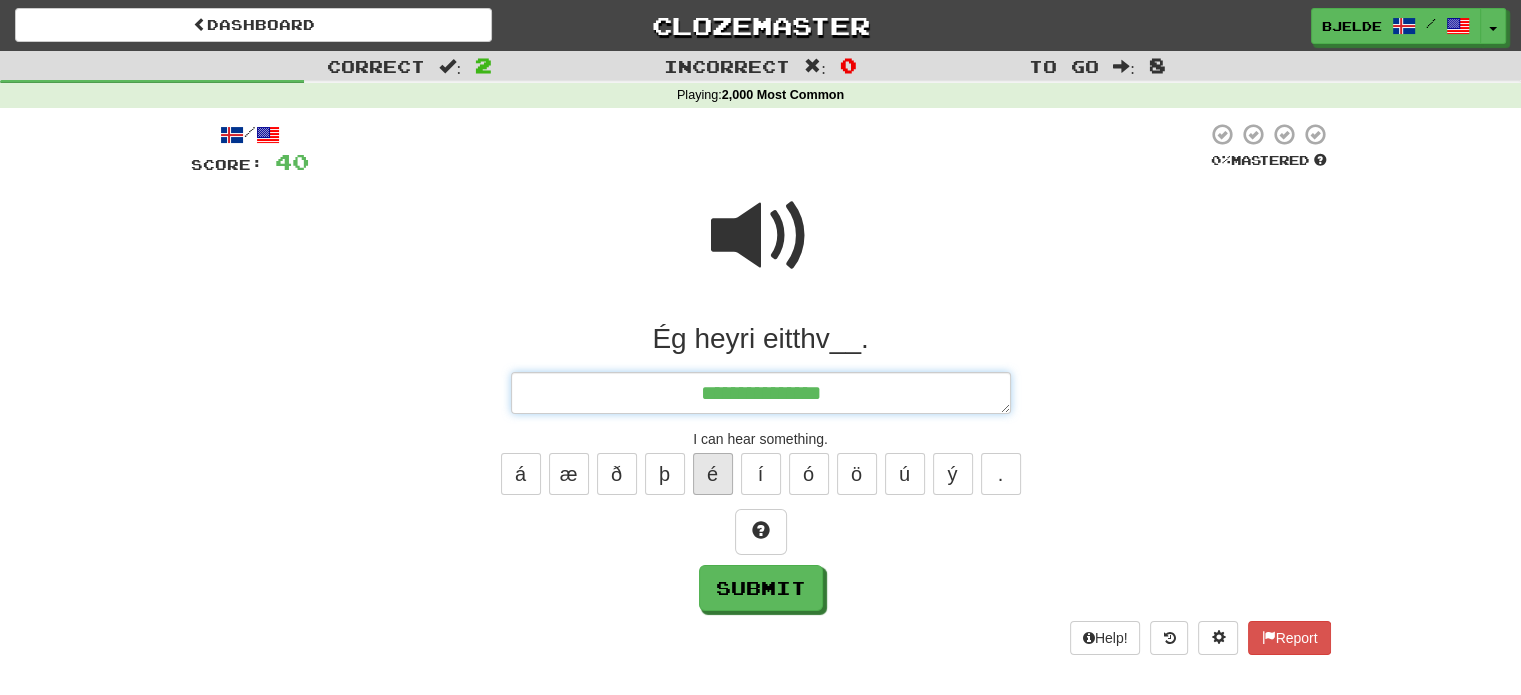 type on "*" 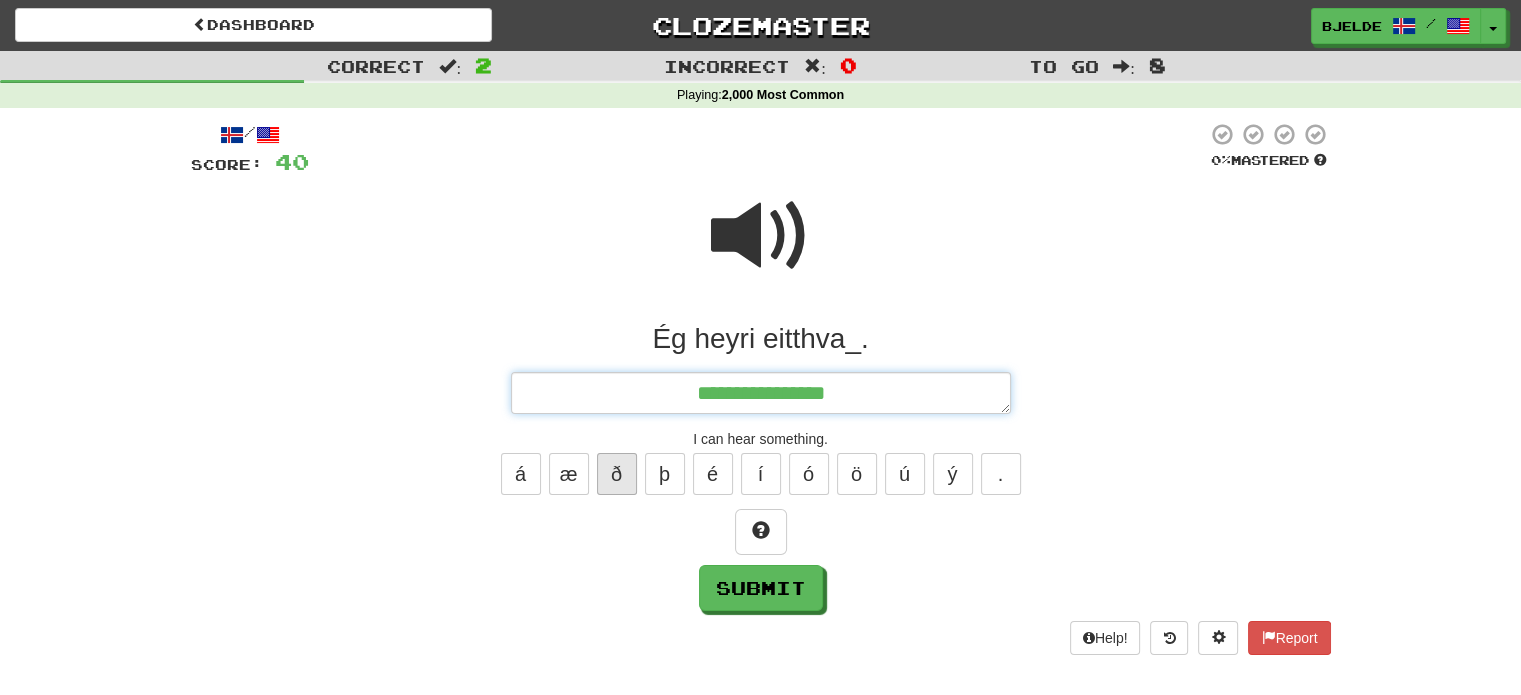 type on "**********" 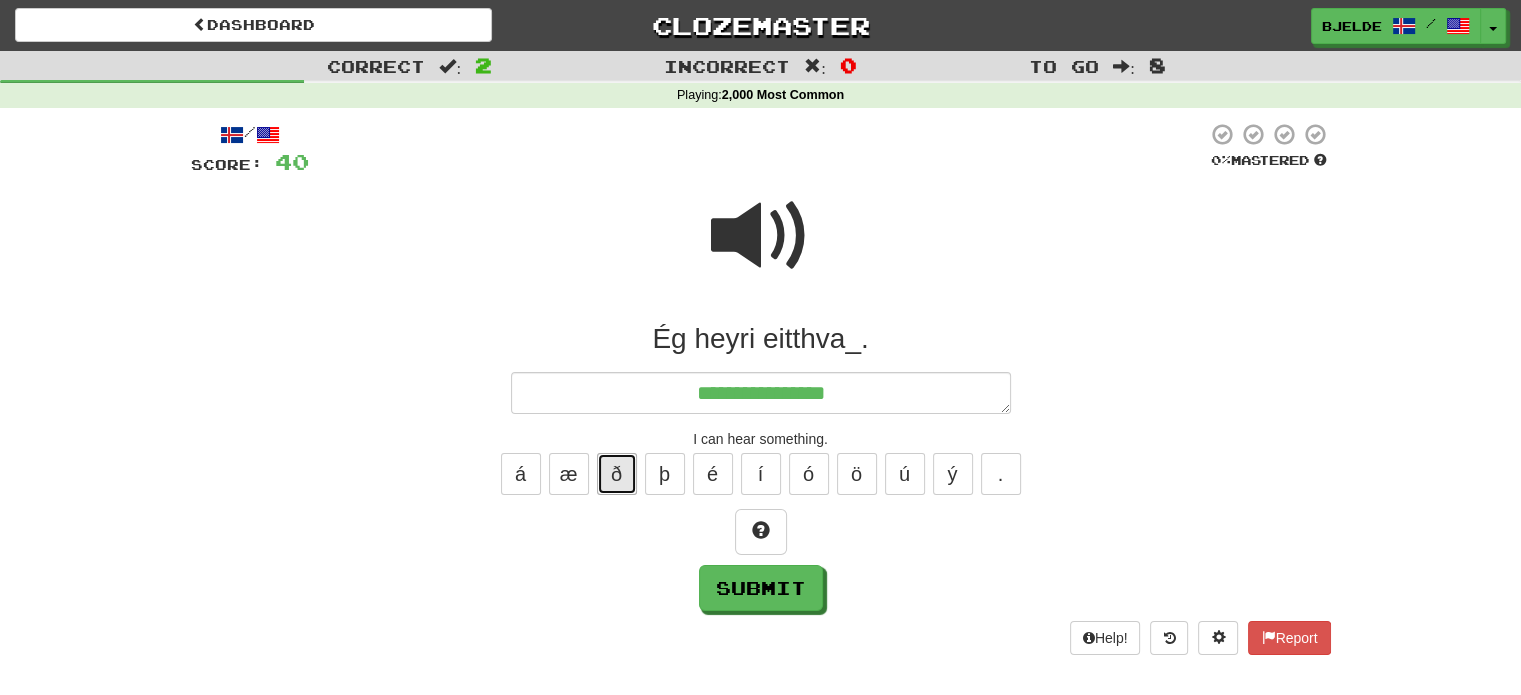 click on "ð" at bounding box center (617, 474) 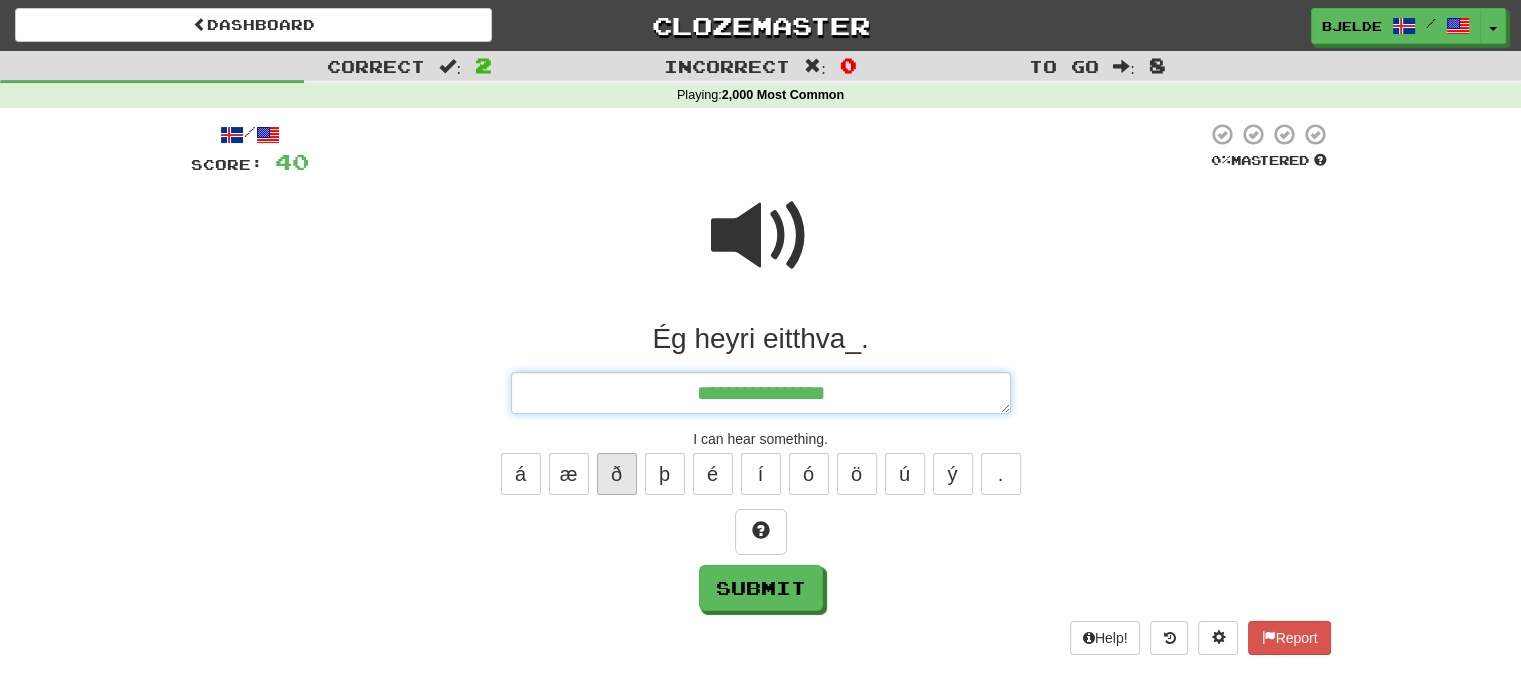 type on "*" 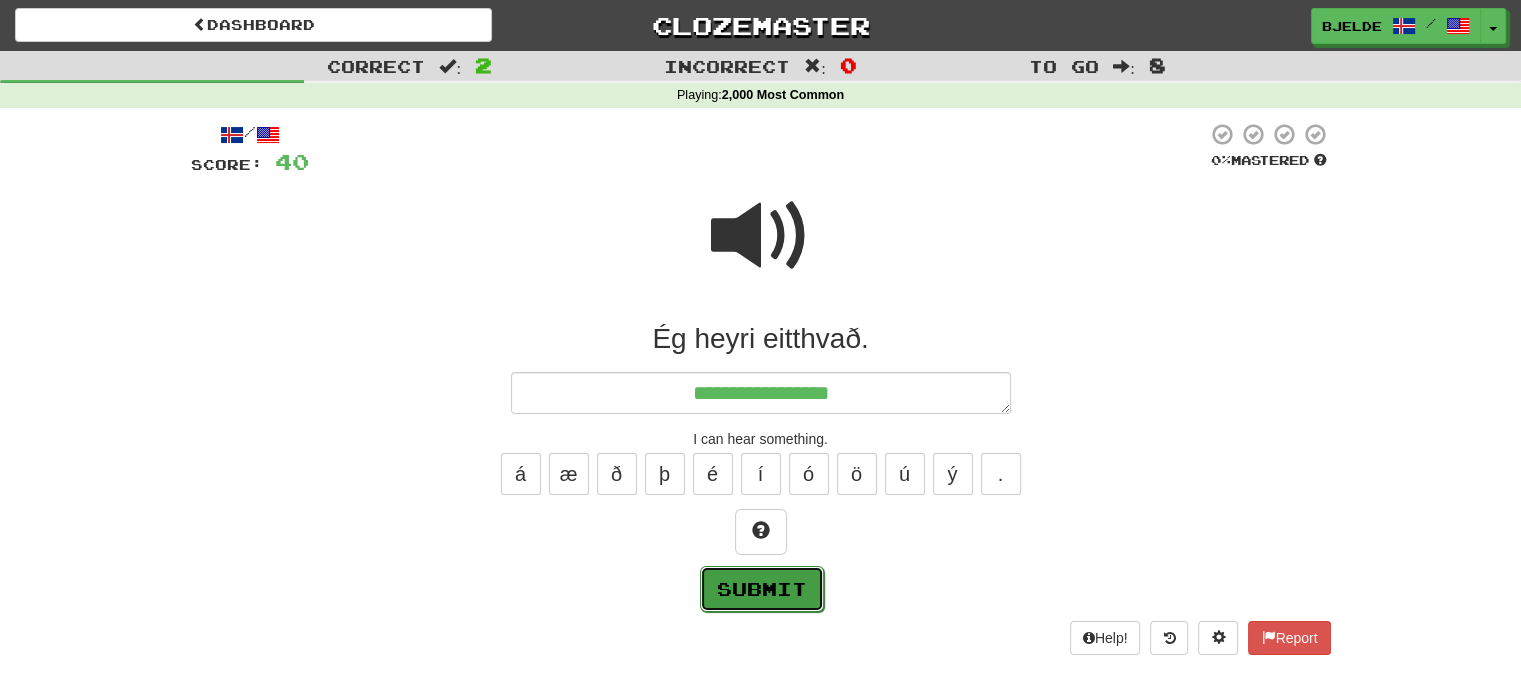 click on "Submit" at bounding box center [762, 589] 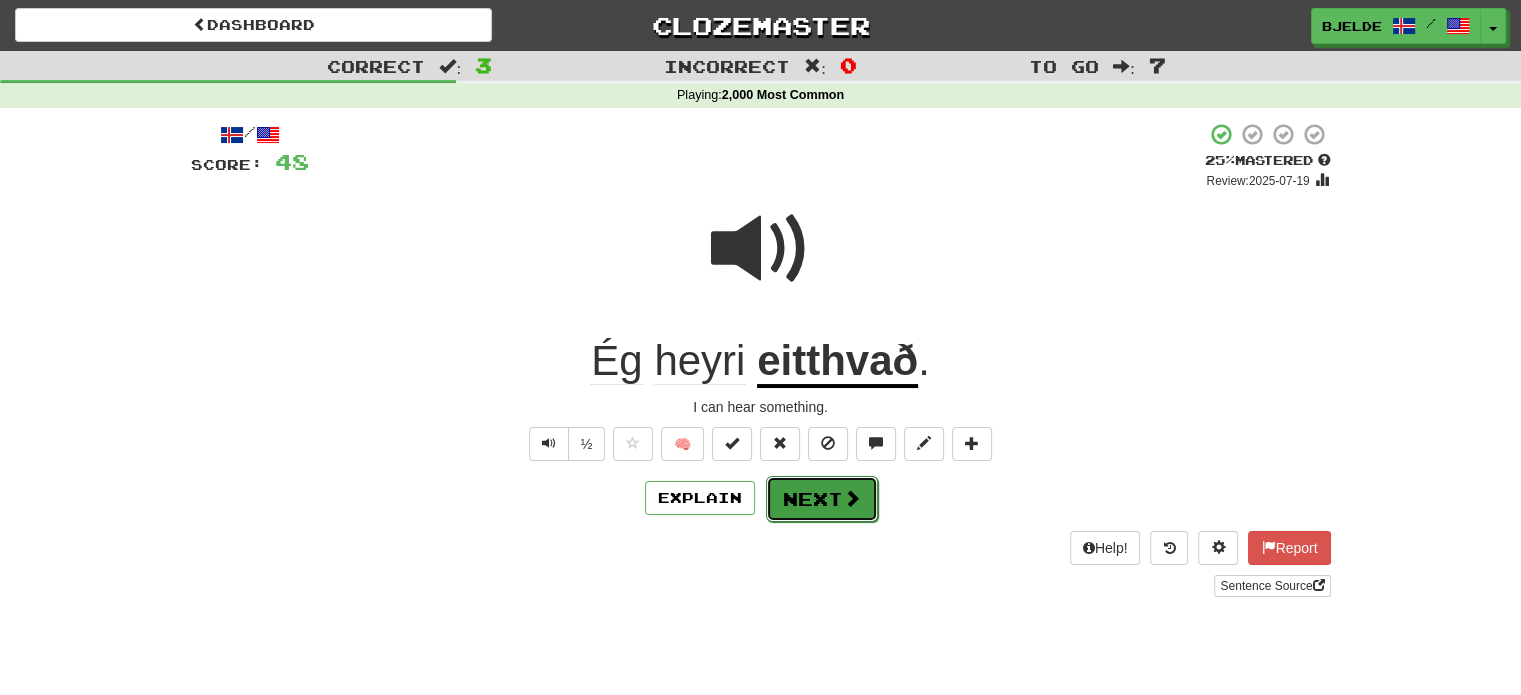 click on "Next" at bounding box center [822, 499] 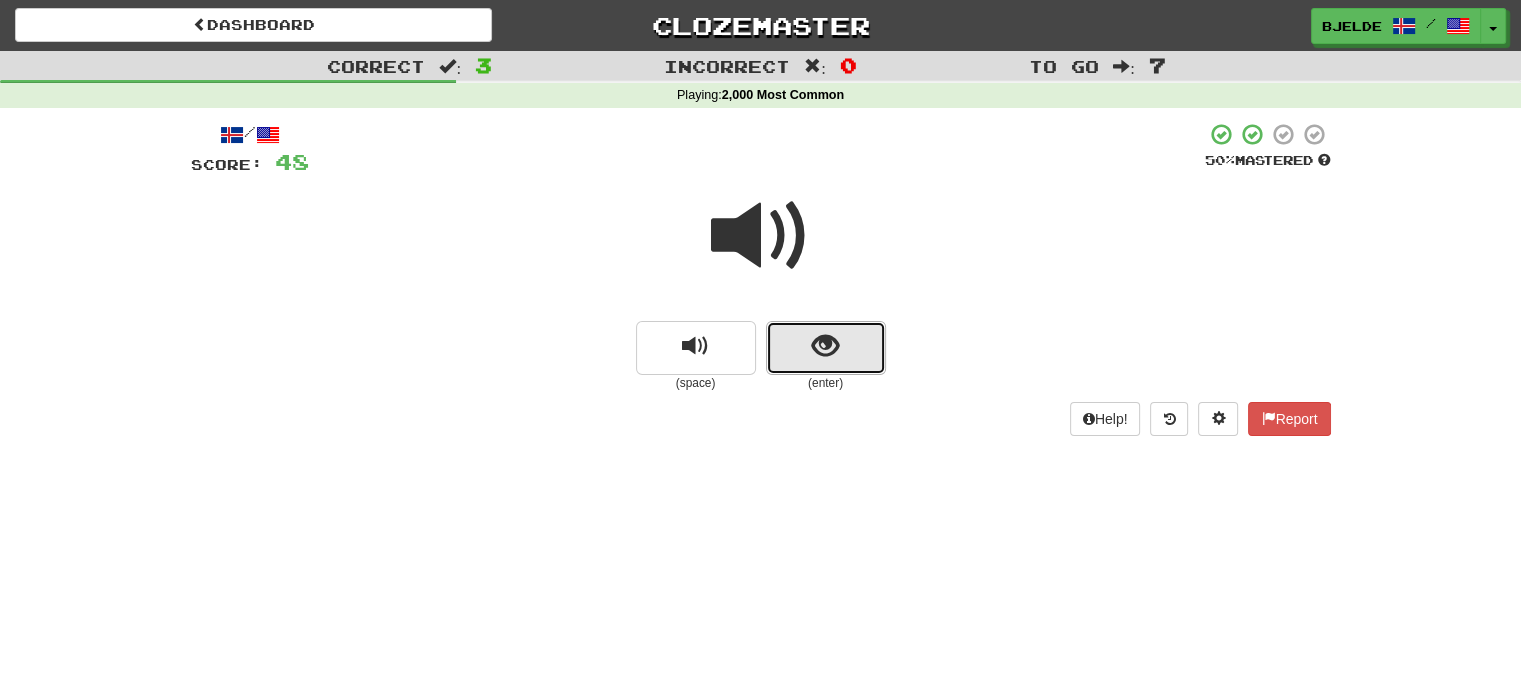 click at bounding box center [825, 346] 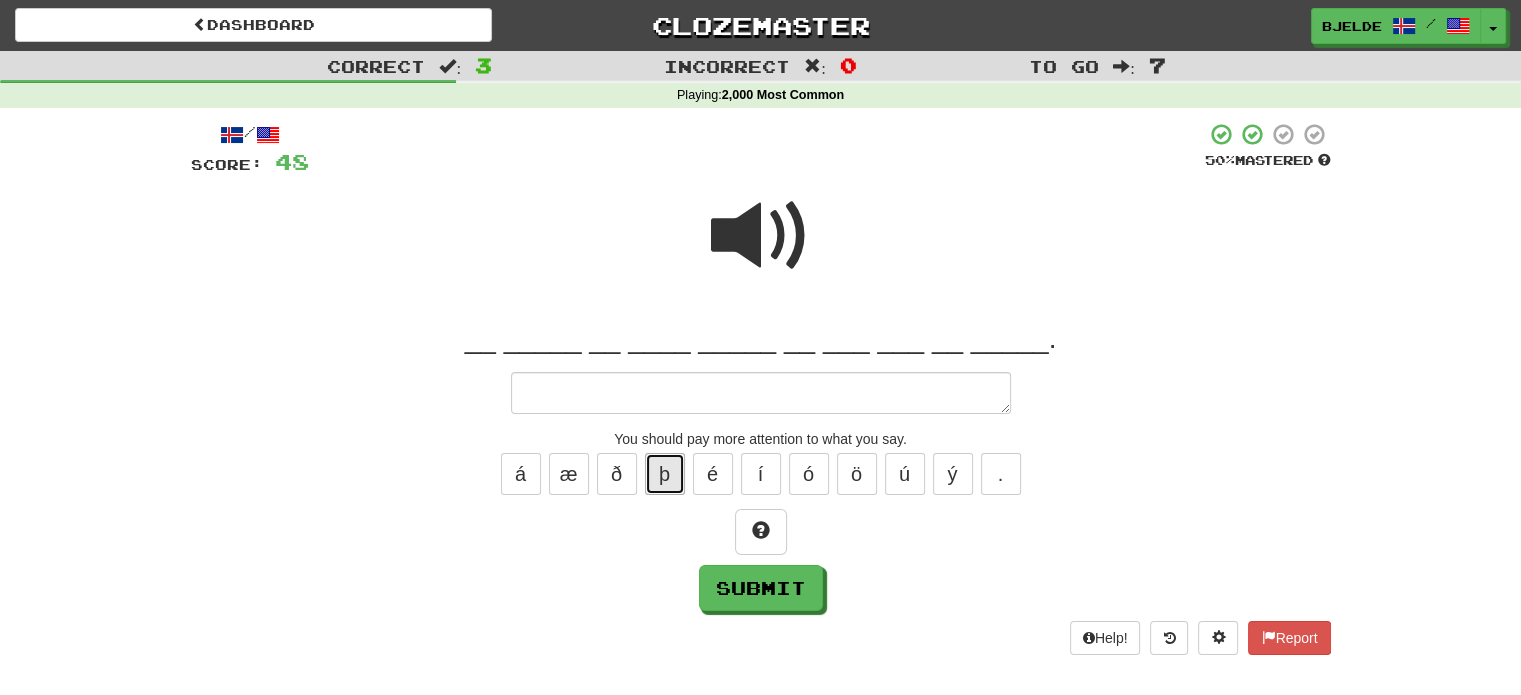 click on "þ" at bounding box center [665, 474] 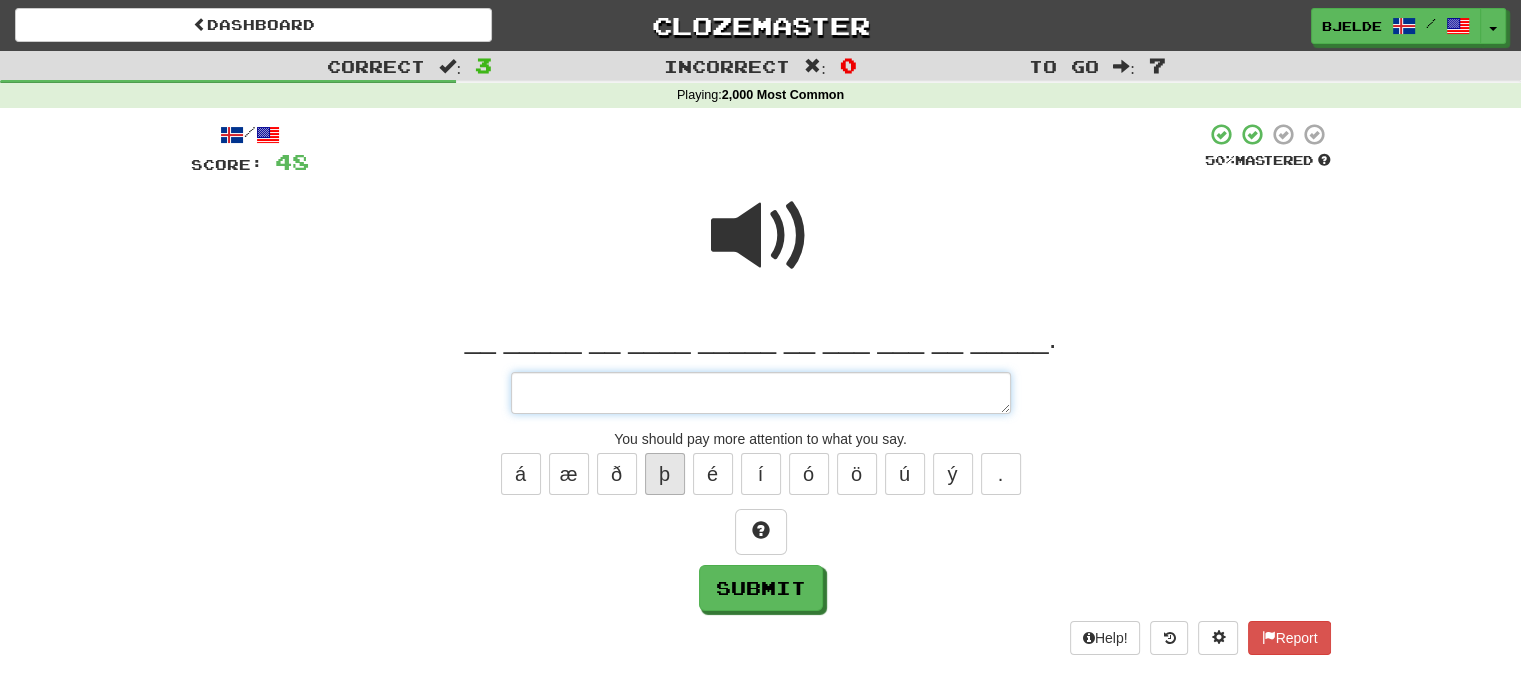 type on "*" 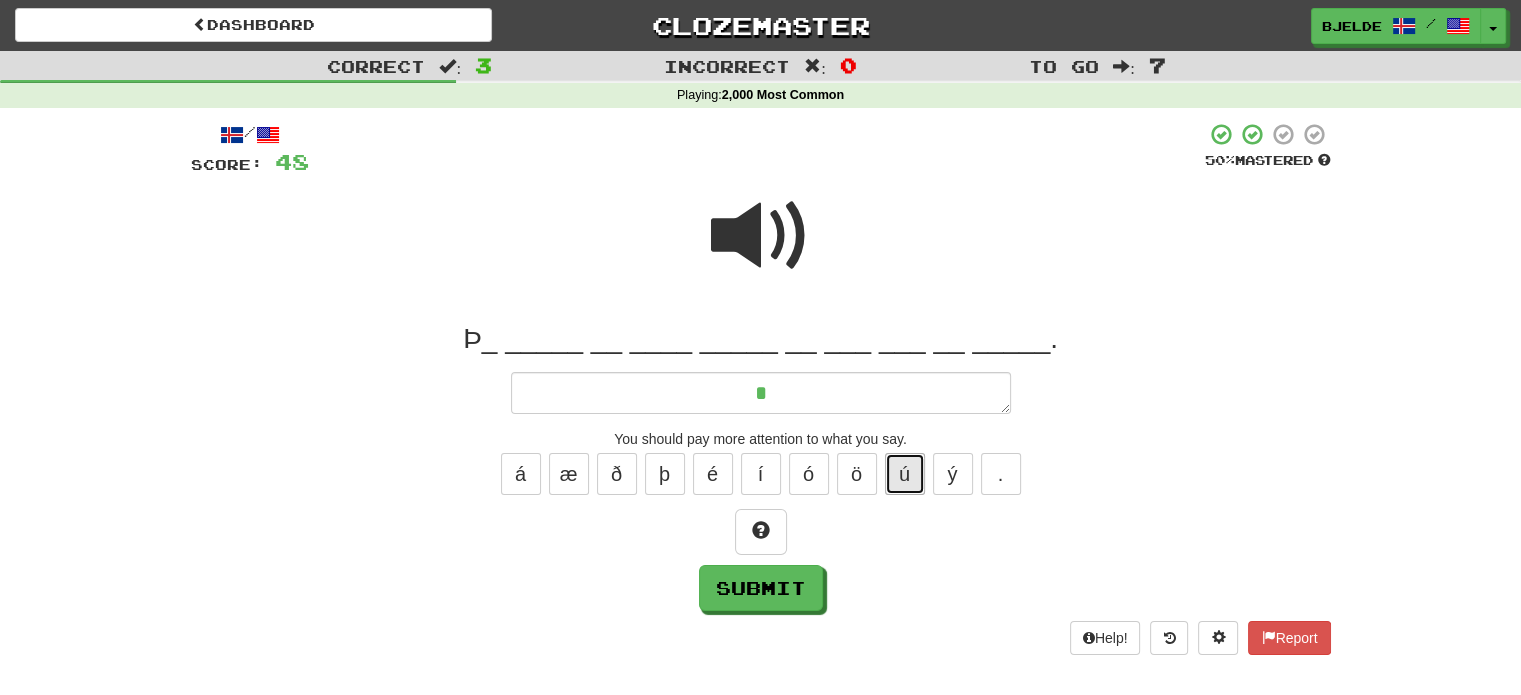 click on "ú" at bounding box center (905, 474) 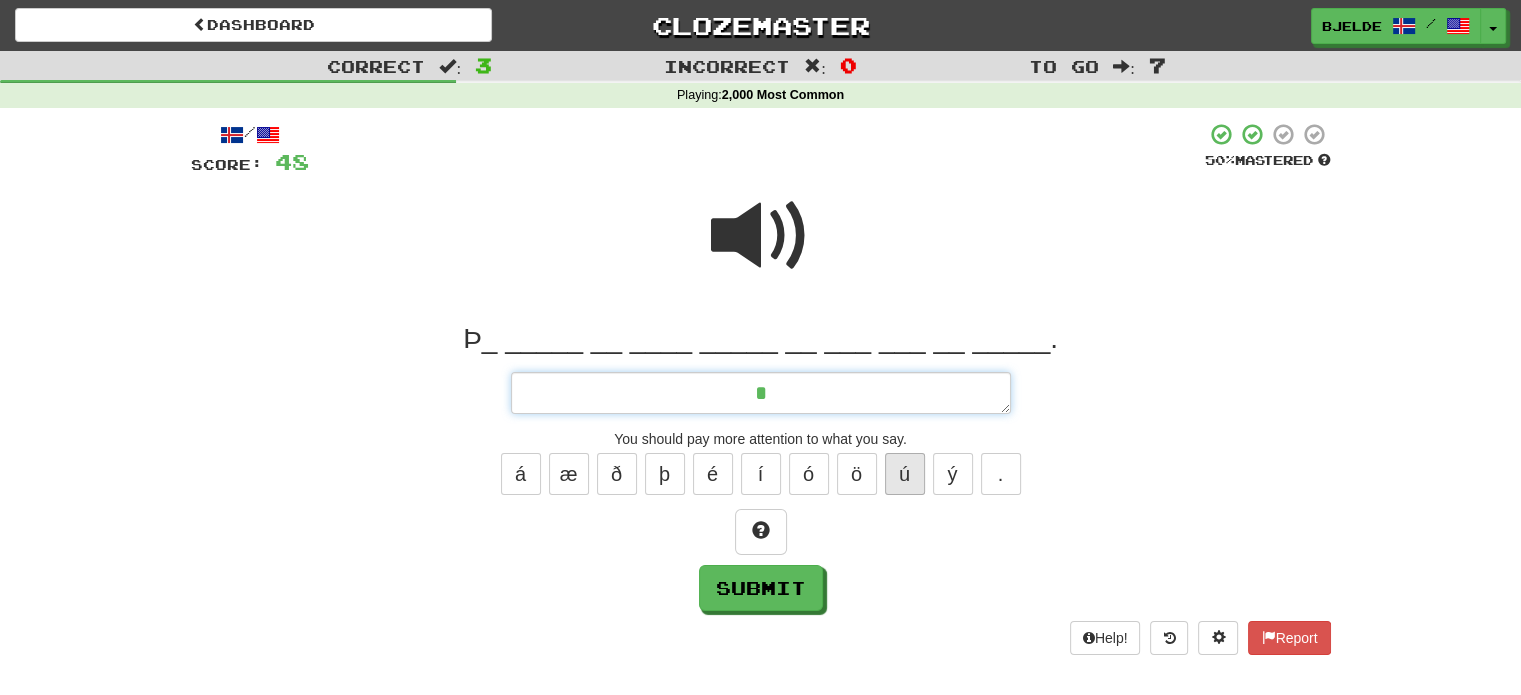 type on "*" 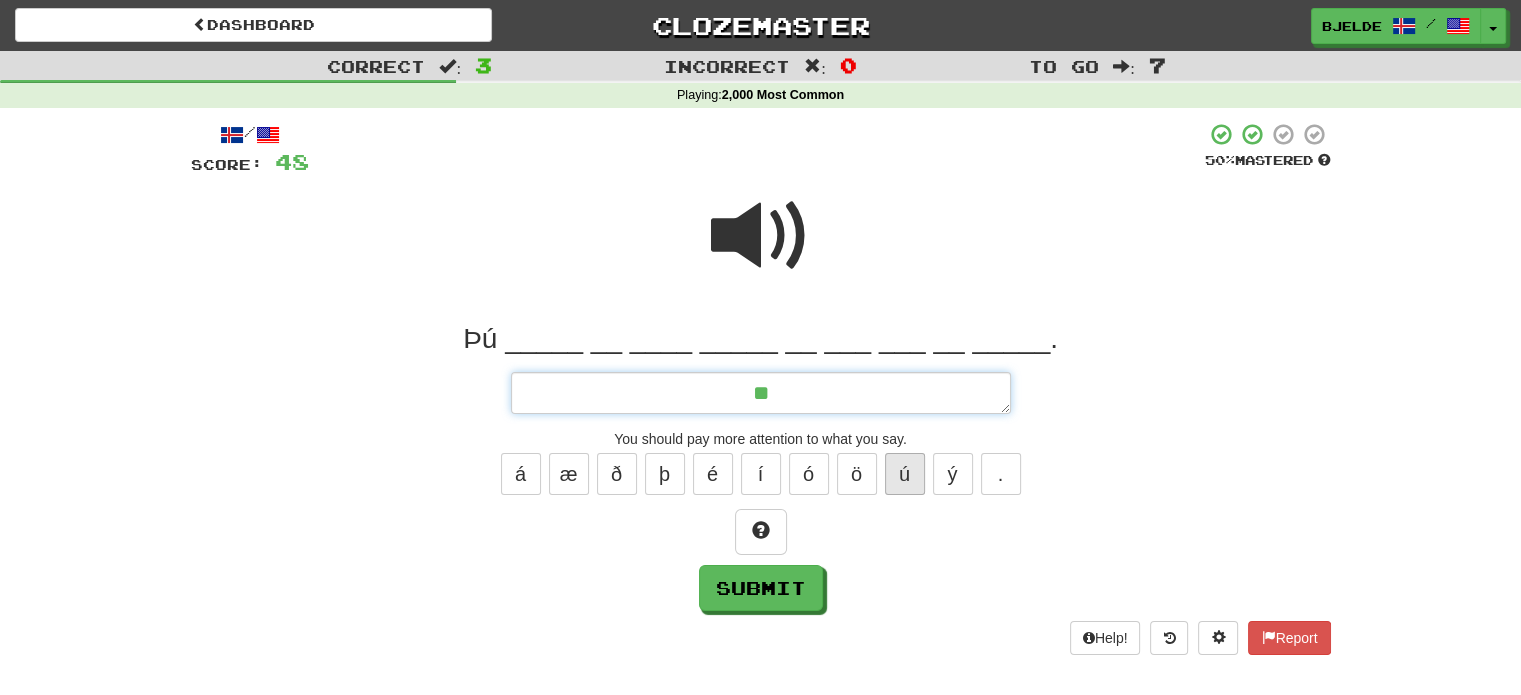 type on "*" 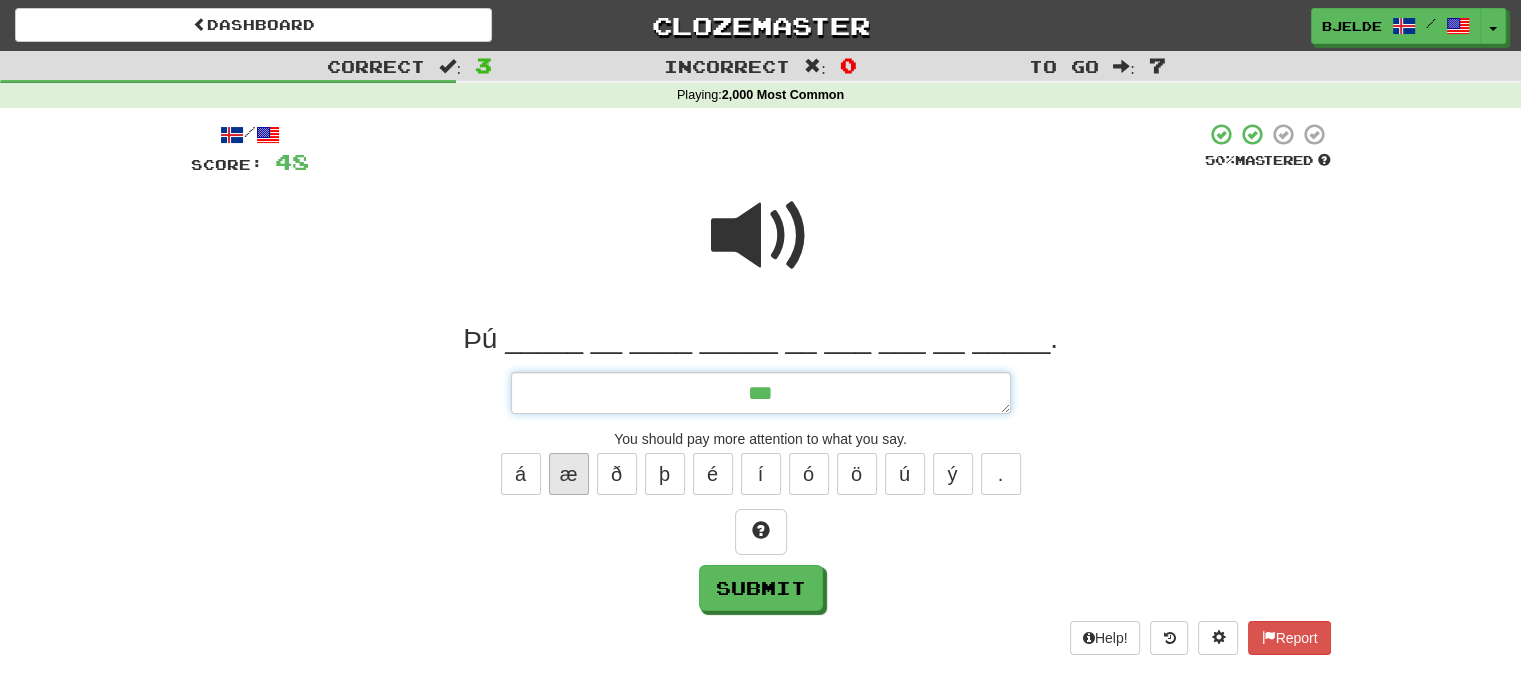 type on "**" 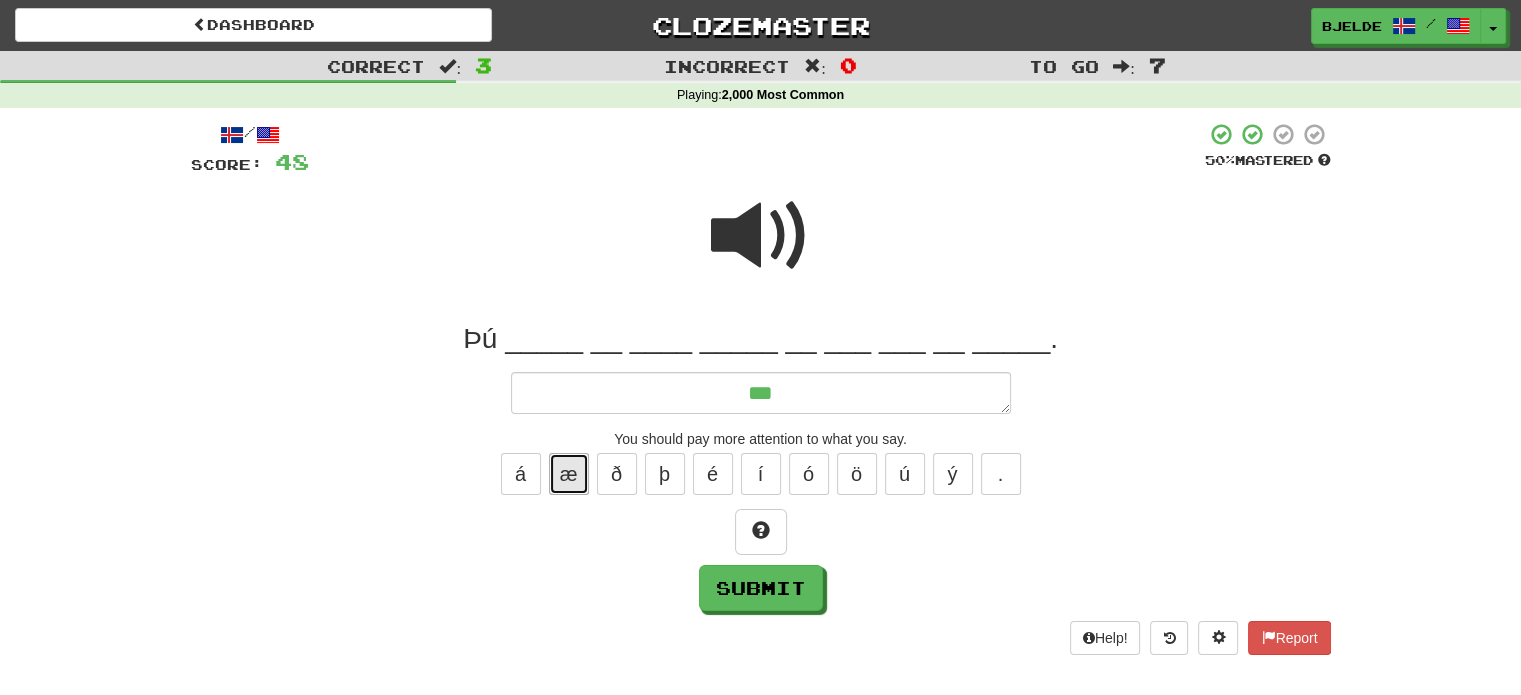 click on "æ" at bounding box center (569, 474) 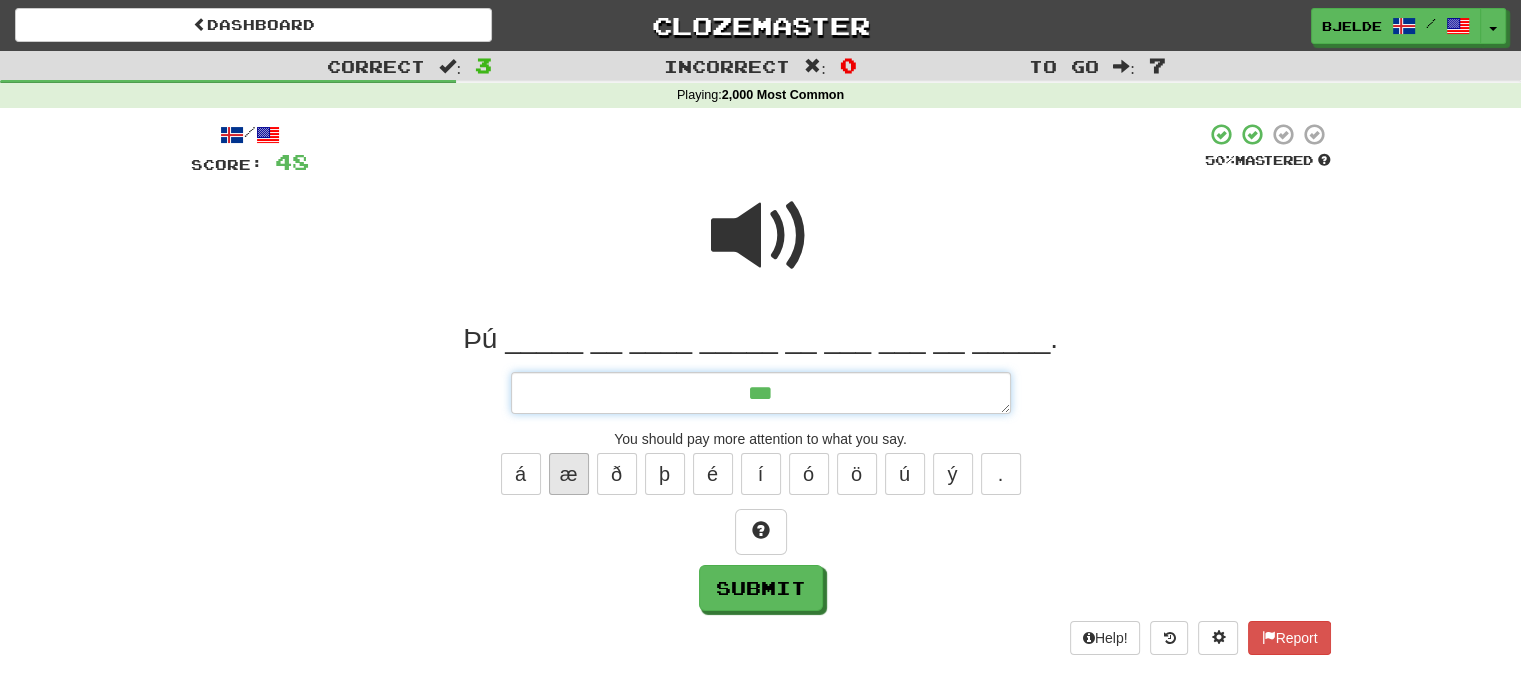 type on "*" 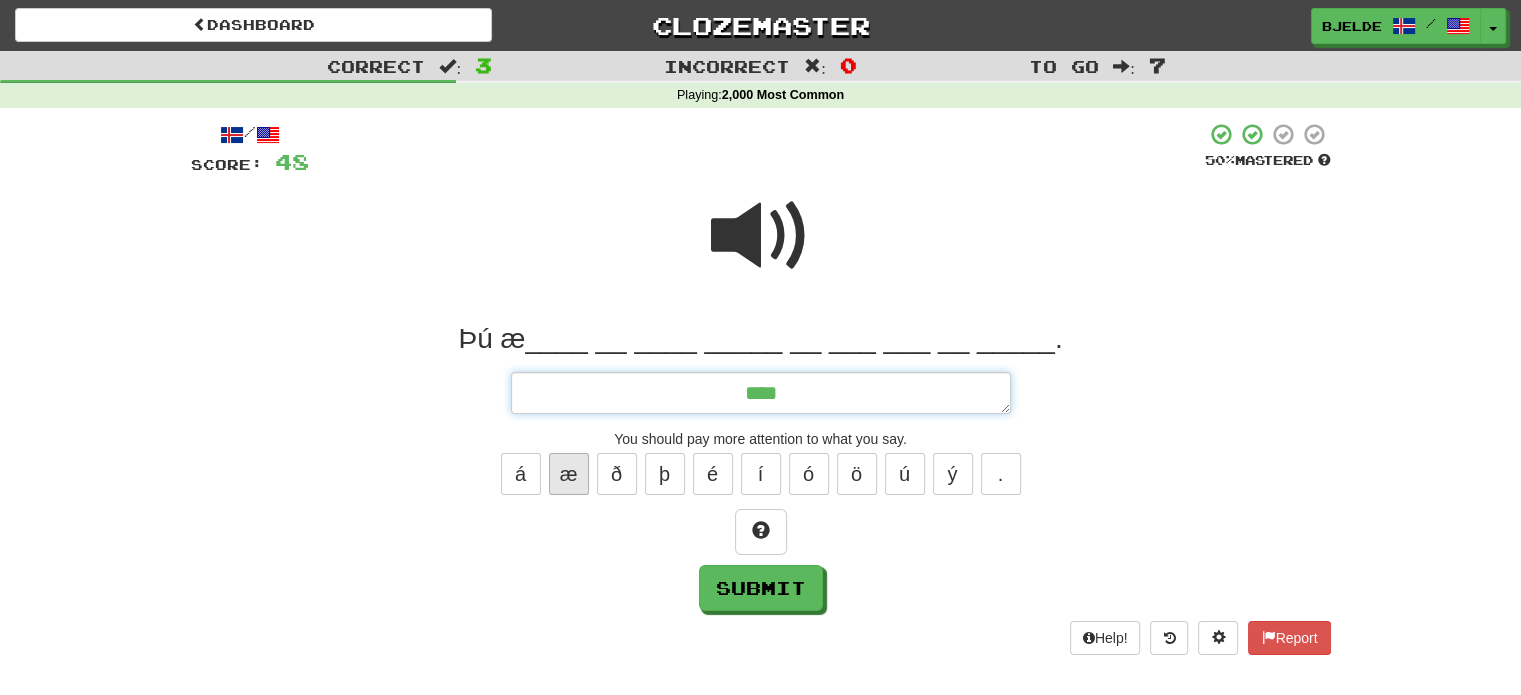 type on "*" 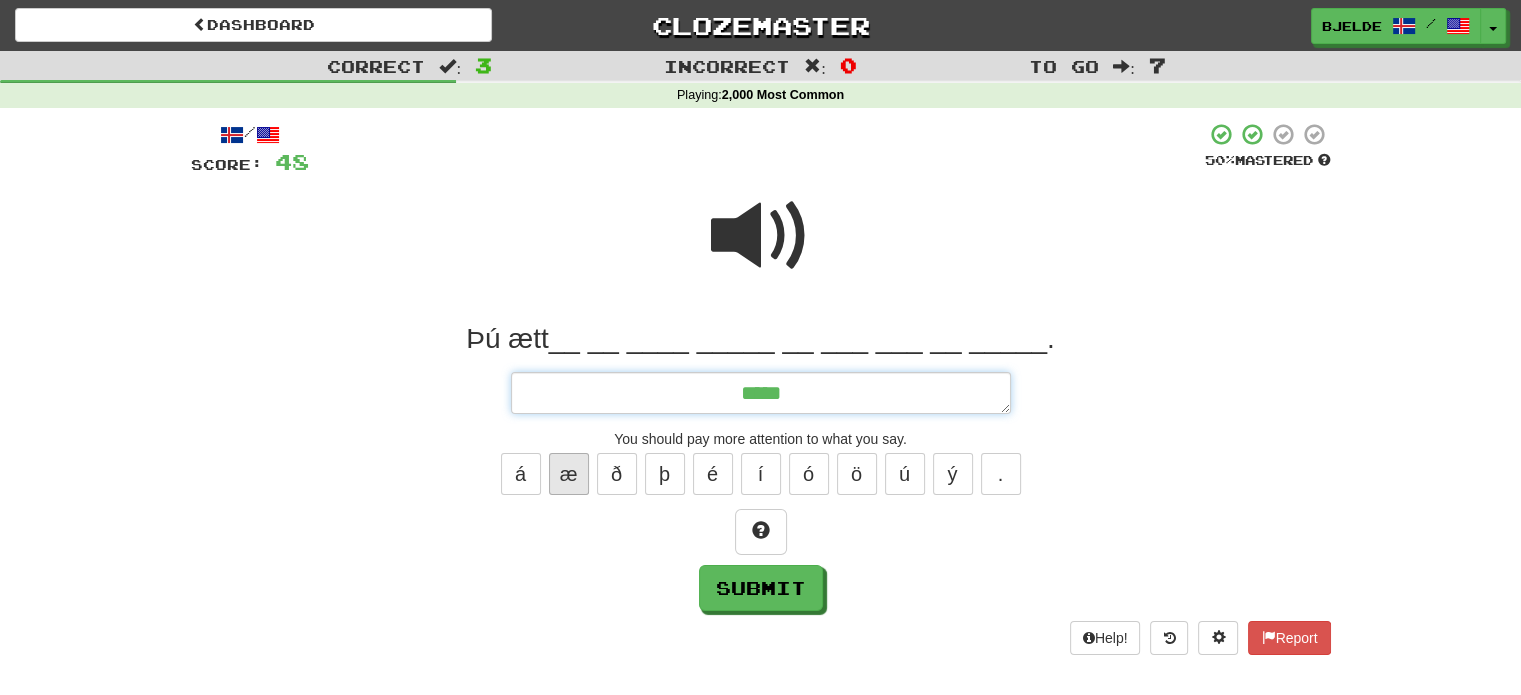 type on "*" 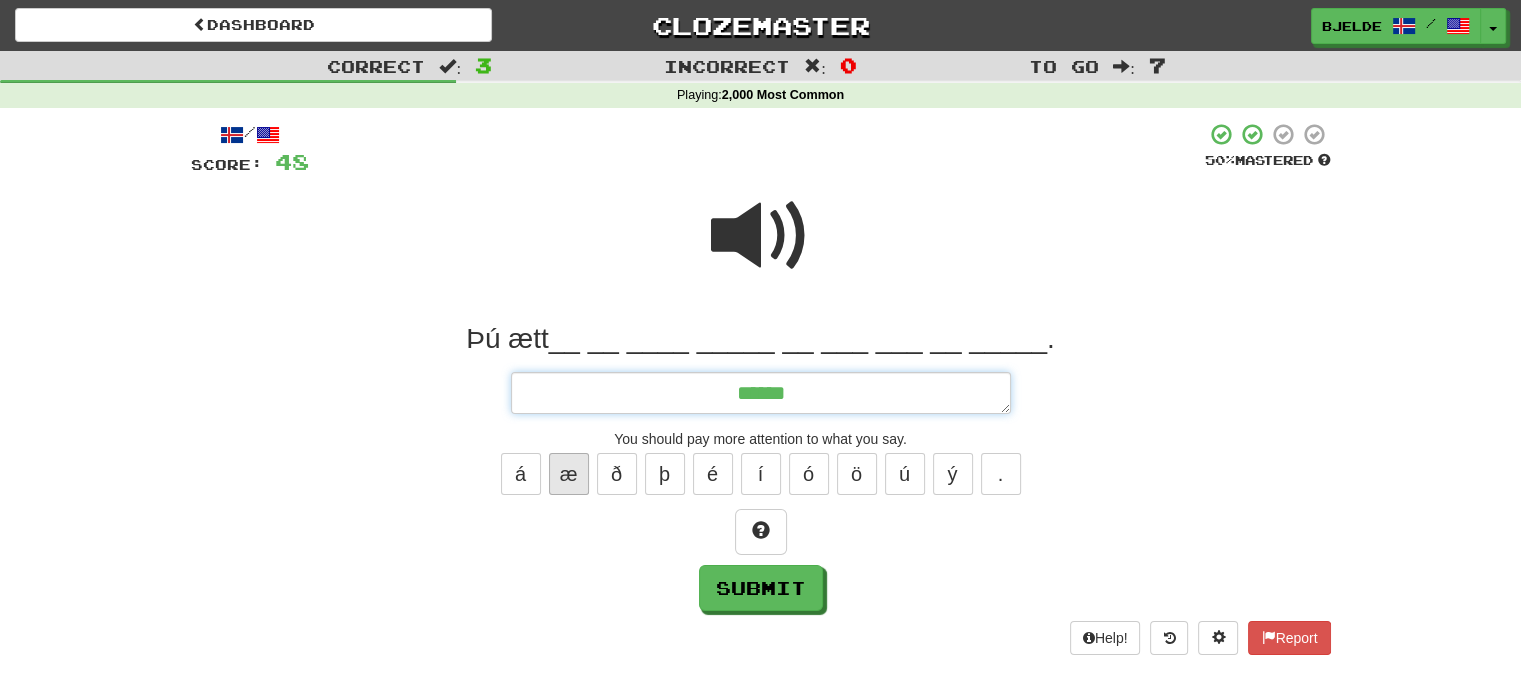 type on "*" 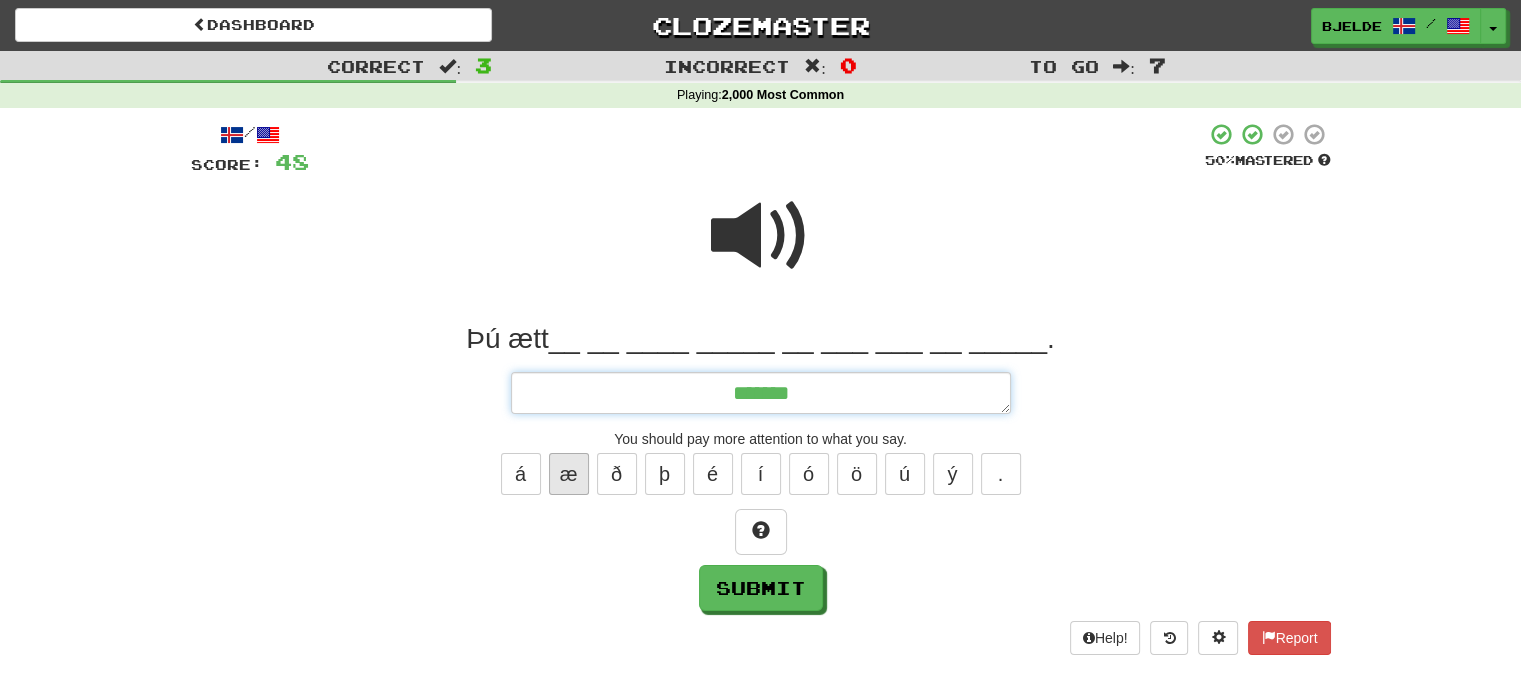 type on "*" 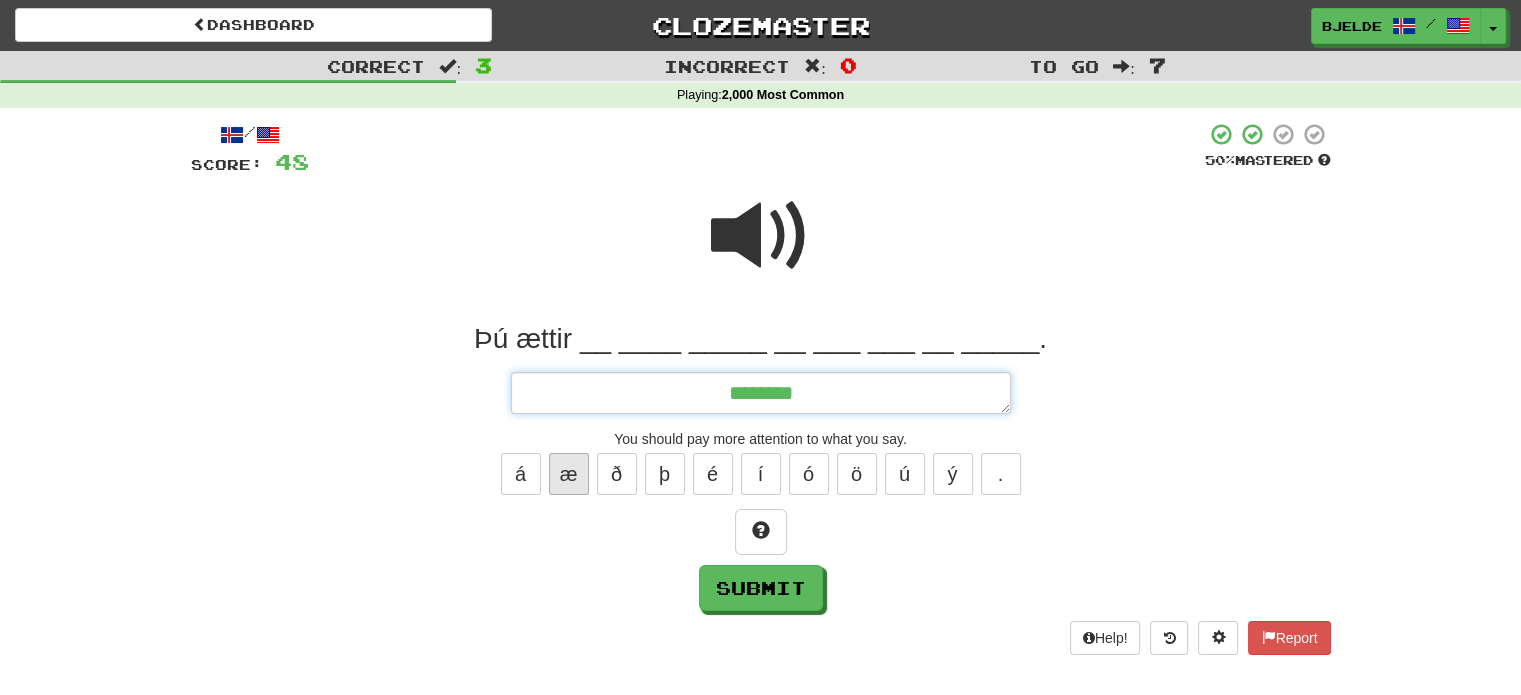 type on "*" 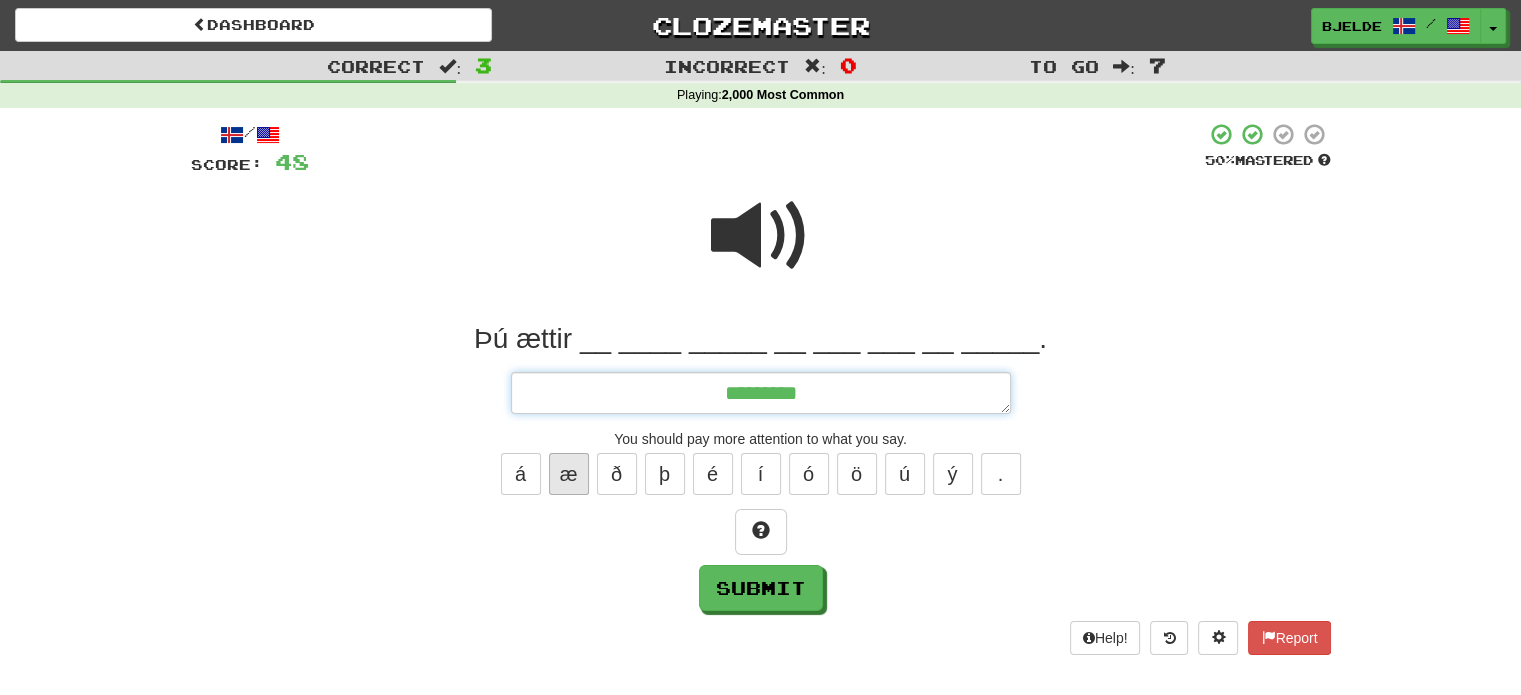 type on "*" 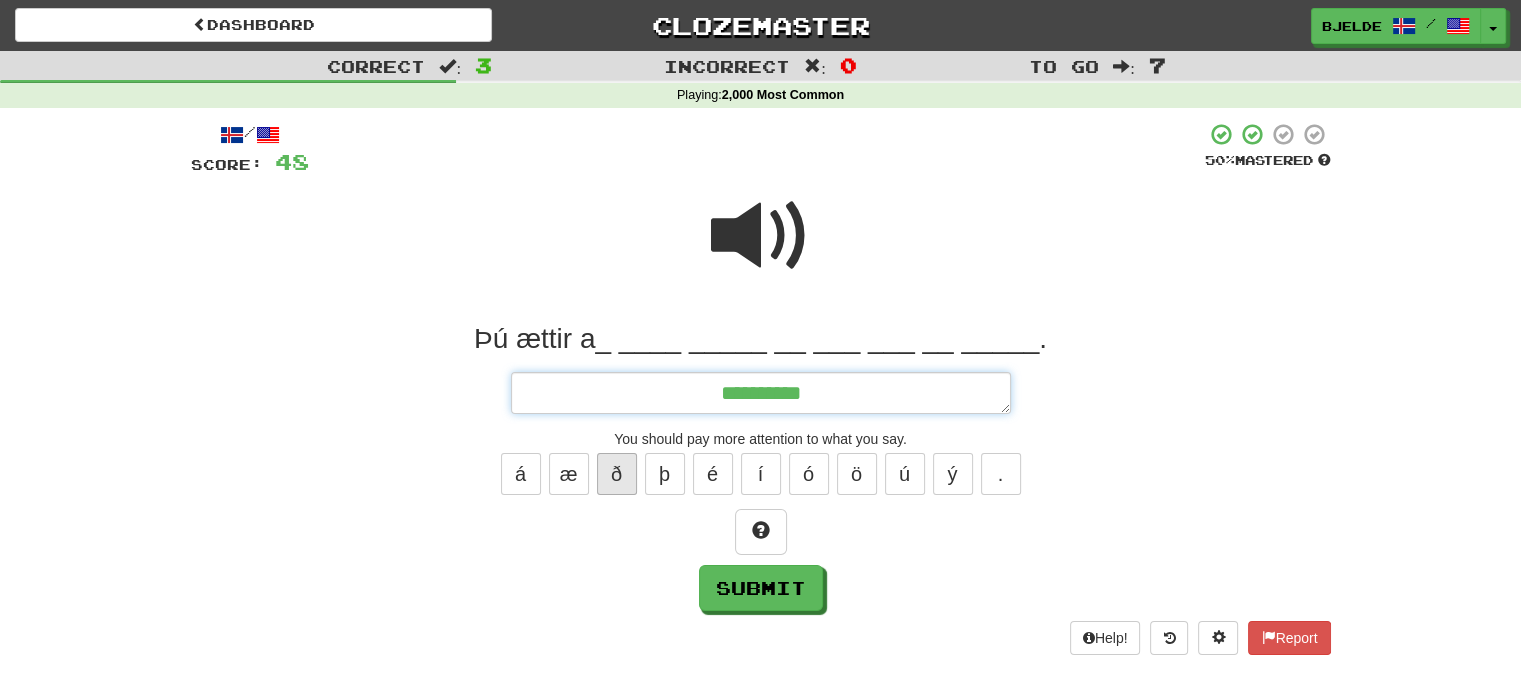 type on "**********" 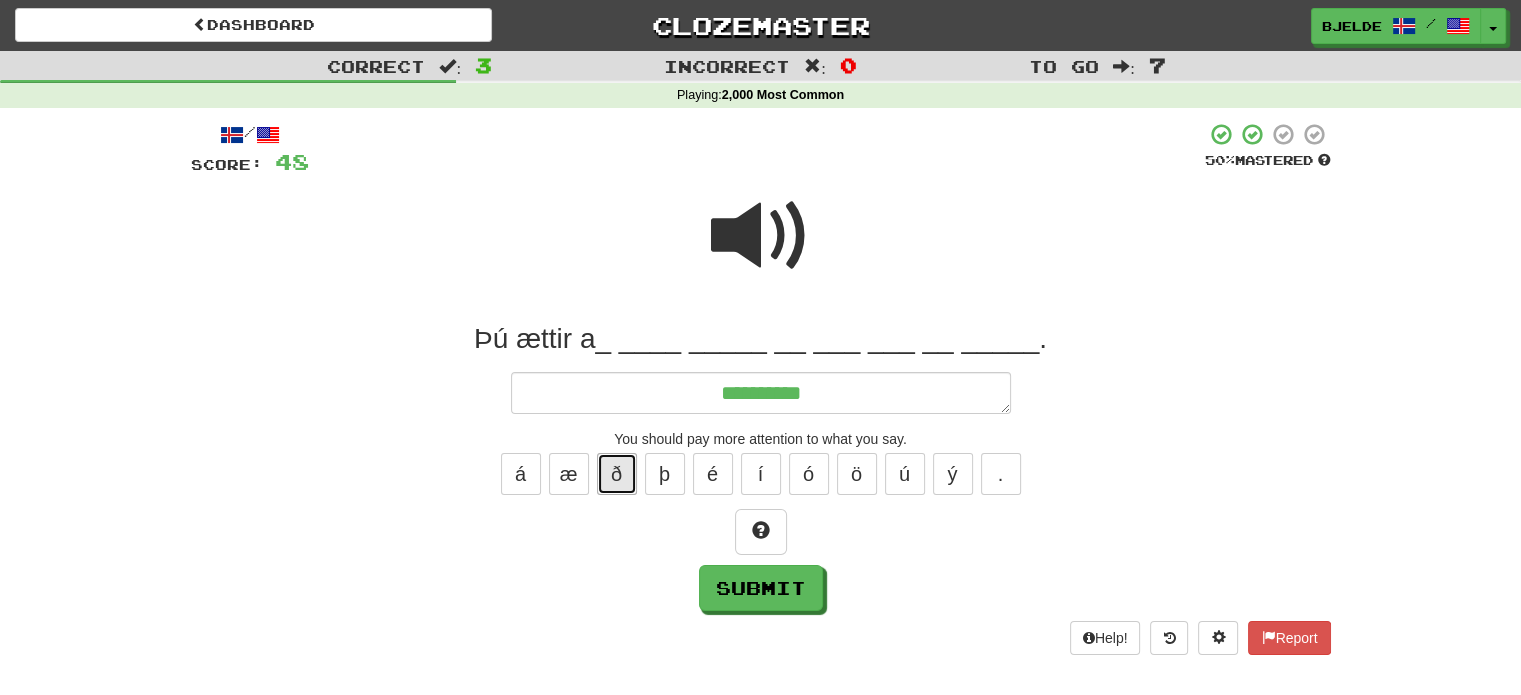 click on "ð" at bounding box center (617, 474) 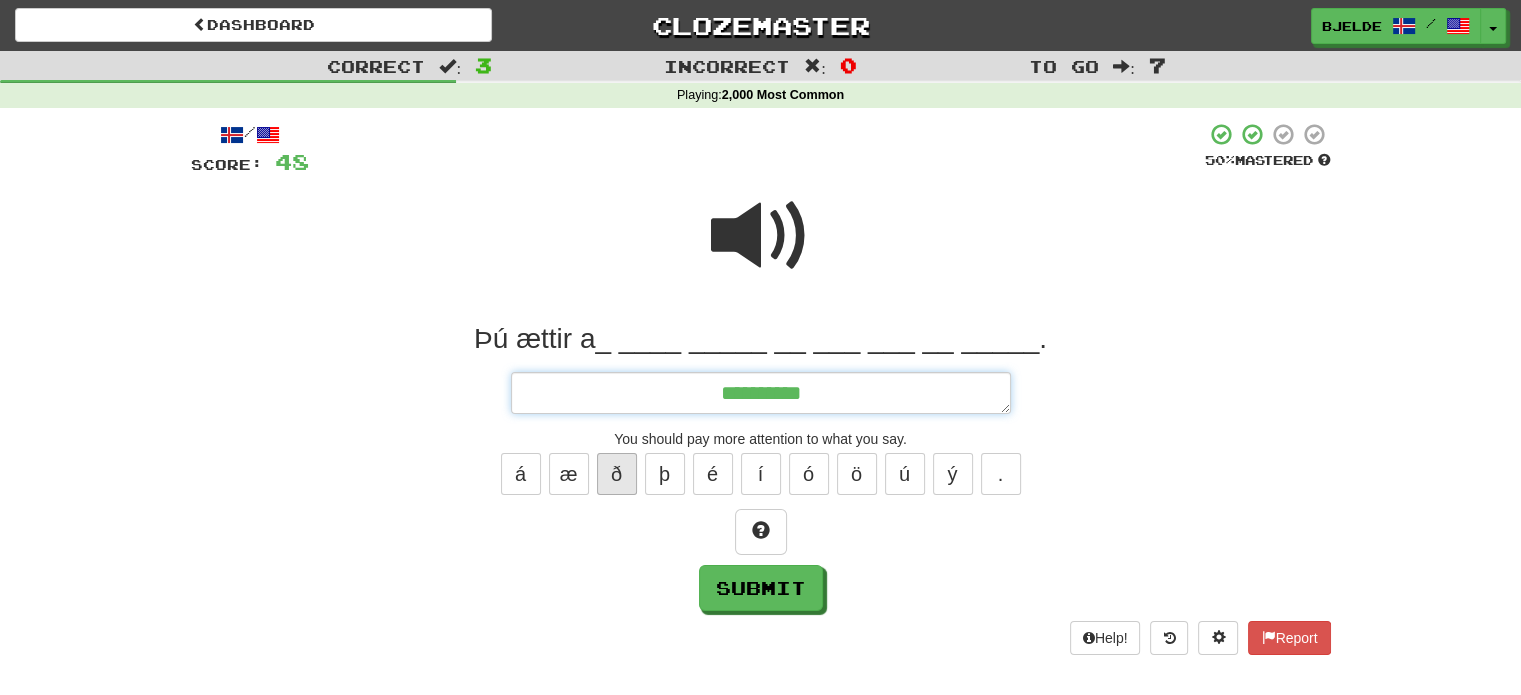 type on "*" 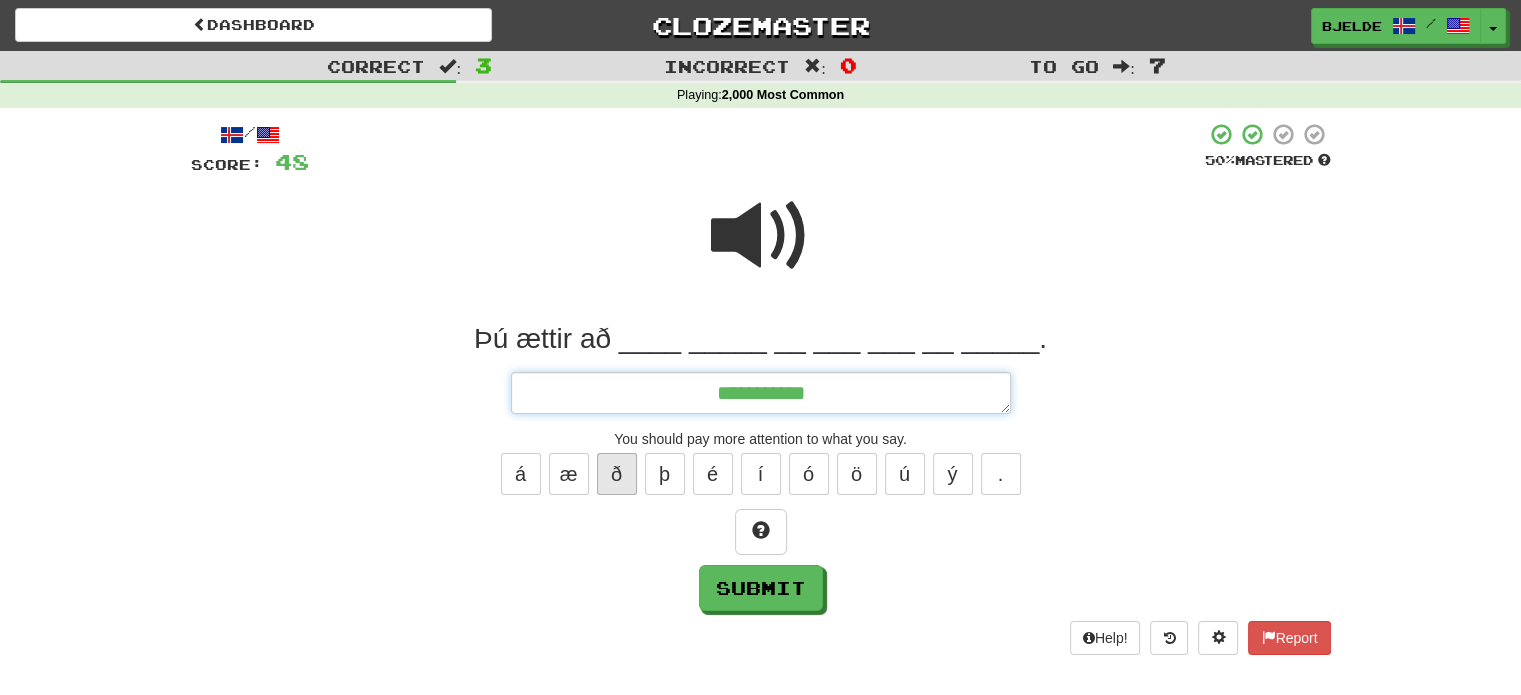 type on "*" 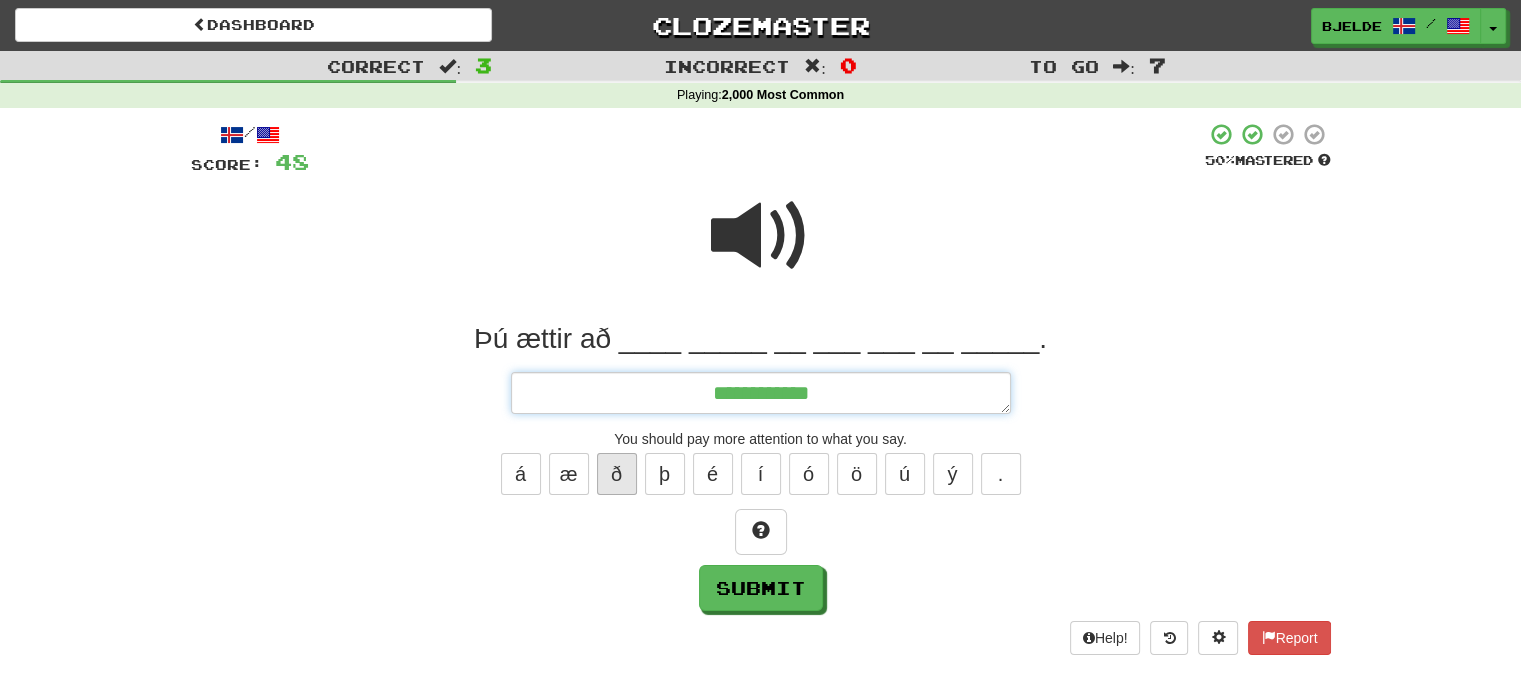 type on "*" 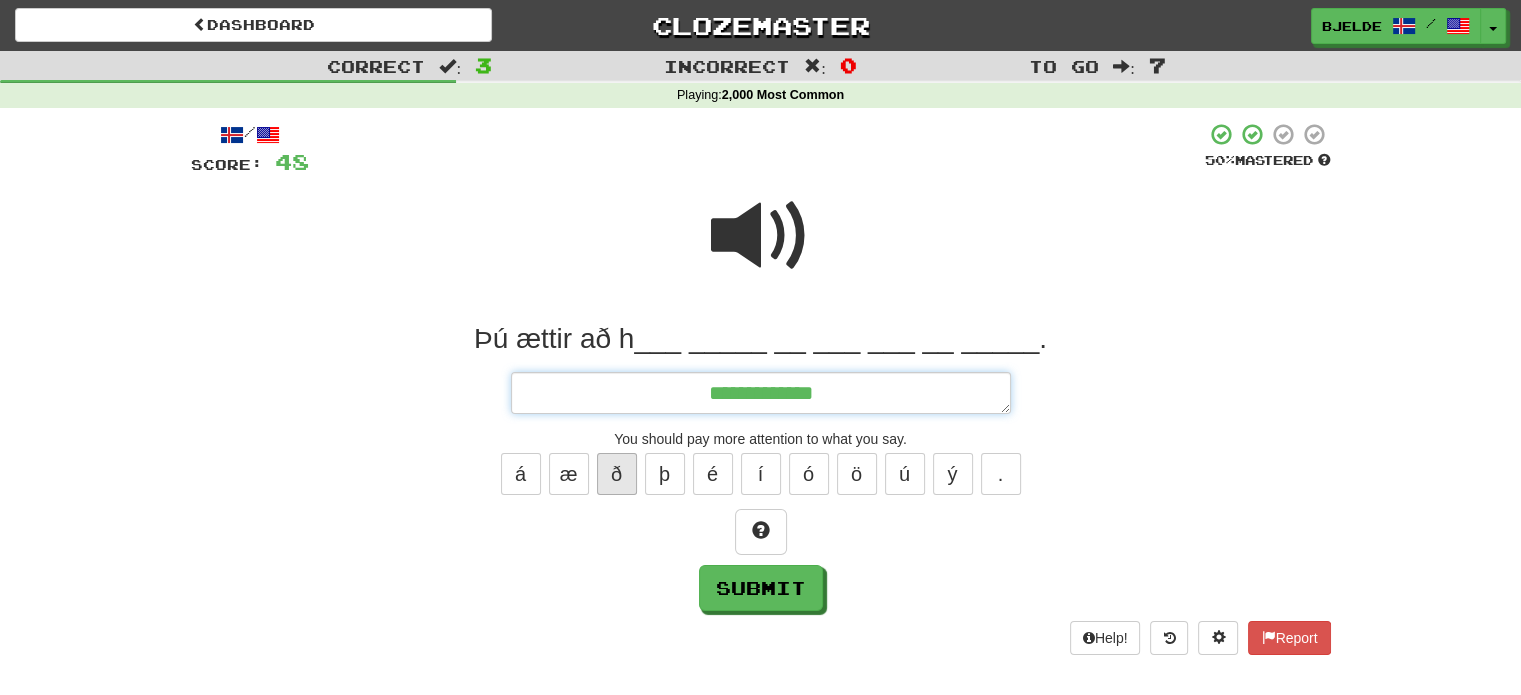 type on "*" 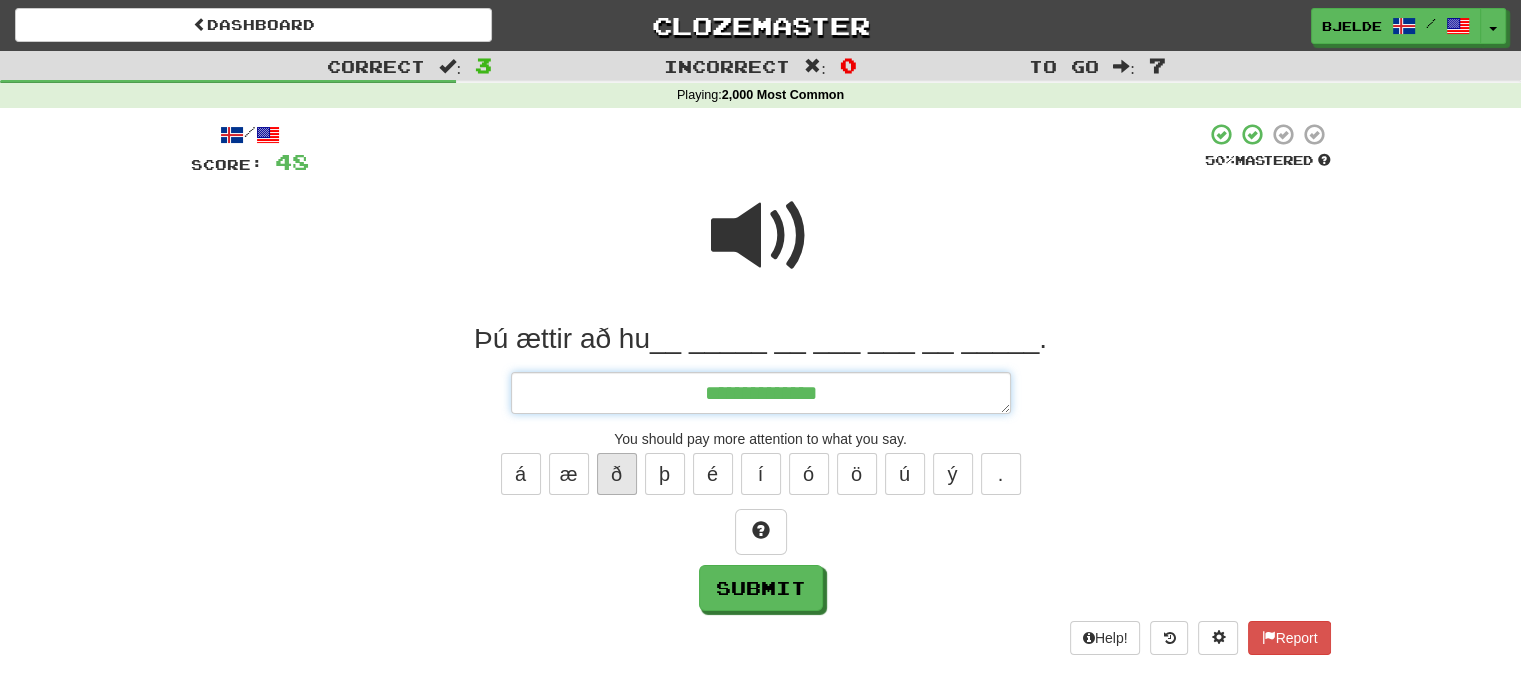 type on "*" 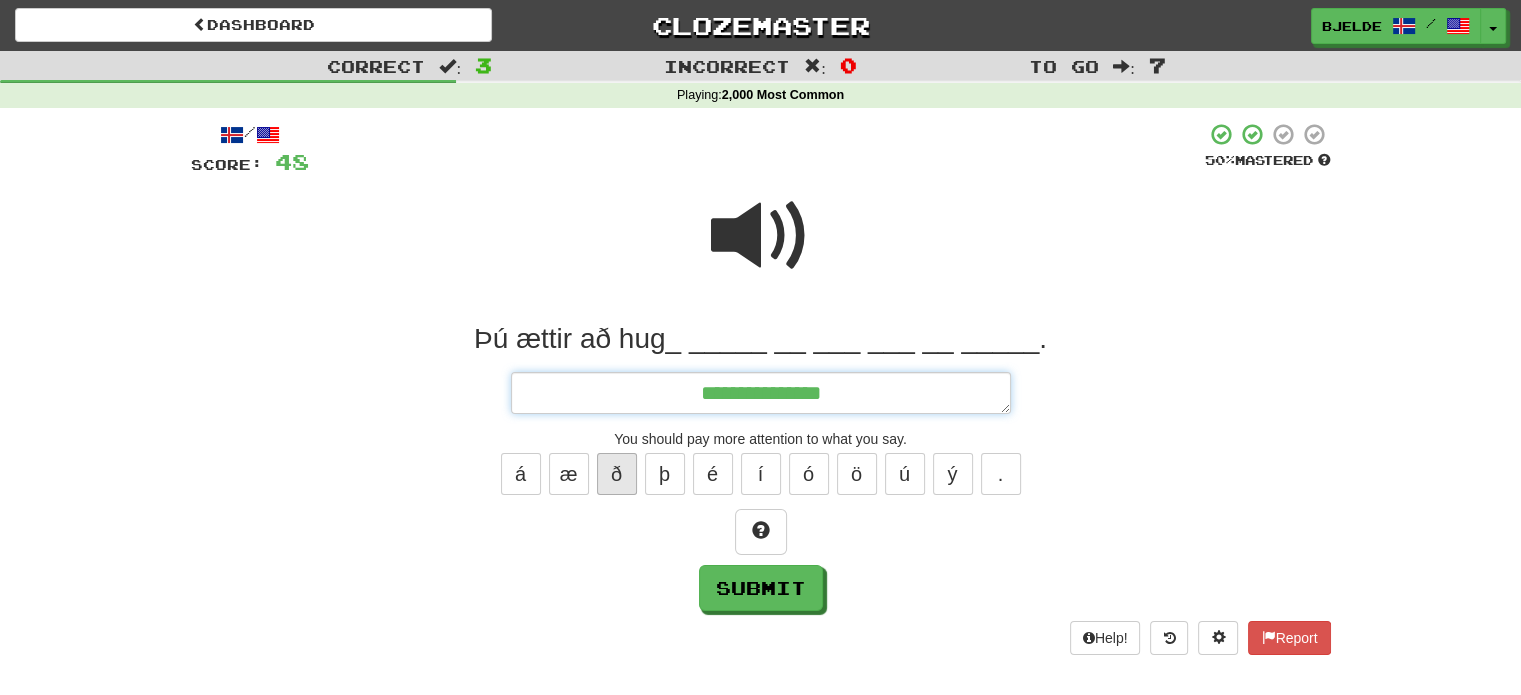 type on "*" 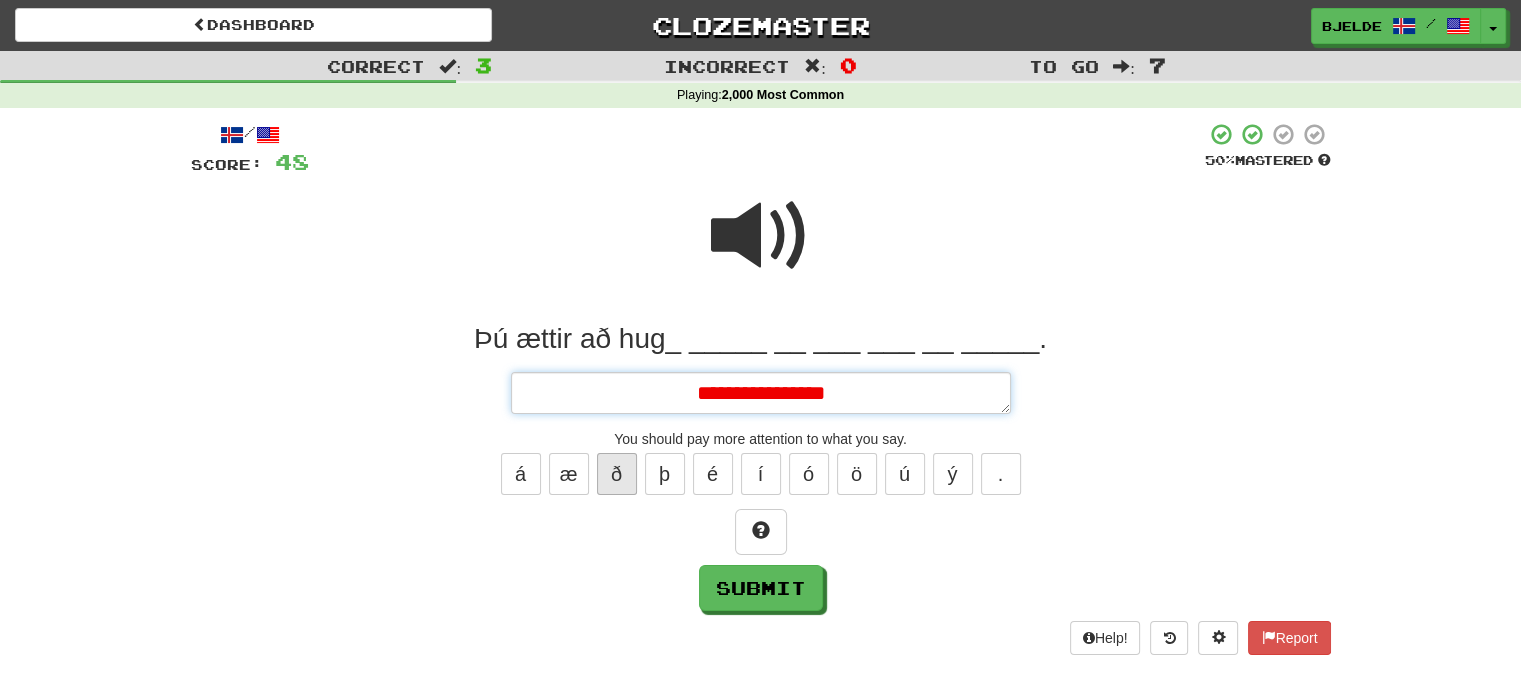 type on "*" 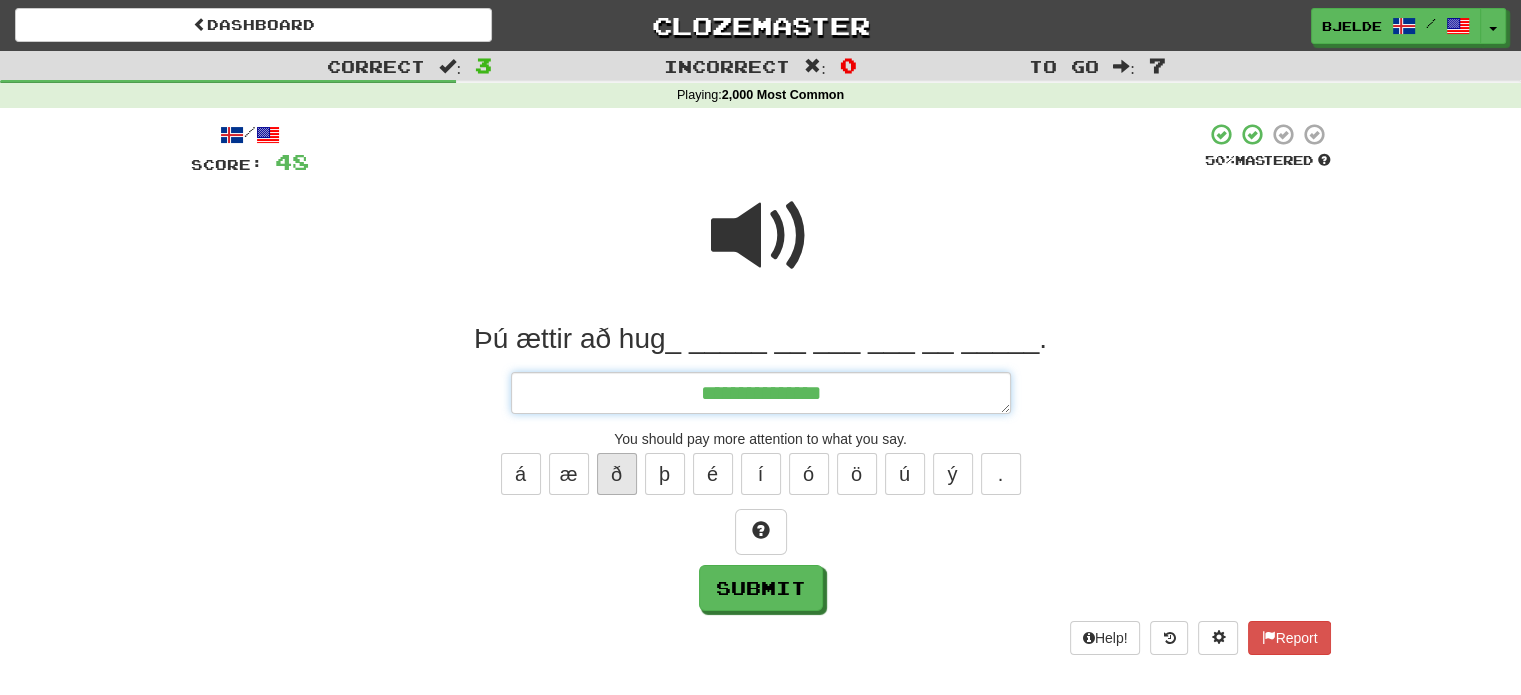 type on "*" 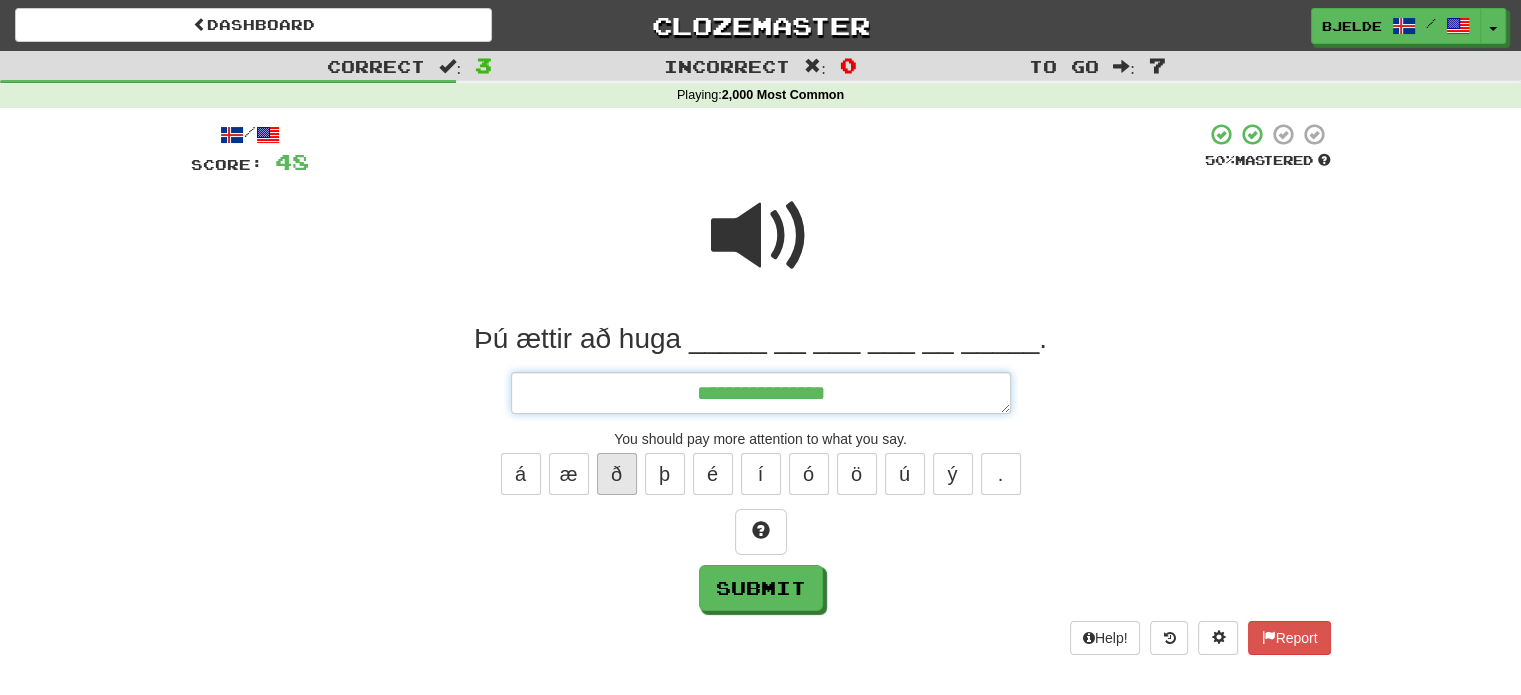 type on "*" 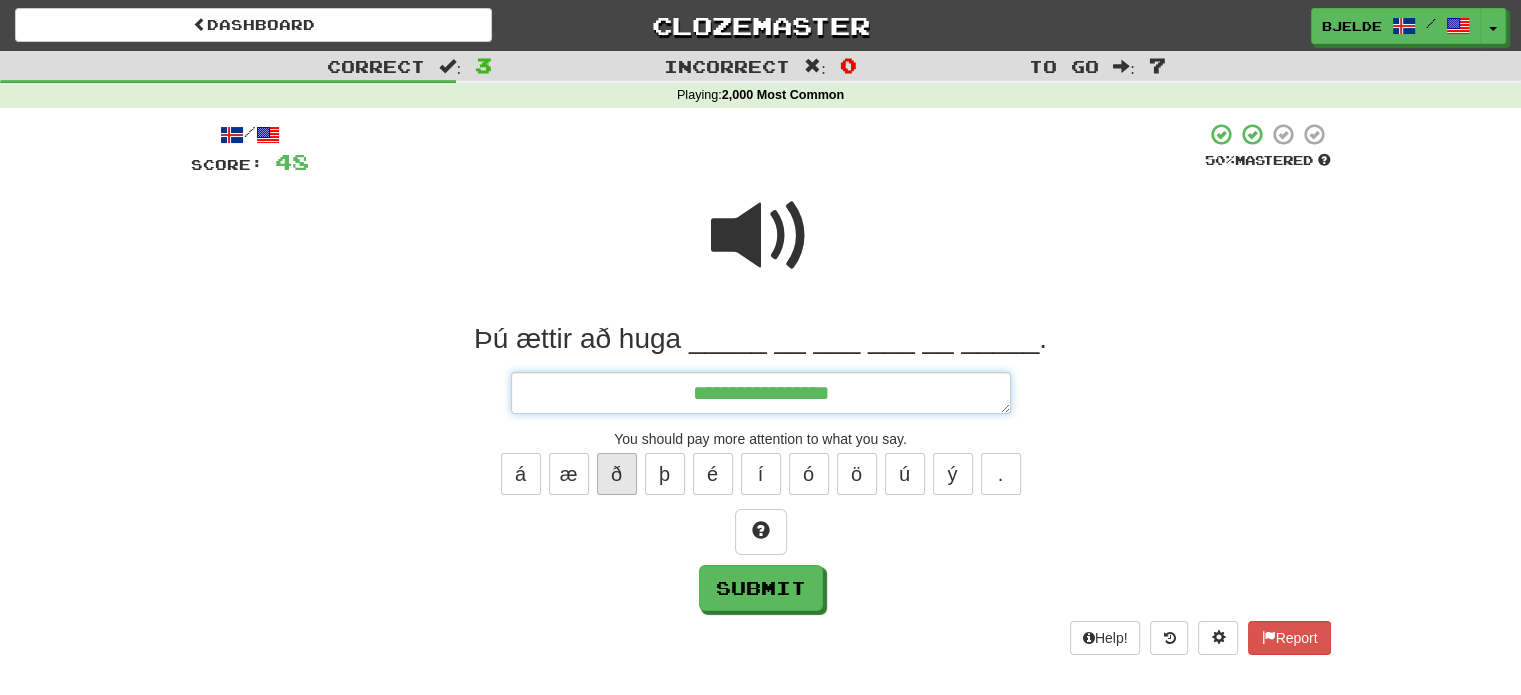 type on "*" 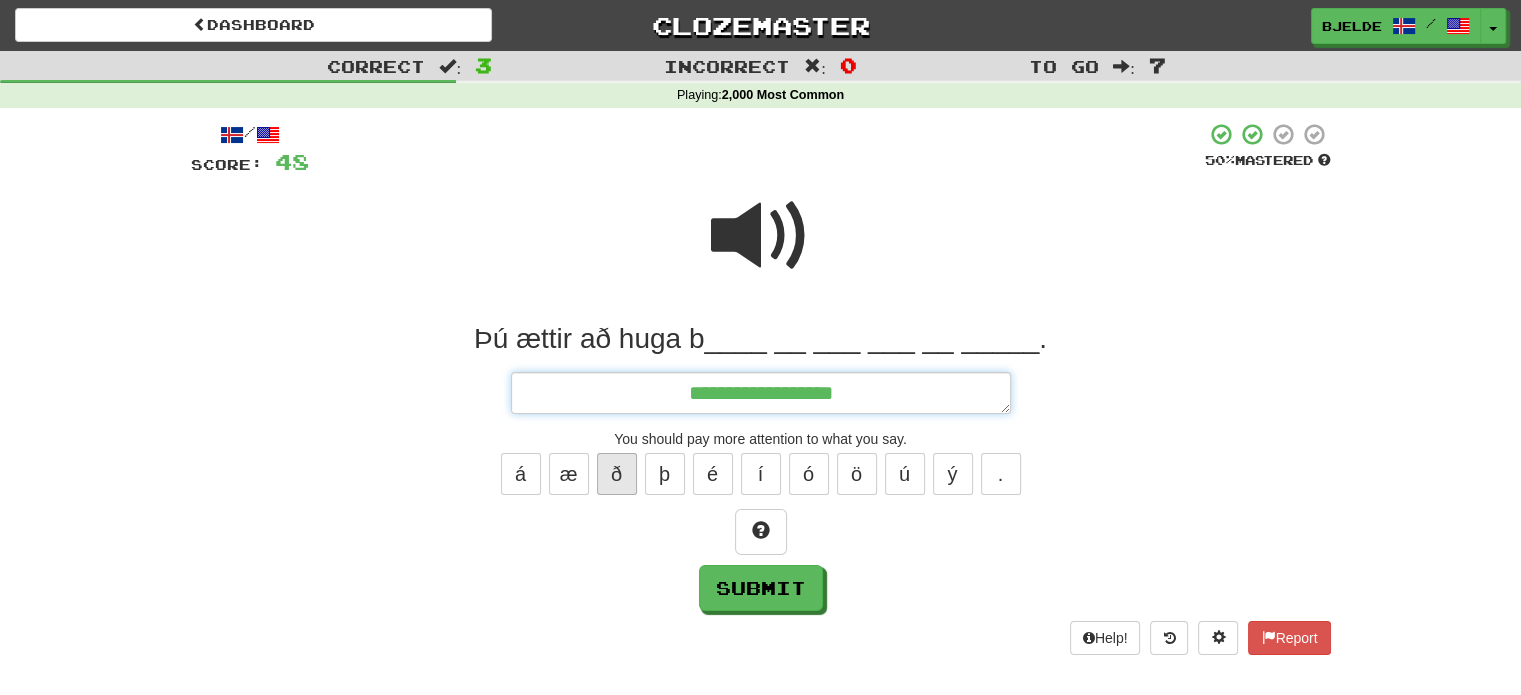 type on "*" 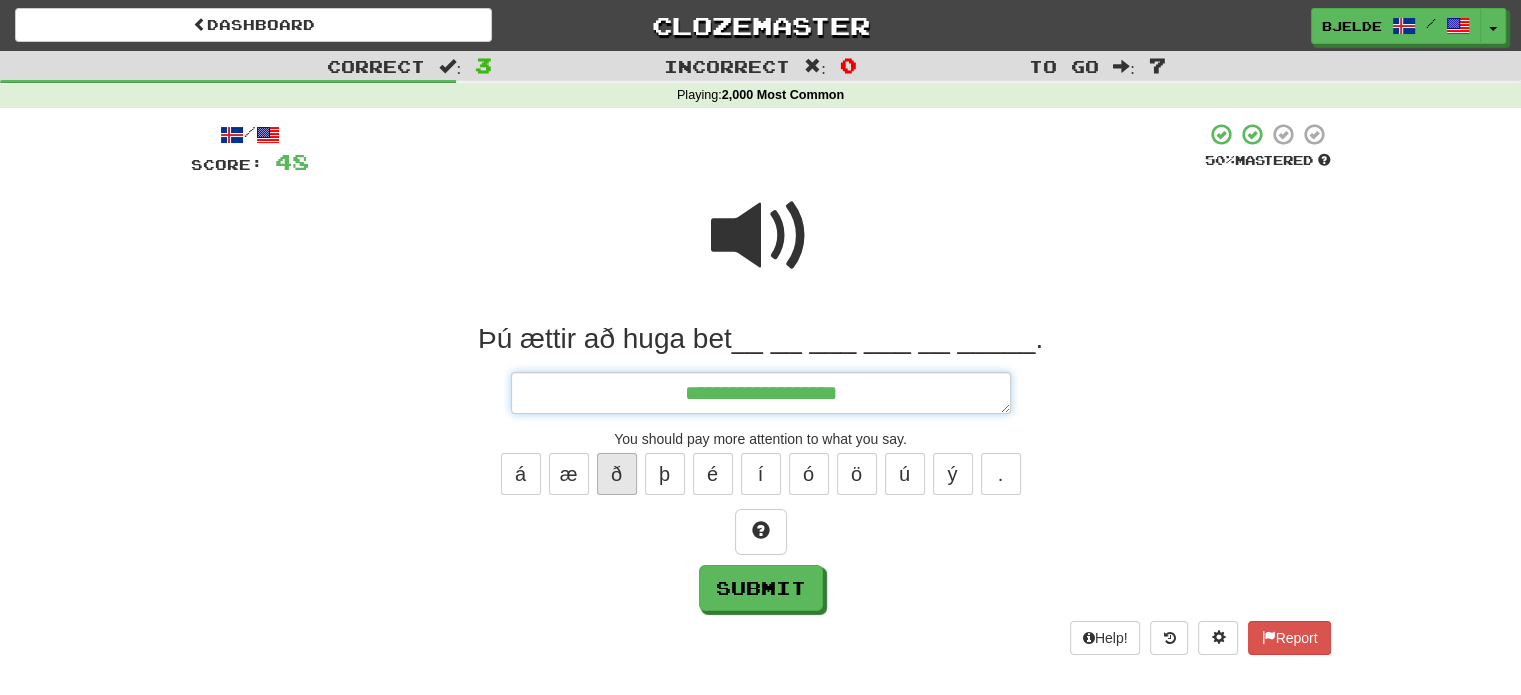 type on "*" 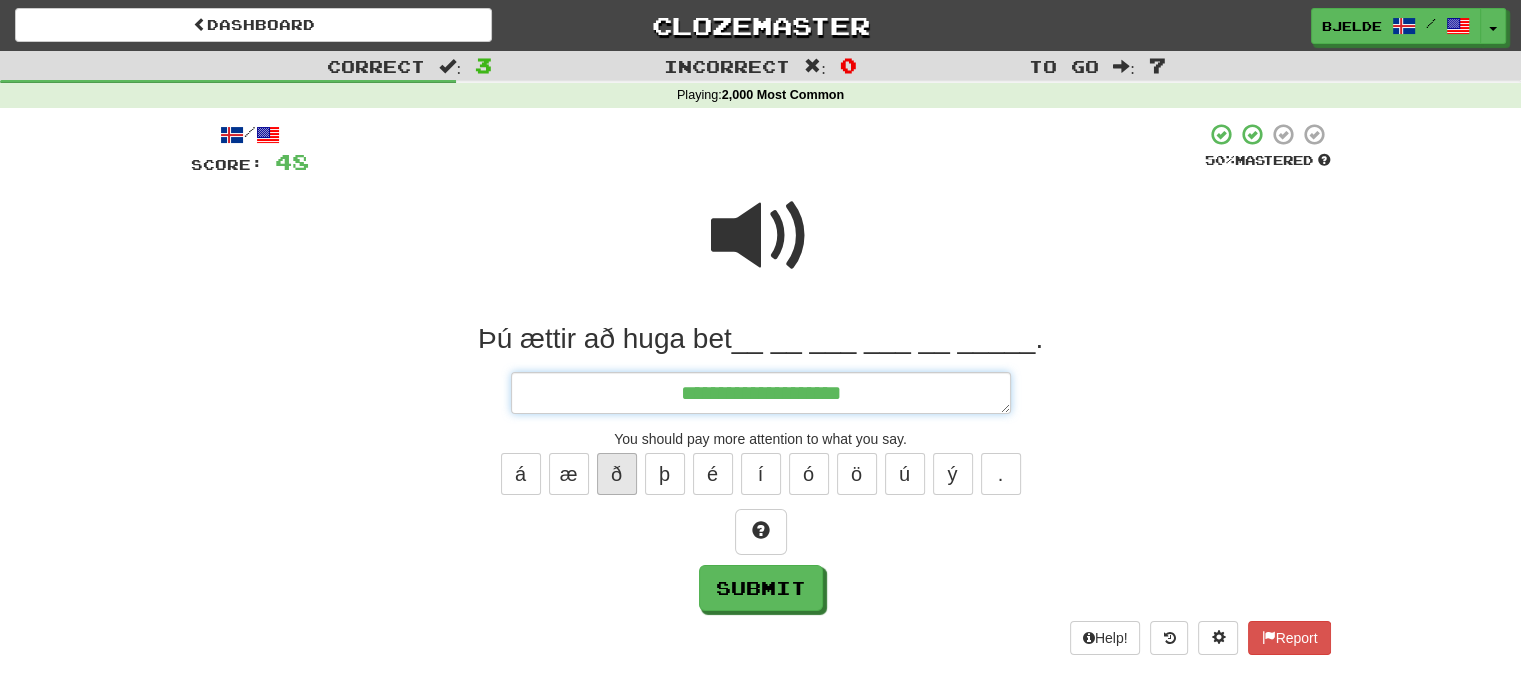 type on "*" 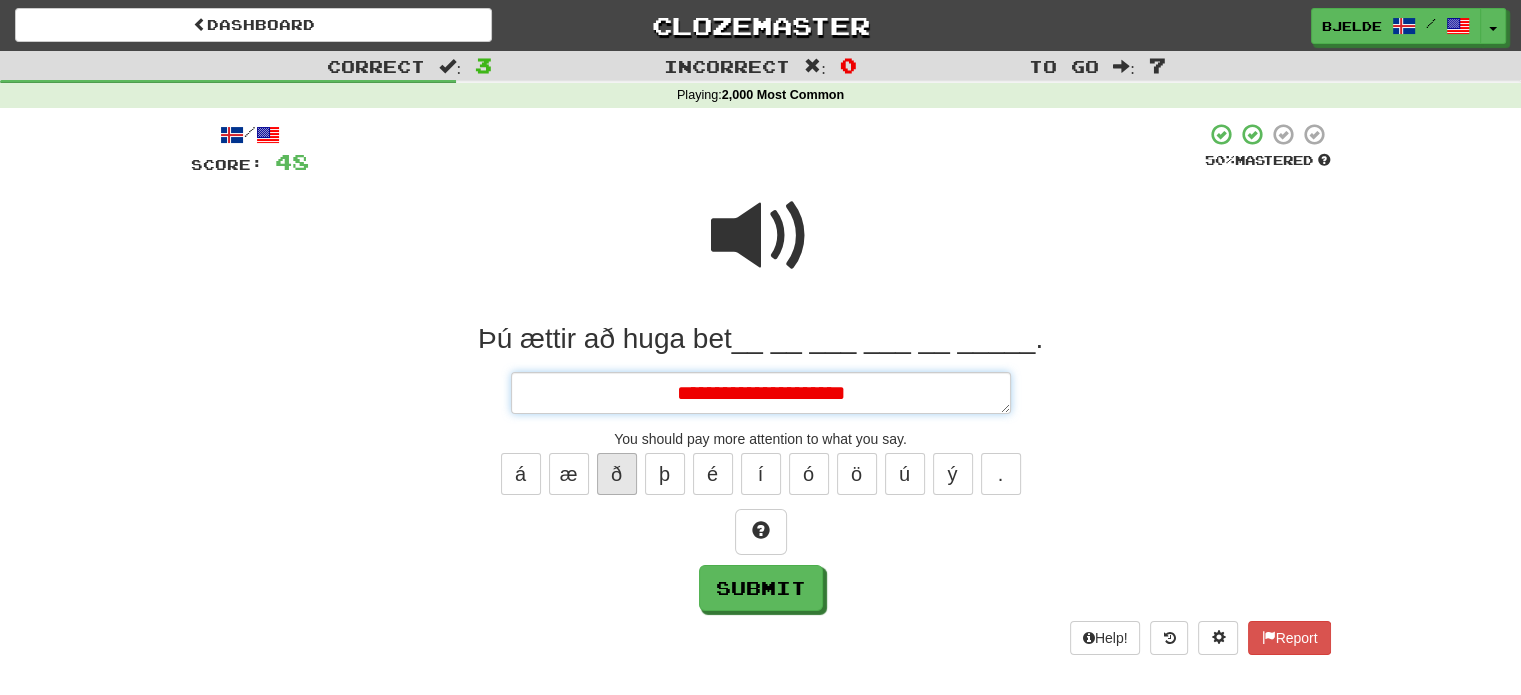 type on "*" 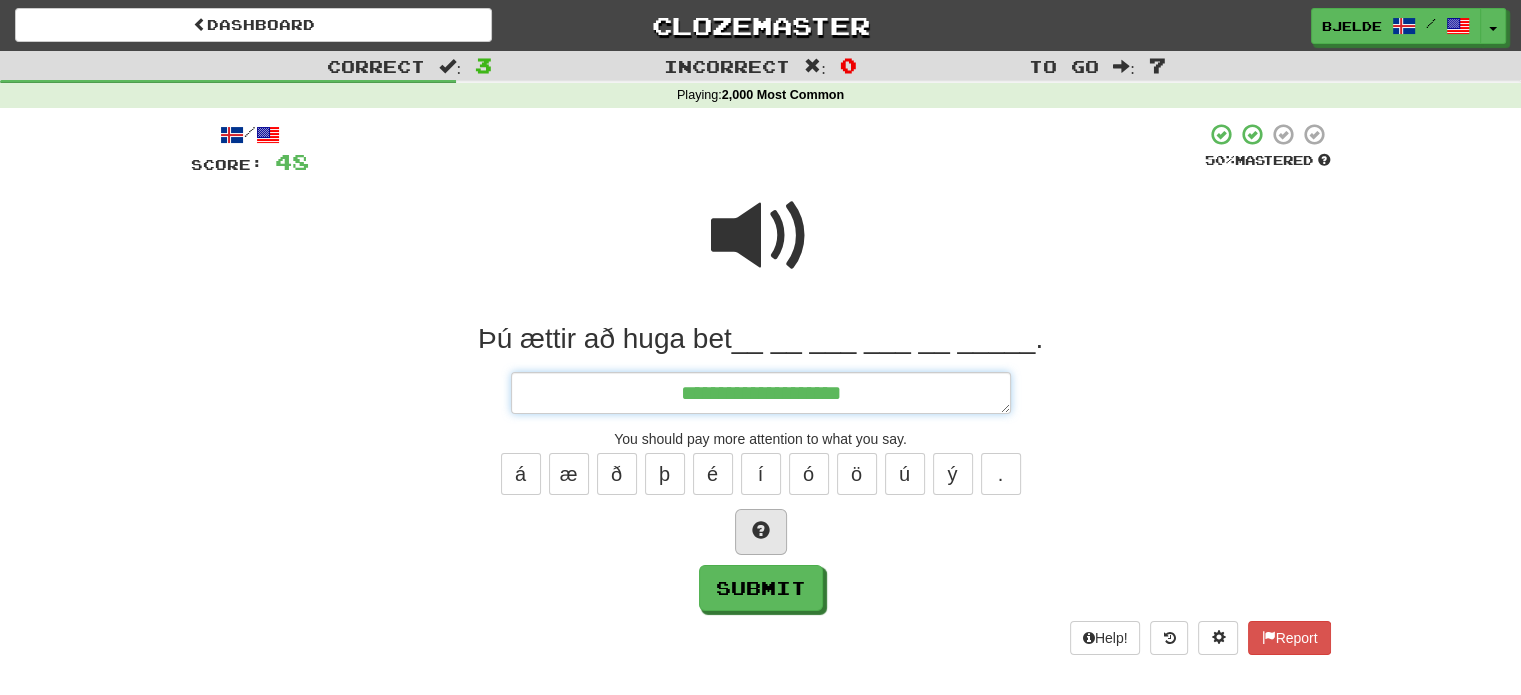 type on "**********" 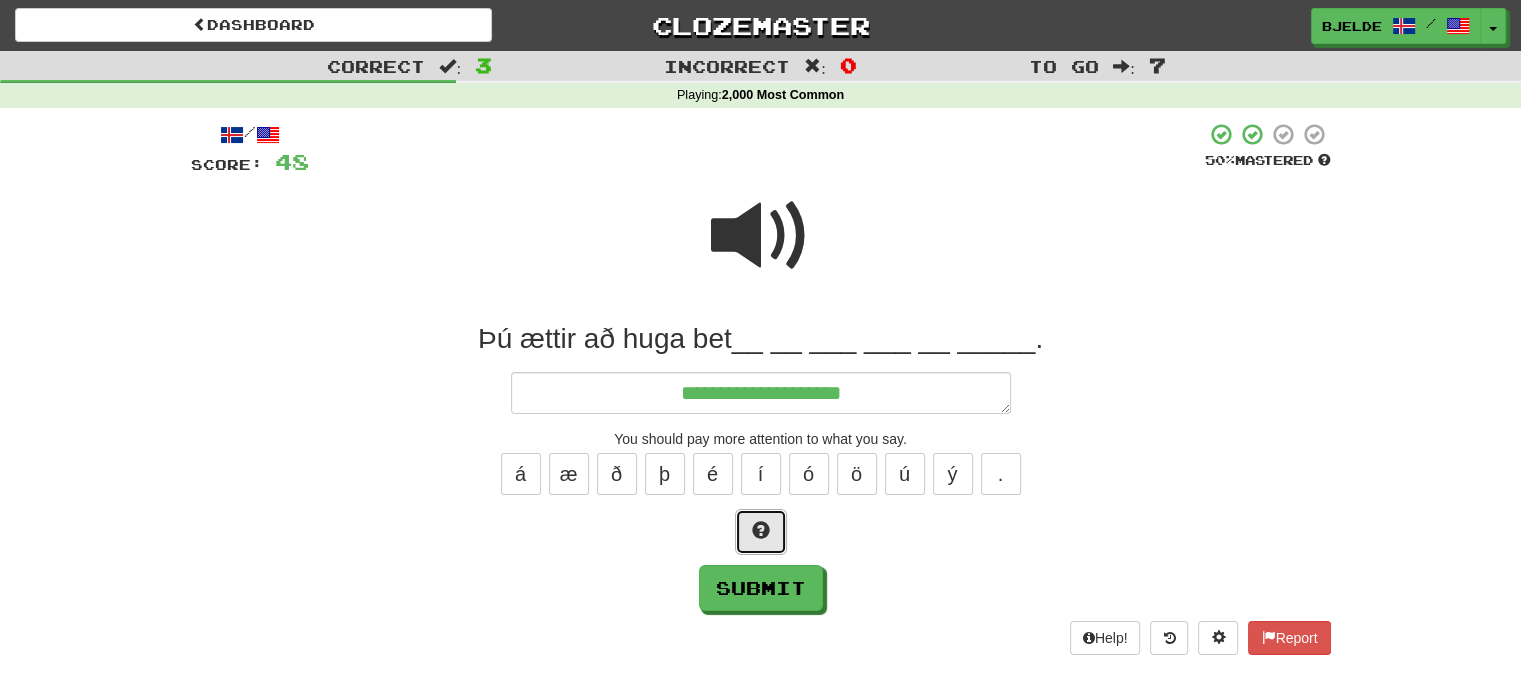 click at bounding box center [761, 530] 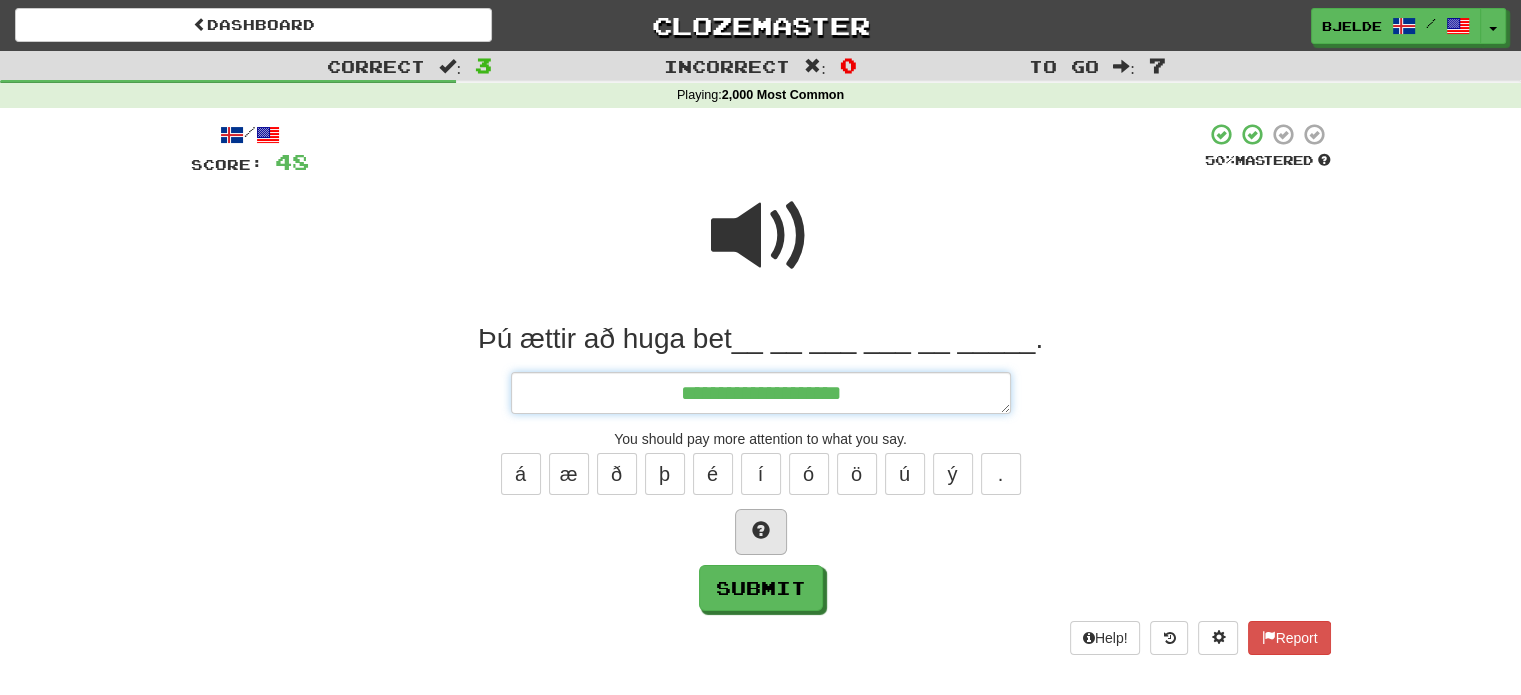 type on "*" 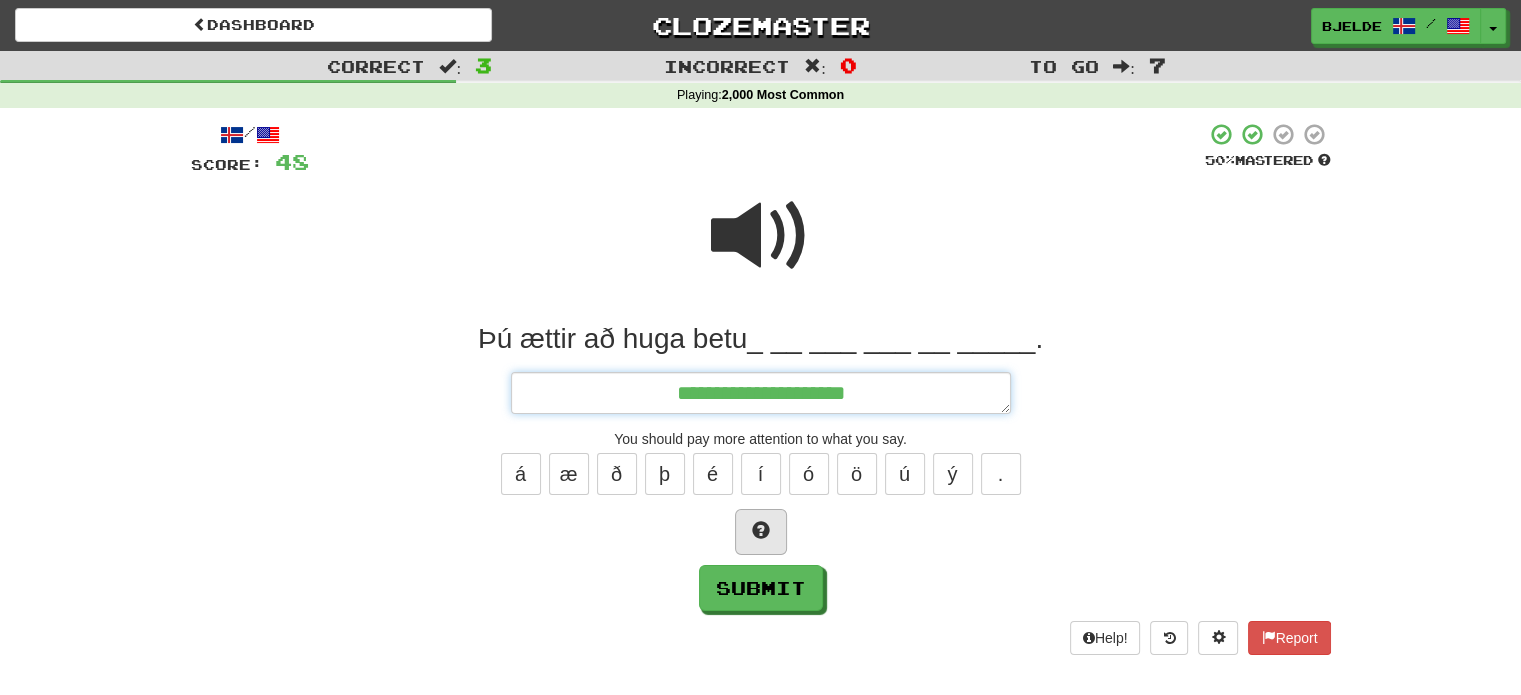 type on "*" 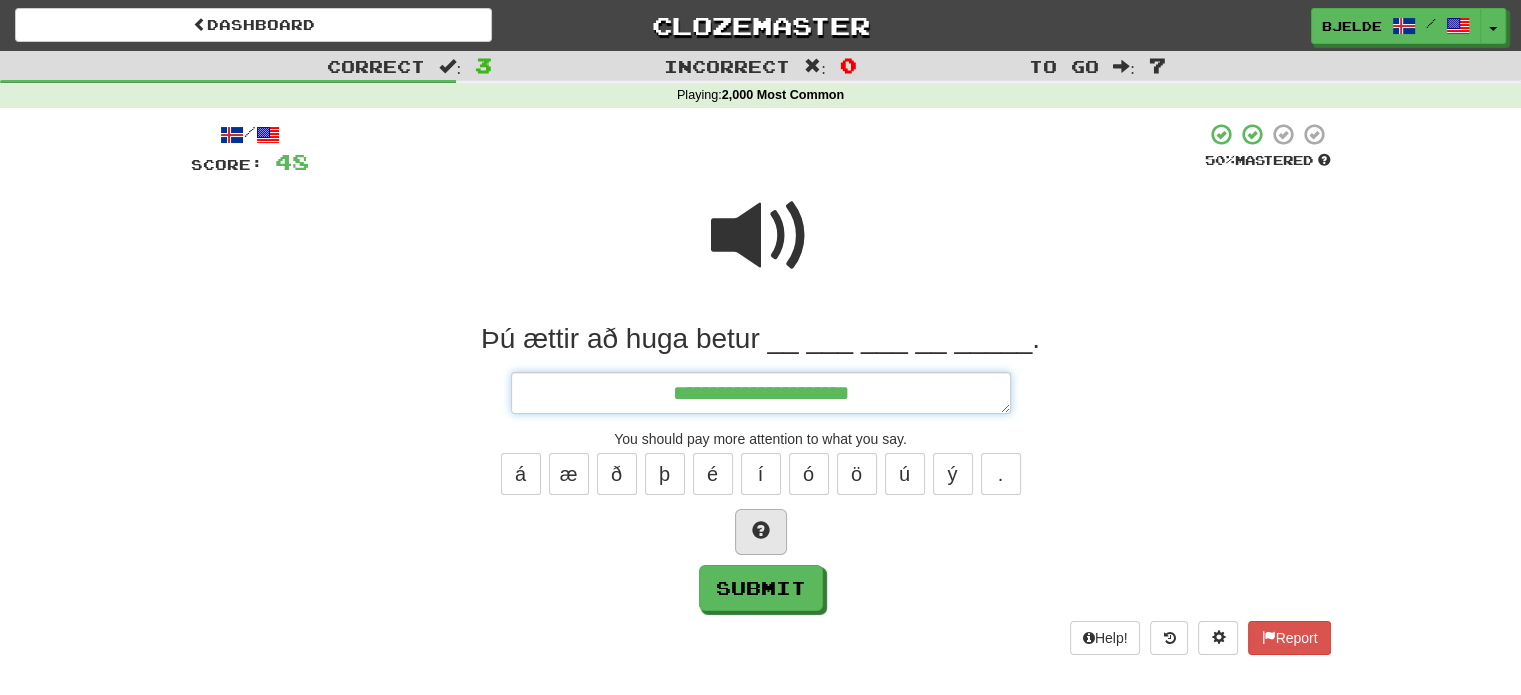 type on "*" 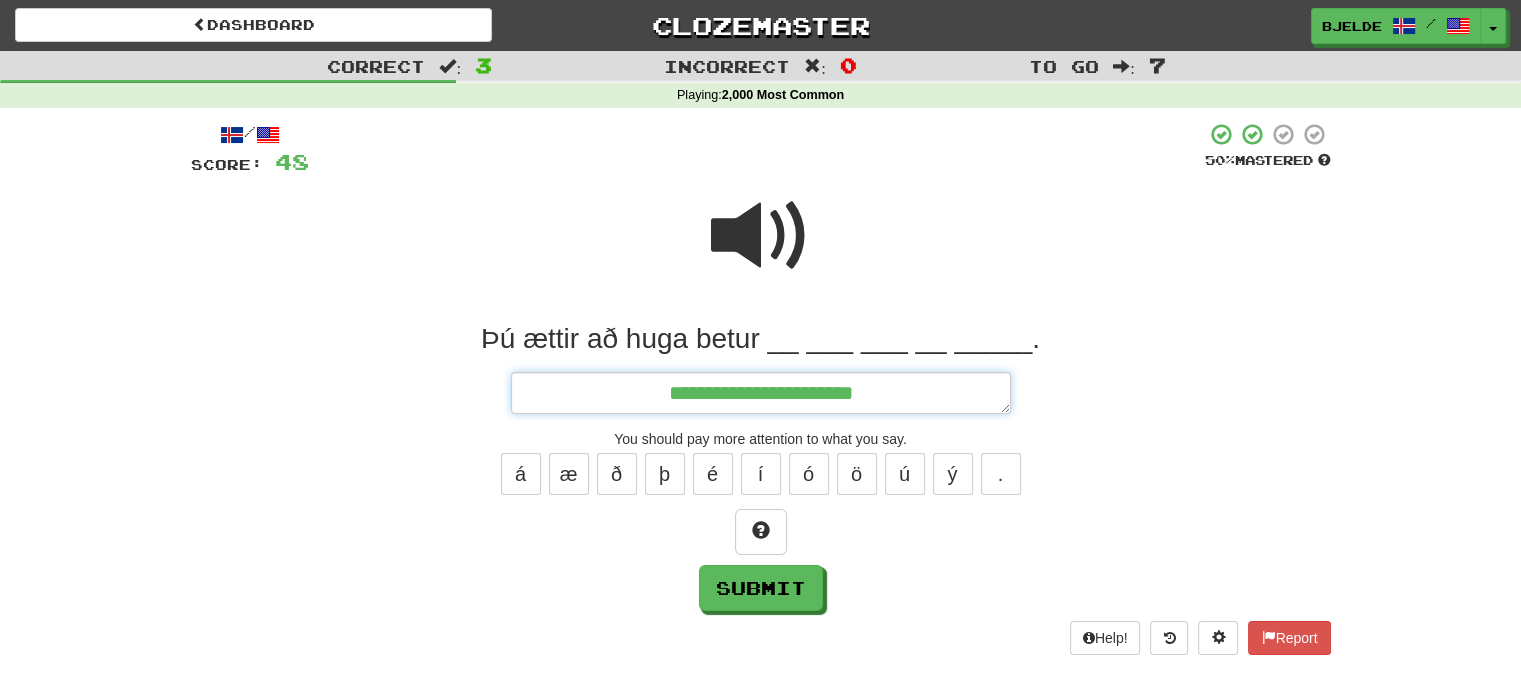 type on "**********" 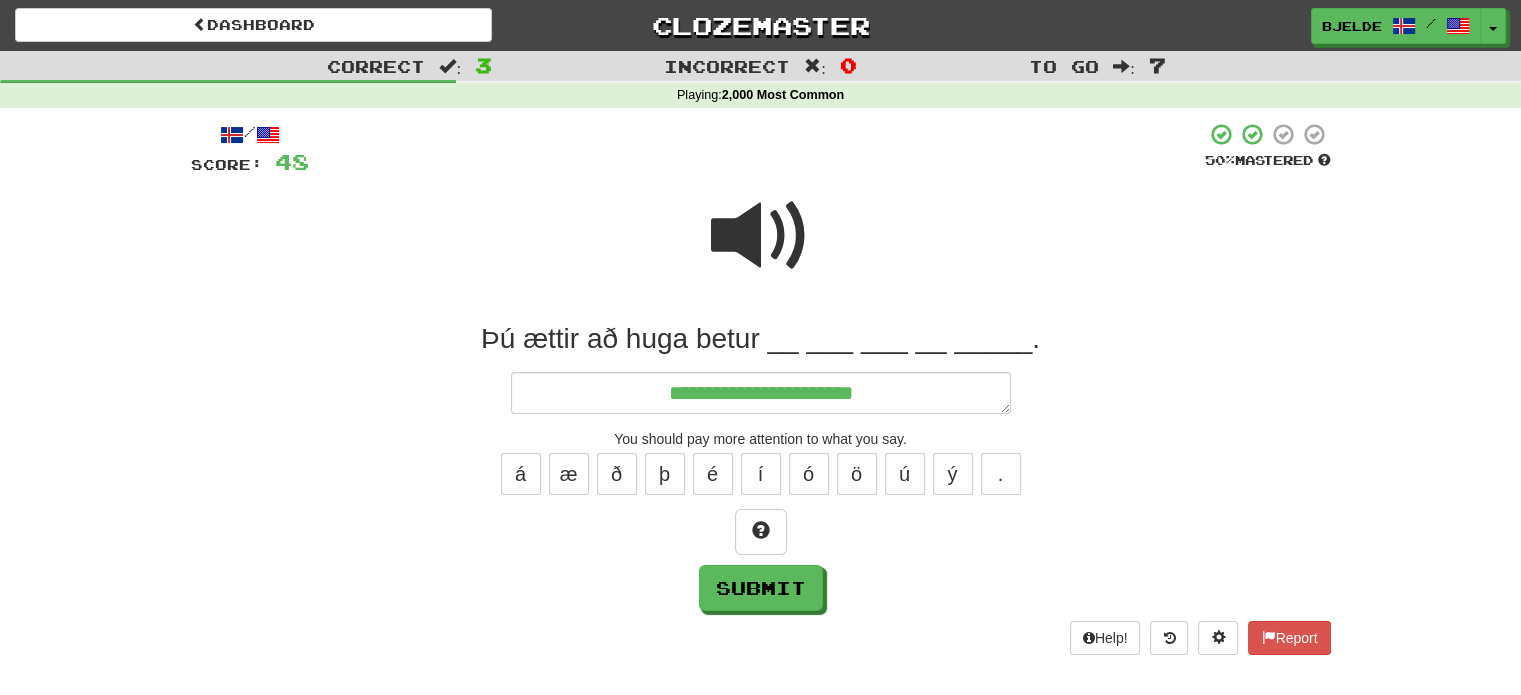 click at bounding box center [761, 236] 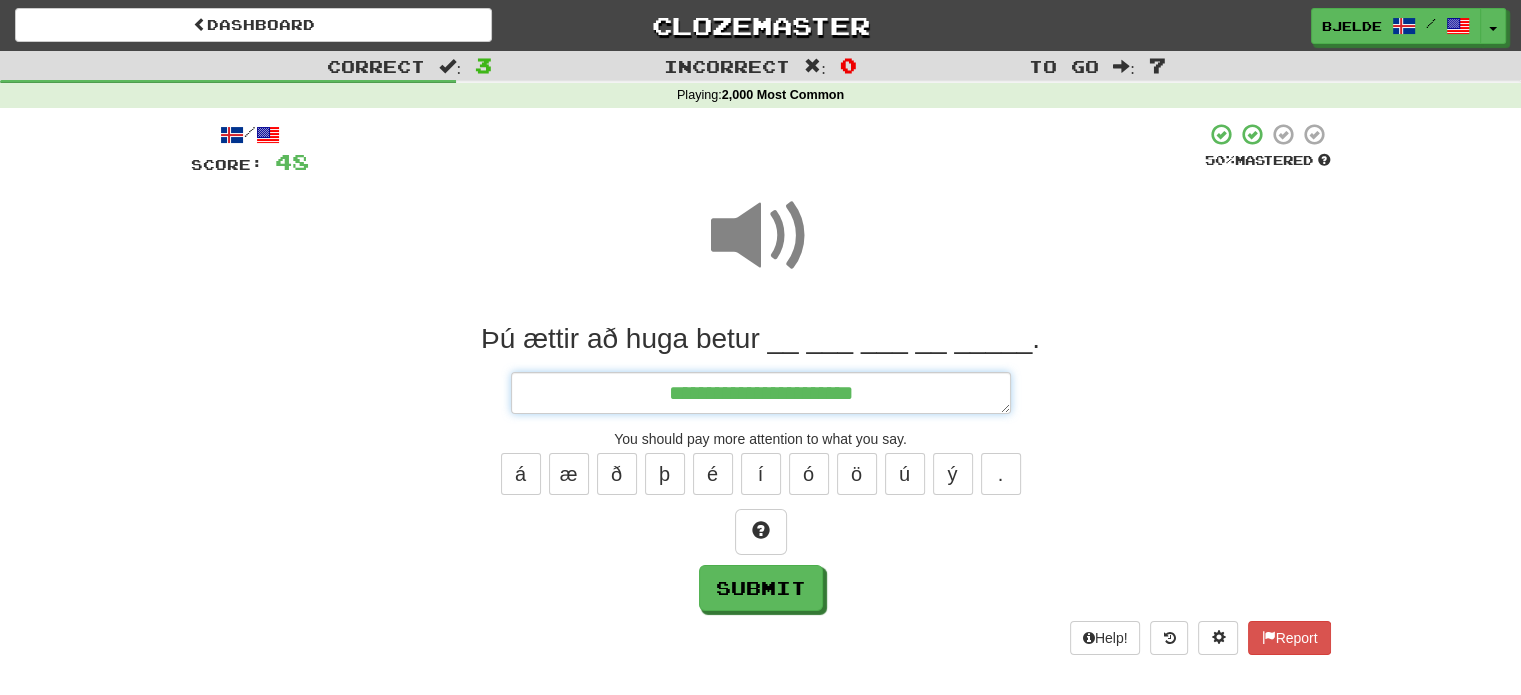 click on "**********" at bounding box center [761, 393] 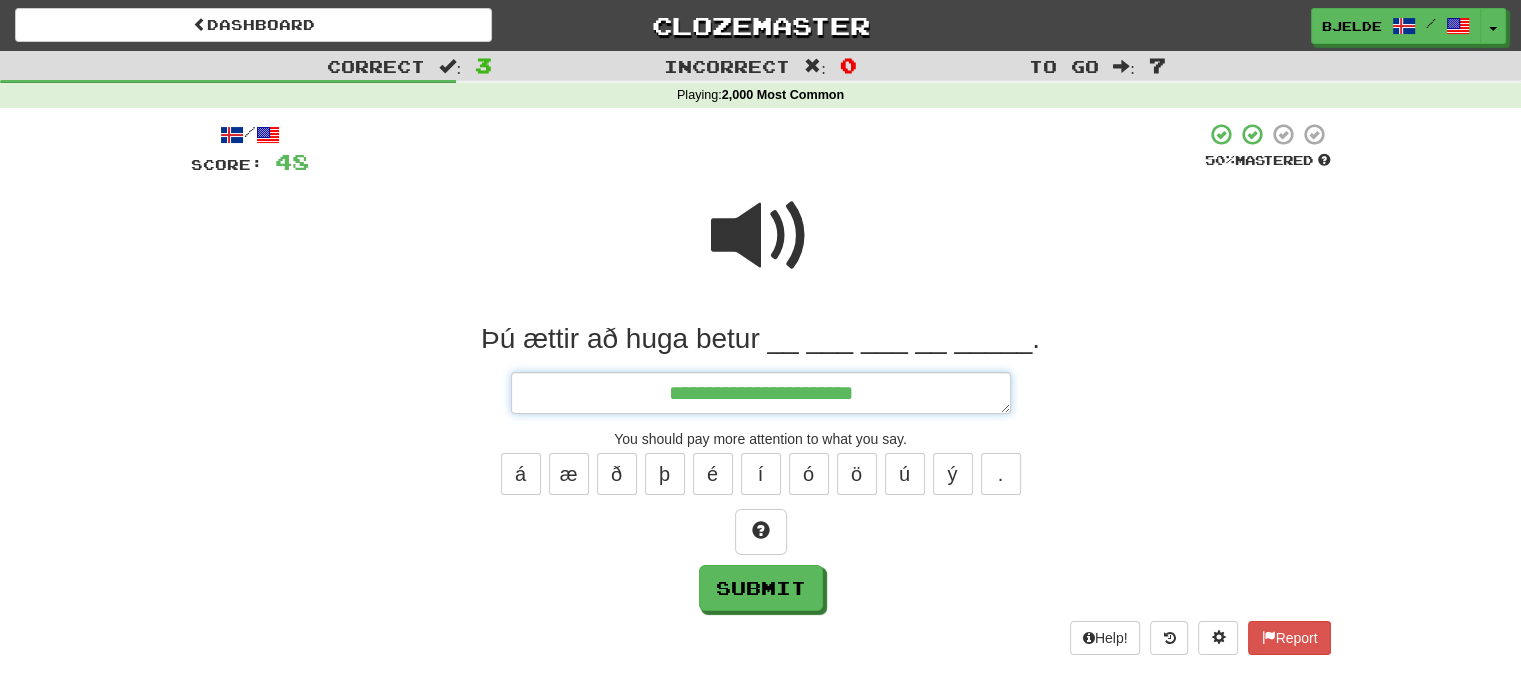 type on "*" 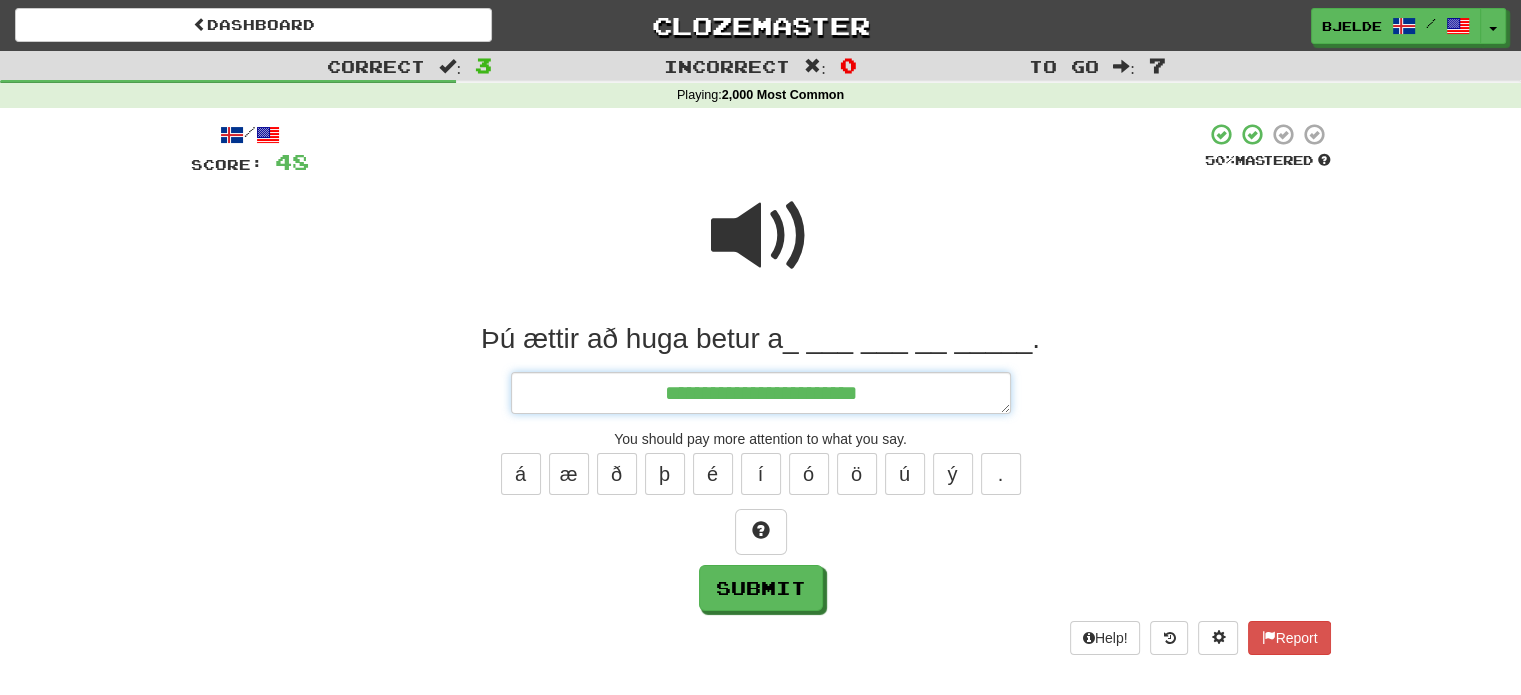 type on "*" 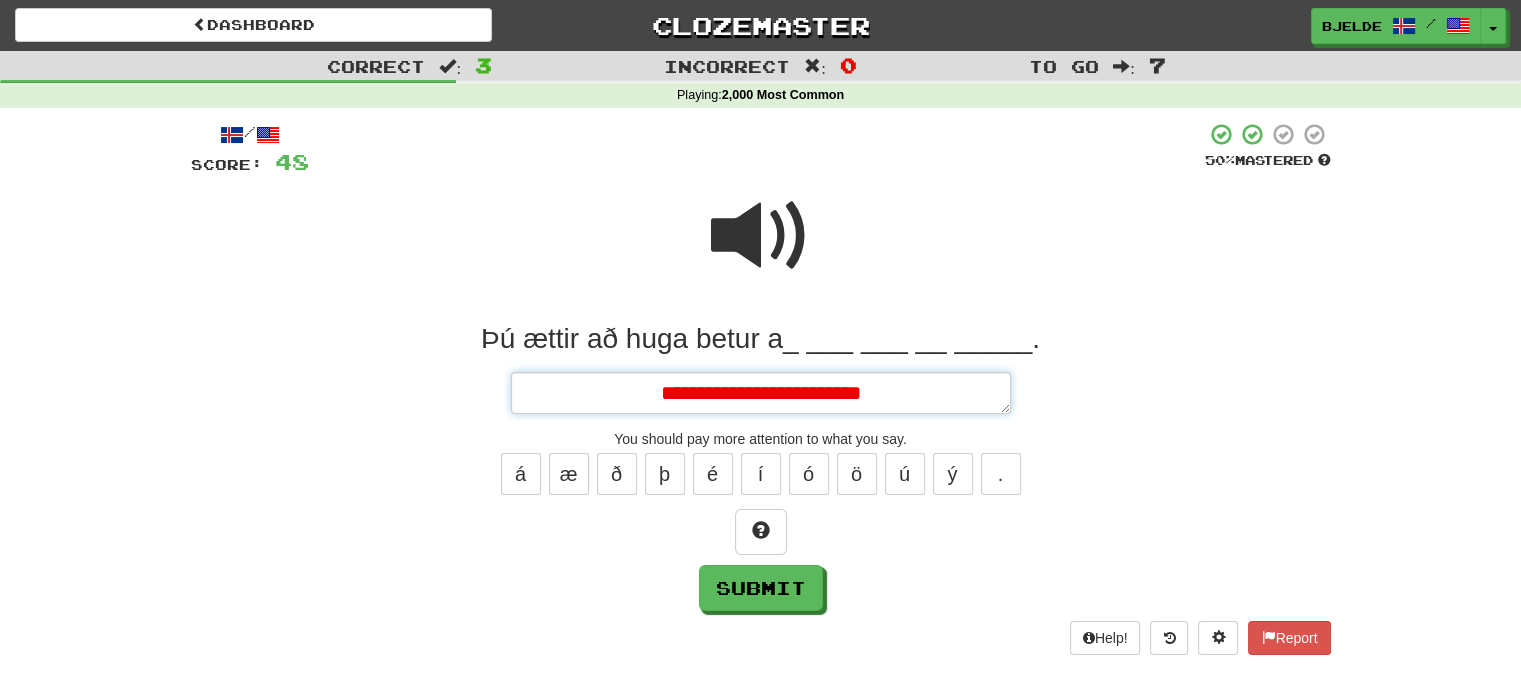 type on "*" 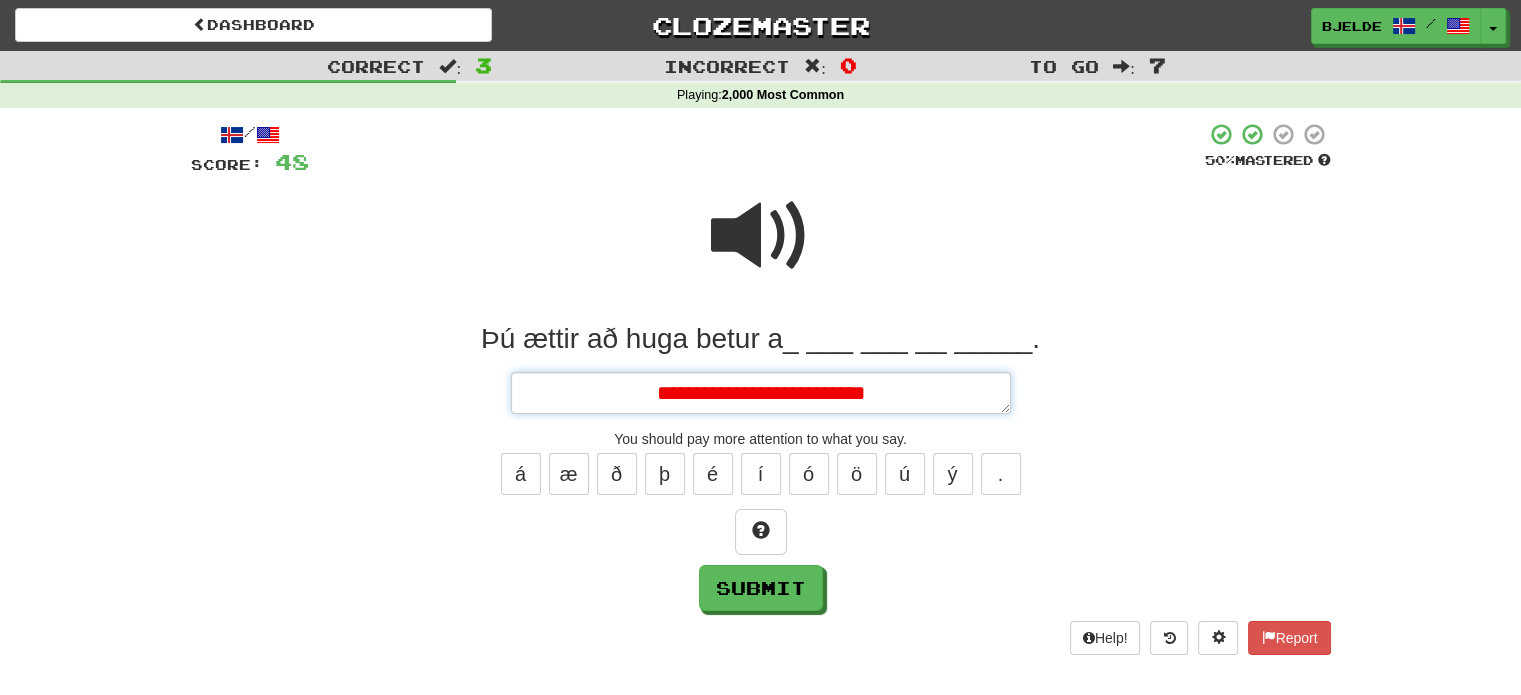 type on "*" 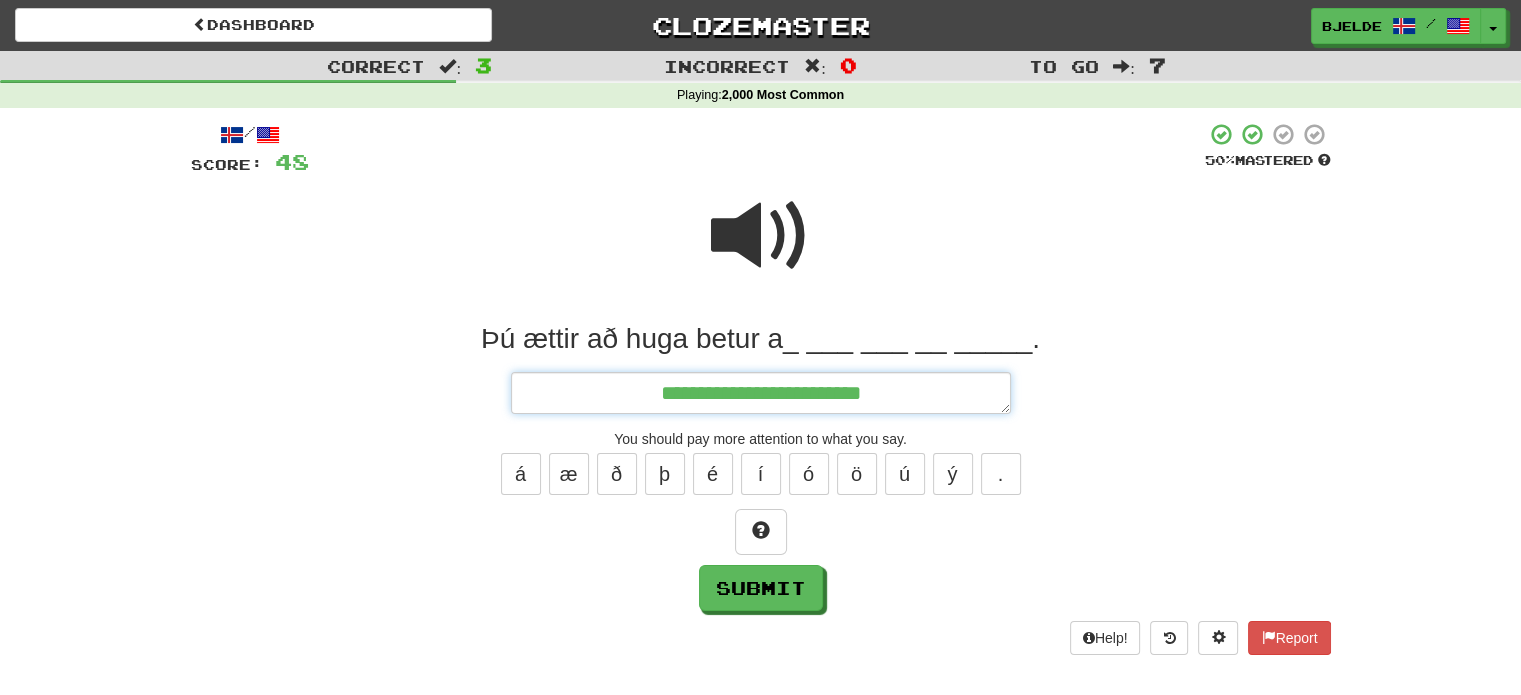 type on "*" 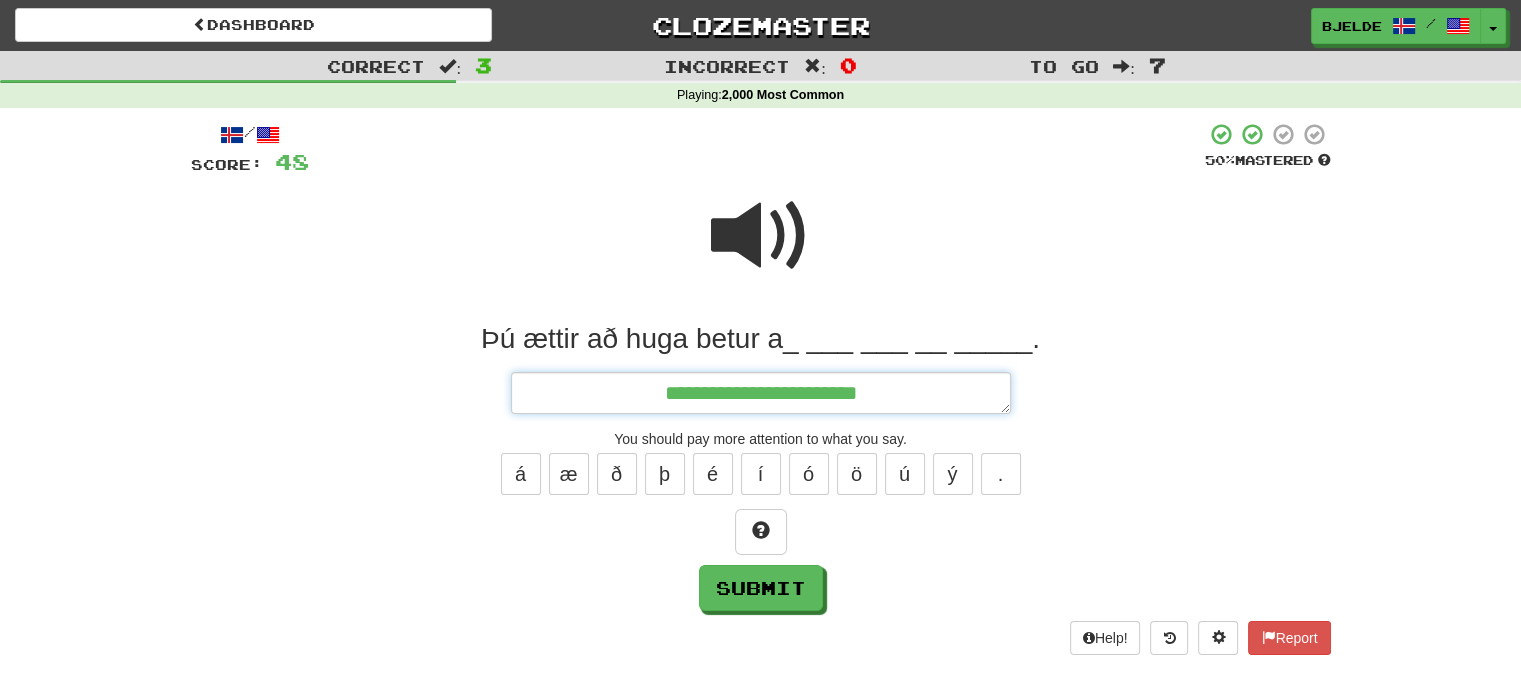 type on "*" 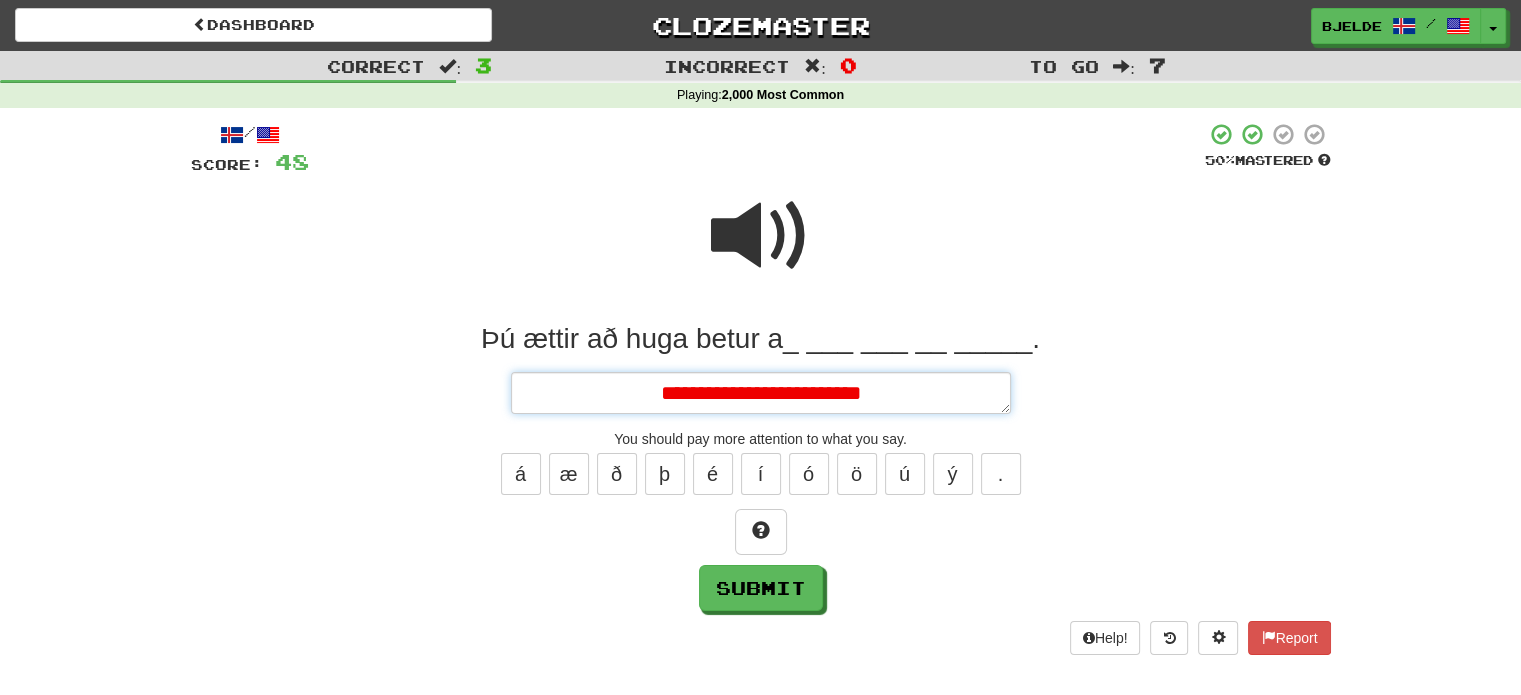 type on "*" 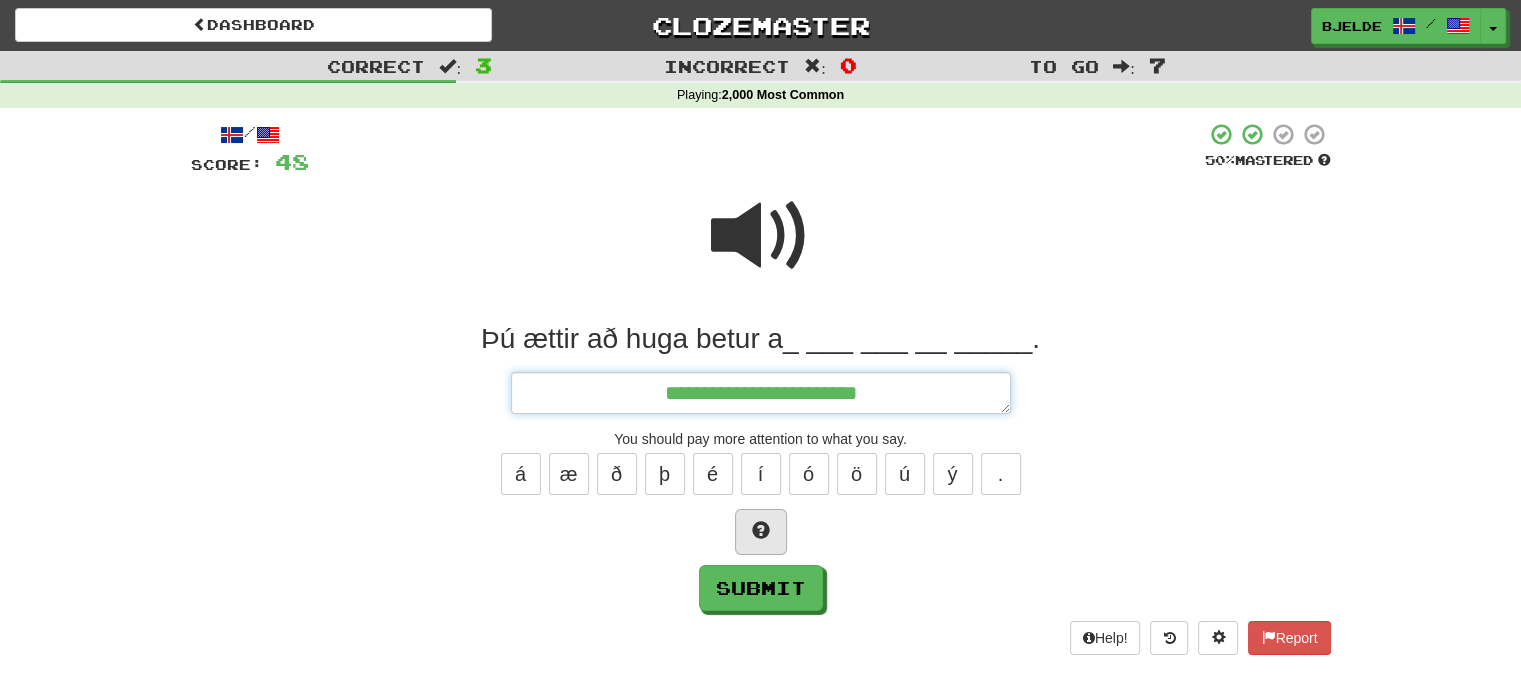 type on "**********" 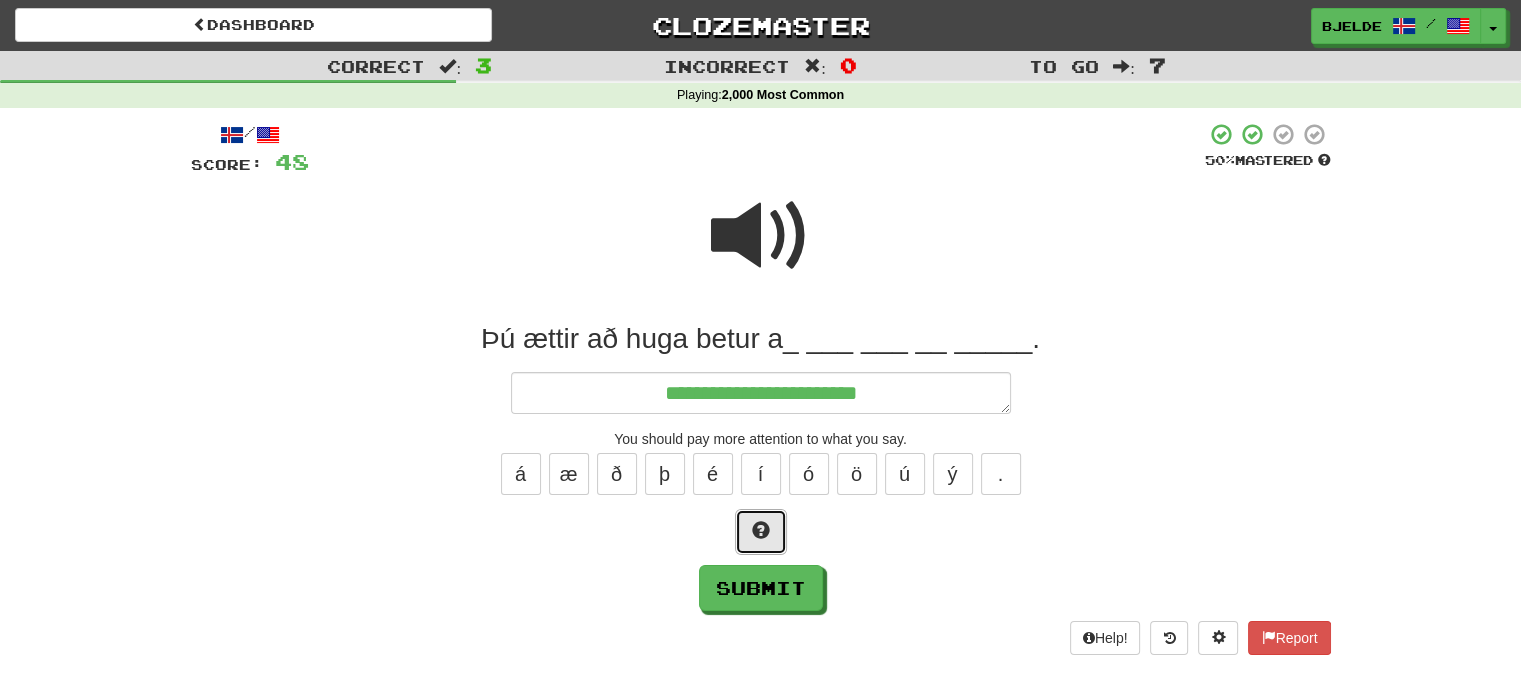 click at bounding box center [761, 530] 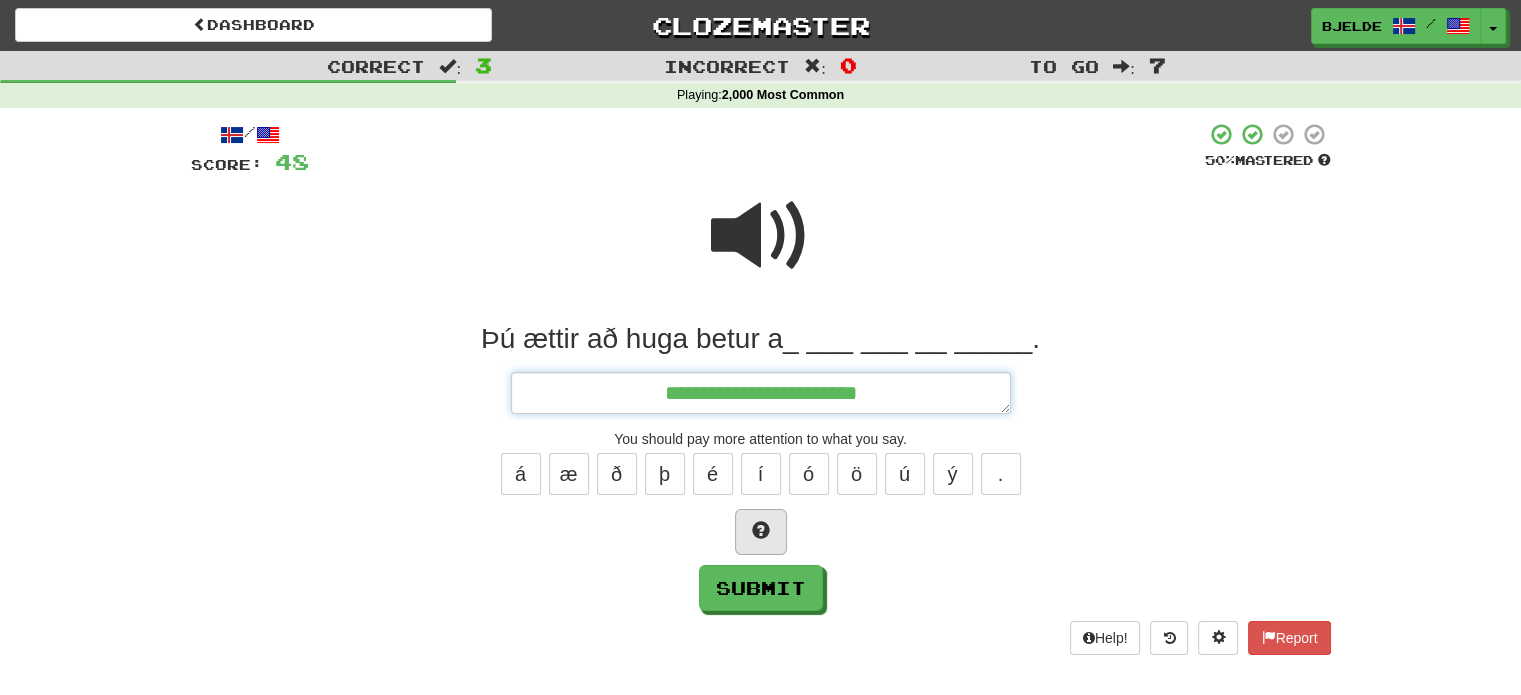 type on "*" 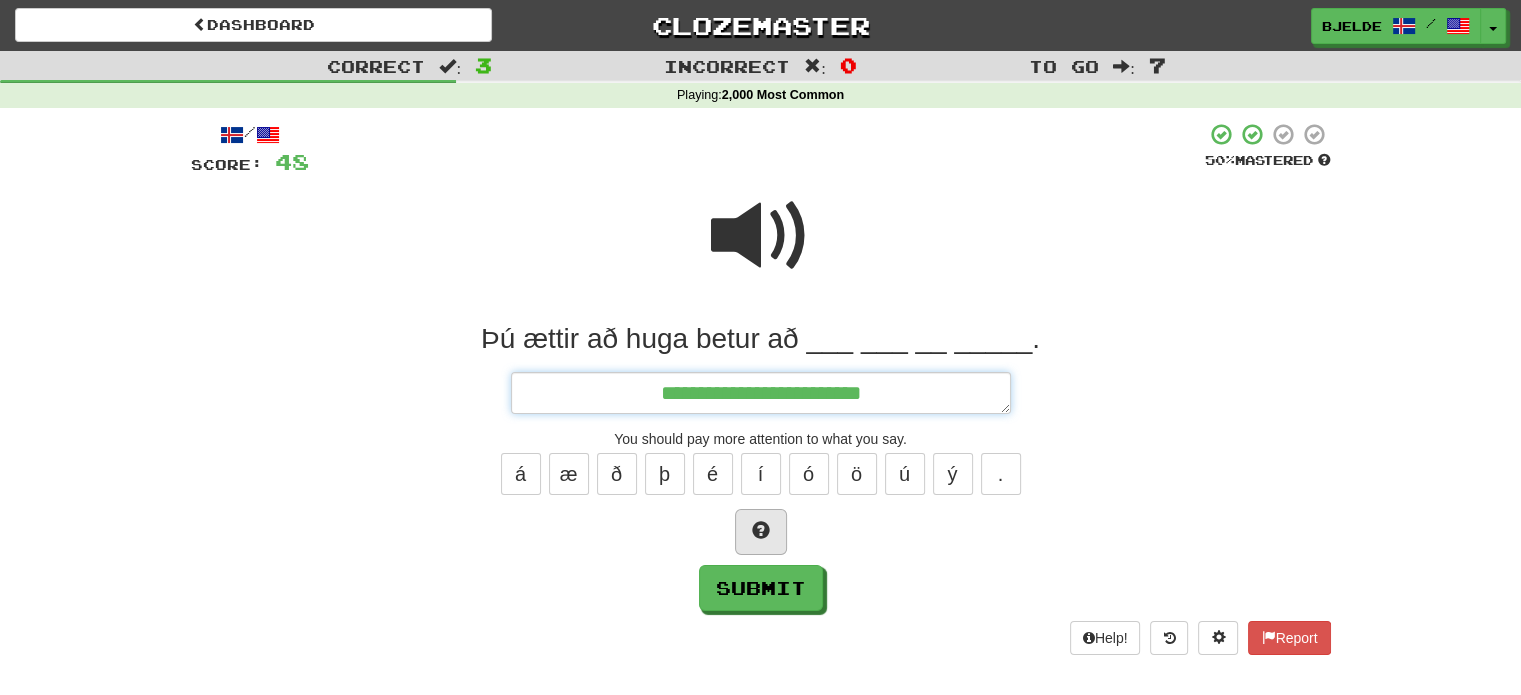 type on "*" 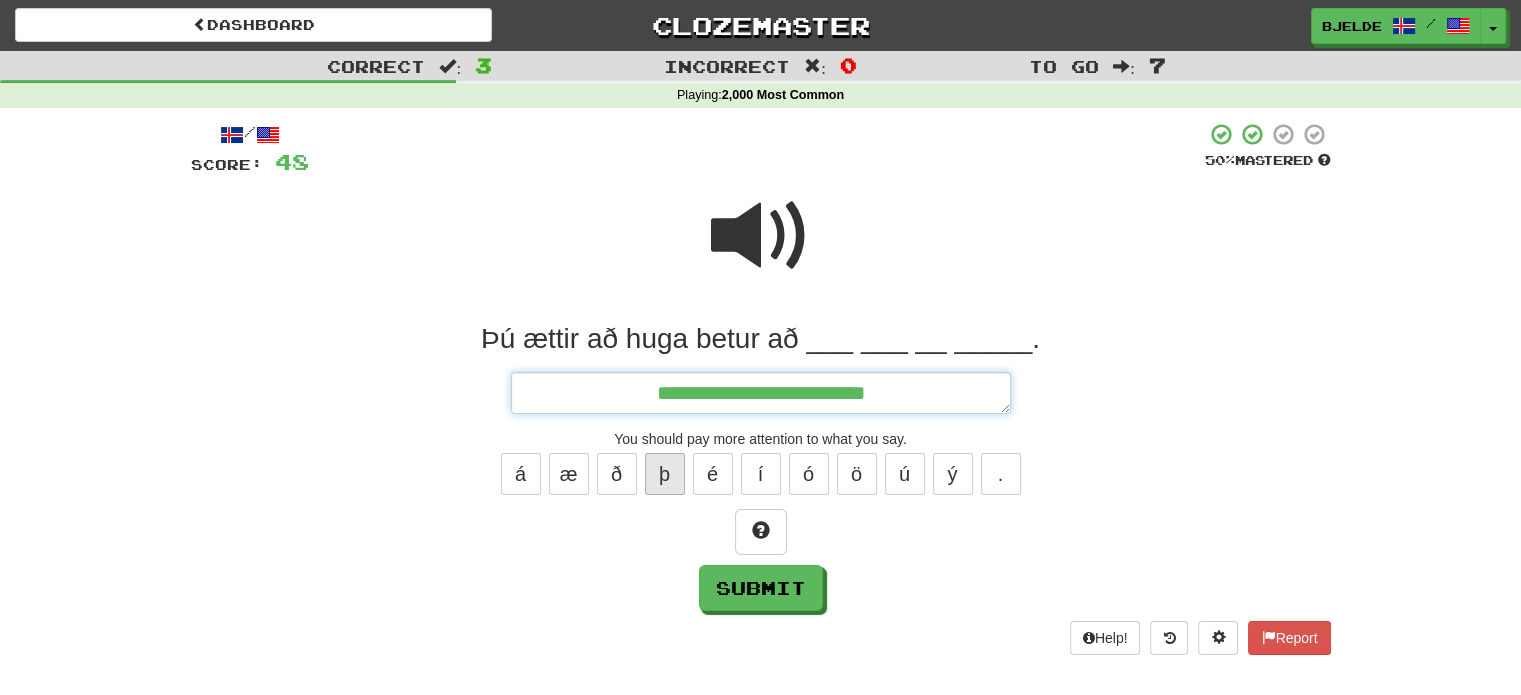 type on "**********" 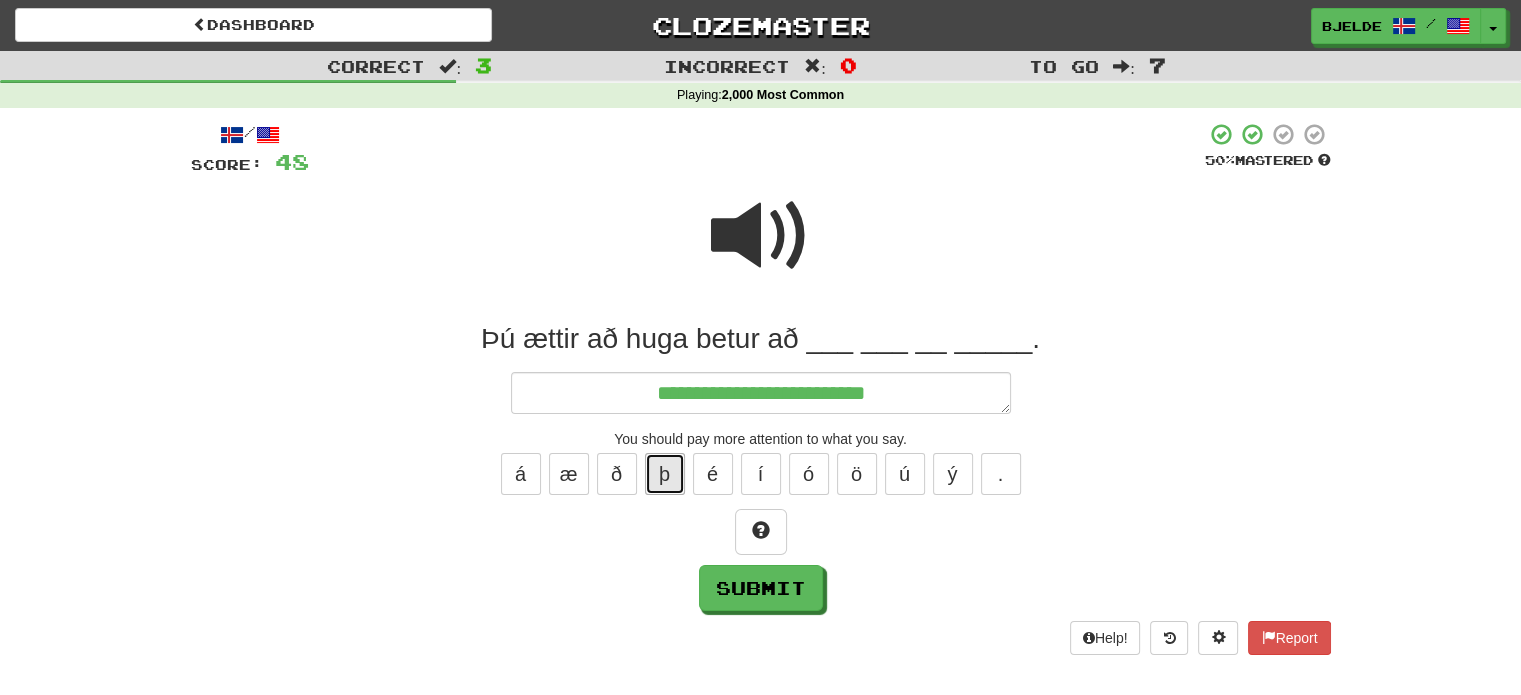 click on "þ" at bounding box center [665, 474] 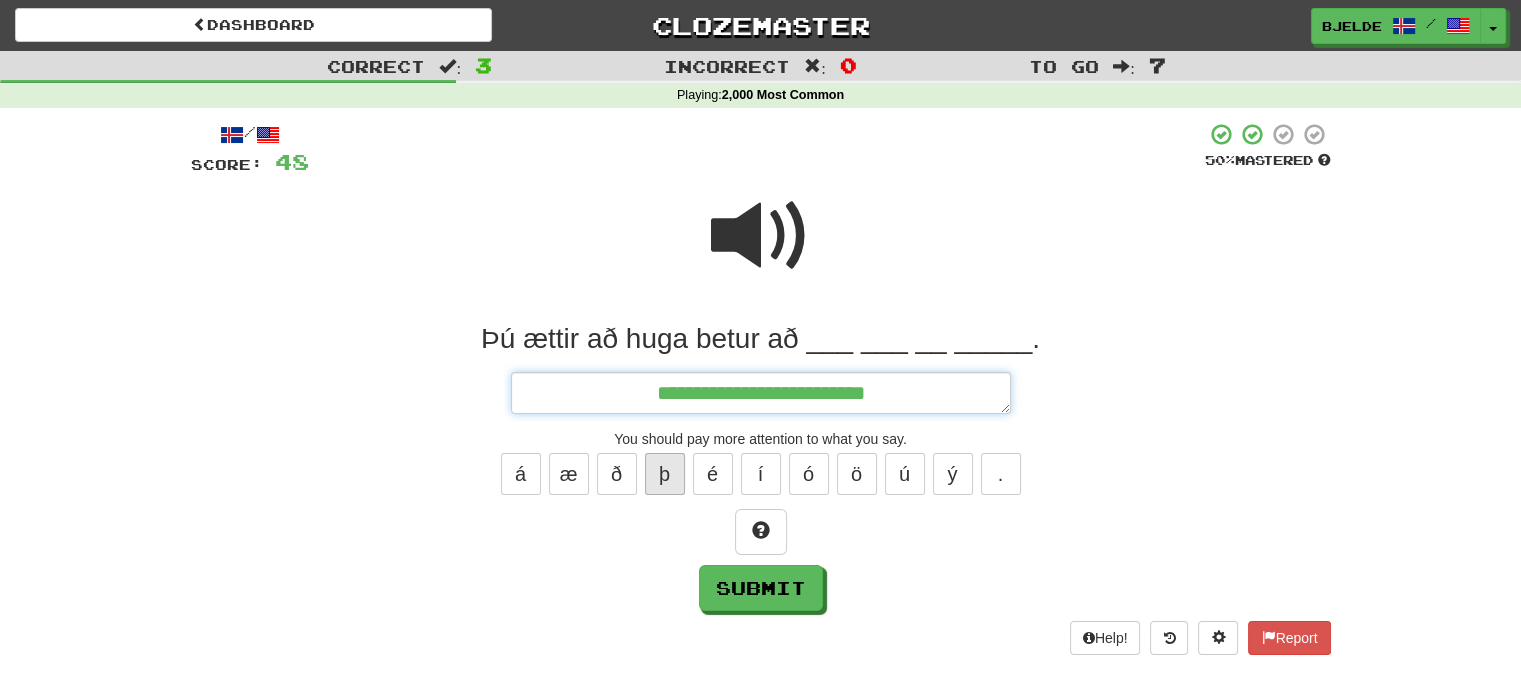 type on "*" 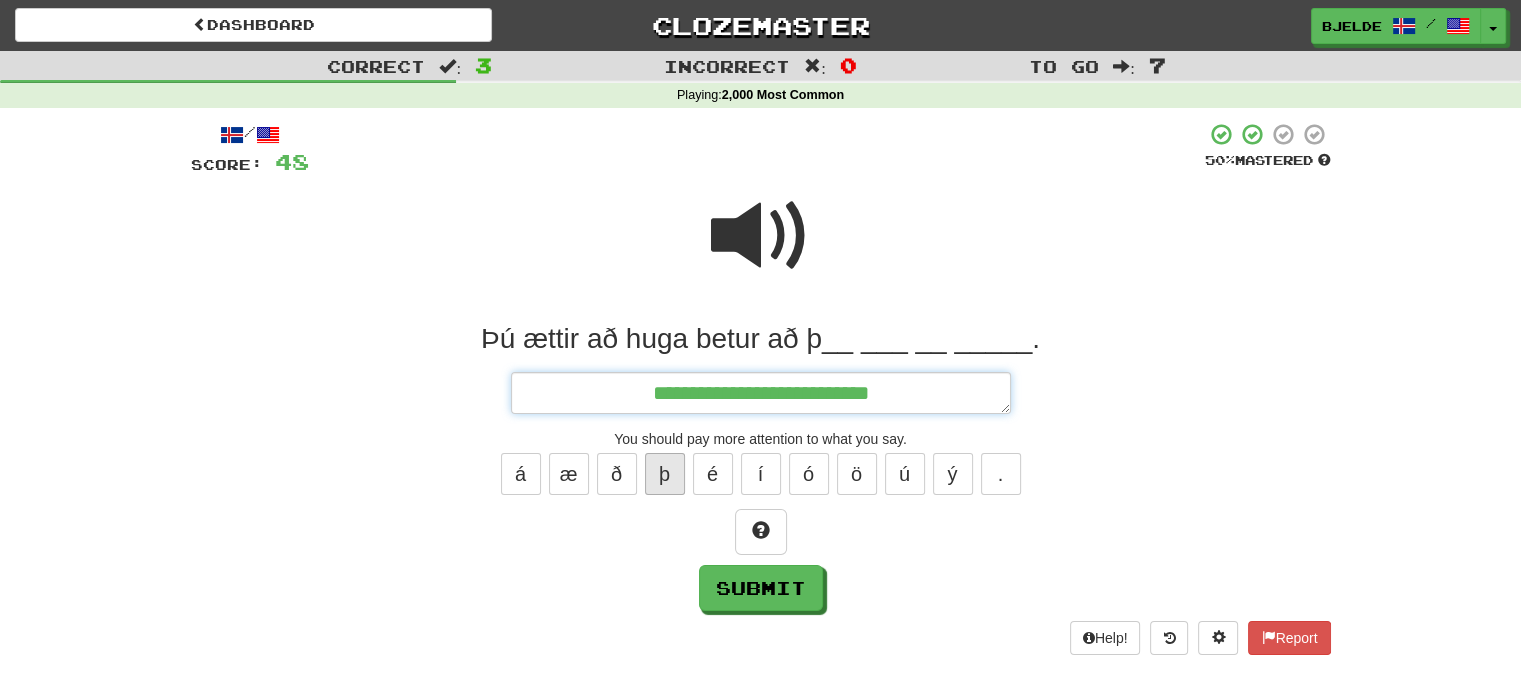 type on "*" 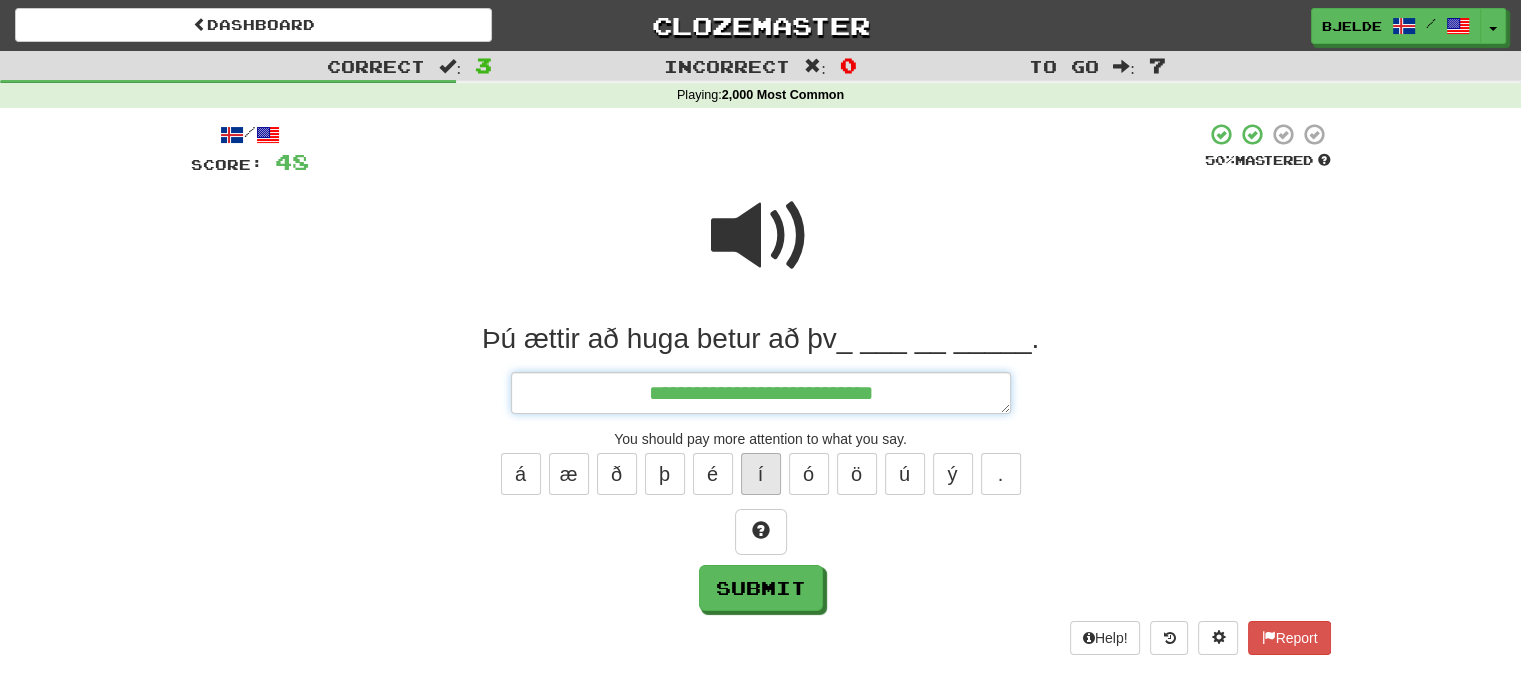 type on "**********" 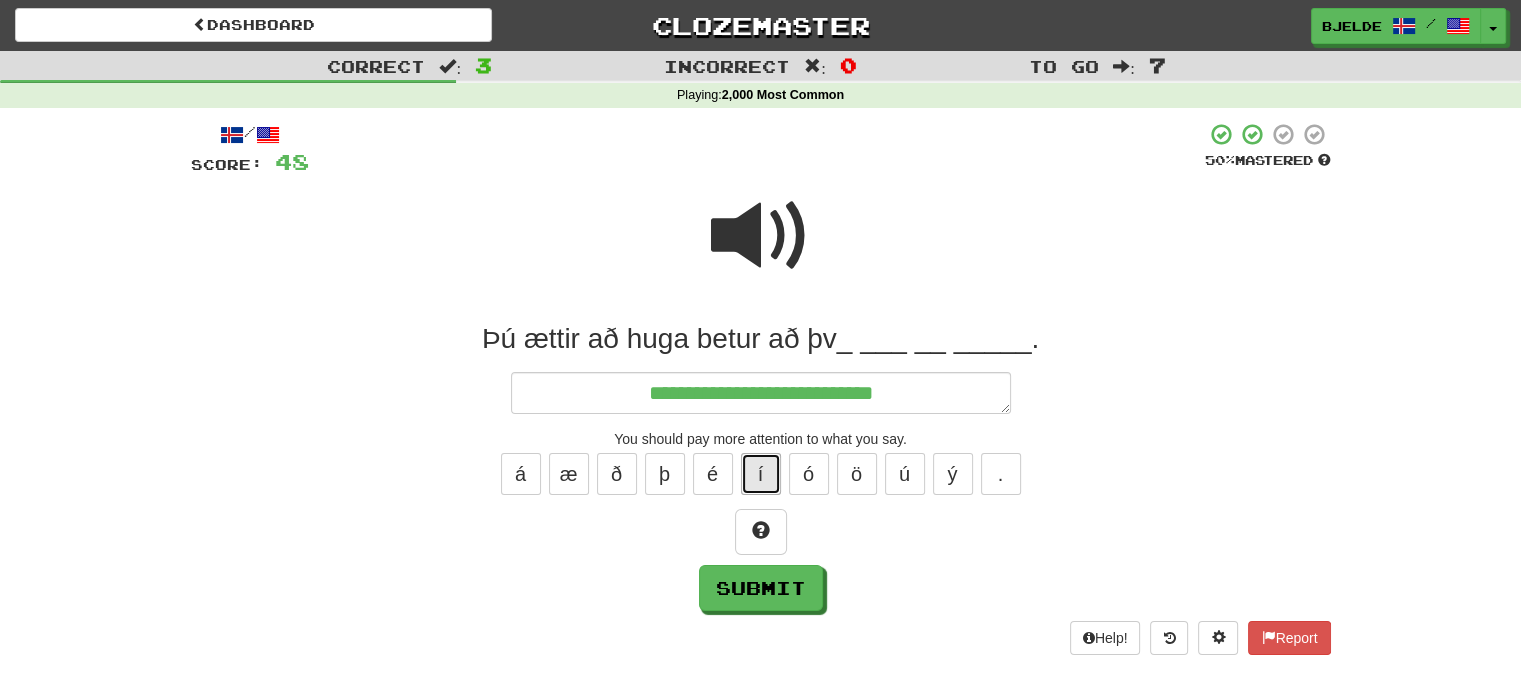 click on "í" at bounding box center (761, 474) 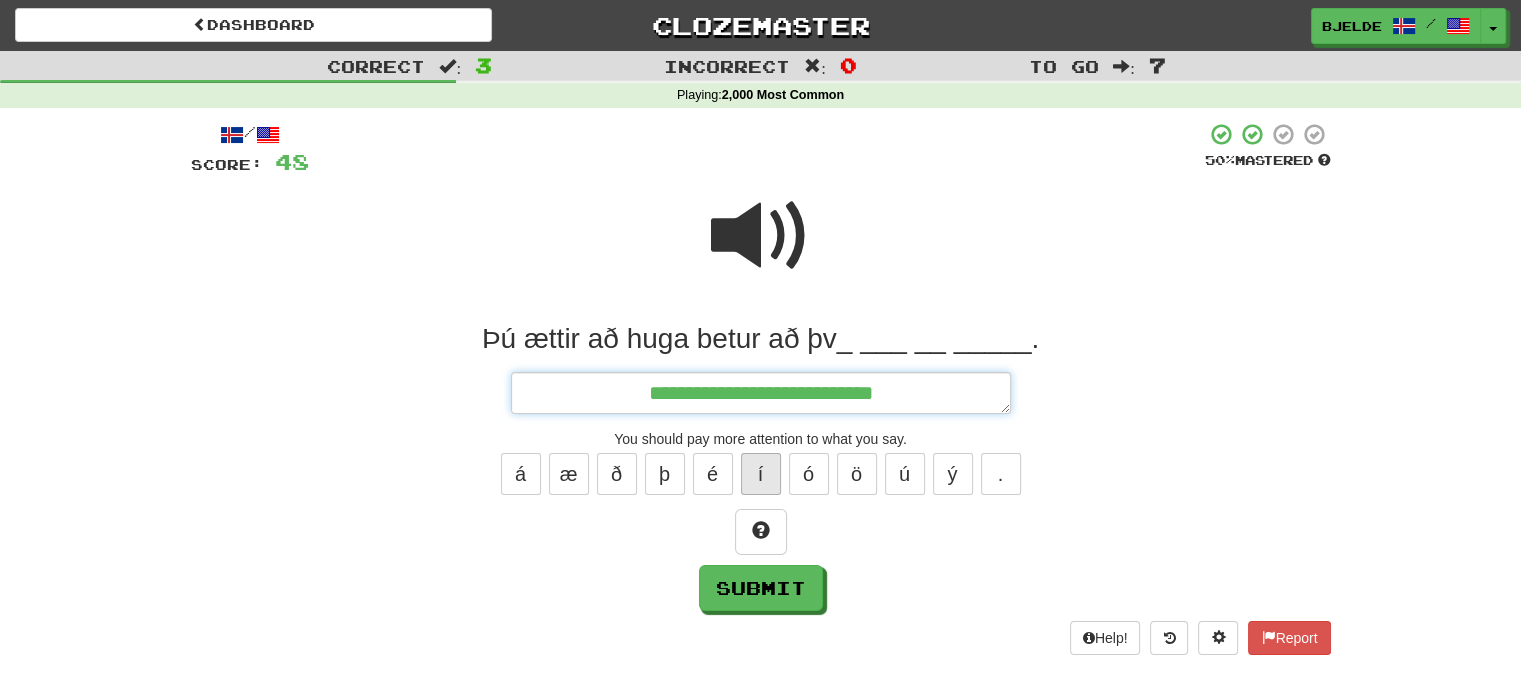 type 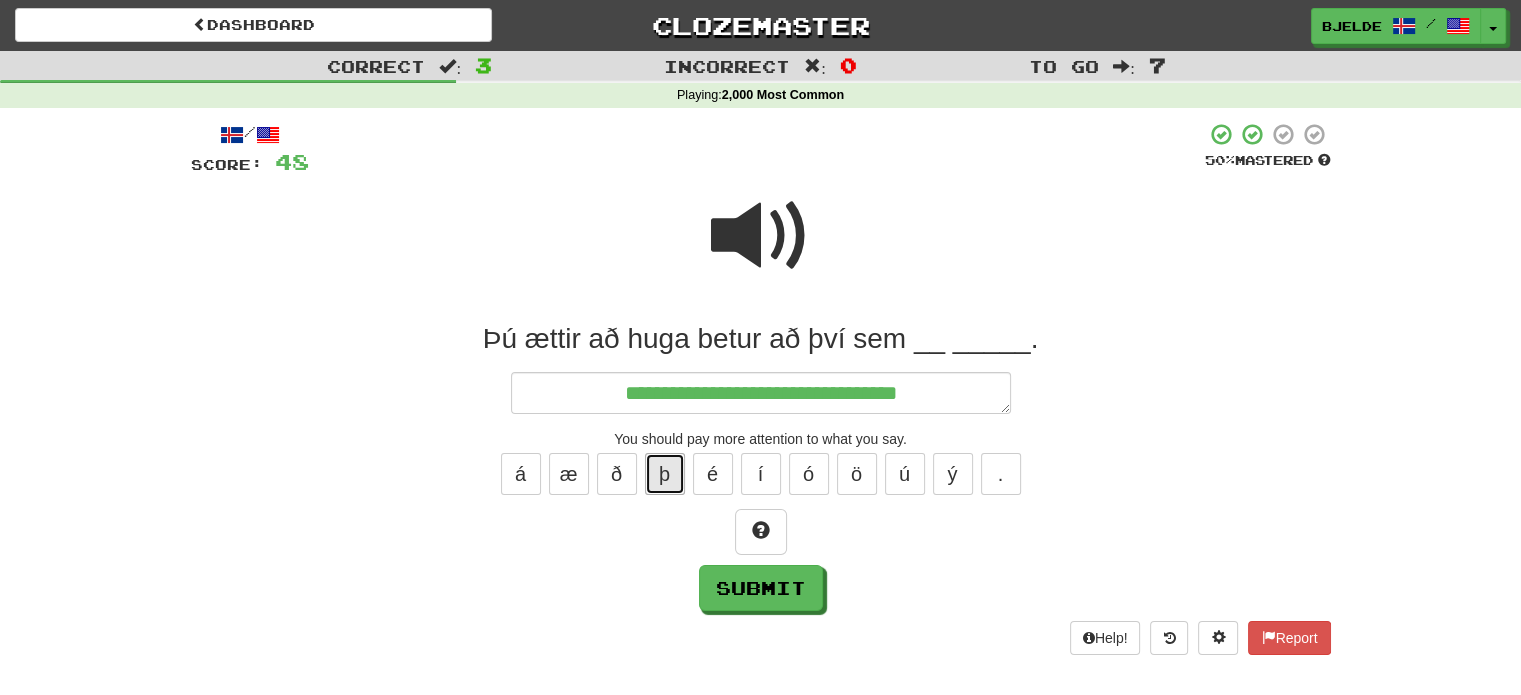 click on "þ" at bounding box center [665, 474] 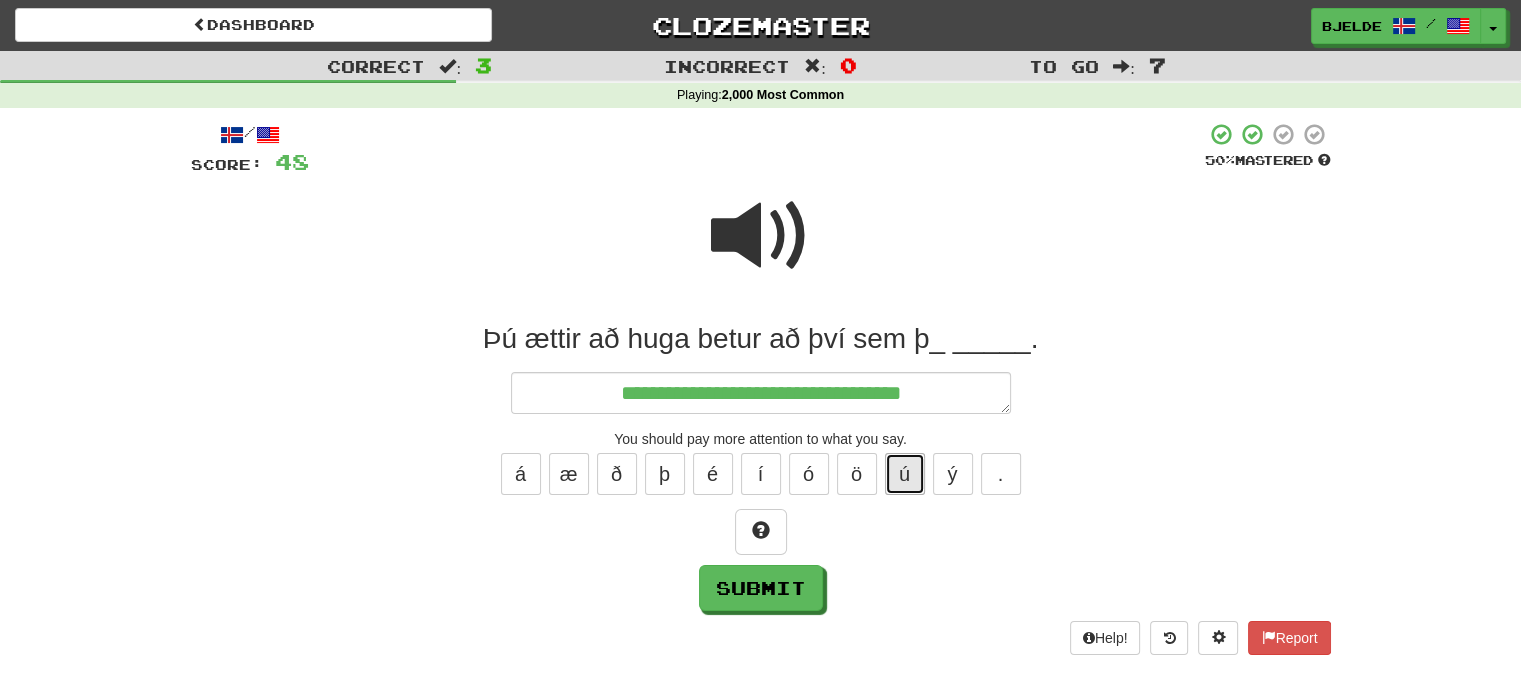 click on "ú" at bounding box center [905, 474] 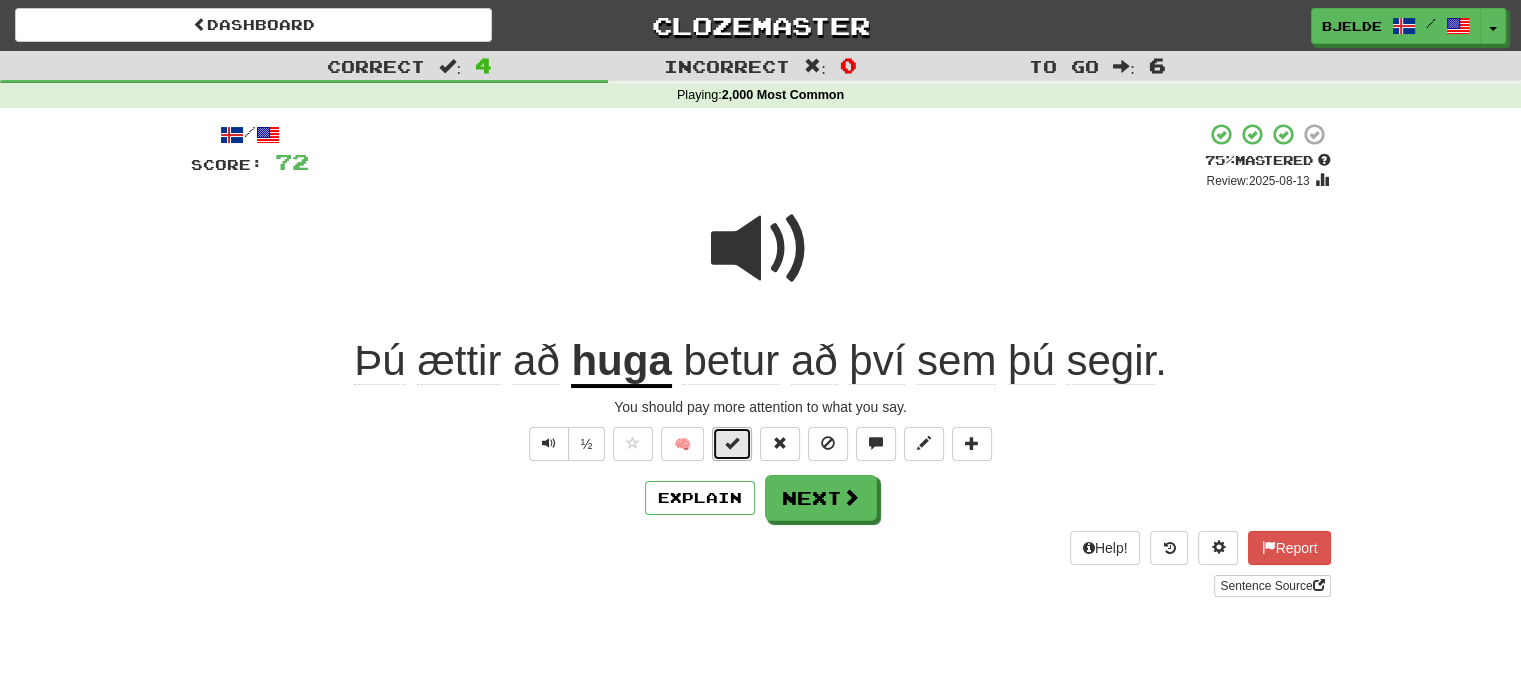 click at bounding box center (732, 443) 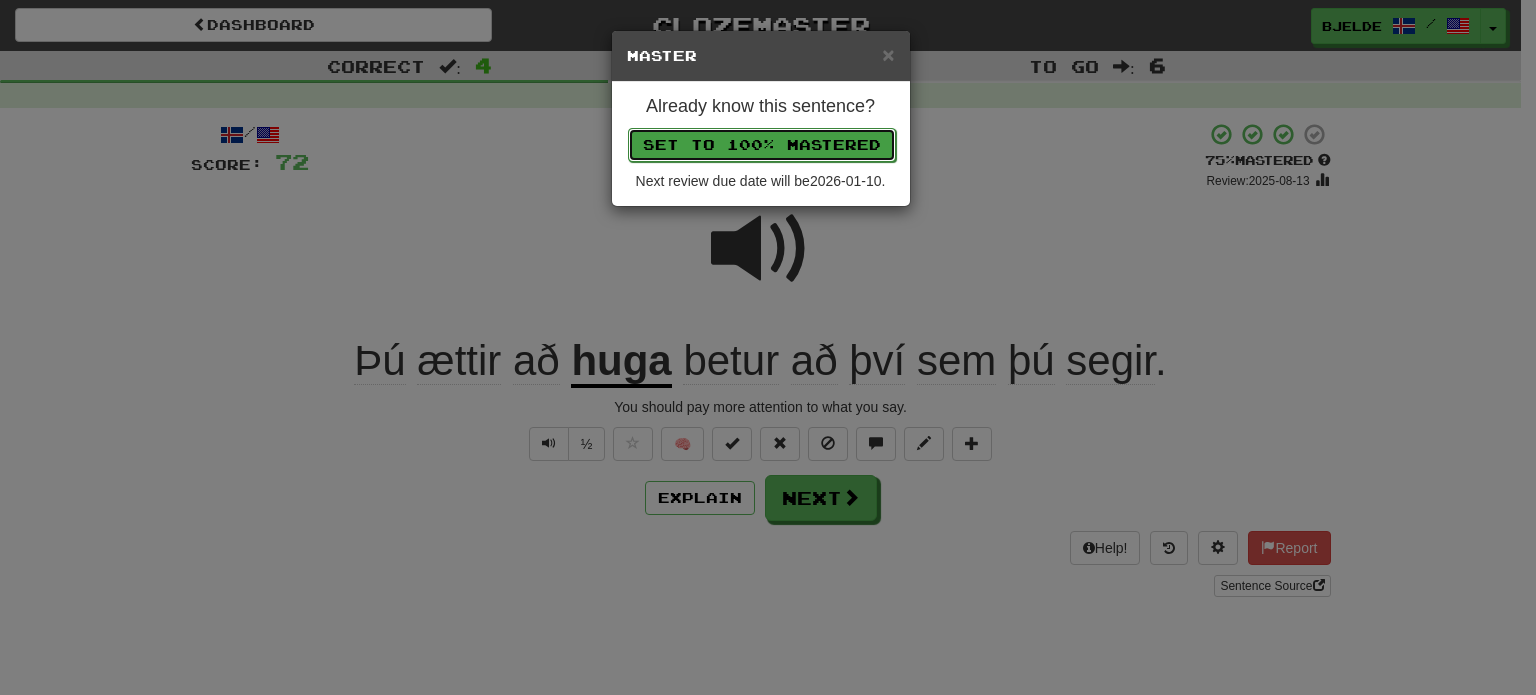 click on "Set to 100% Mastered" at bounding box center [762, 145] 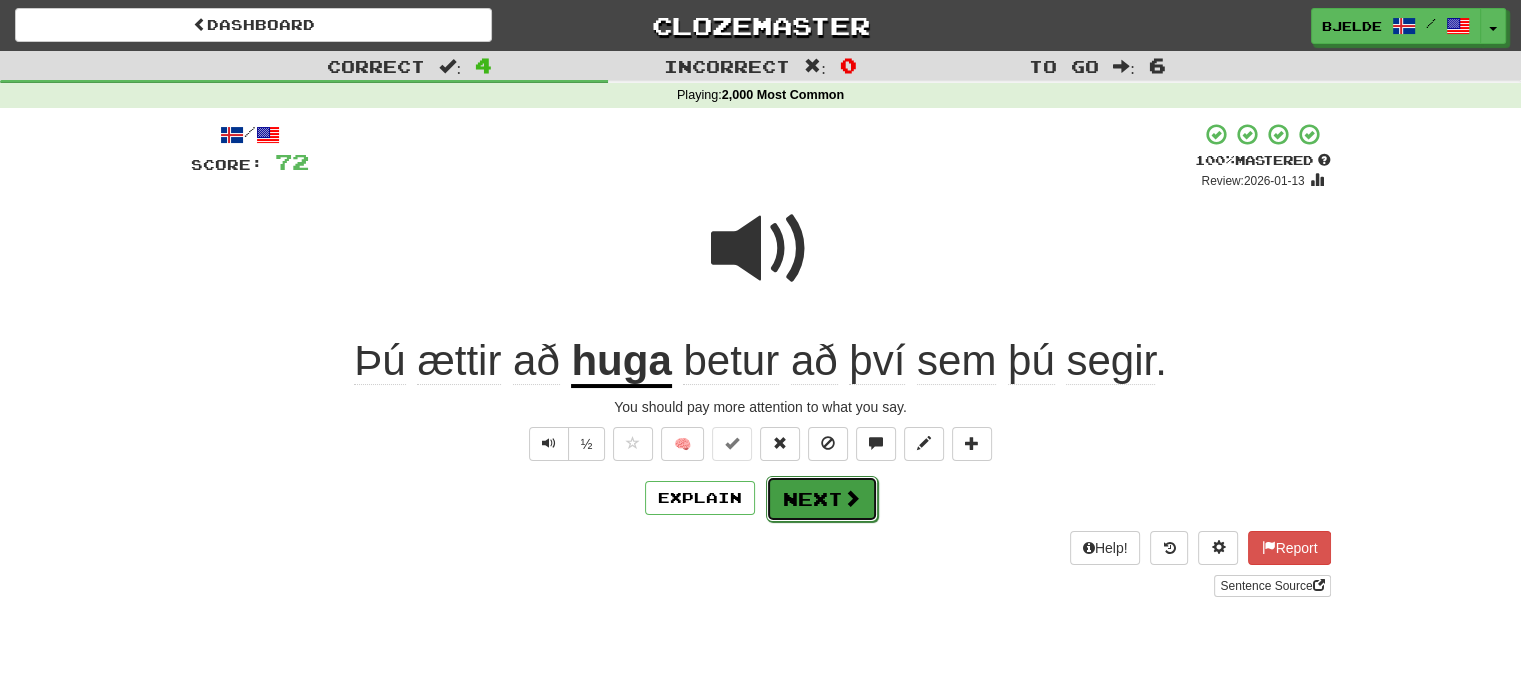 click on "Next" at bounding box center [822, 499] 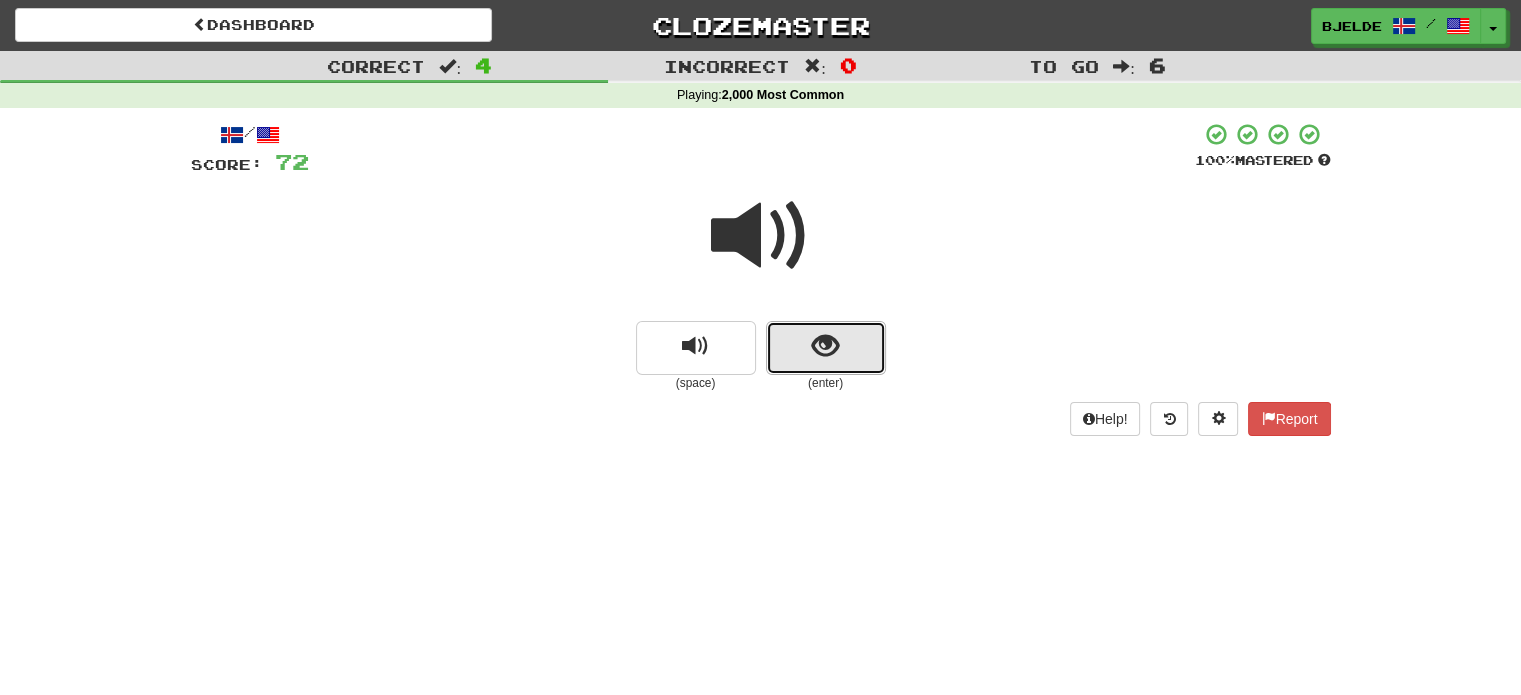 click at bounding box center [825, 346] 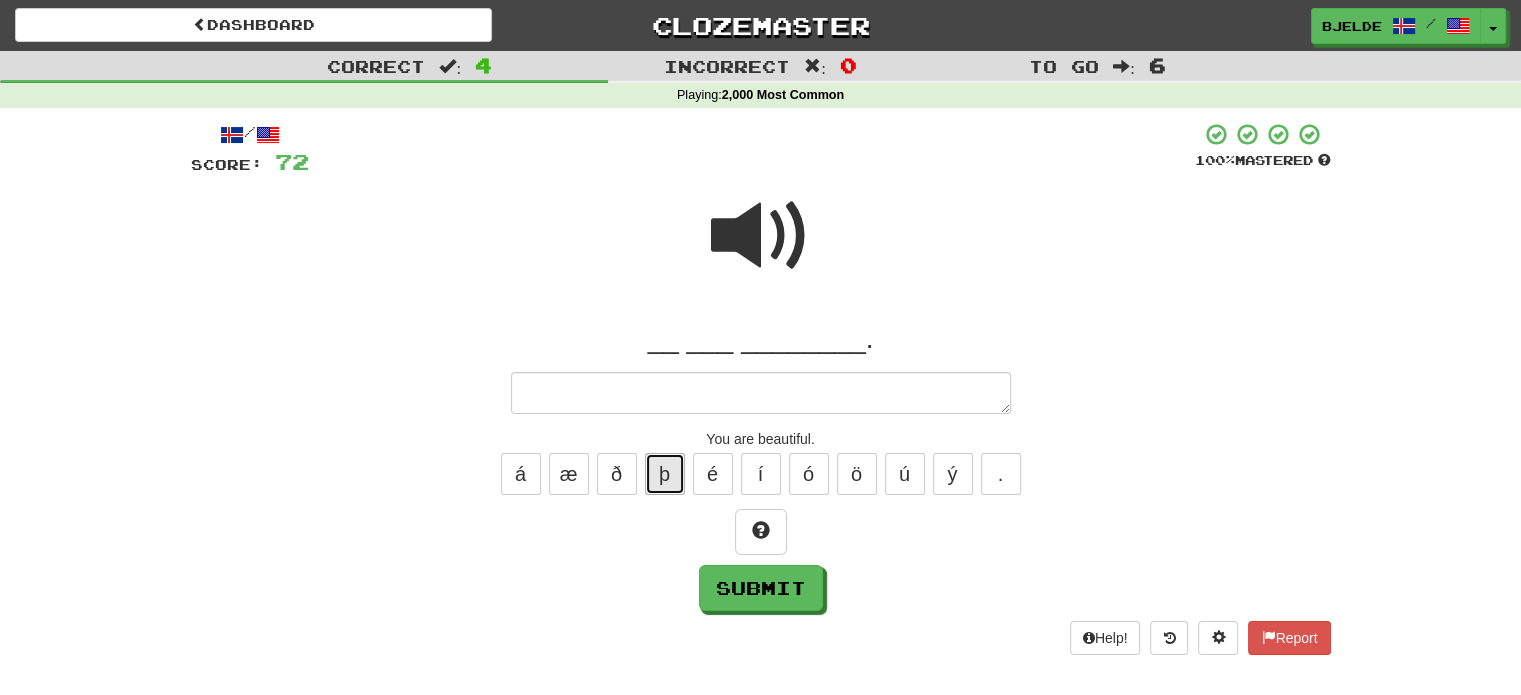 click on "þ" at bounding box center (665, 474) 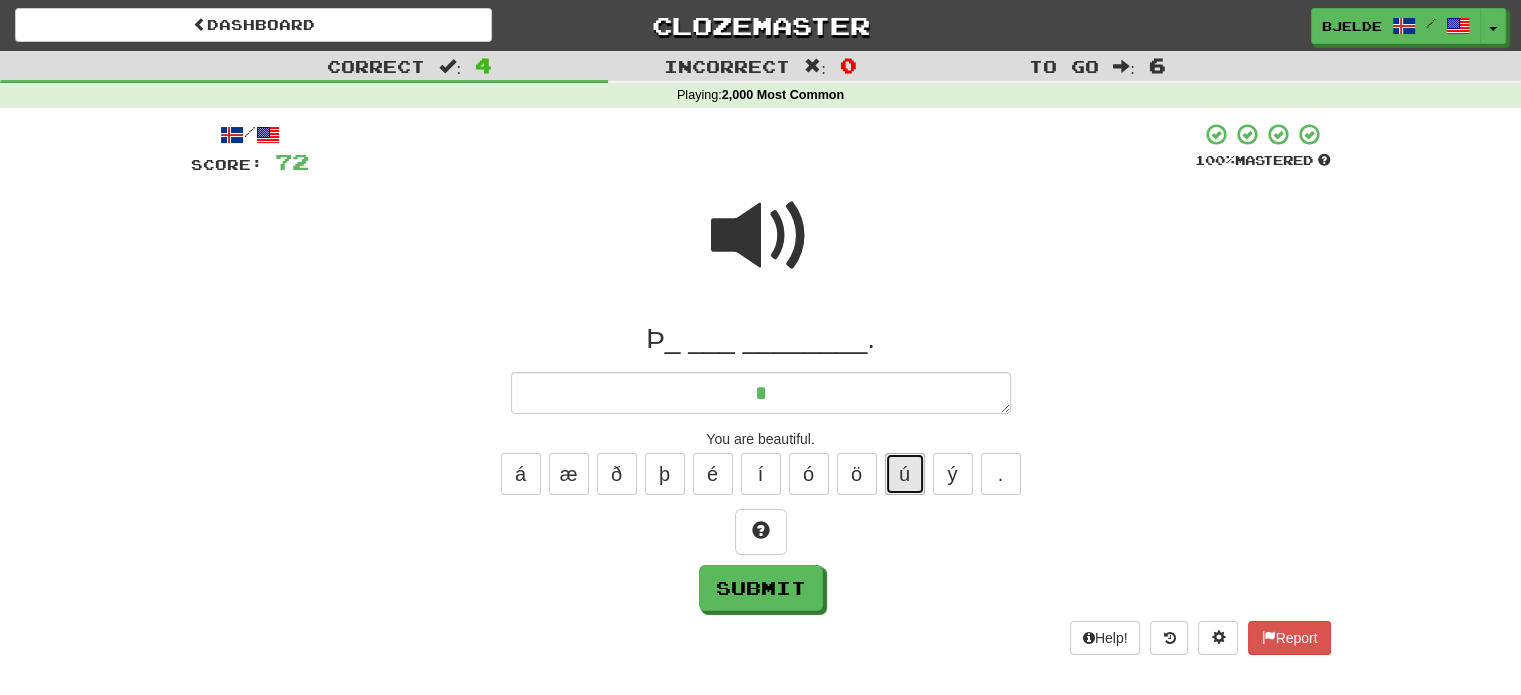 click on "ú" at bounding box center (905, 474) 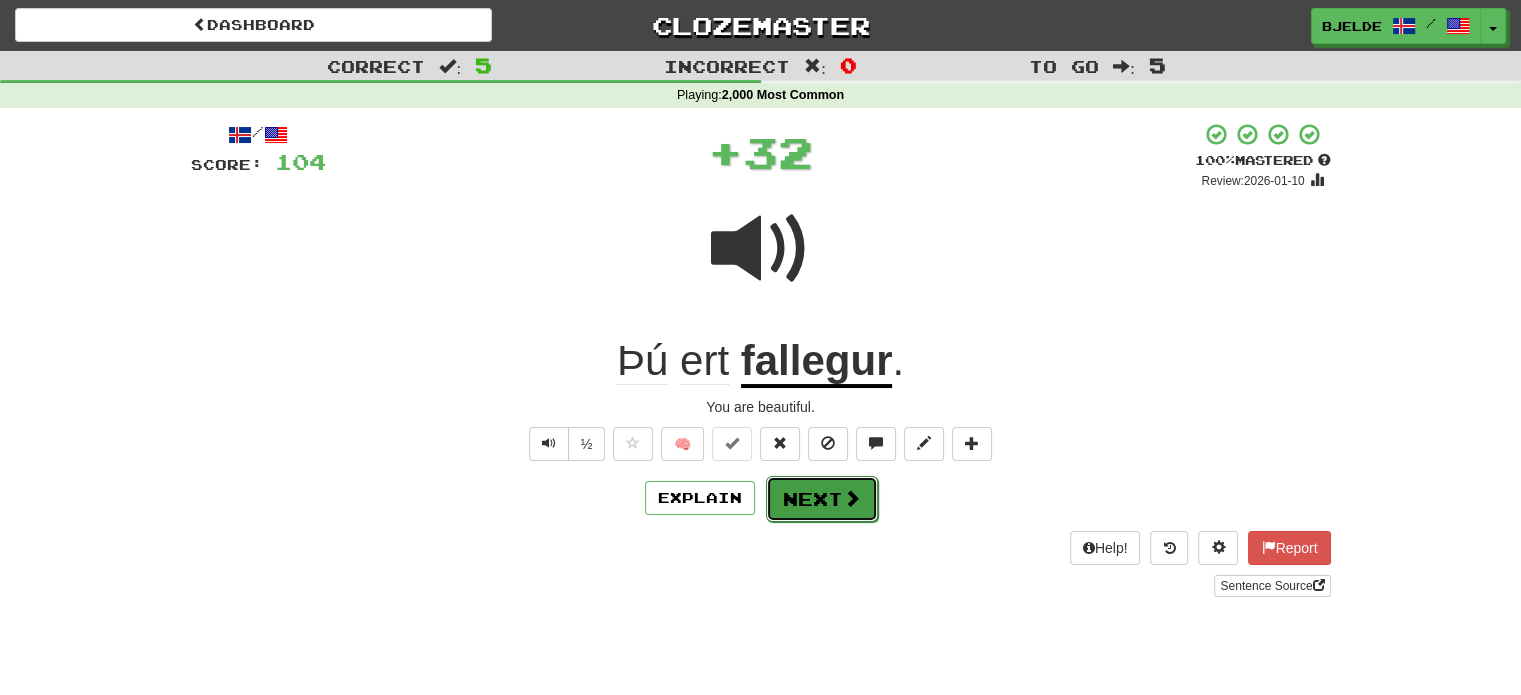 click on "Next" at bounding box center [822, 499] 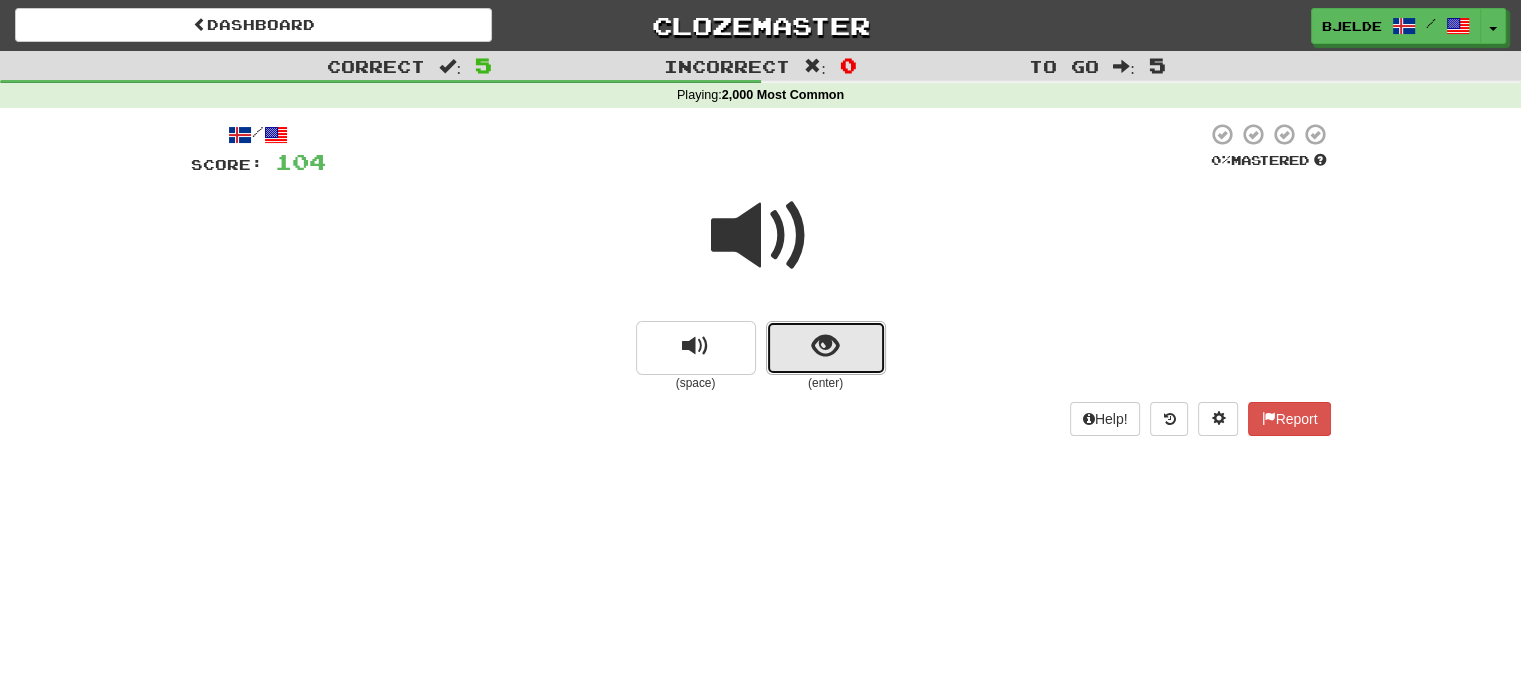click at bounding box center (825, 346) 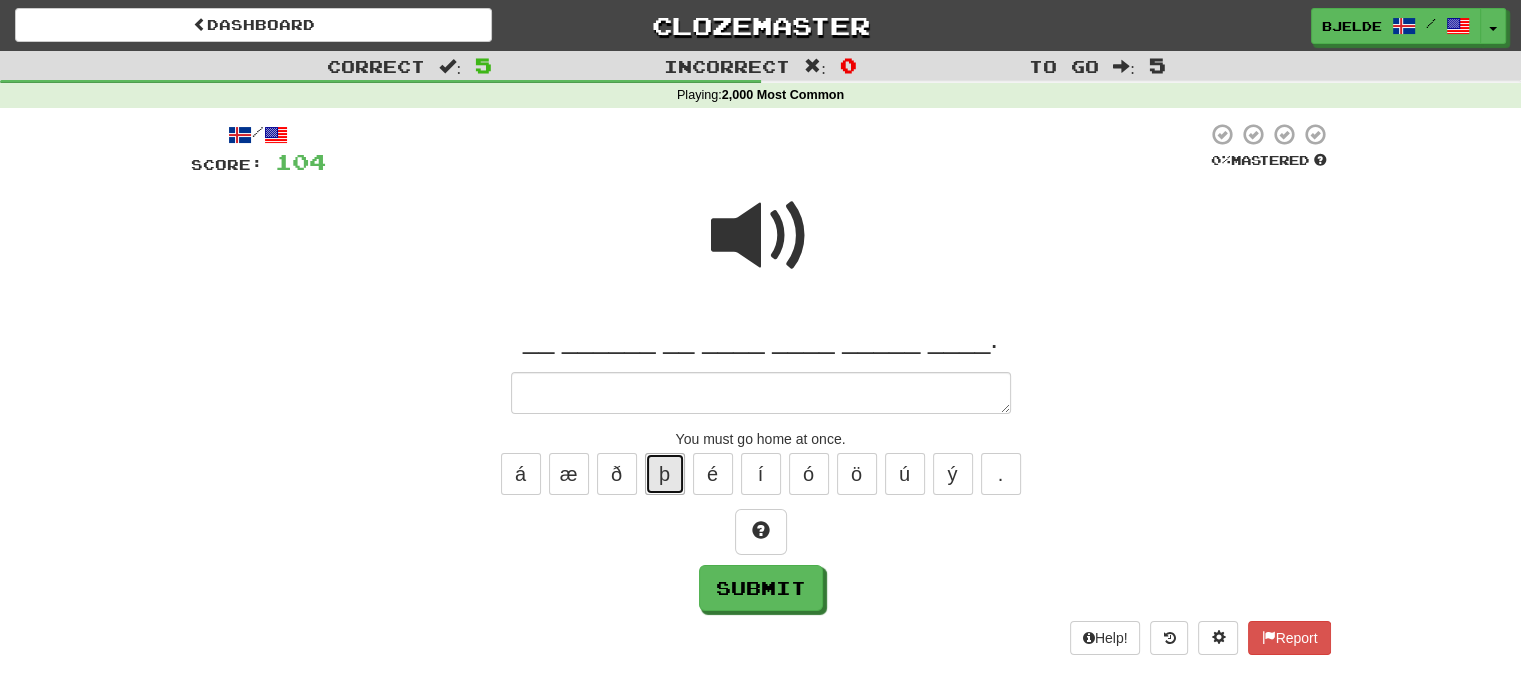 click on "þ" at bounding box center [665, 474] 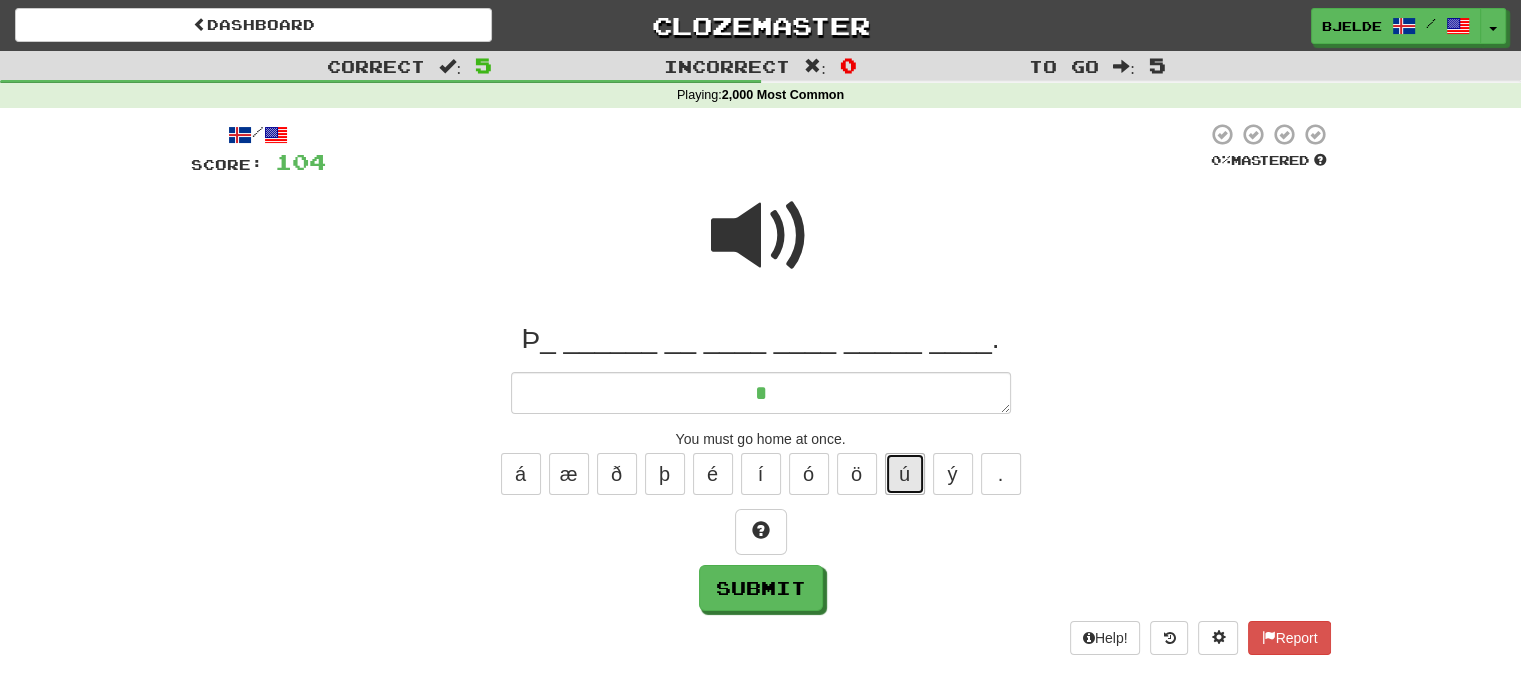 click on "ú" at bounding box center [905, 474] 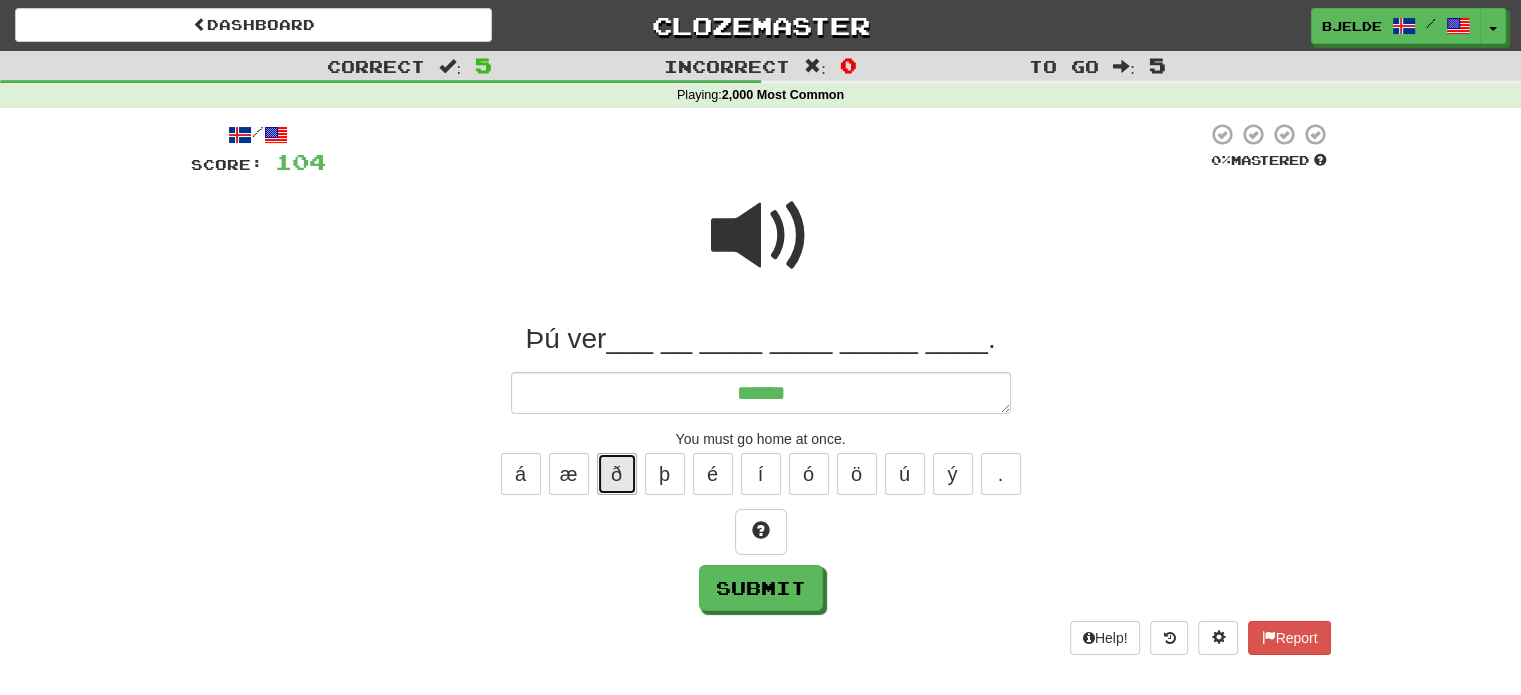 click on "ð" at bounding box center [617, 474] 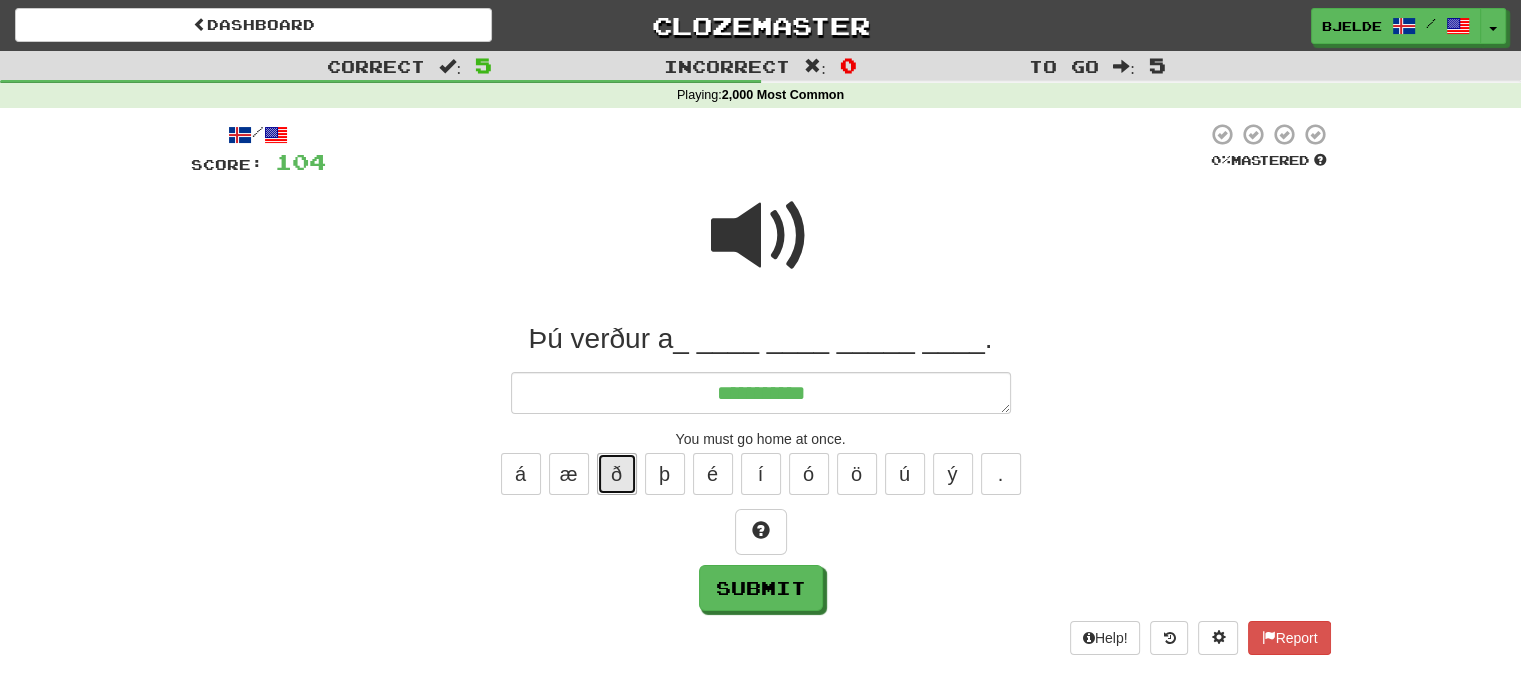 click on "ð" at bounding box center (617, 474) 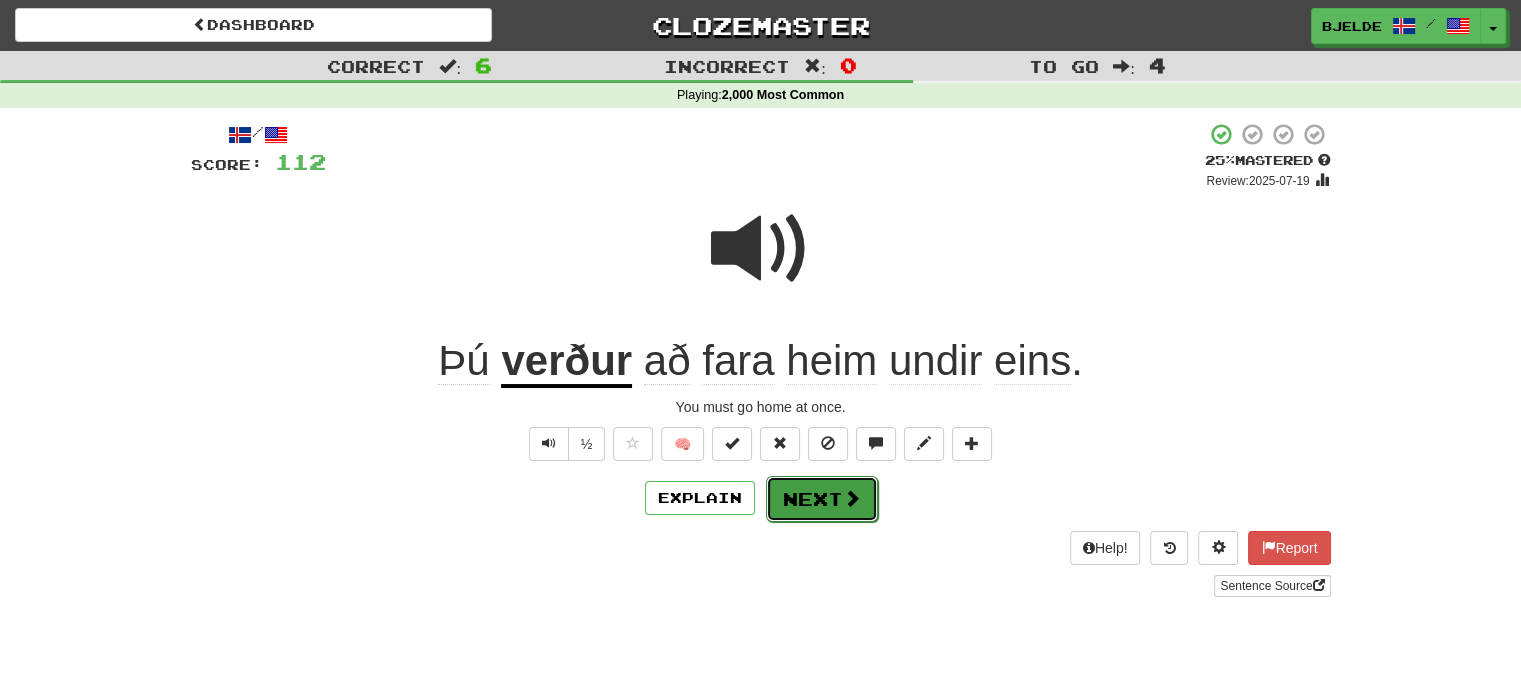 click on "Next" at bounding box center (822, 499) 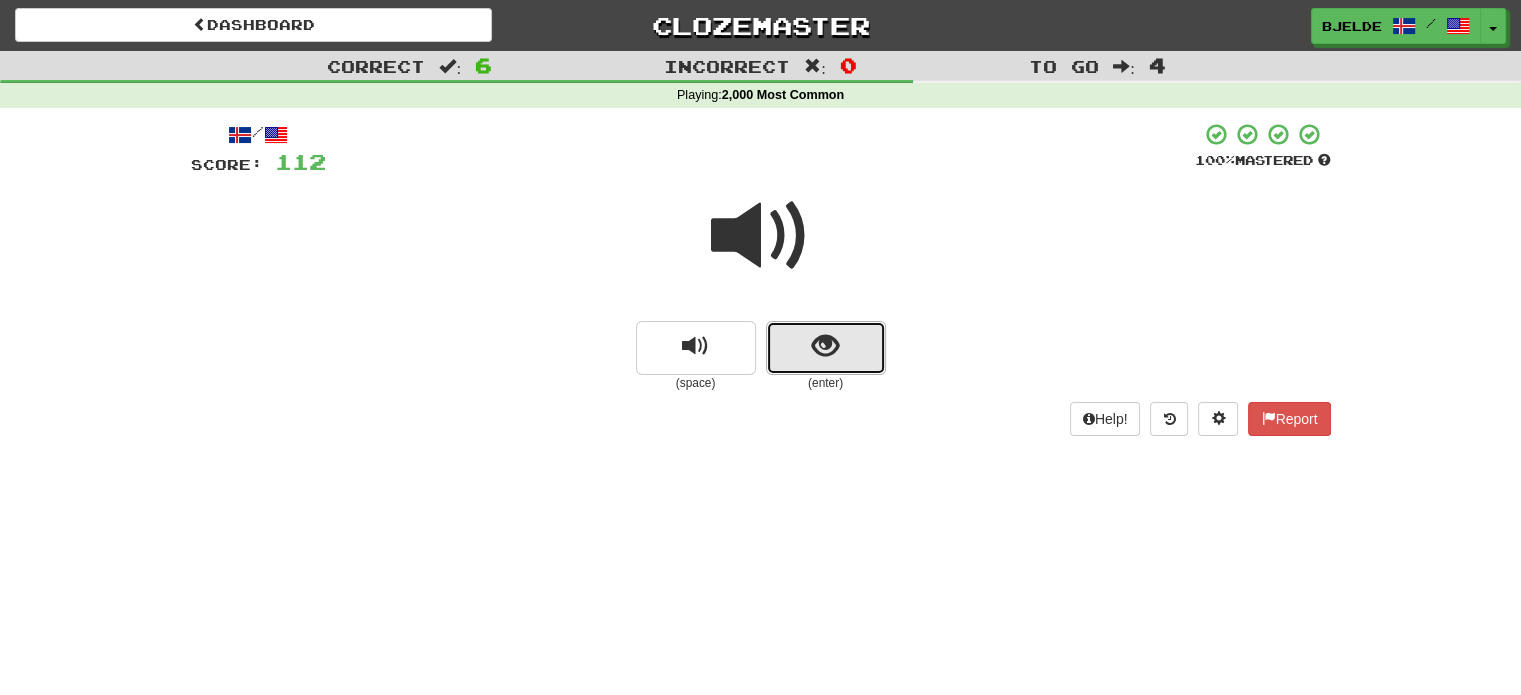 click at bounding box center [826, 348] 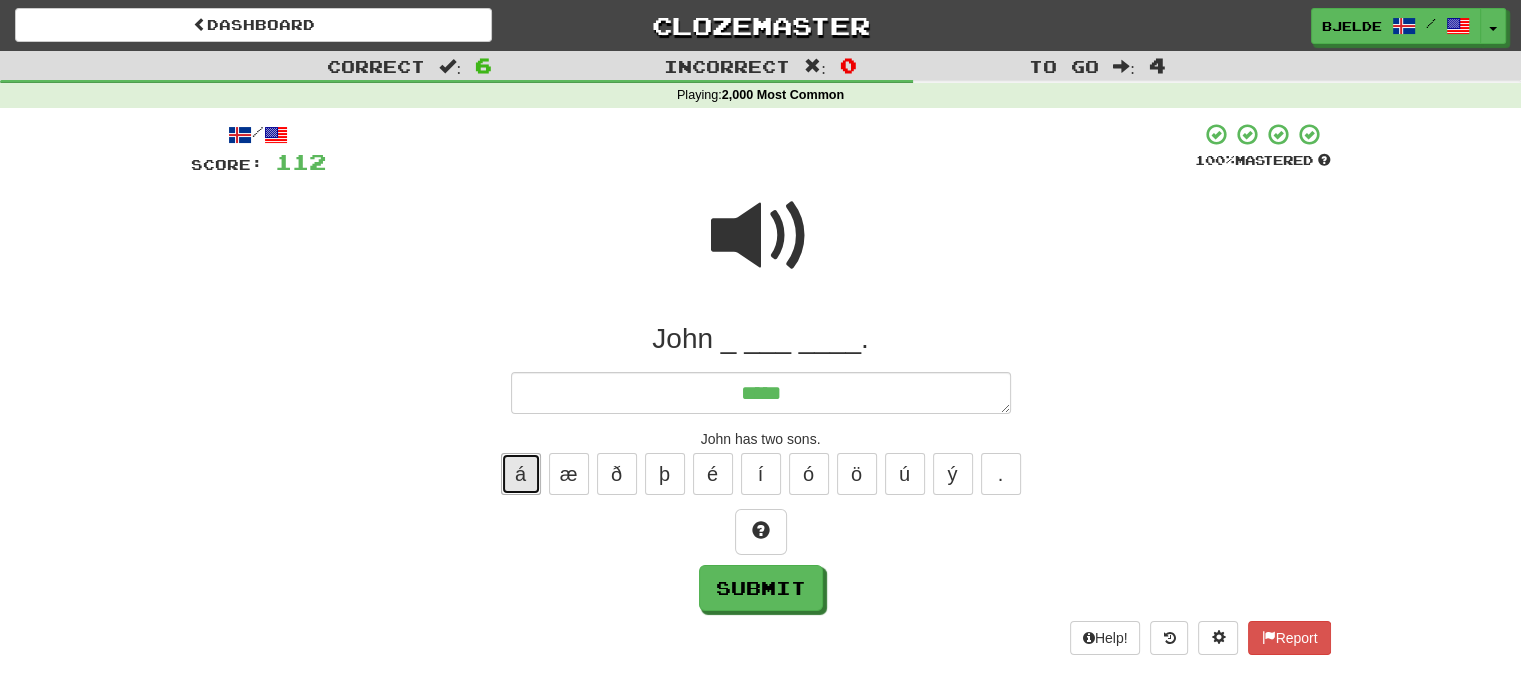 click on "á" at bounding box center [521, 474] 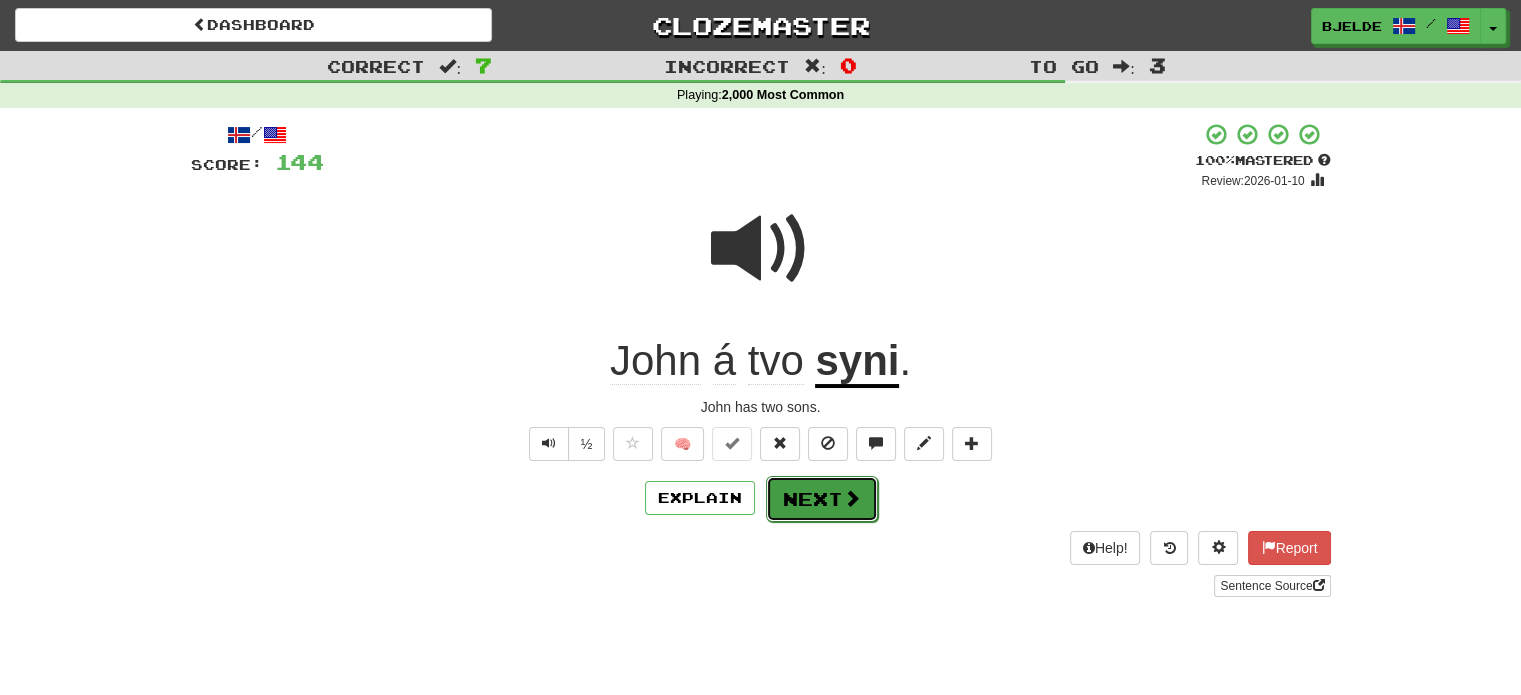 click on "Next" at bounding box center [822, 499] 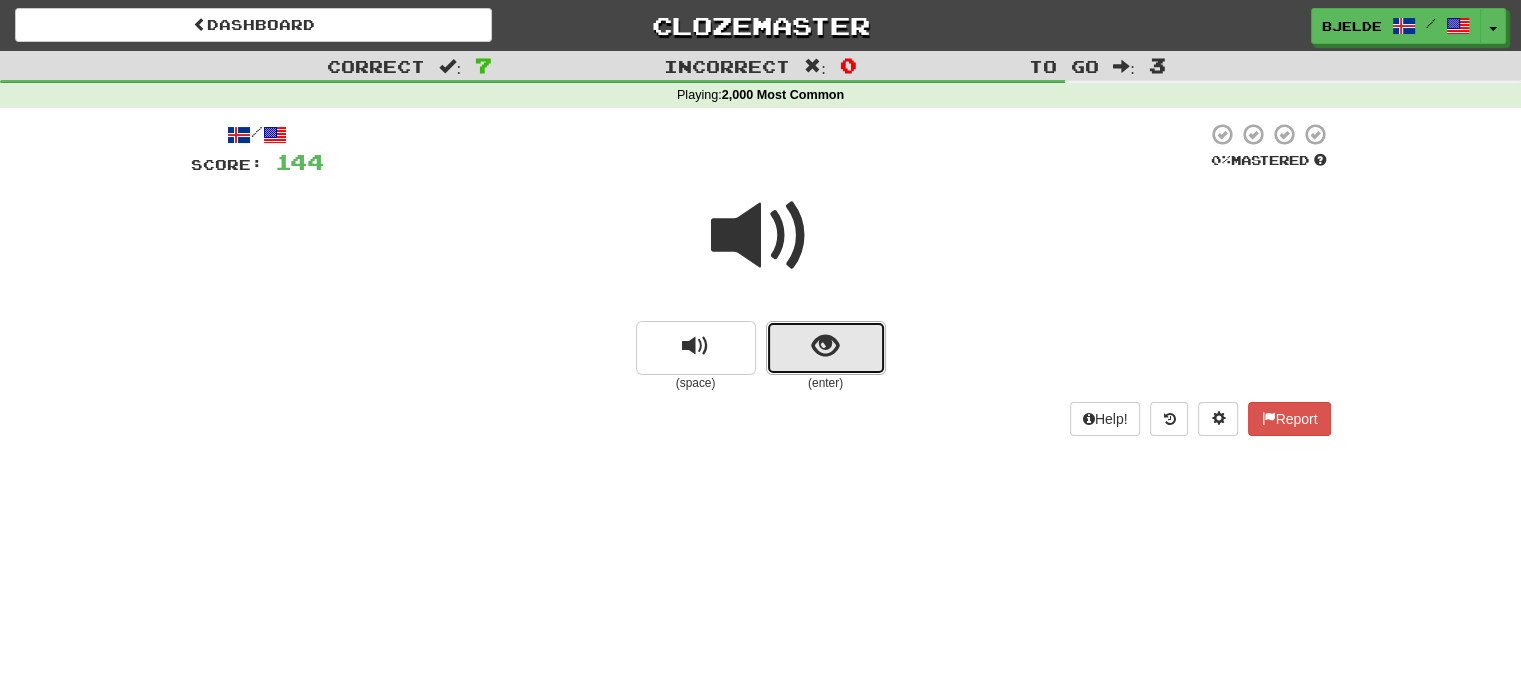 click at bounding box center [826, 348] 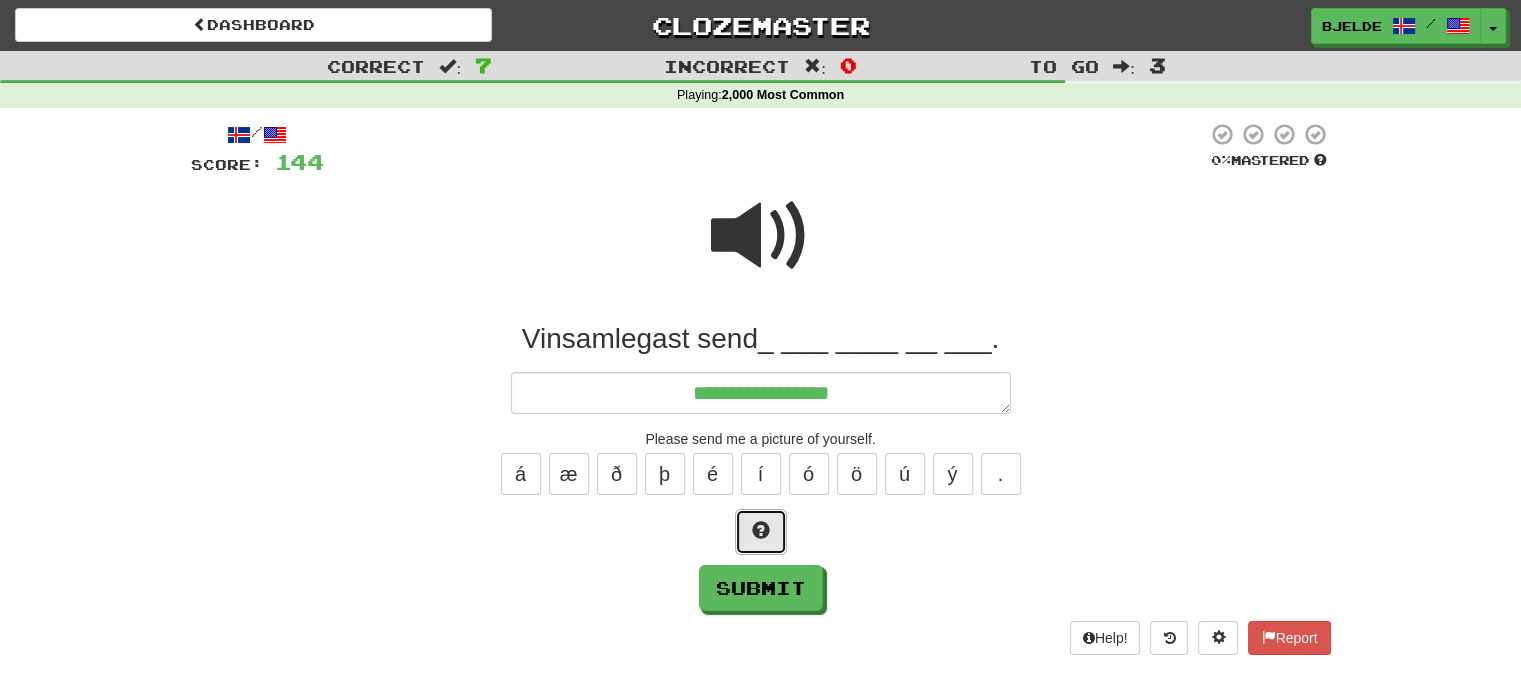 click at bounding box center (761, 530) 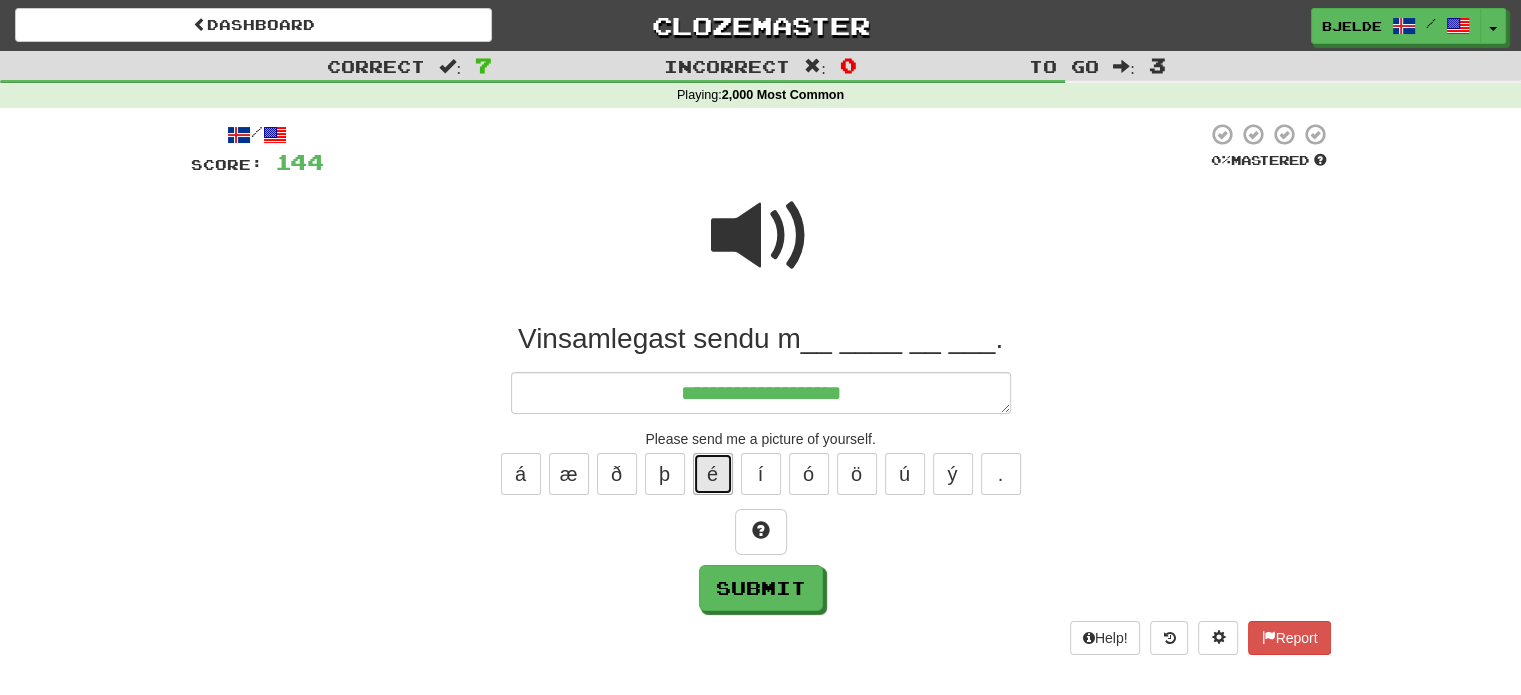 click on "é" at bounding box center [713, 474] 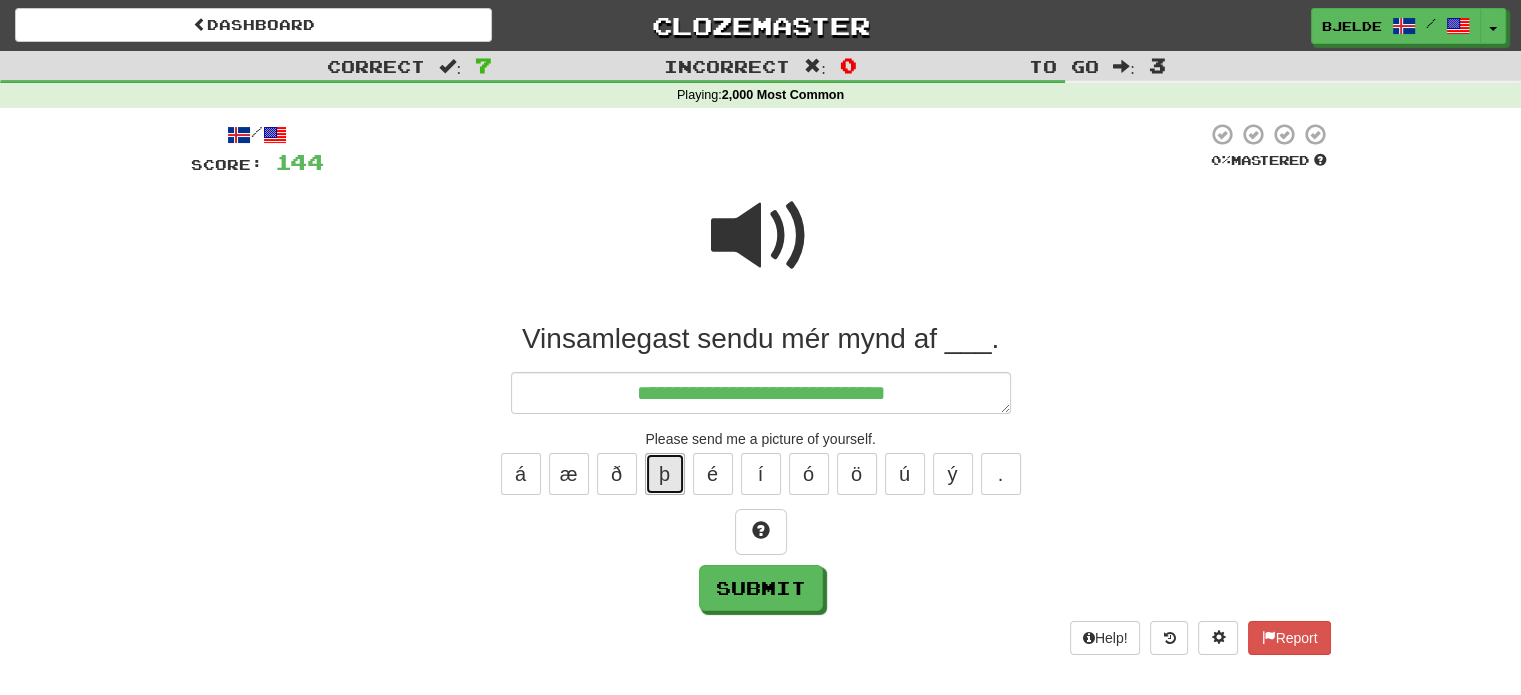 click on "þ" at bounding box center (665, 474) 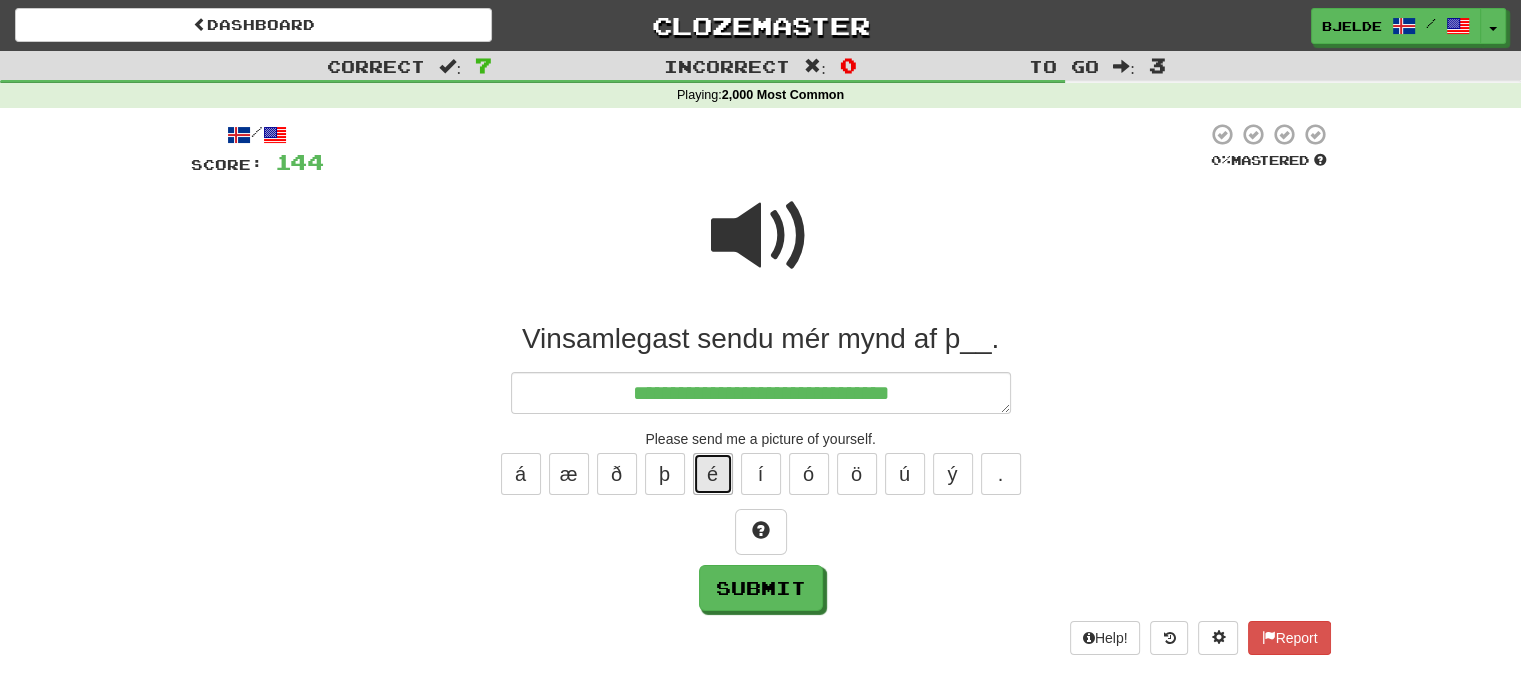 click on "é" at bounding box center [713, 474] 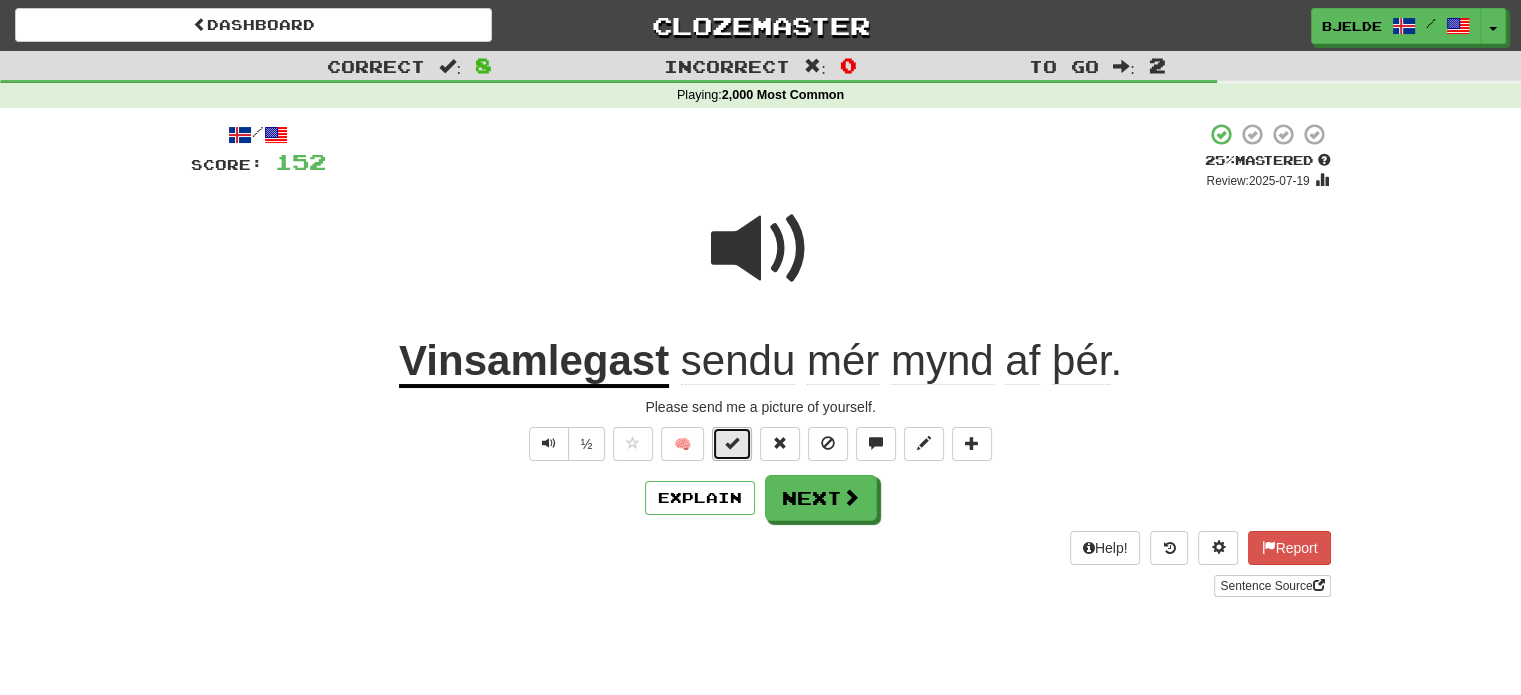 click at bounding box center (732, 444) 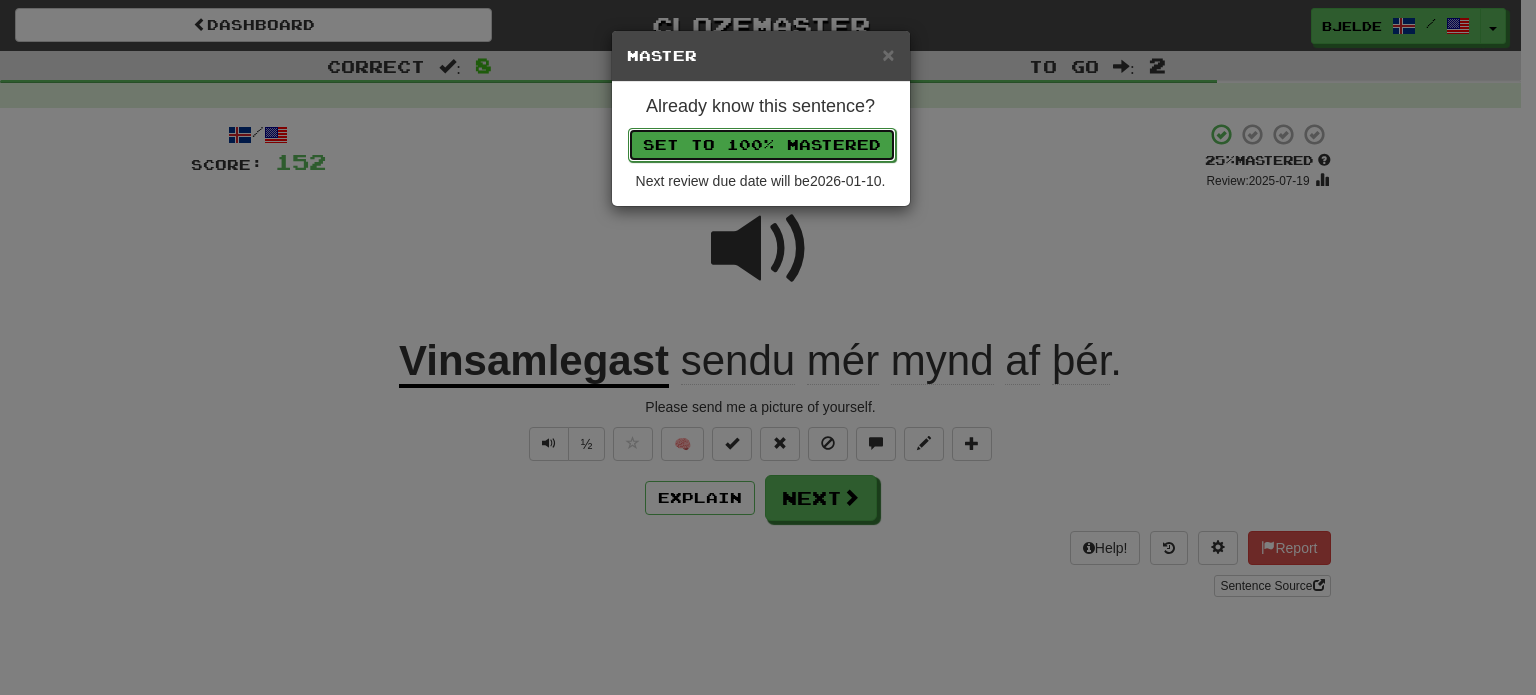 click on "Set to 100% Mastered" at bounding box center [762, 145] 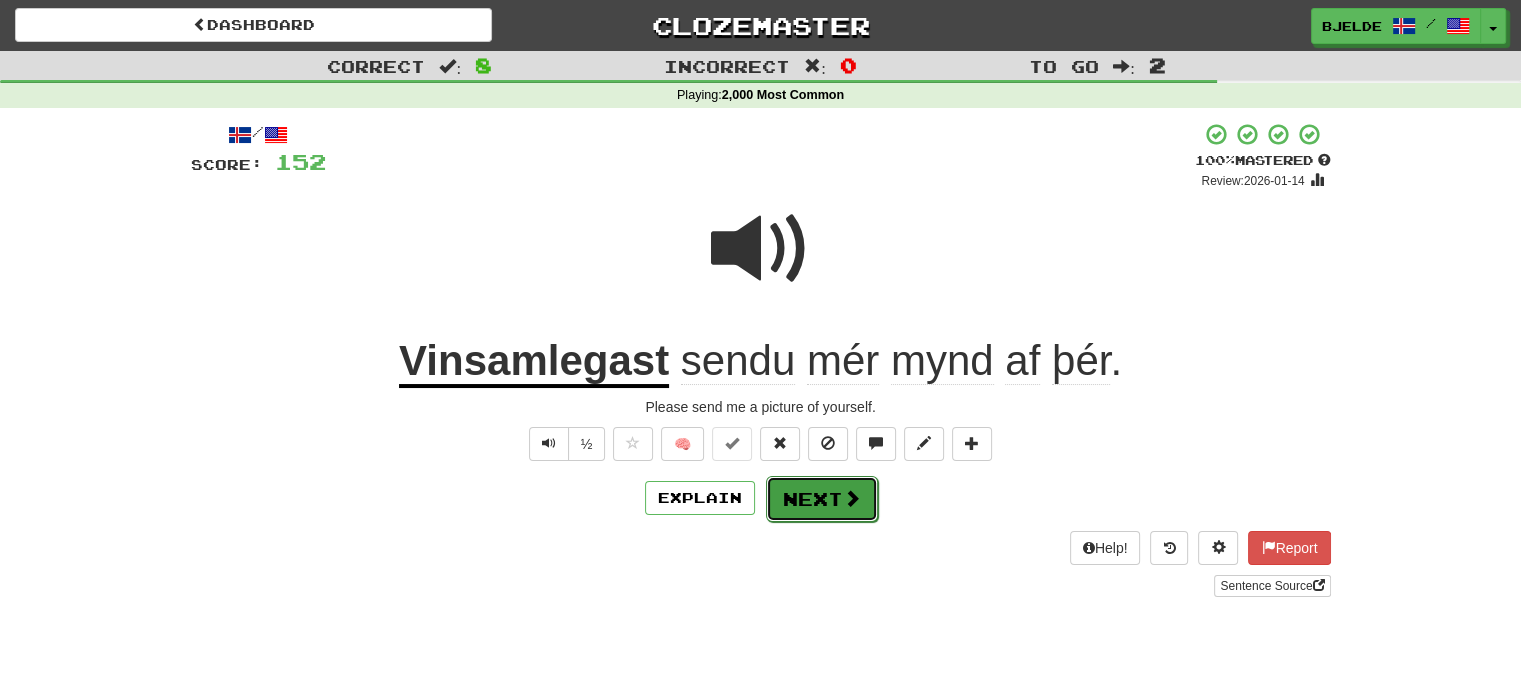 click on "Next" at bounding box center [822, 499] 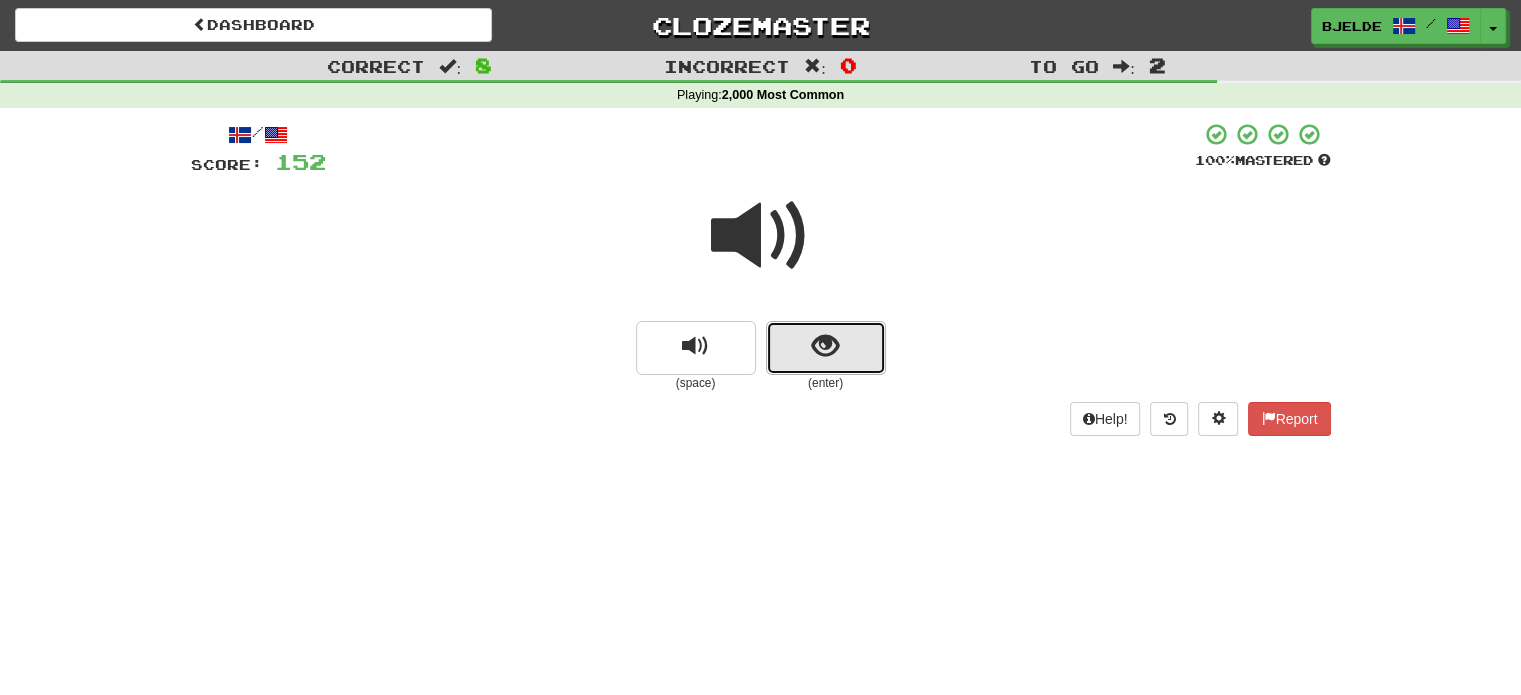 click at bounding box center [825, 346] 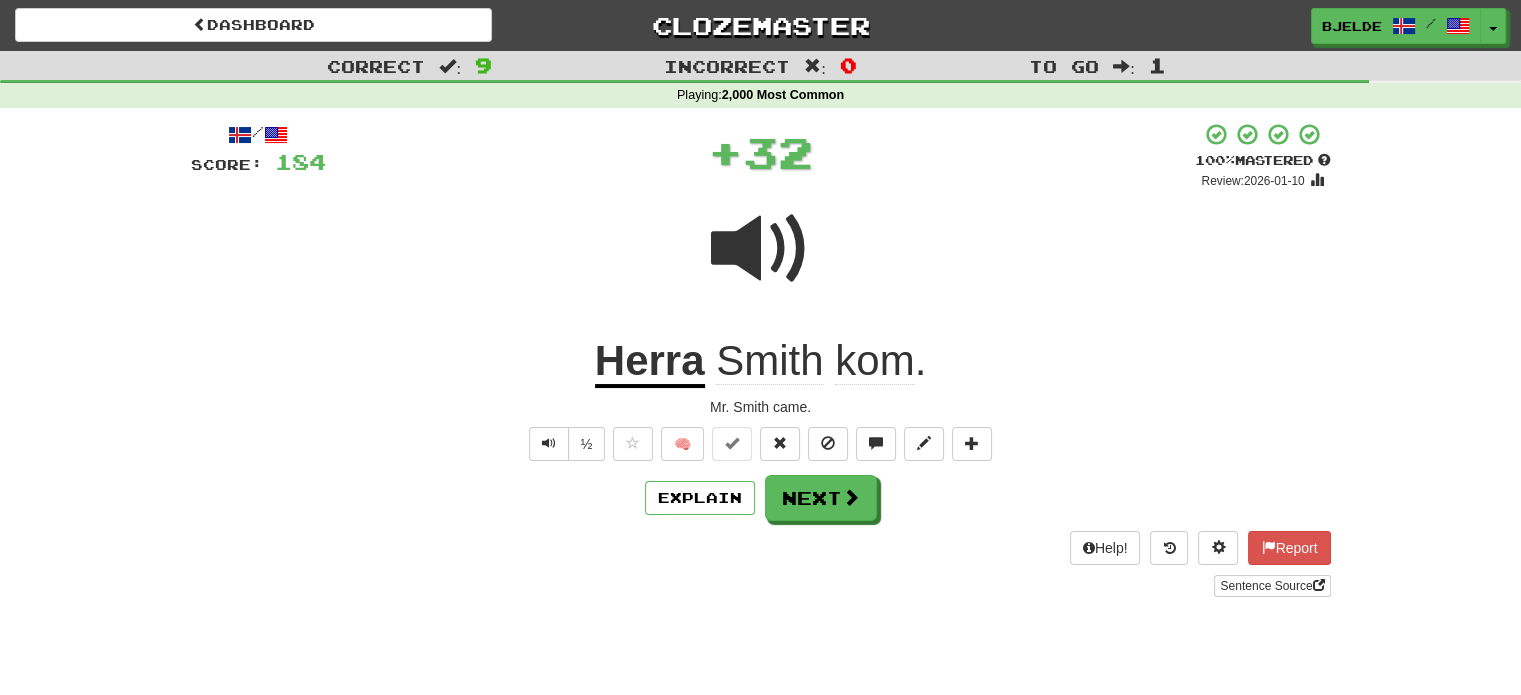 click on "/  Score:   184 + 32 100 %  Mastered Review:  2026-01-10 [TITLE]   [LAST]   kom . [TITLE] [LAST] came. ½ 🧠 Explain Next  Help!  Report Sentence Source" at bounding box center (761, 359) 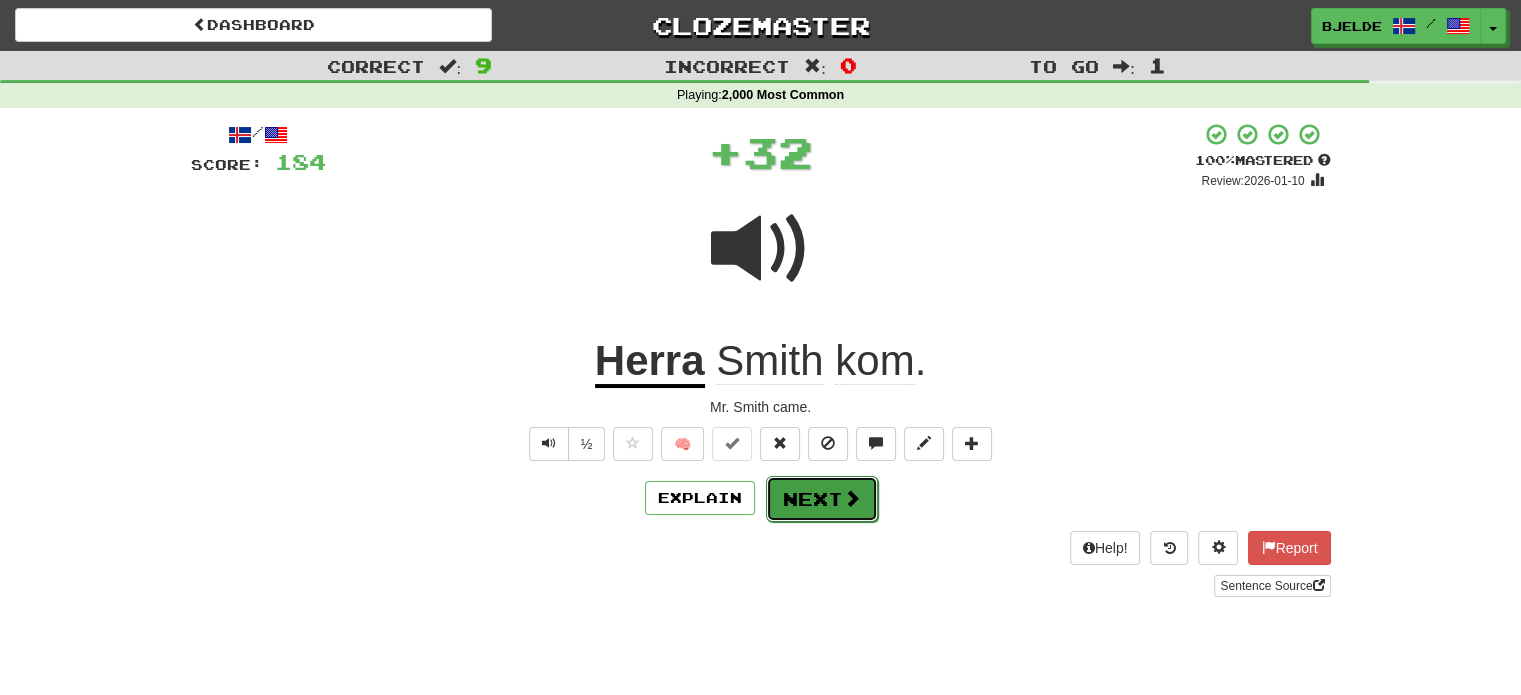 click on "Next" at bounding box center (822, 499) 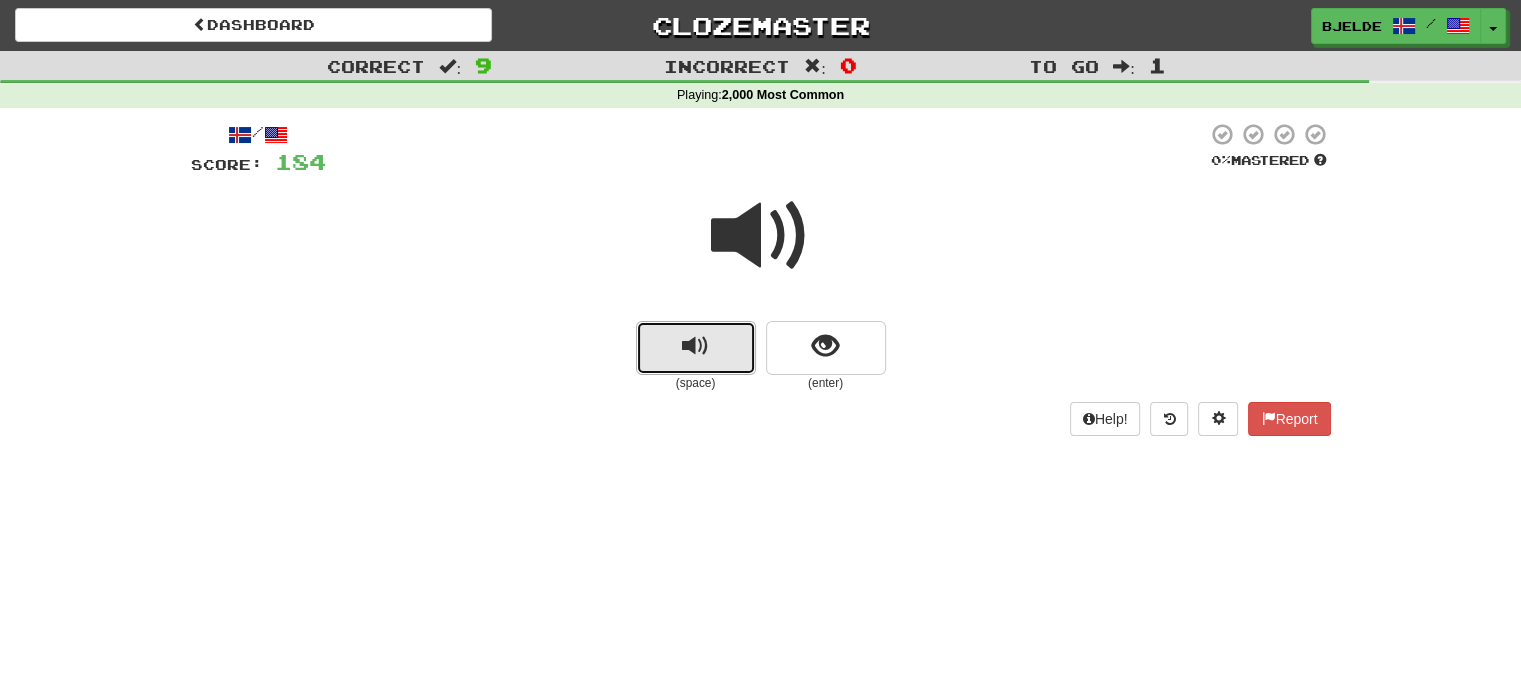 click at bounding box center [695, 346] 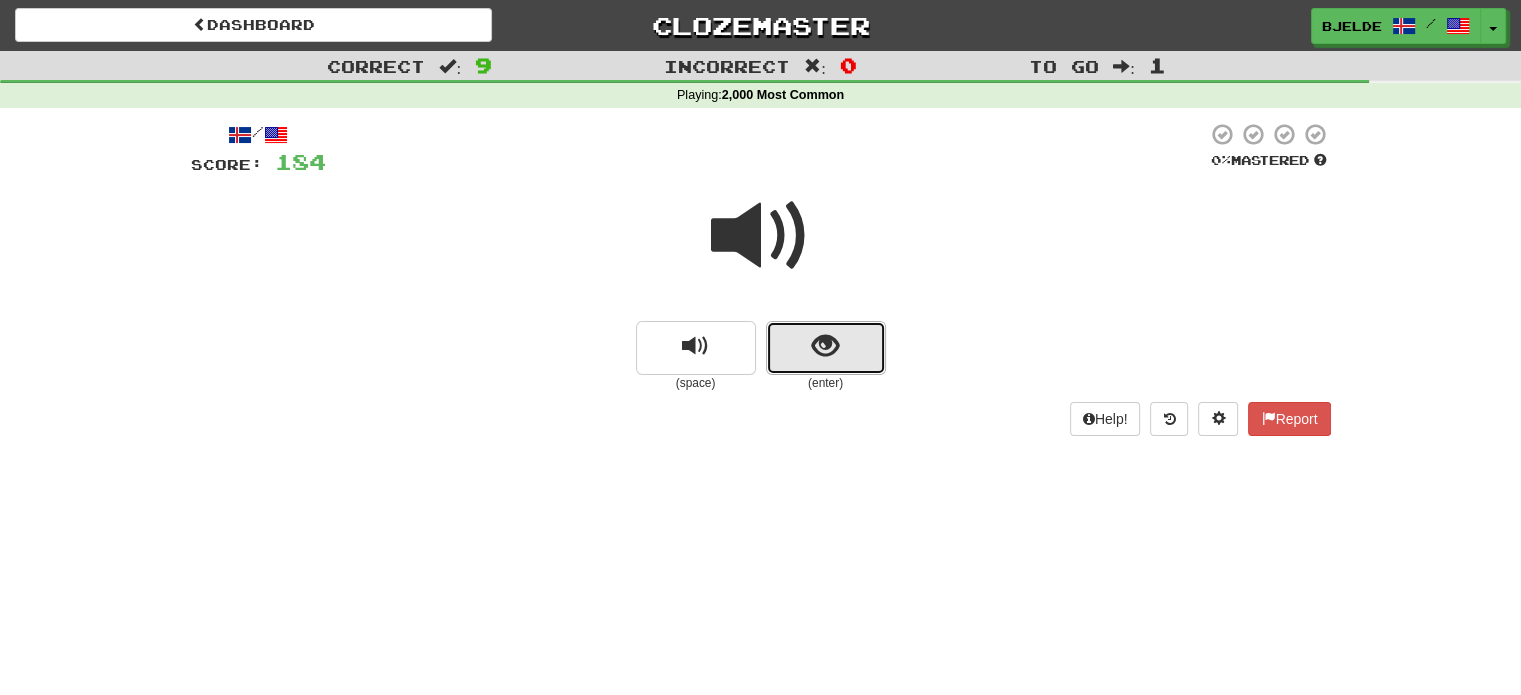 click at bounding box center [825, 346] 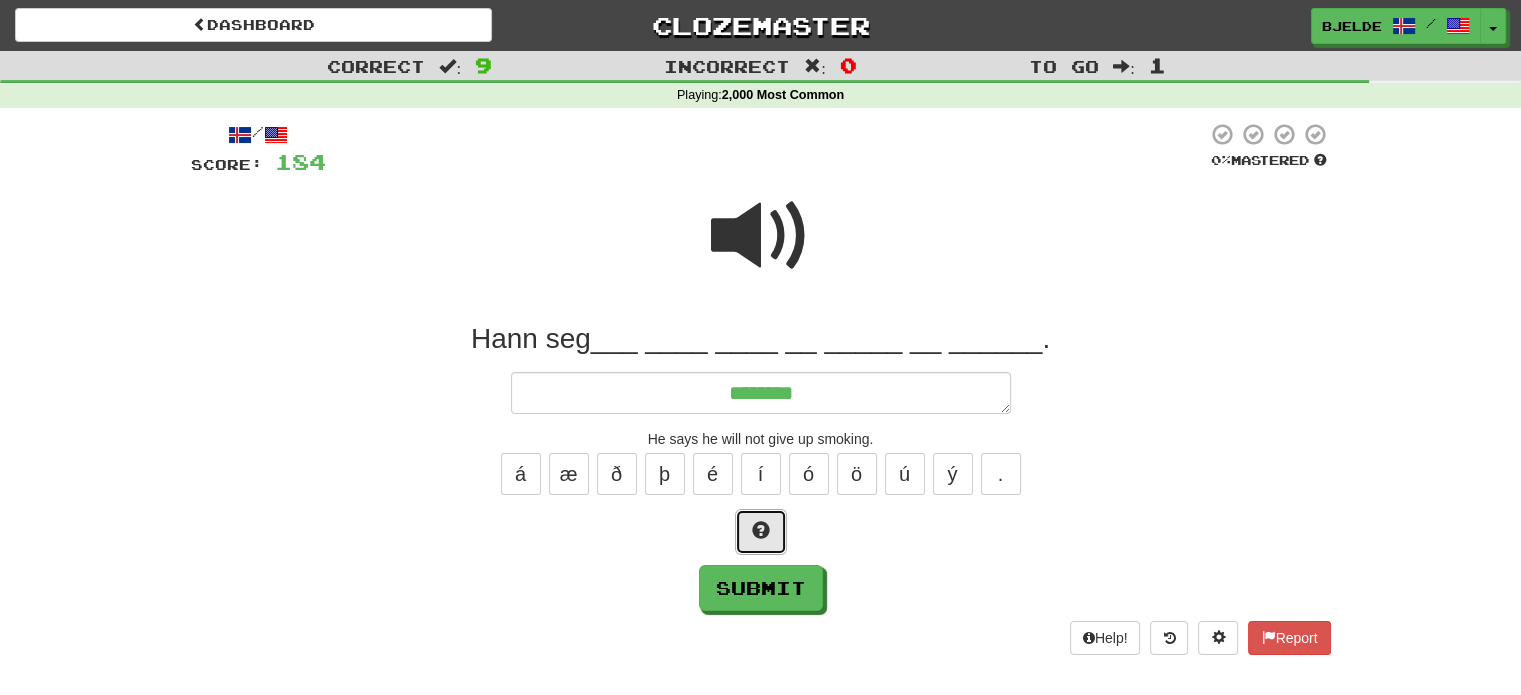 click at bounding box center (761, 530) 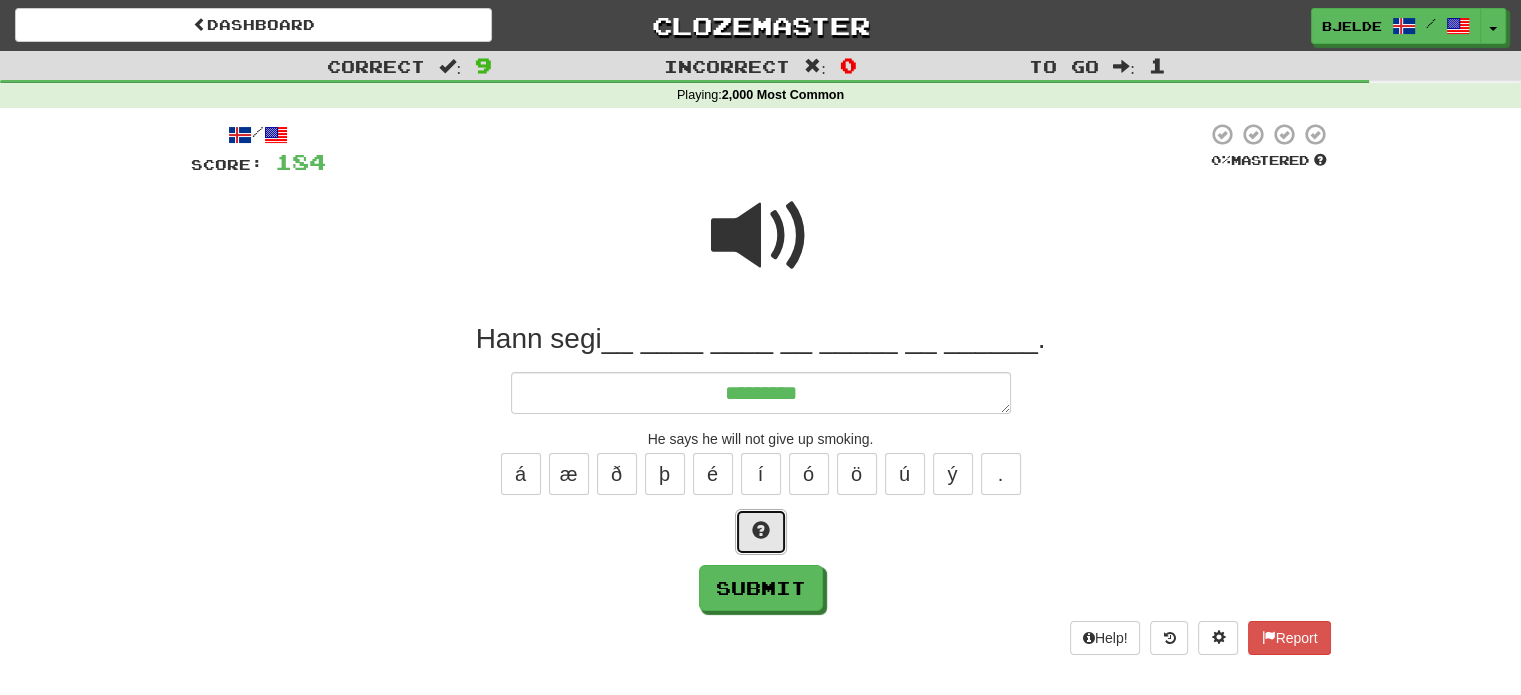click at bounding box center (761, 530) 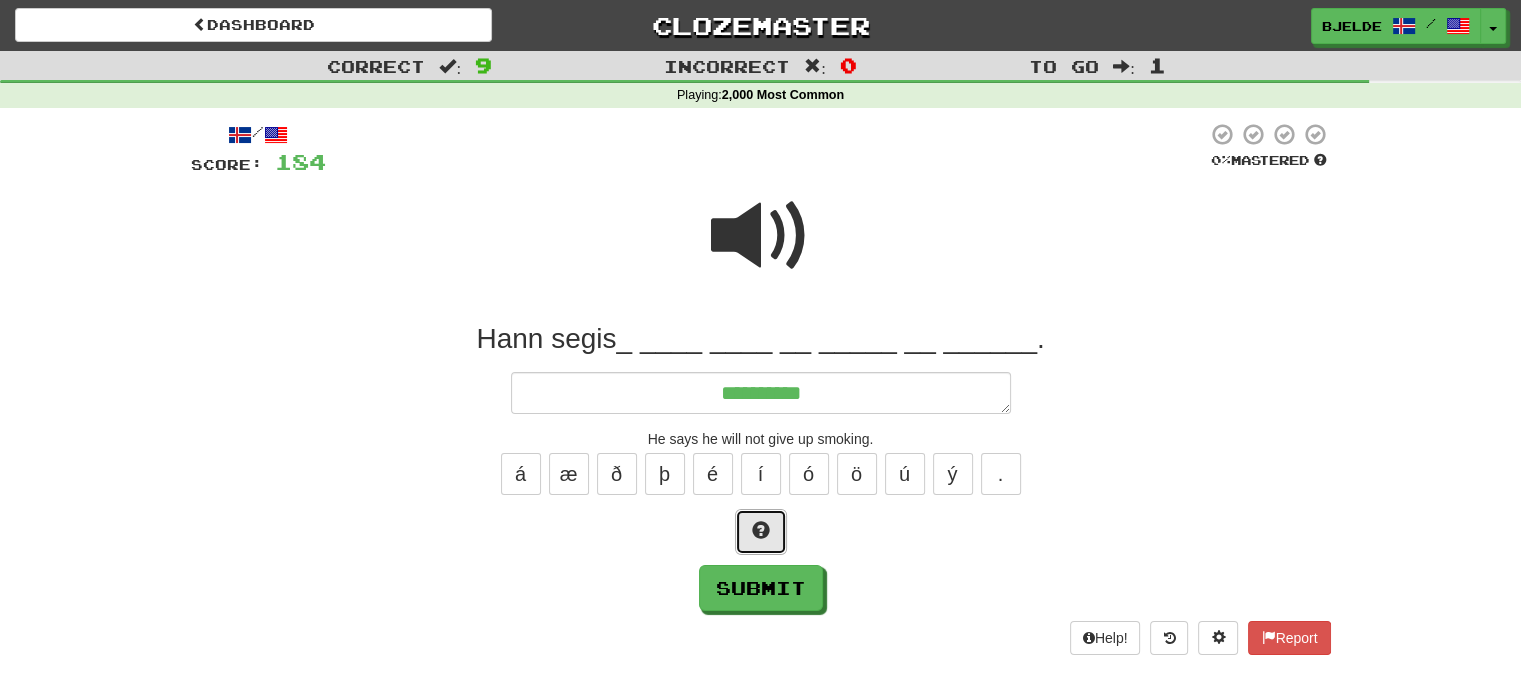 click at bounding box center [761, 530] 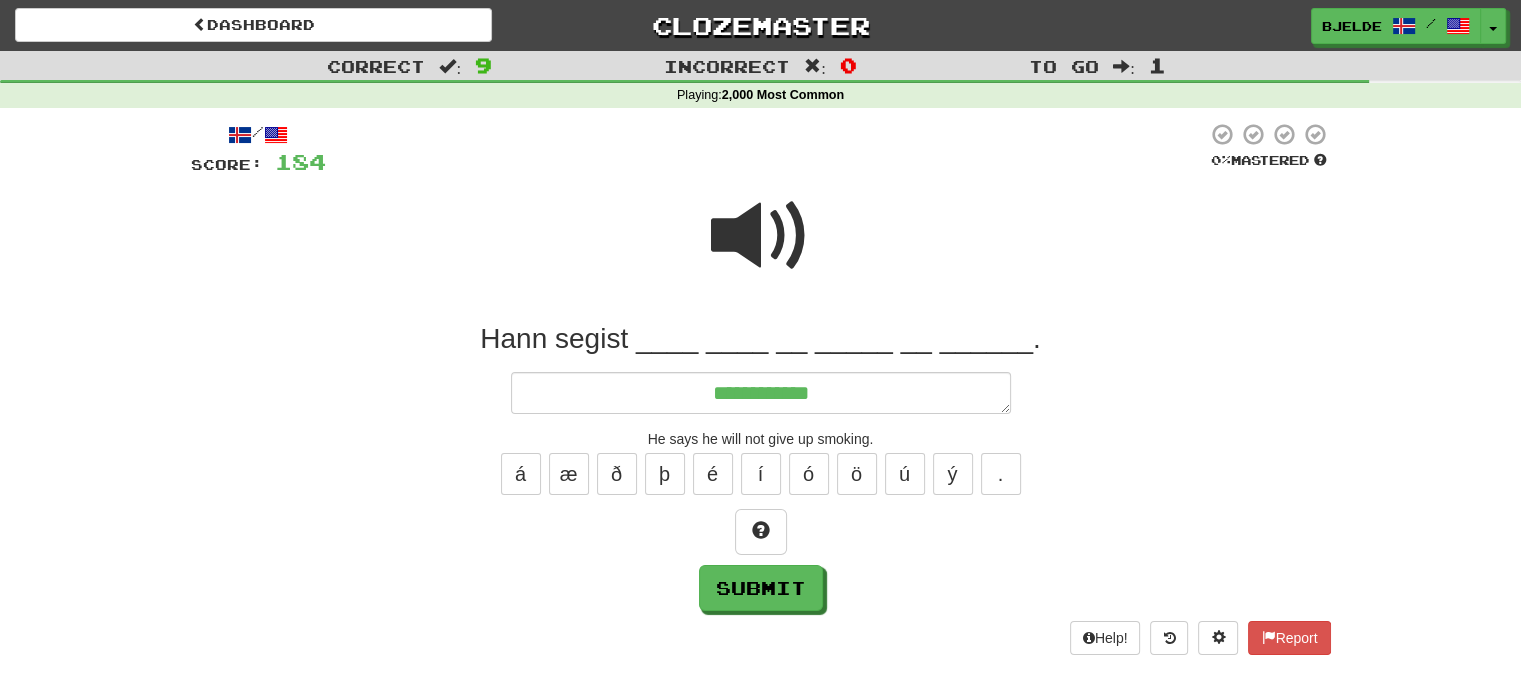 click at bounding box center [761, 236] 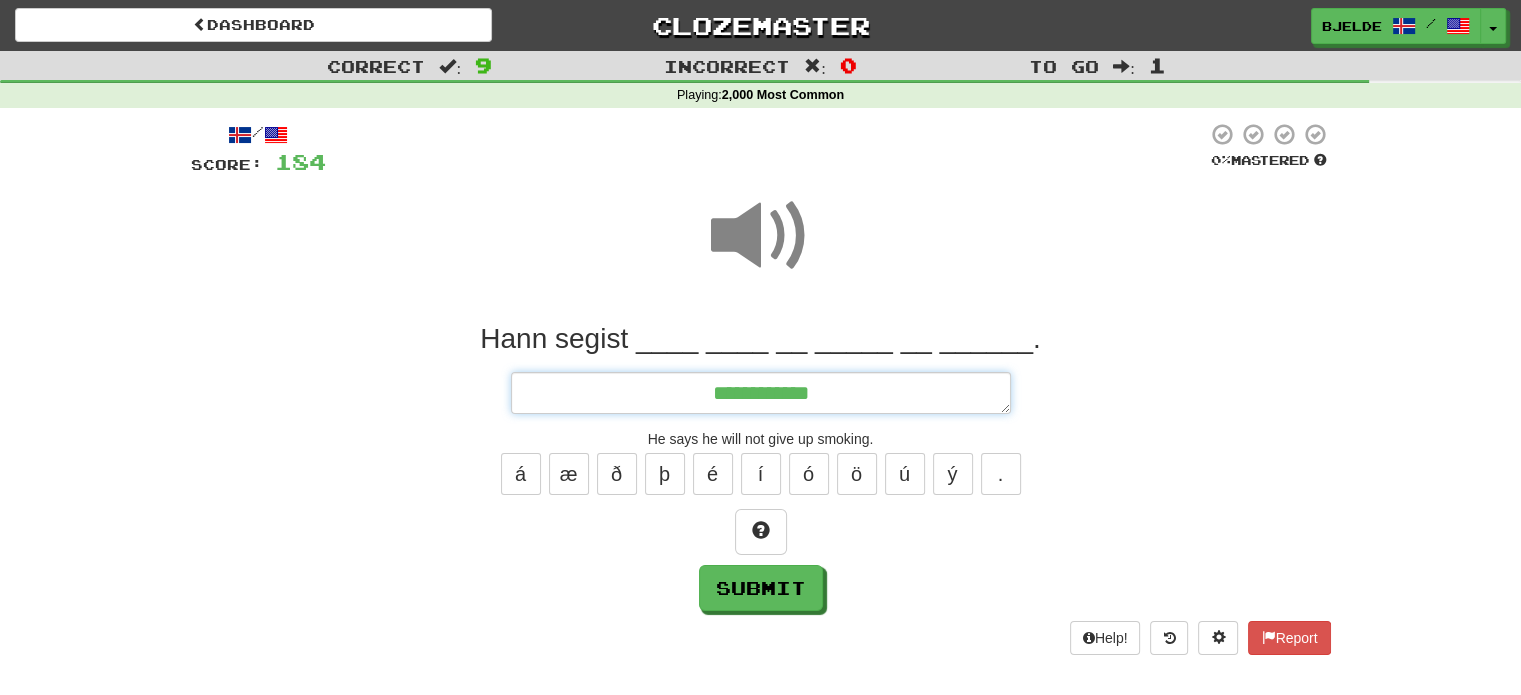 click on "**********" at bounding box center (761, 393) 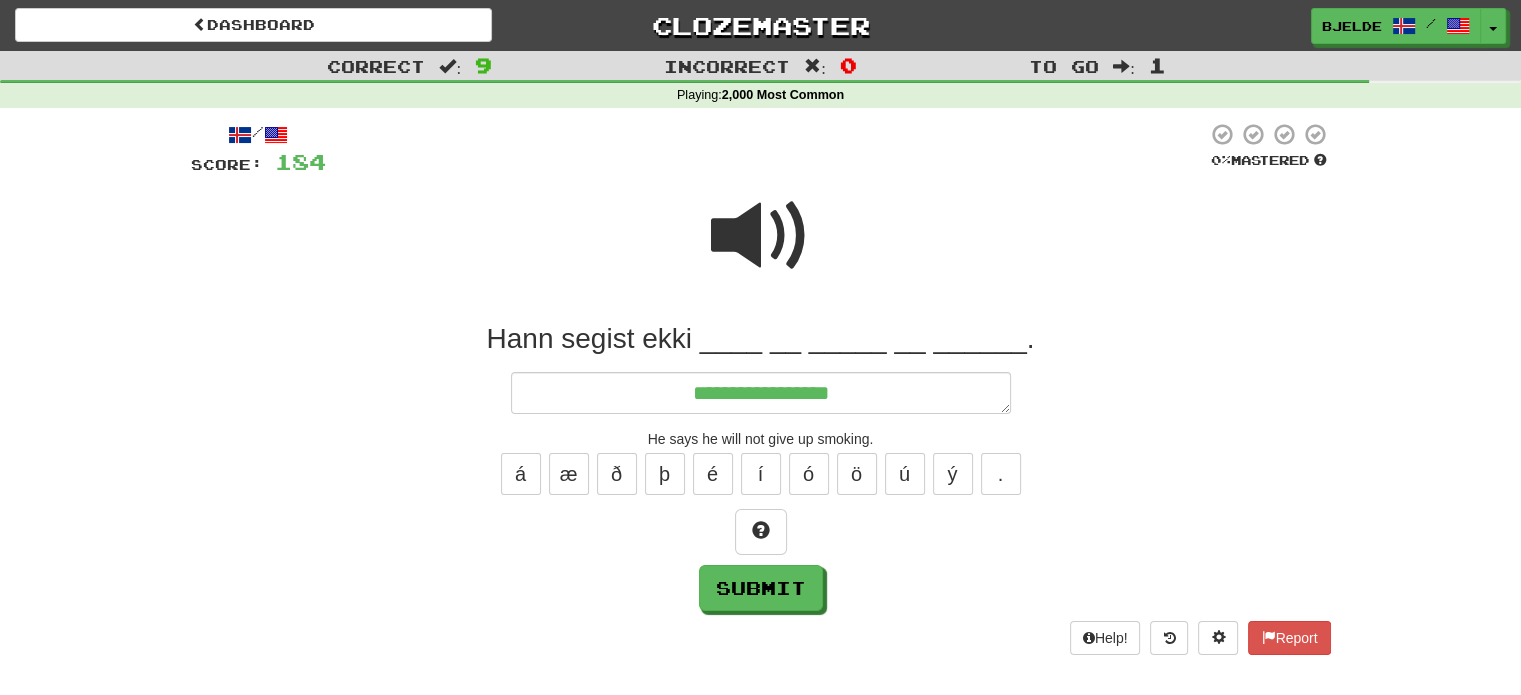 click at bounding box center [761, 236] 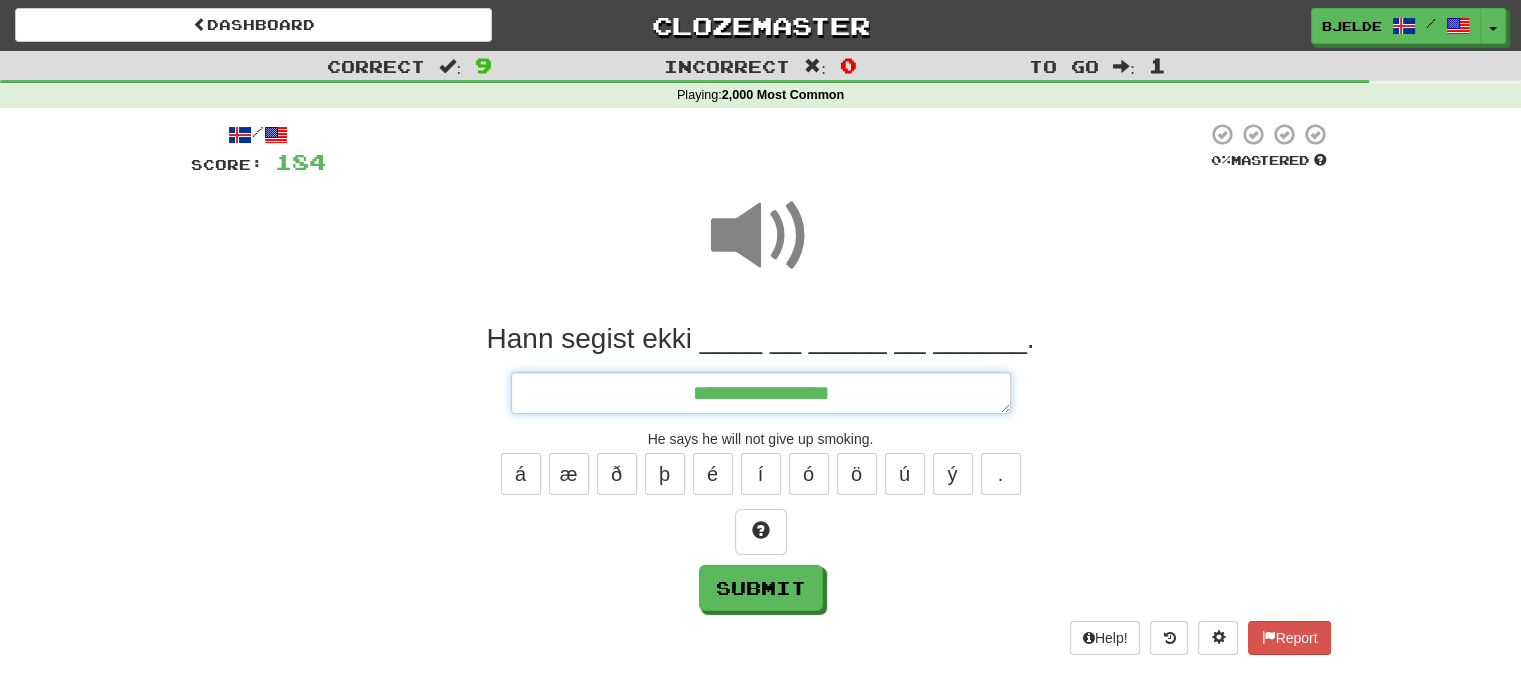 click on "**********" at bounding box center [761, 393] 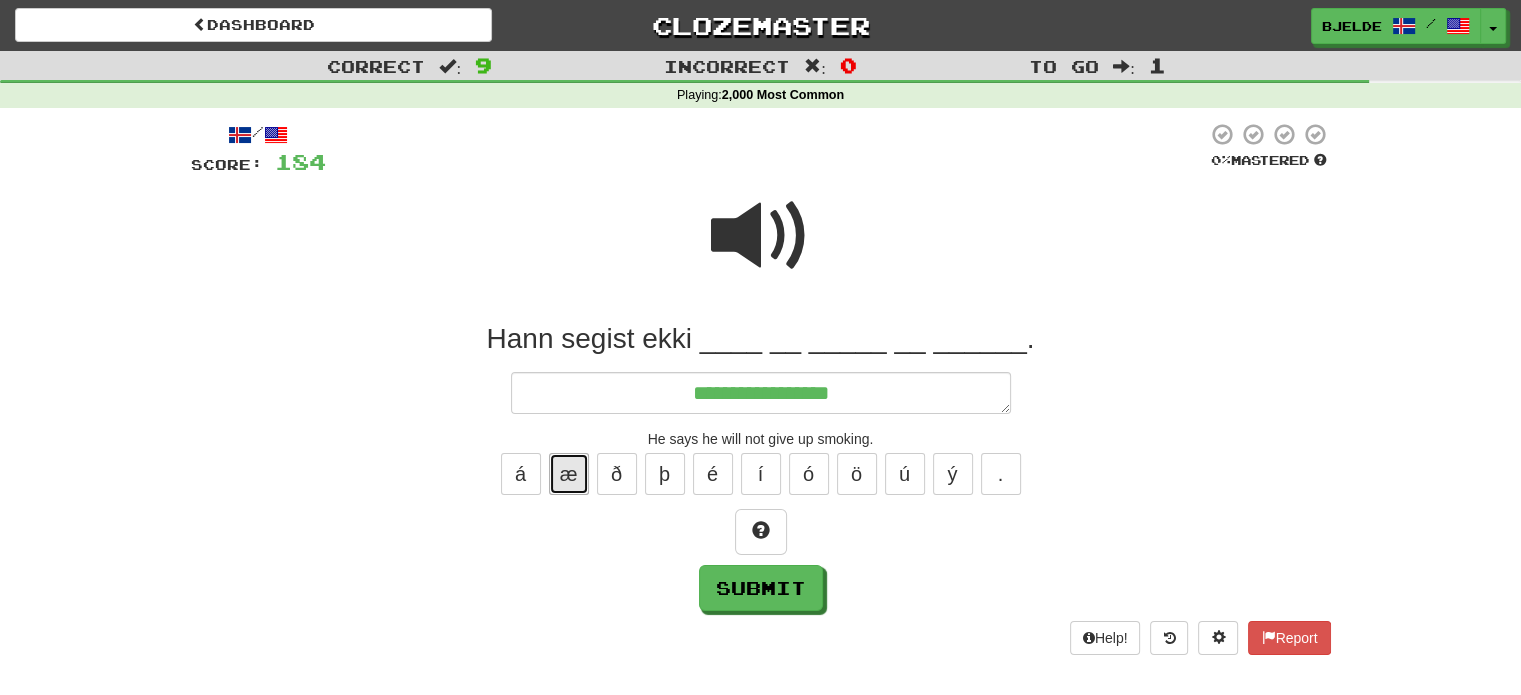 click on "æ" at bounding box center [569, 474] 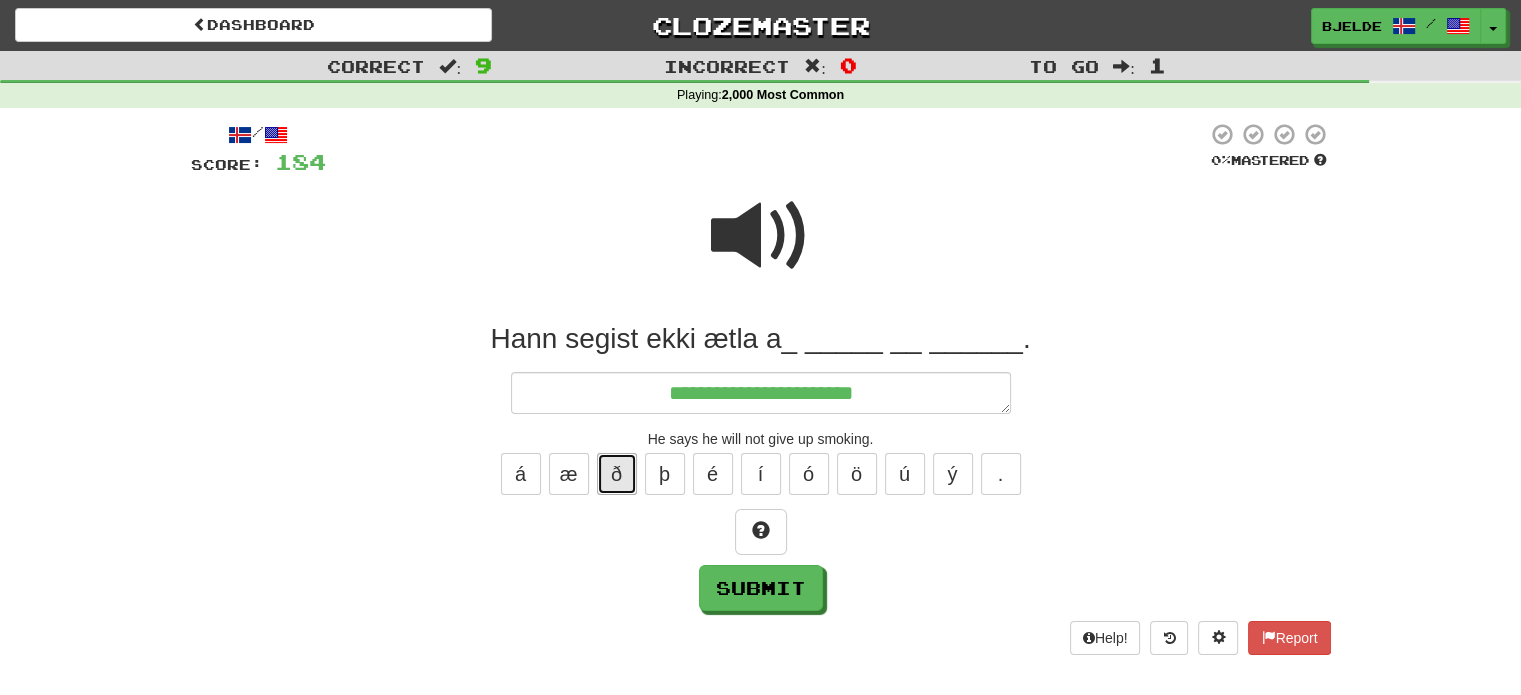 click on "ð" at bounding box center (617, 474) 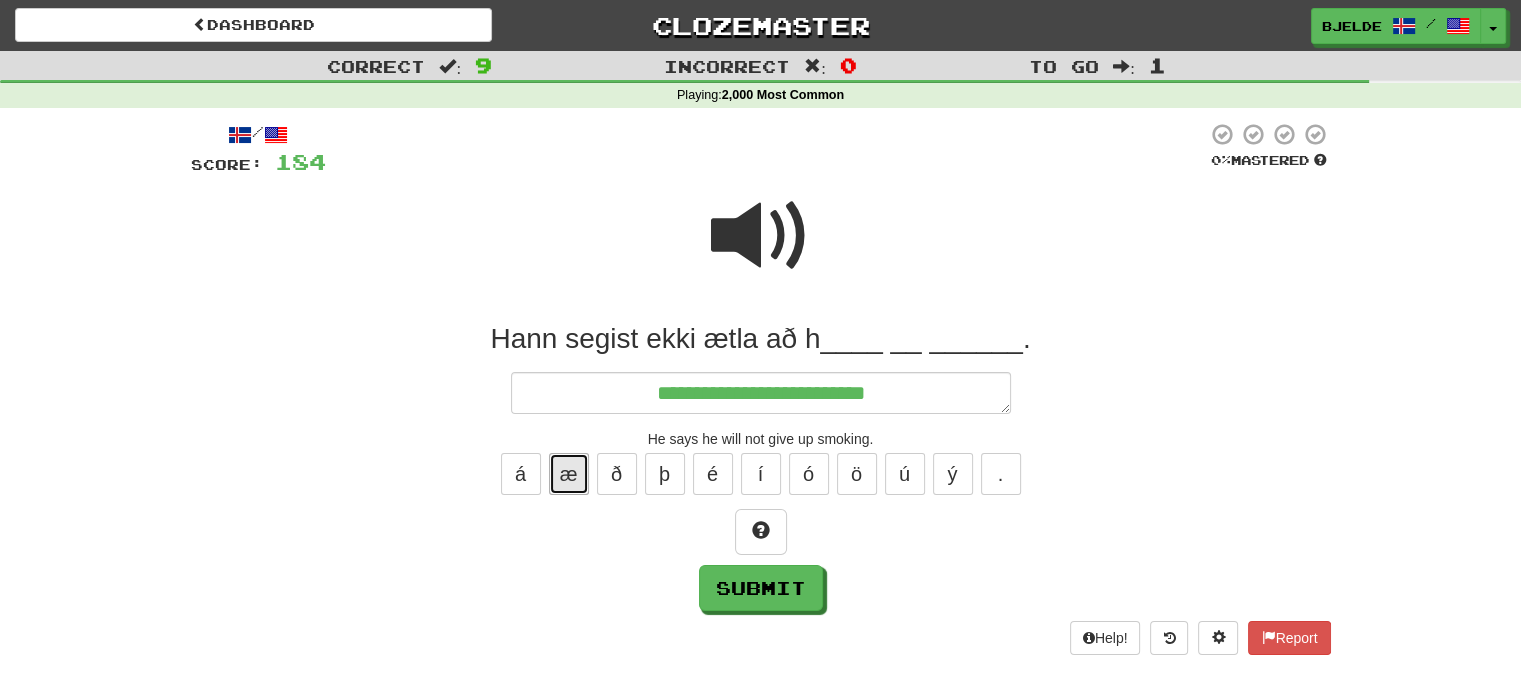 click on "æ" at bounding box center (569, 474) 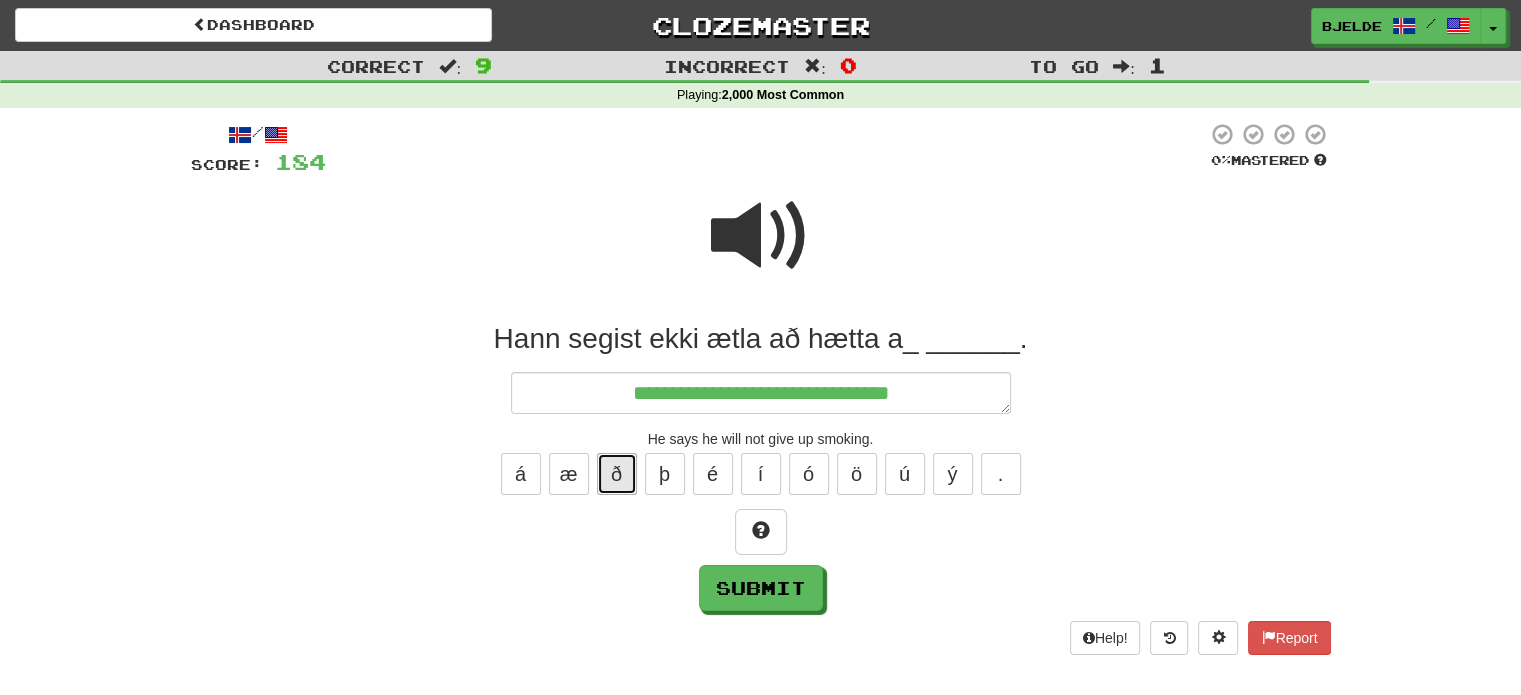 click on "ð" at bounding box center [617, 474] 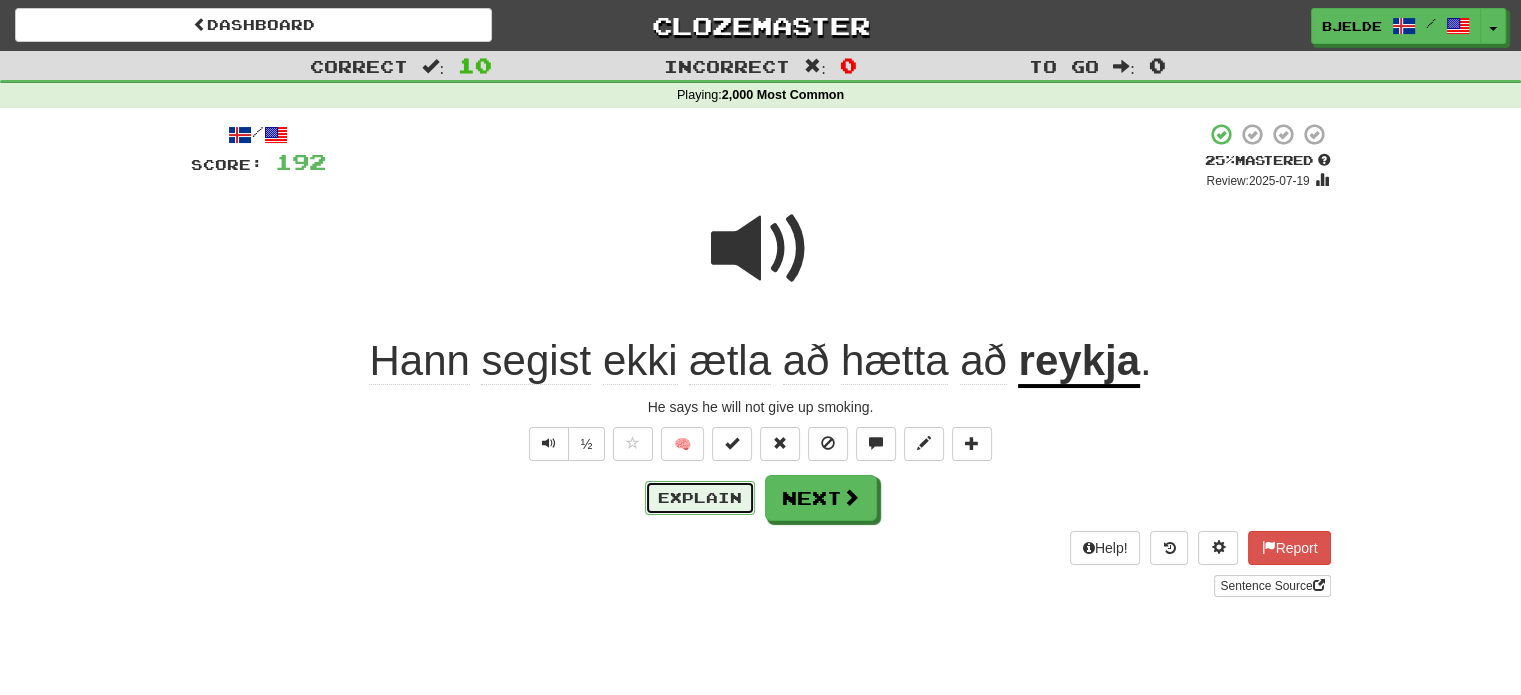 click on "Explain" at bounding box center [700, 498] 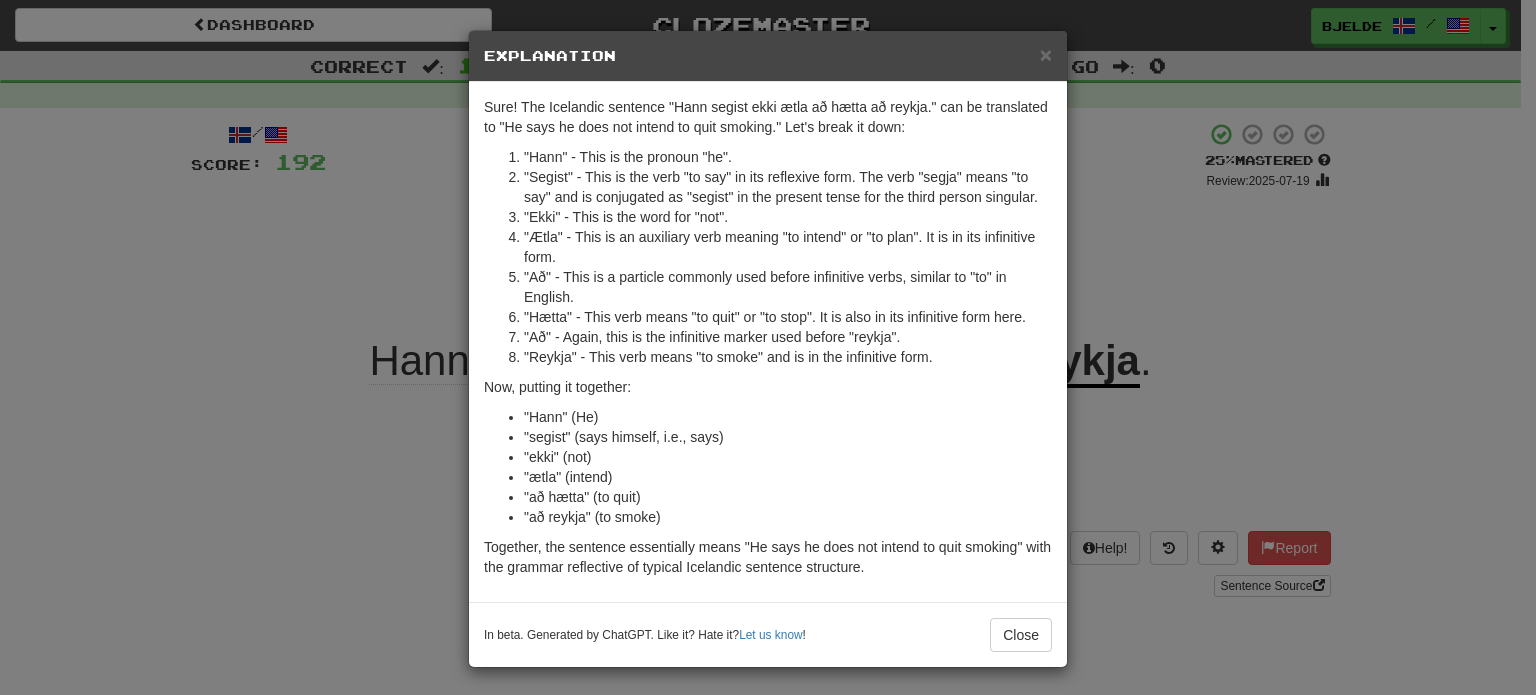 click on "× Explanation" at bounding box center (768, 56) 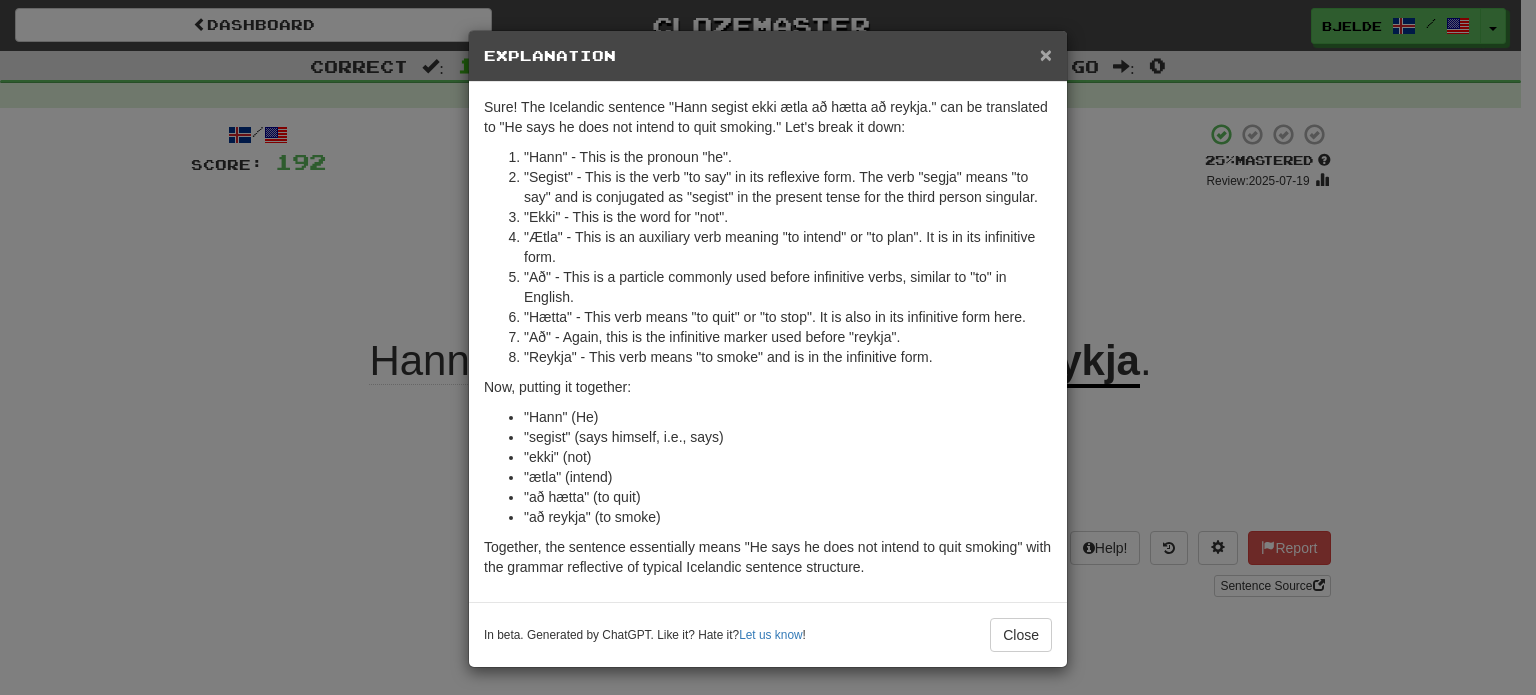click on "×" at bounding box center (1046, 54) 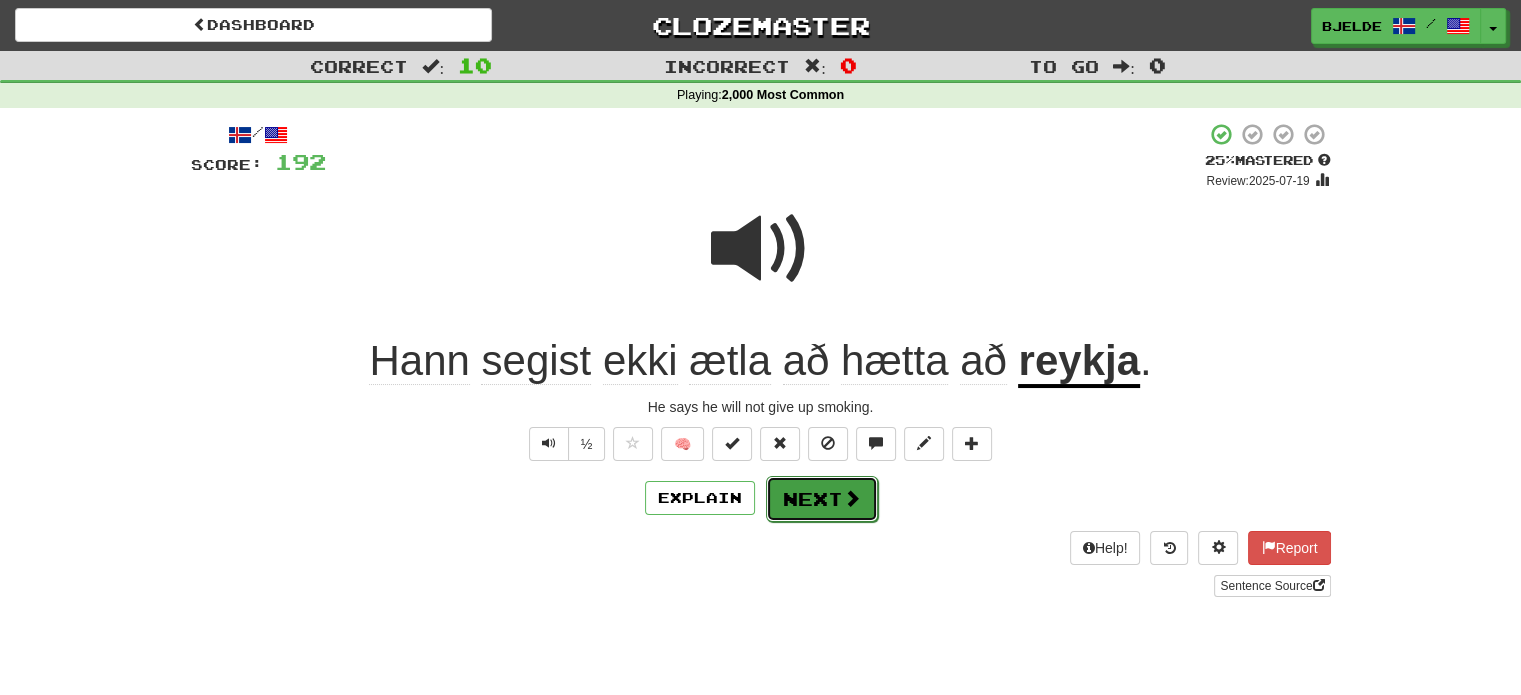 click on "Next" at bounding box center (822, 499) 